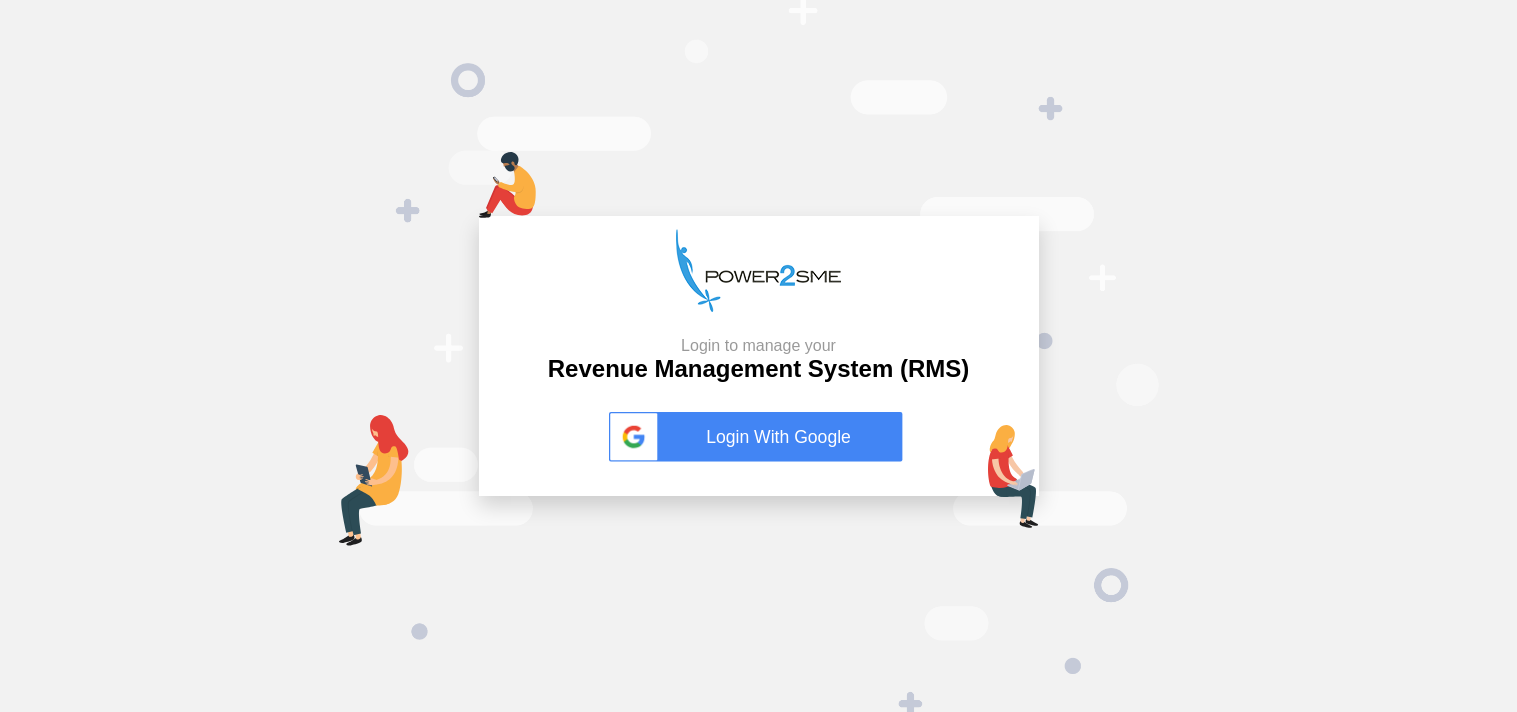 scroll, scrollTop: 0, scrollLeft: 0, axis: both 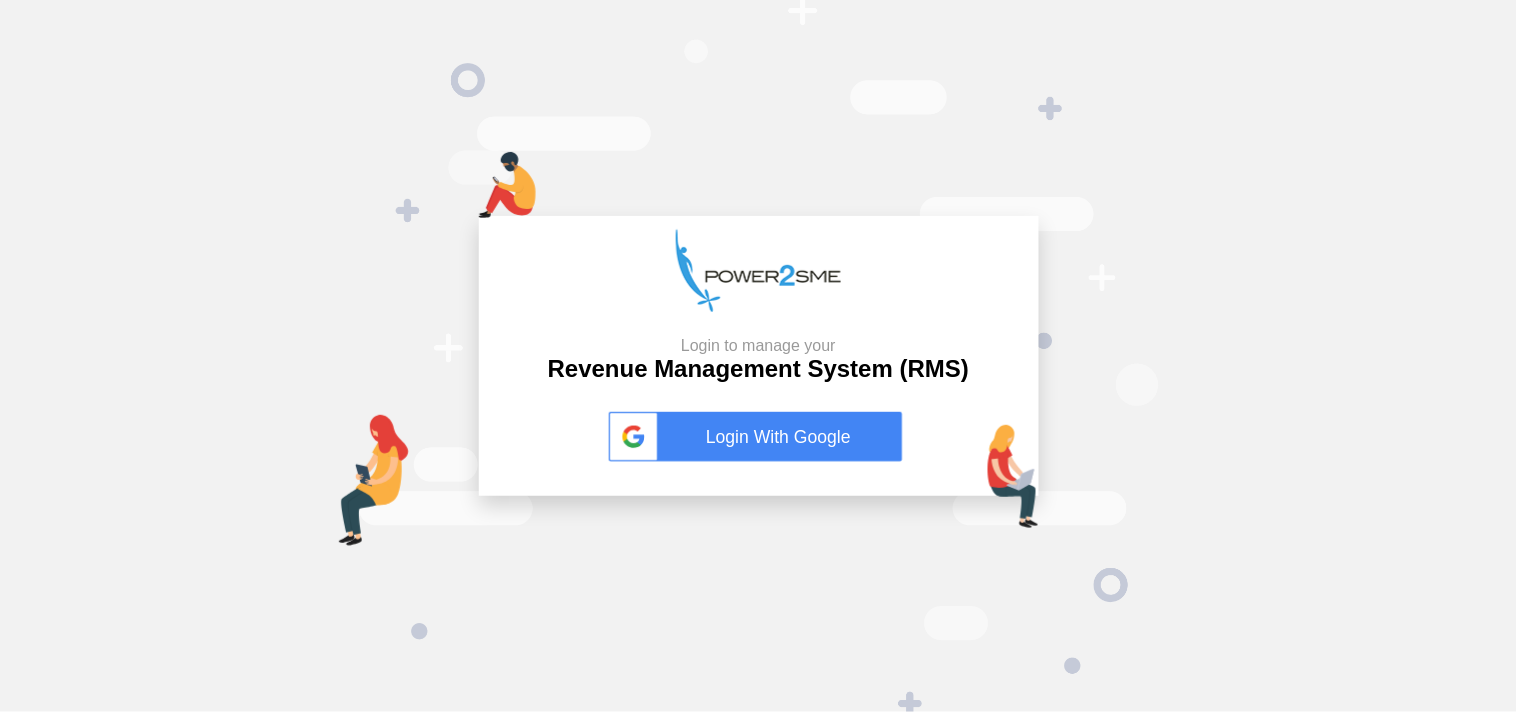 click on "Login With Google" at bounding box center (759, 437) 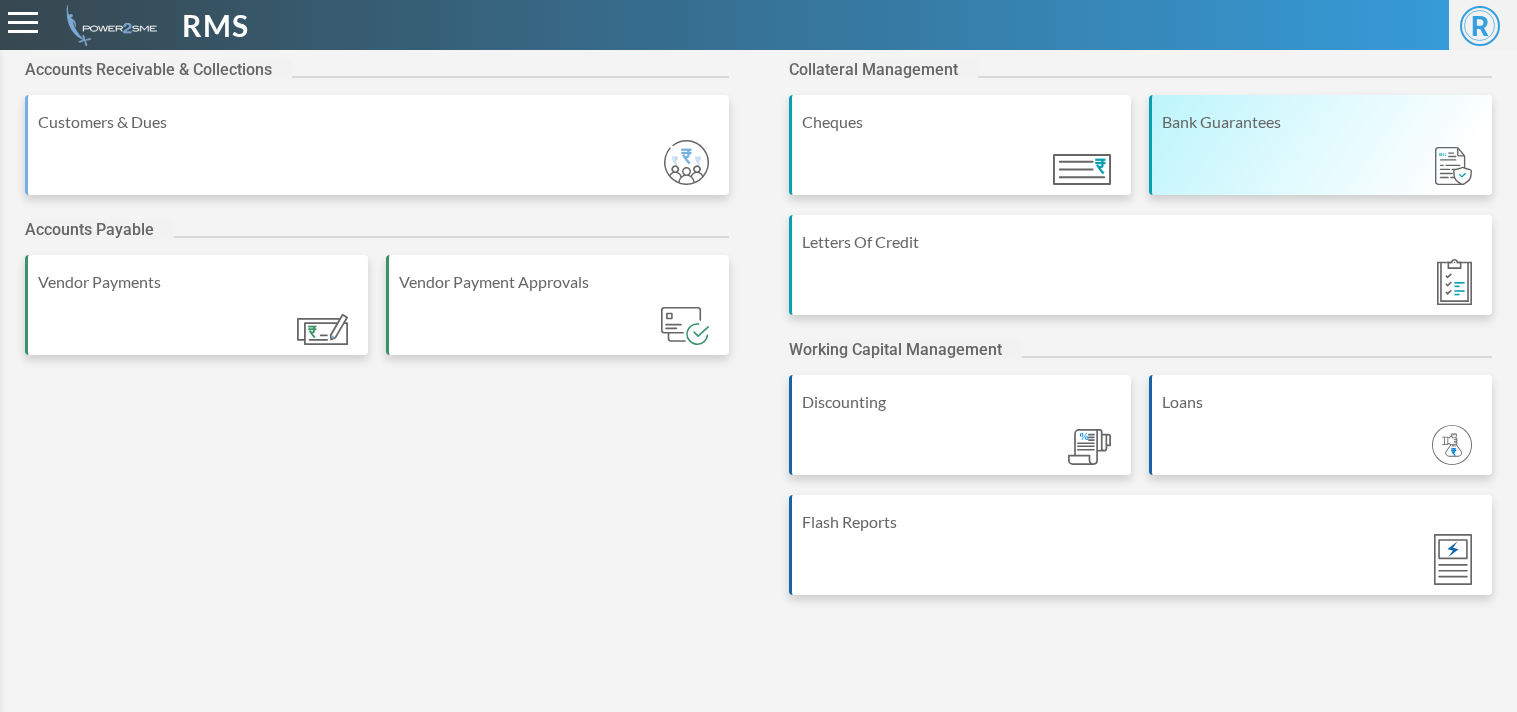 scroll, scrollTop: 0, scrollLeft: 0, axis: both 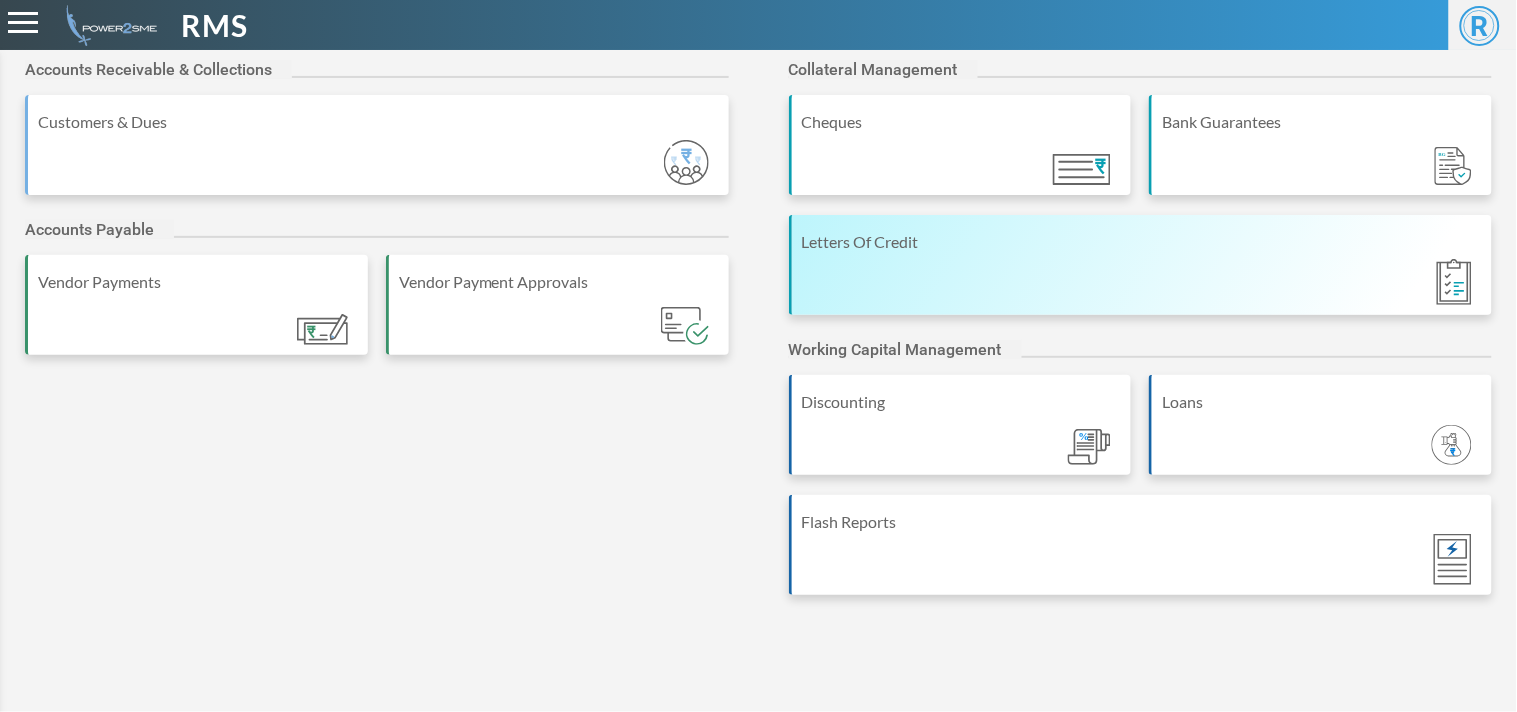 click on "Letters Of Credit" at bounding box center (1142, 242) 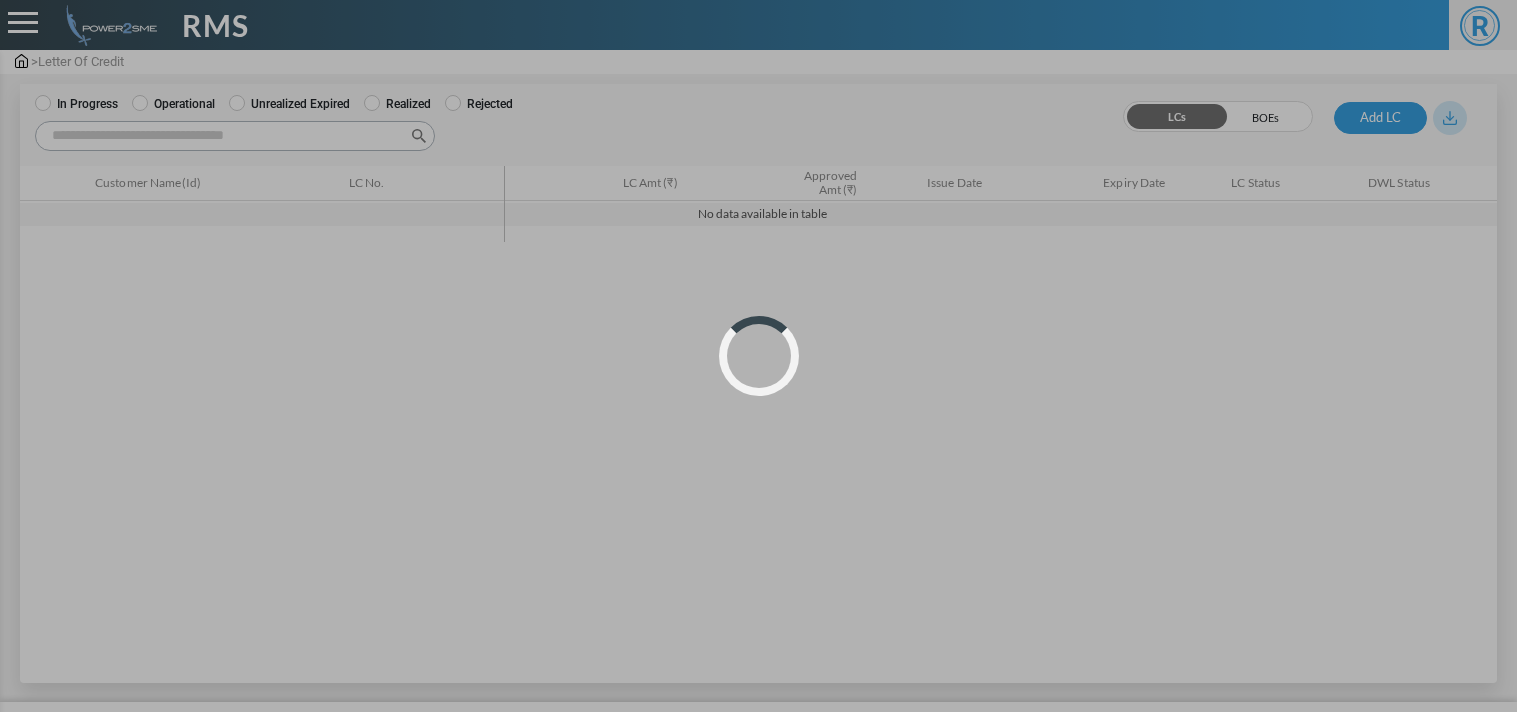 scroll, scrollTop: 0, scrollLeft: 0, axis: both 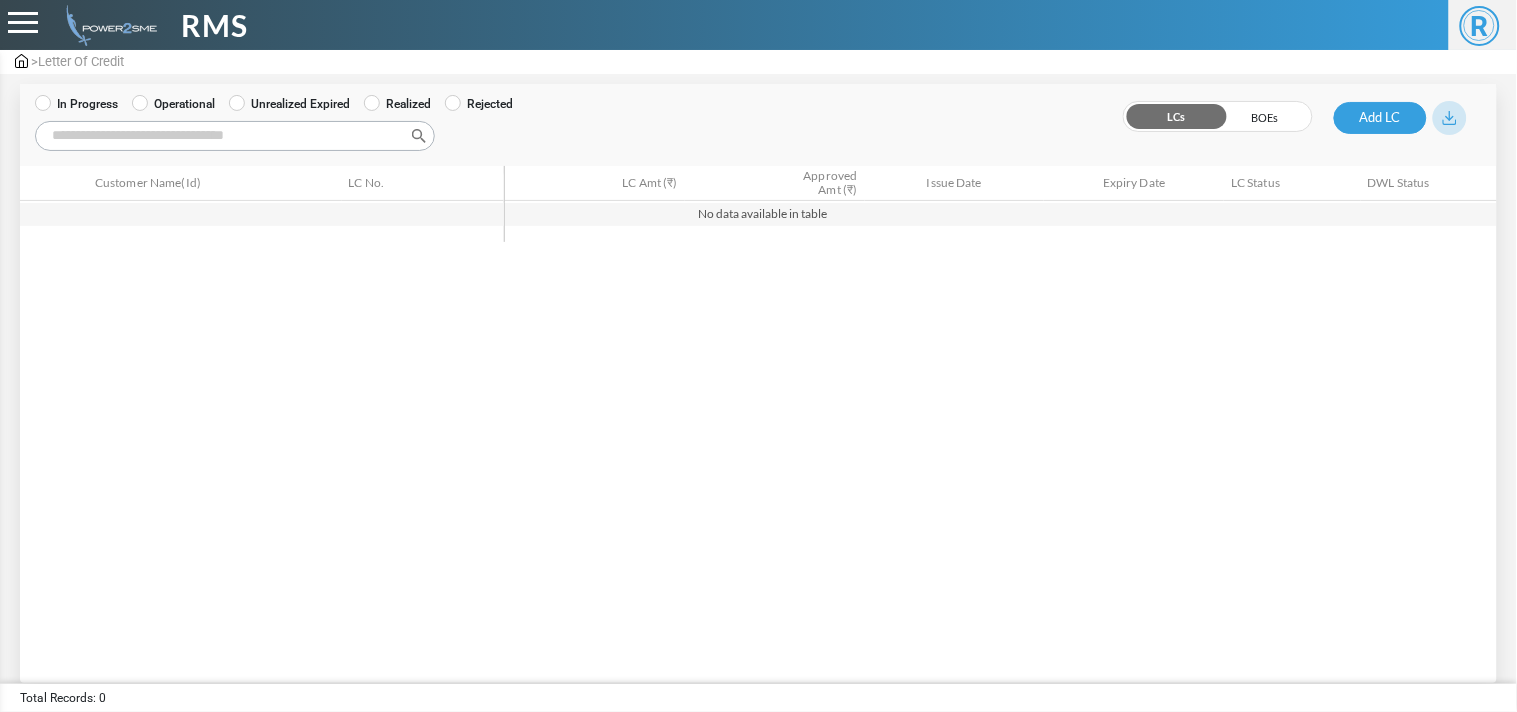 click on "BOEs" at bounding box center [1265, 117] 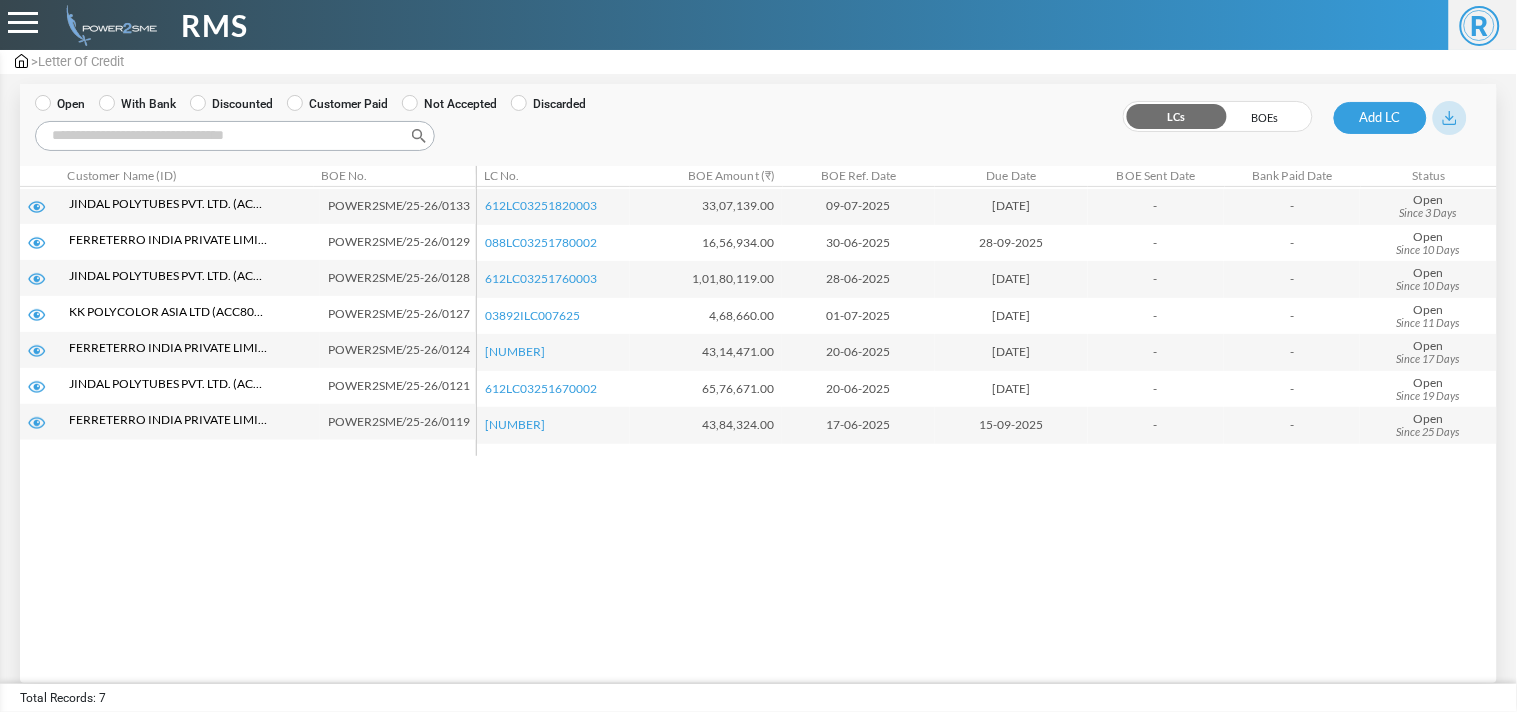 click on "With Bank" at bounding box center [137, 104] 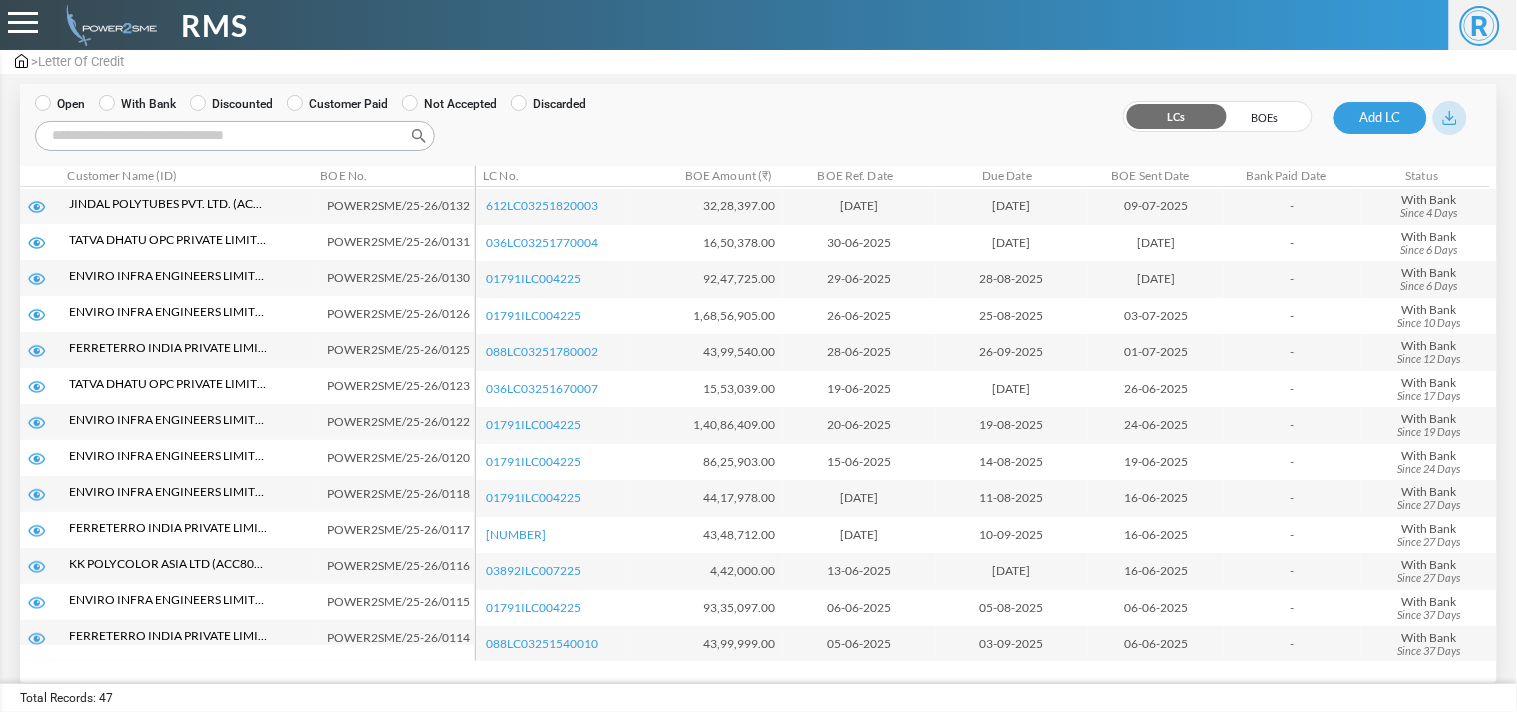 scroll, scrollTop: 322, scrollLeft: 0, axis: vertical 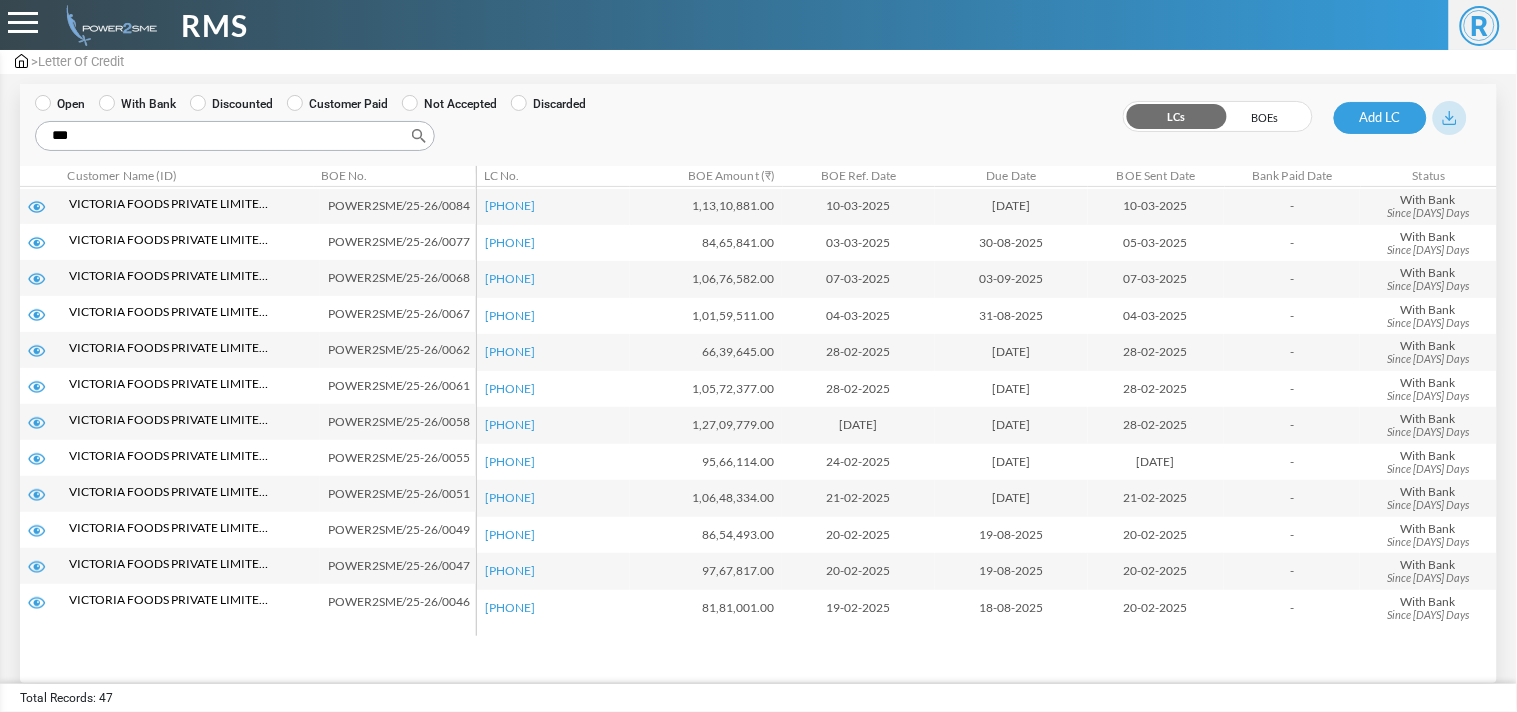 type on "***" 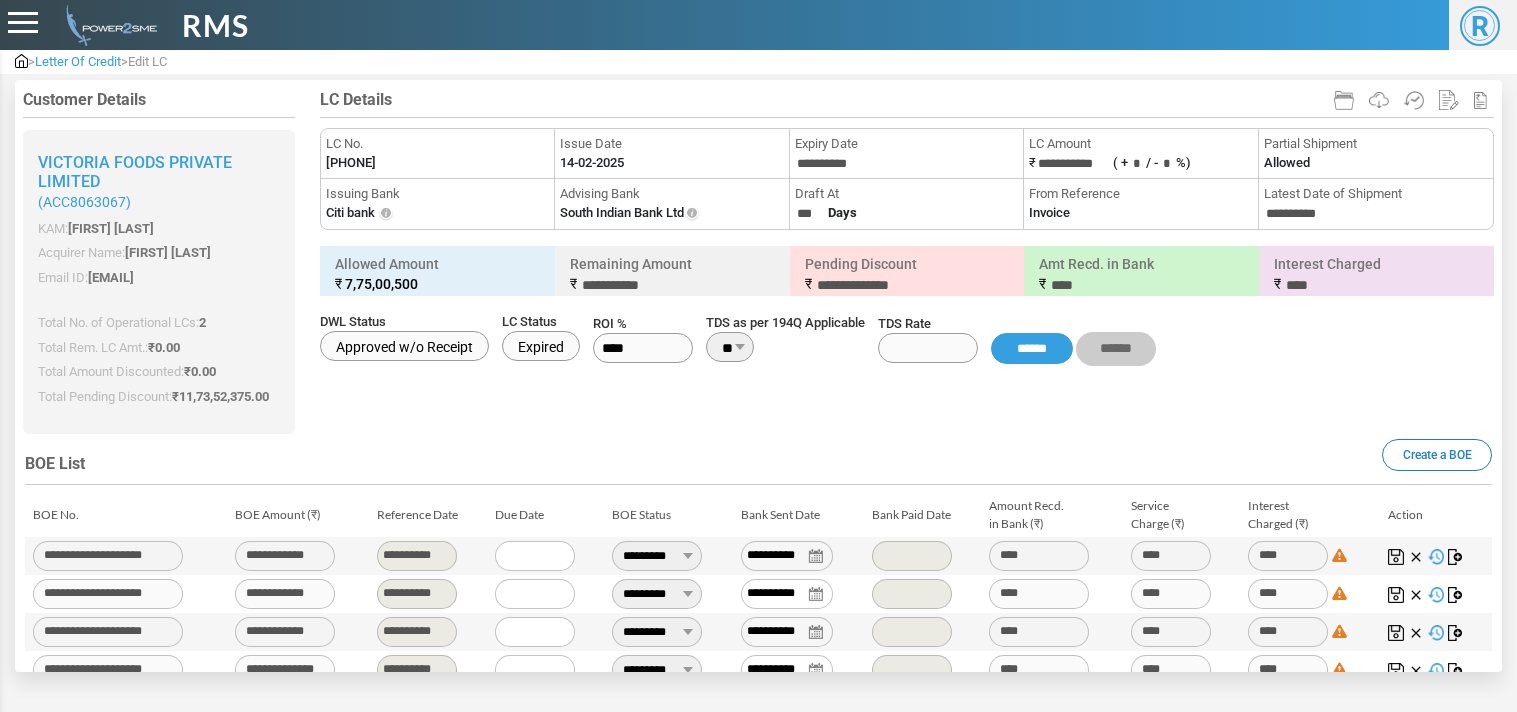 scroll, scrollTop: 0, scrollLeft: 0, axis: both 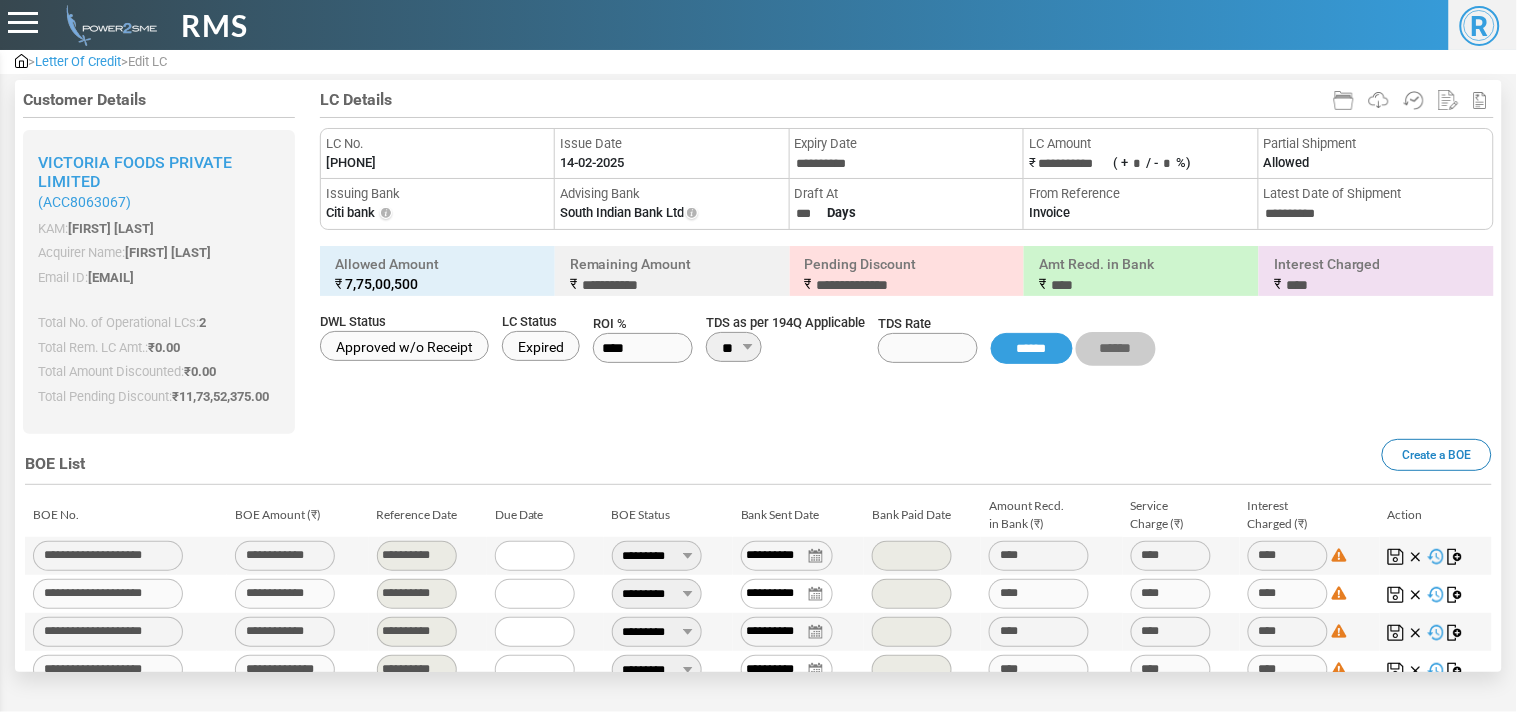click on "5549610590" at bounding box center (351, 163) 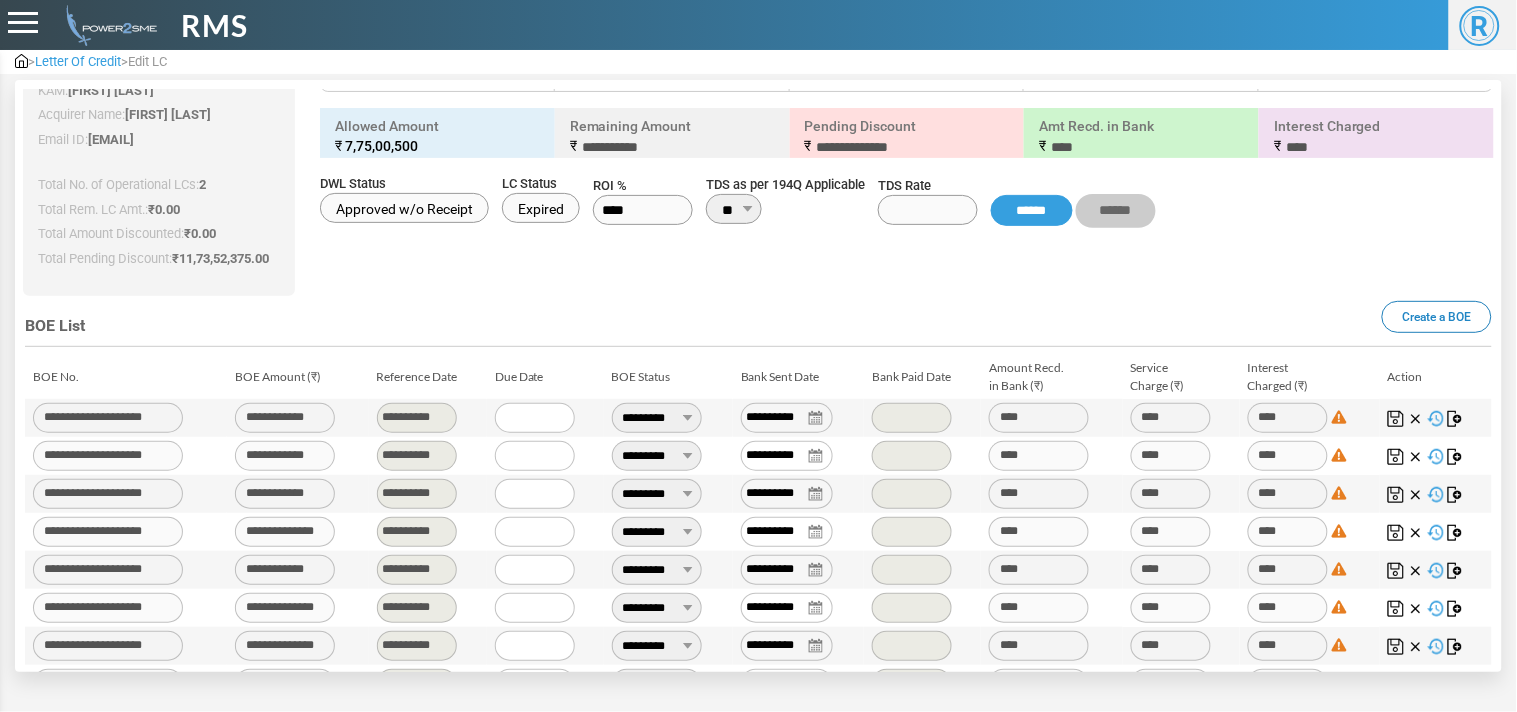 scroll, scrollTop: 213, scrollLeft: 0, axis: vertical 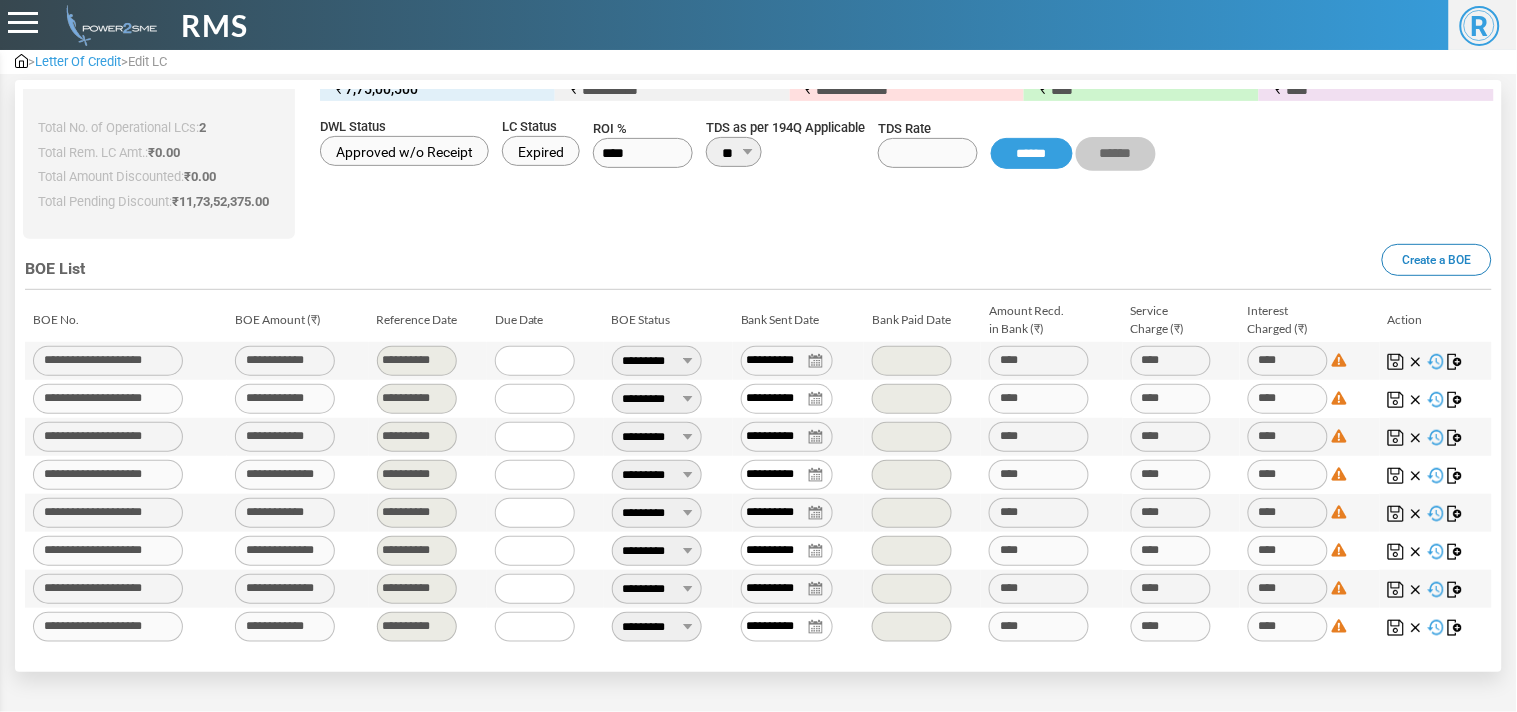click on "**********" at bounding box center (657, 361) 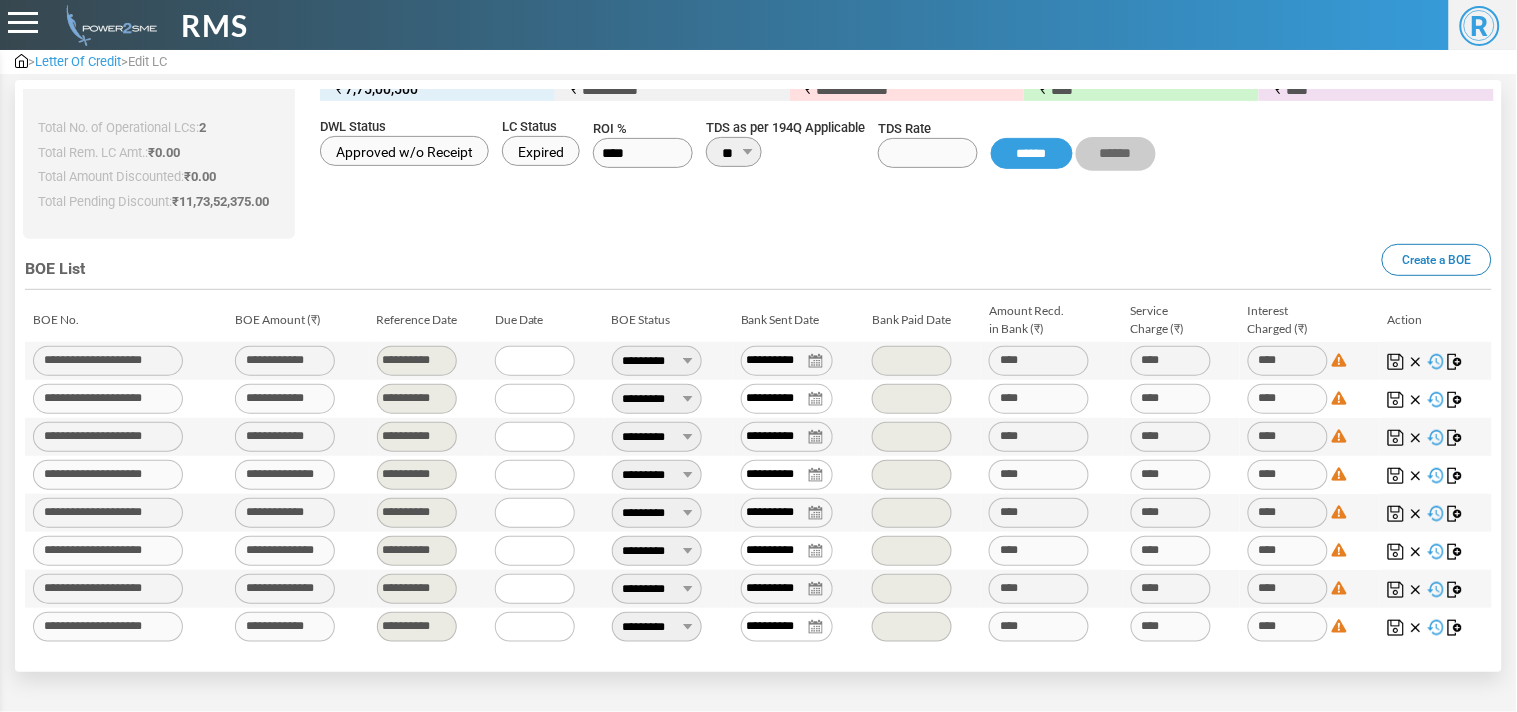 type on "**********" 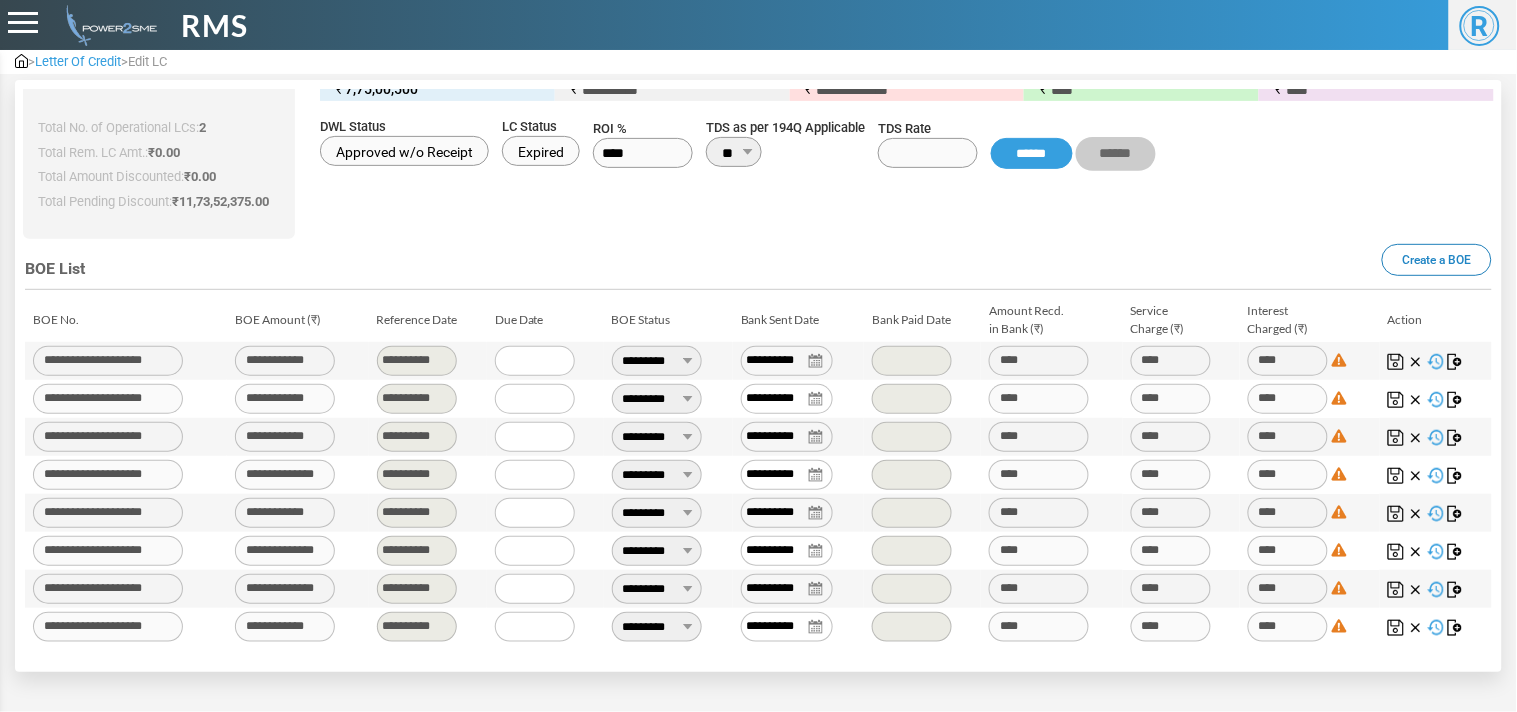 type on "********" 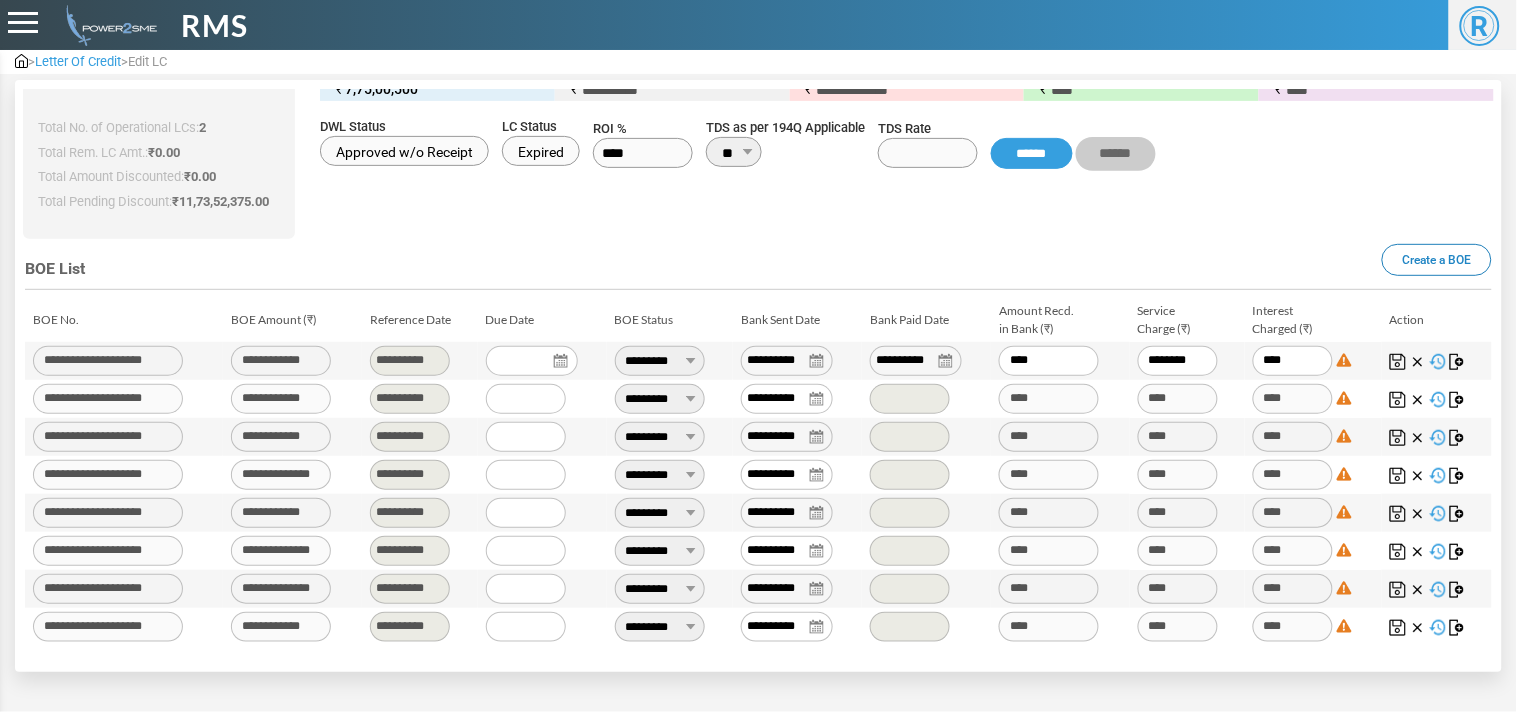 click on "**********" at bounding box center (916, 361) 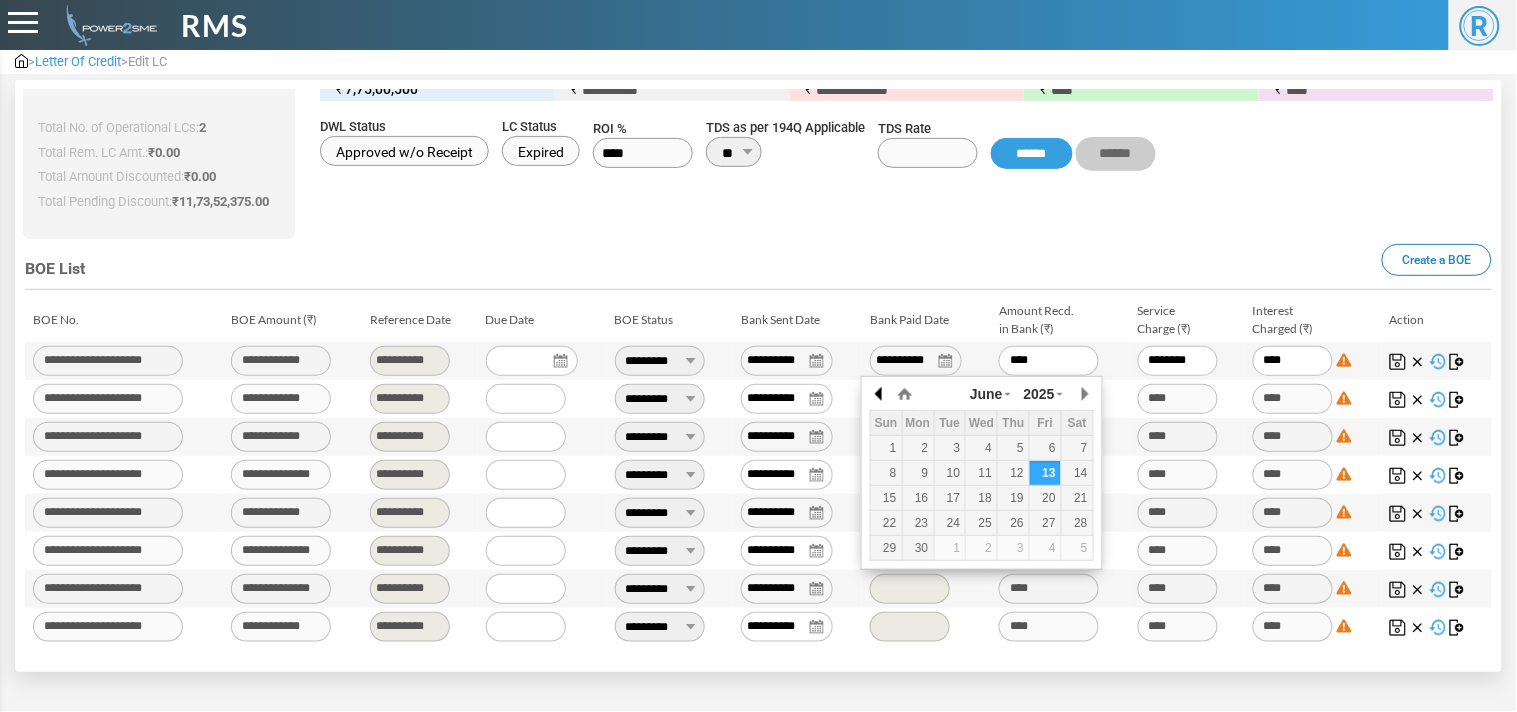 click at bounding box center (880, 394) 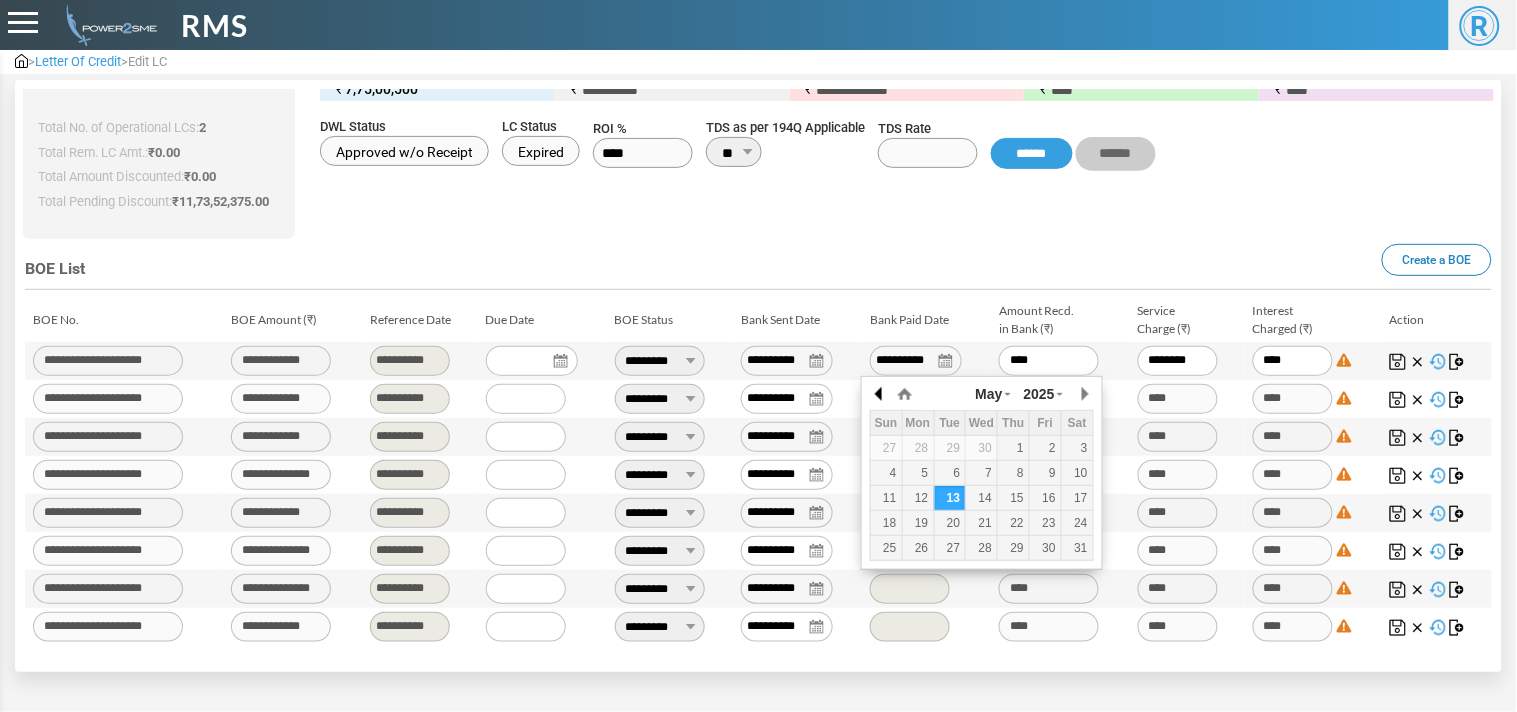 click at bounding box center (880, 394) 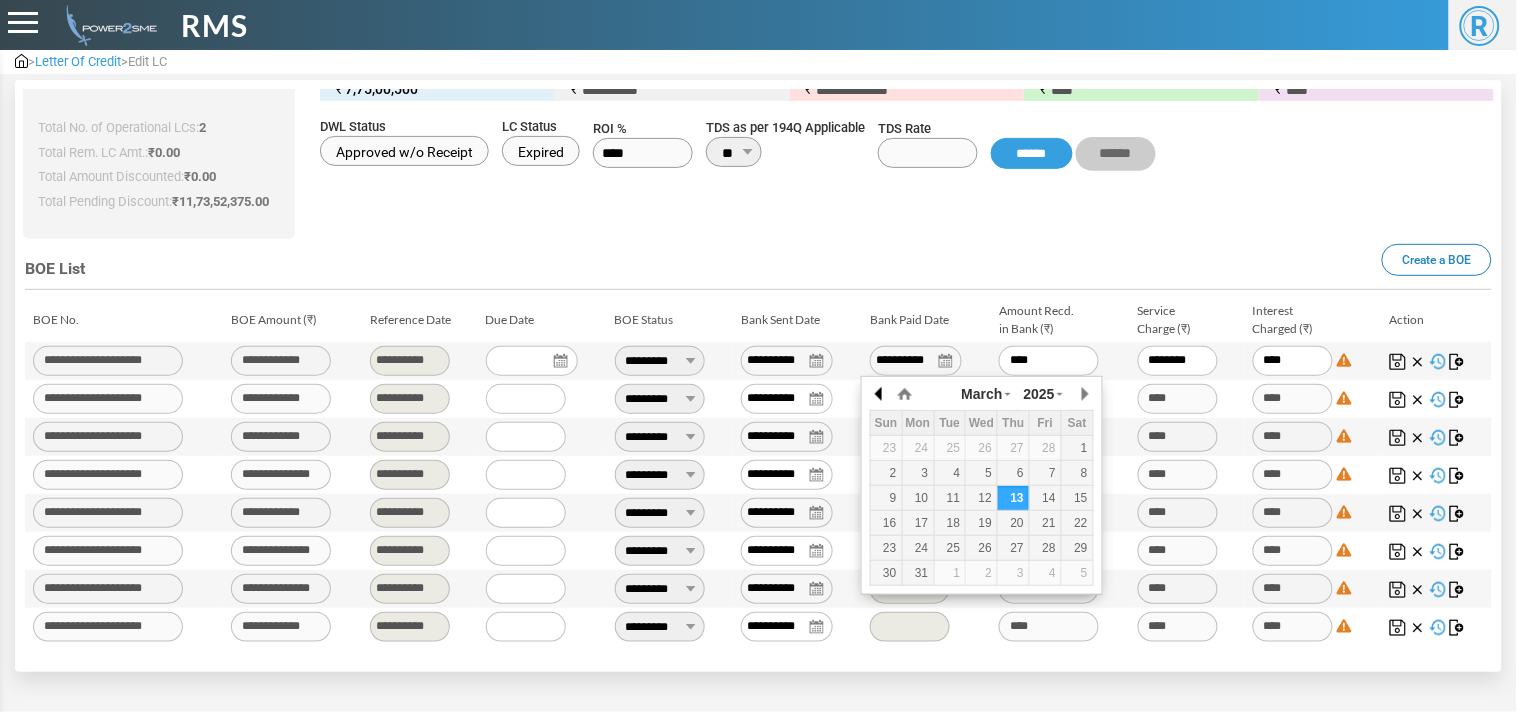 click at bounding box center [880, 394] 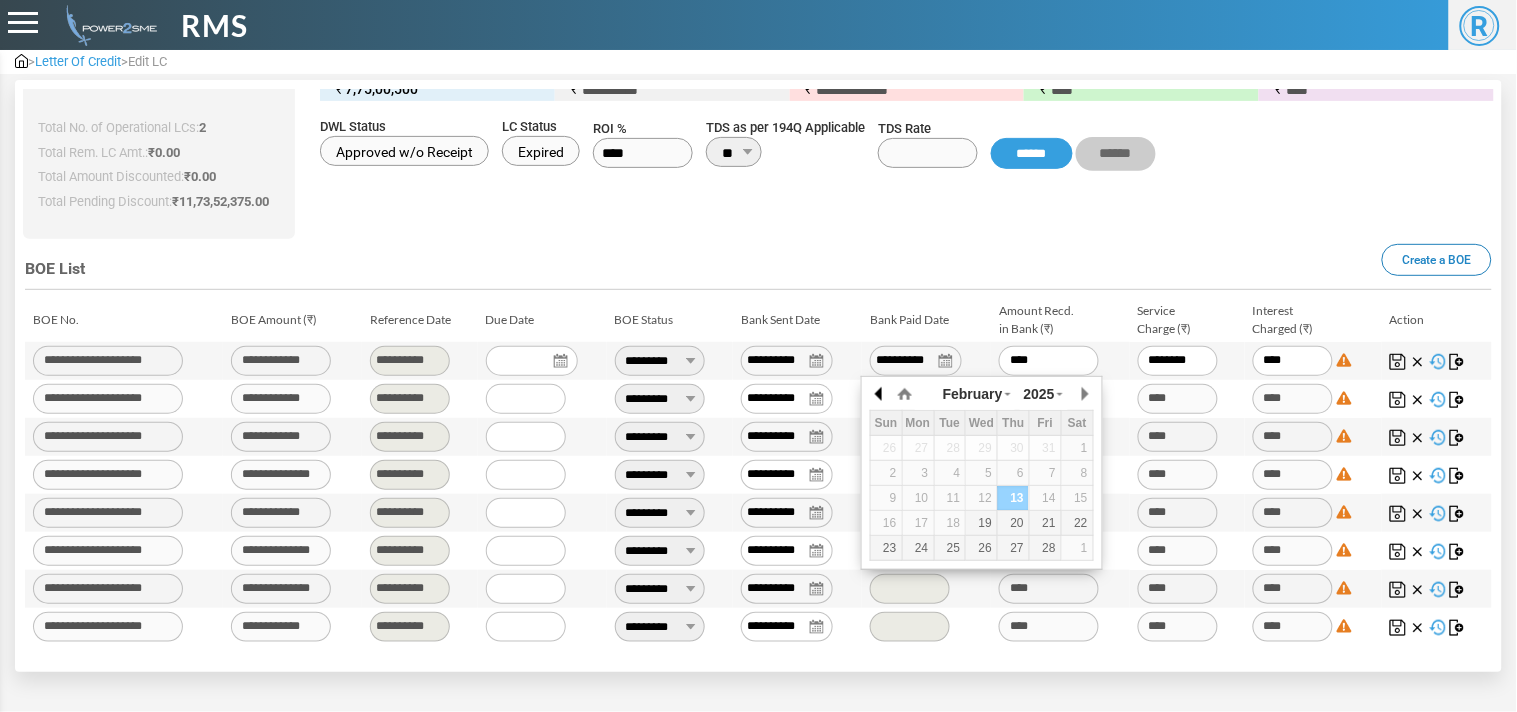 click at bounding box center [880, 394] 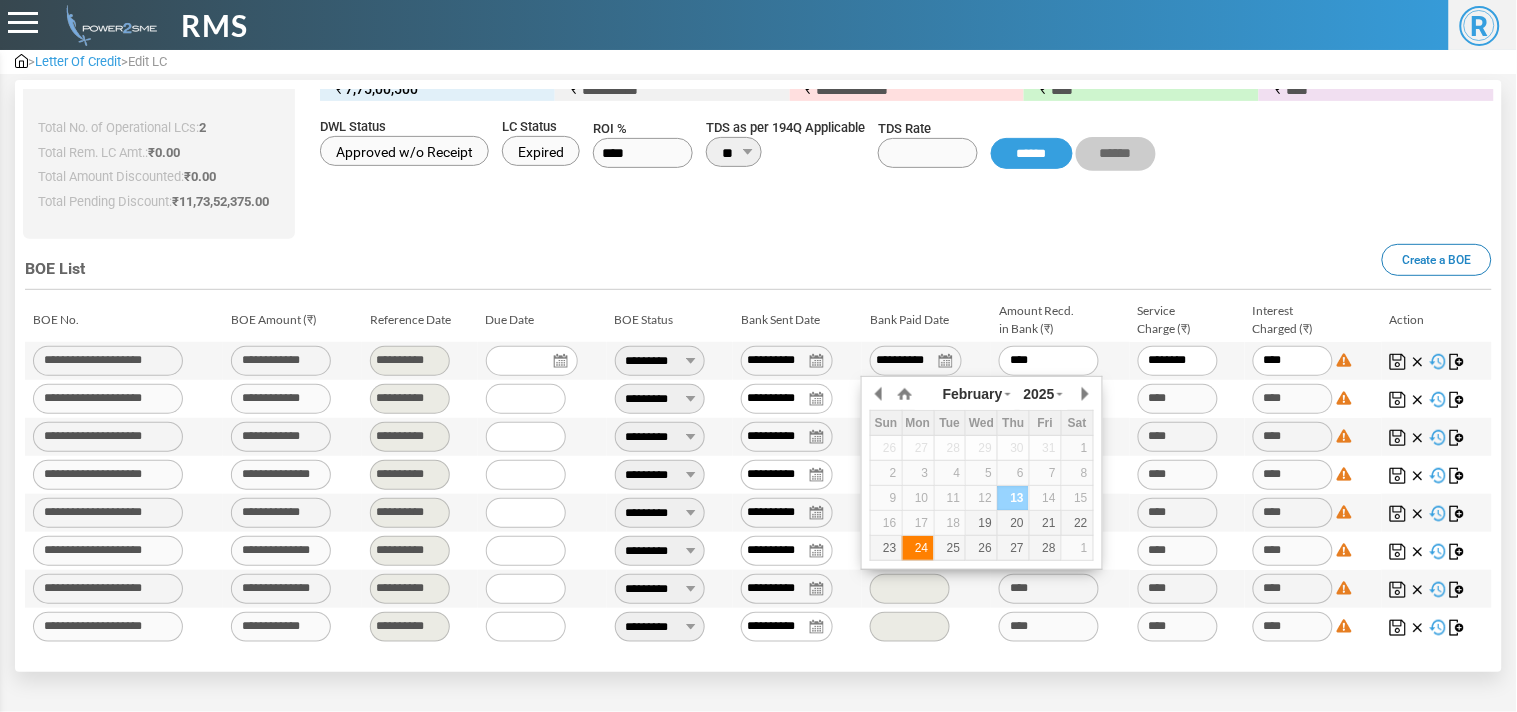 click on "24" at bounding box center [918, 548] 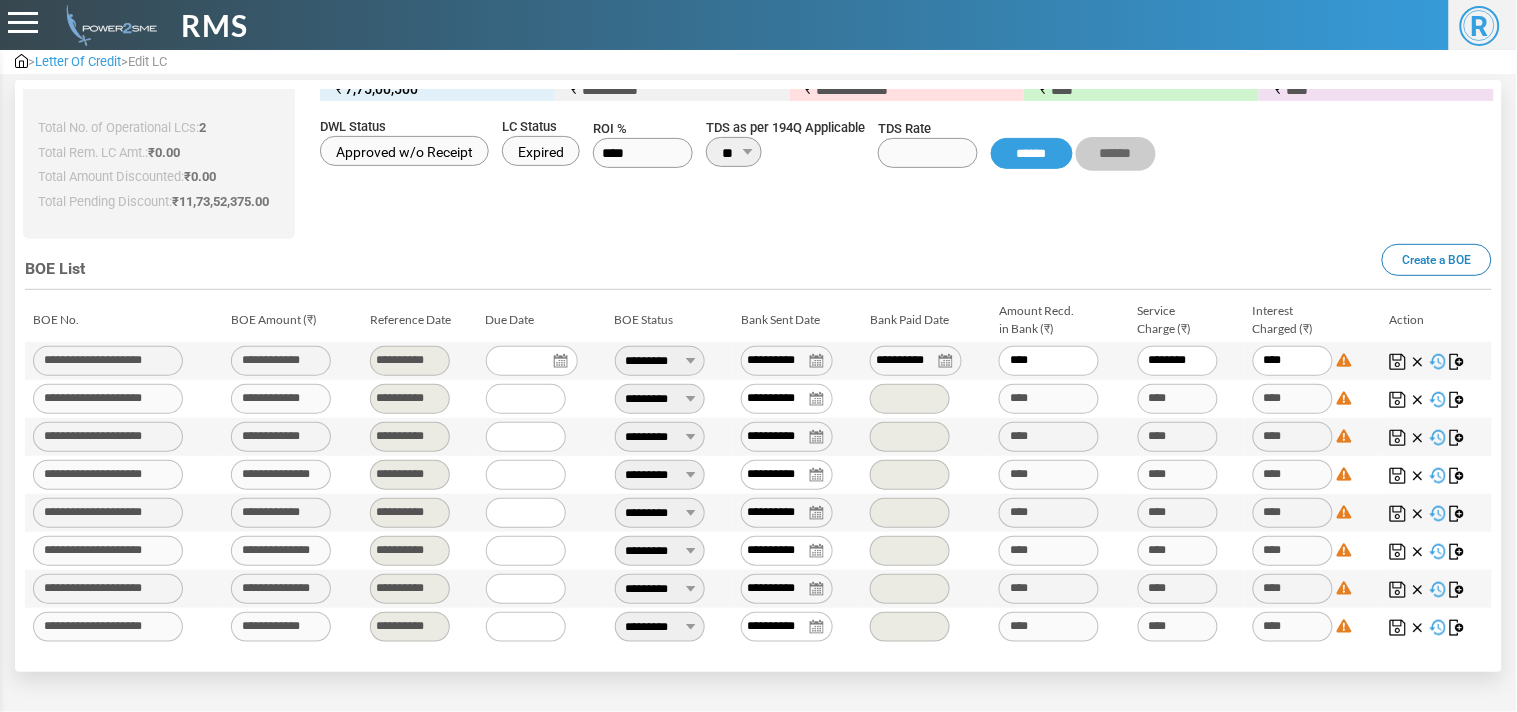 click on "****" at bounding box center (1049, 361) 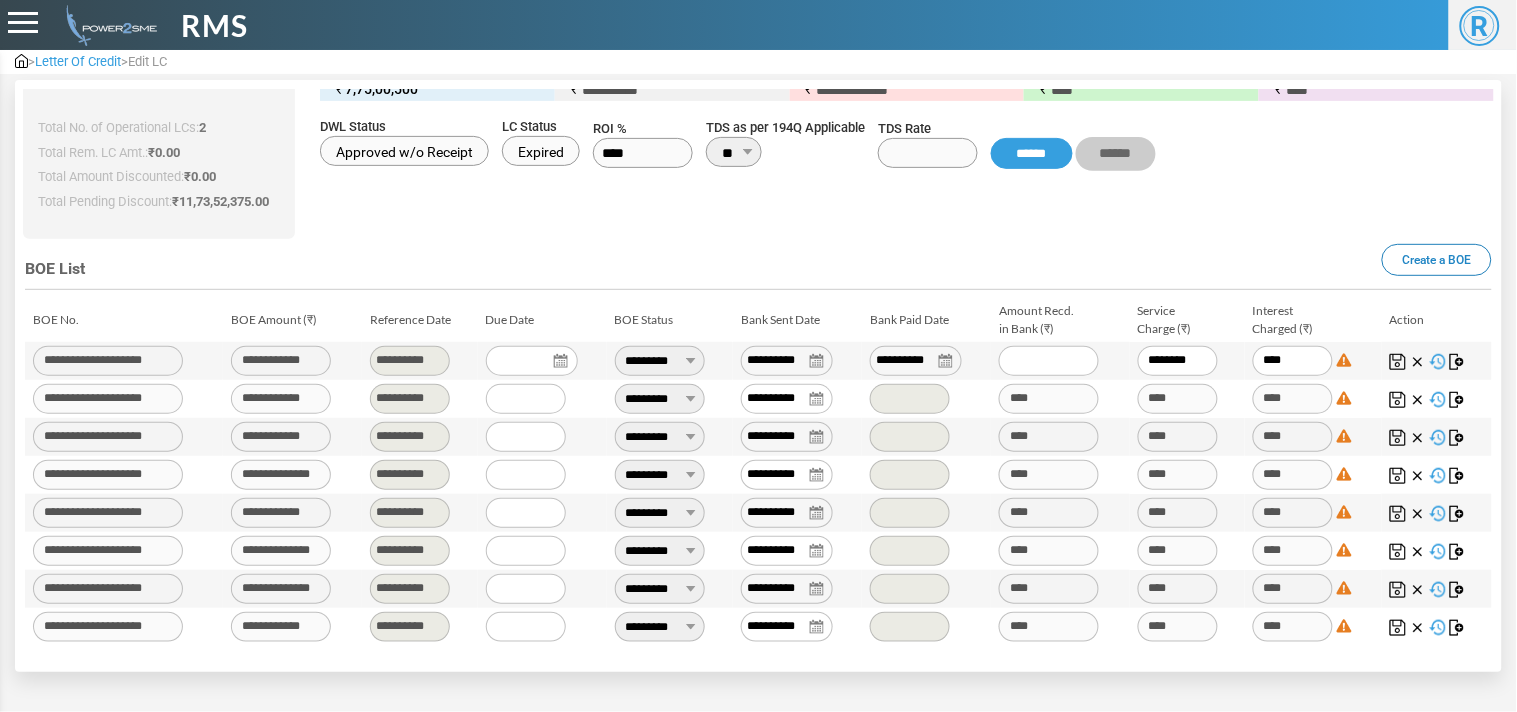 paste on "*******" 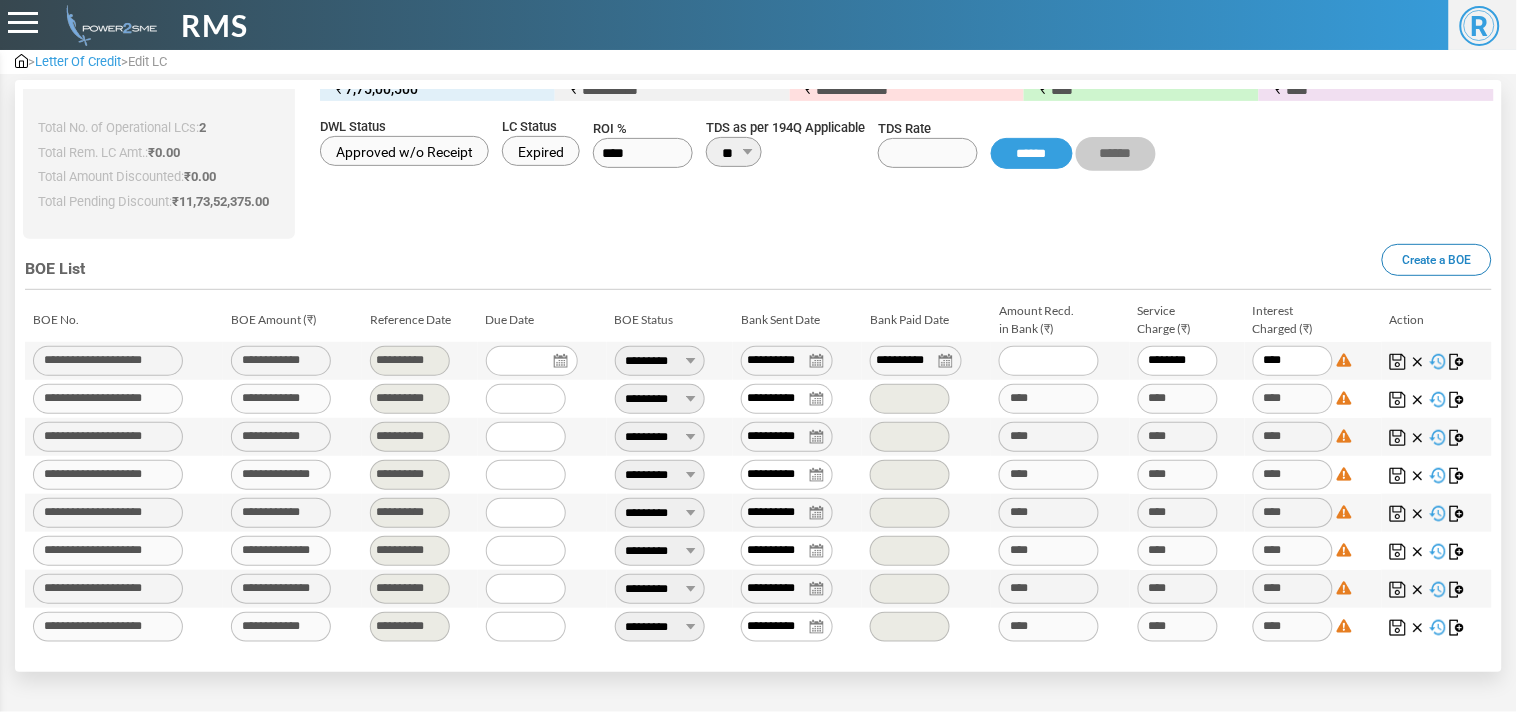 type on "*******" 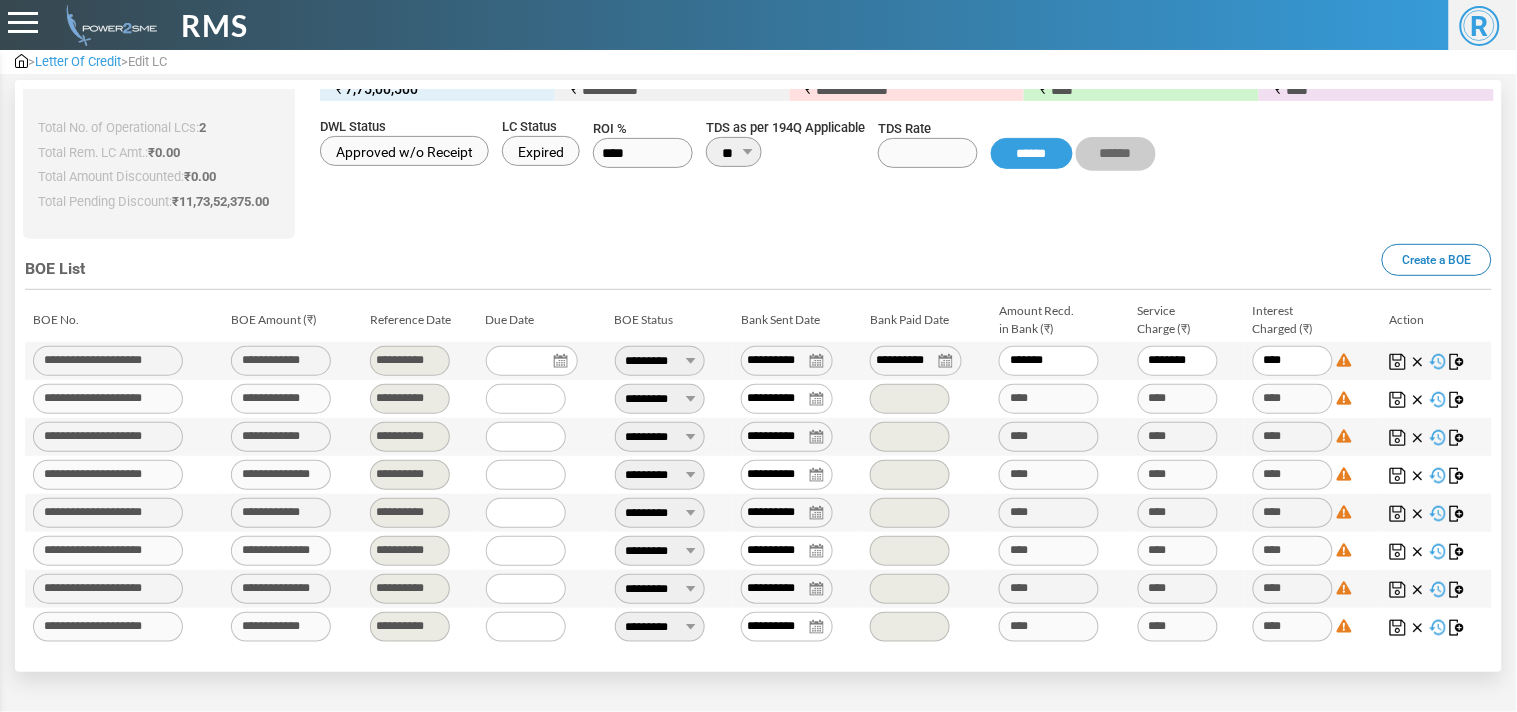 type on "******" 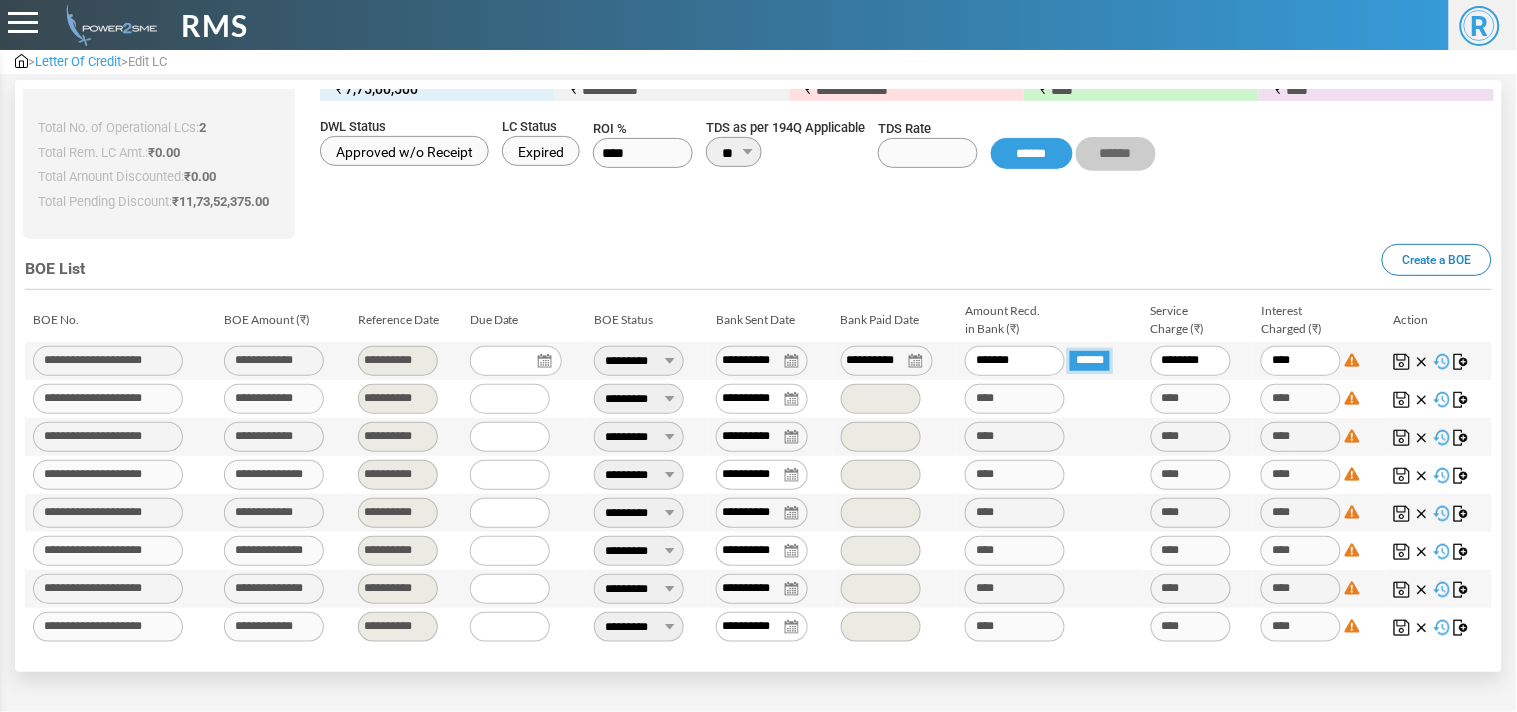 type on "**********" 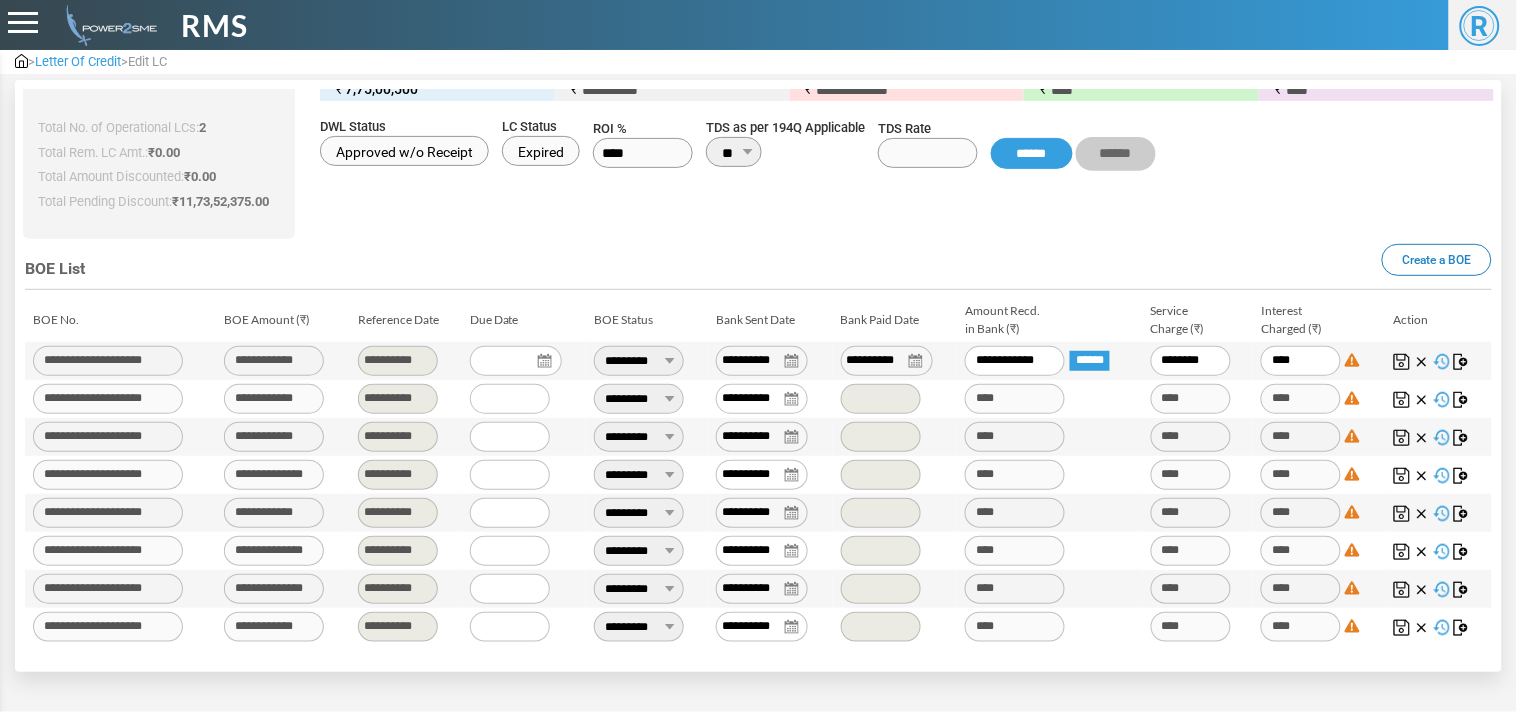 type on "********" 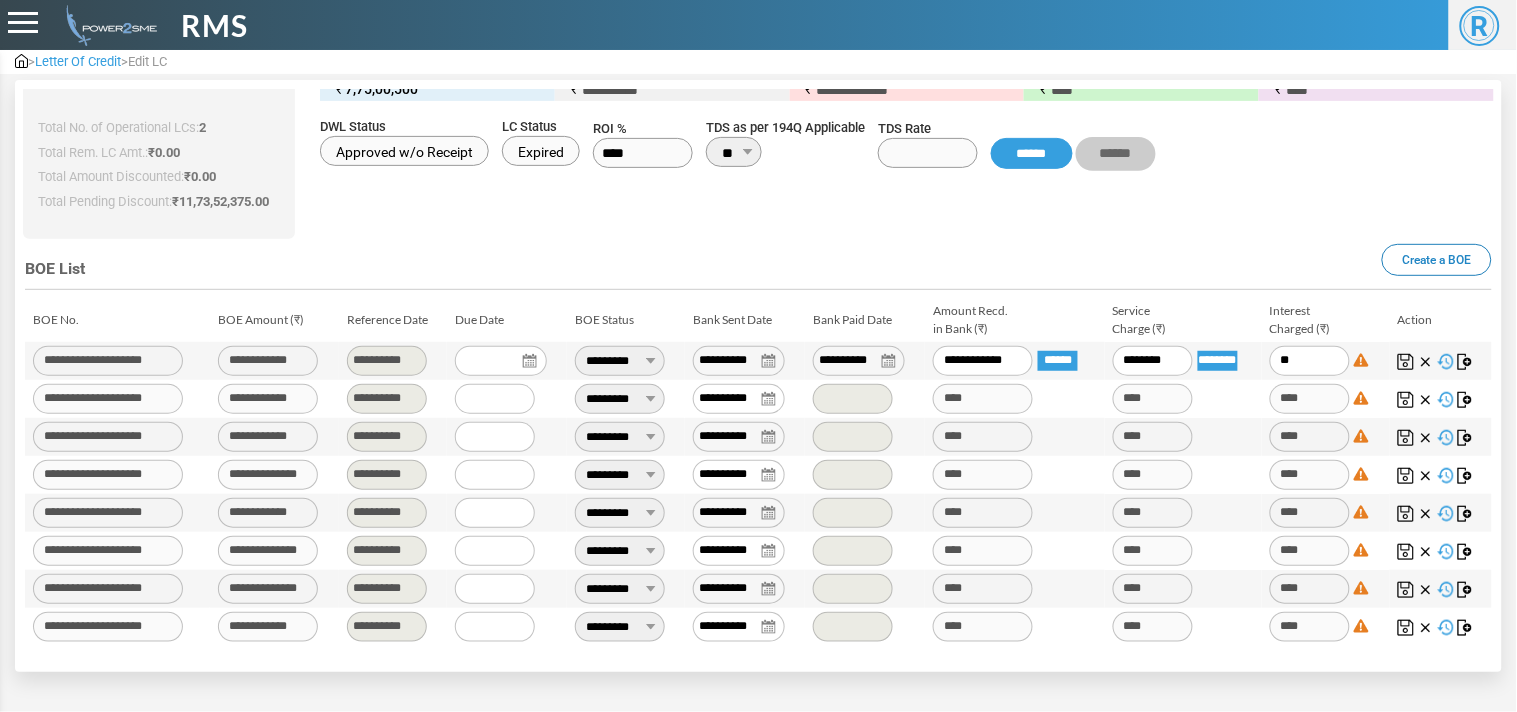 type on "*" 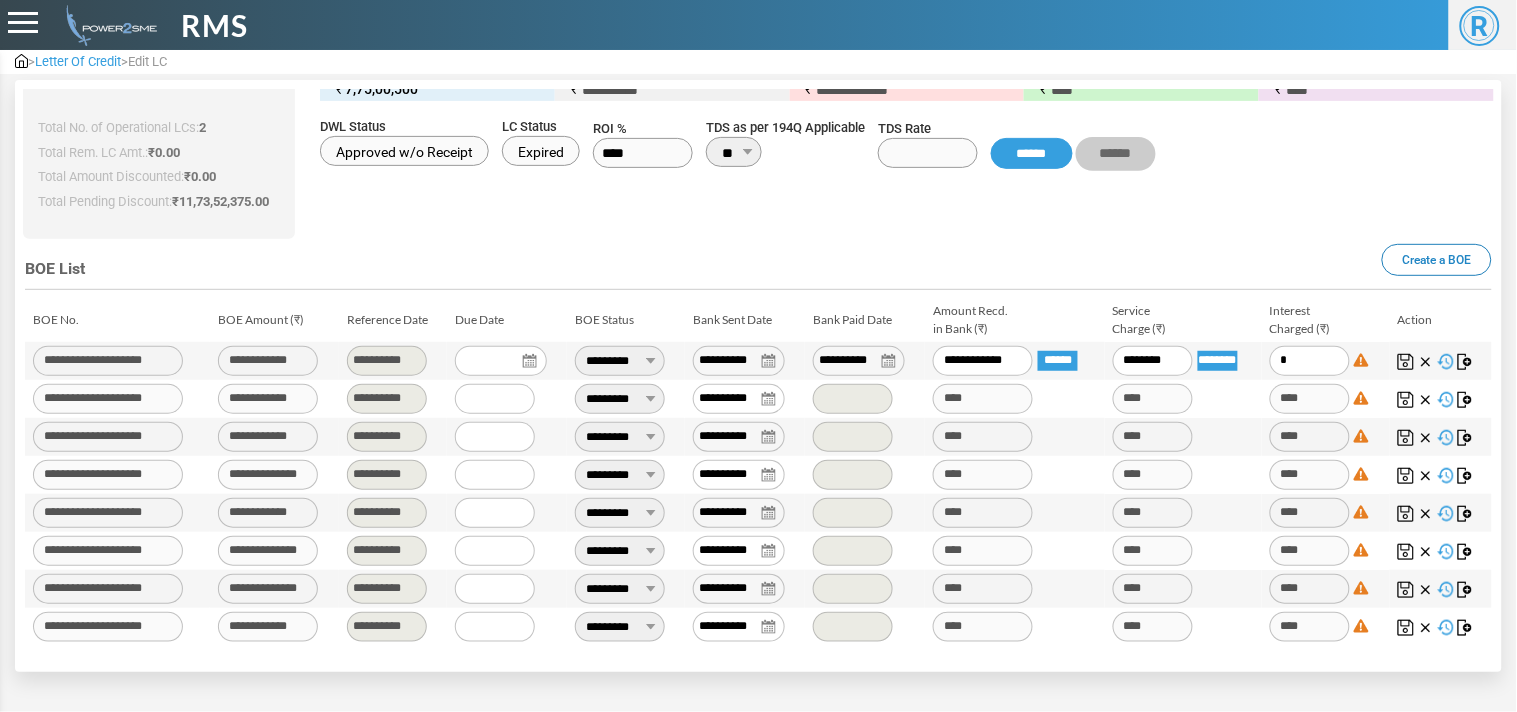 type on "*" 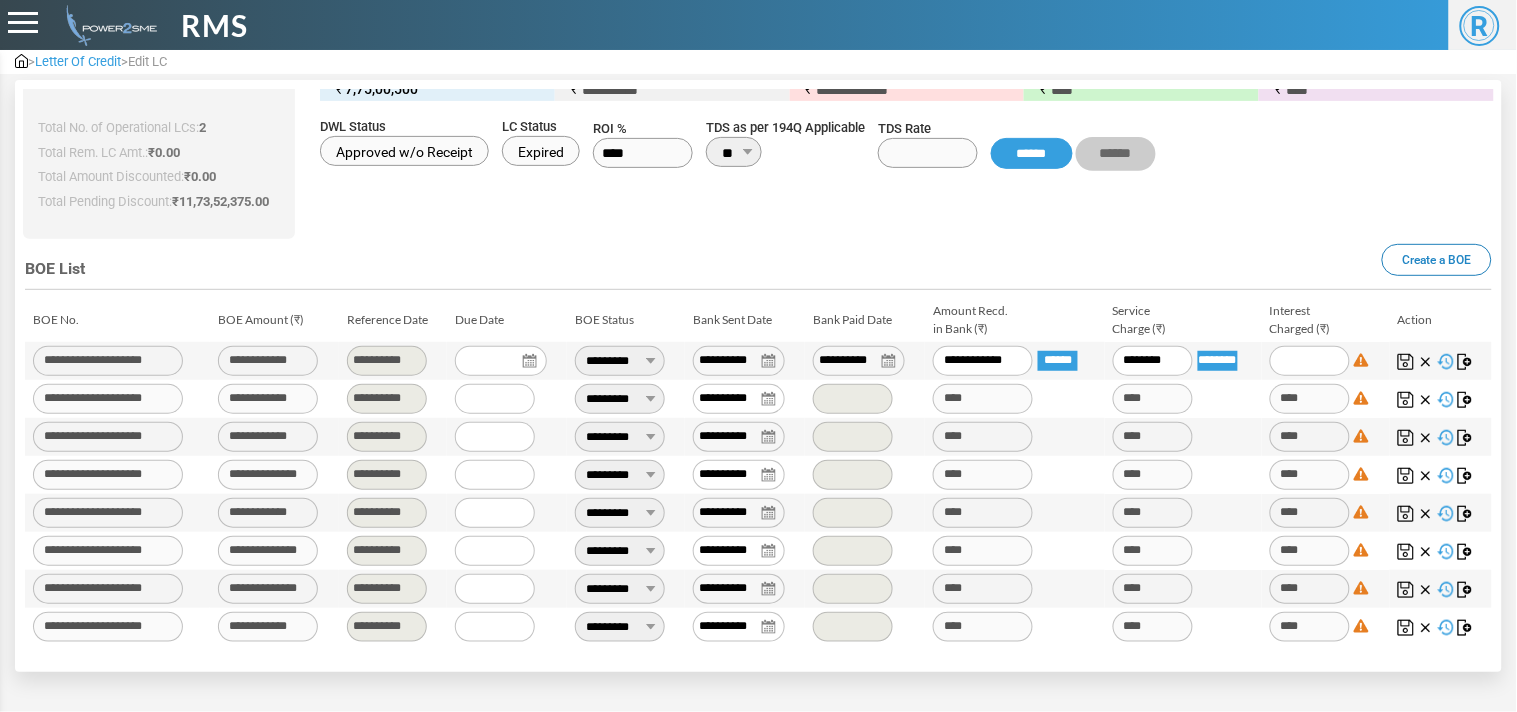 type 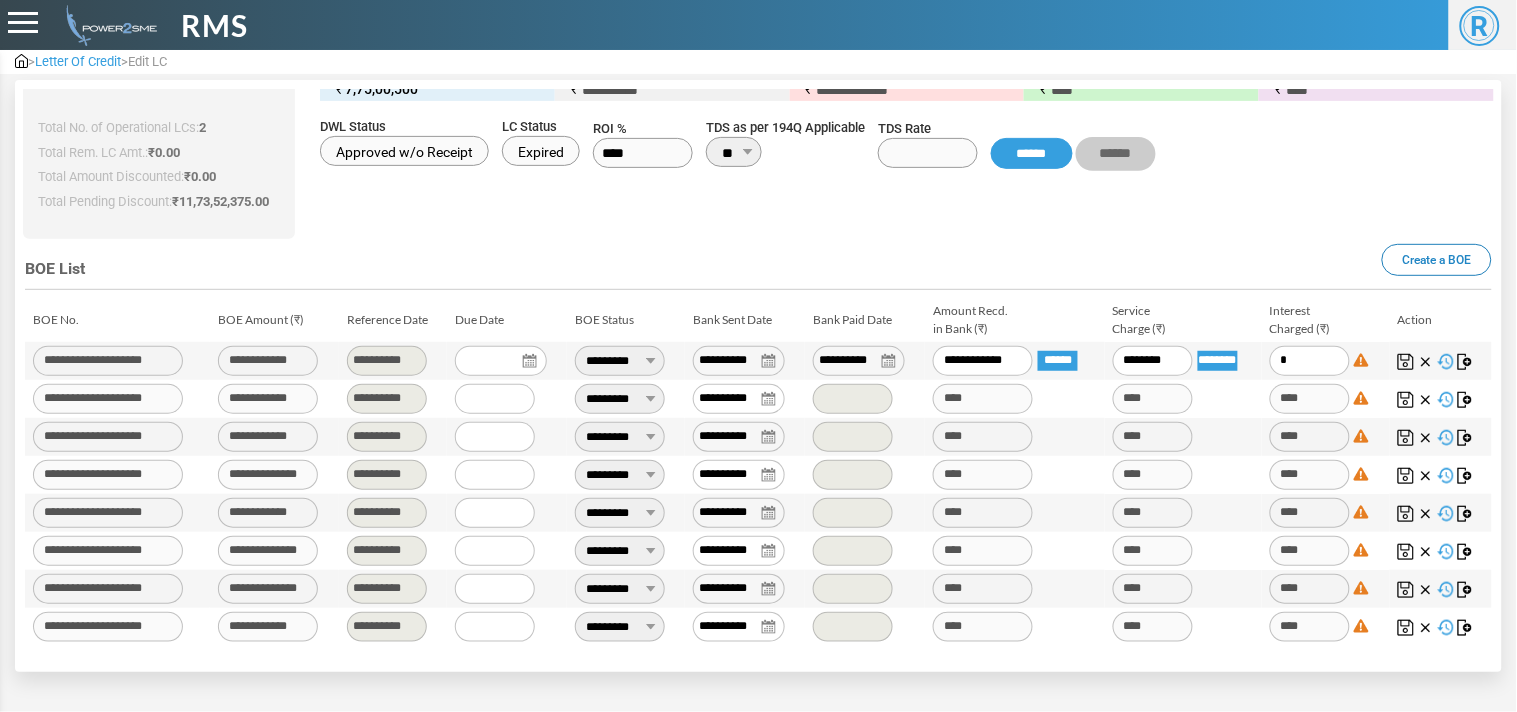 type on "**" 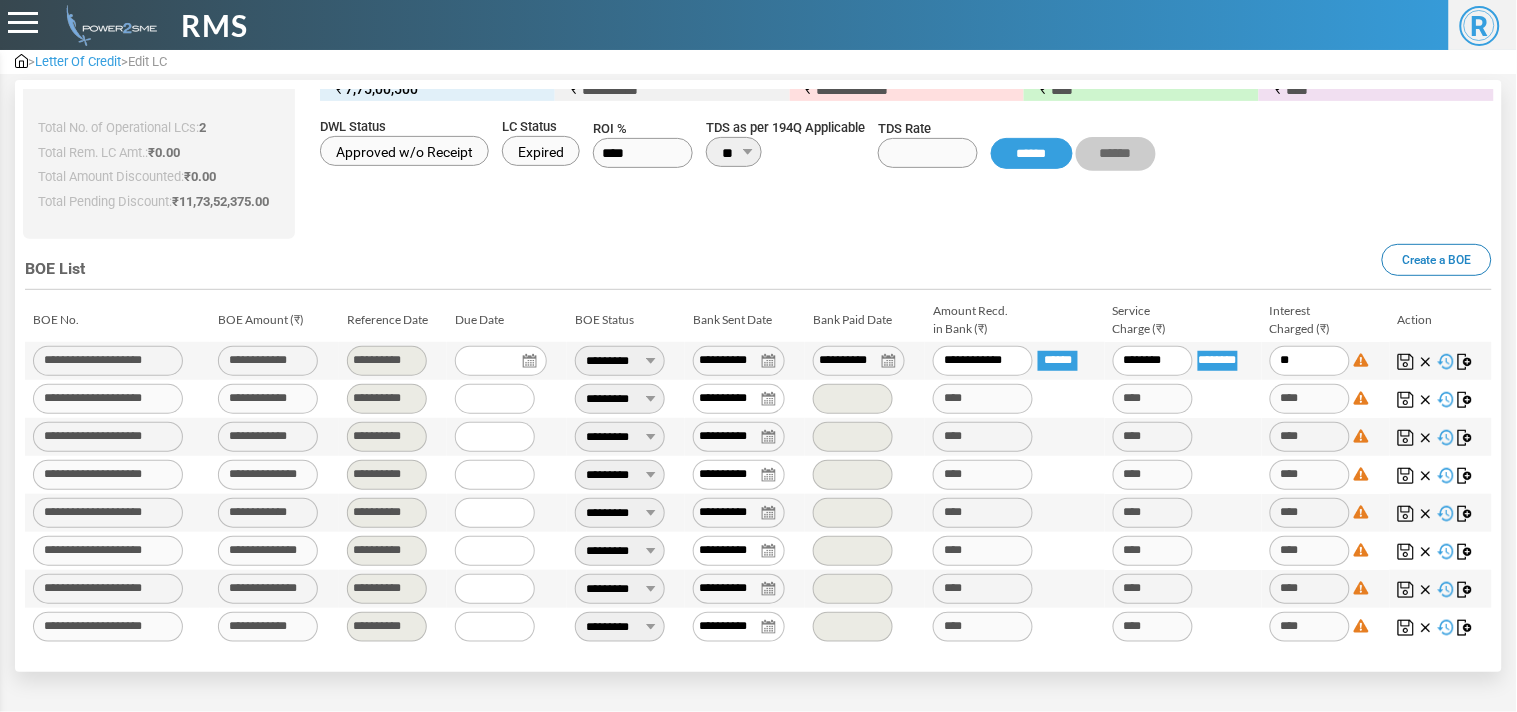 type on "*****" 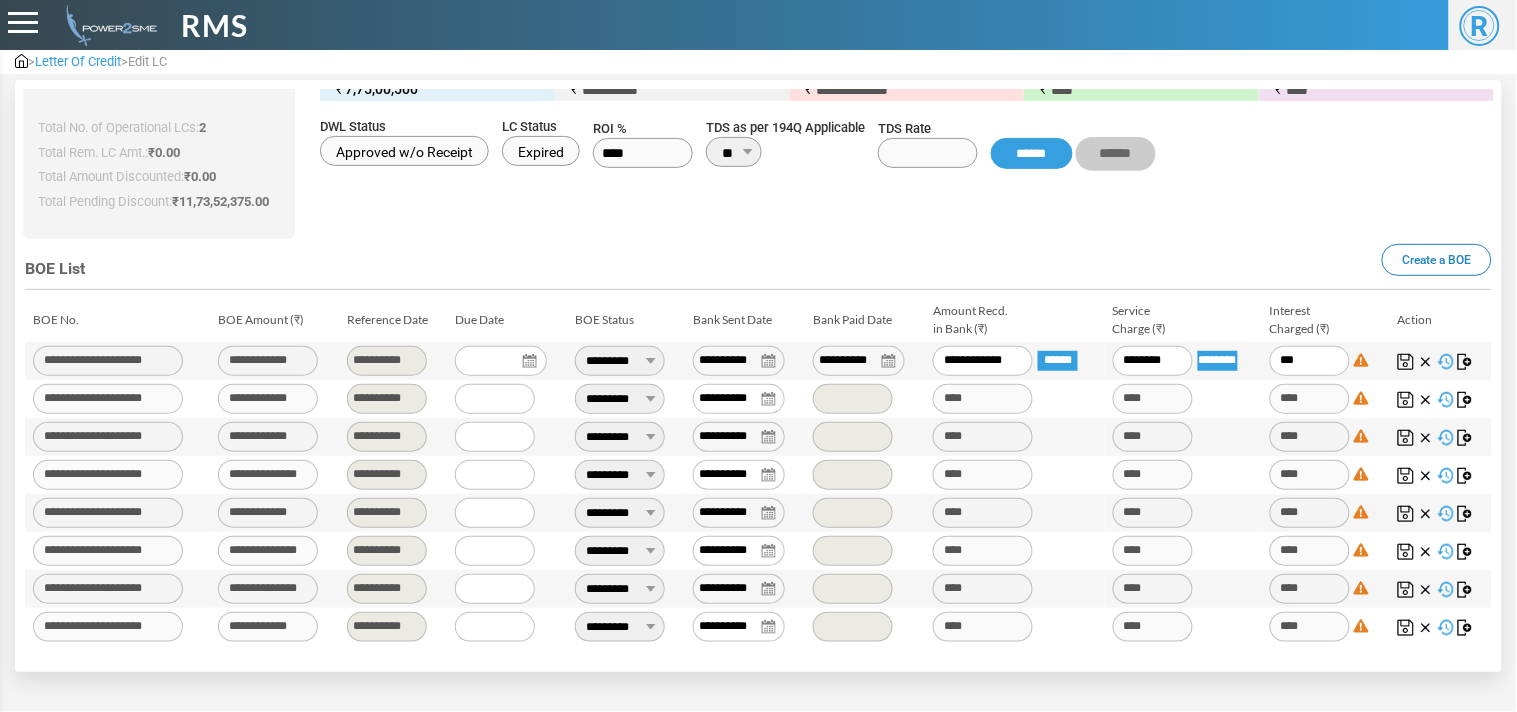 type on "*****" 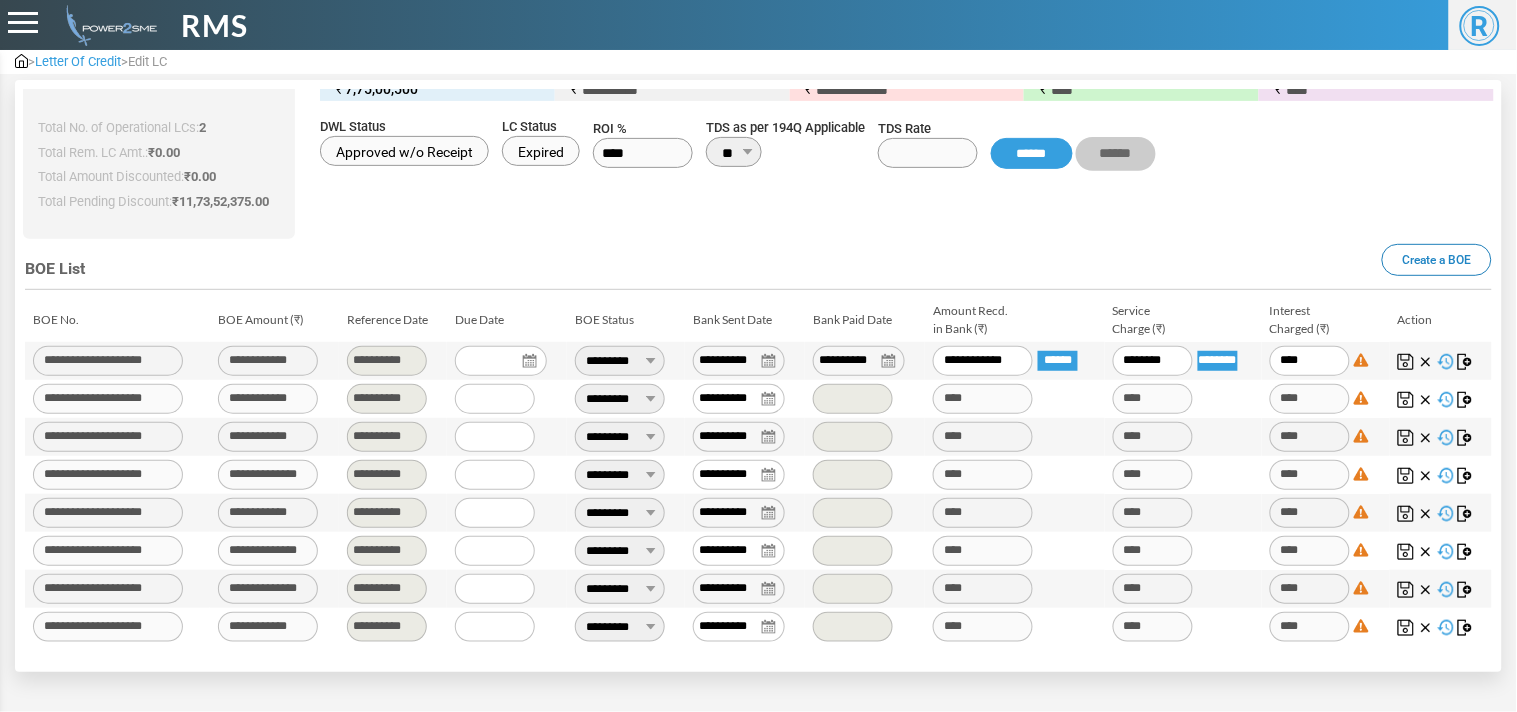 type on "*****" 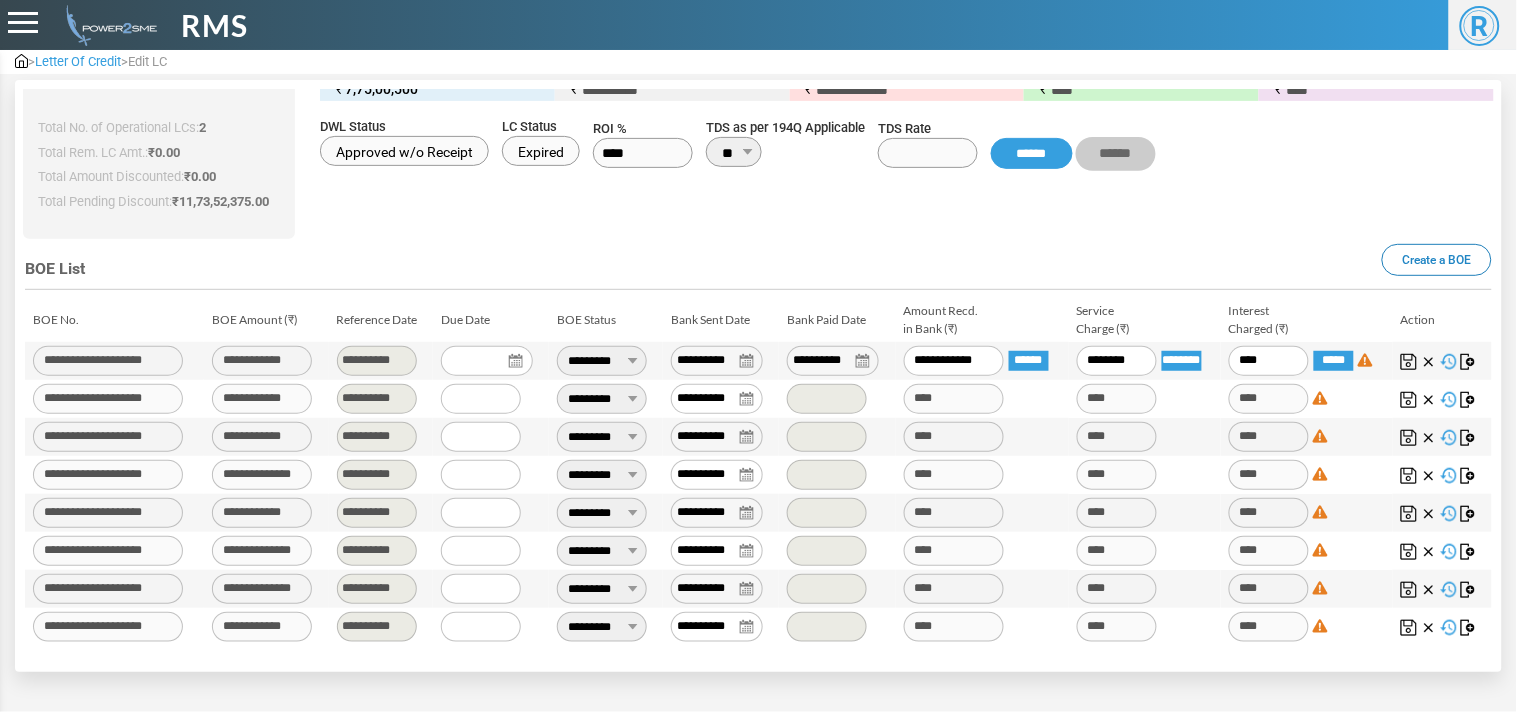 type on "*****" 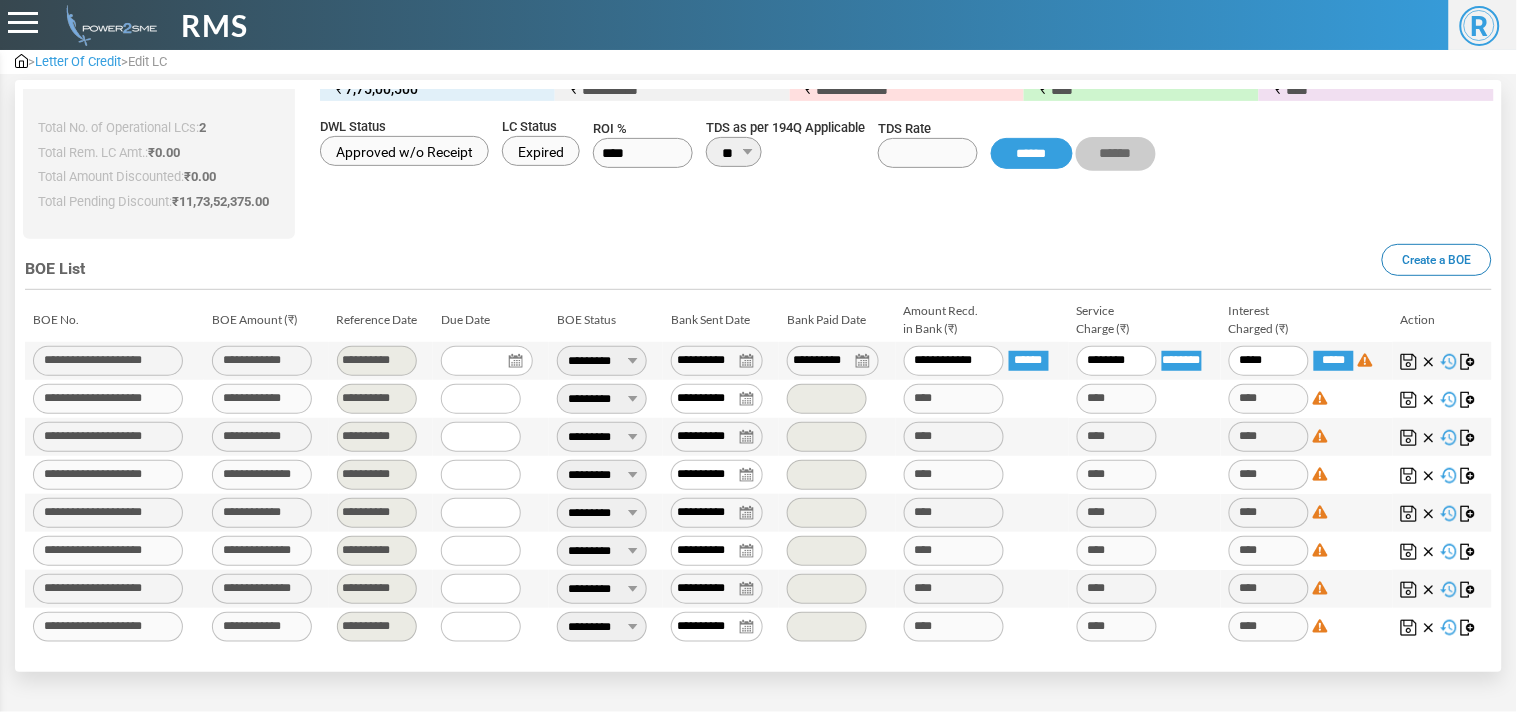 type on "******" 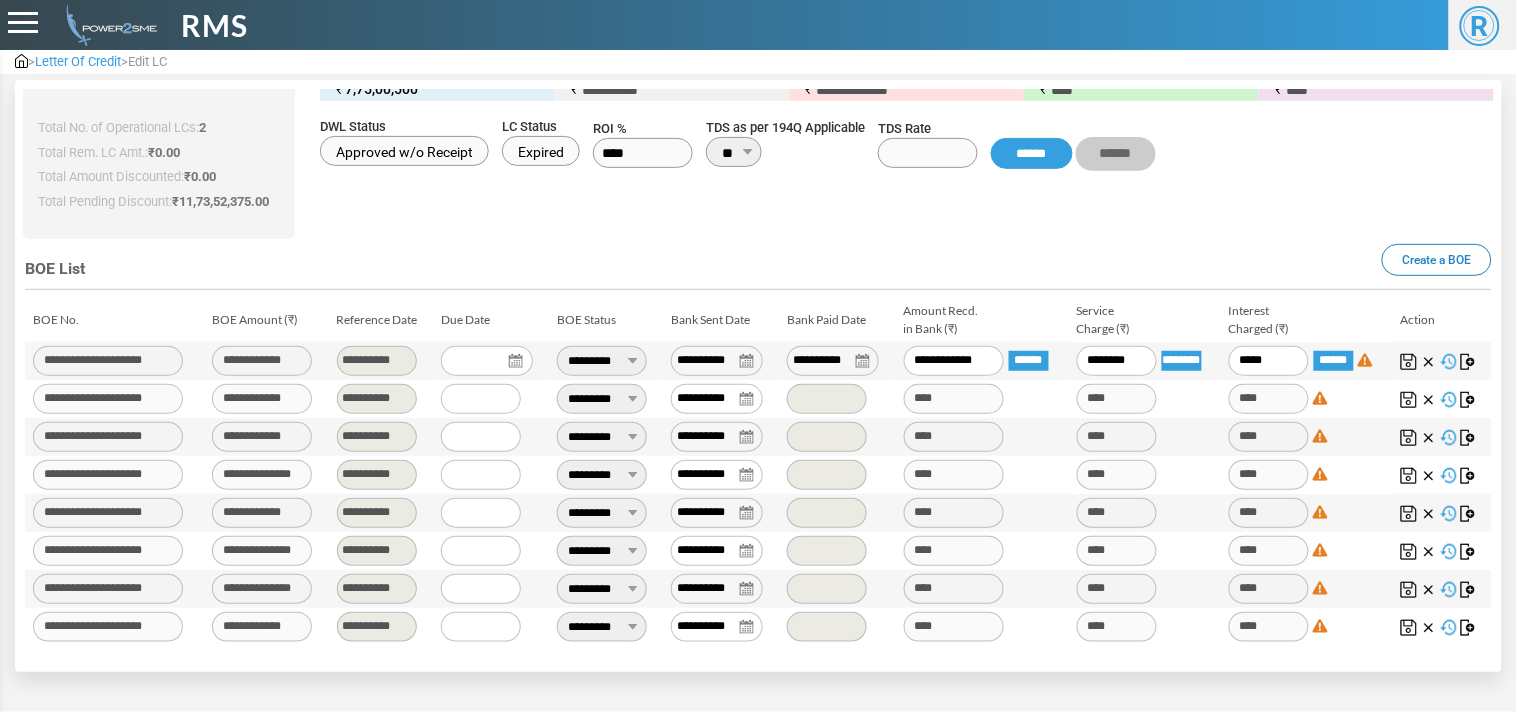 type on "******" 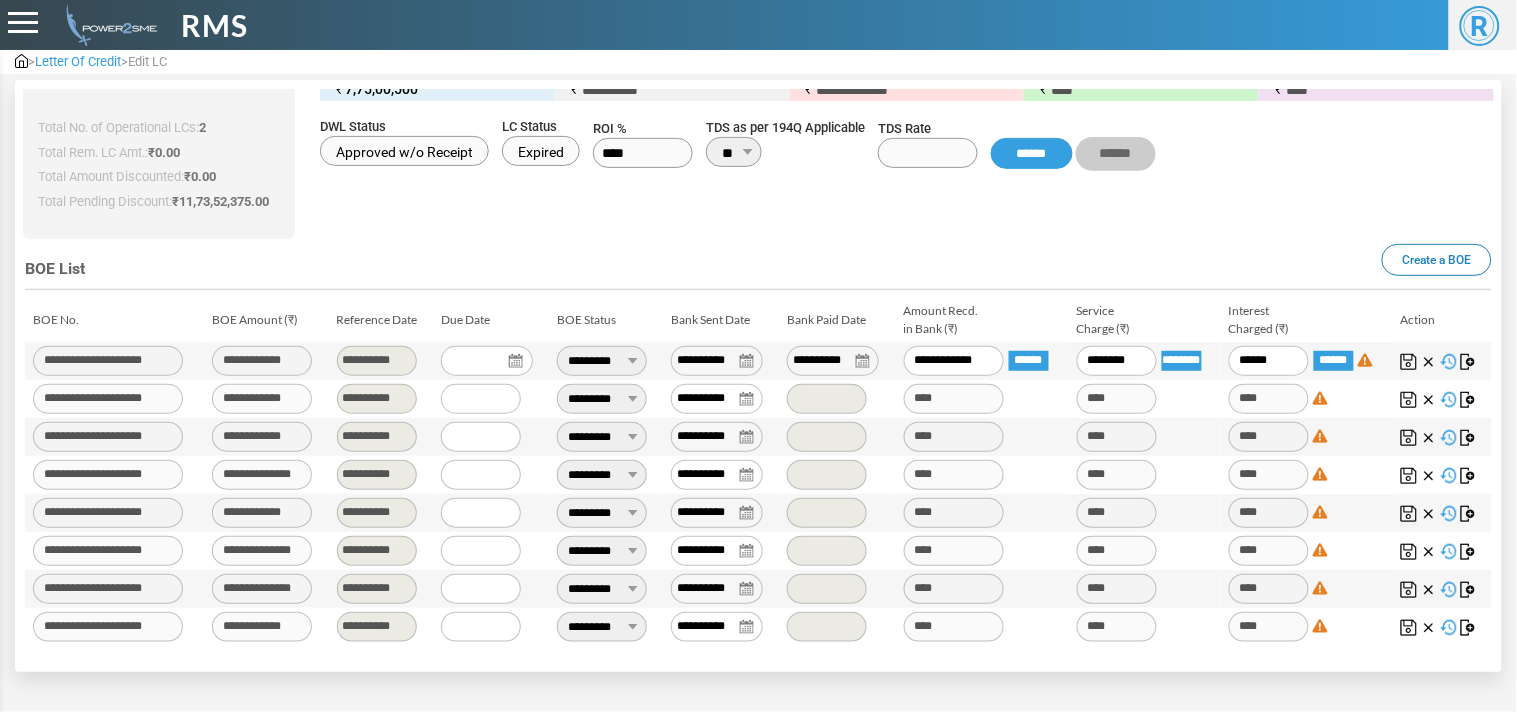 type on "*****" 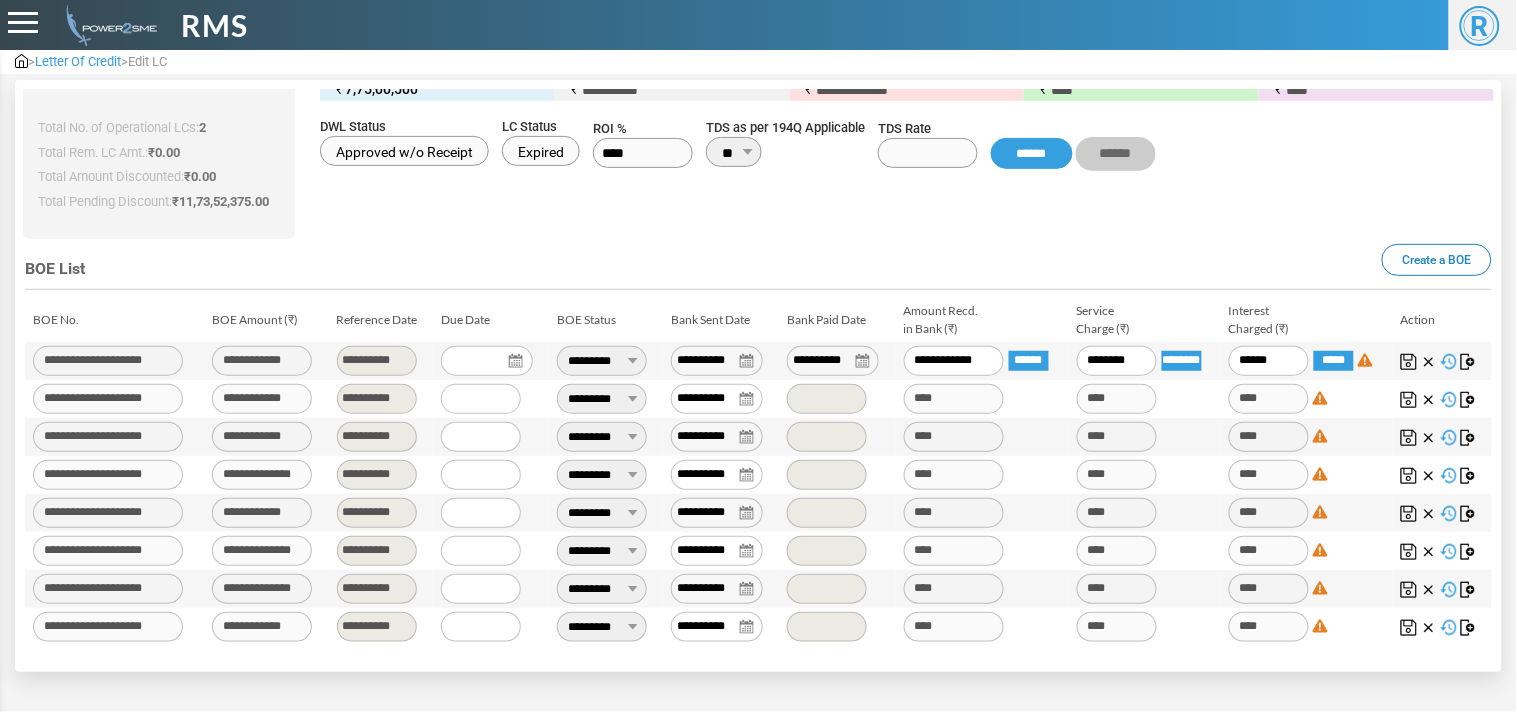 type on "**********" 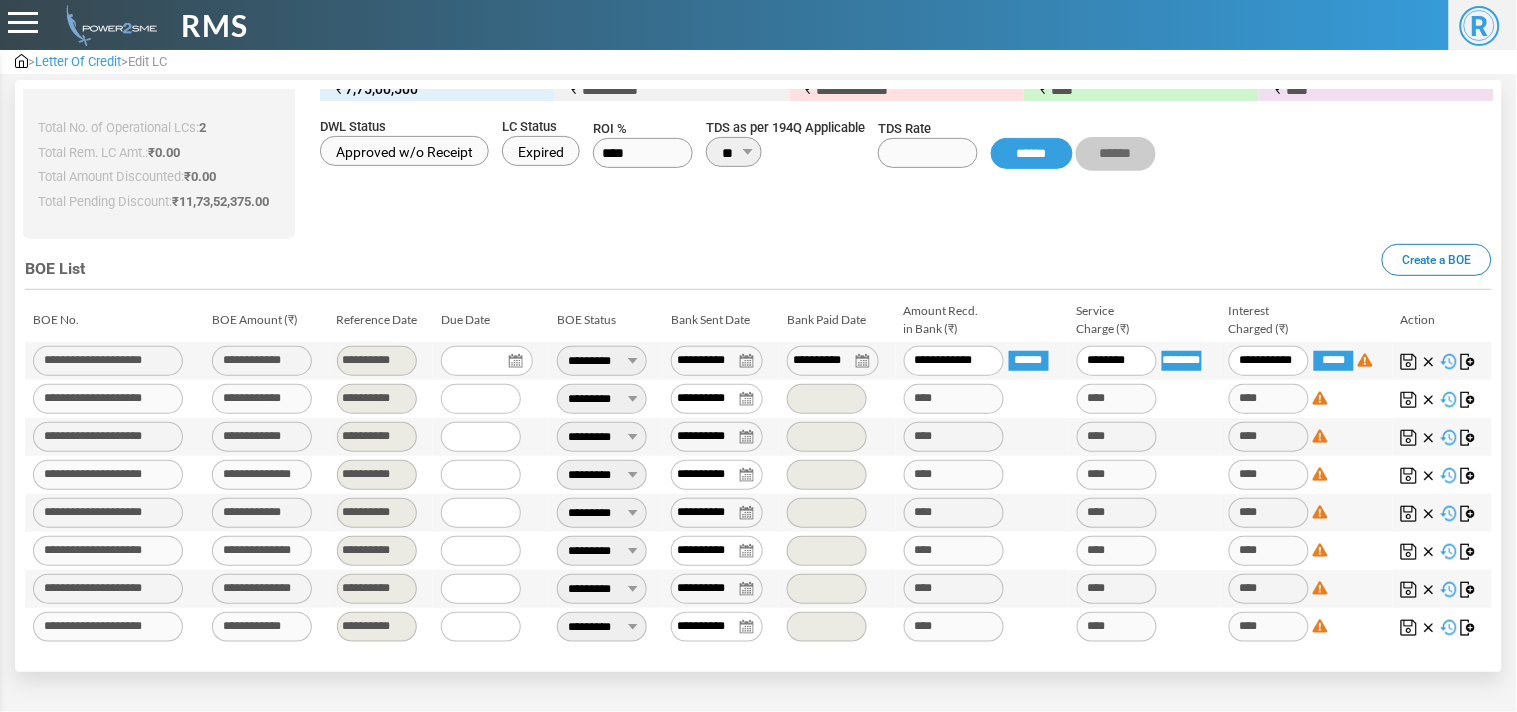 click at bounding box center (1409, 362) 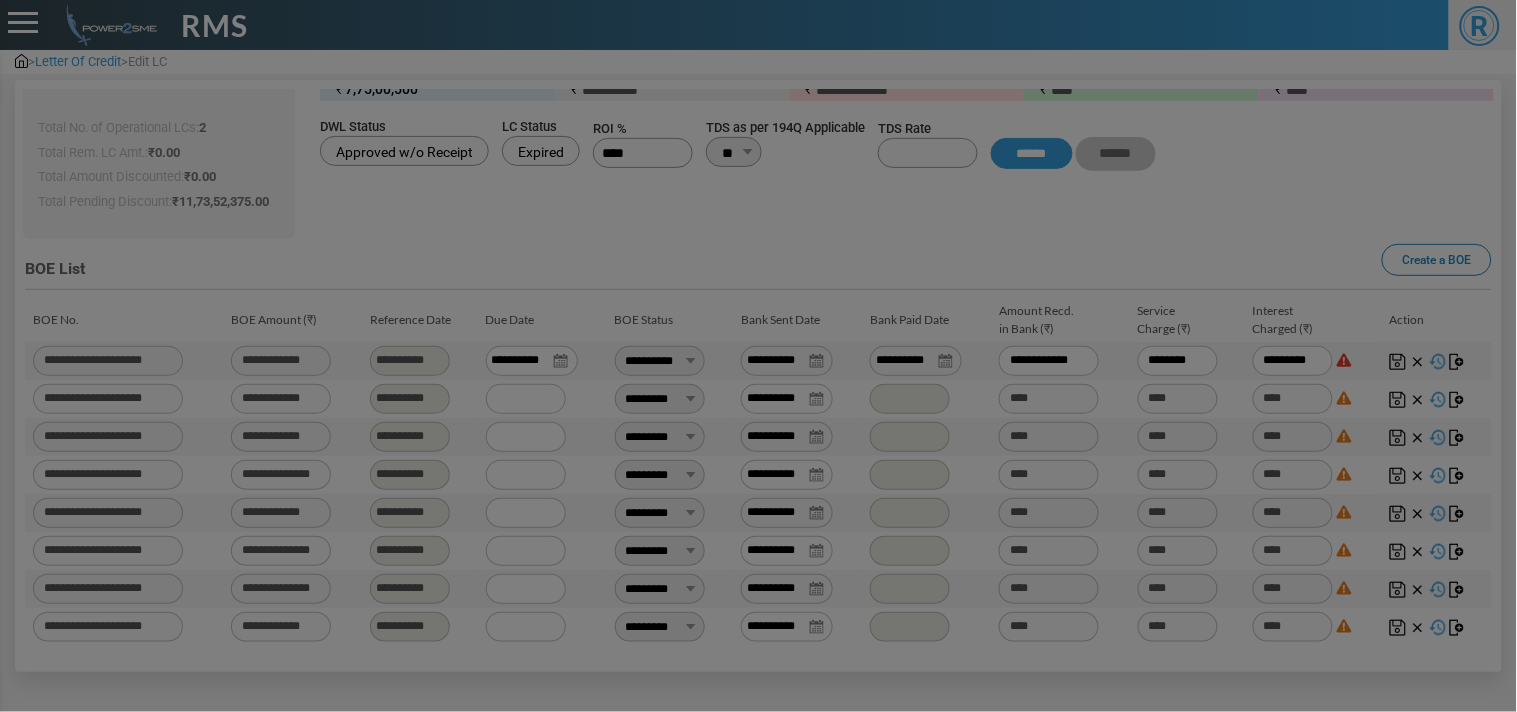 type on "**********" 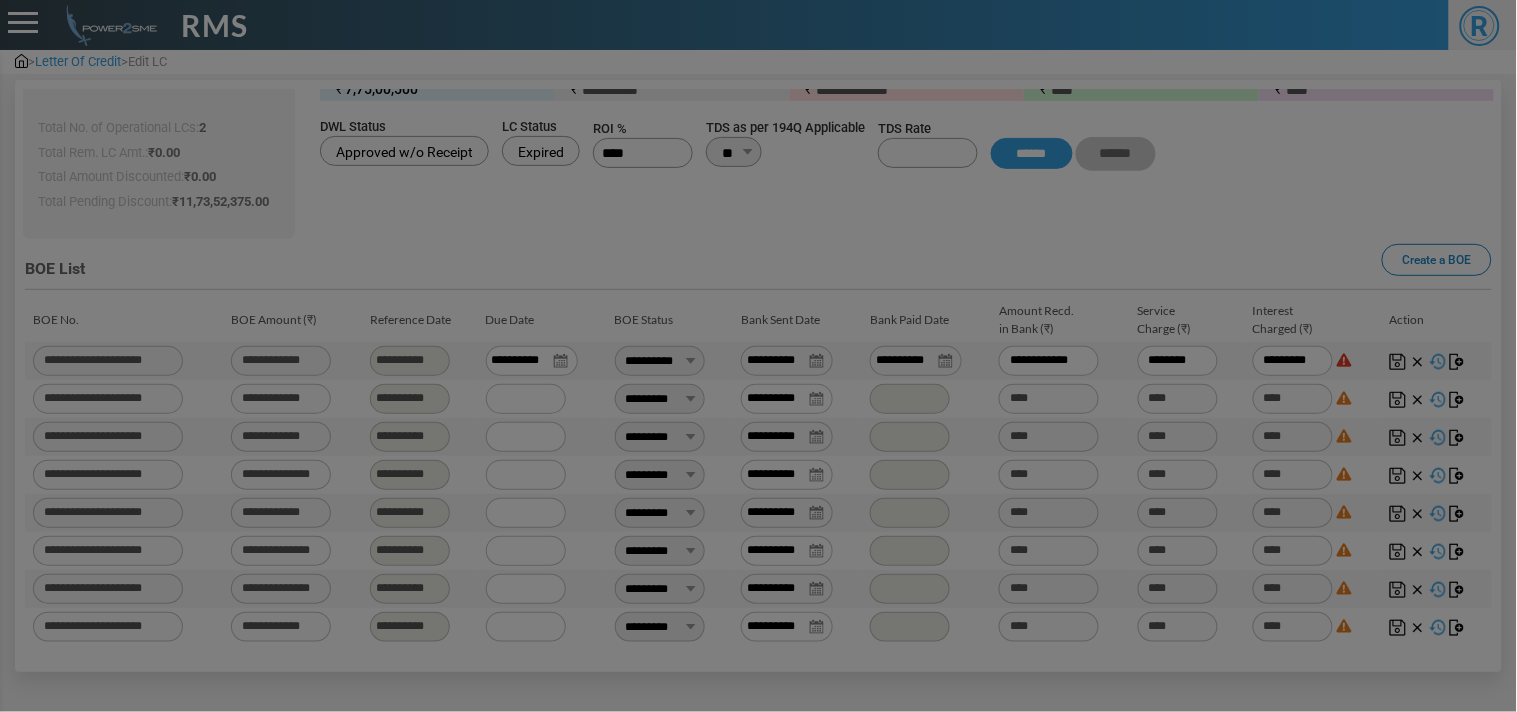 type on "**********" 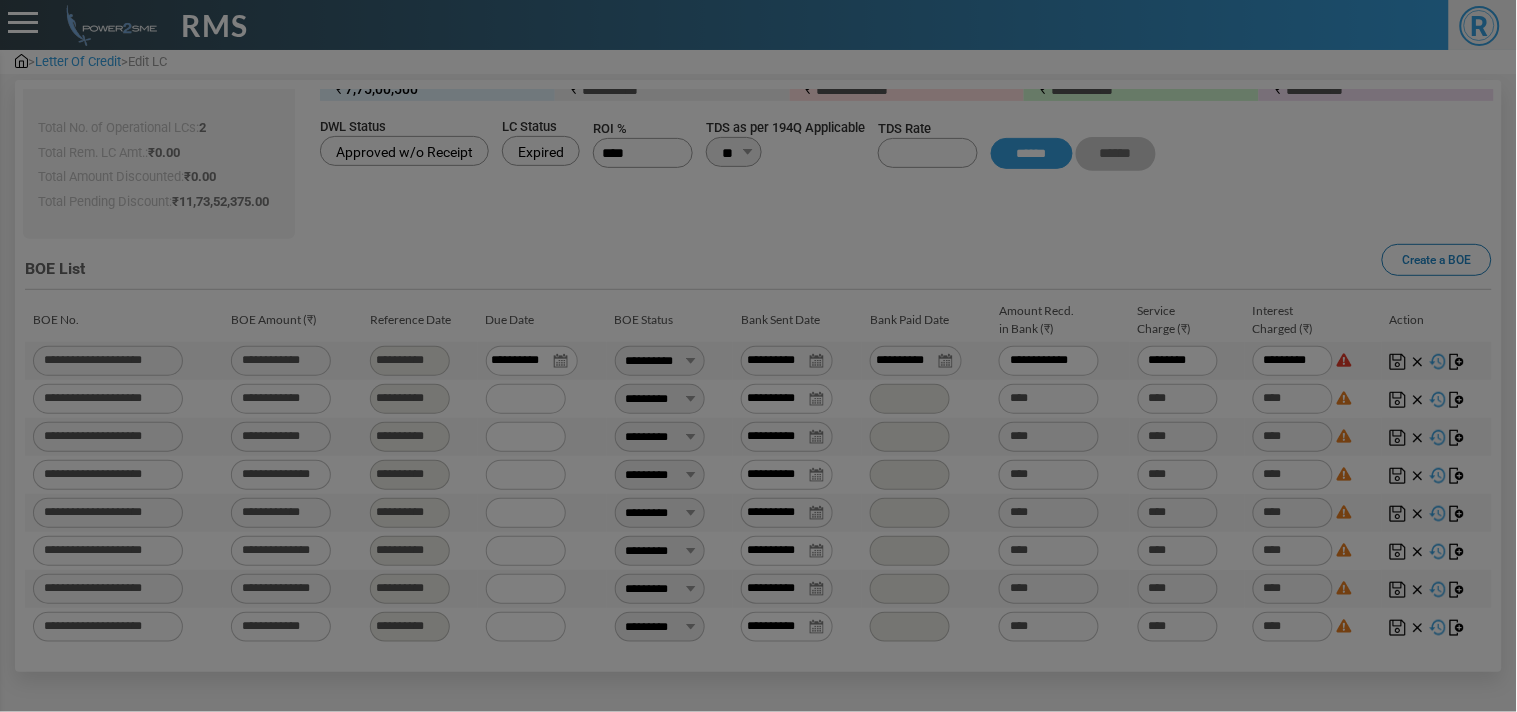 type on "*********" 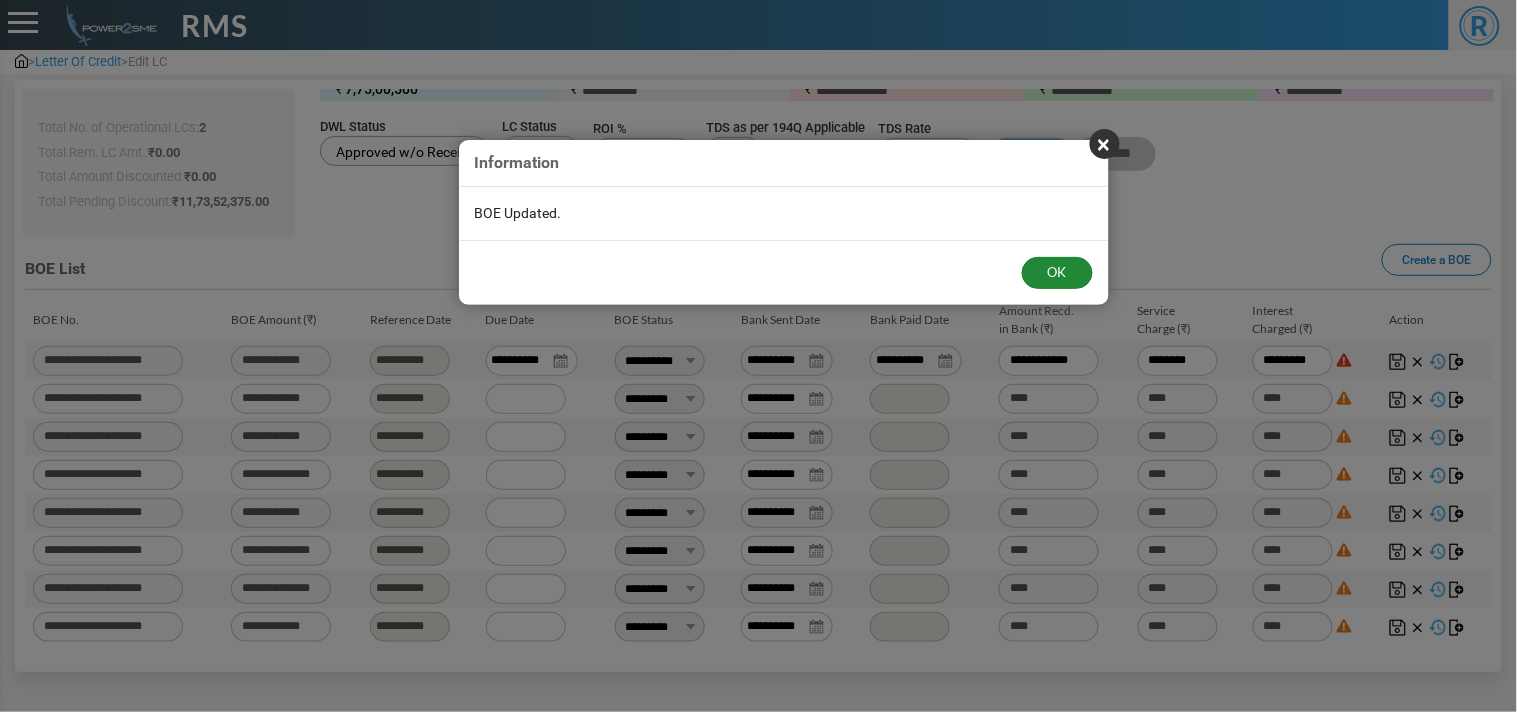 click on "OK" at bounding box center [1057, 273] 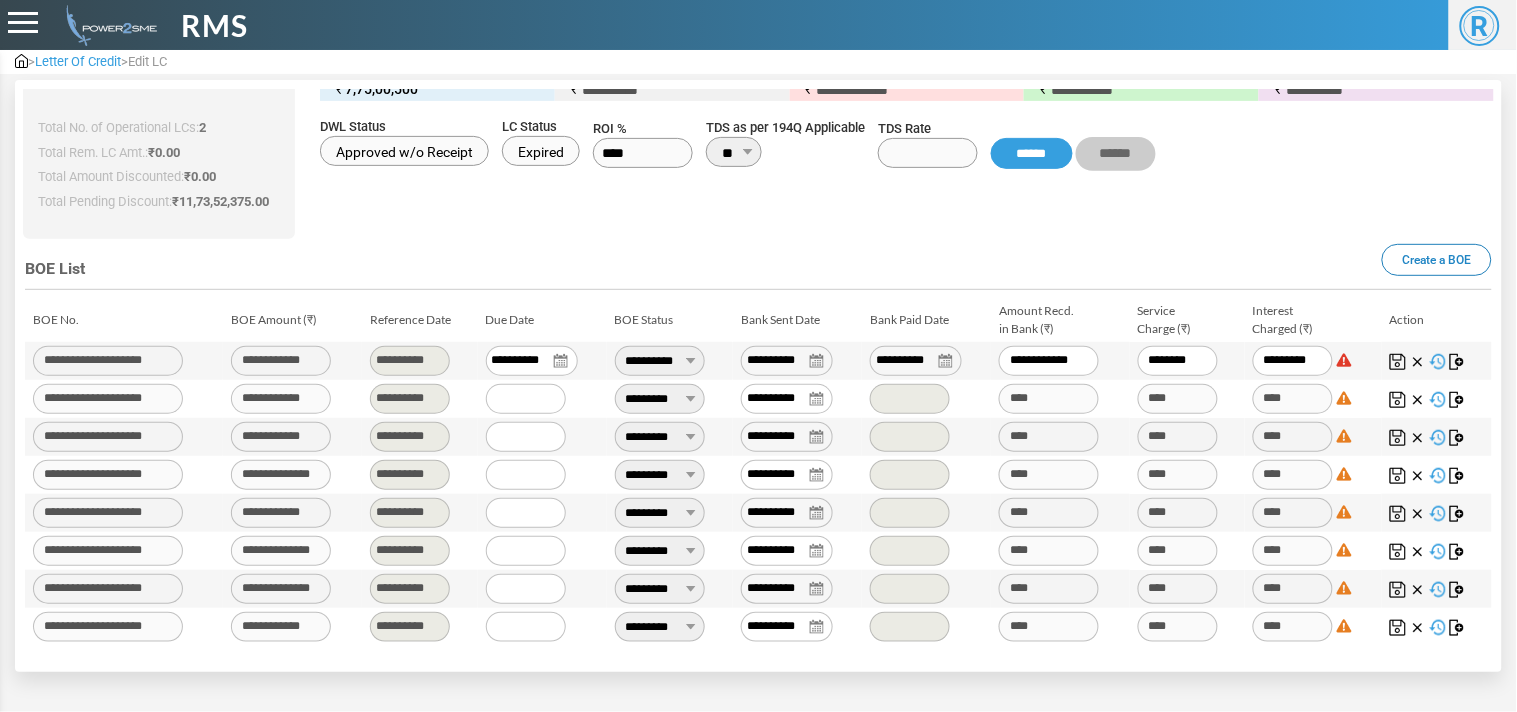 click at bounding box center (1398, 362) 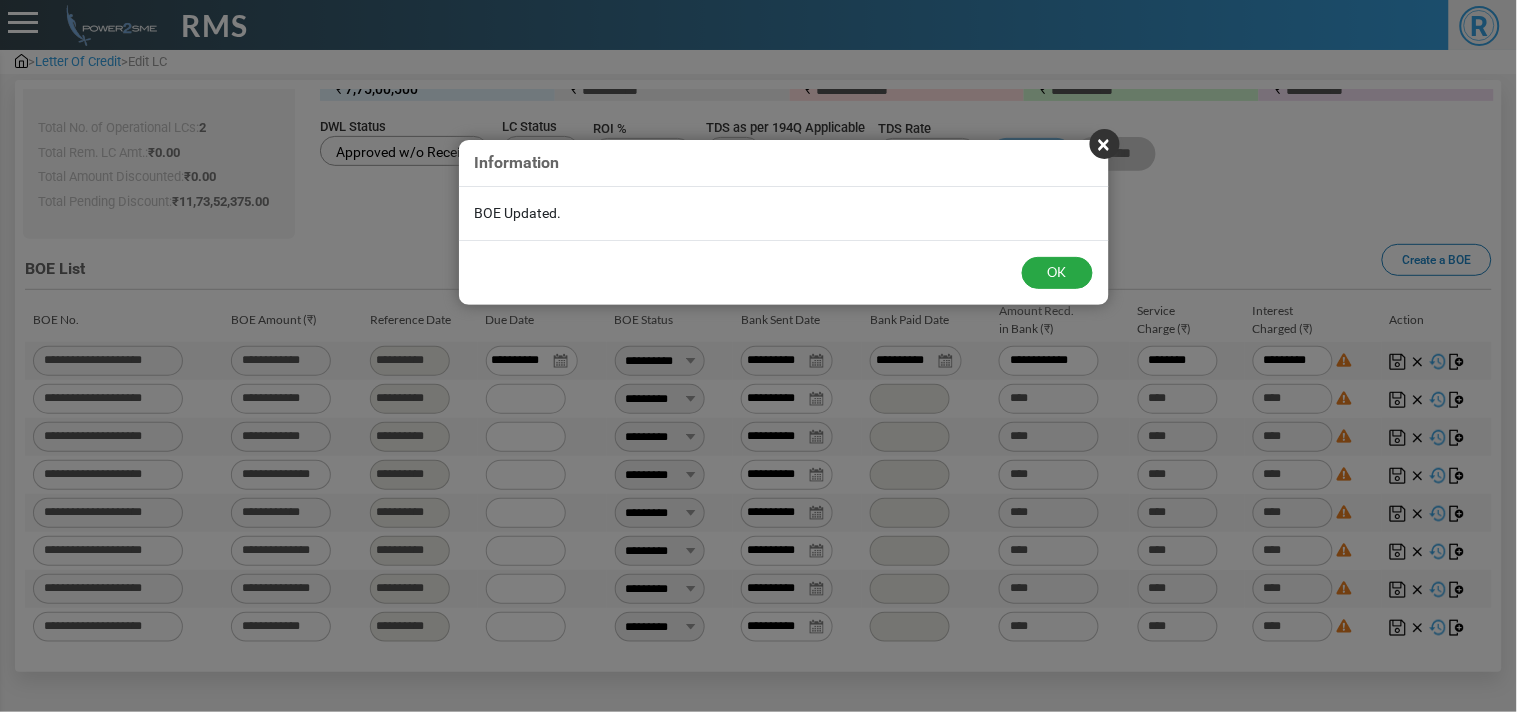 type on "**********" 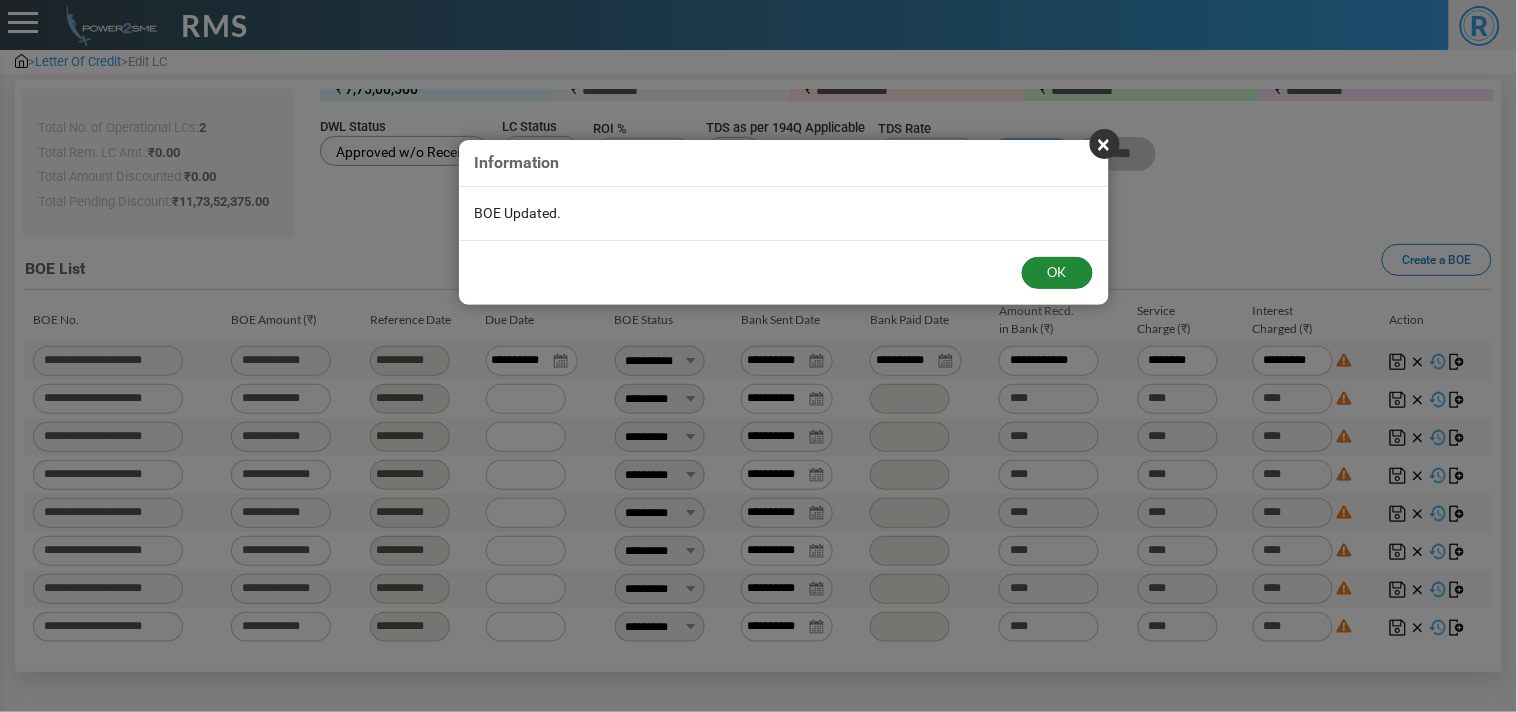 click on "OK" at bounding box center (1057, 273) 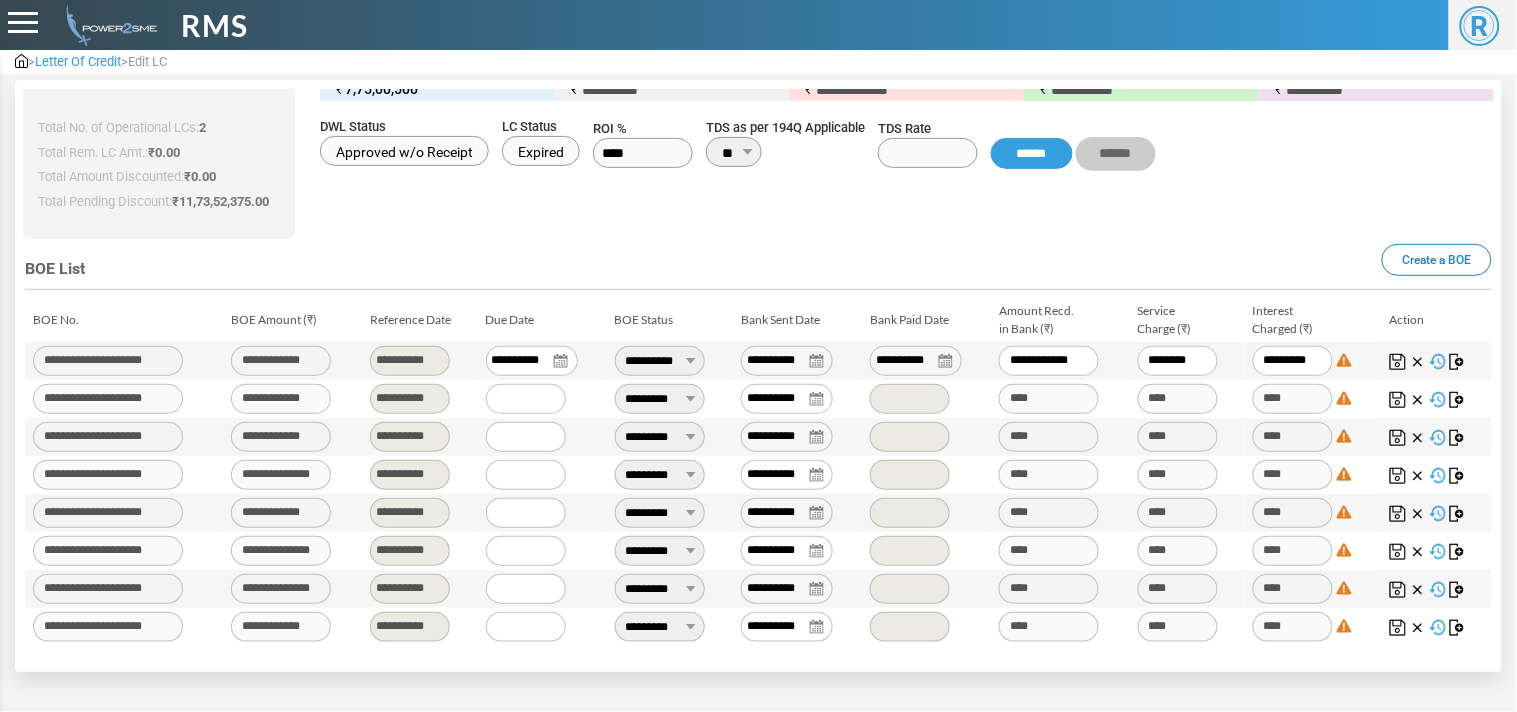 click on "**********" at bounding box center [660, 399] 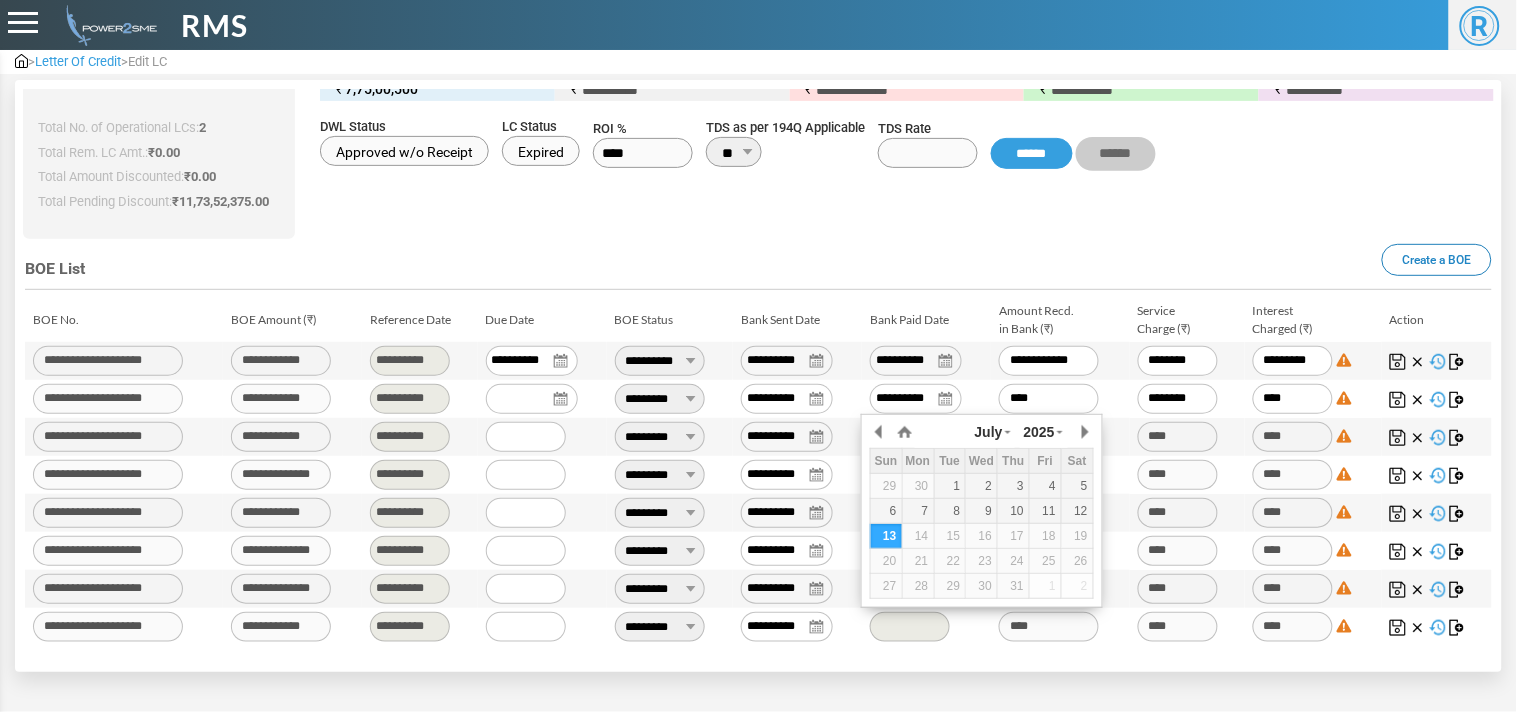 click on "**********" at bounding box center [916, 399] 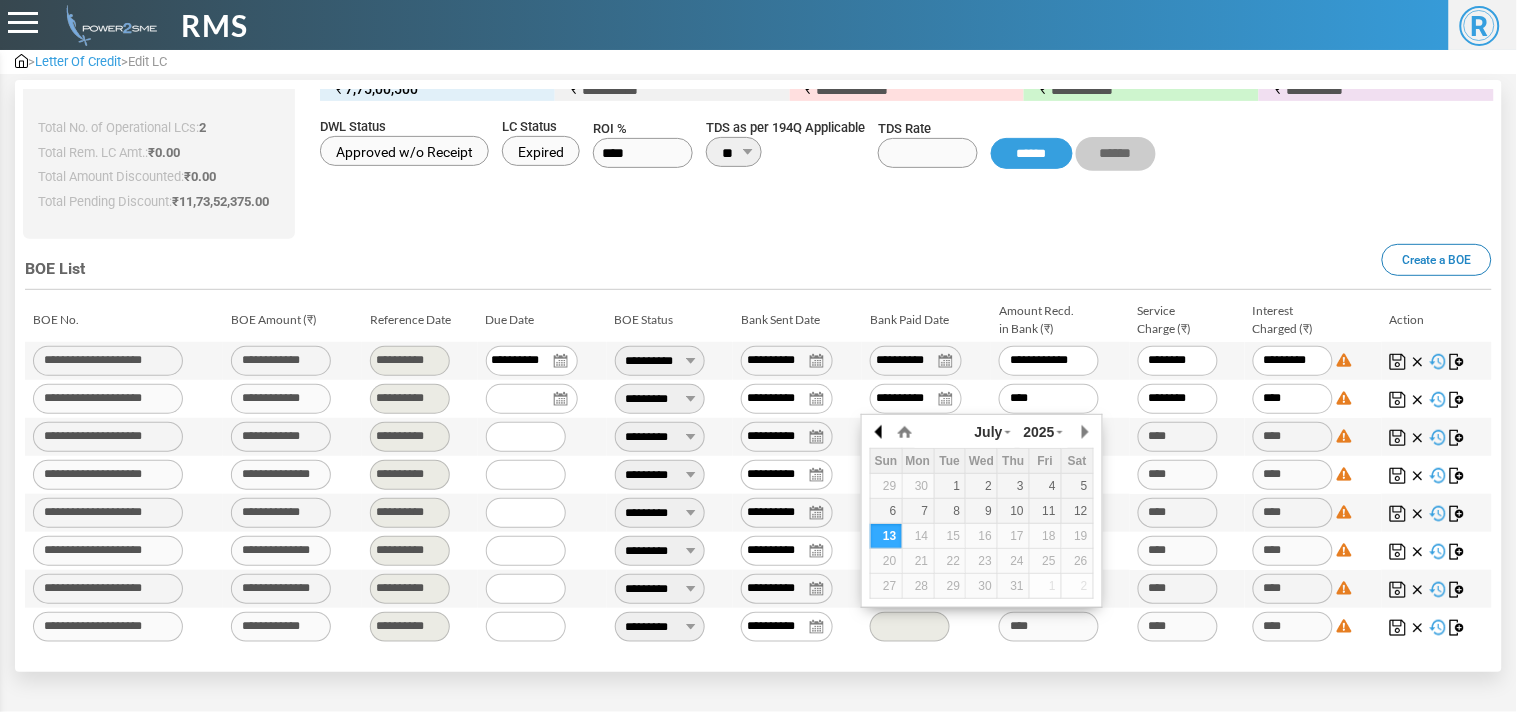 click at bounding box center (880, 432) 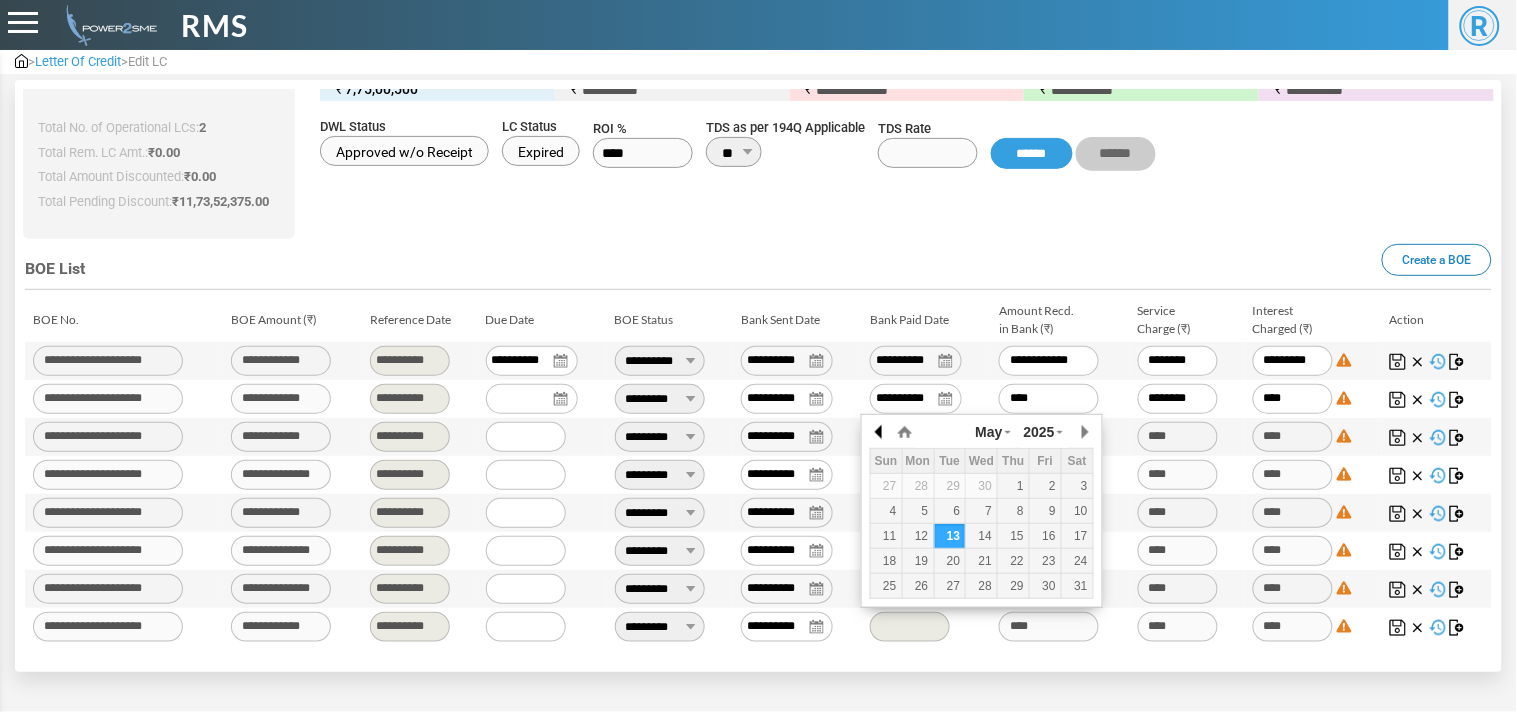 click at bounding box center (880, 432) 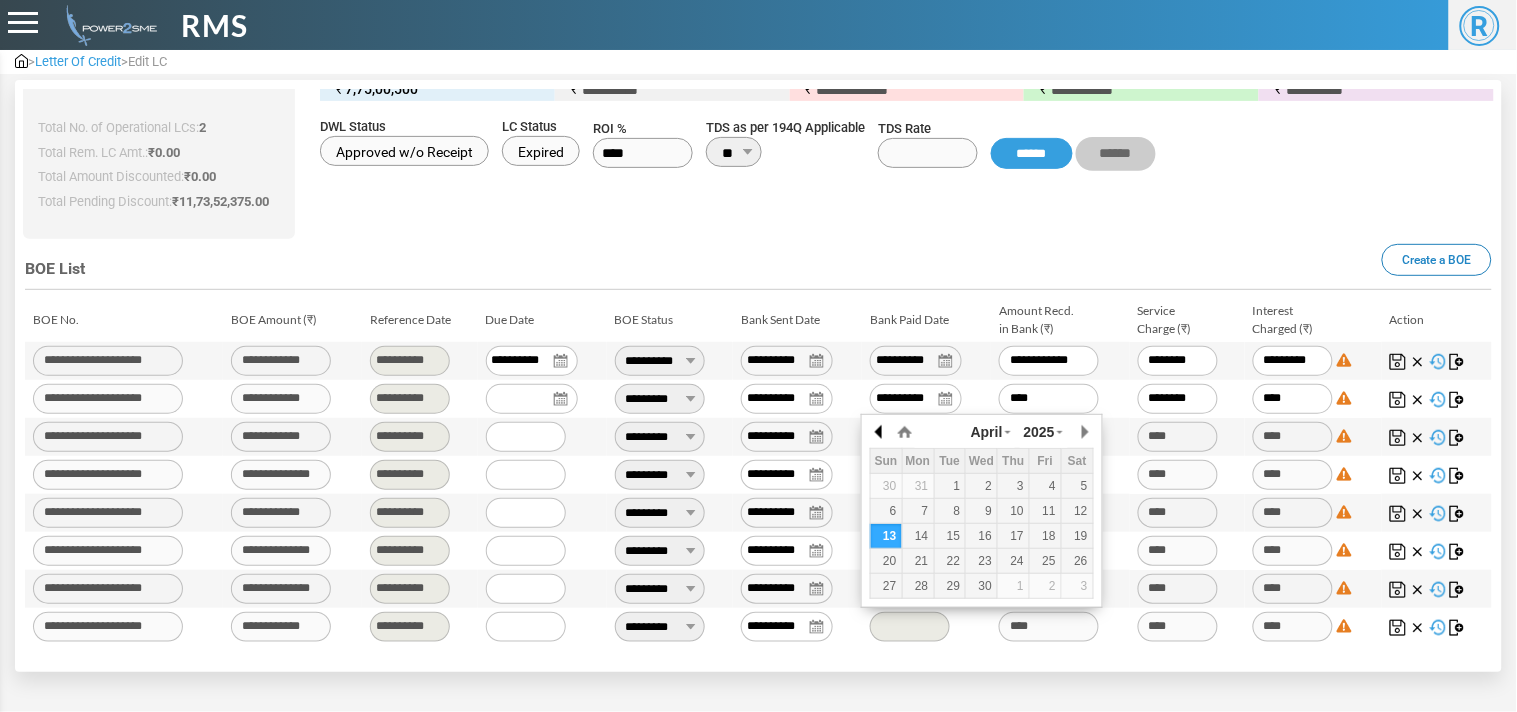 click at bounding box center [880, 432] 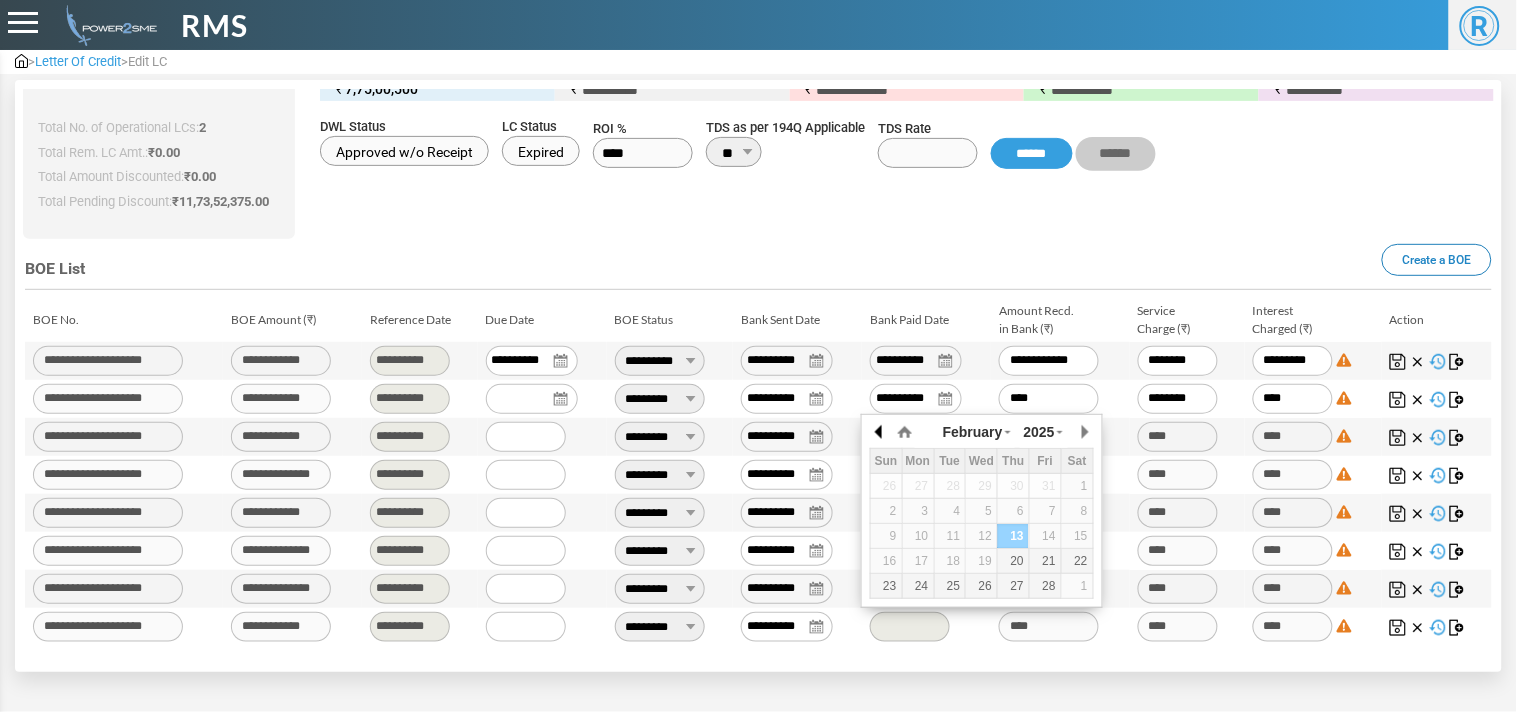 click at bounding box center (880, 432) 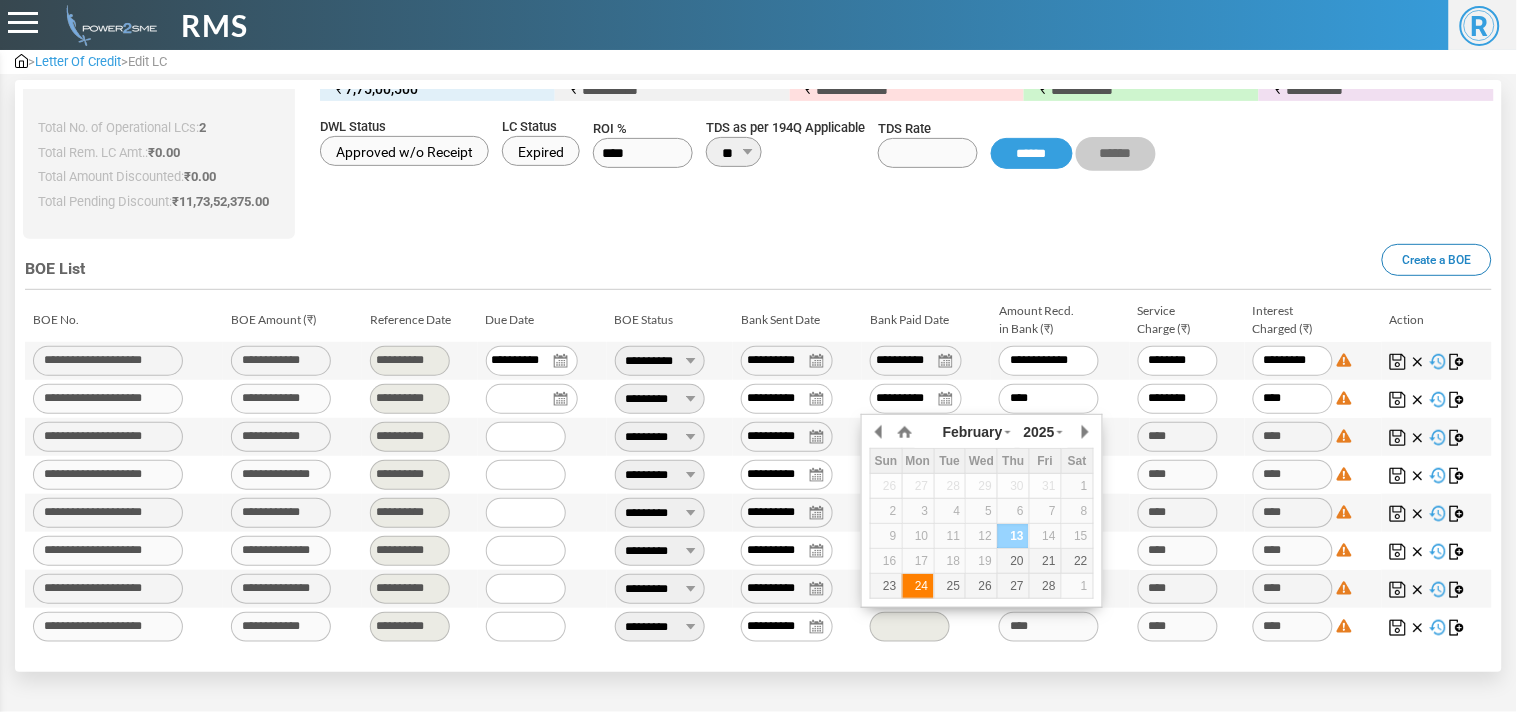 click on "24" at bounding box center [918, 586] 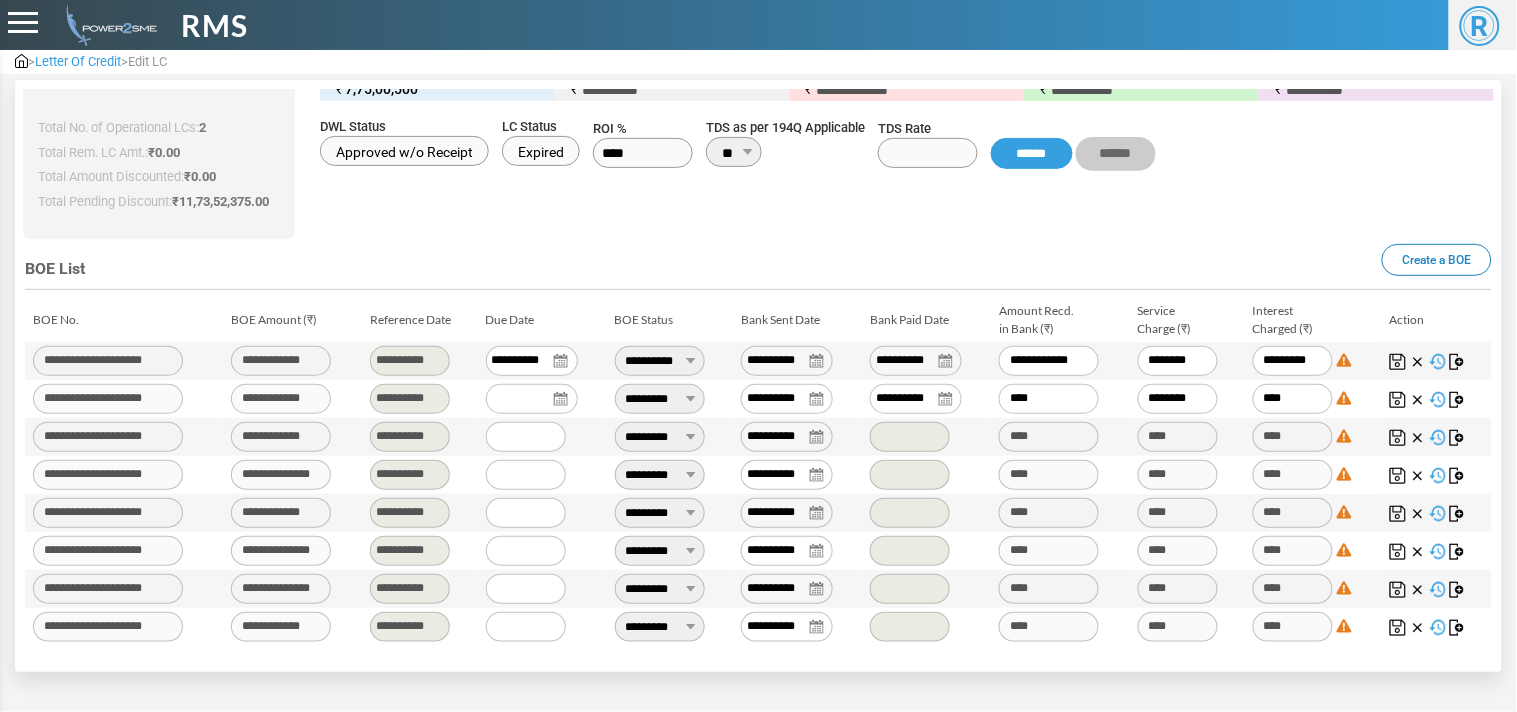 drag, startPoint x: 1042, startPoint y: 401, endPoint x: 950, endPoint y: 391, distance: 92.541885 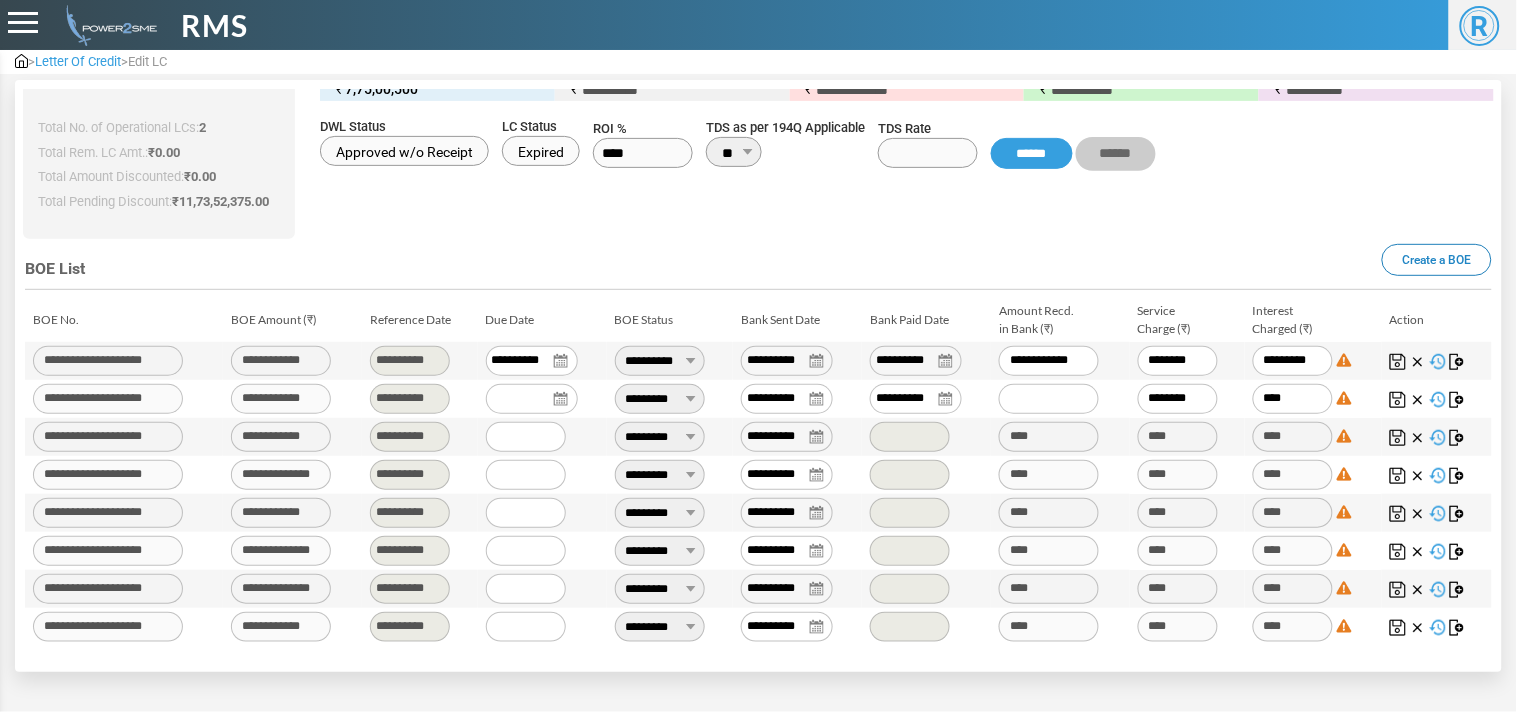 paste on "*******" 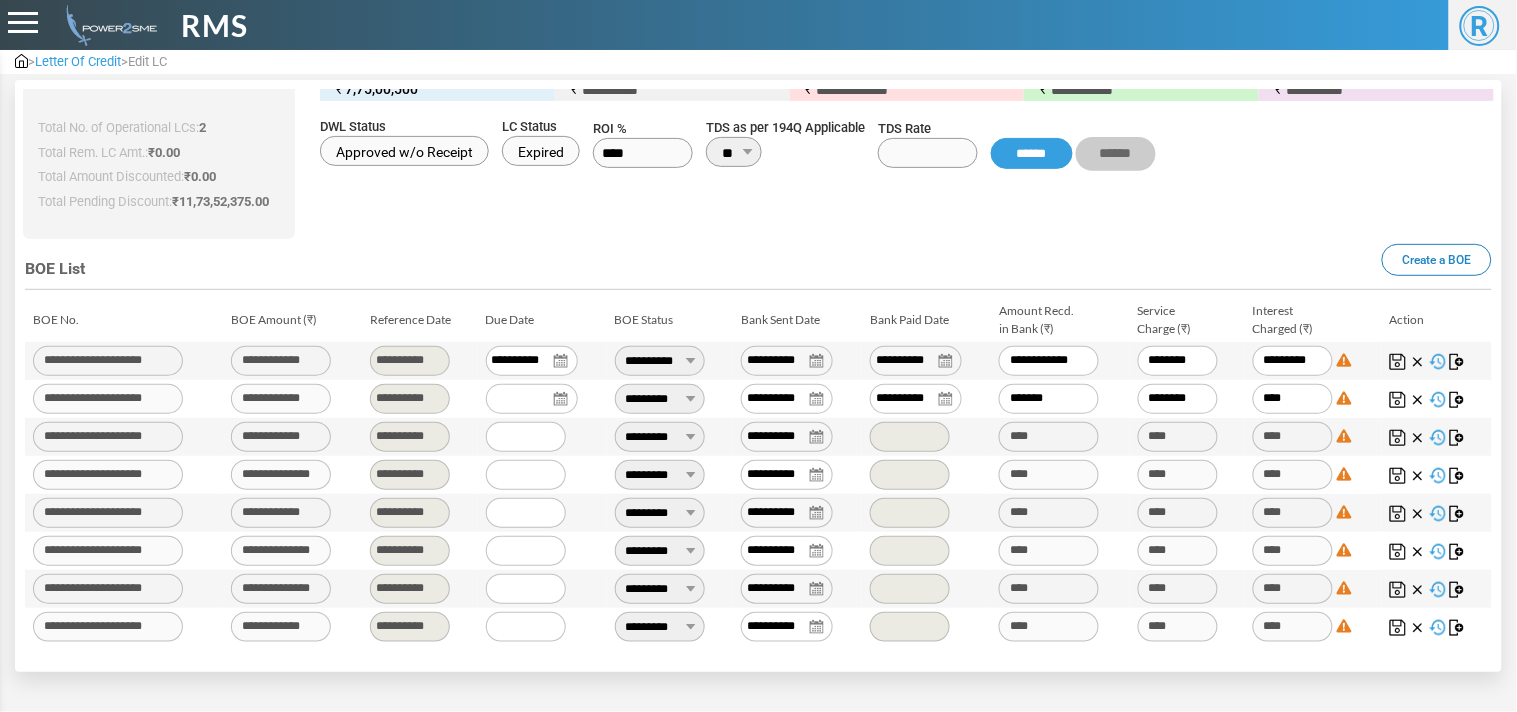 type on "******" 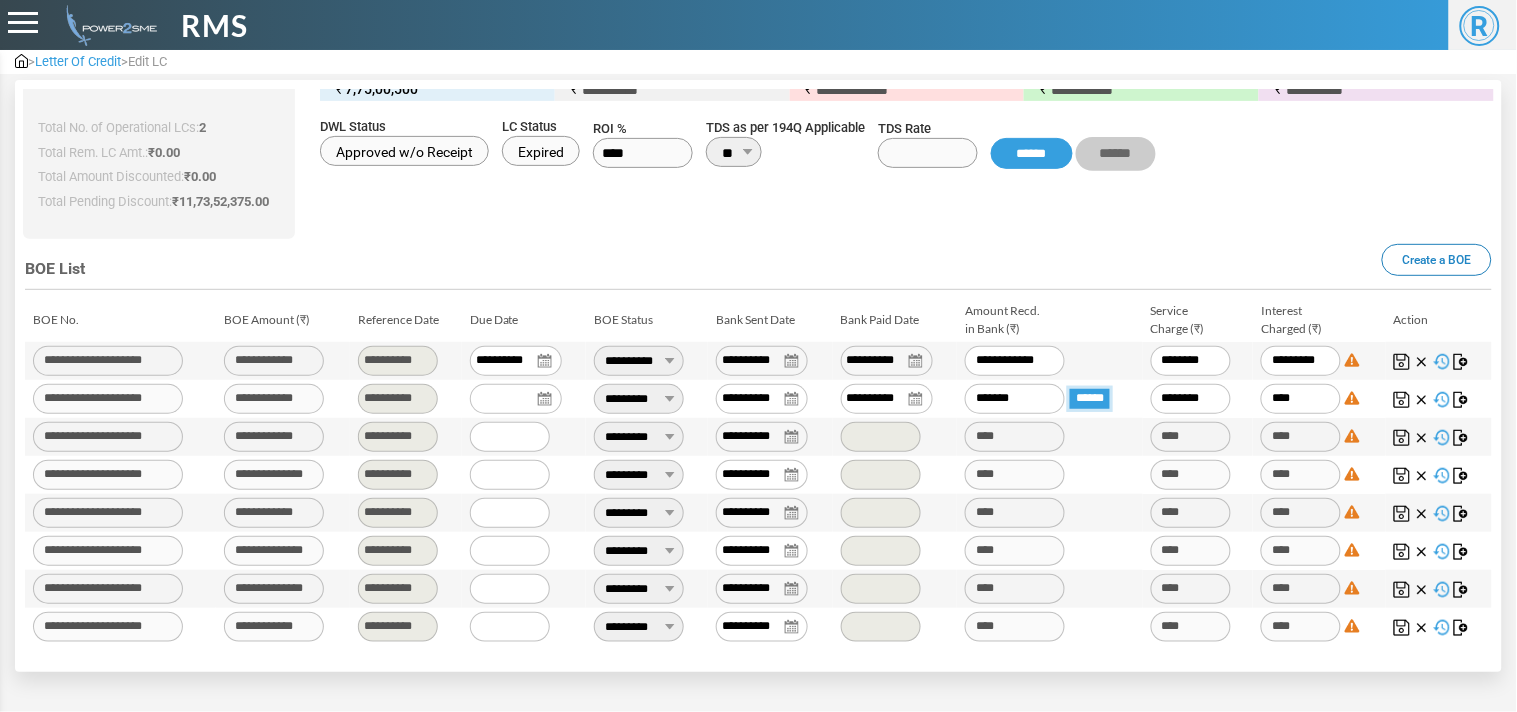 type on "**********" 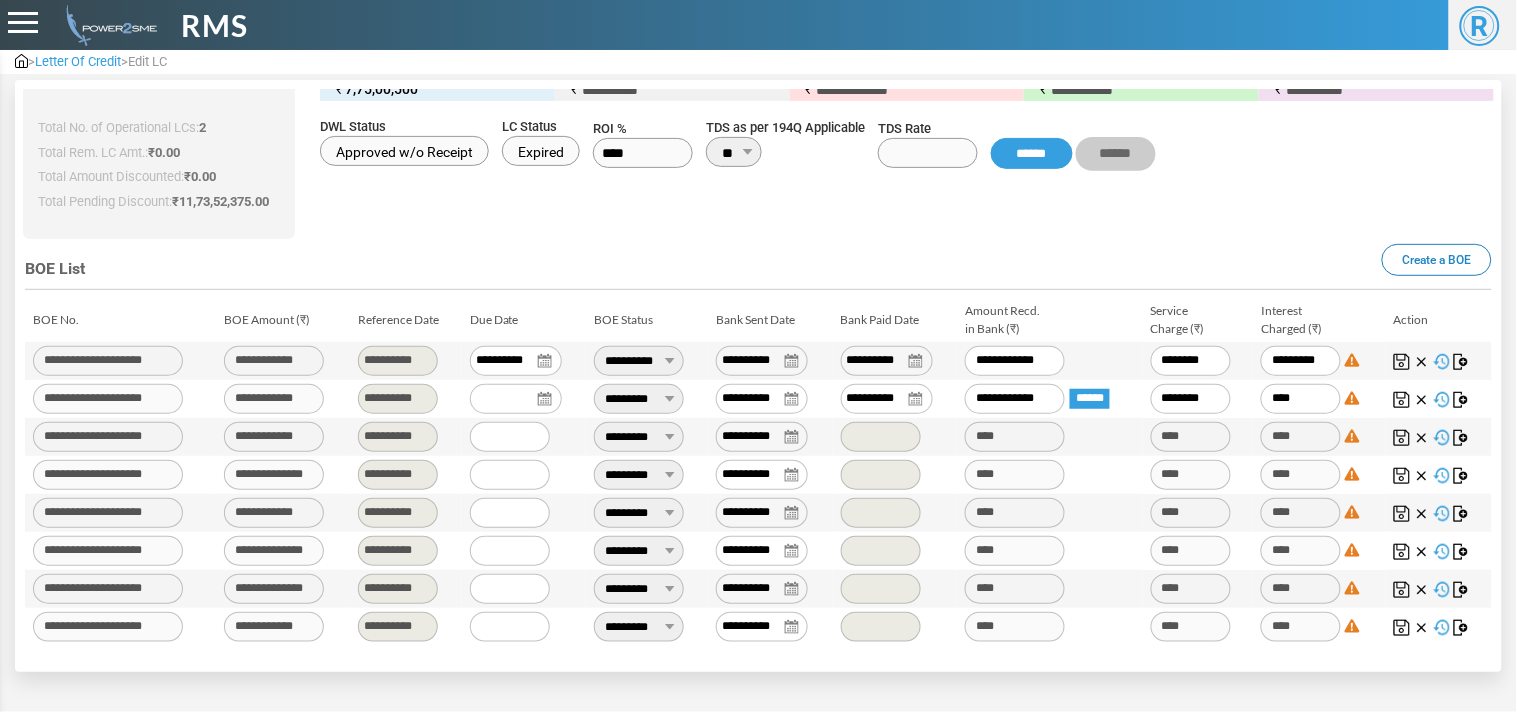 type on "********" 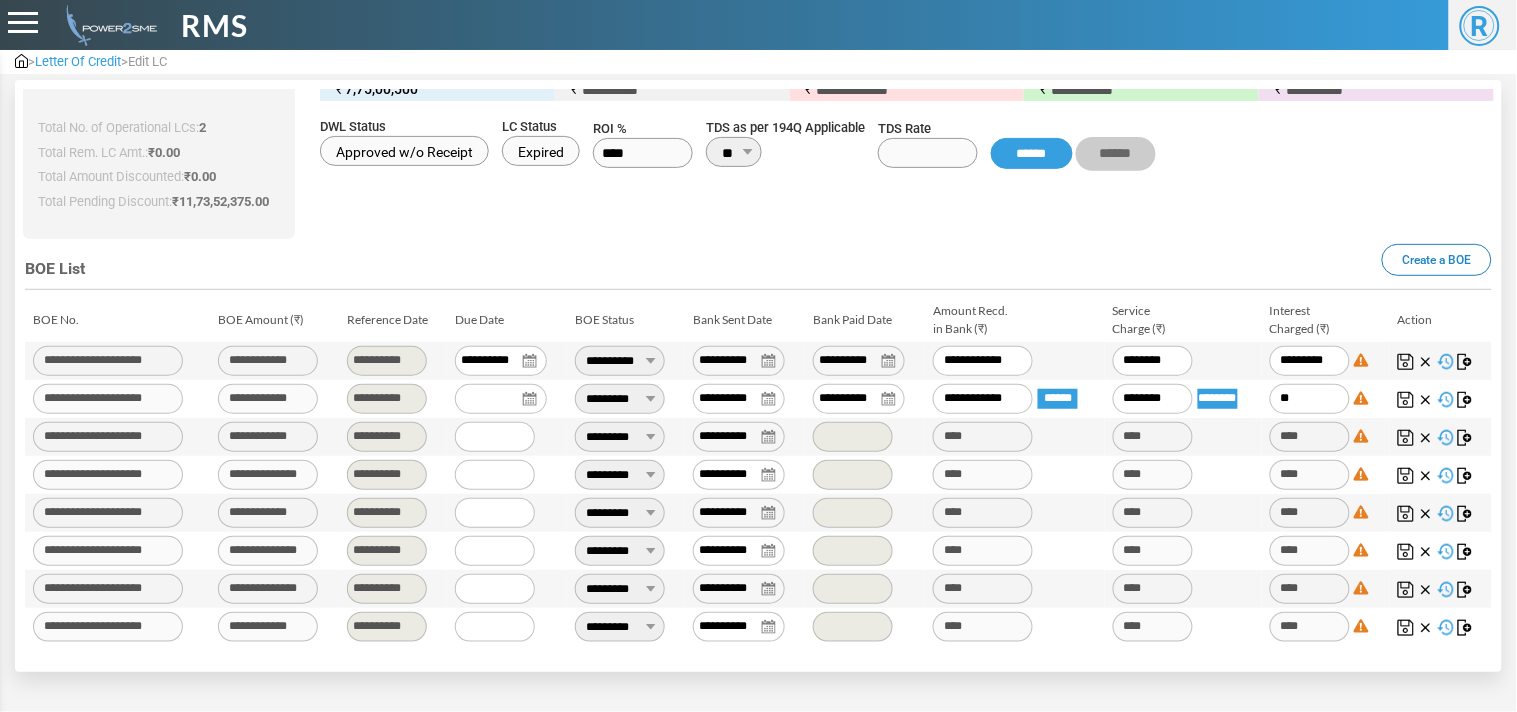 type on "*" 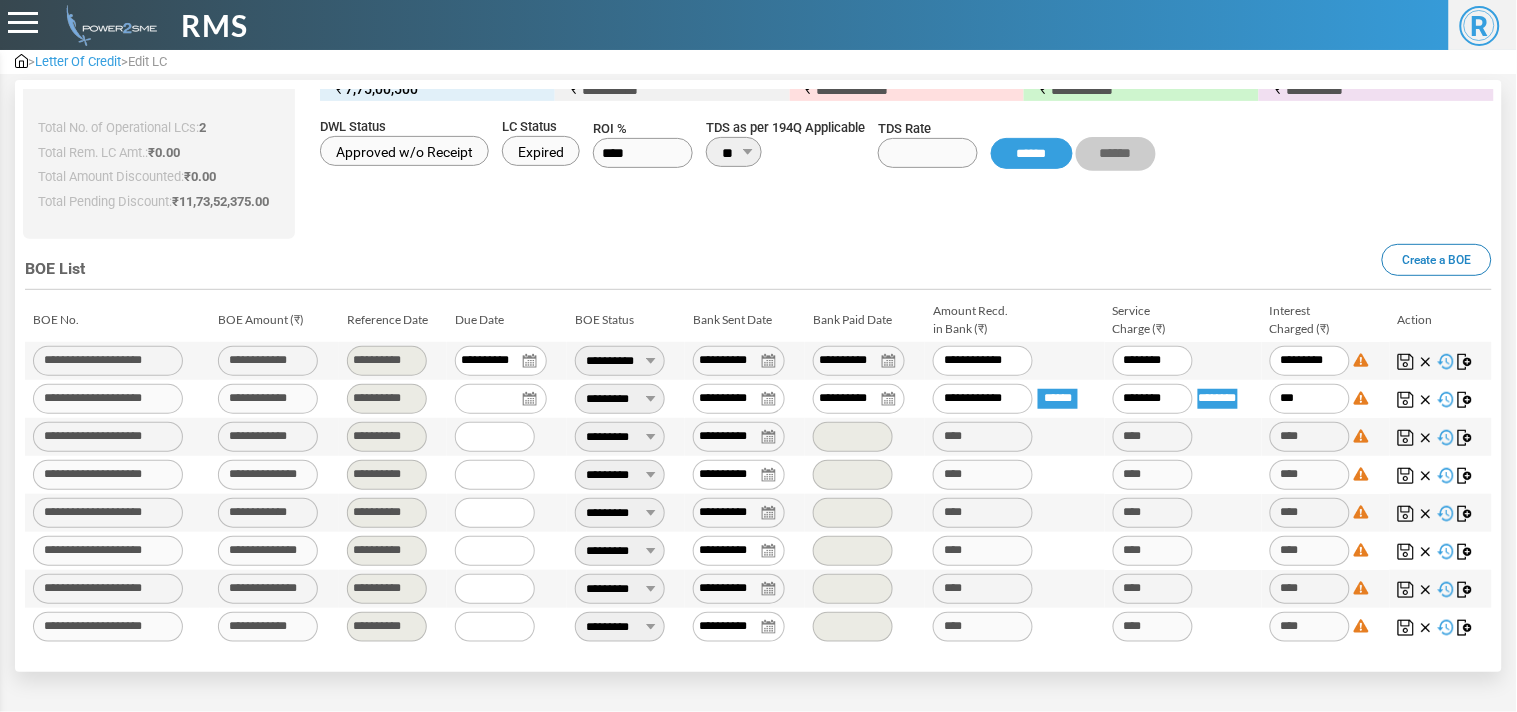 type on "****" 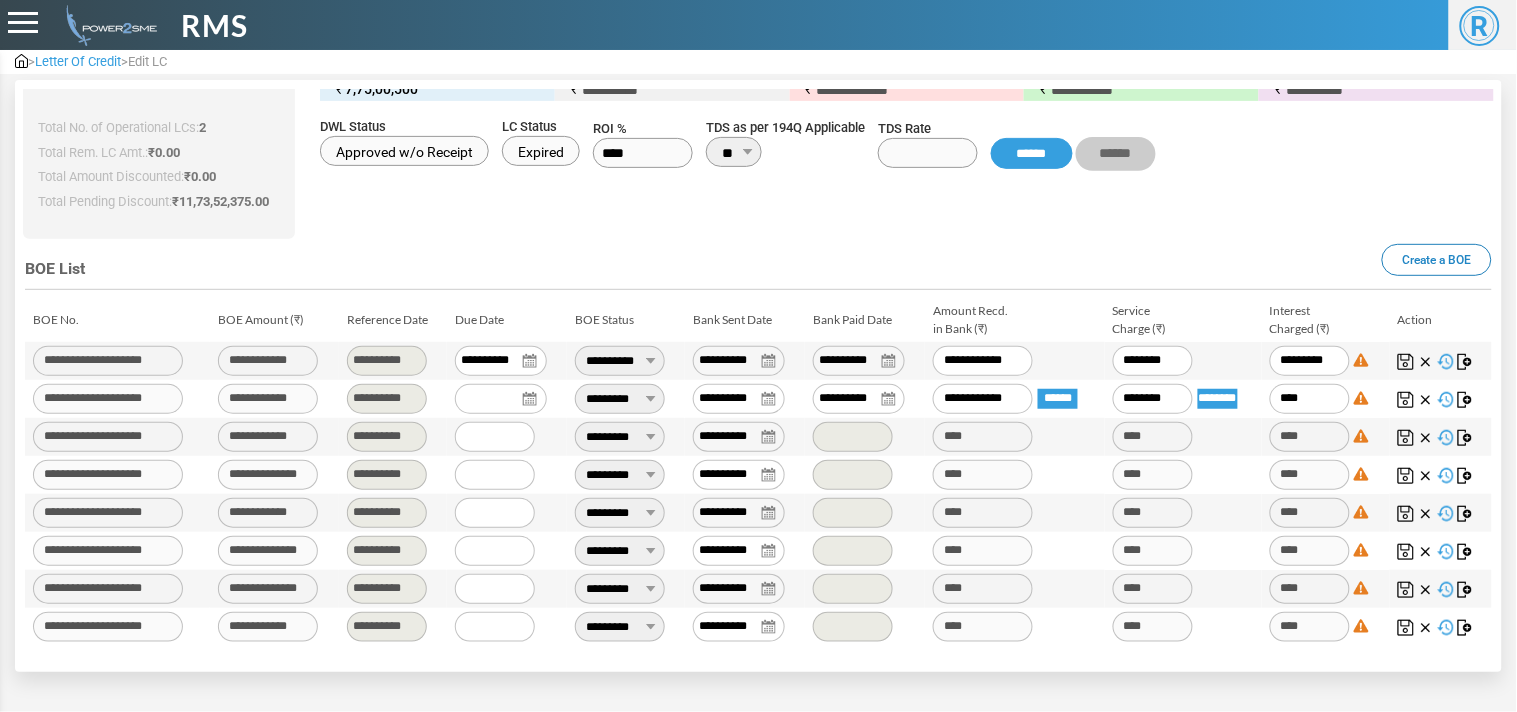 type on "*****" 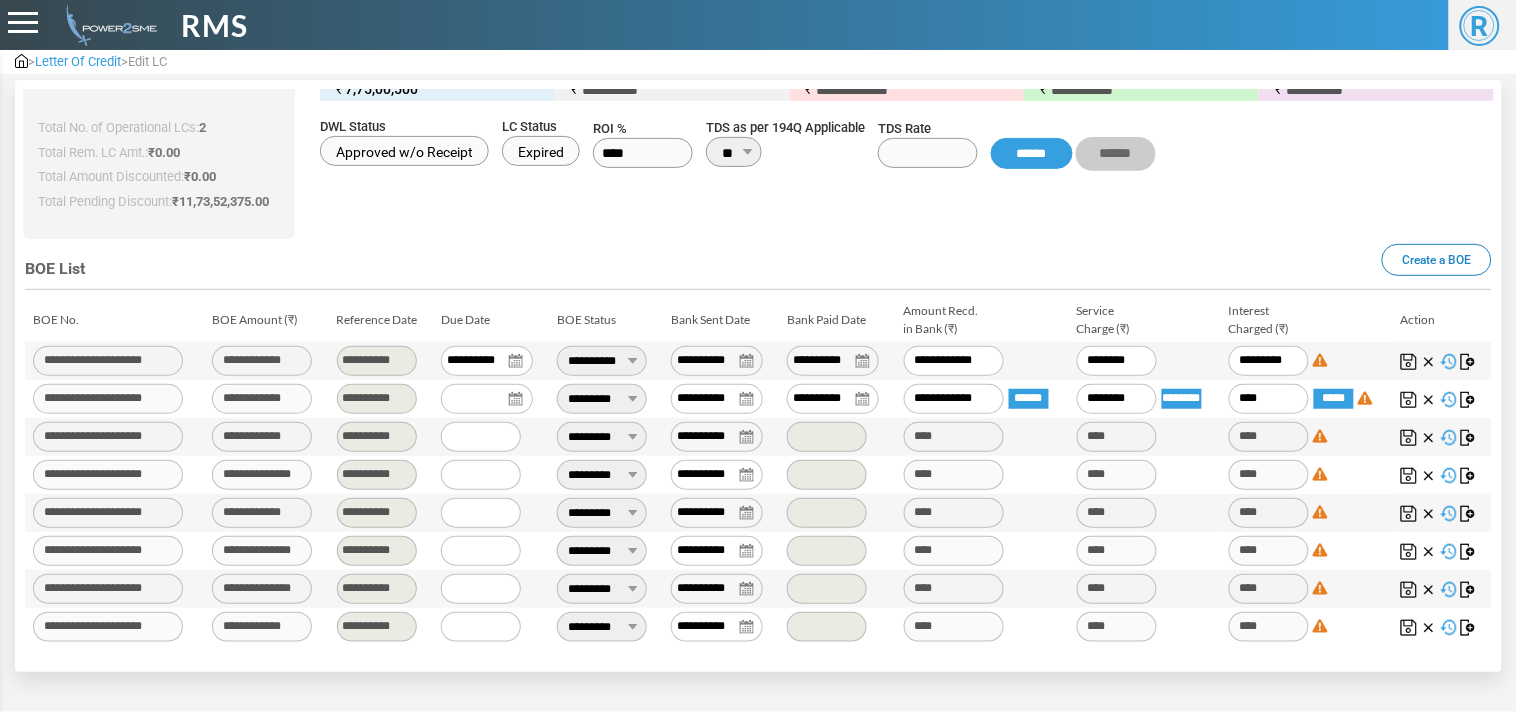 type on "*****" 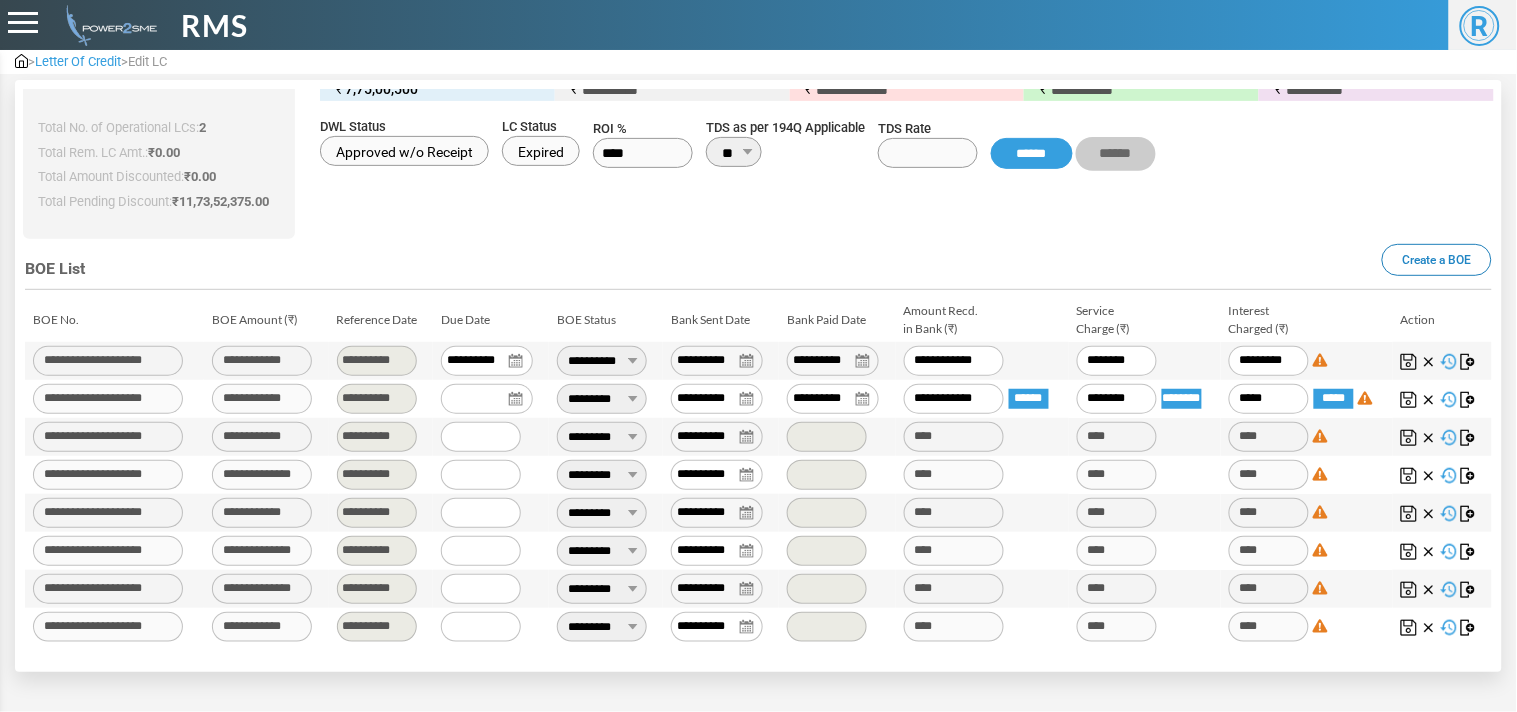 type on "******" 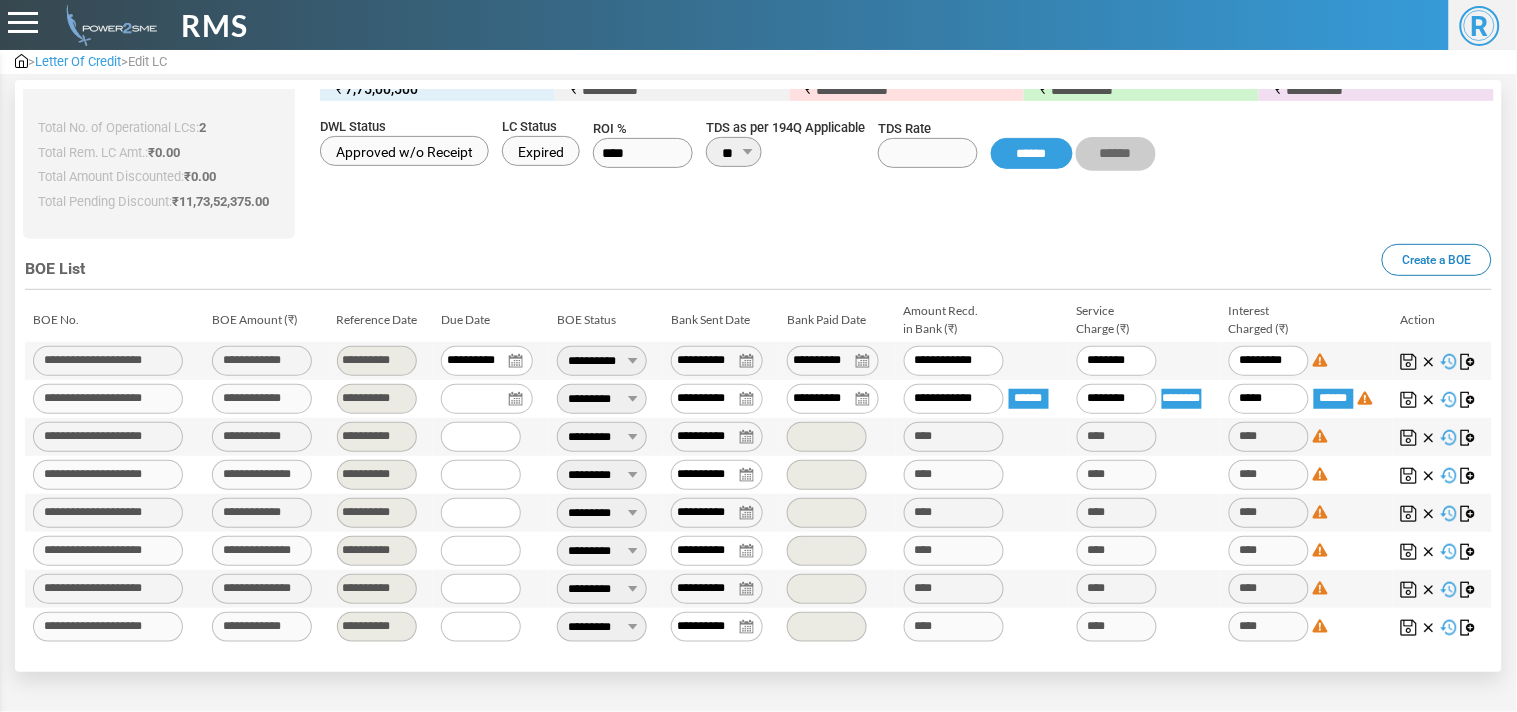 type on "******" 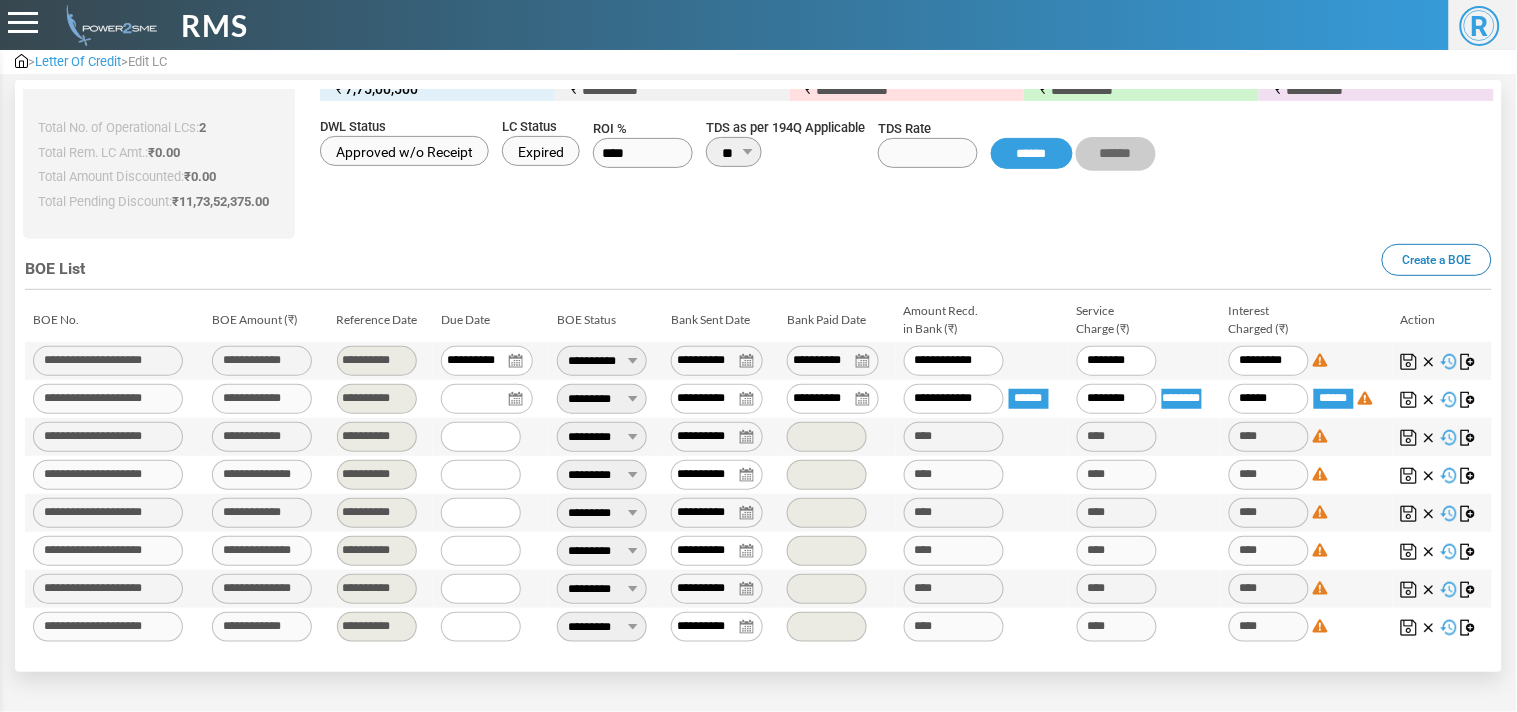 type on "*****" 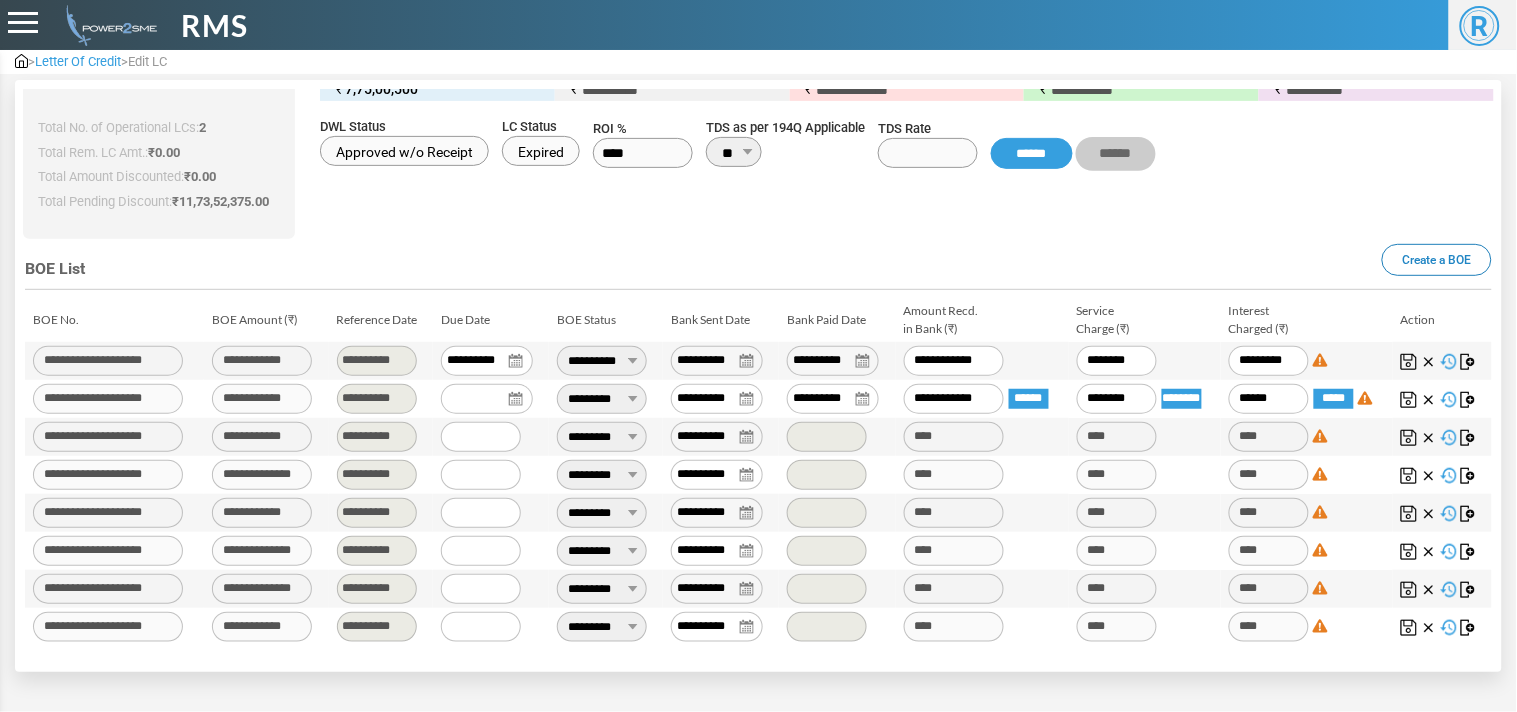 type on "**********" 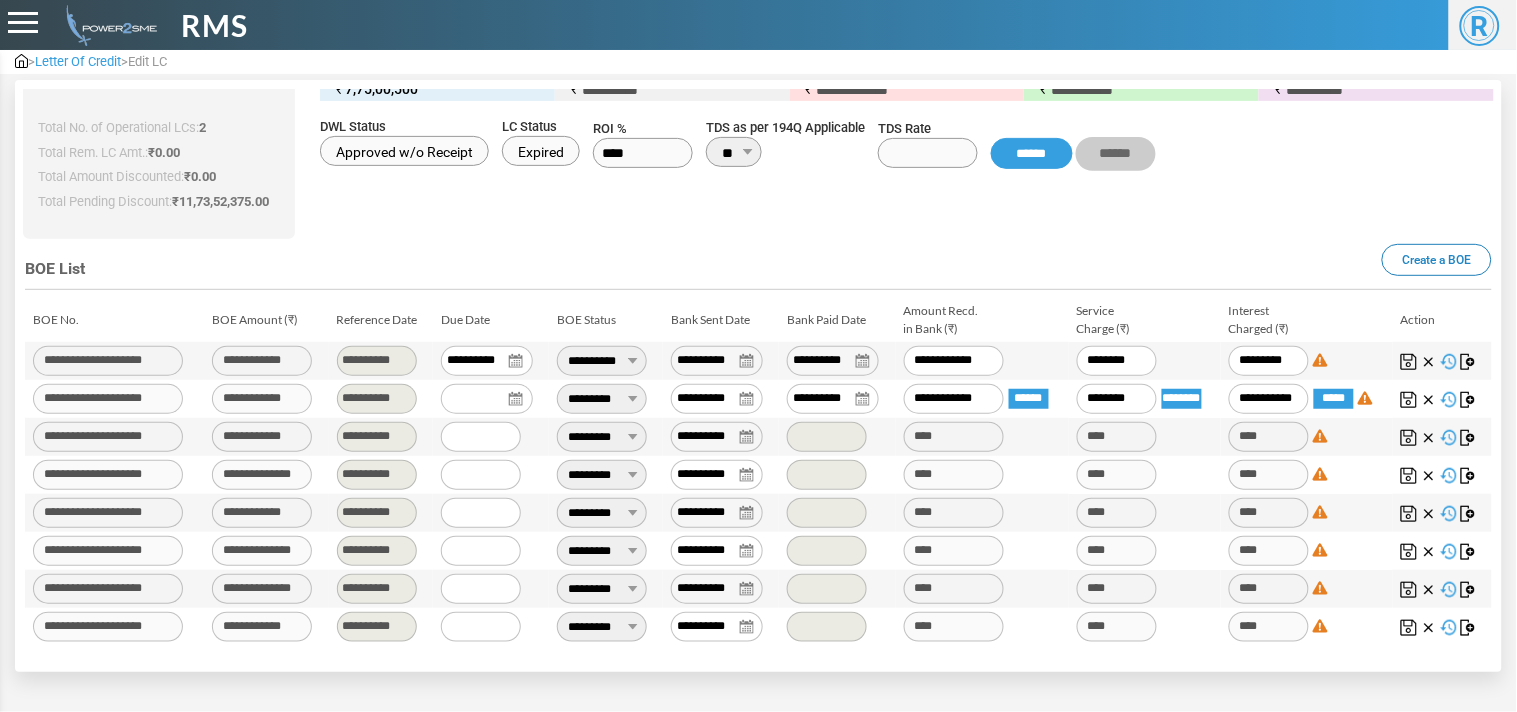 click at bounding box center [1409, 400] 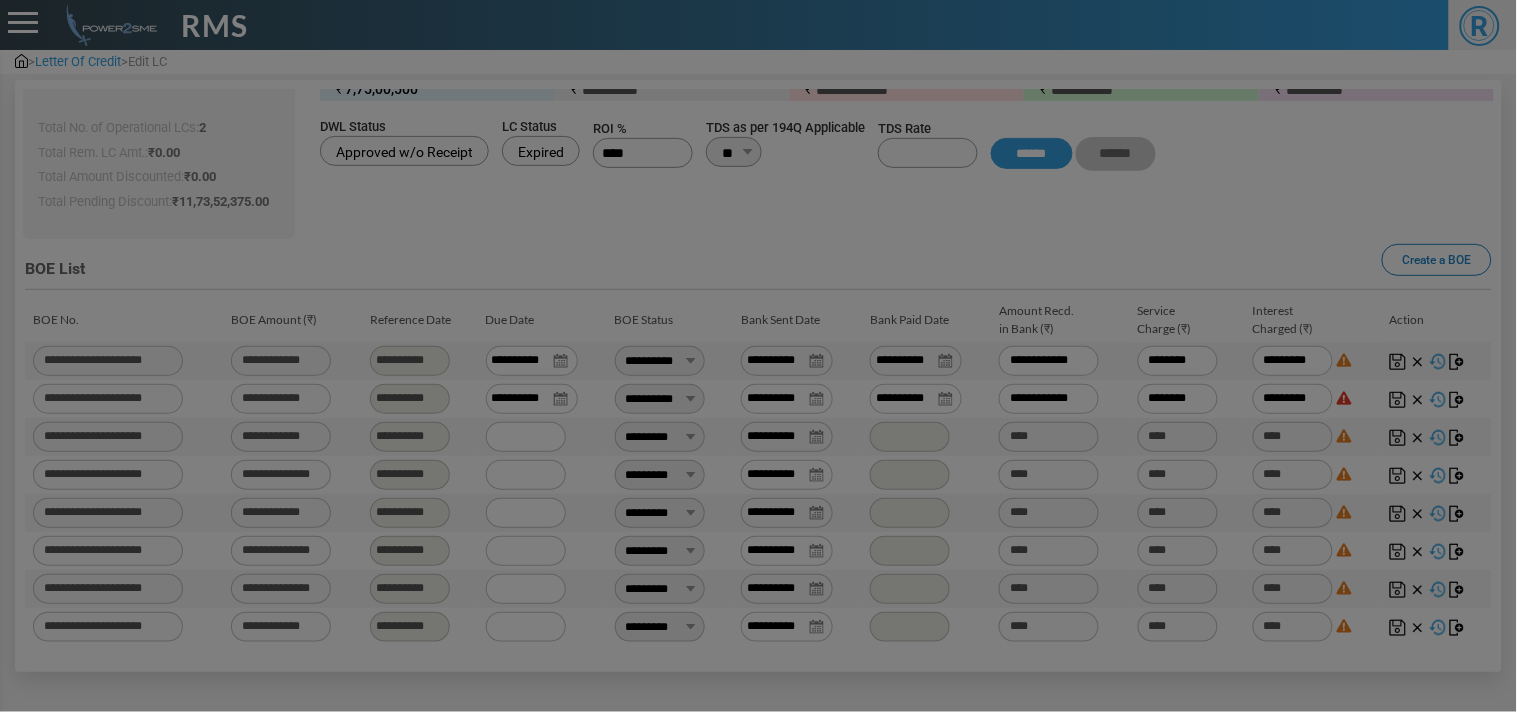 type on "**********" 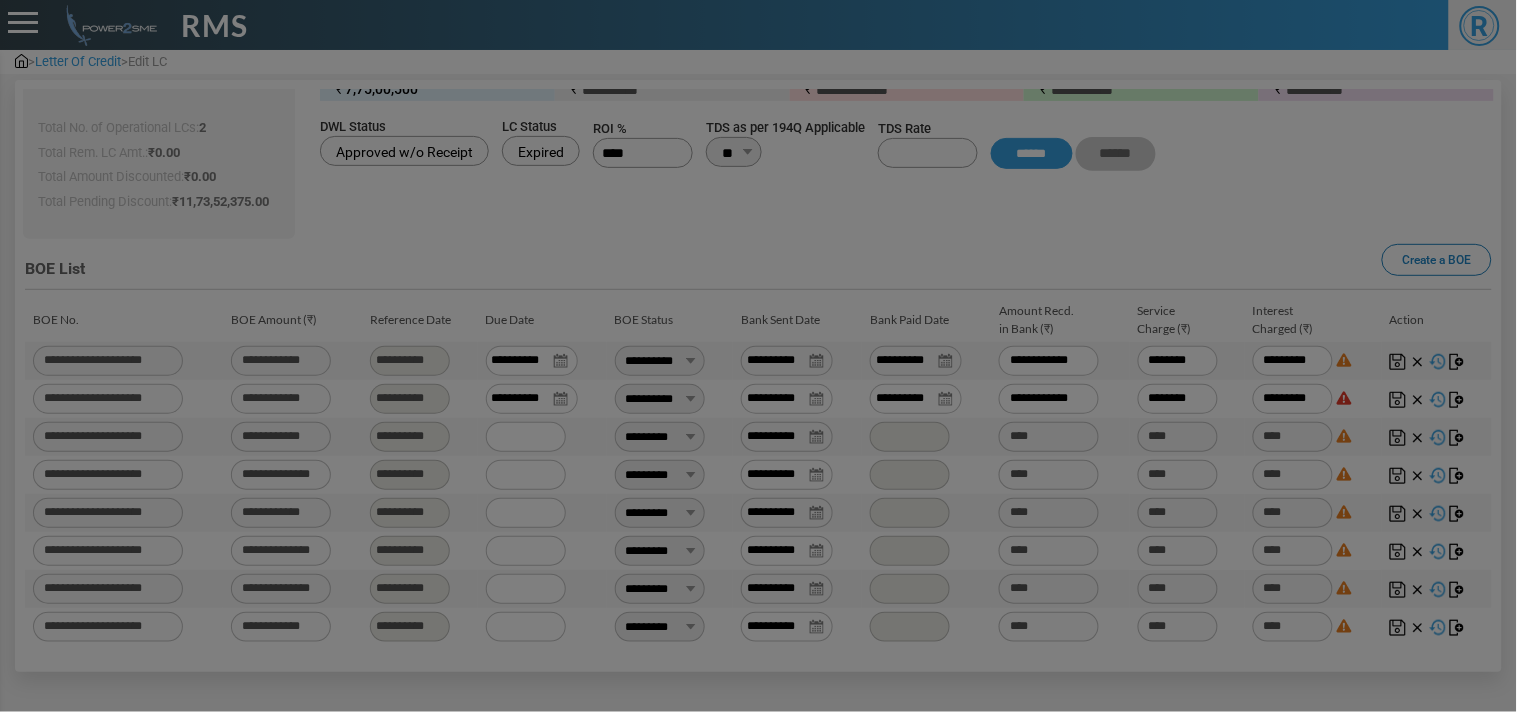 type on "**********" 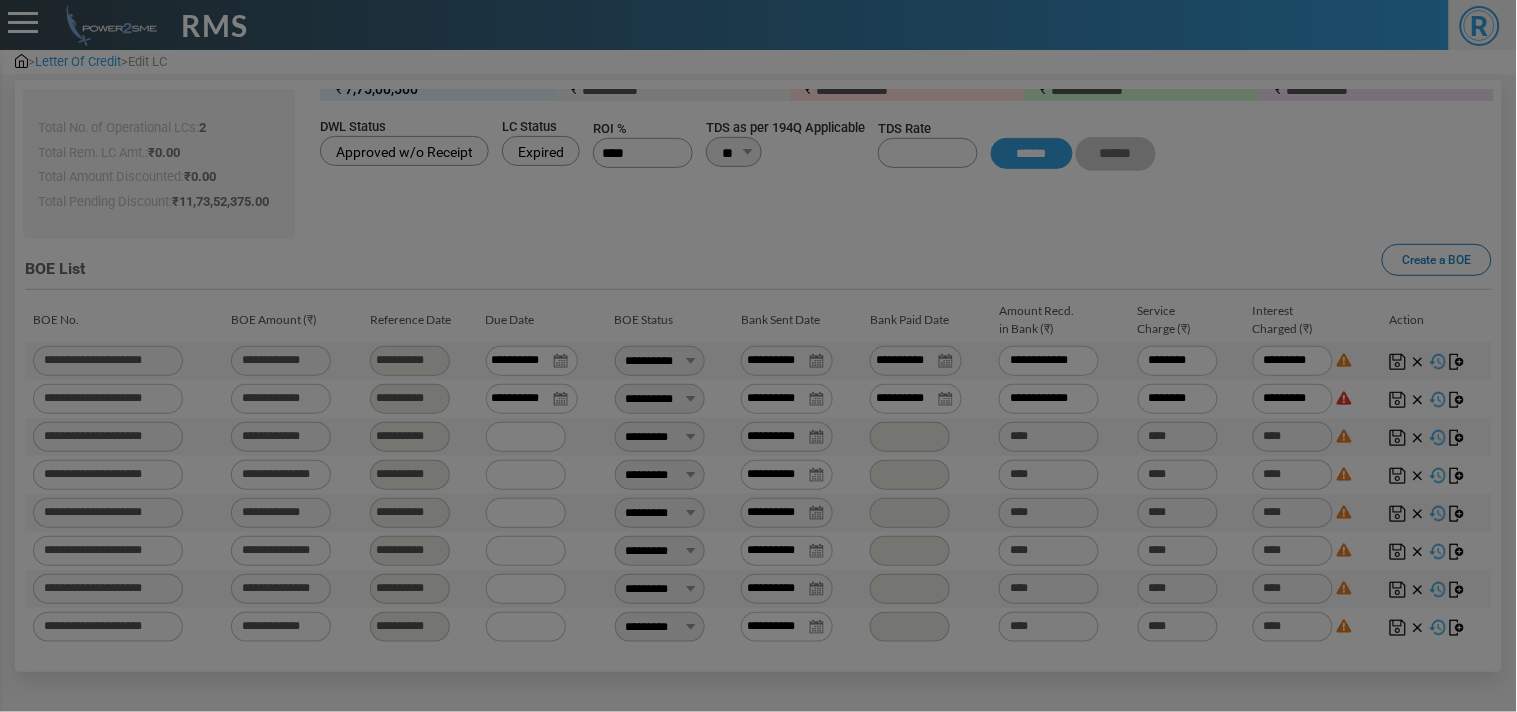 type on "*********" 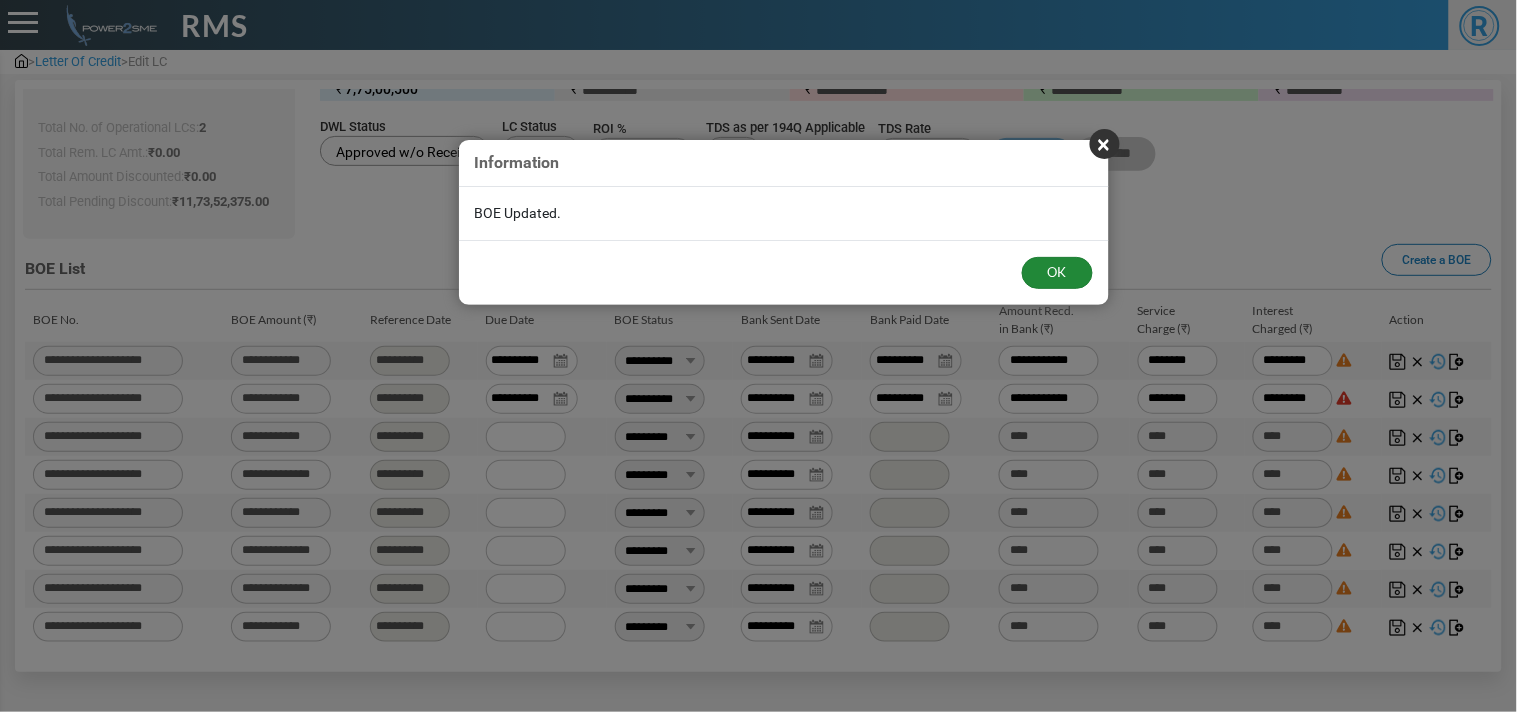 click on "OK" at bounding box center [1057, 273] 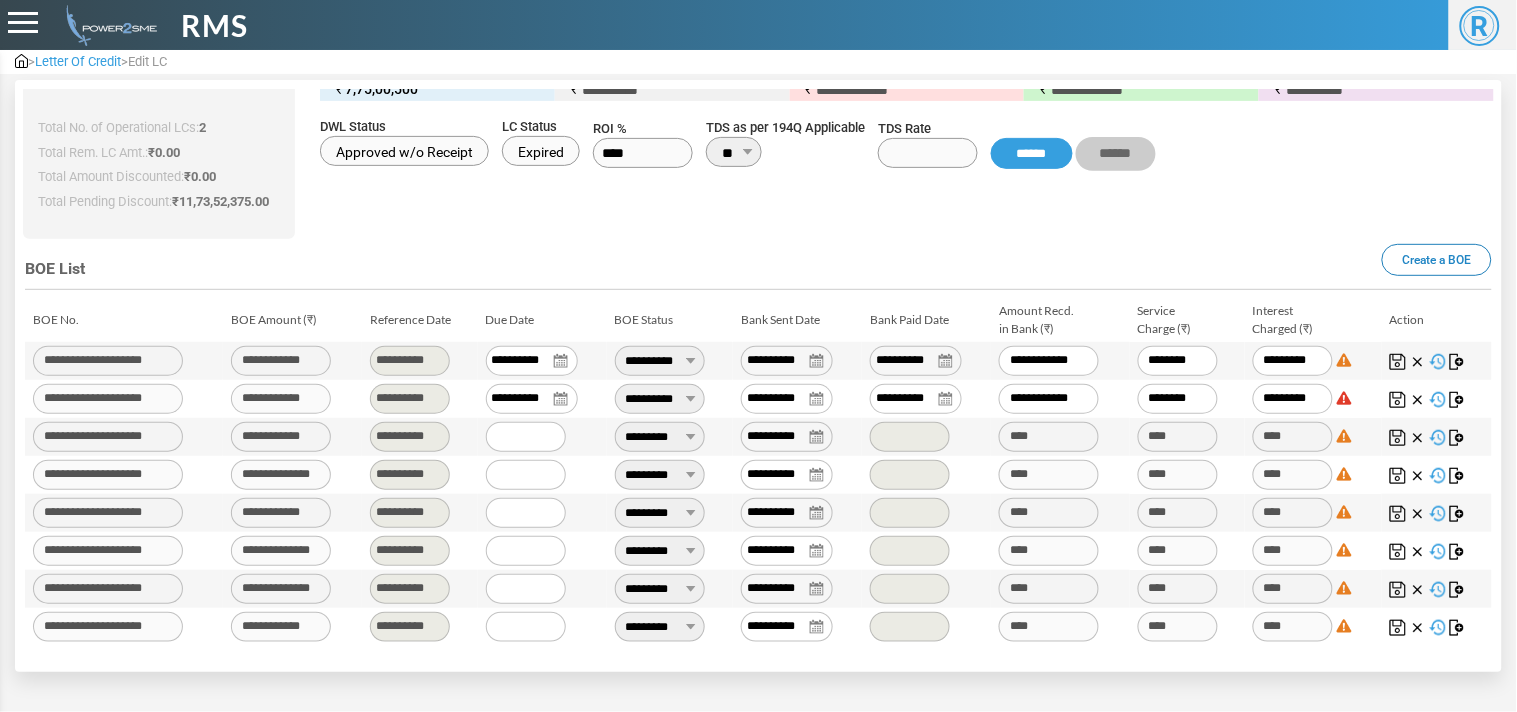 click on "**********" at bounding box center (660, 437) 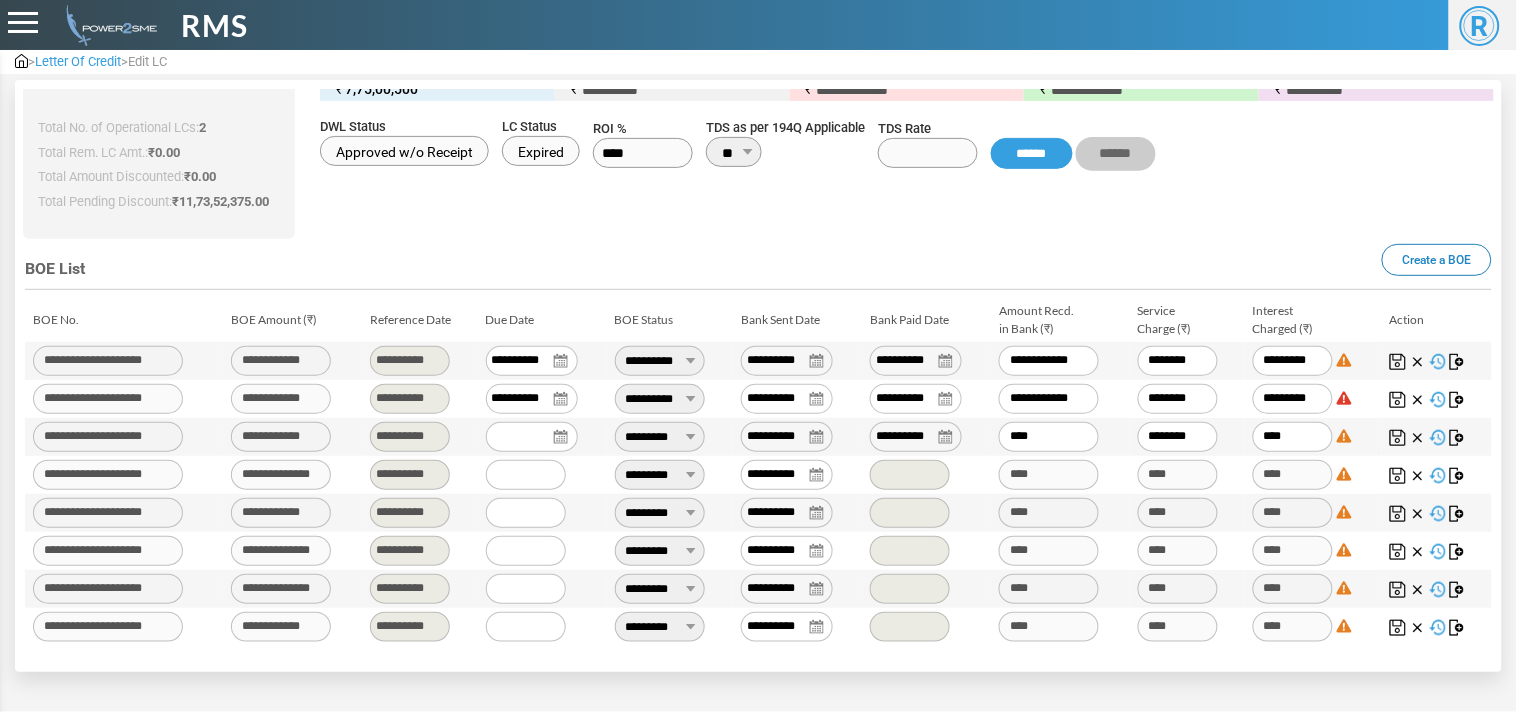 click on "**********" at bounding box center (787, 437) 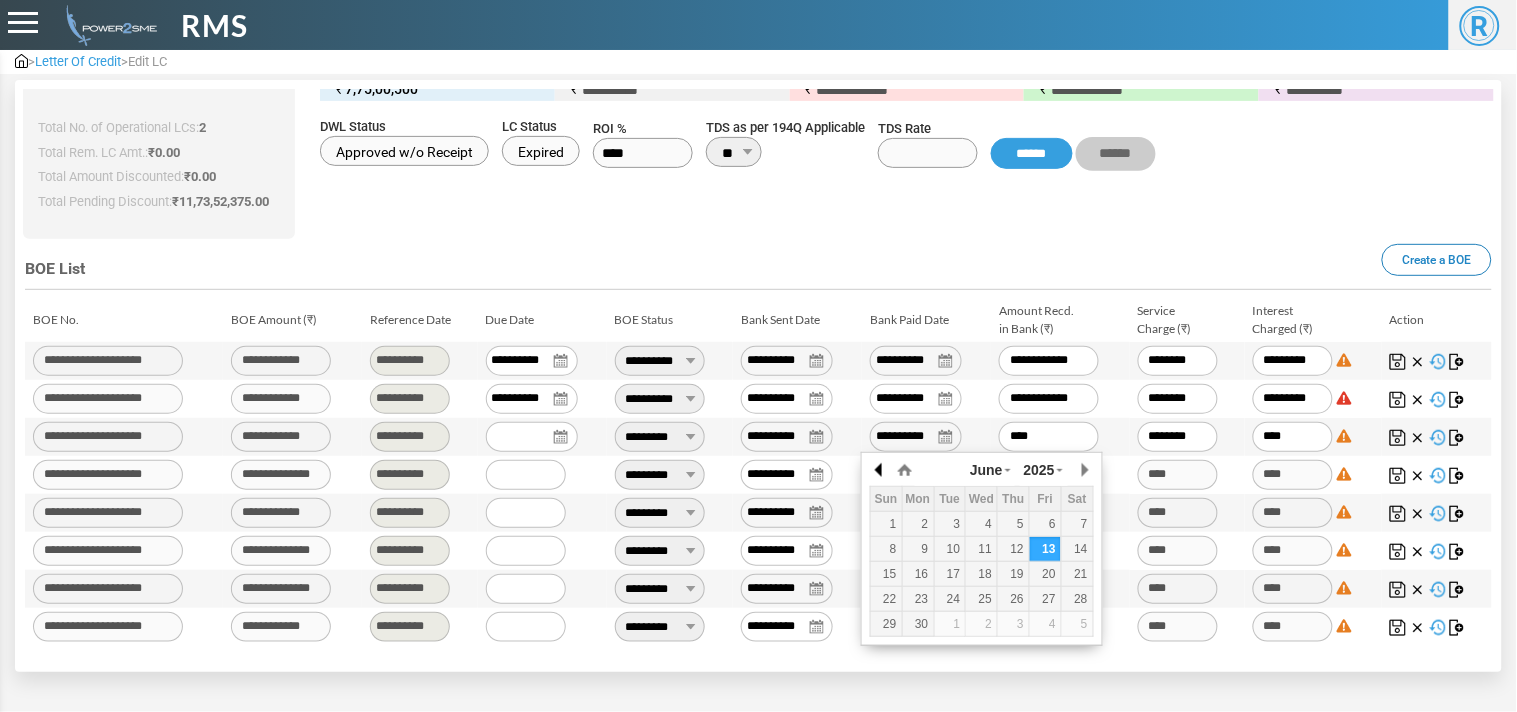 click at bounding box center (880, 470) 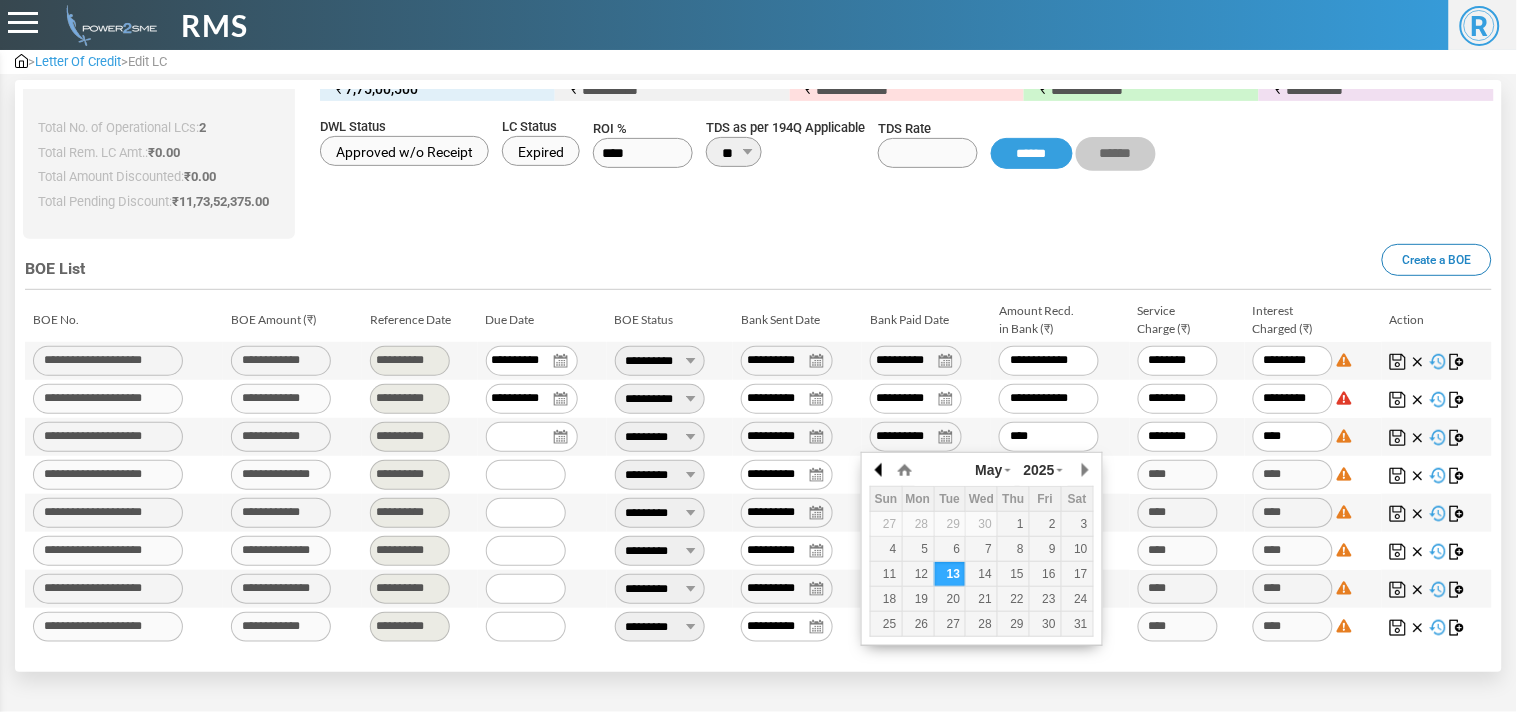 click at bounding box center (880, 470) 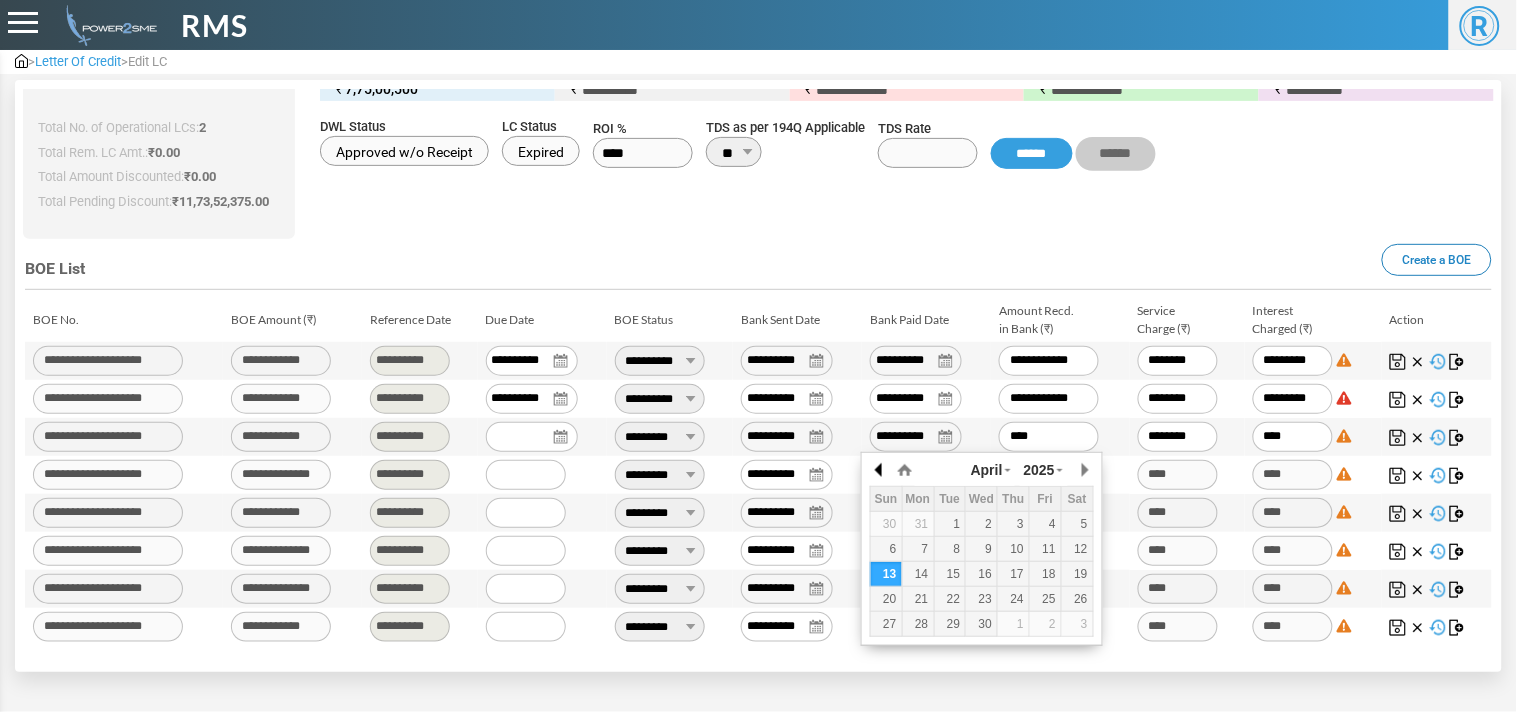 click at bounding box center [880, 470] 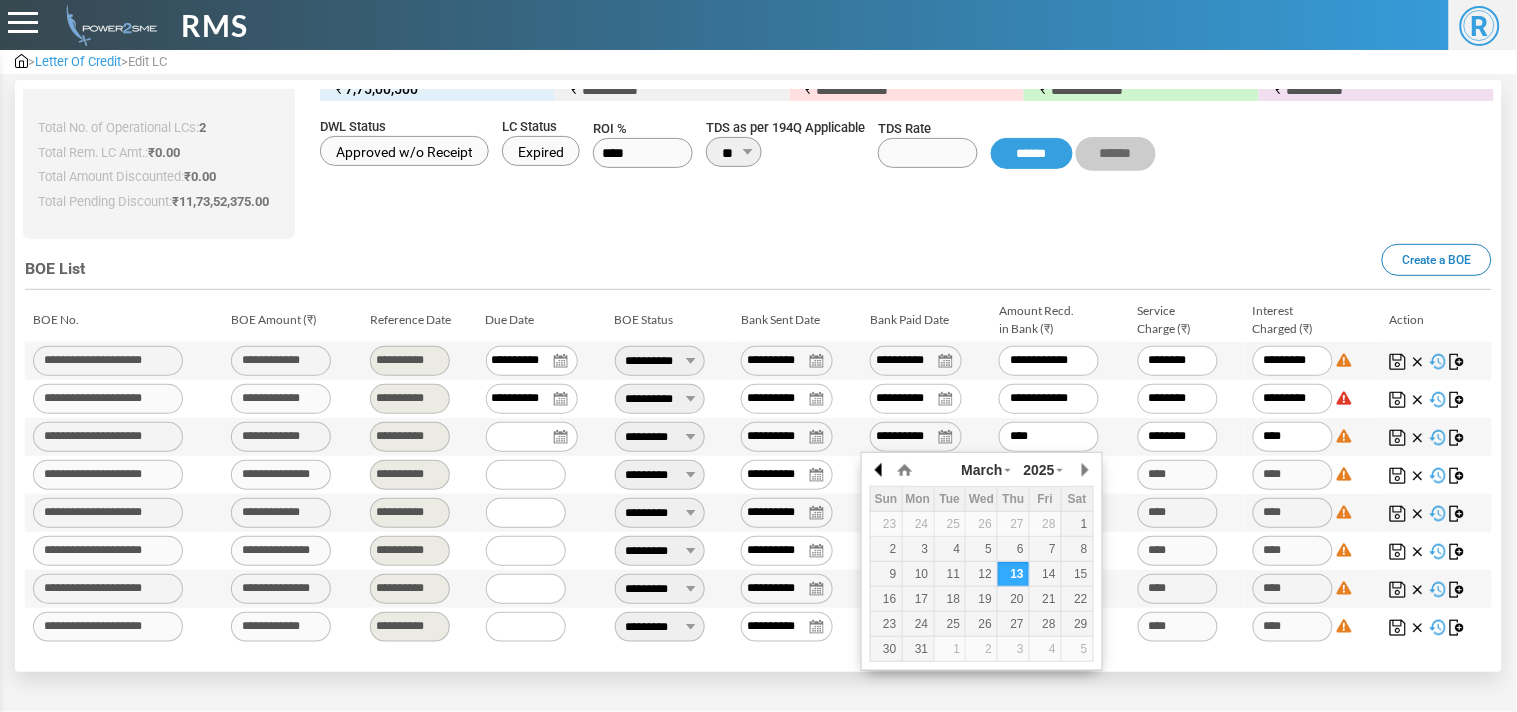 click at bounding box center (880, 470) 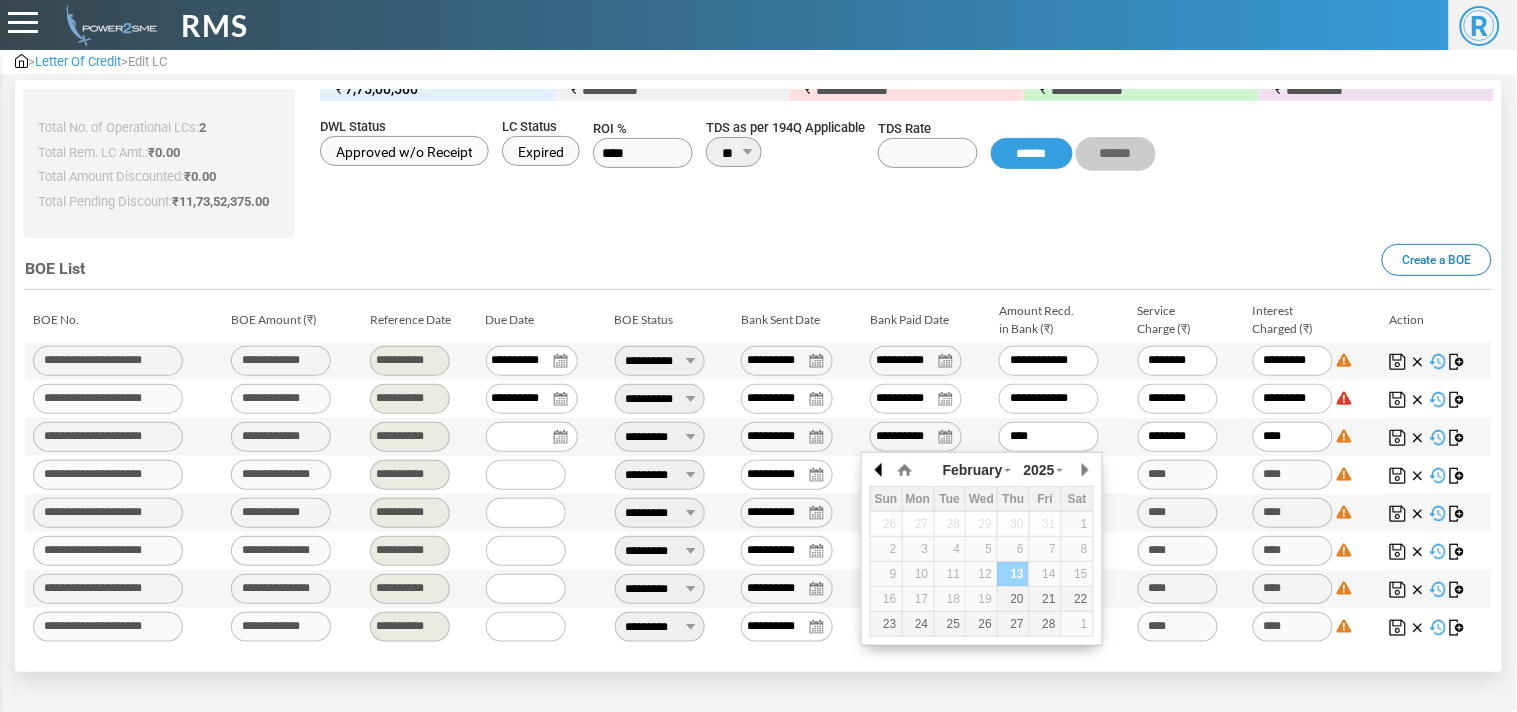 click at bounding box center (880, 470) 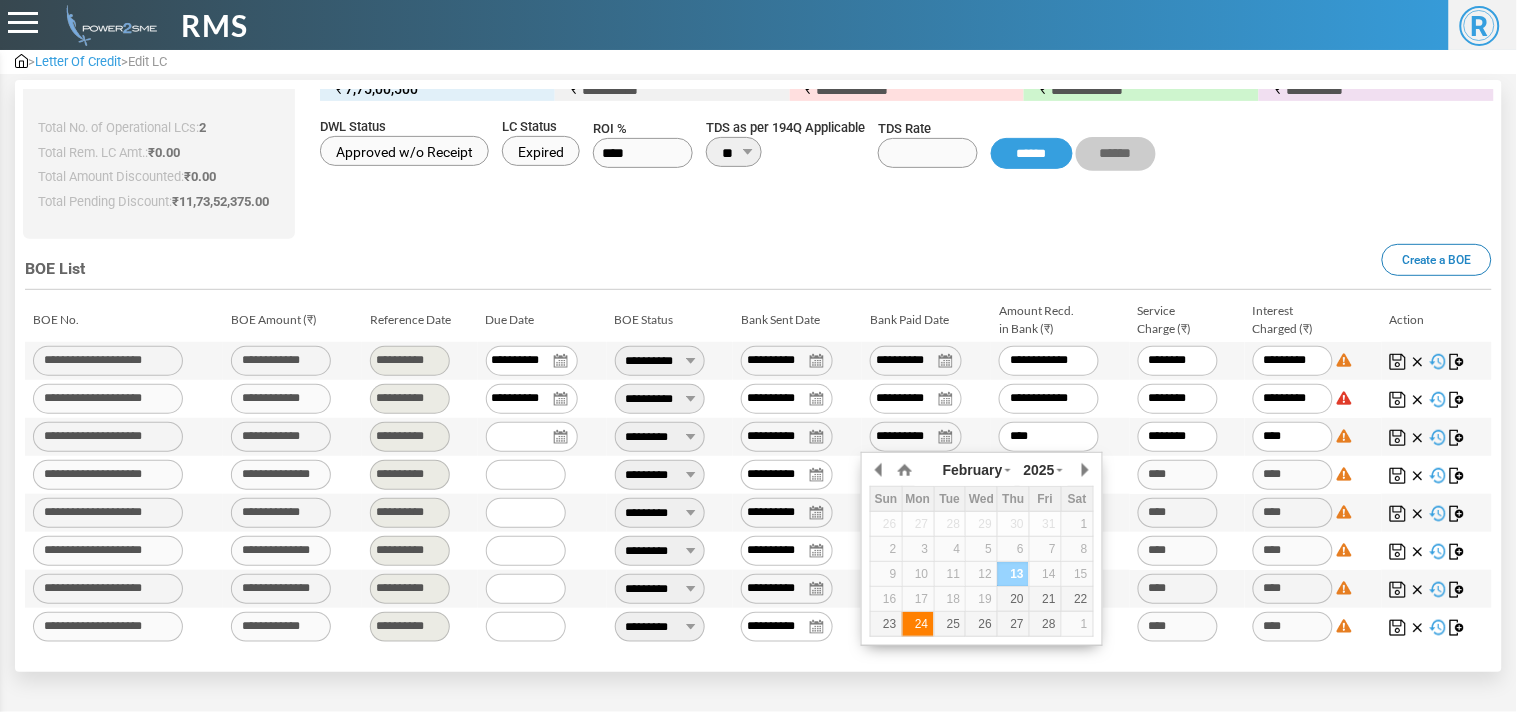 click on "24" at bounding box center [918, 624] 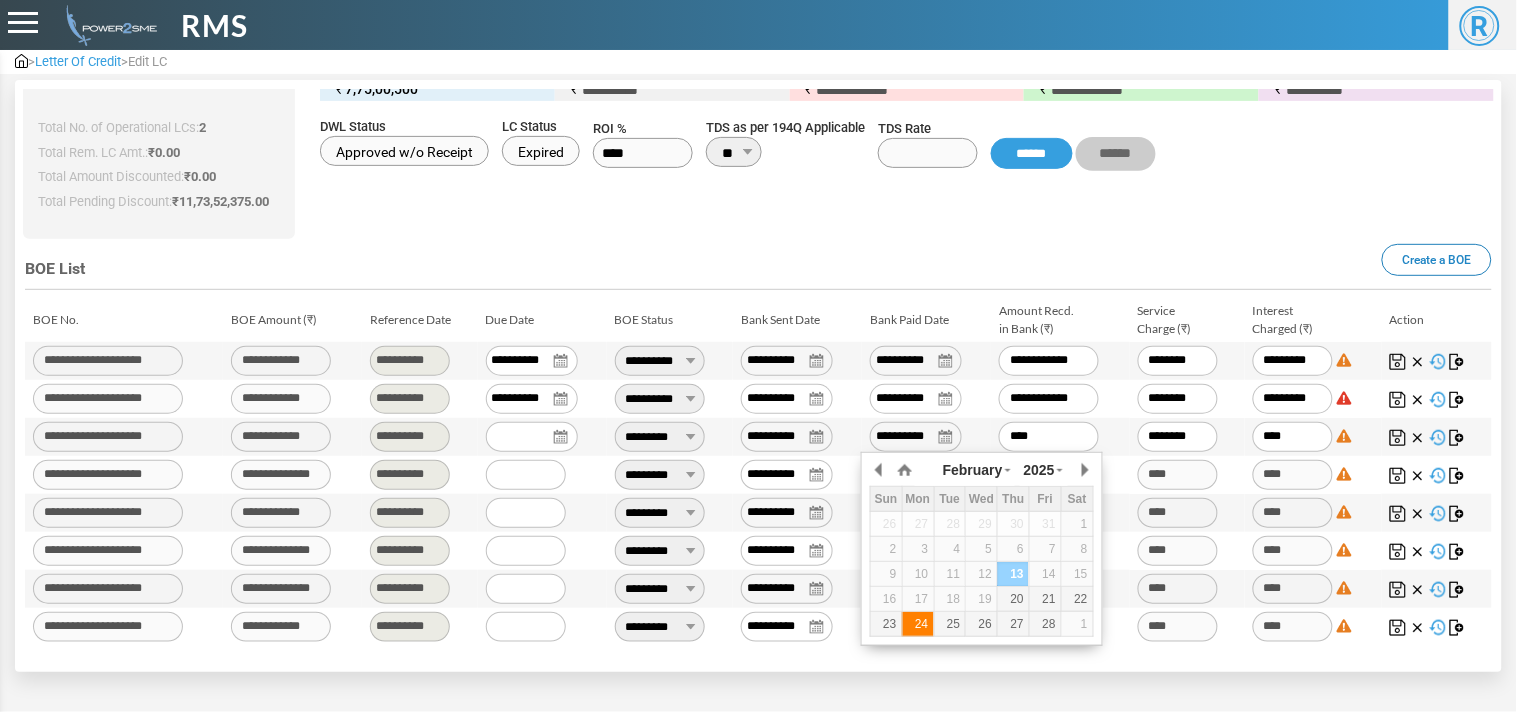 type on "**********" 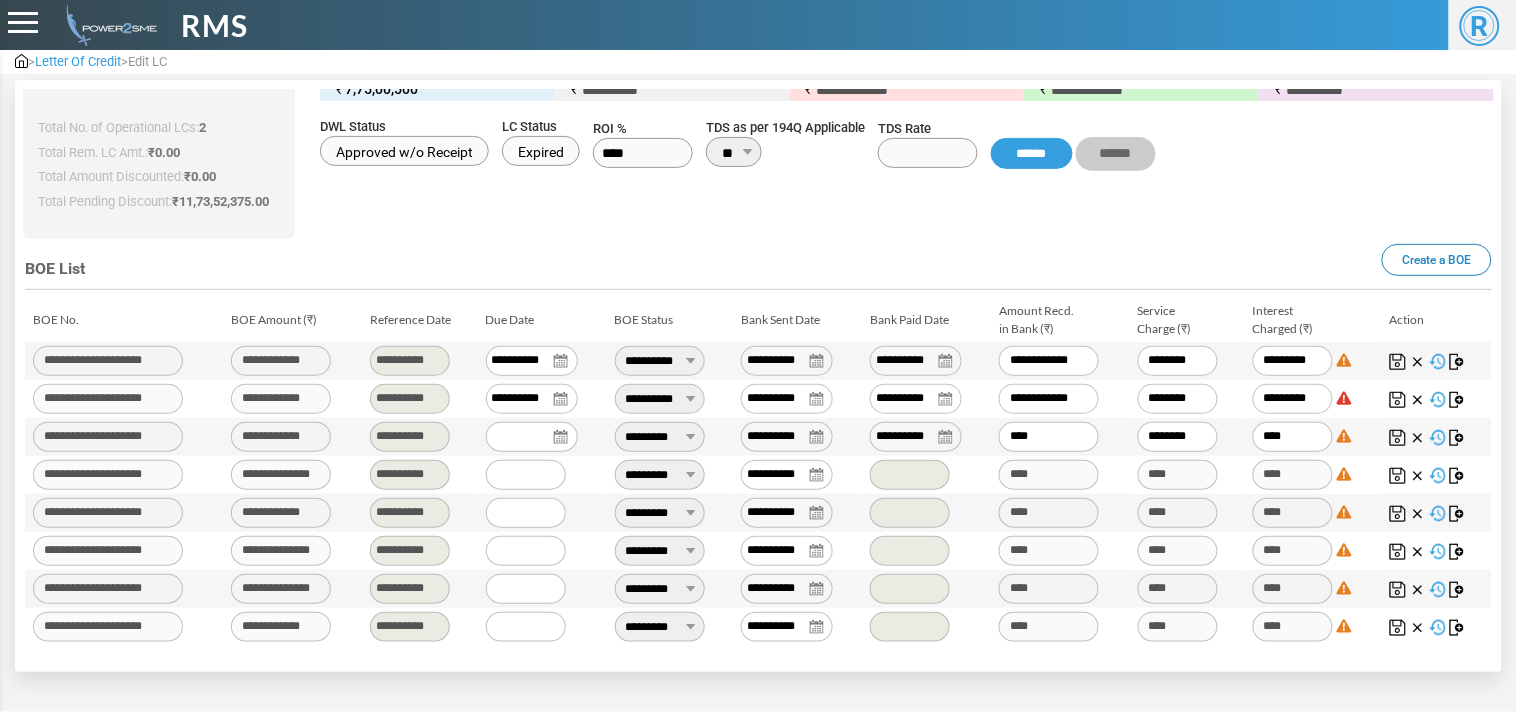 drag, startPoint x: 1048, startPoint y: 430, endPoint x: 847, endPoint y: 432, distance: 201.00995 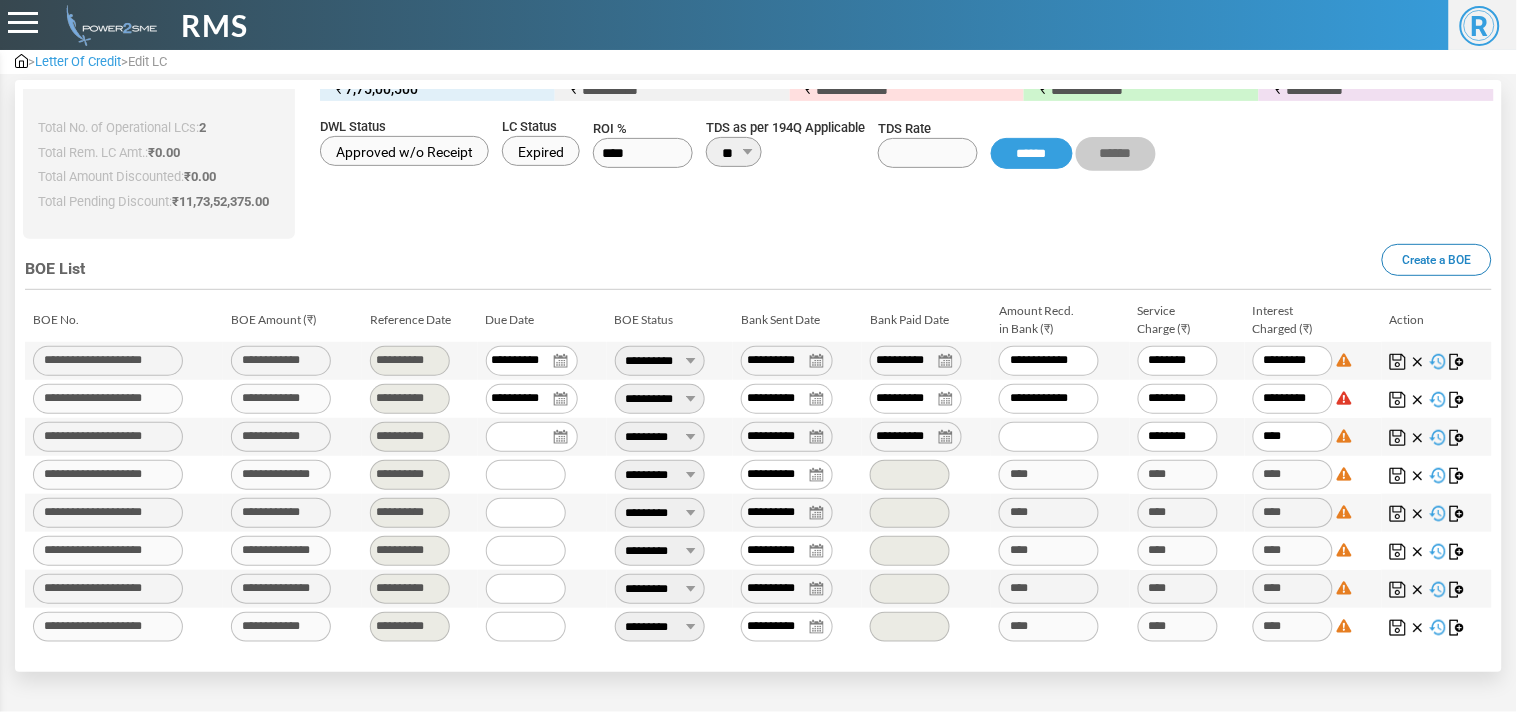 paste on "*******" 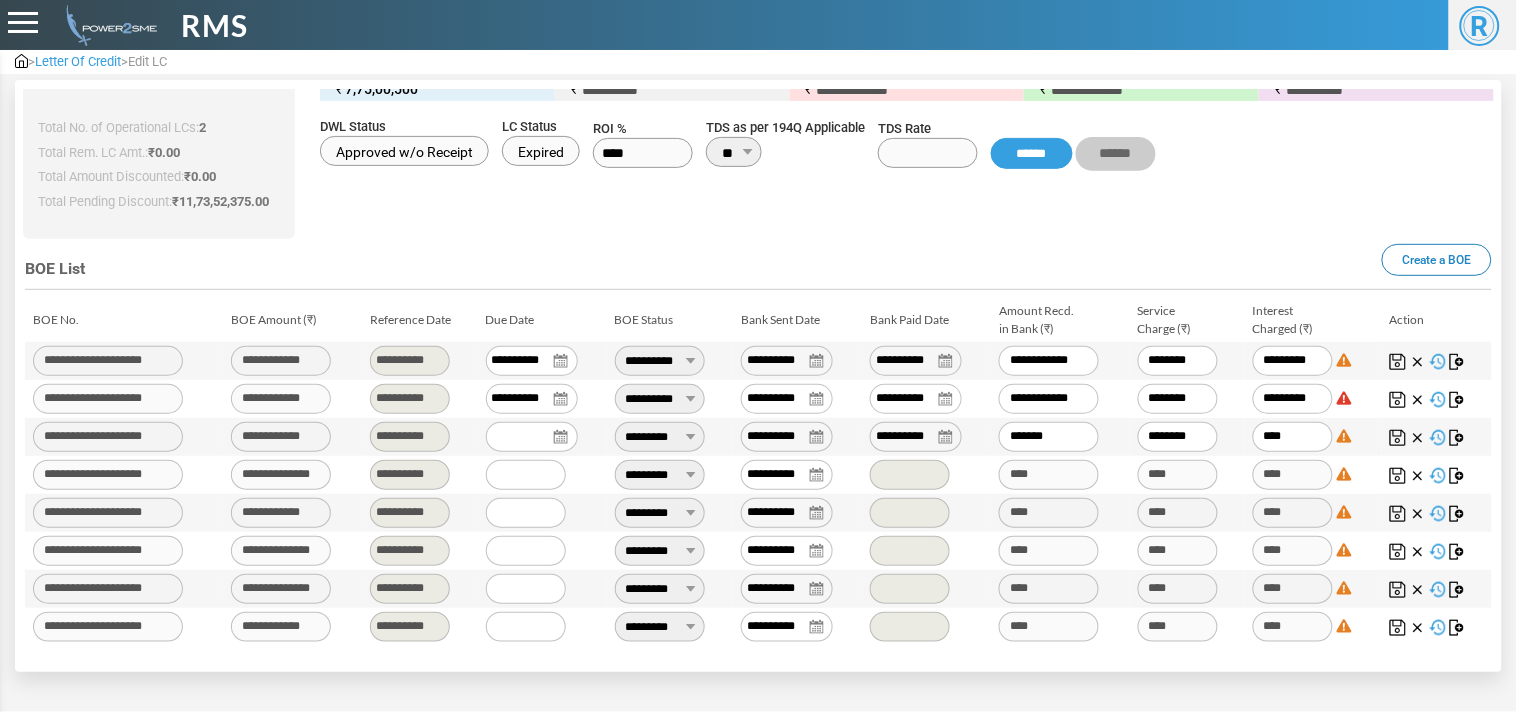 type on "******" 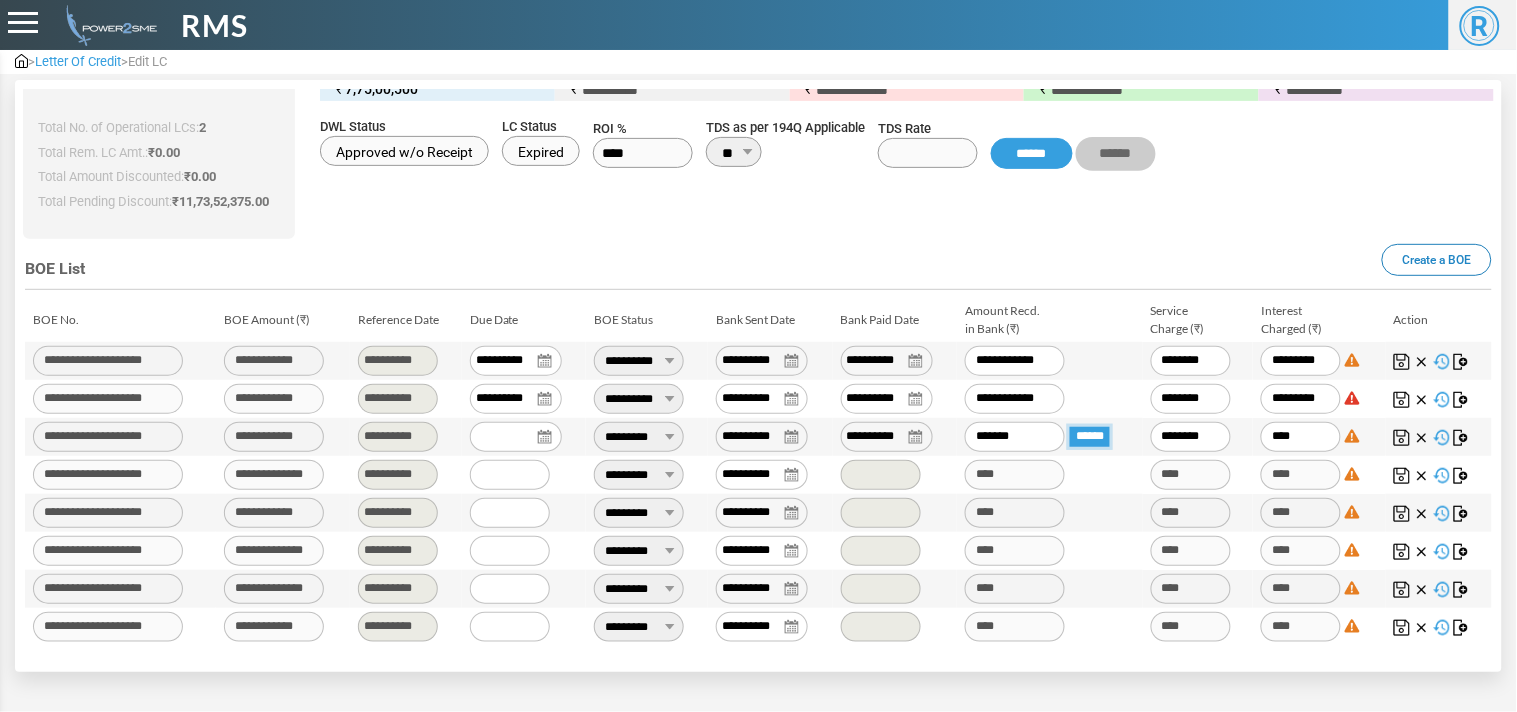 type on "**********" 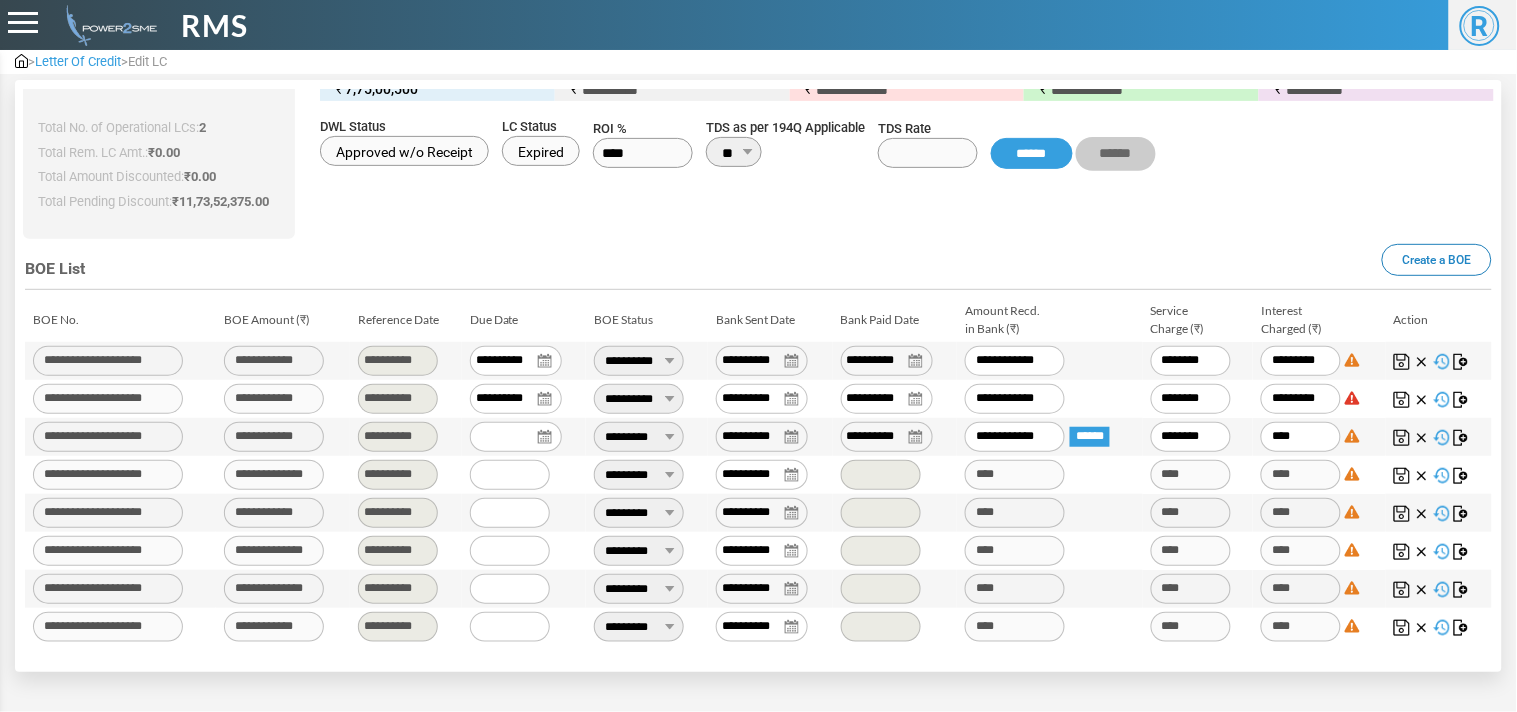 type on "********" 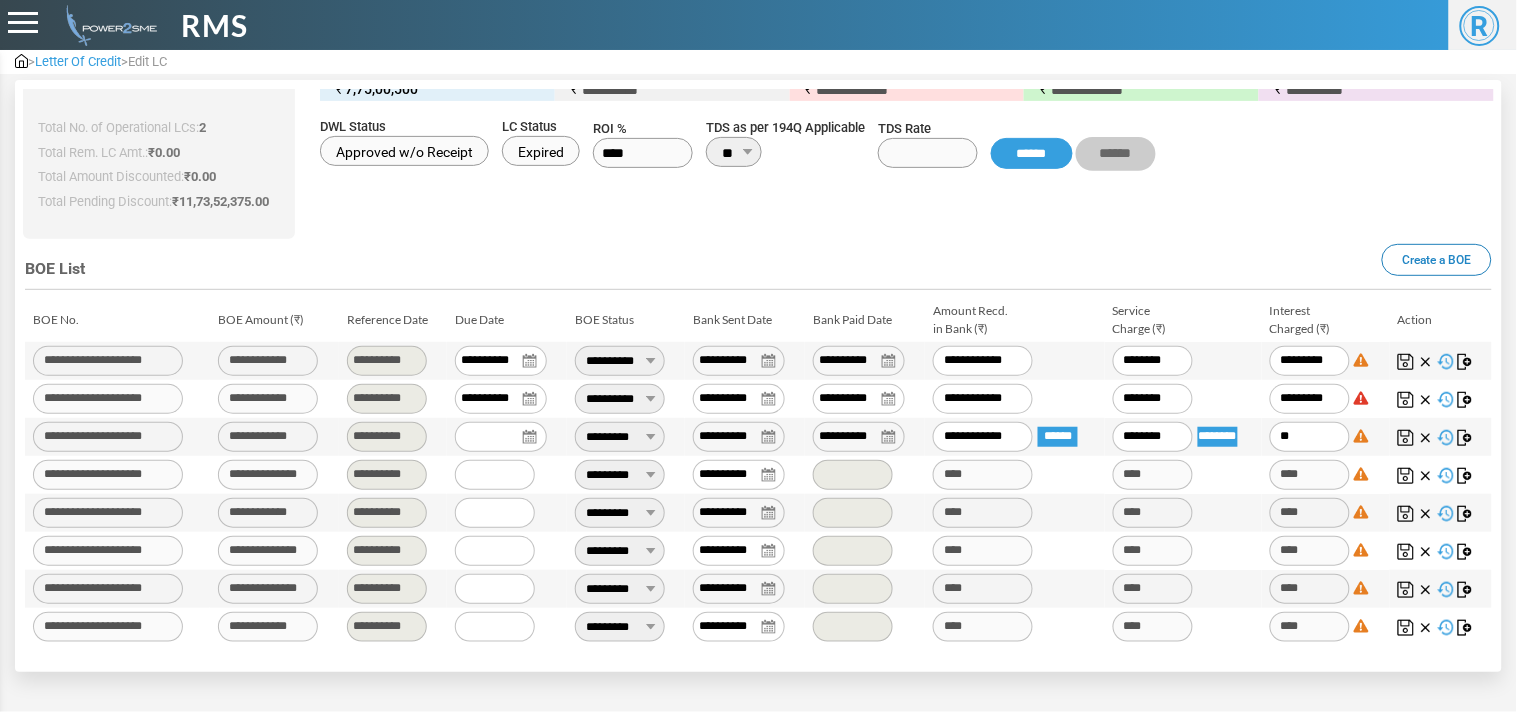 type on "*" 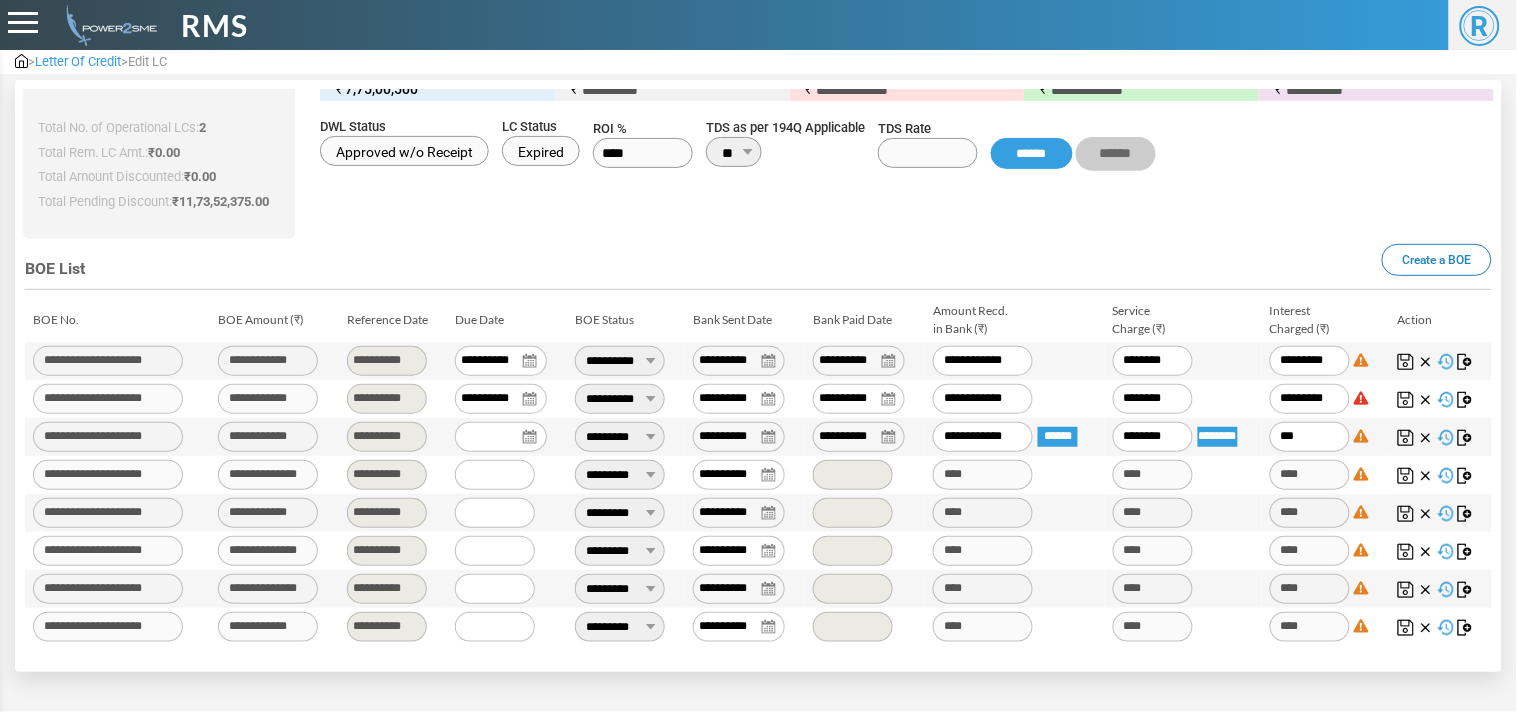 type on "****" 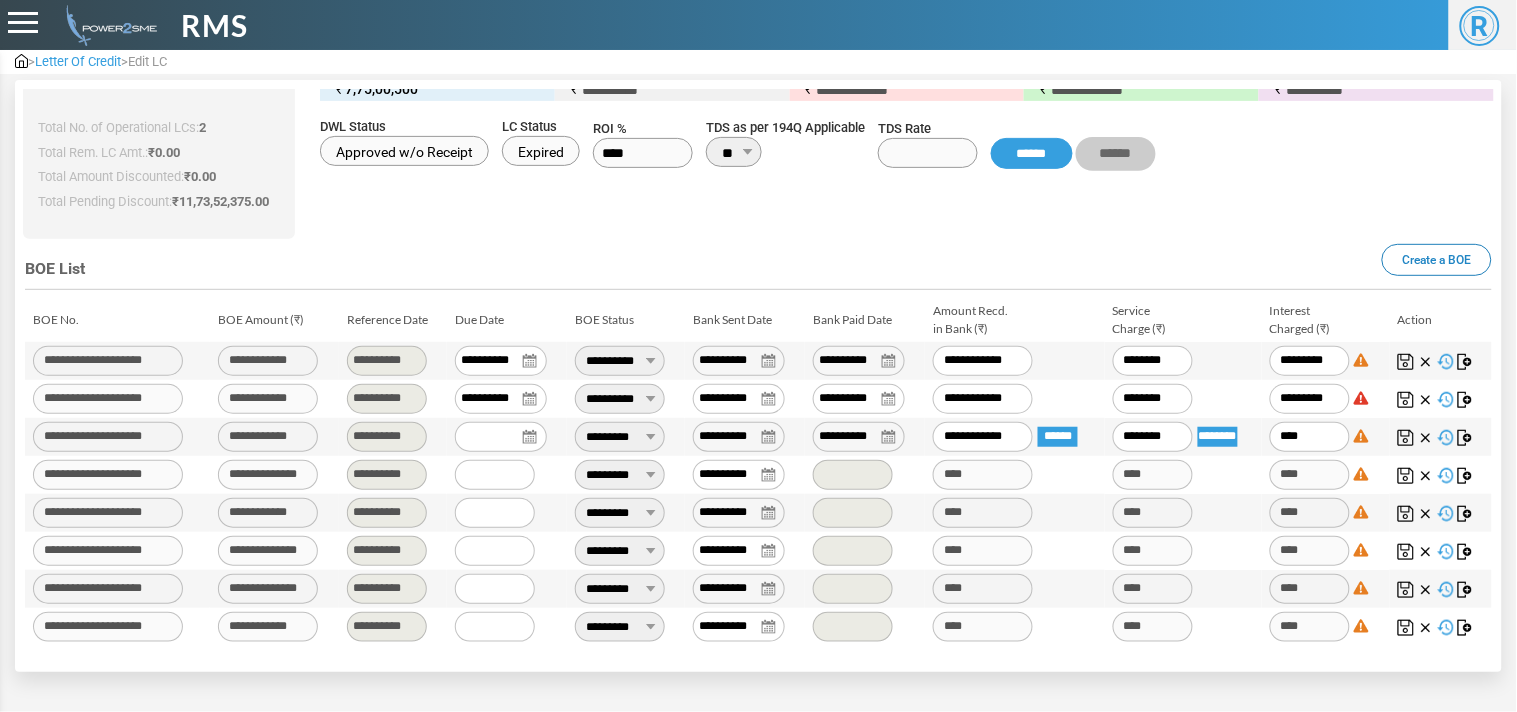 type on "*****" 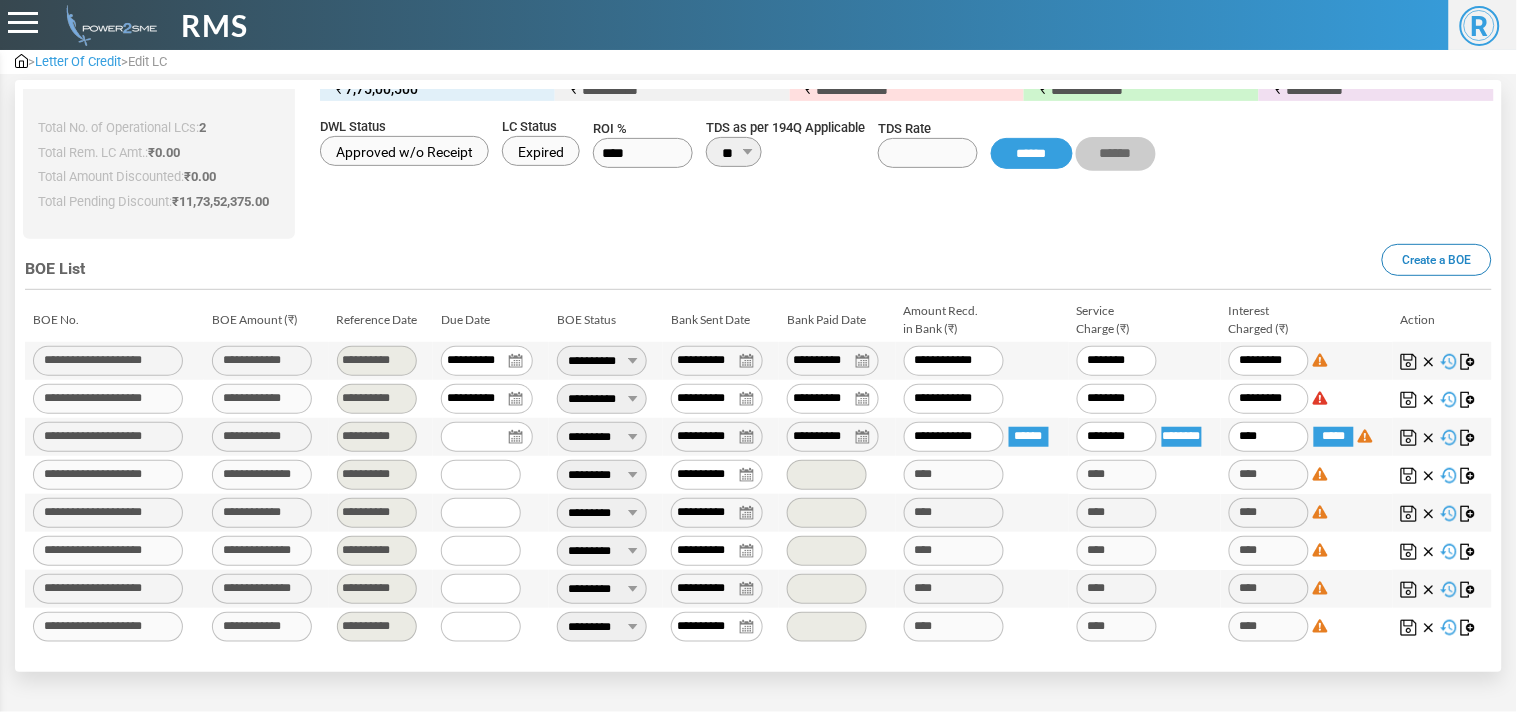 type on "*****" 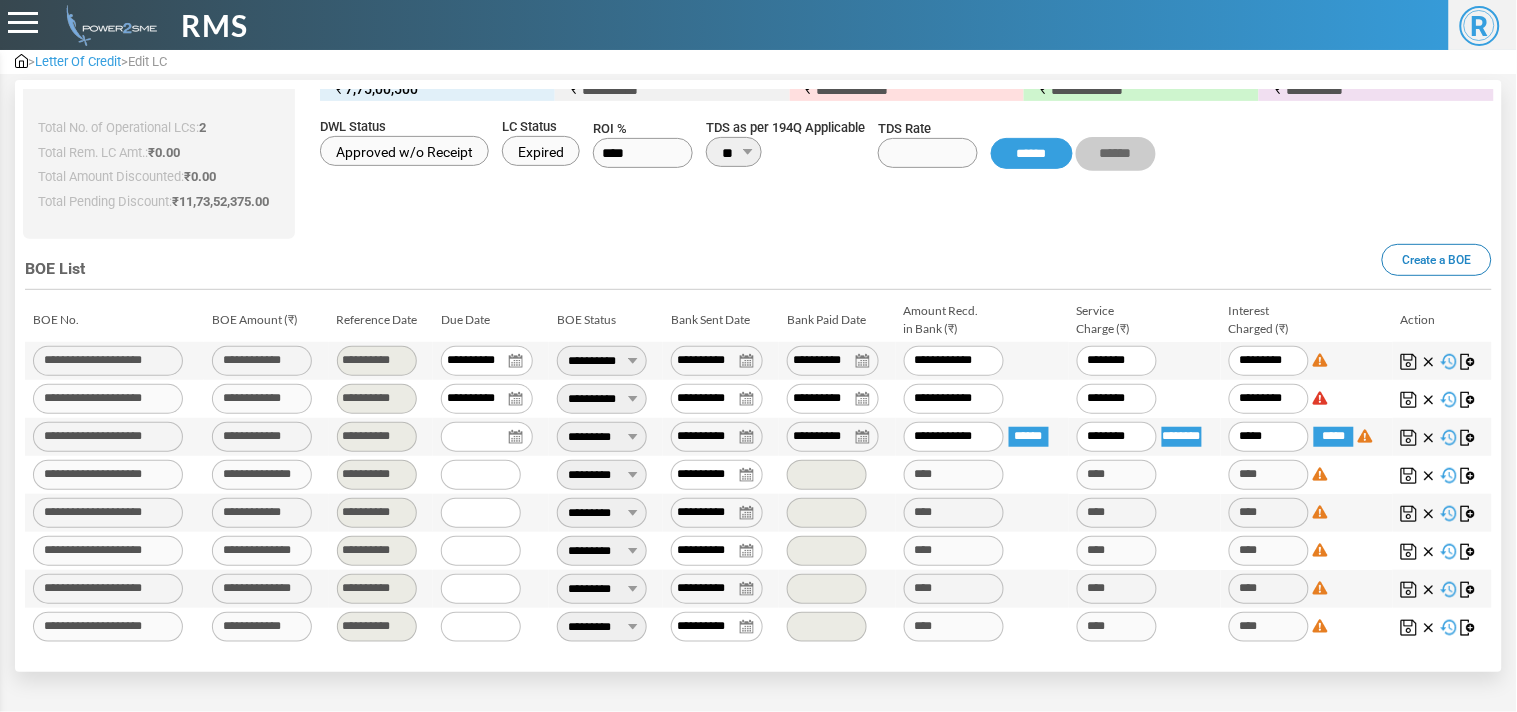 type on "******" 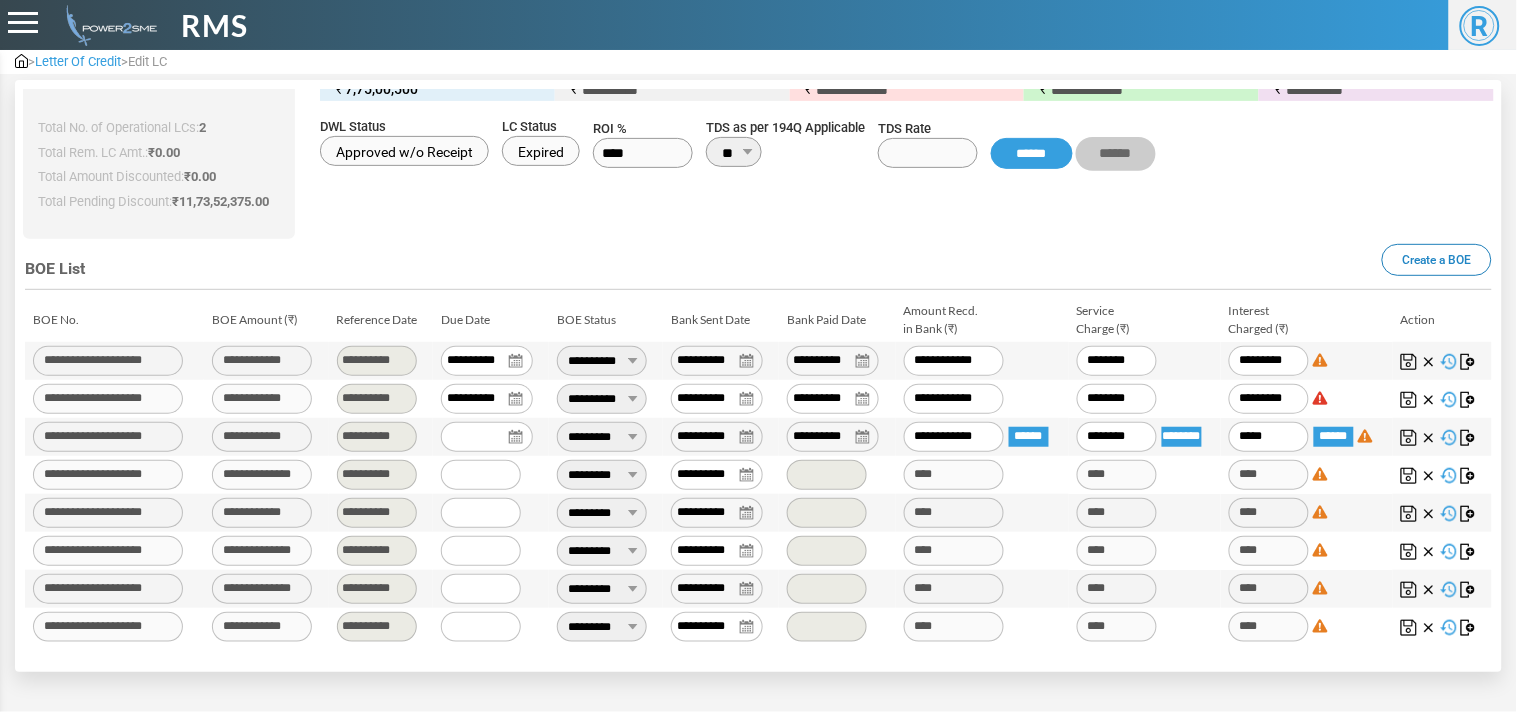 type on "******" 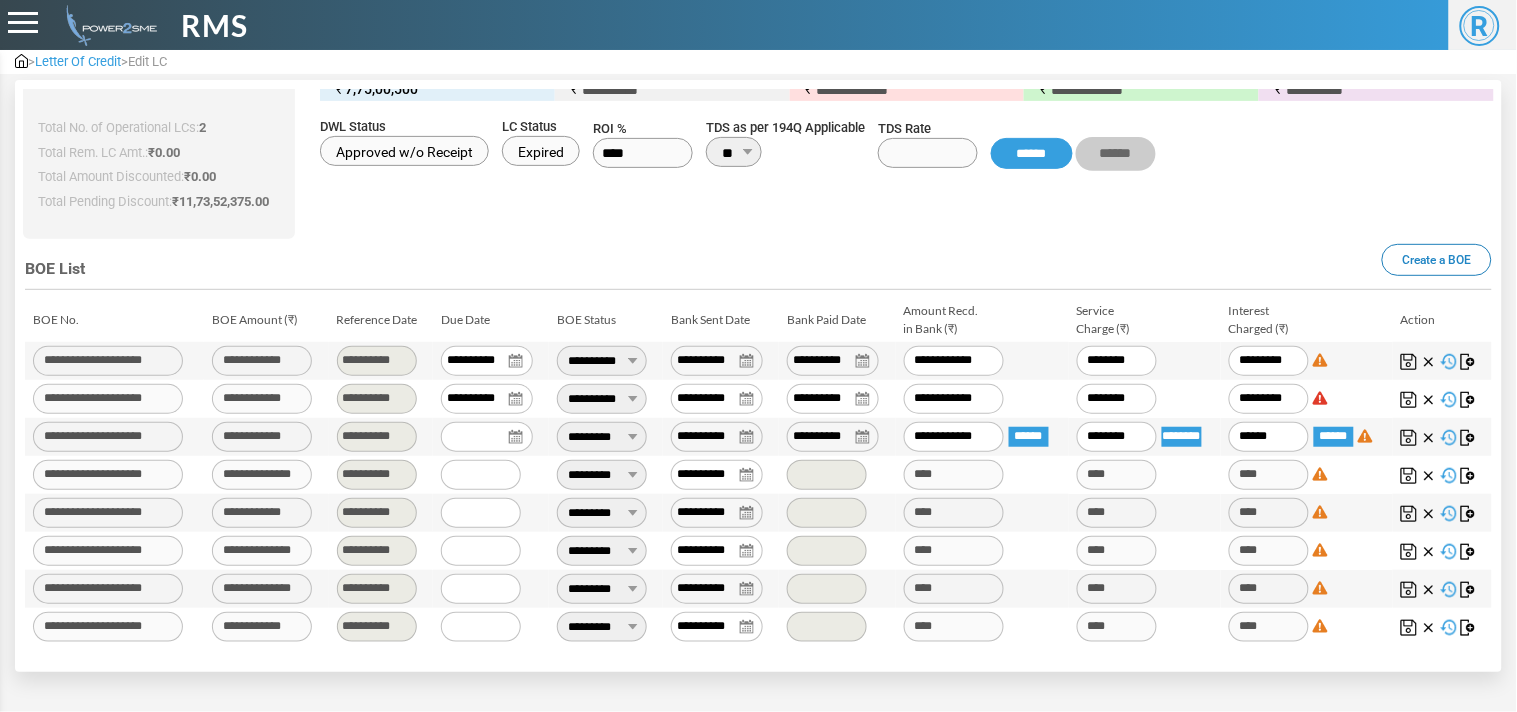 type on "*****" 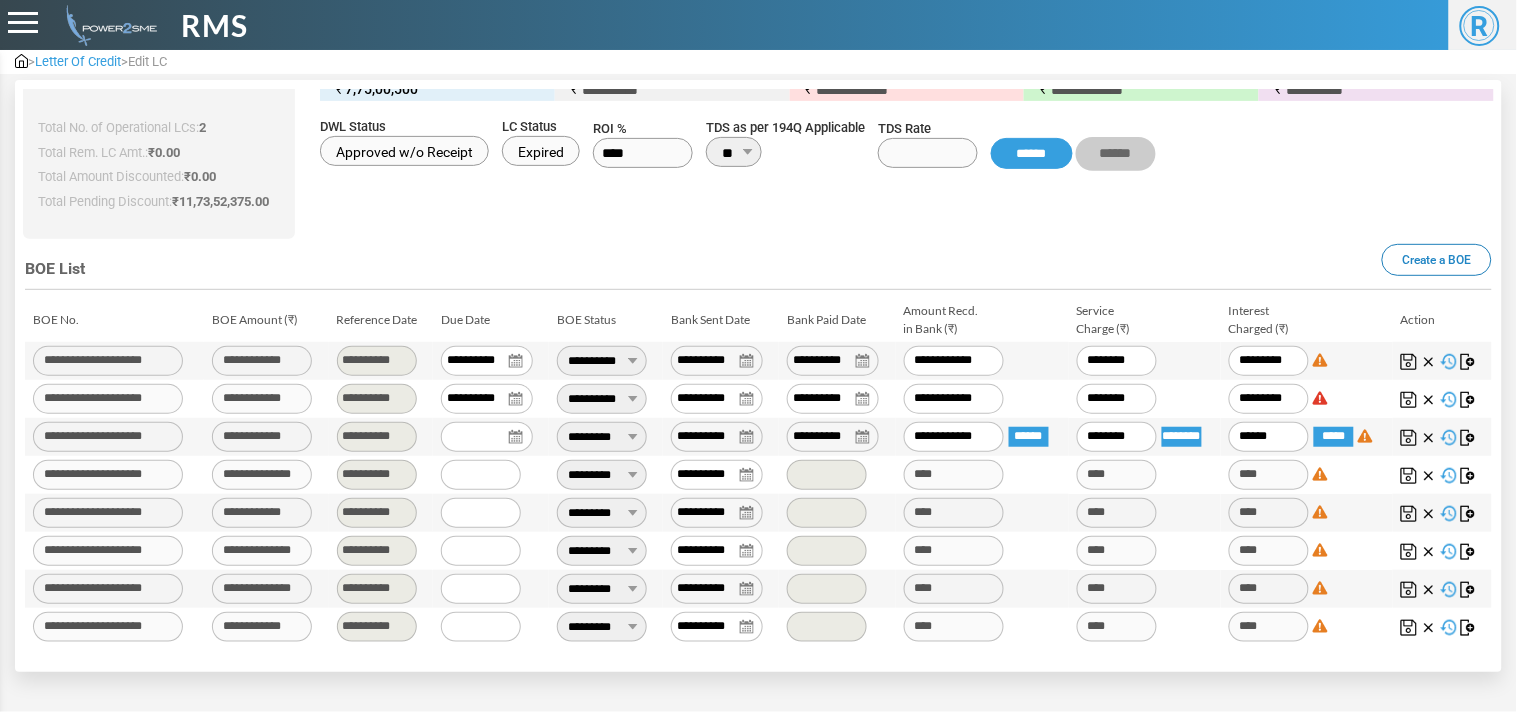 type on "**********" 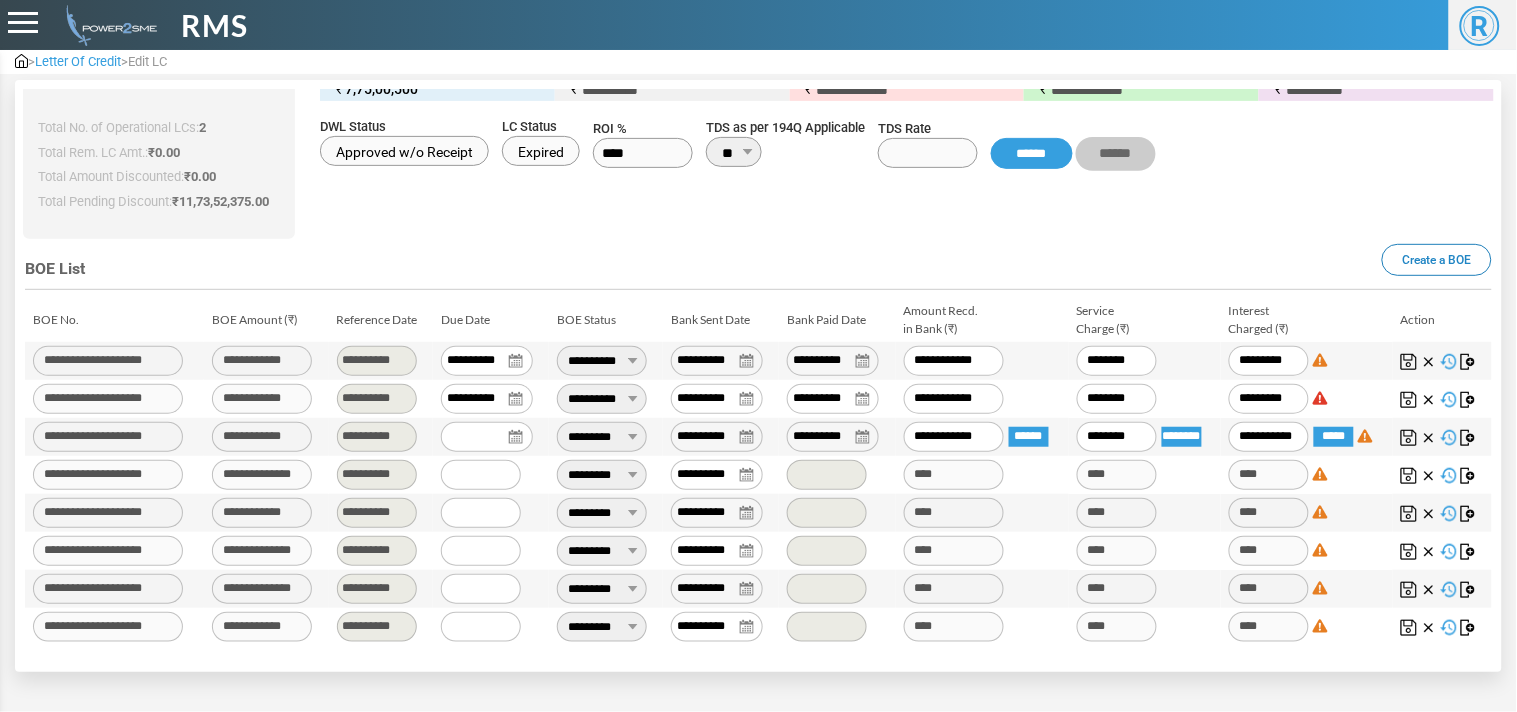 click at bounding box center (1409, 438) 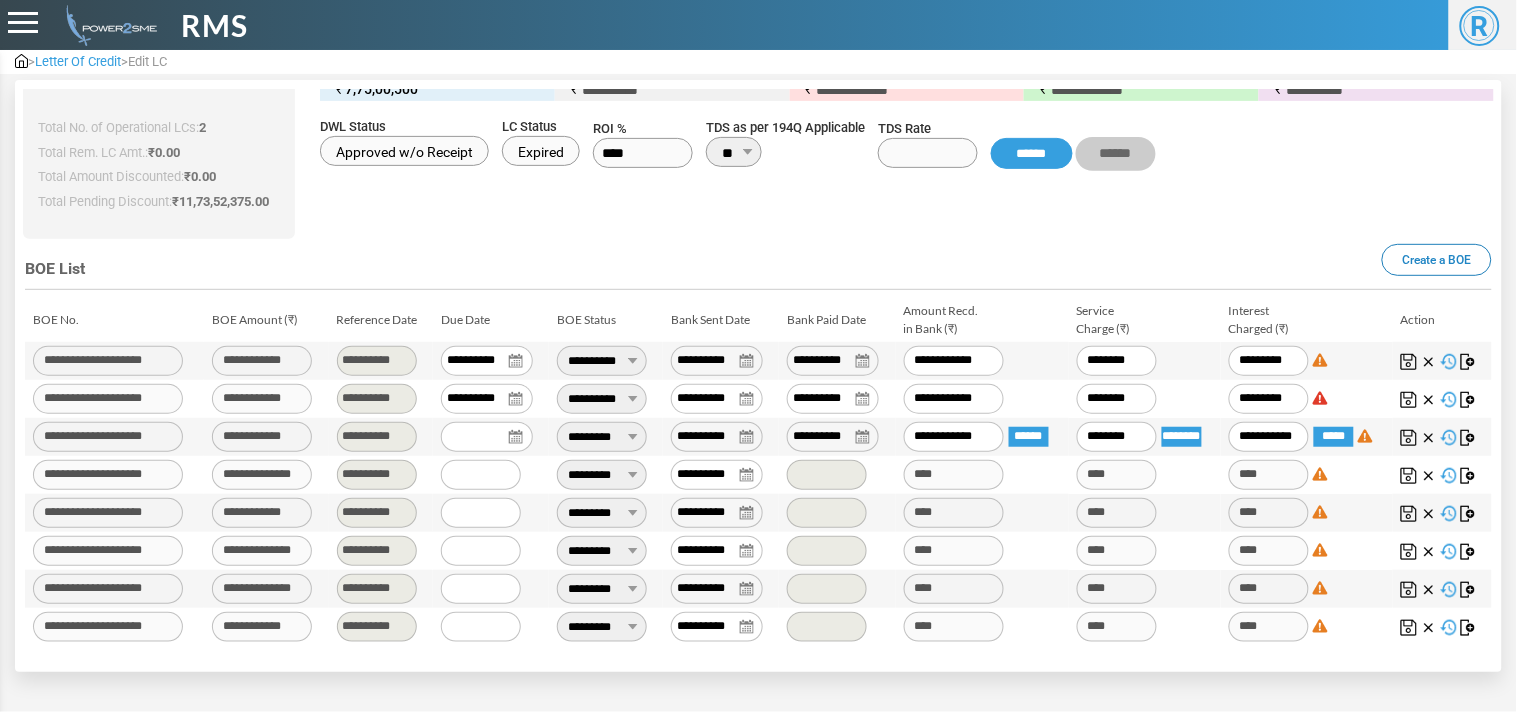 type on "**********" 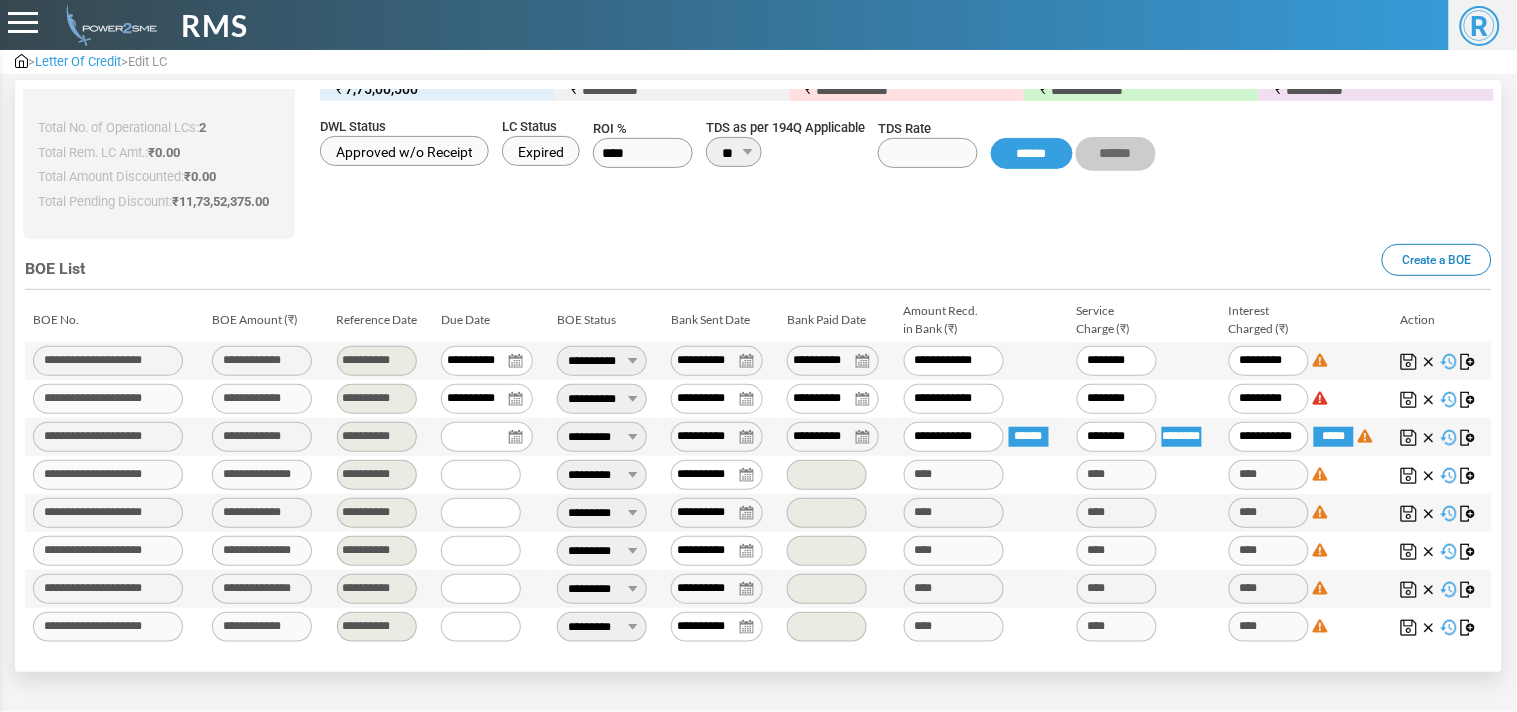 type on "**********" 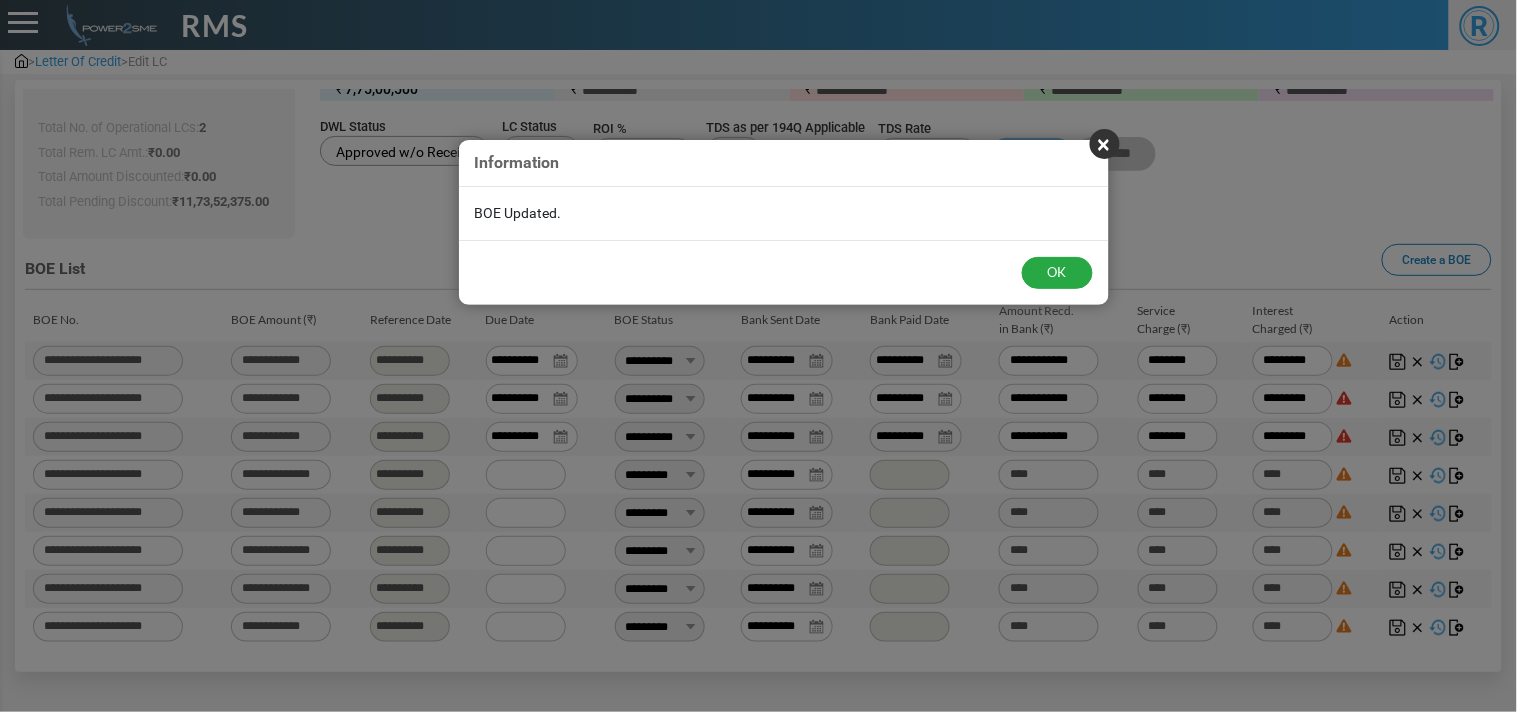 type on "**********" 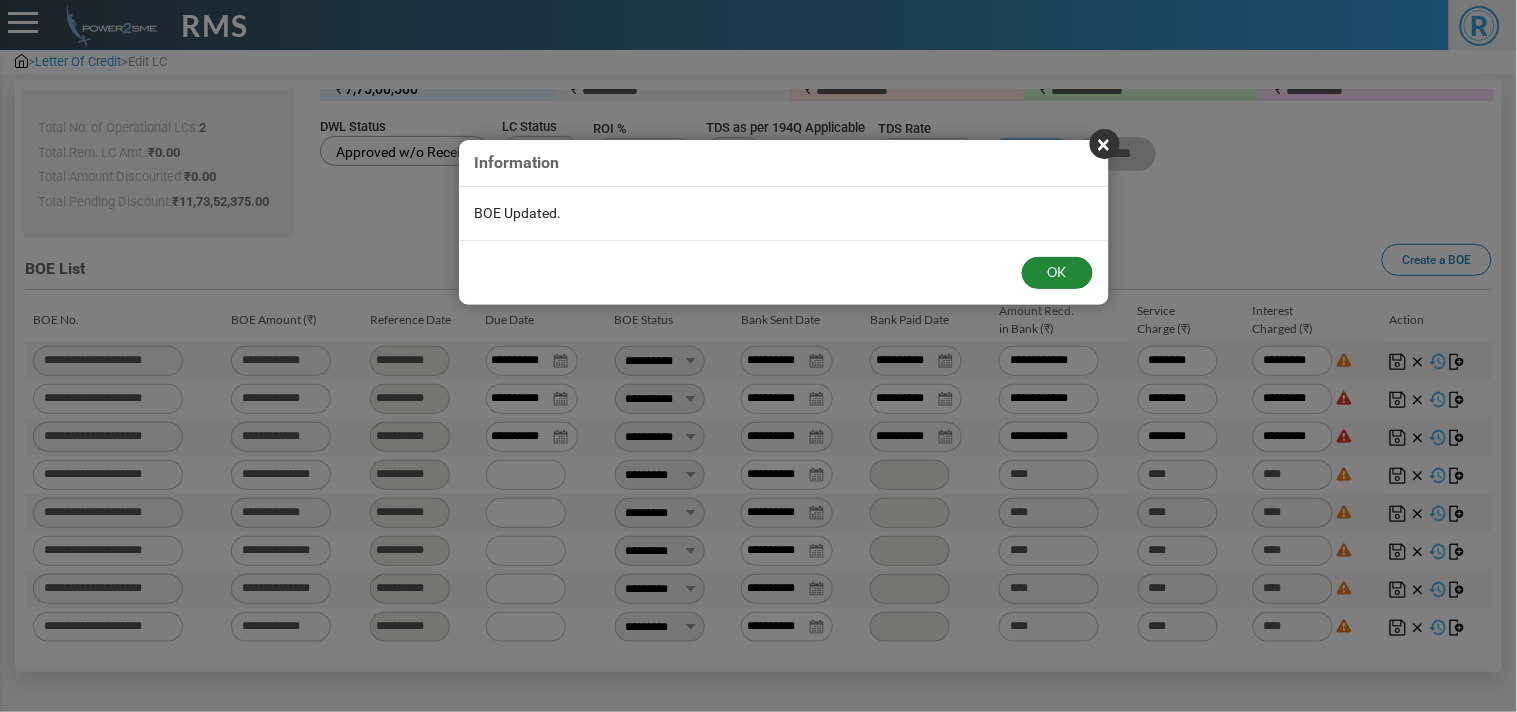 click on "OK" at bounding box center [1057, 273] 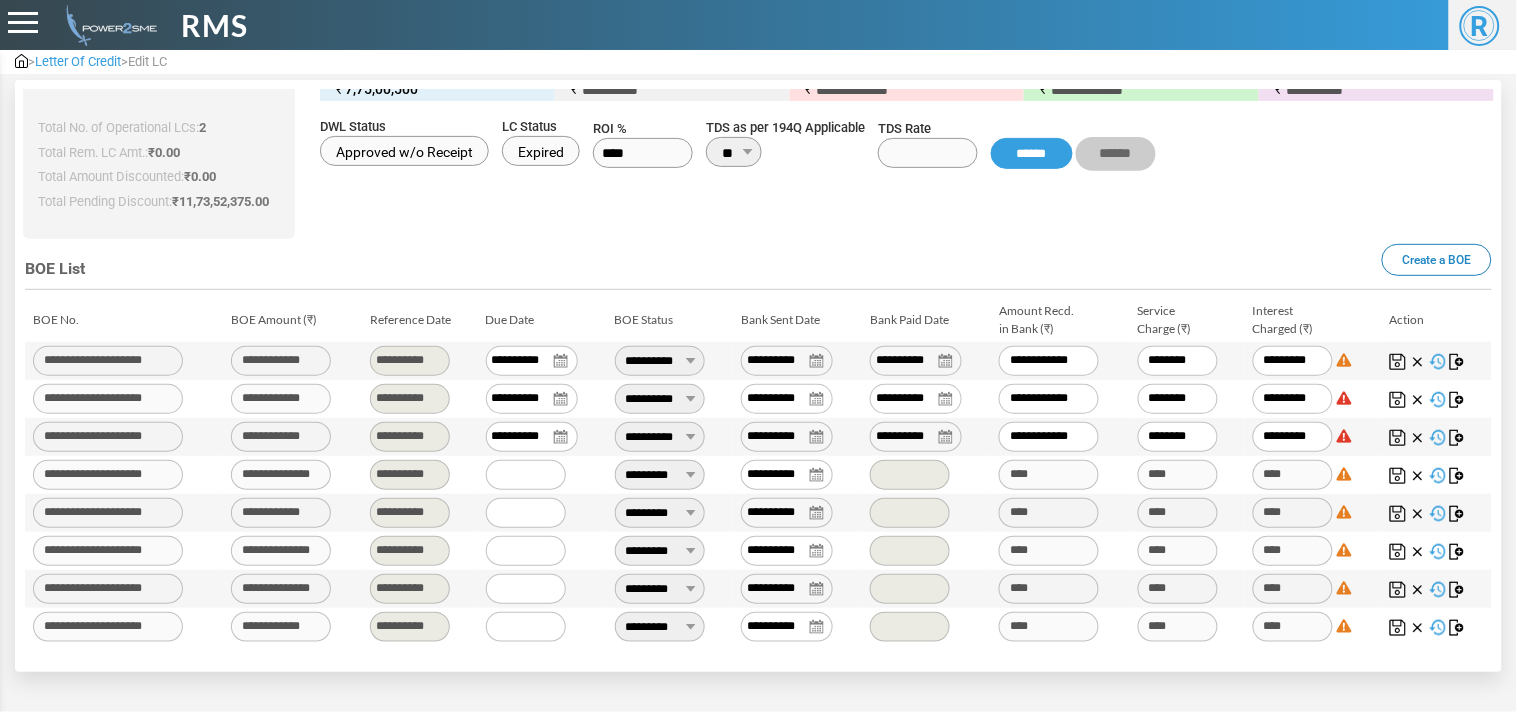 drag, startPoint x: 634, startPoint y: 484, endPoint x: 646, endPoint y: 540, distance: 57.271286 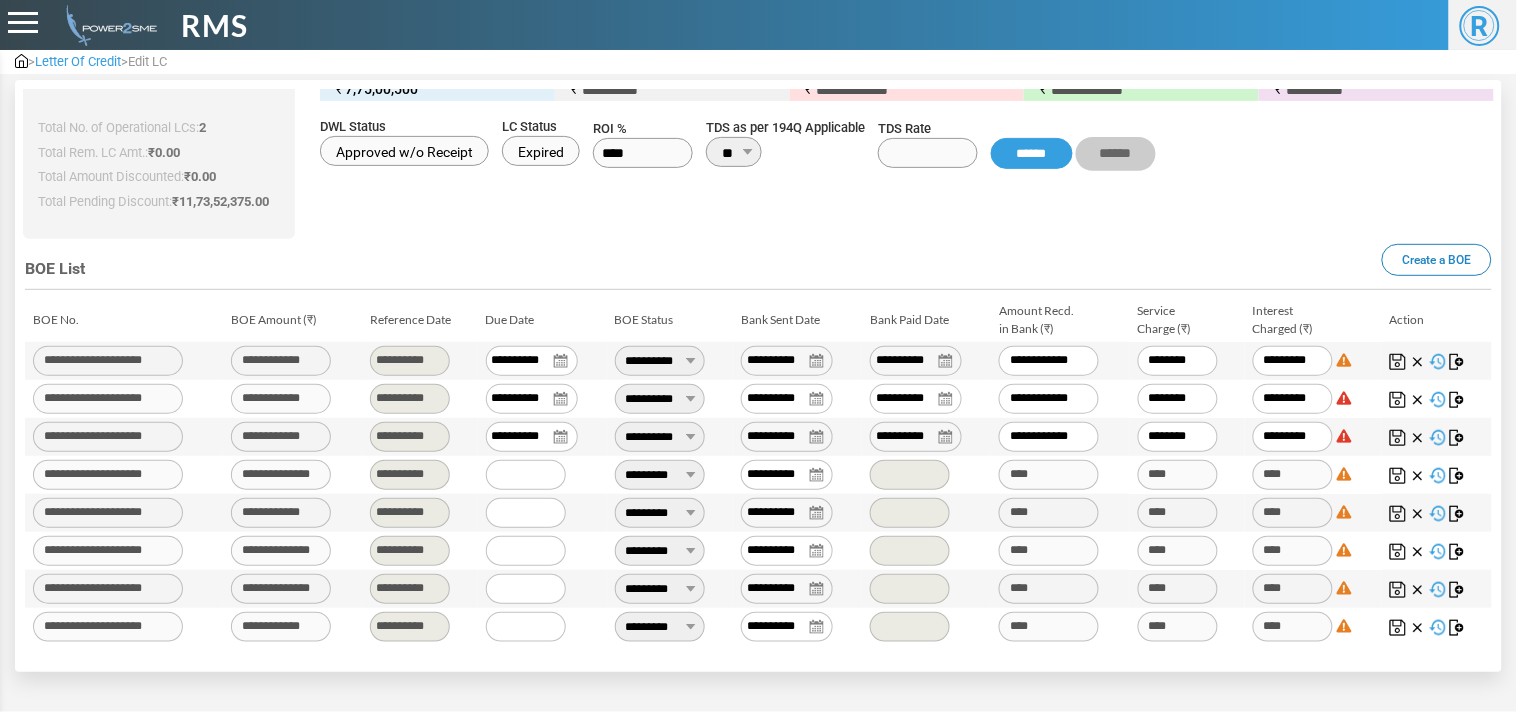 click on "**********" at bounding box center (758, 494) 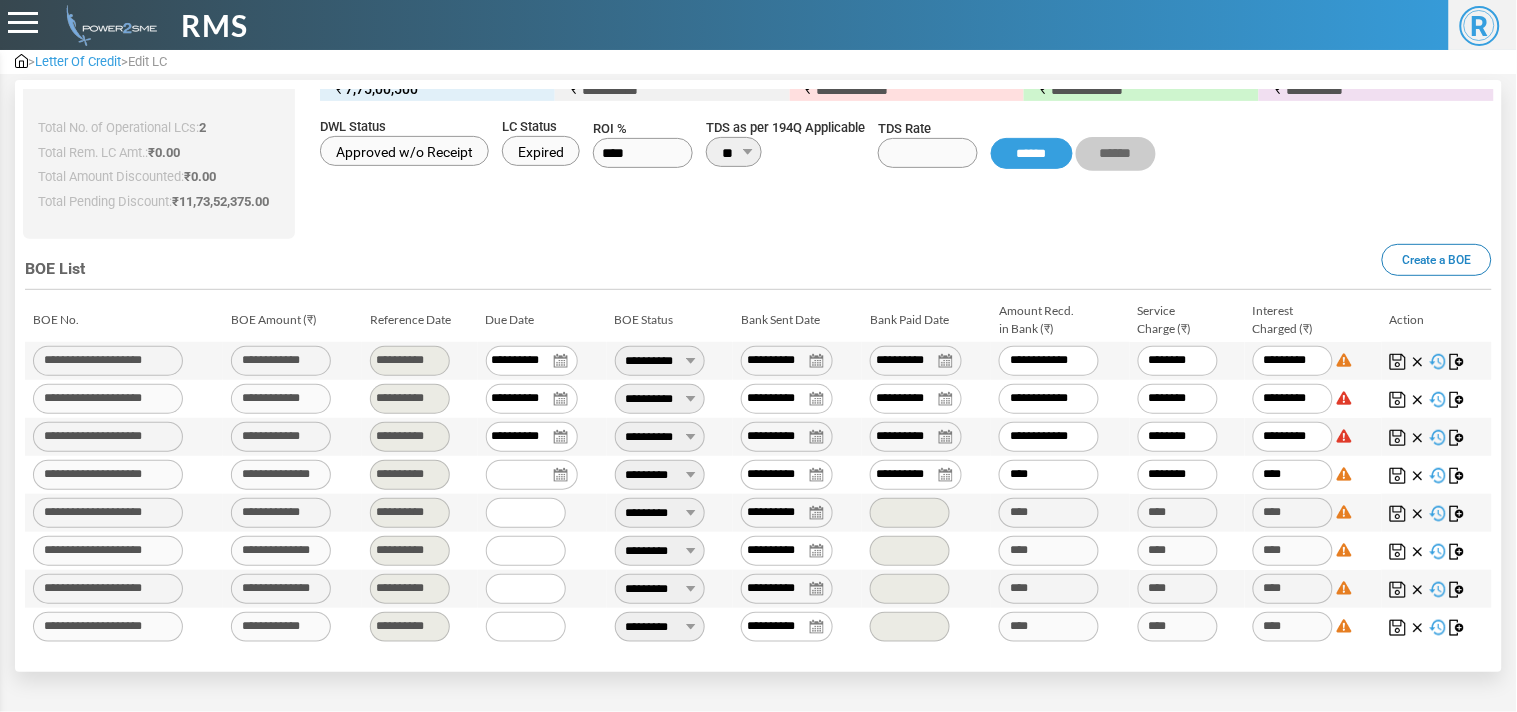 click on "**********" at bounding box center [916, 475] 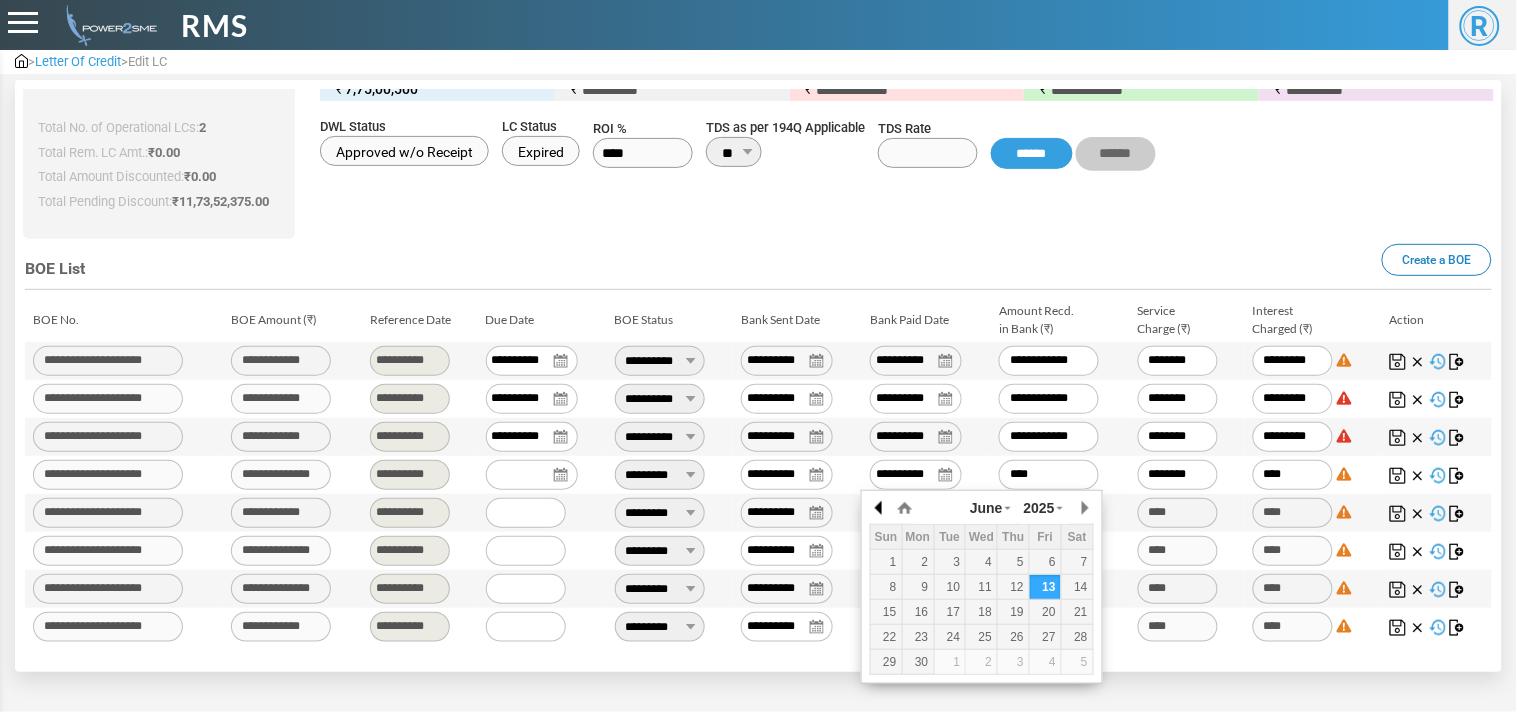 click at bounding box center [880, 508] 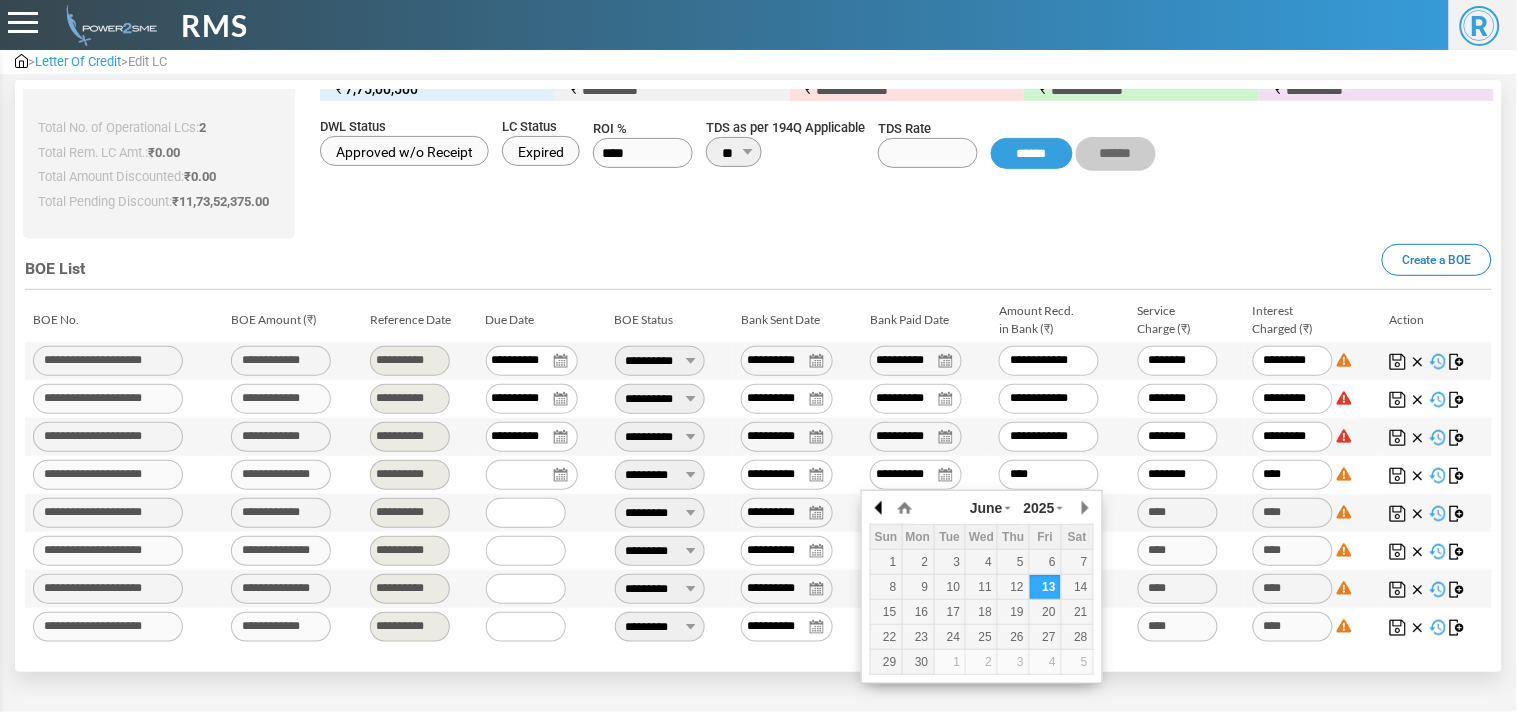 click at bounding box center [880, 508] 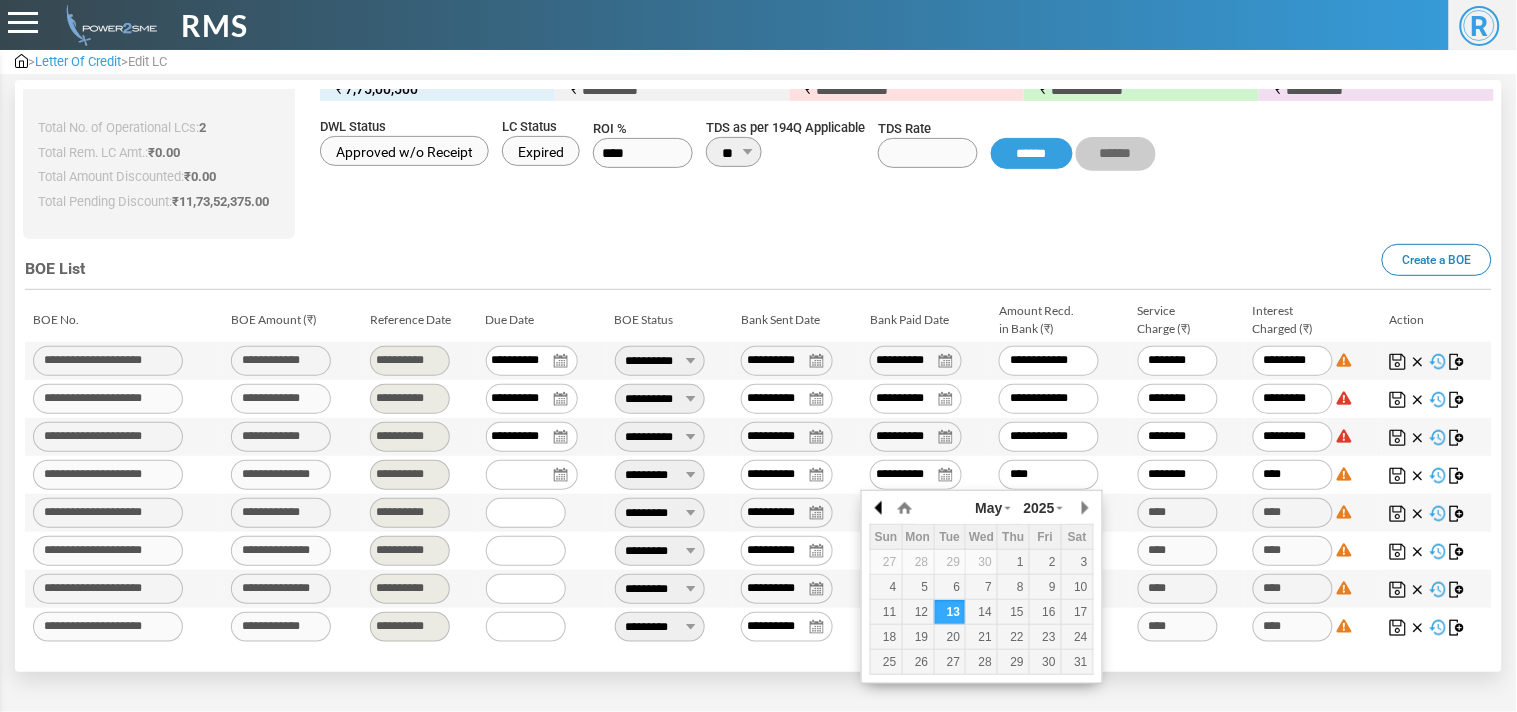 click at bounding box center (880, 508) 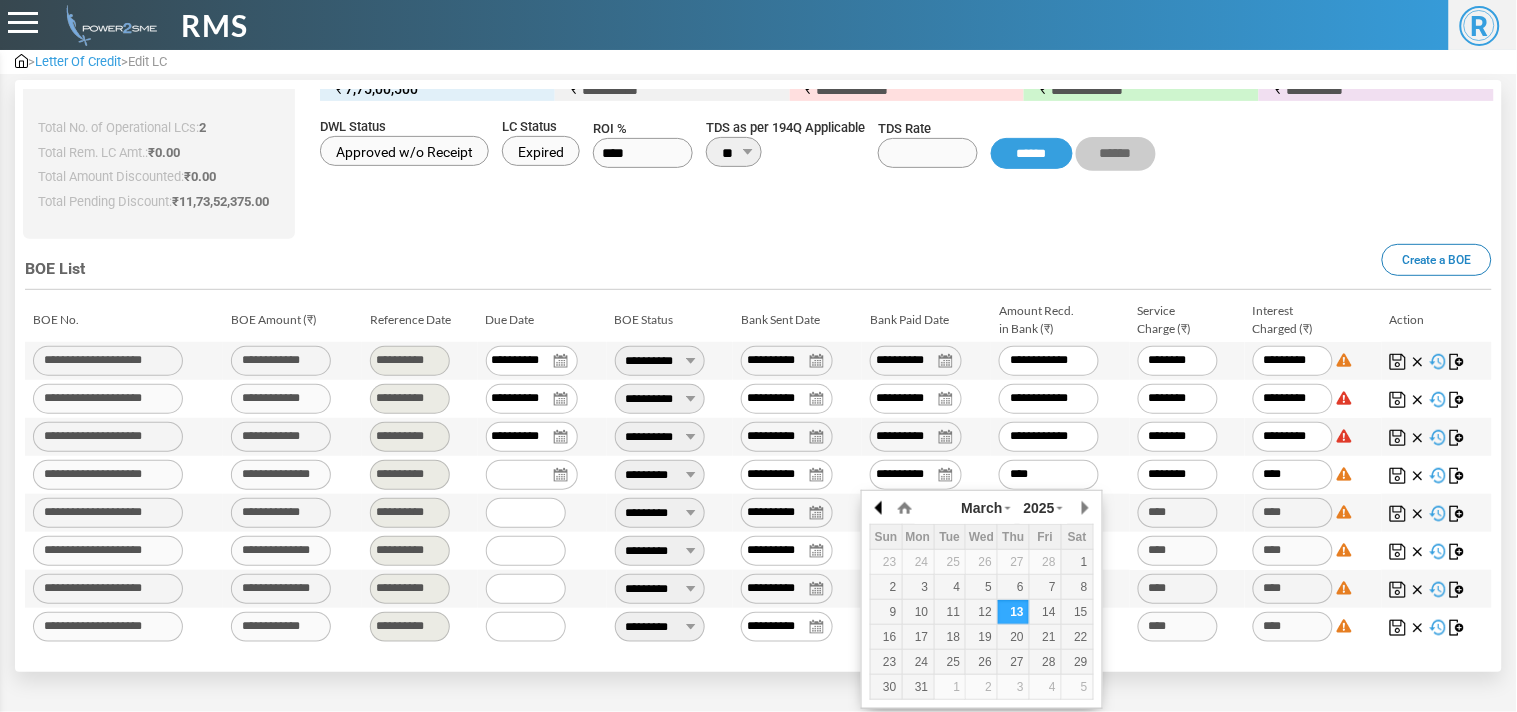 click at bounding box center (880, 508) 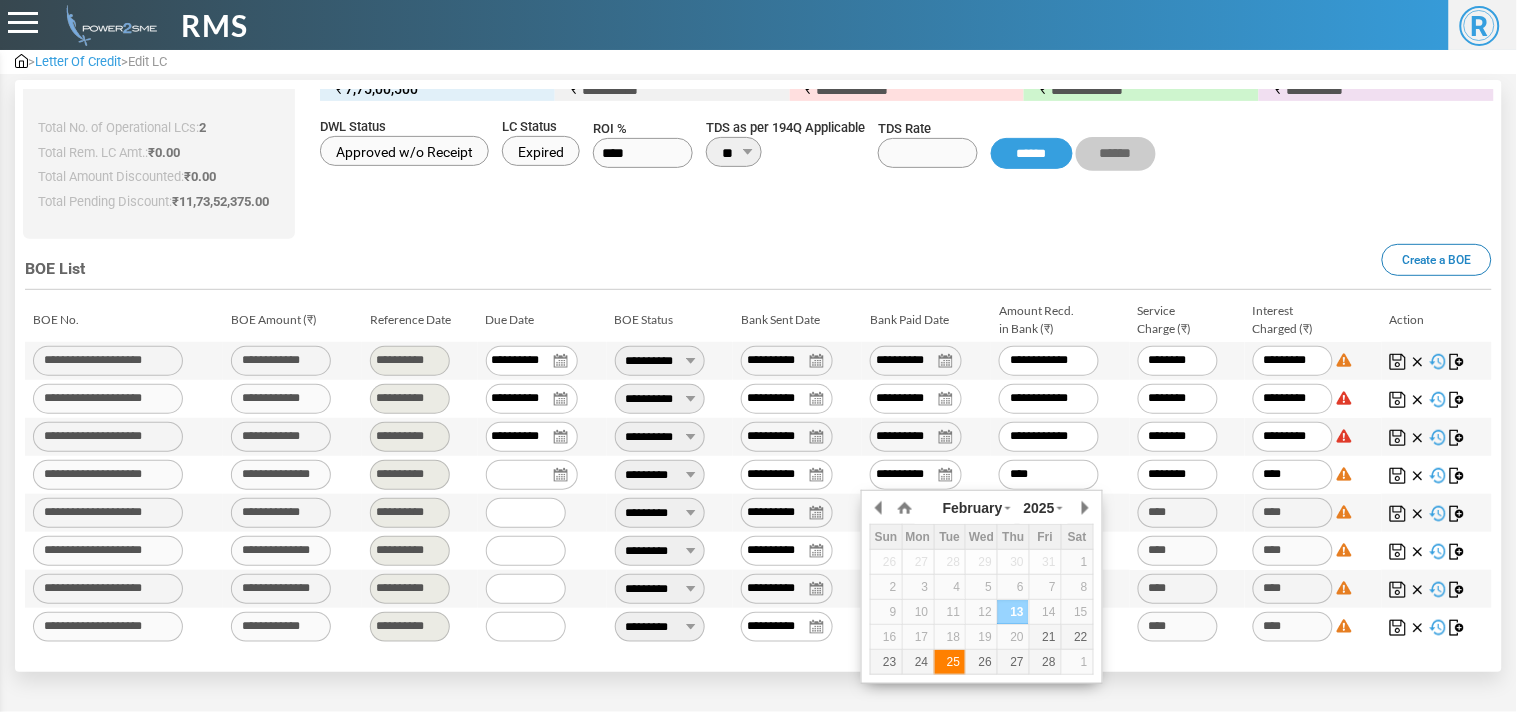 click on "25" at bounding box center [950, 662] 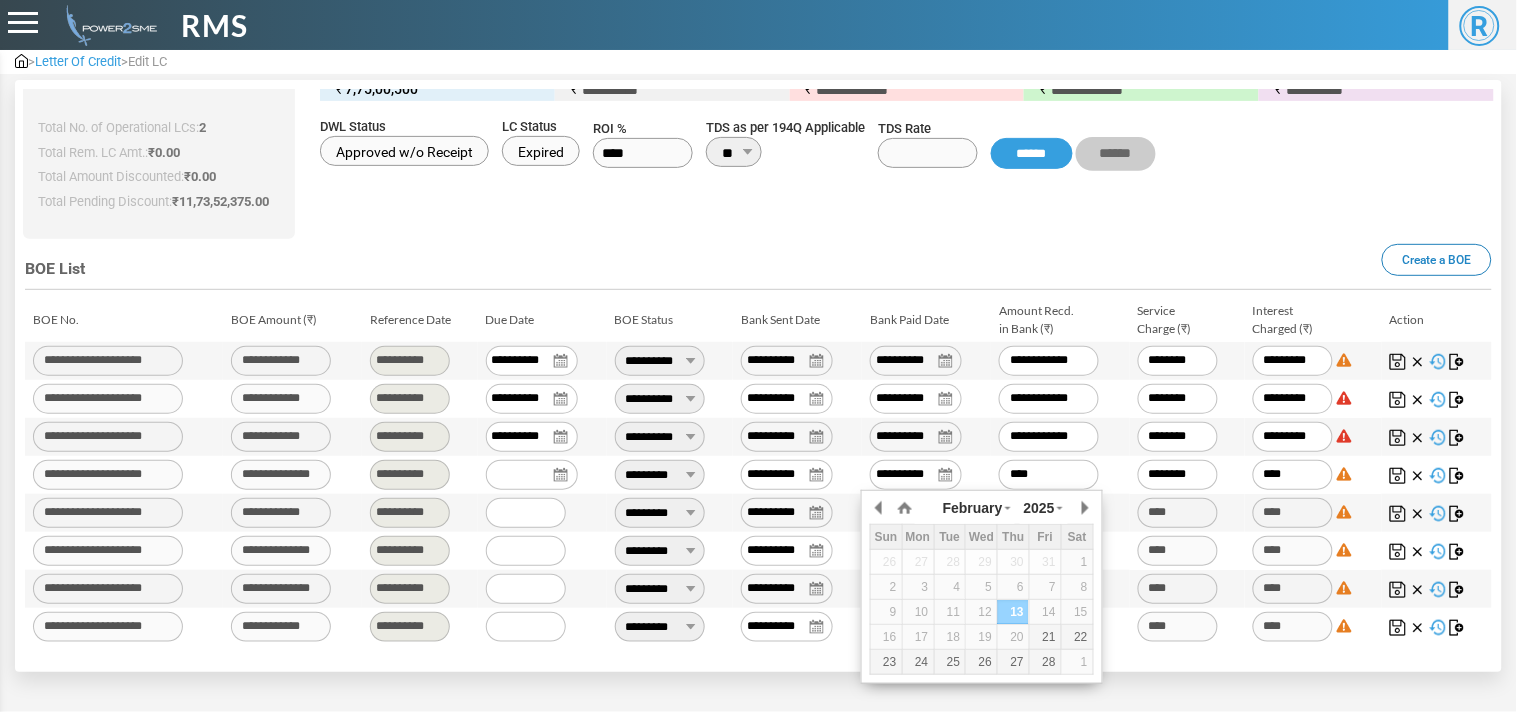 type on "**********" 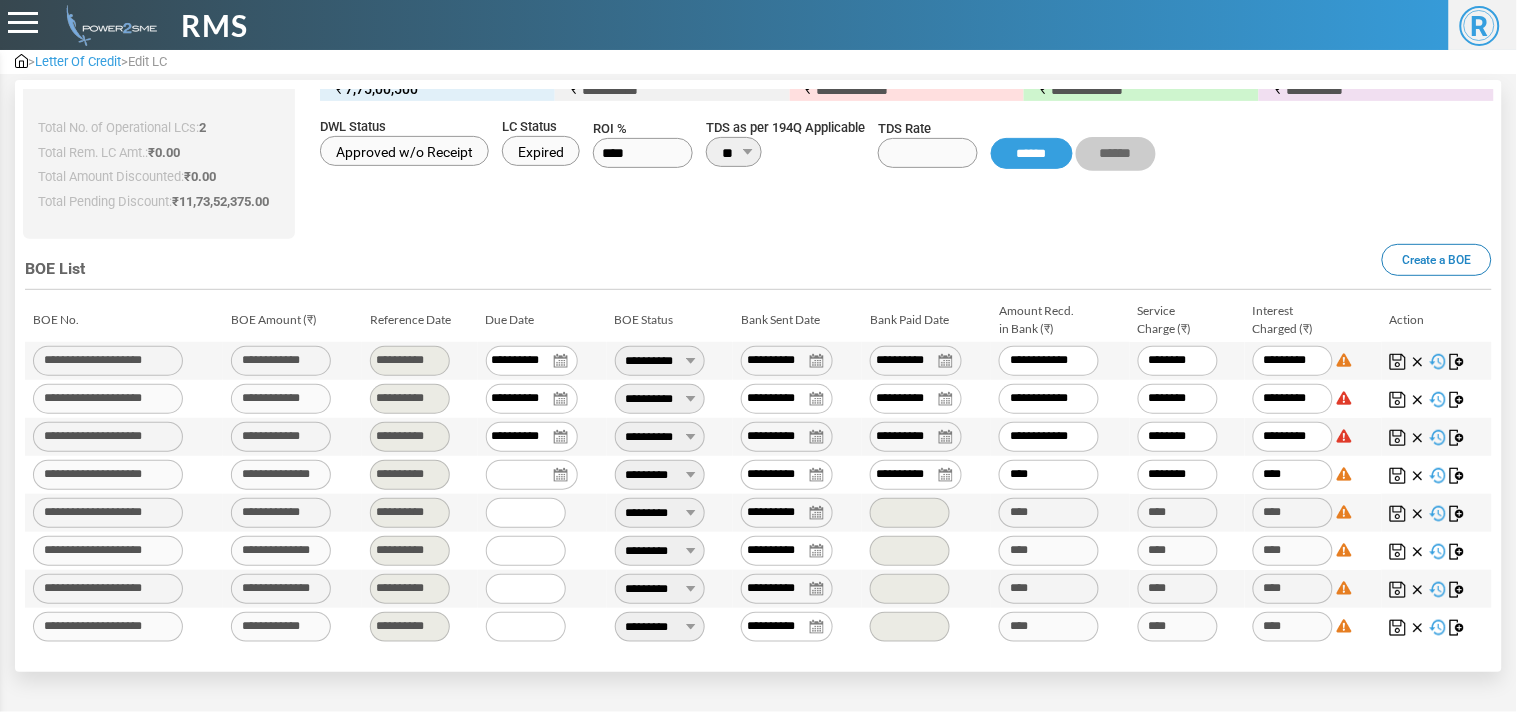 drag, startPoint x: 1052, startPoint y: 478, endPoint x: 877, endPoint y: 485, distance: 175.13994 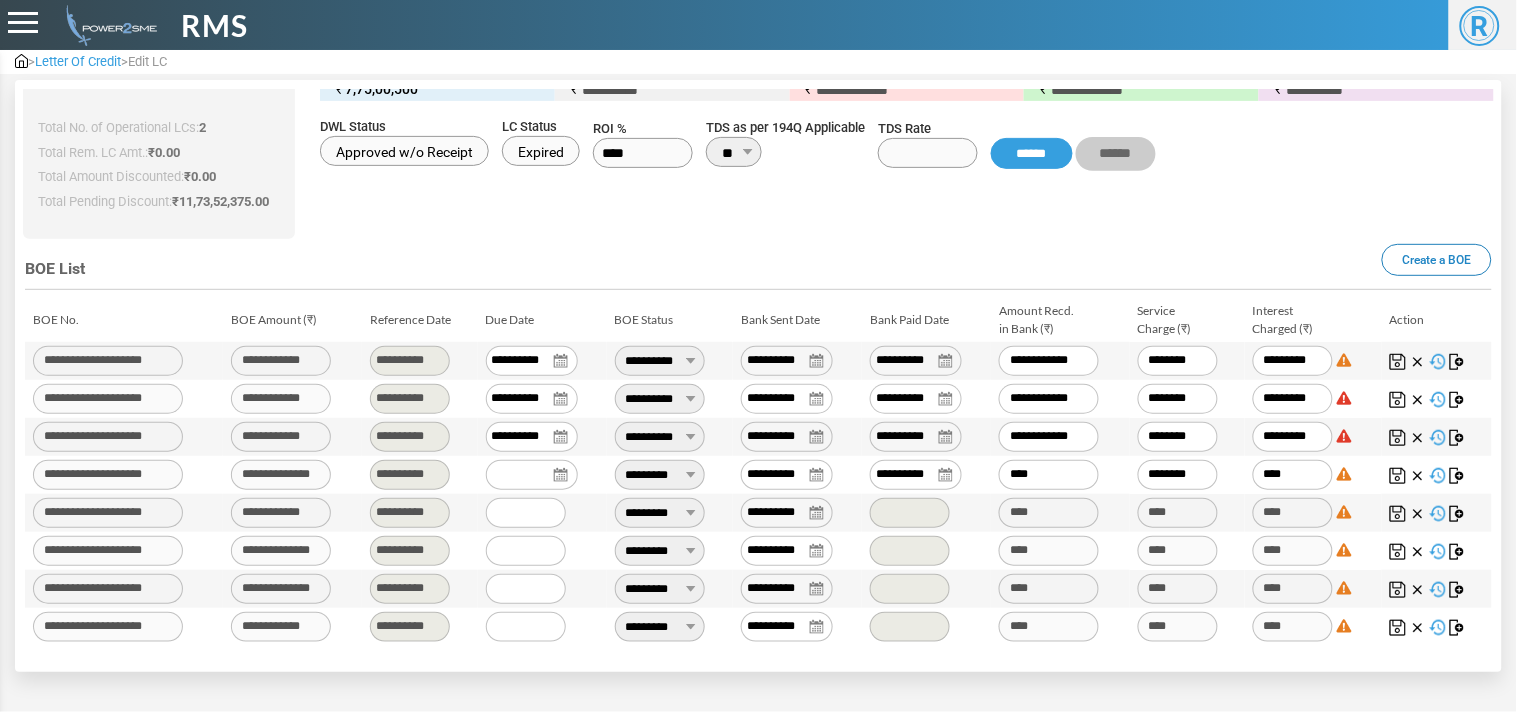 click on "**********" at bounding box center [758, 475] 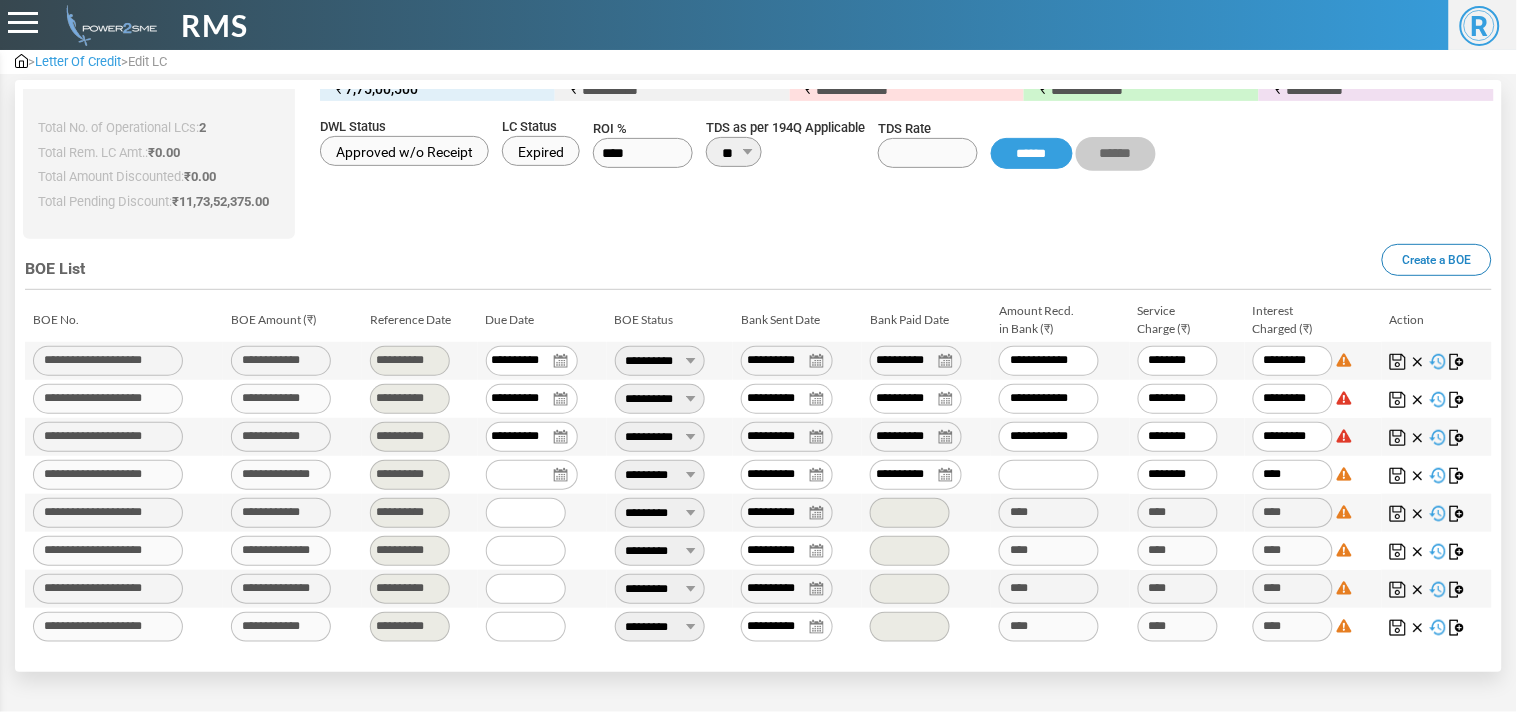 paste on "********" 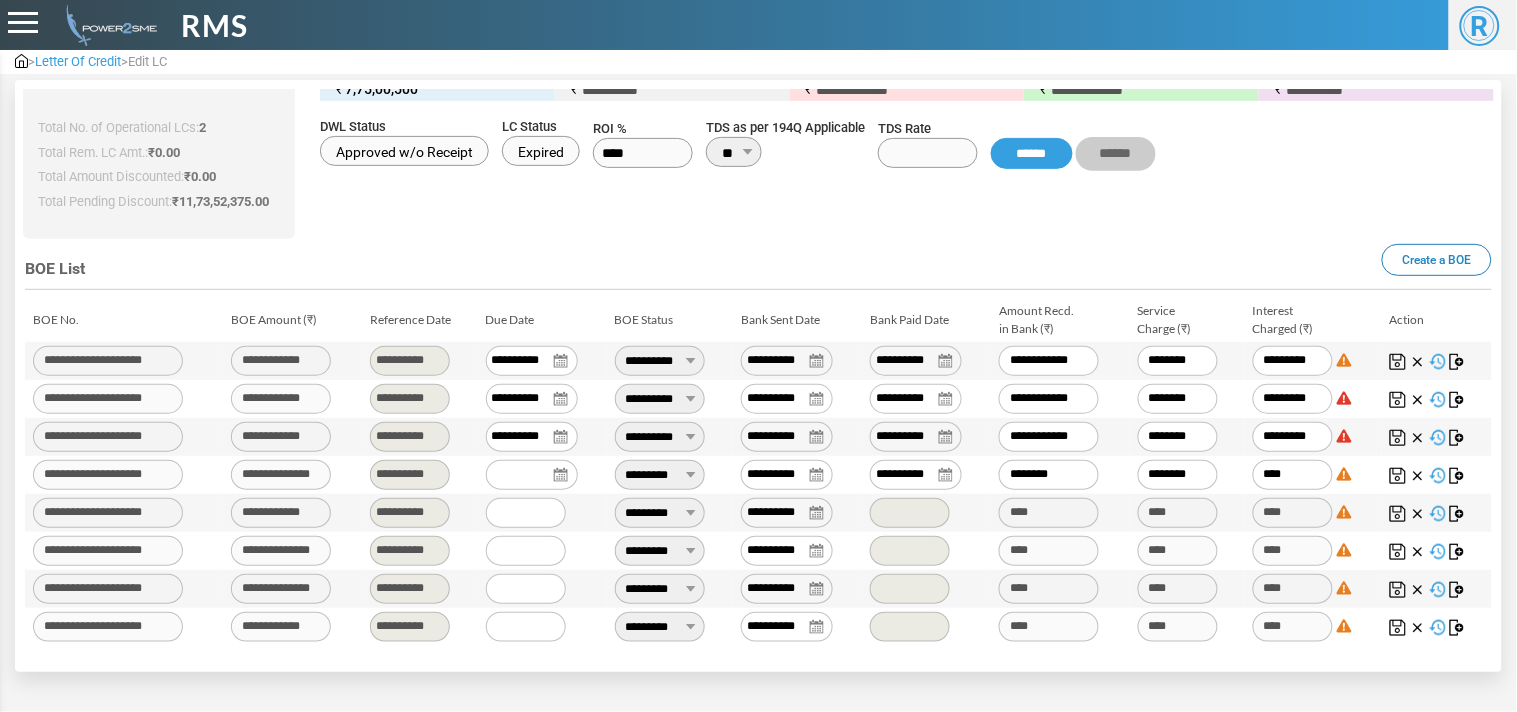 type on "******" 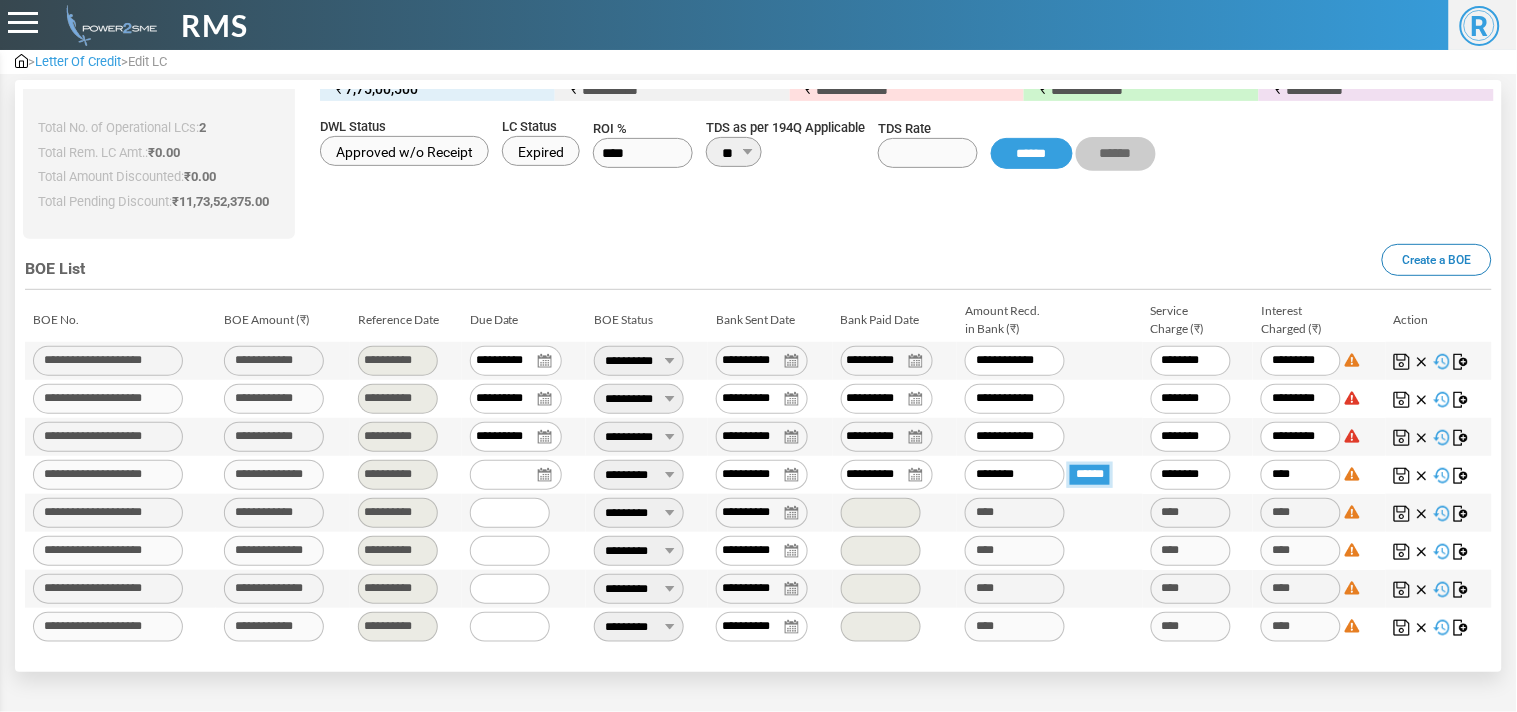 type on "**********" 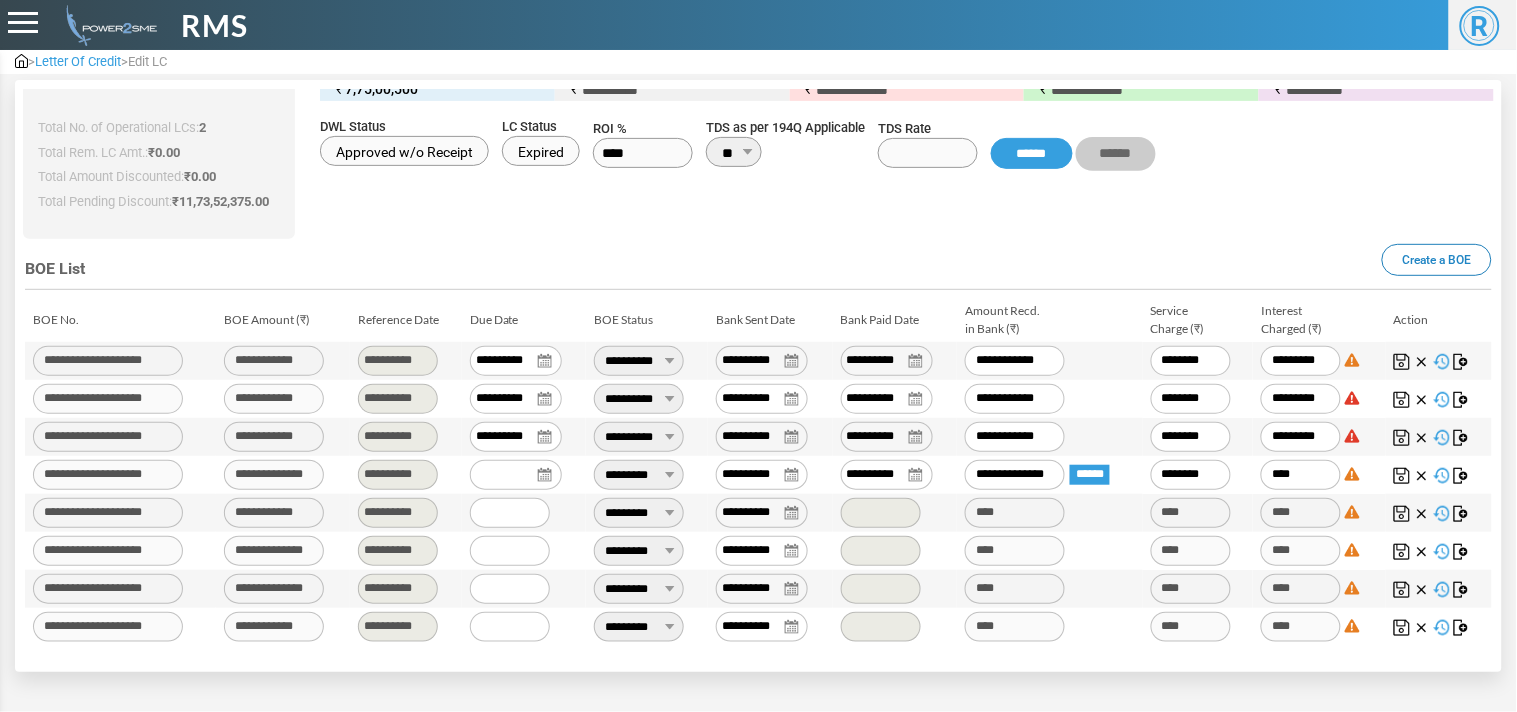 type on "********" 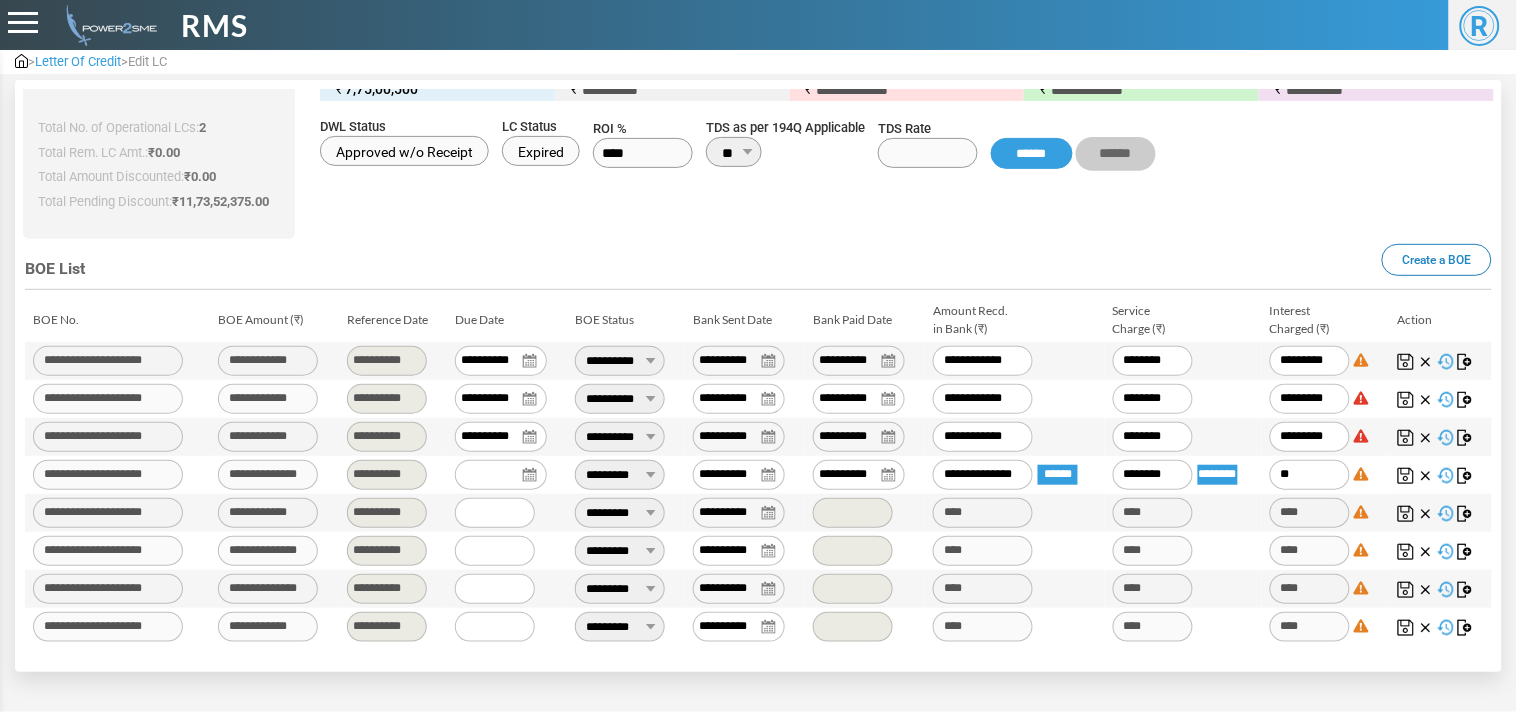type on "*" 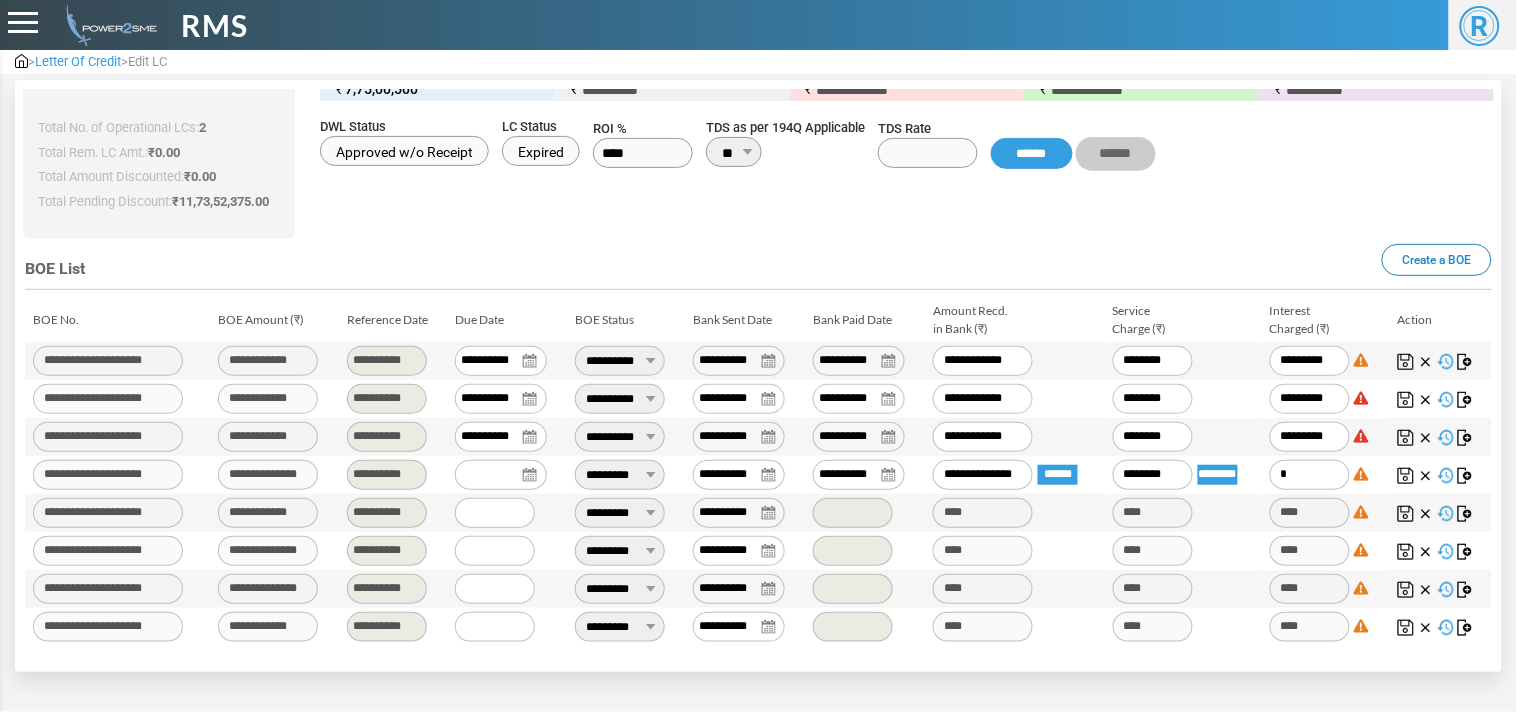 type on "*" 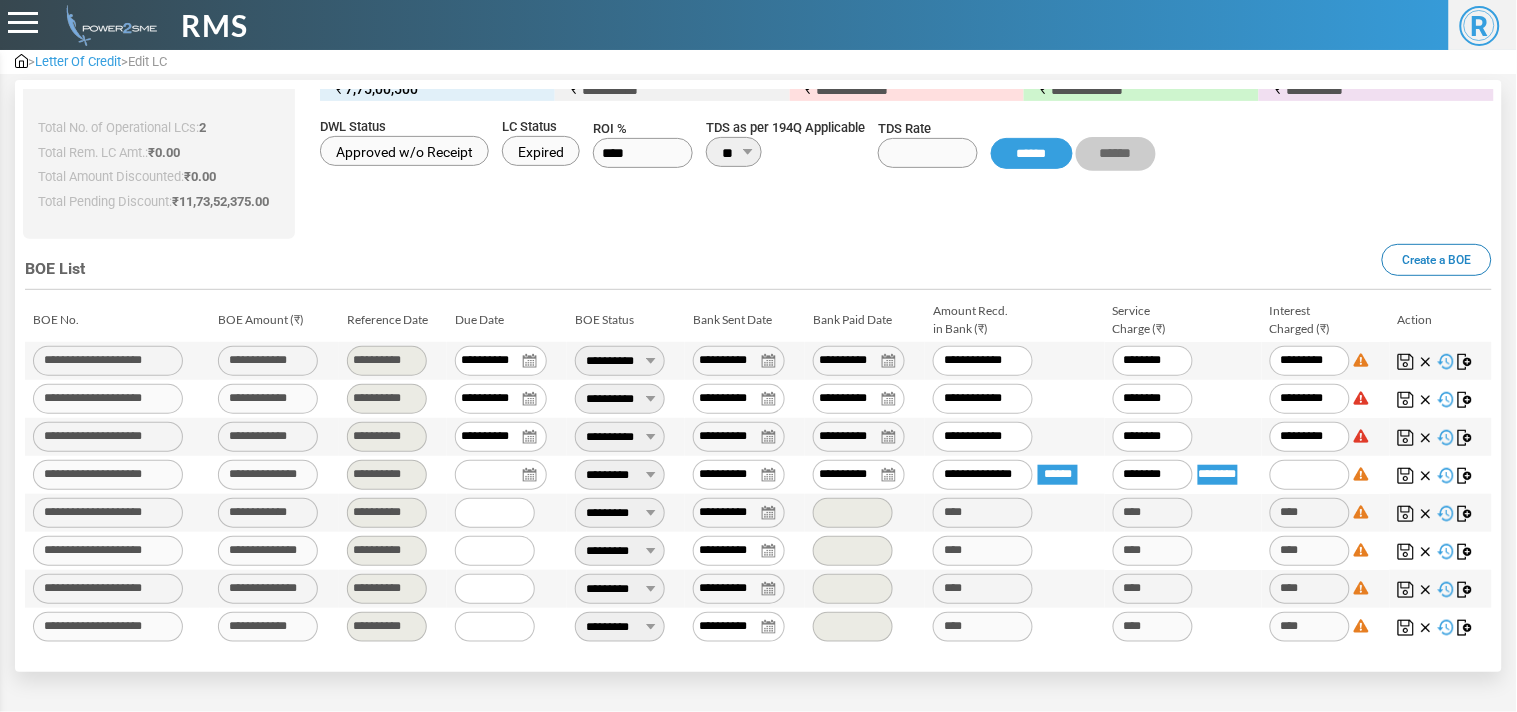 type 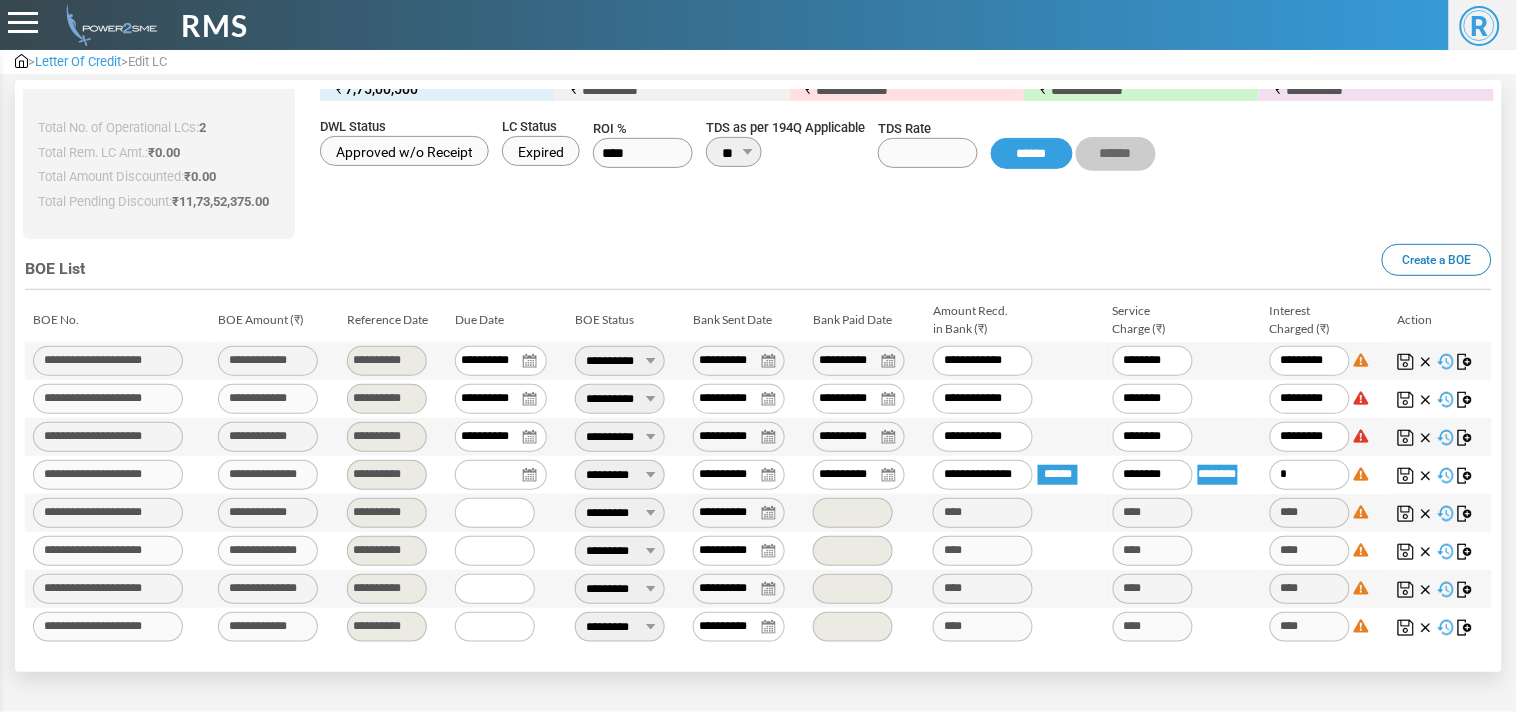 type on "**" 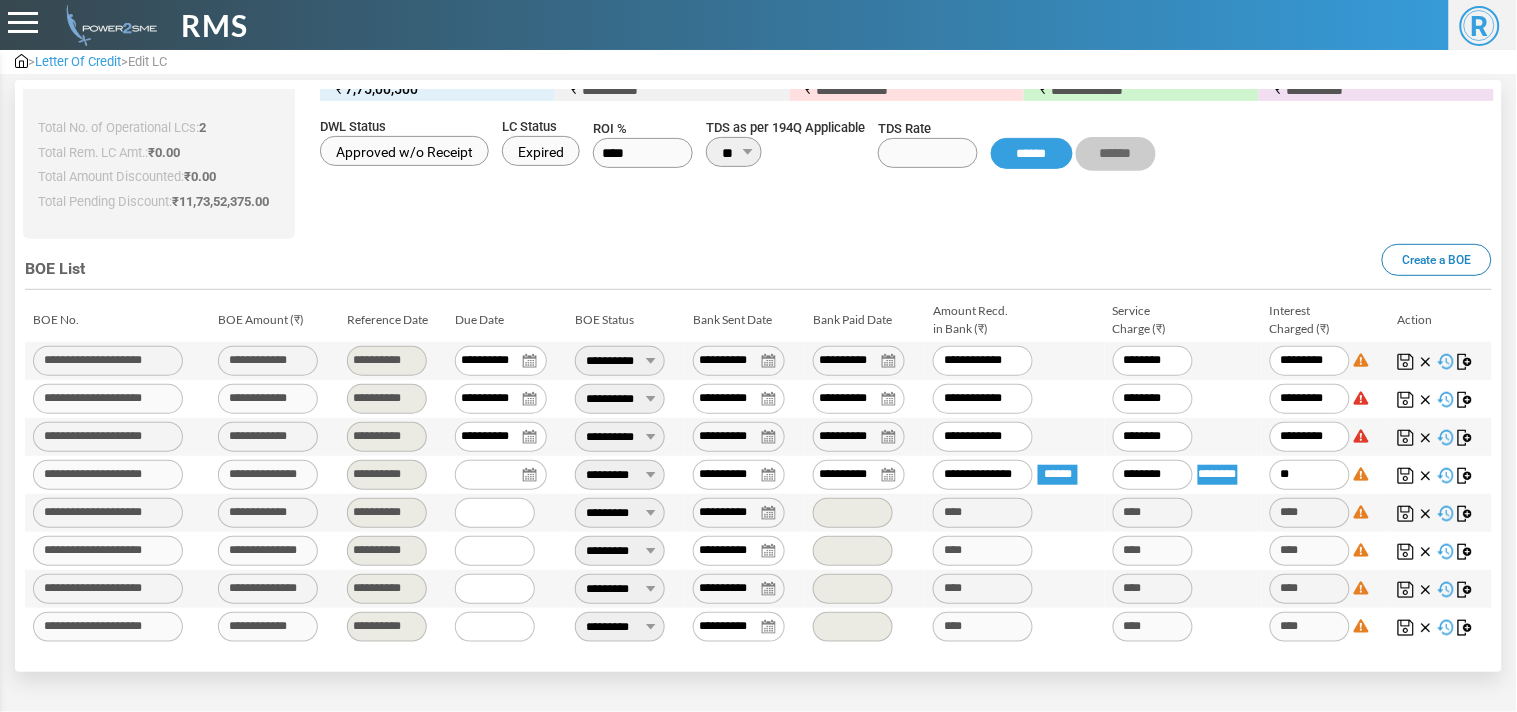 type on "*****" 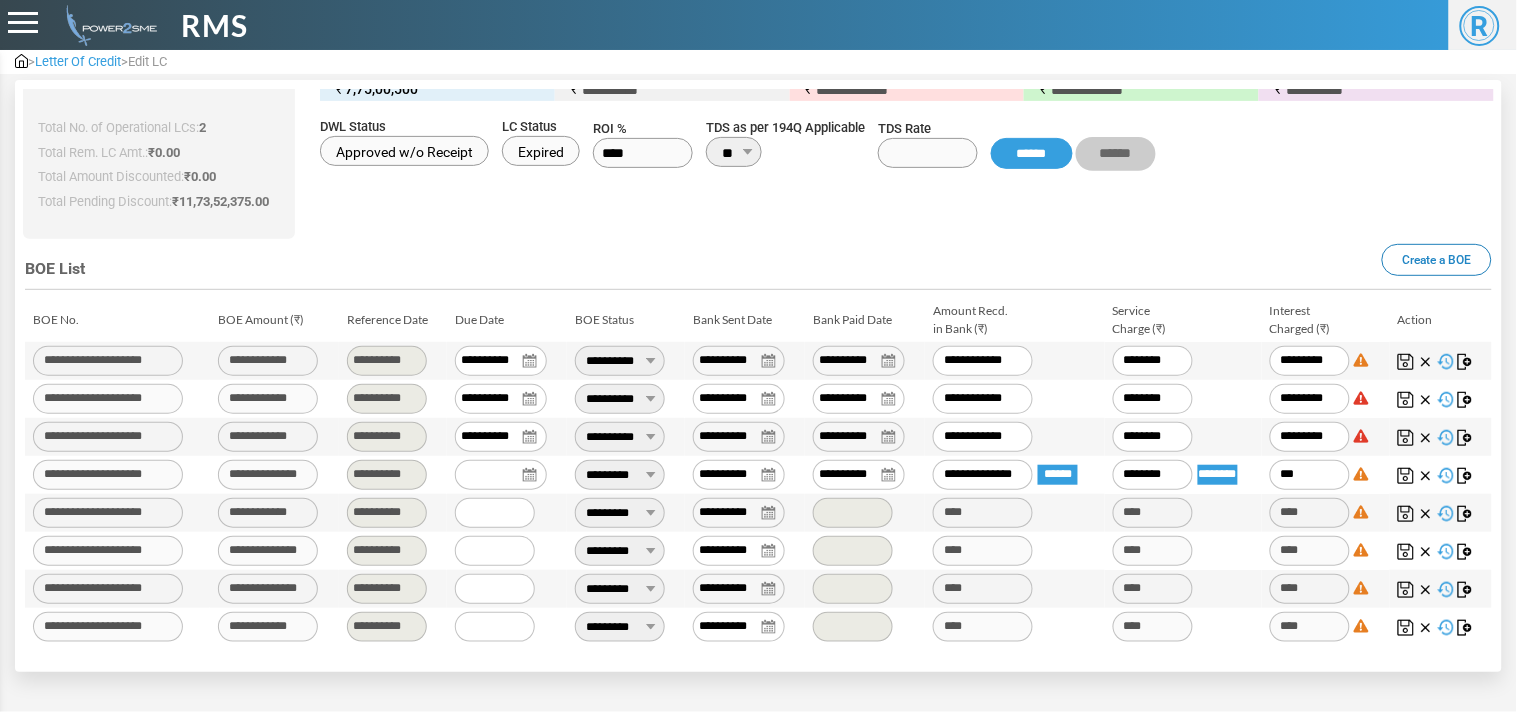 type on "*****" 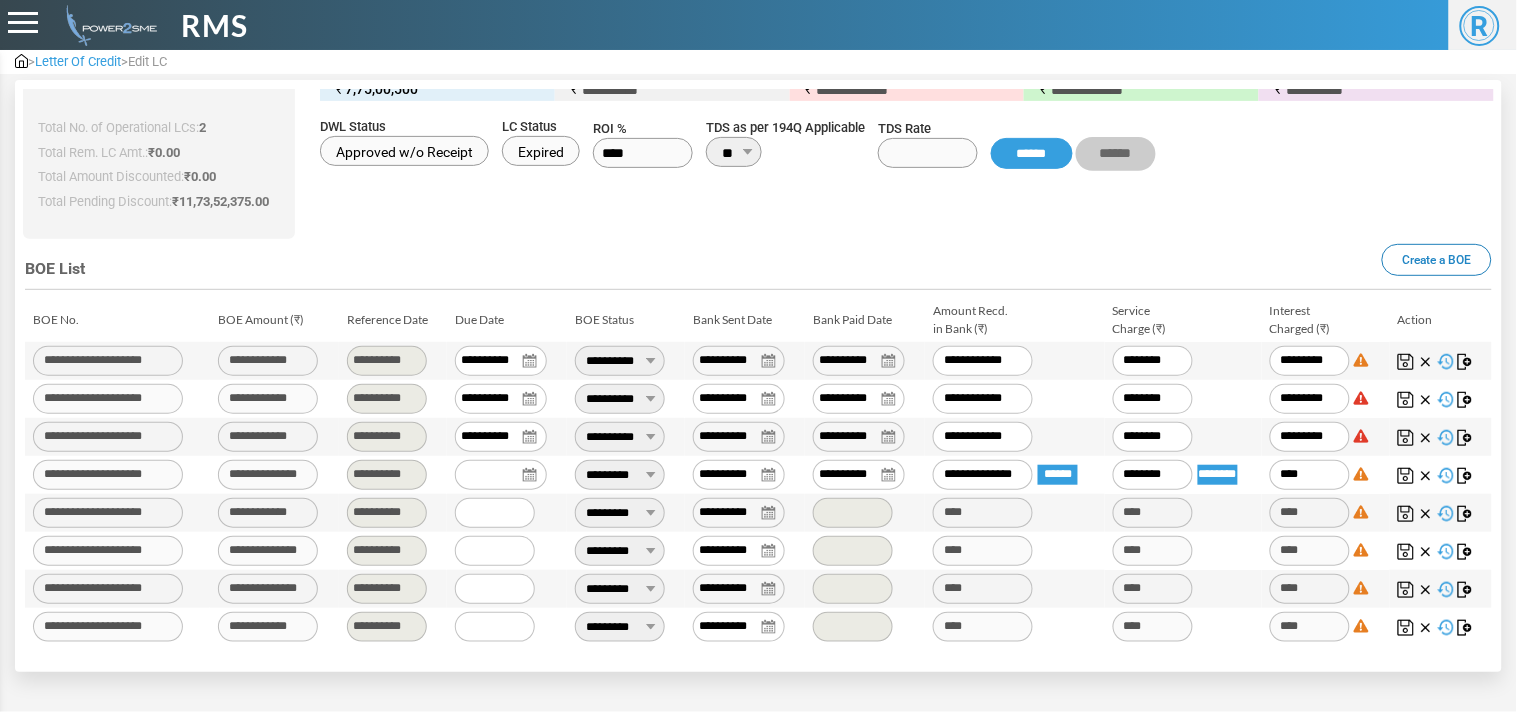 type on "*****" 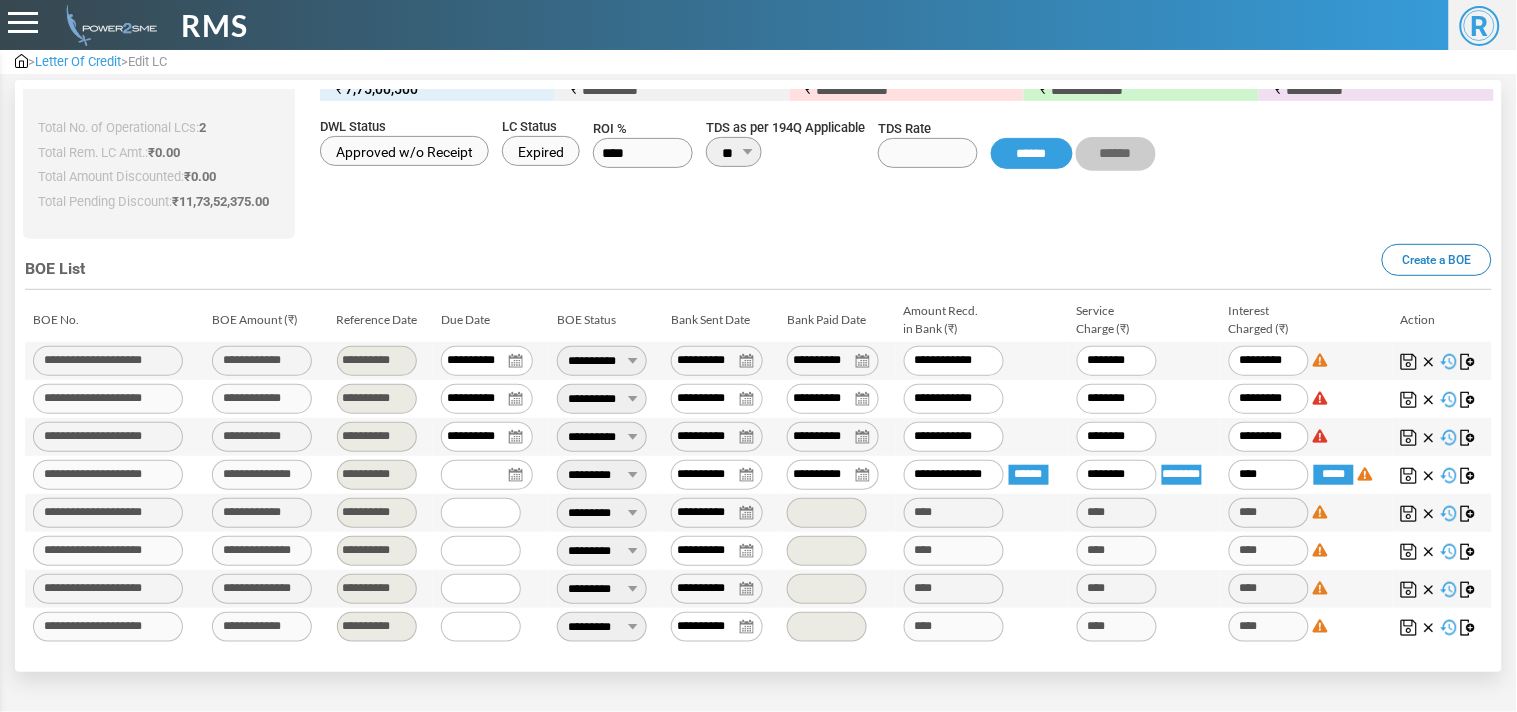 type on "*****" 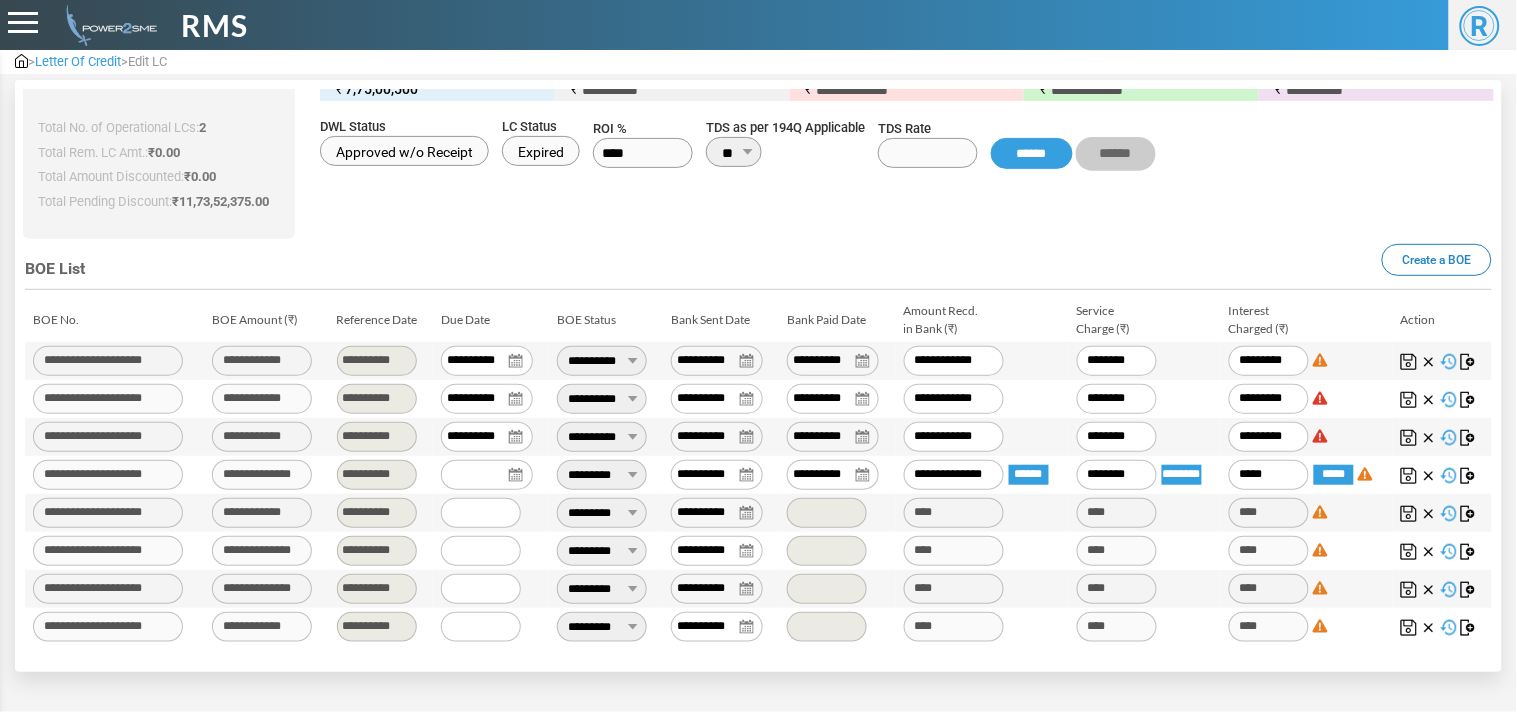 type on "******" 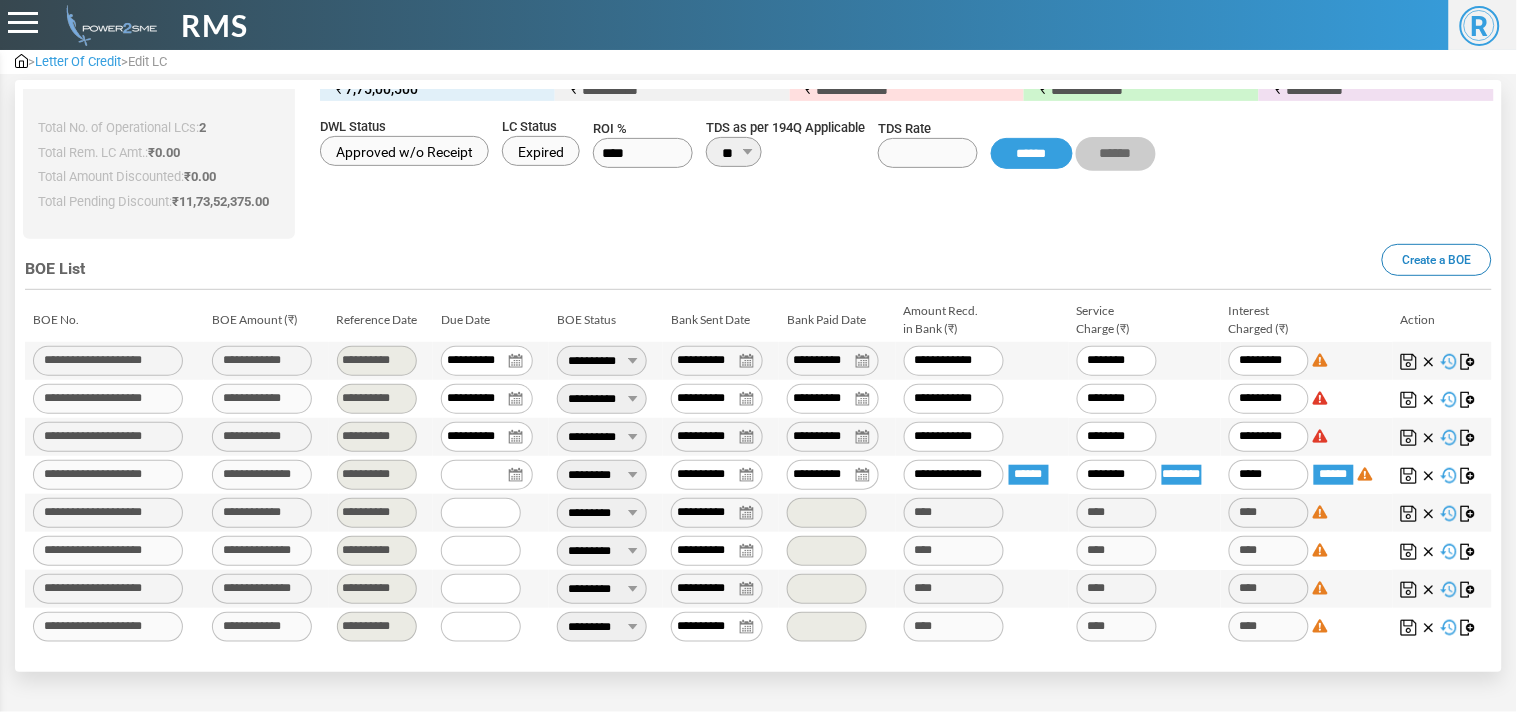 type on "******" 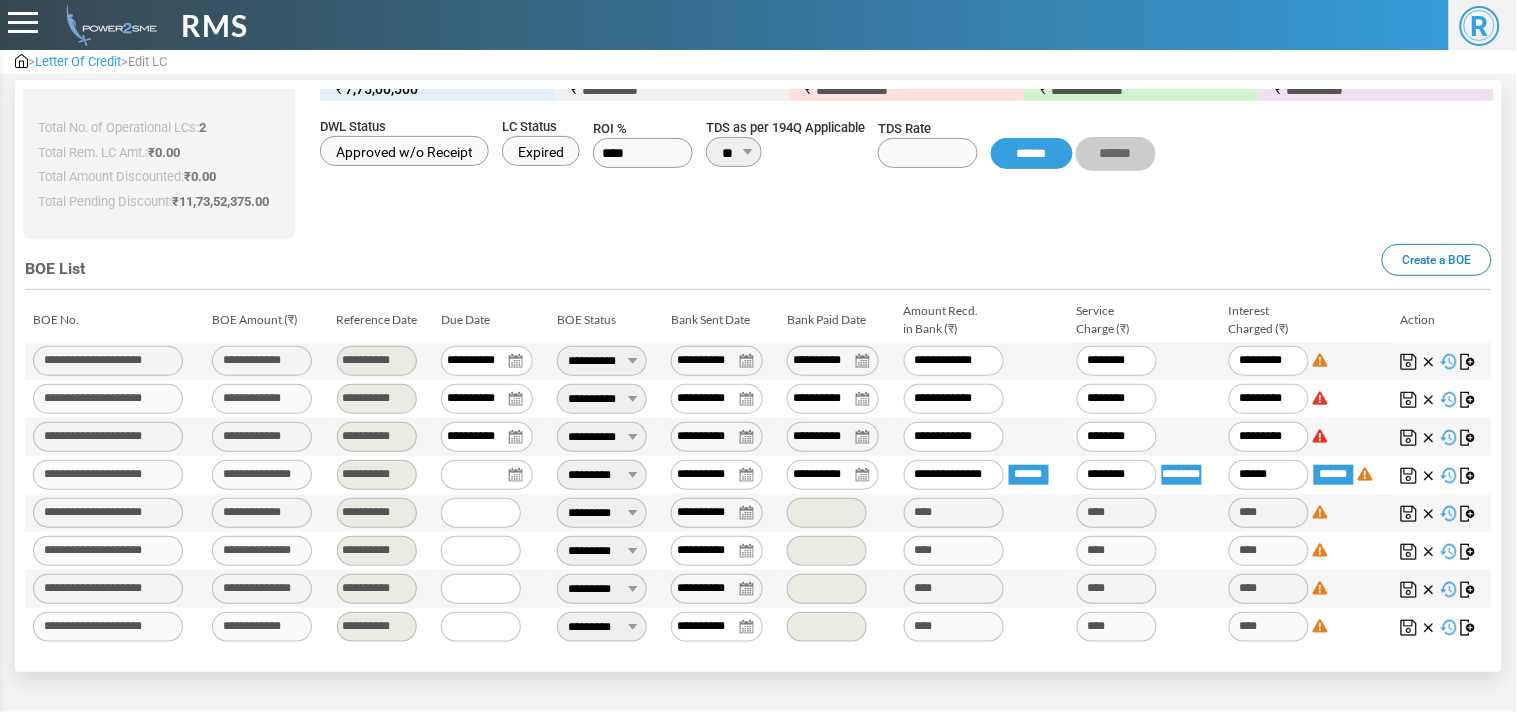 type on "*****" 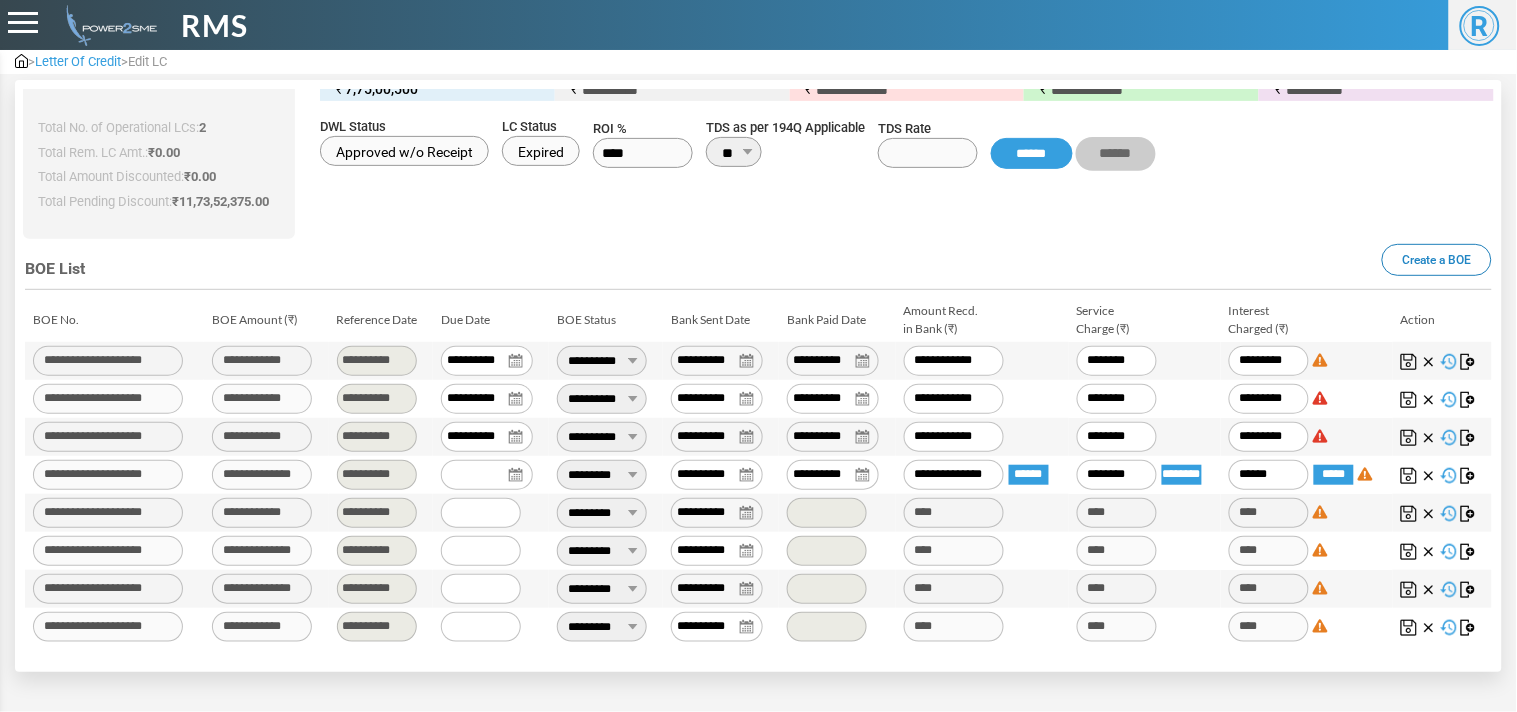 type on "**********" 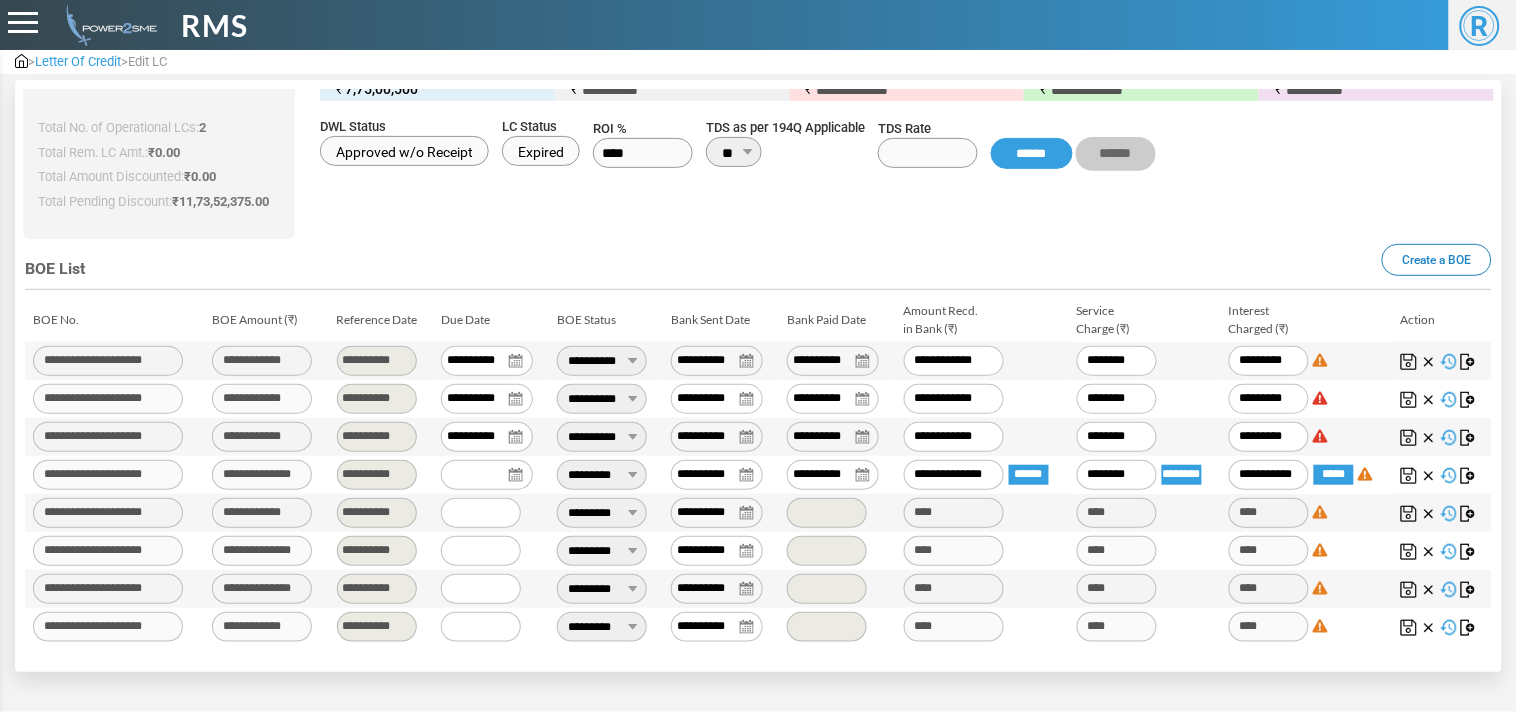 click at bounding box center [1409, 476] 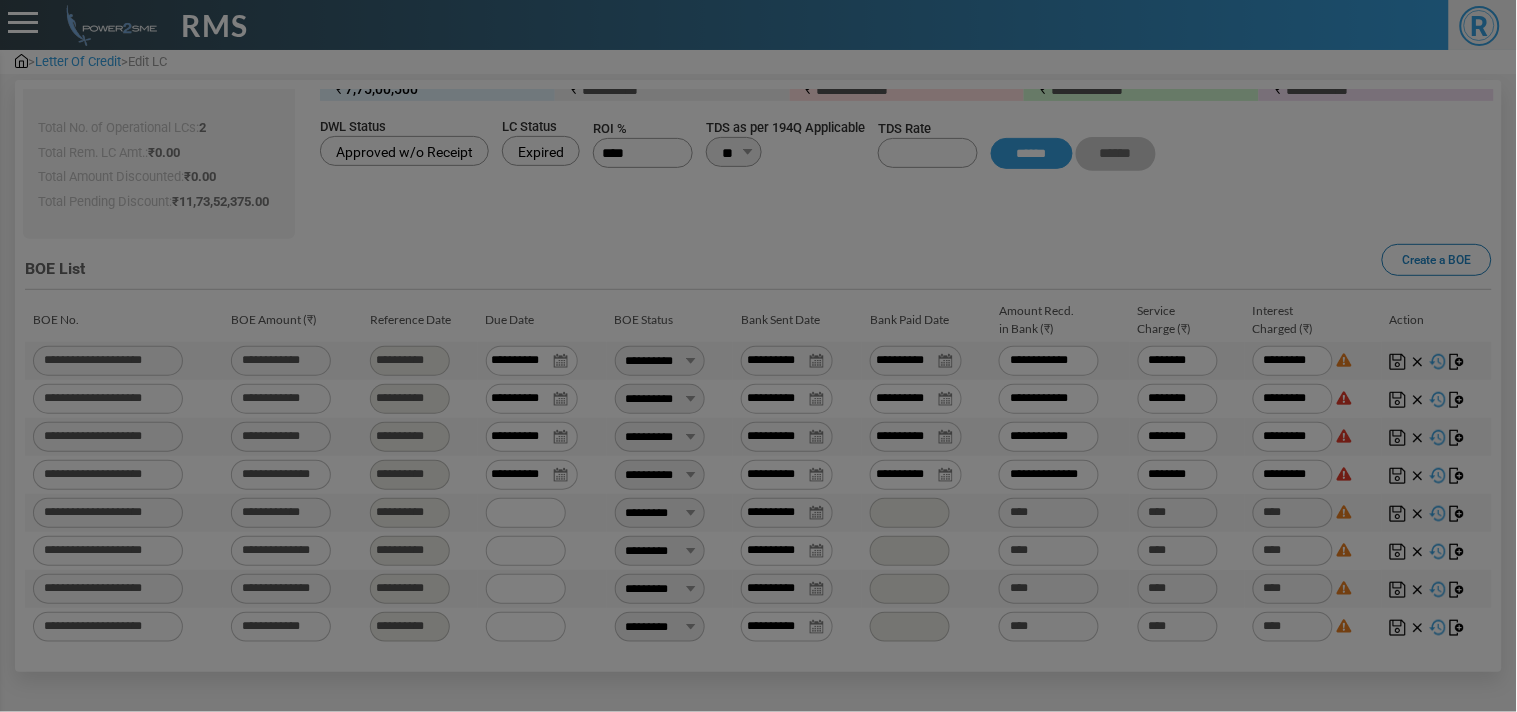 type on "**********" 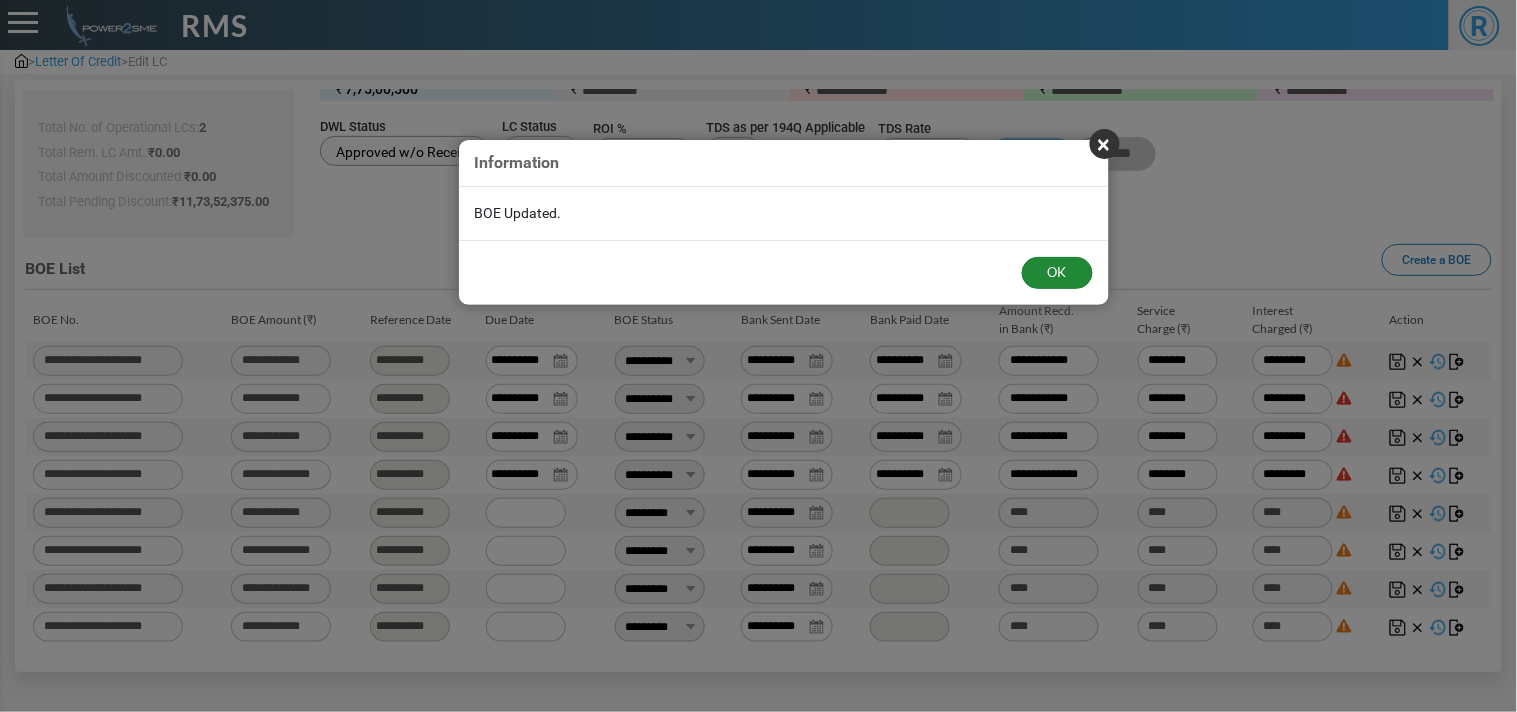 click on "OK" at bounding box center [1057, 273] 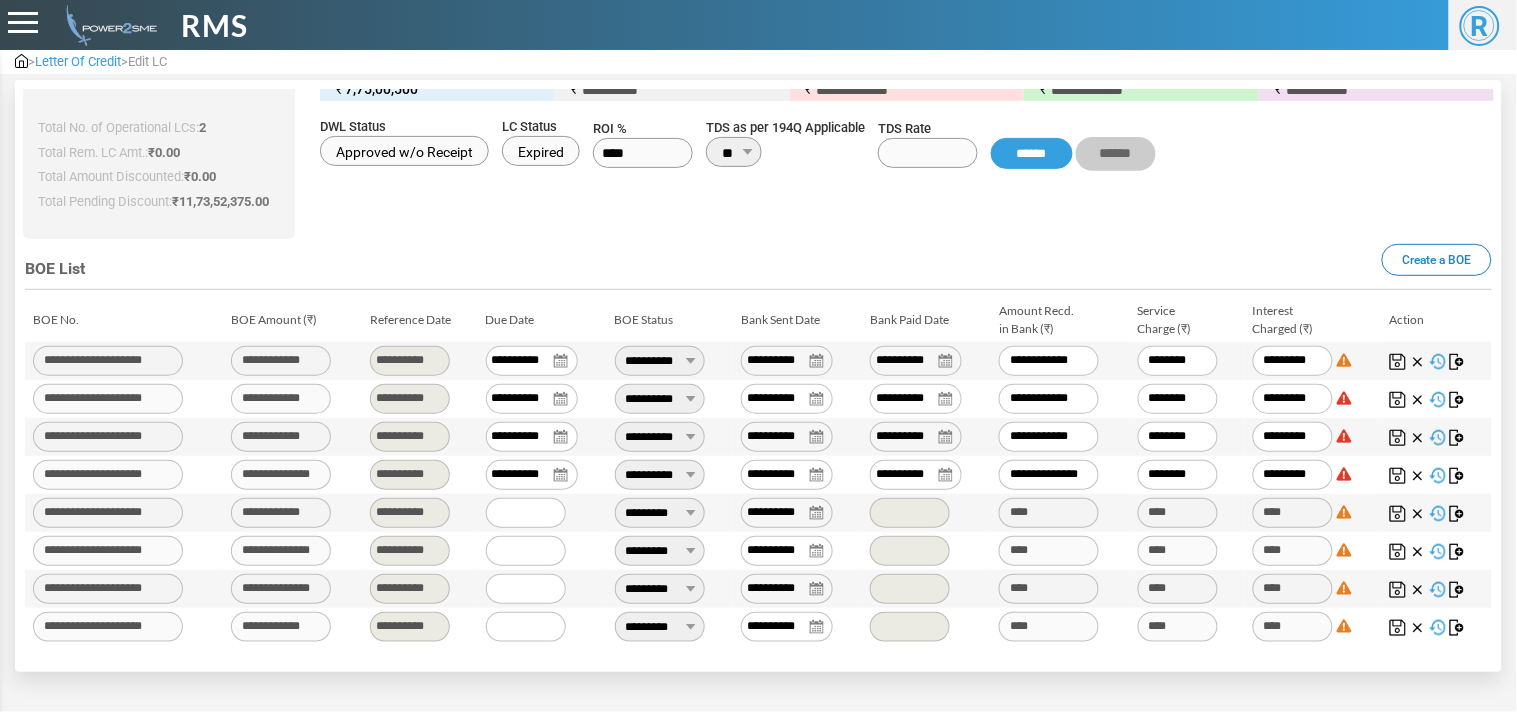 click on "**********" at bounding box center [660, 513] 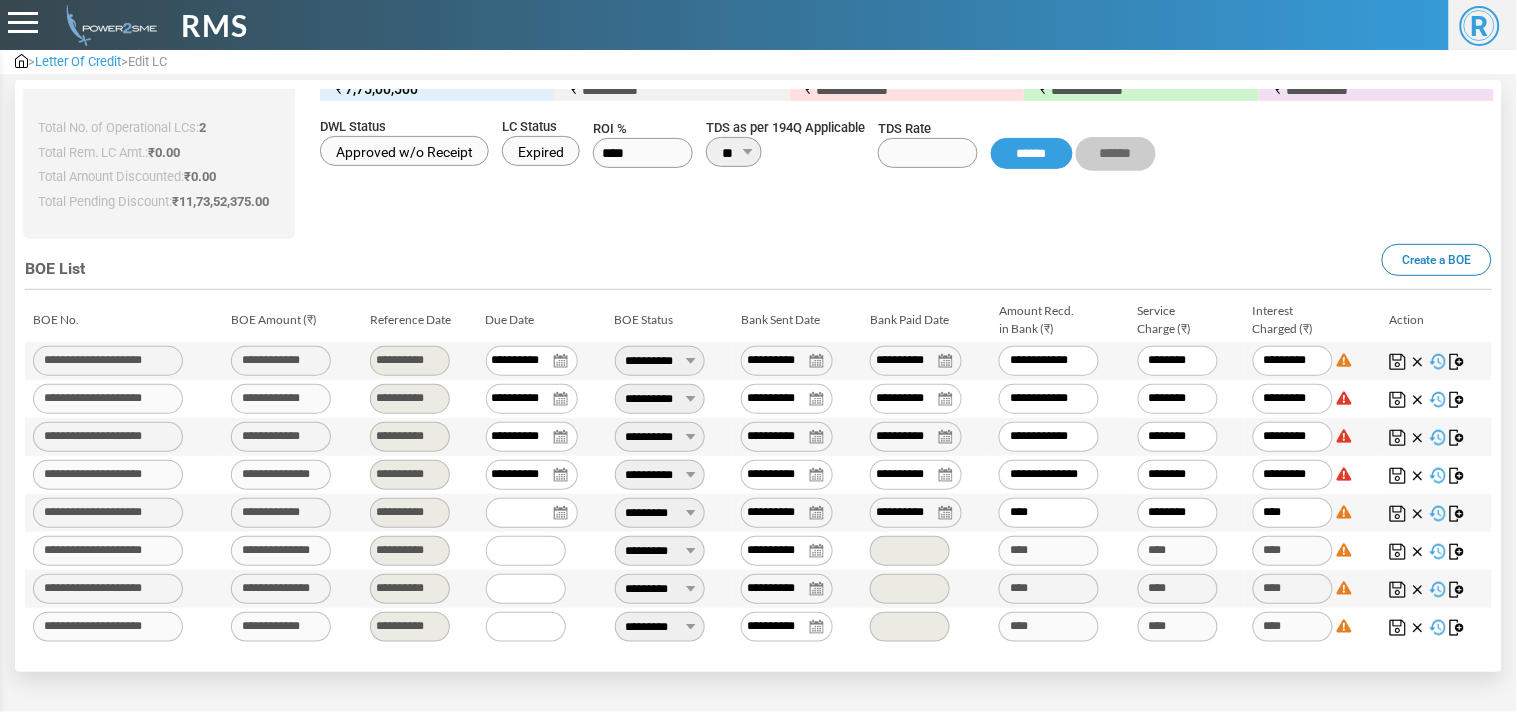 click on "**********" at bounding box center (660, 551) 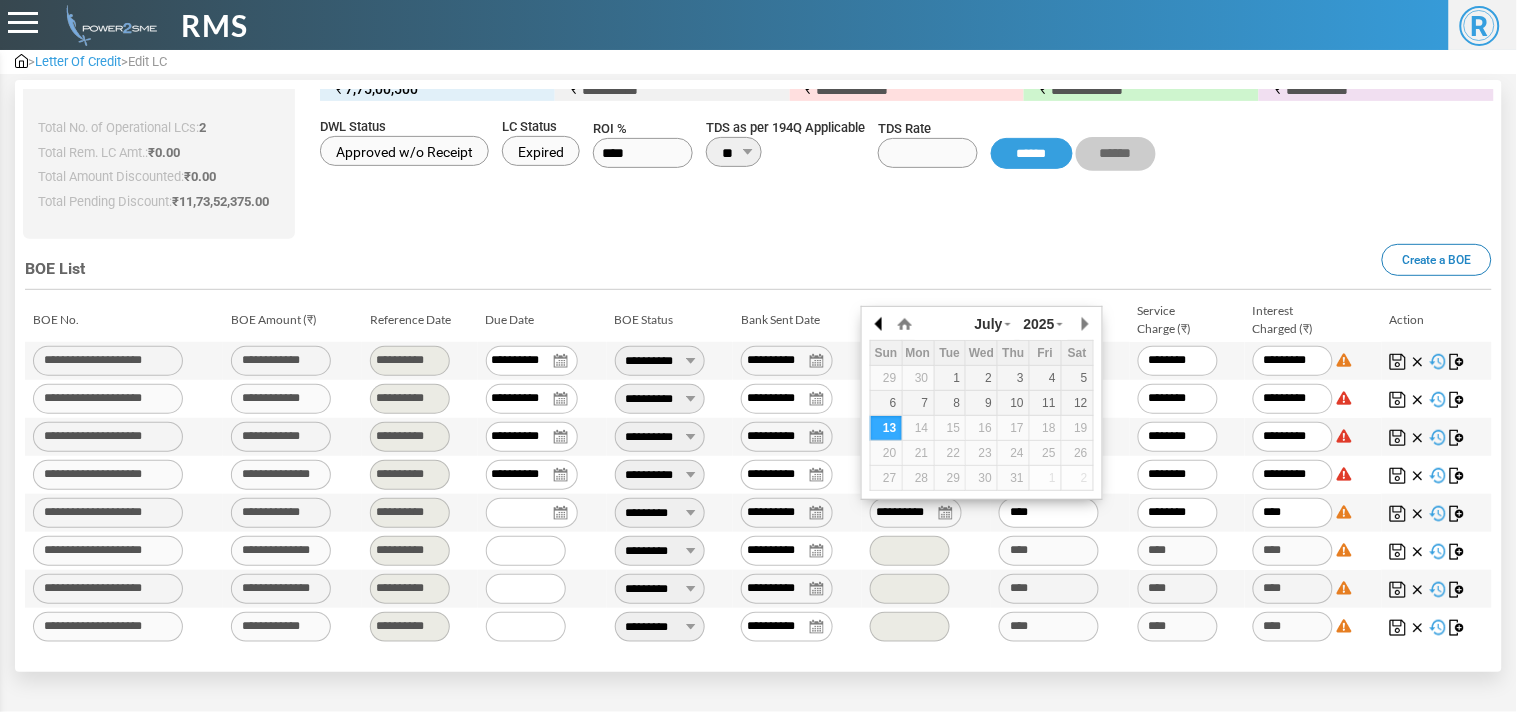 click at bounding box center (880, 324) 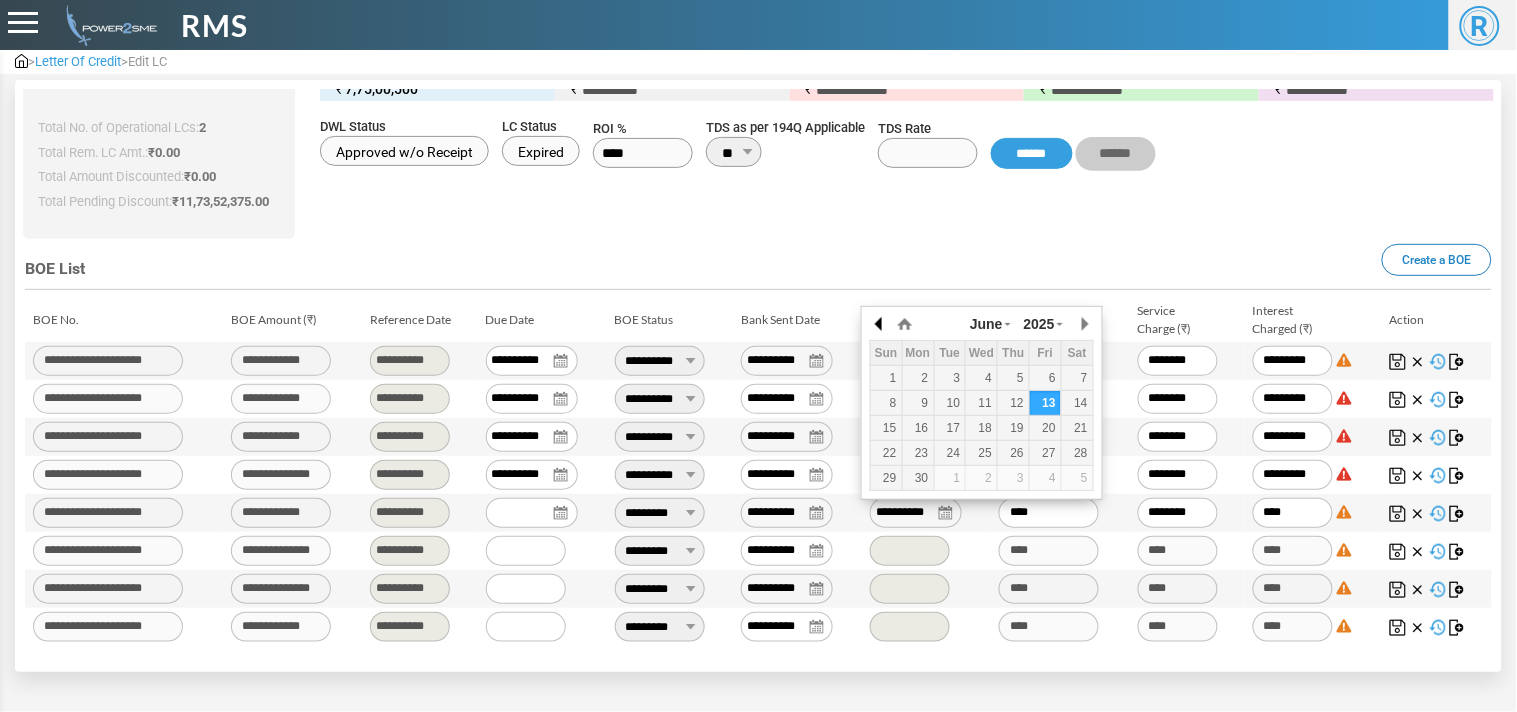 click at bounding box center [880, 324] 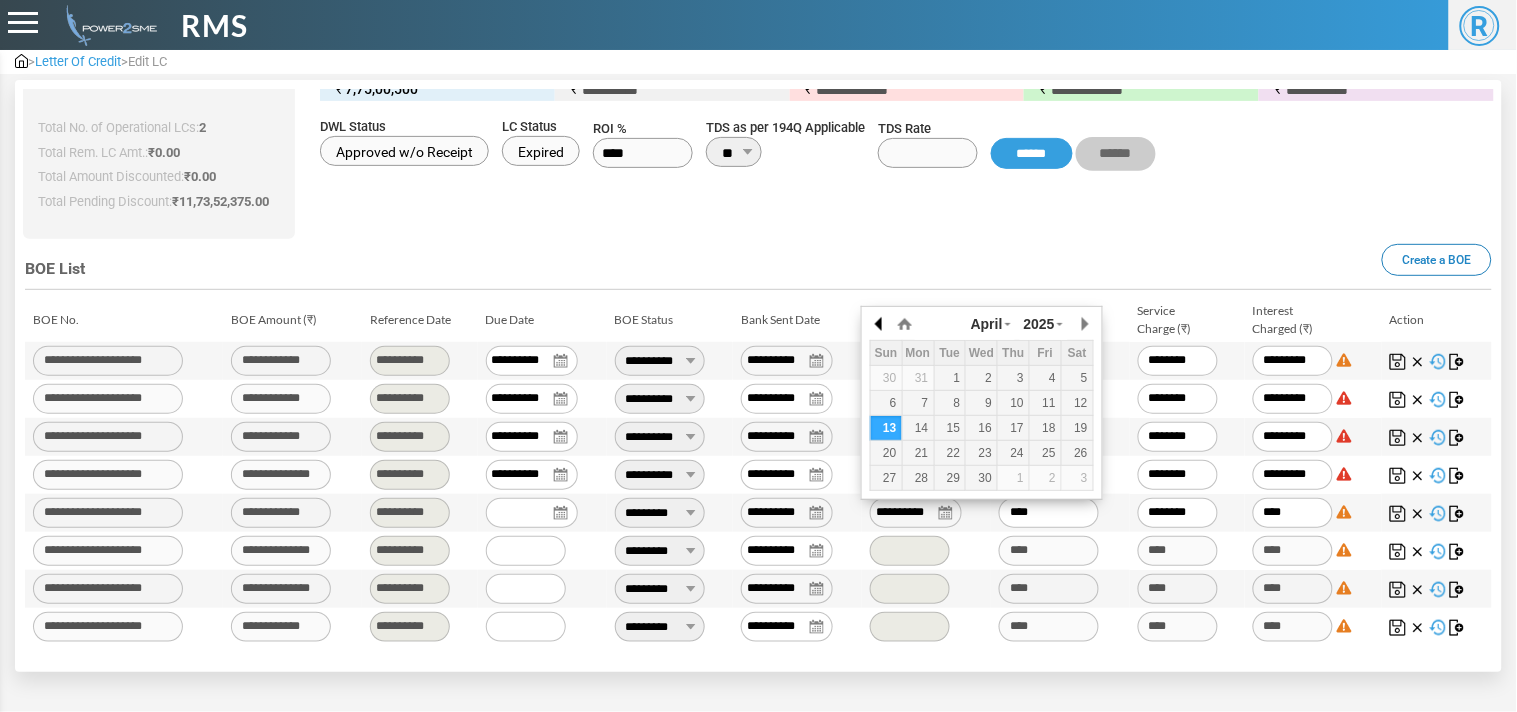 click at bounding box center [880, 324] 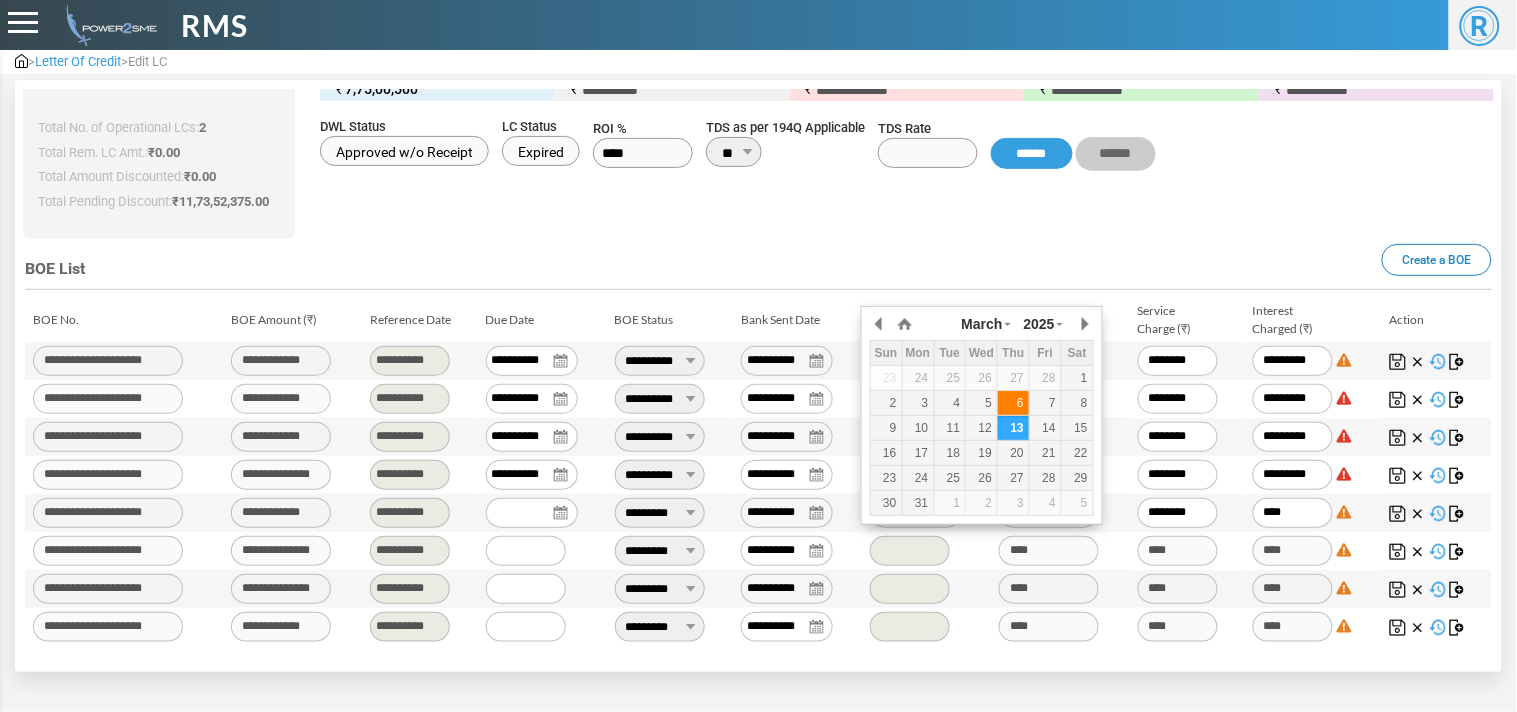 click on "6" at bounding box center (1013, 403) 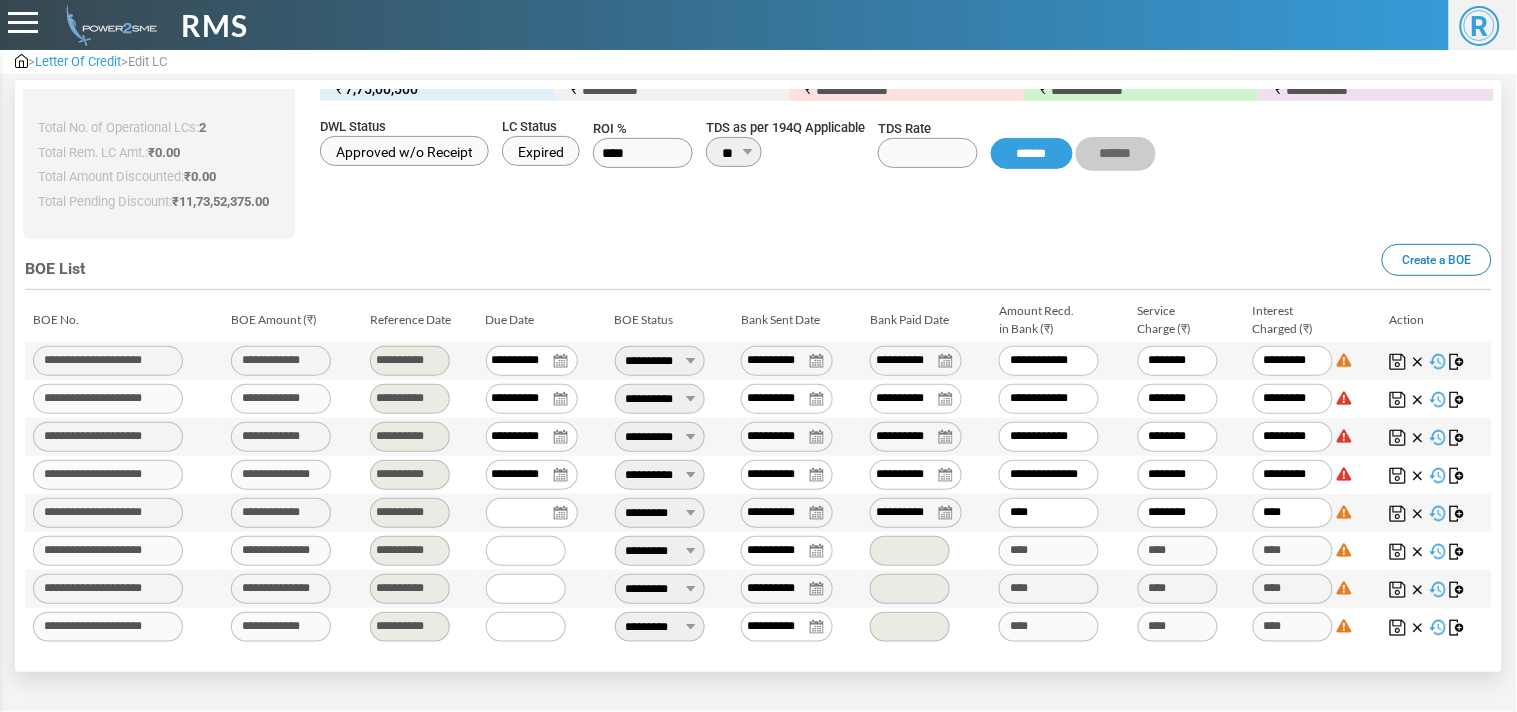 drag, startPoint x: 1042, startPoint y: 518, endPoint x: 912, endPoint y: 532, distance: 130.75168 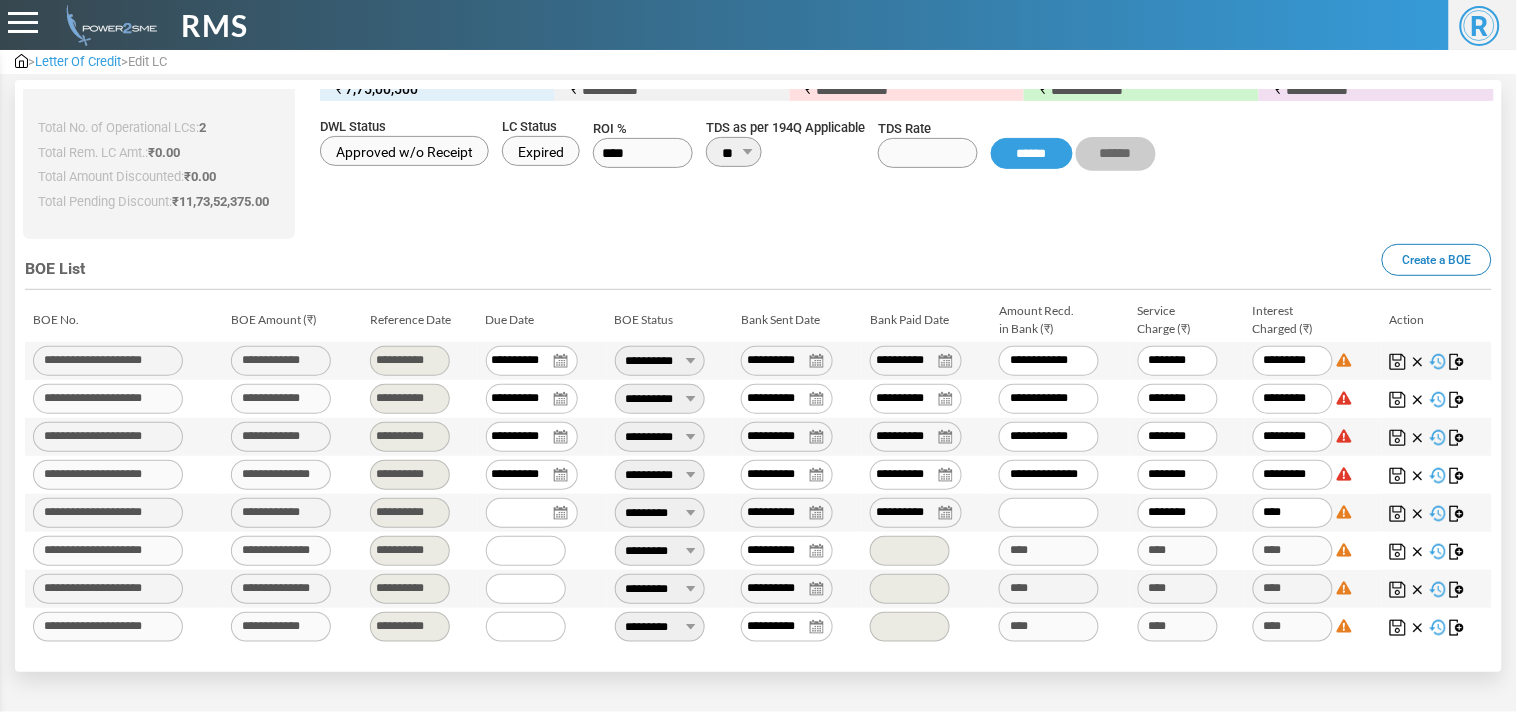 paste on "*******" 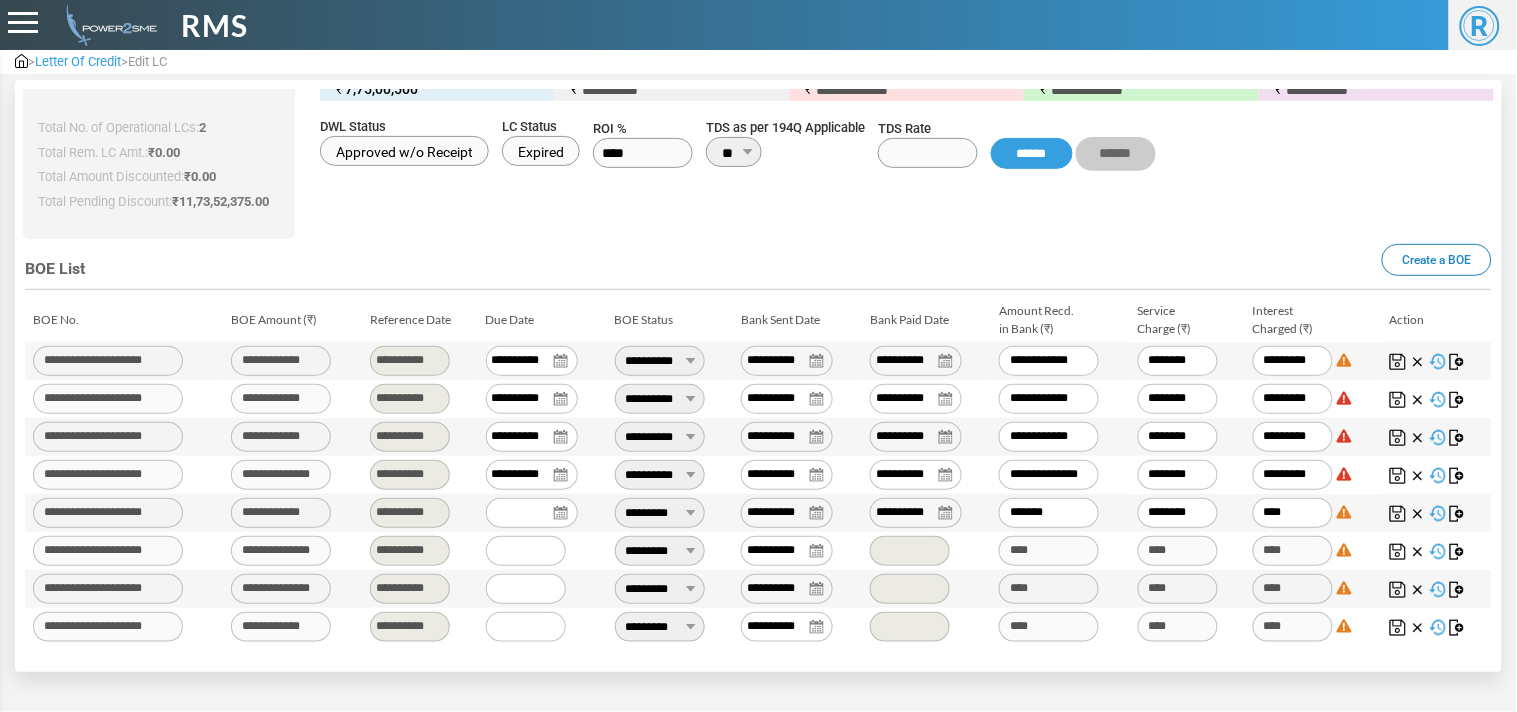 type on "******" 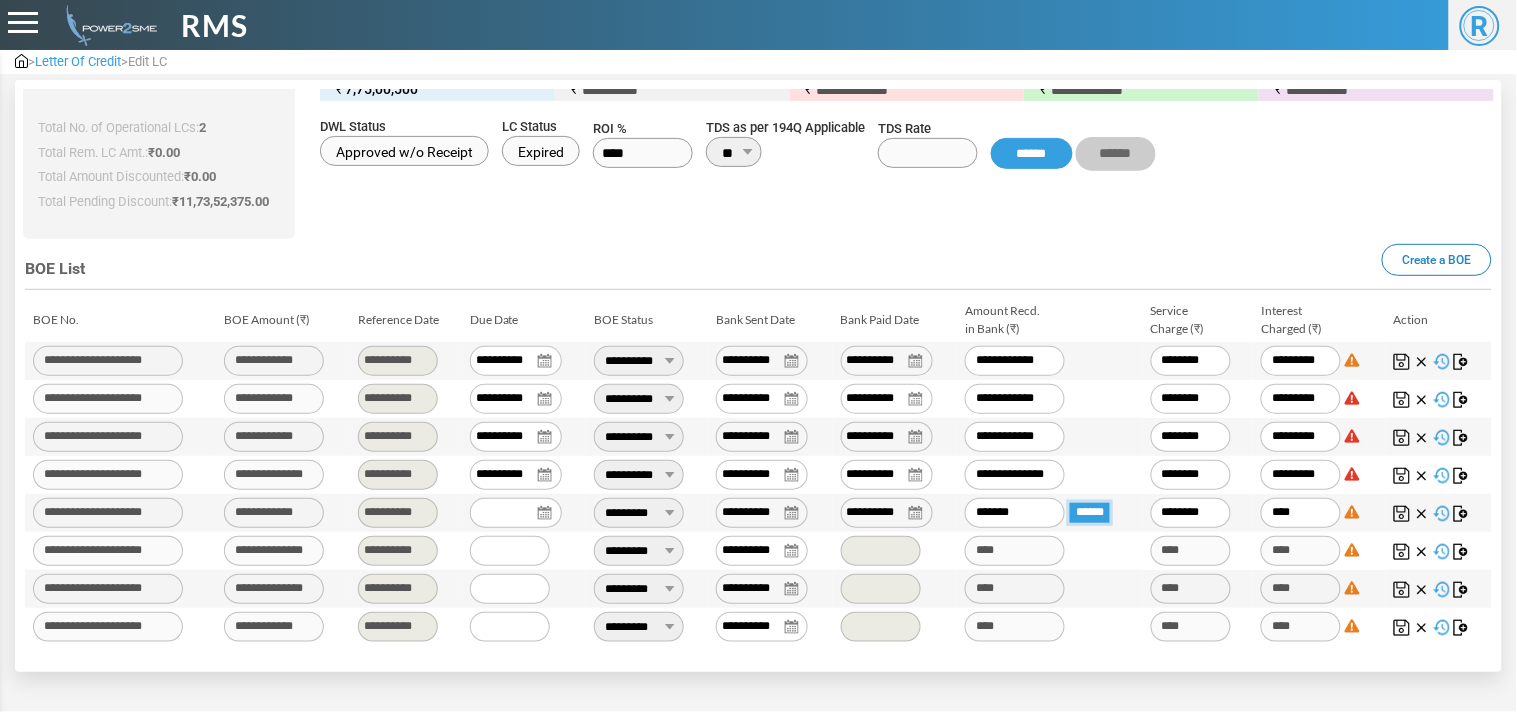 type on "**********" 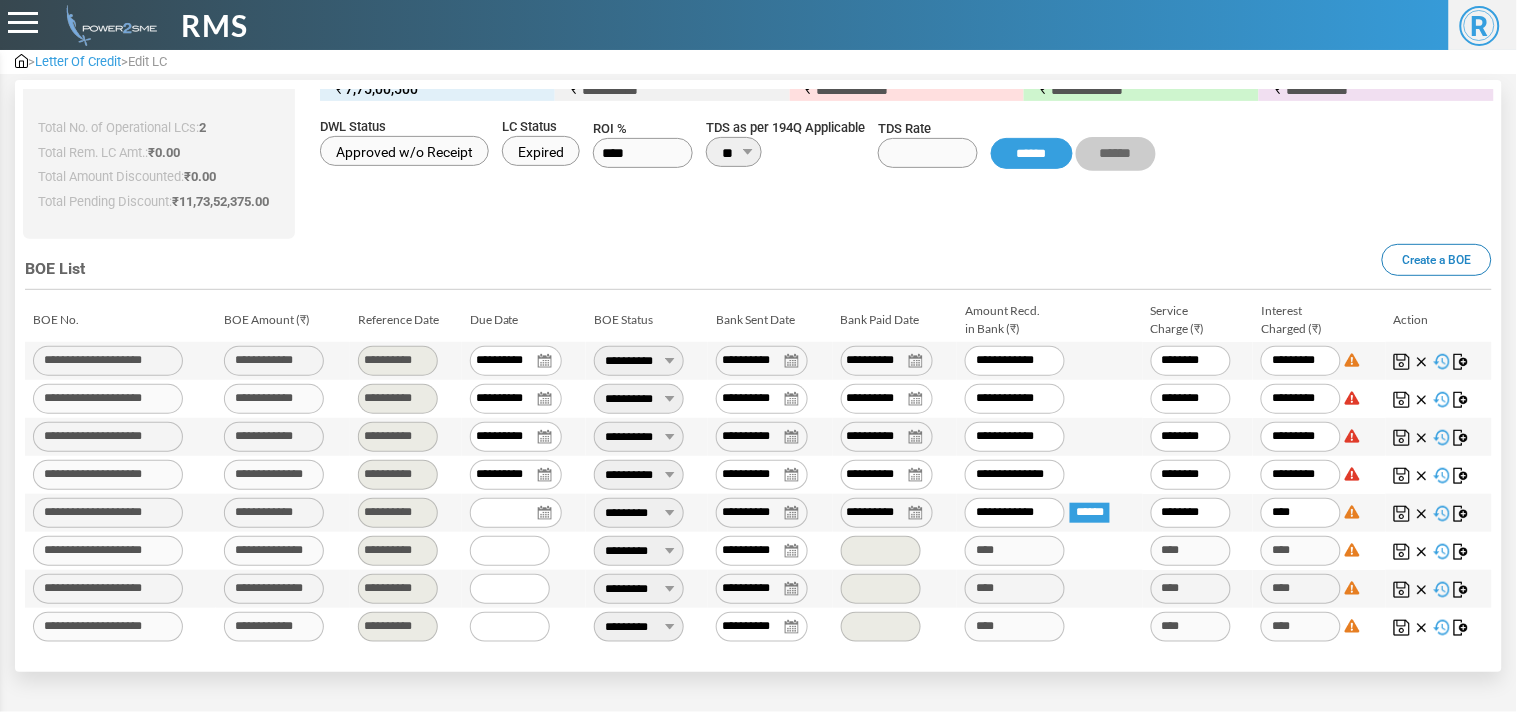 type on "********" 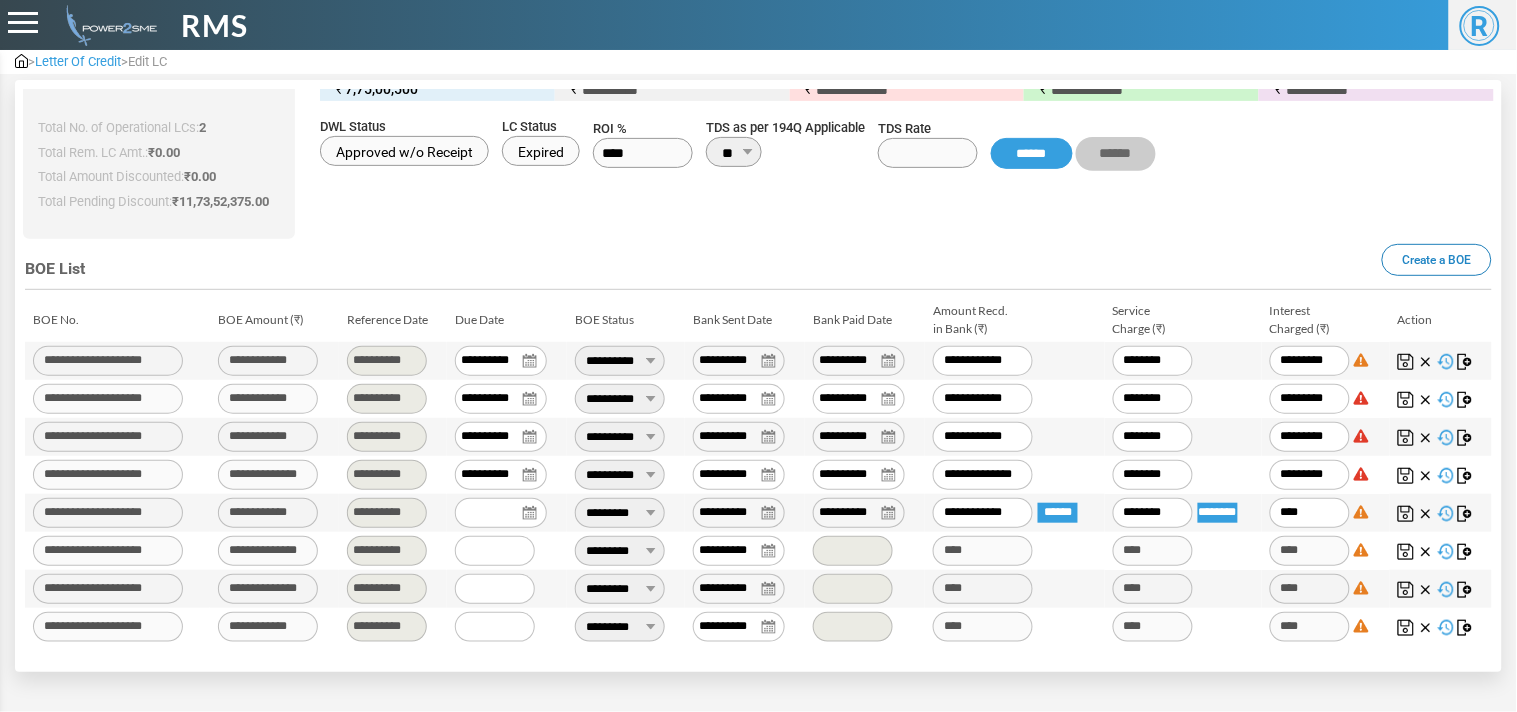 type on "***" 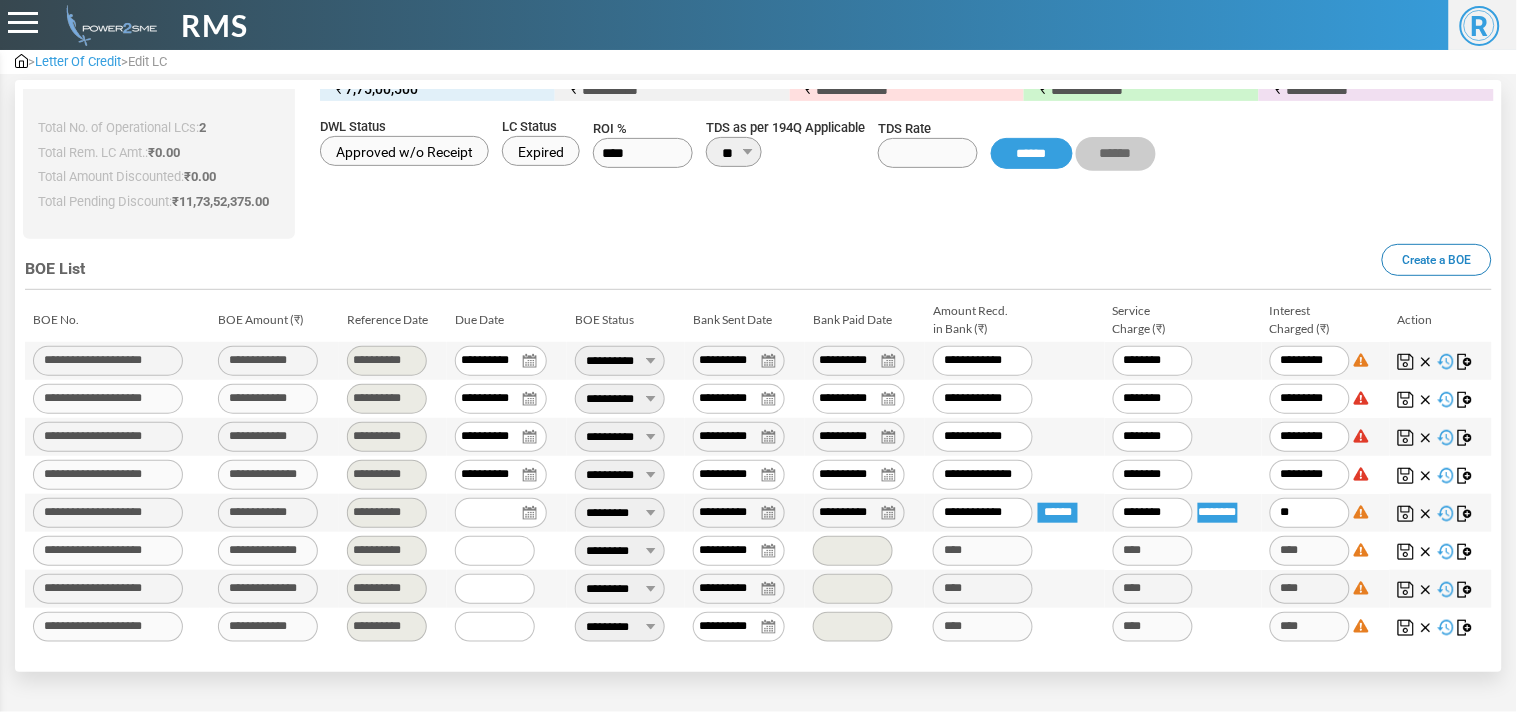 type on "*" 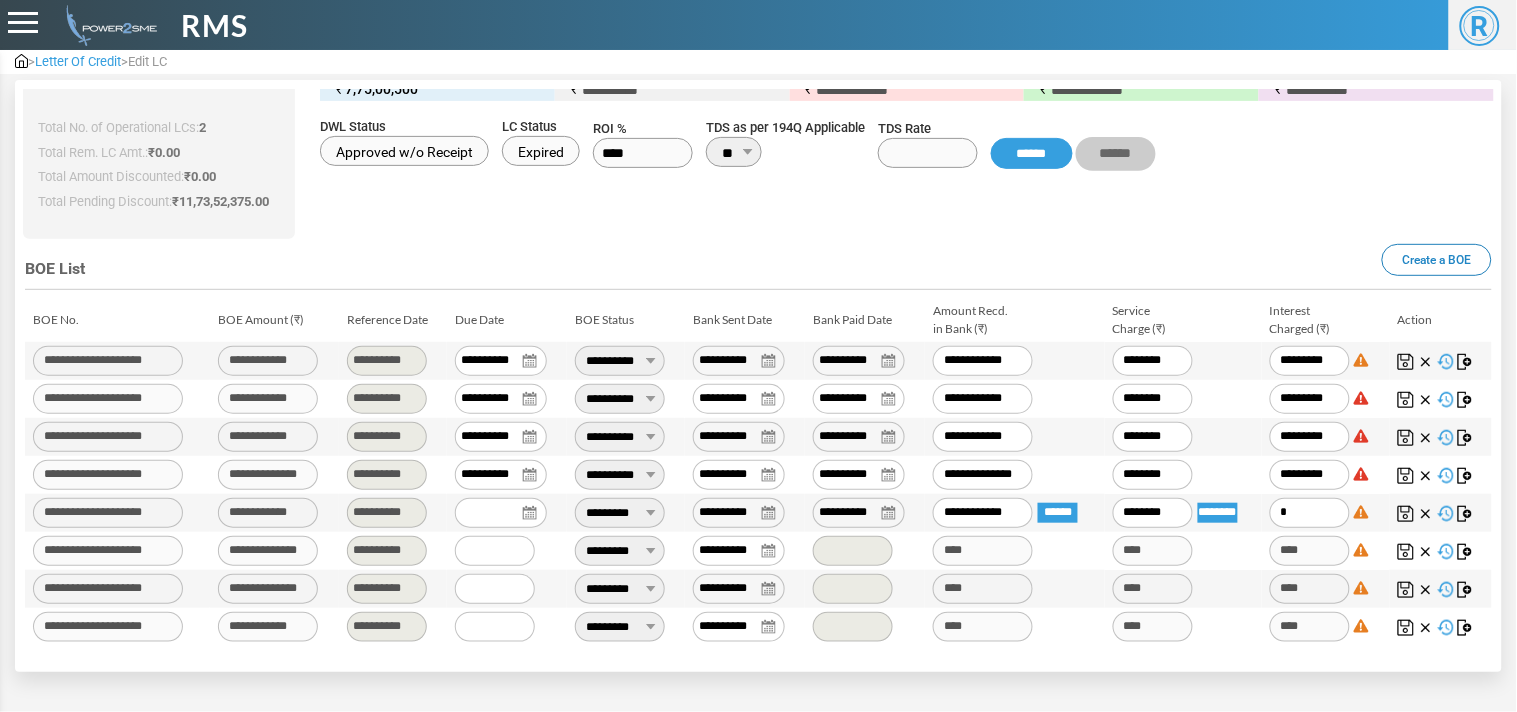 type on "*" 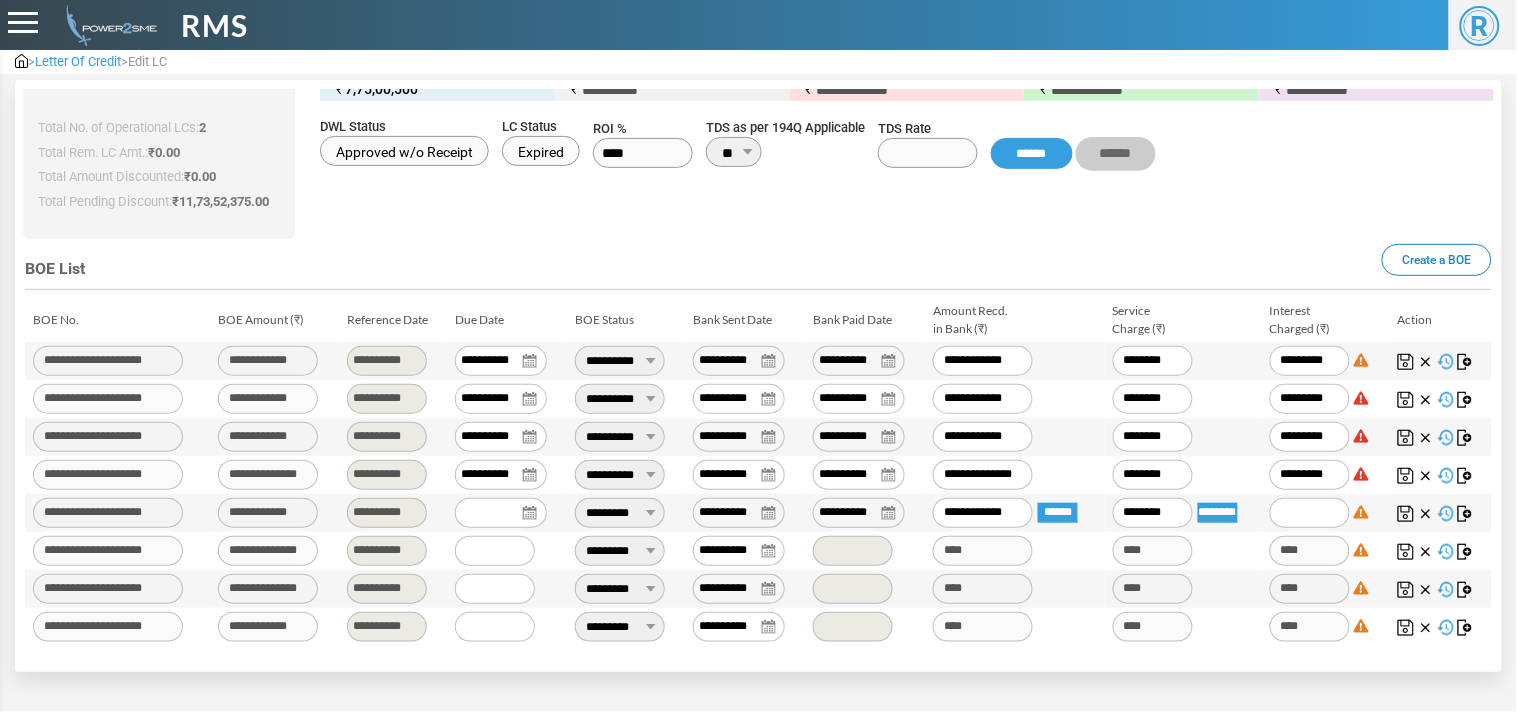type 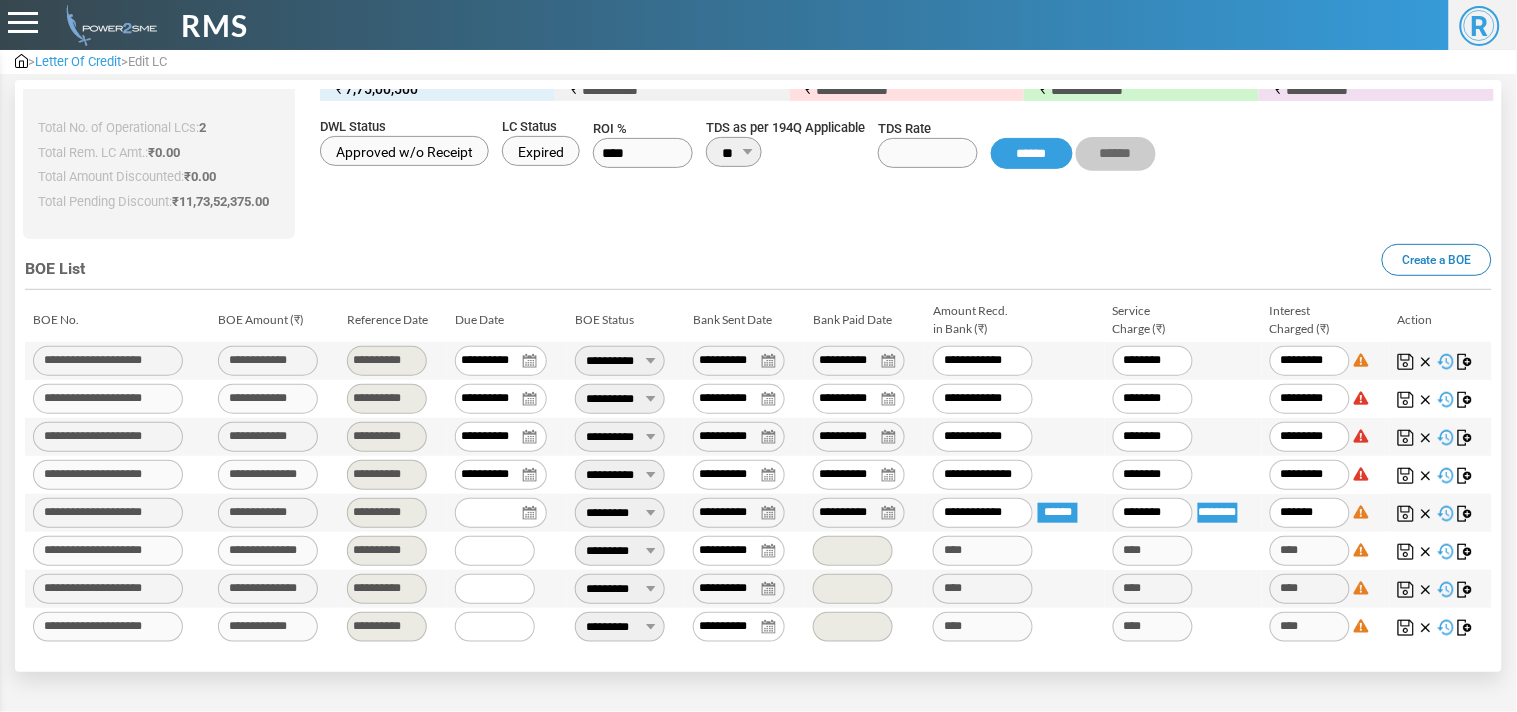 type on "******" 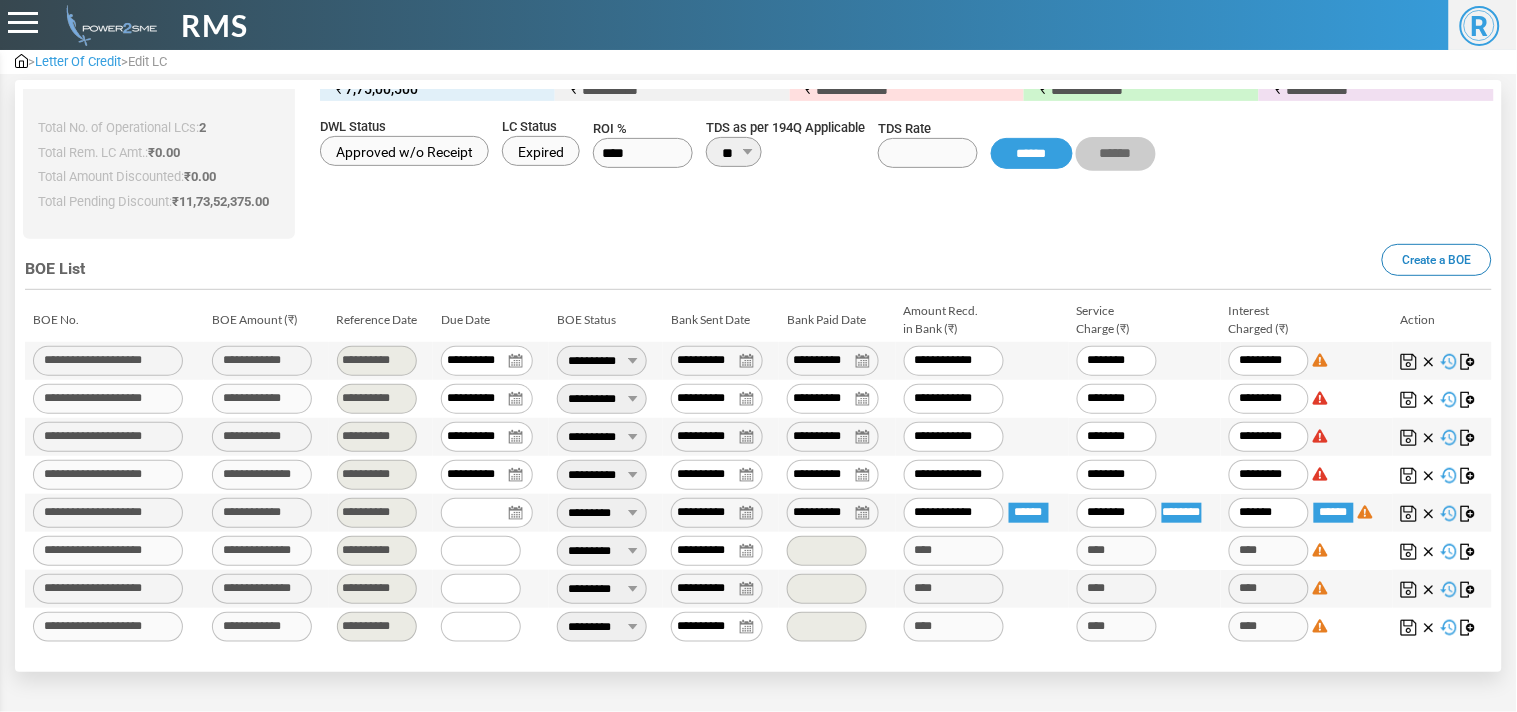 type on "******" 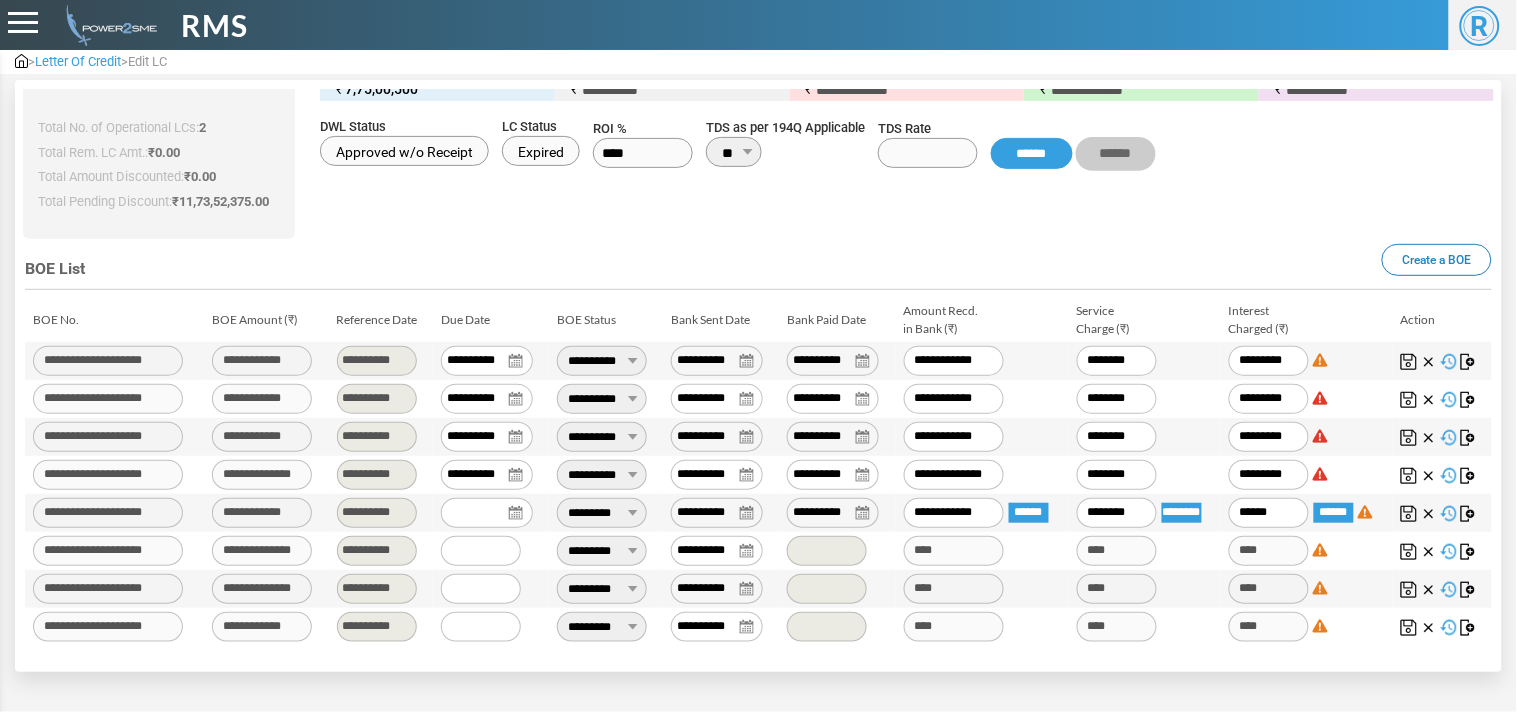type on "*****" 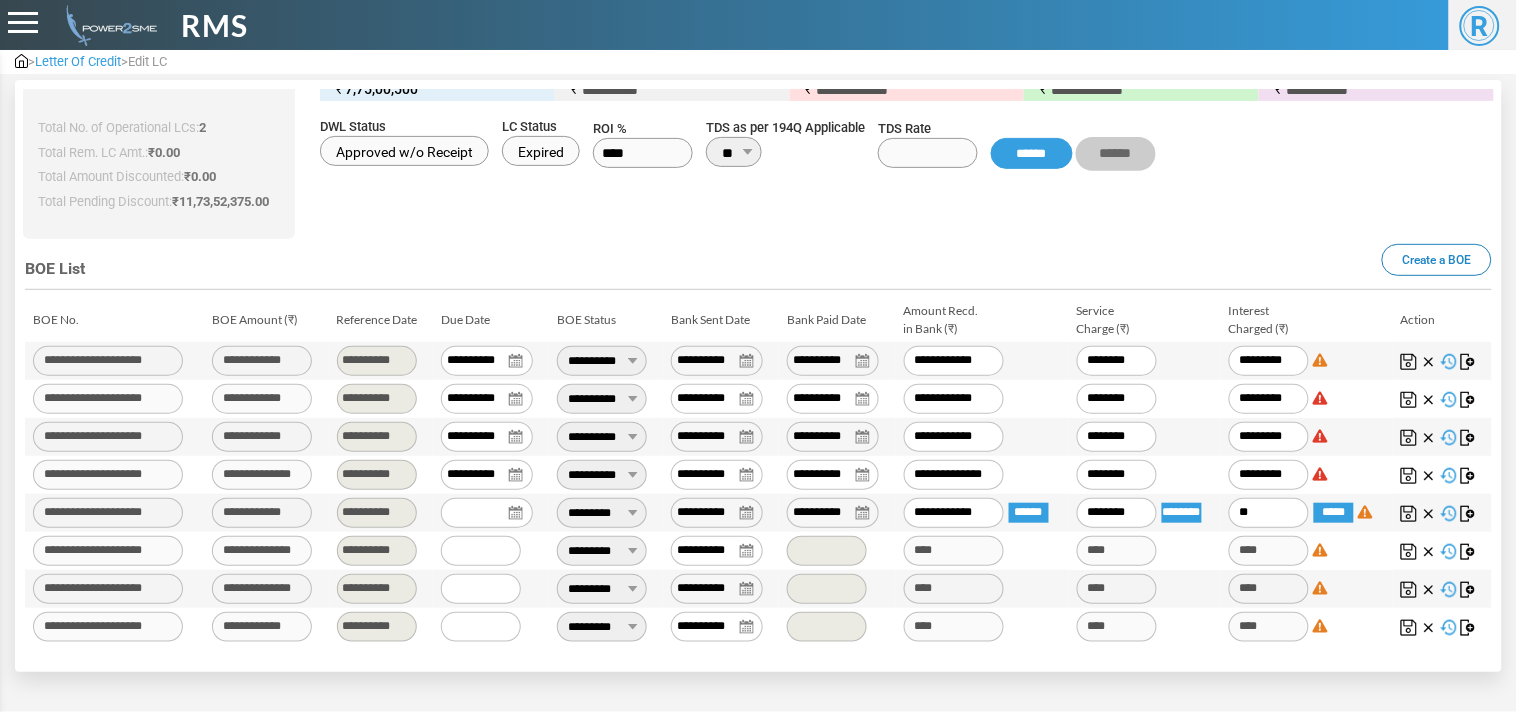 type on "*" 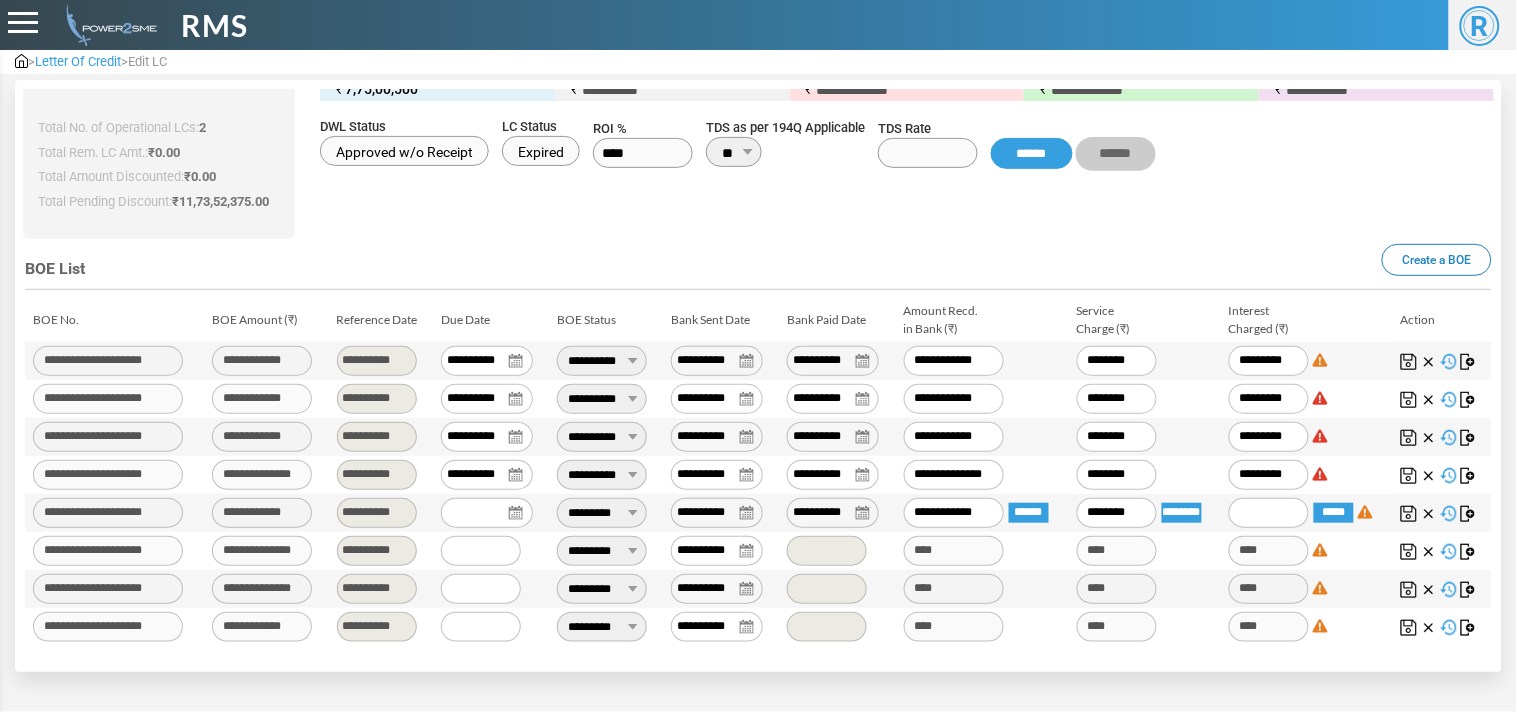 type on "*" 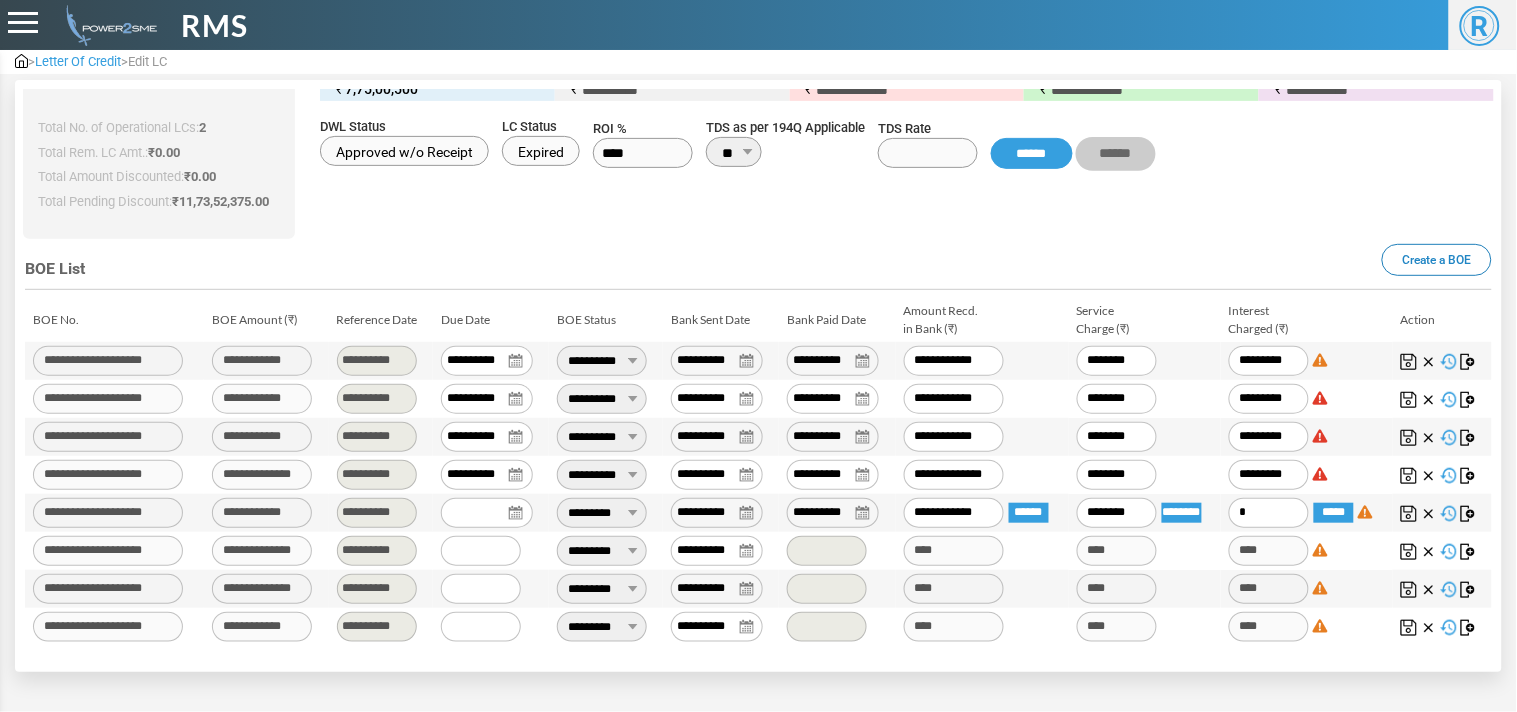 type on "**" 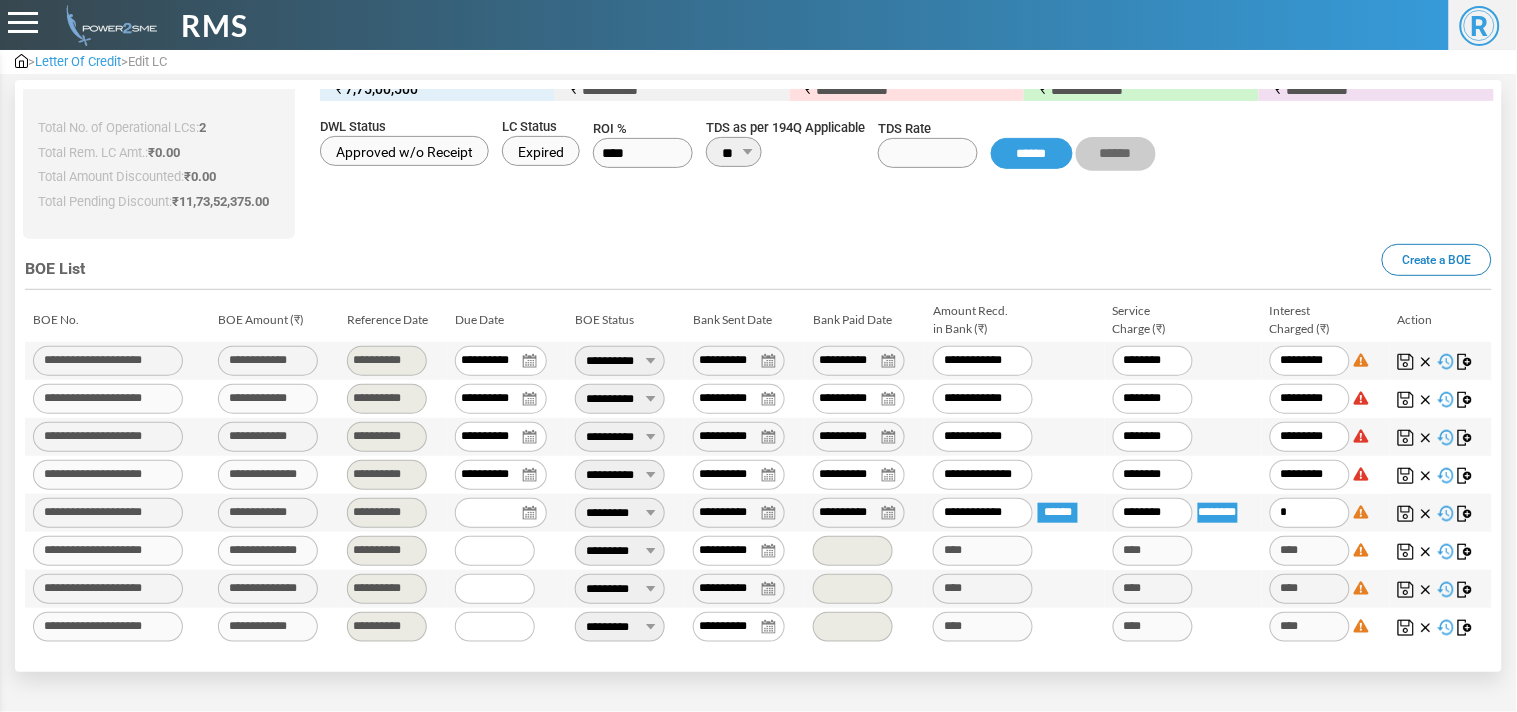 type on "**" 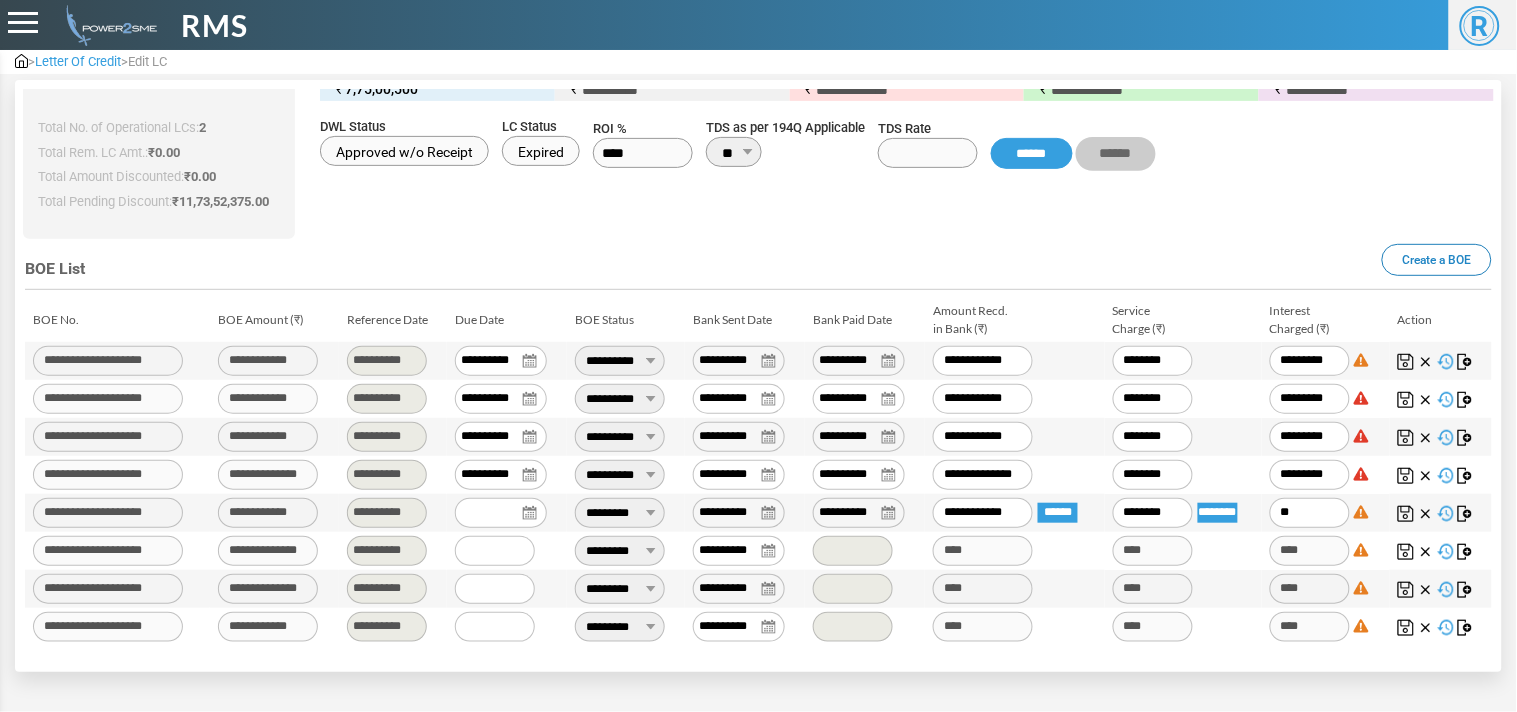 type on "*****" 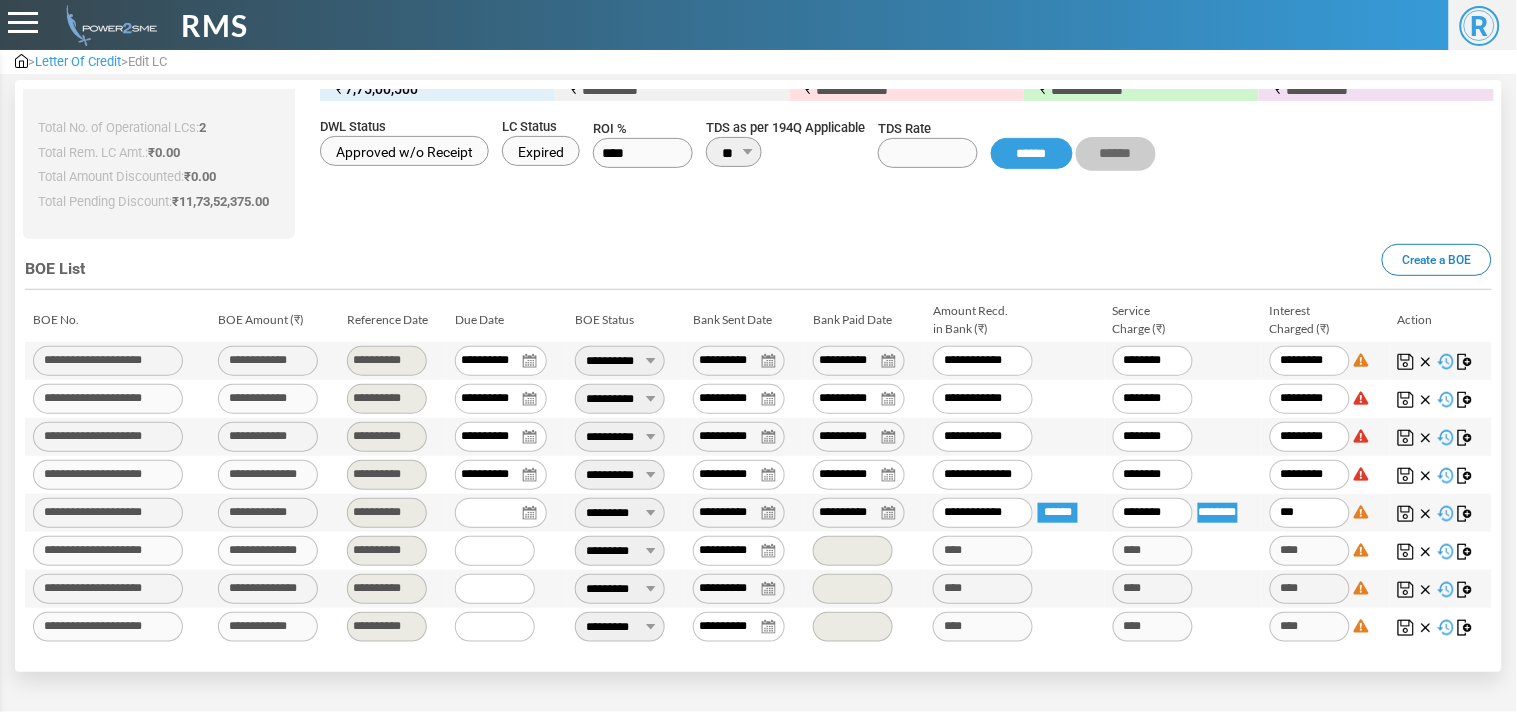 type on "*****" 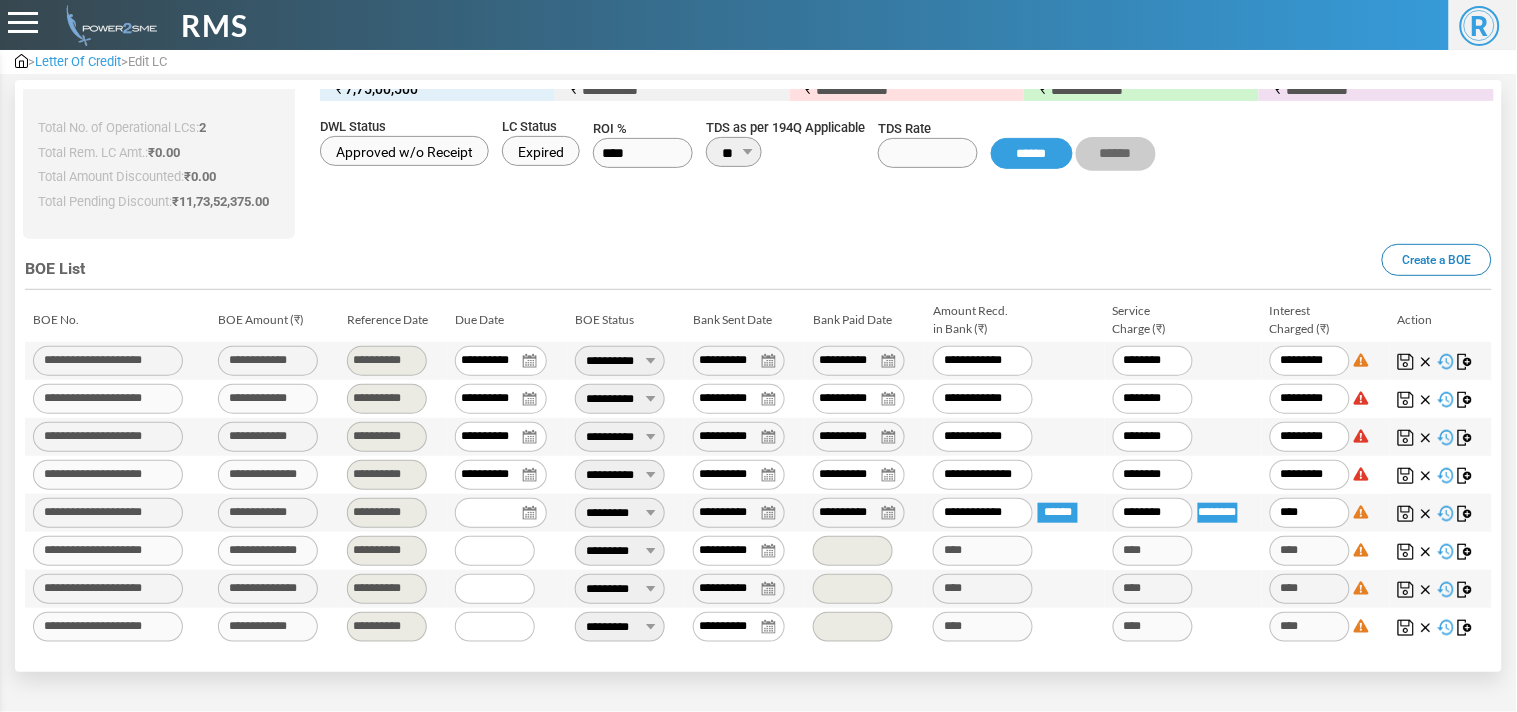 type on "*****" 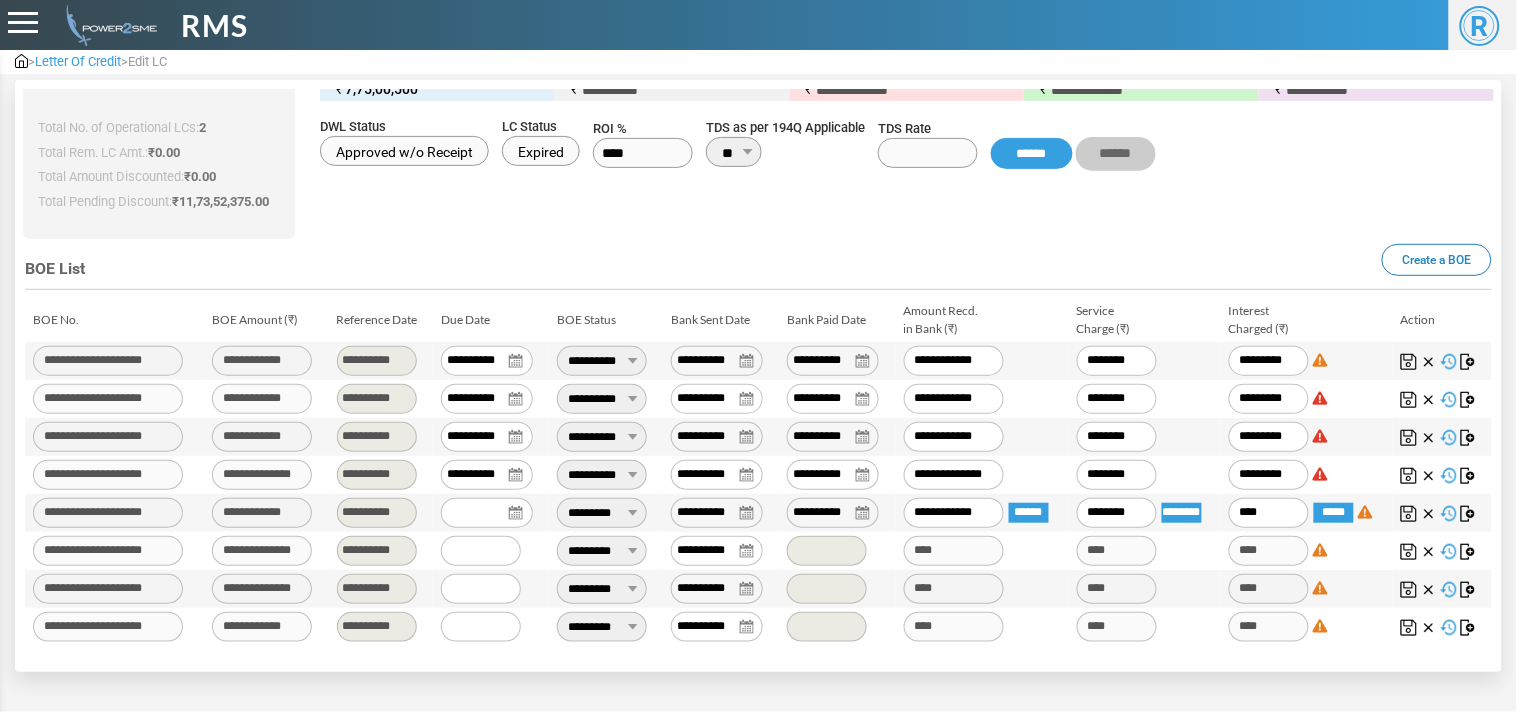 type on "*****" 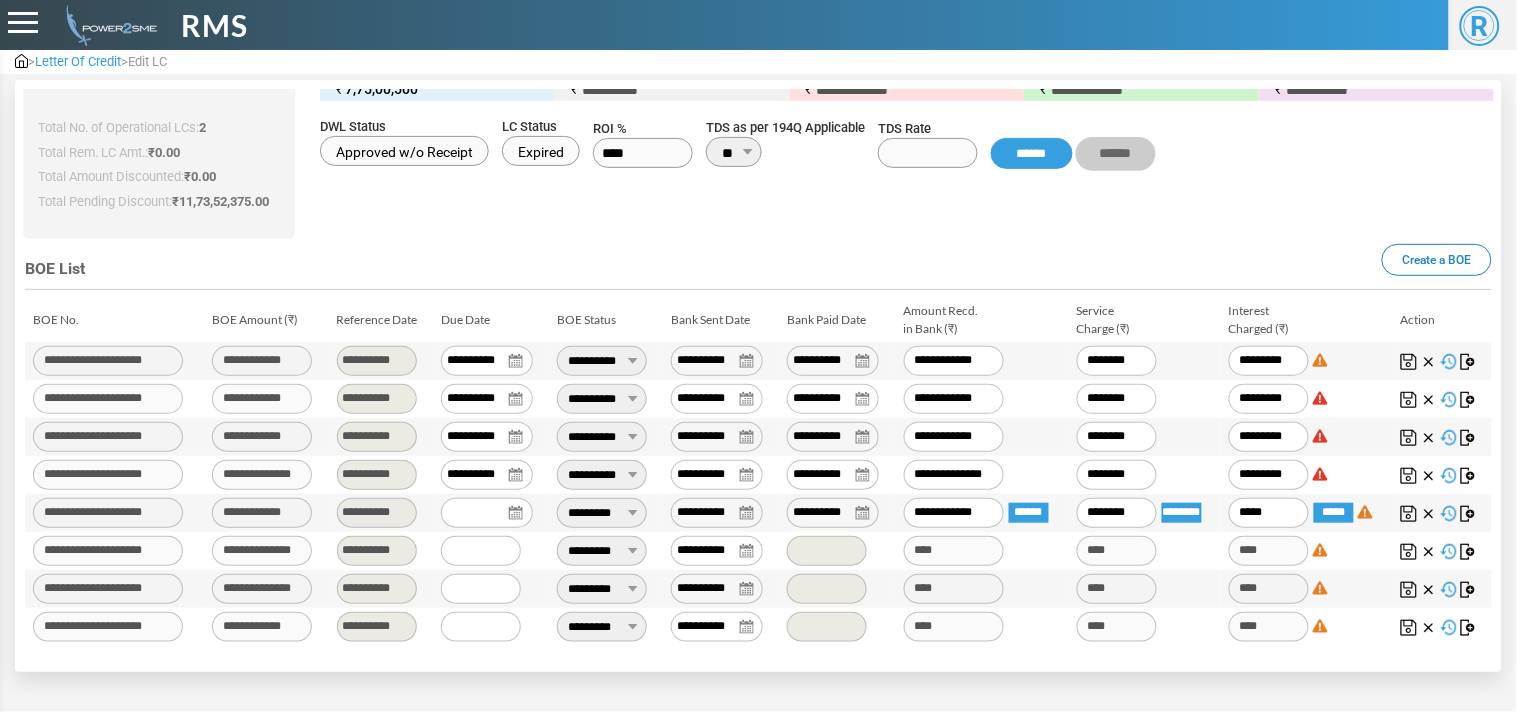 type on "******" 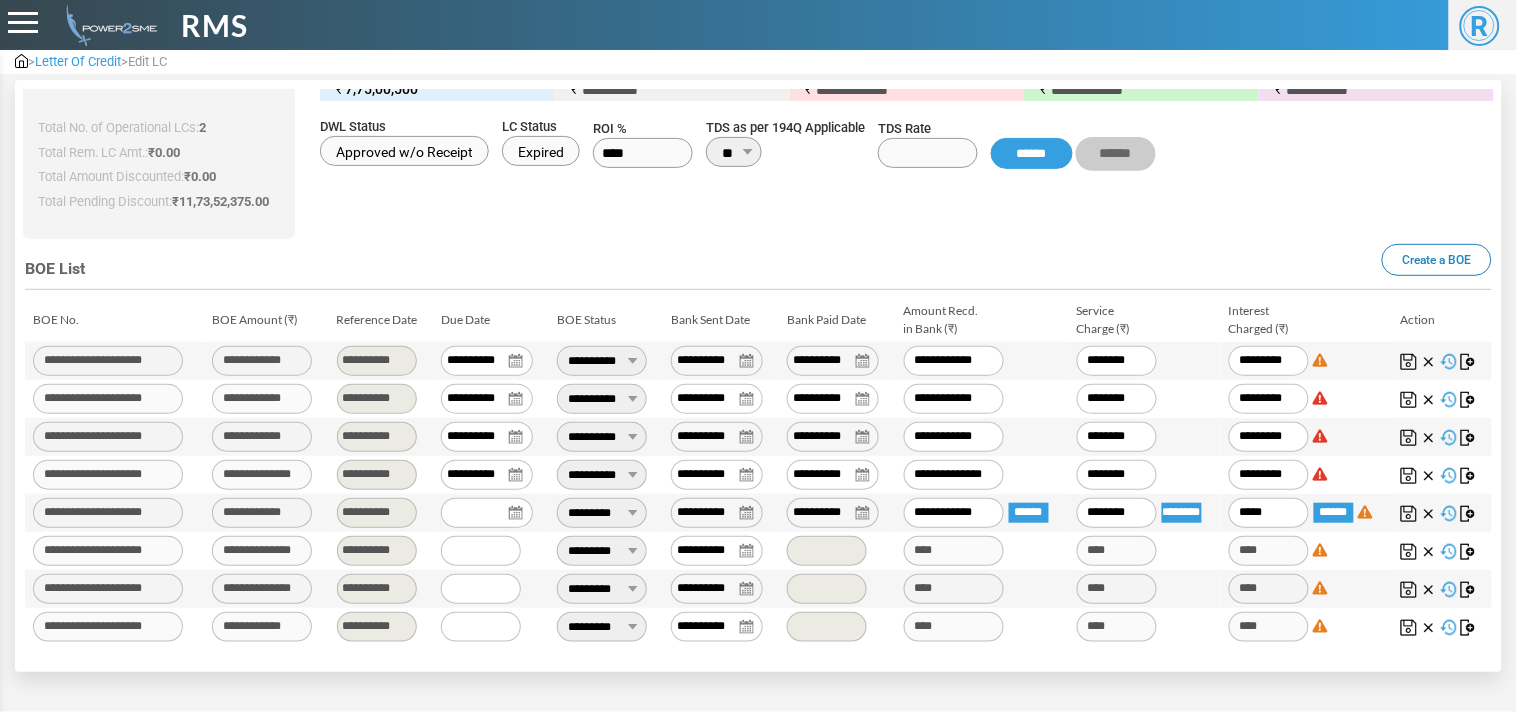type on "****" 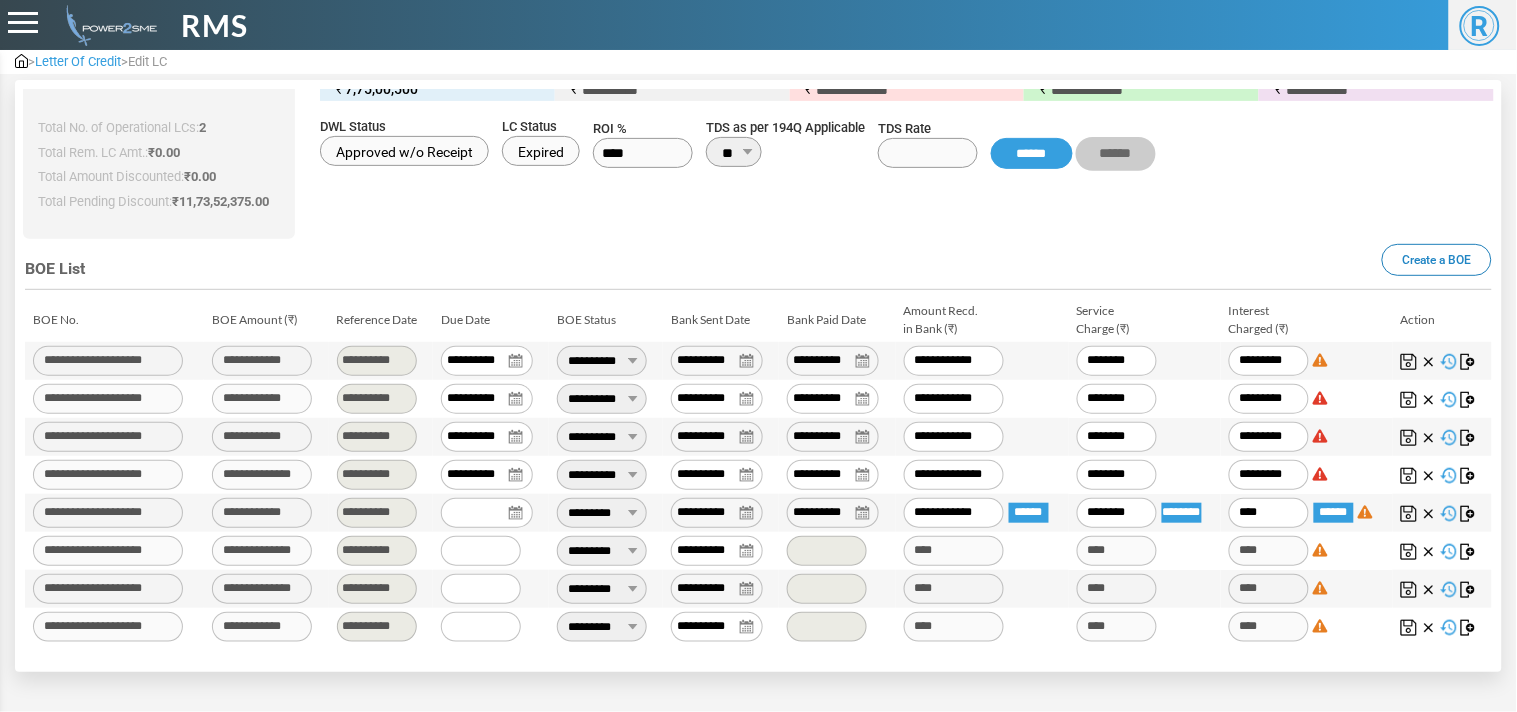 type on "*****" 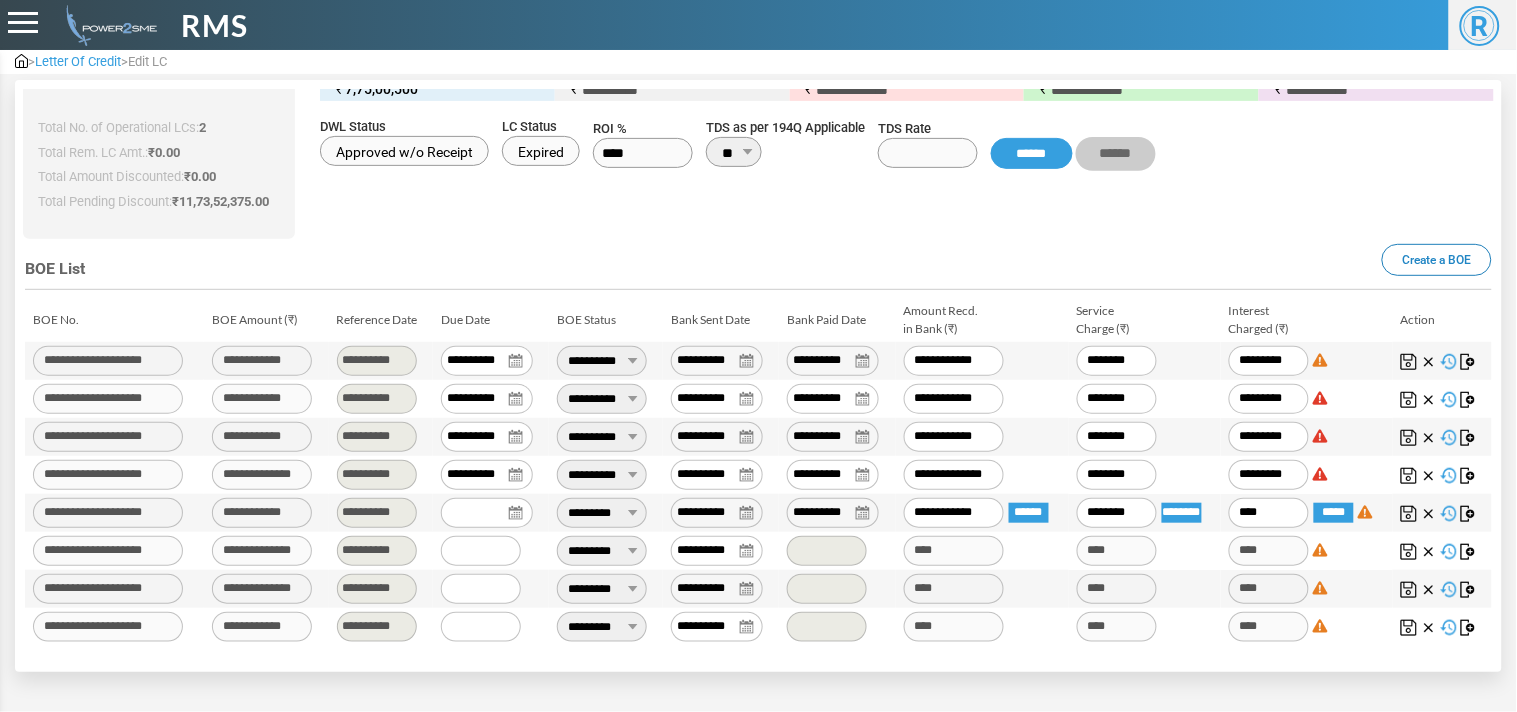 type on "*****" 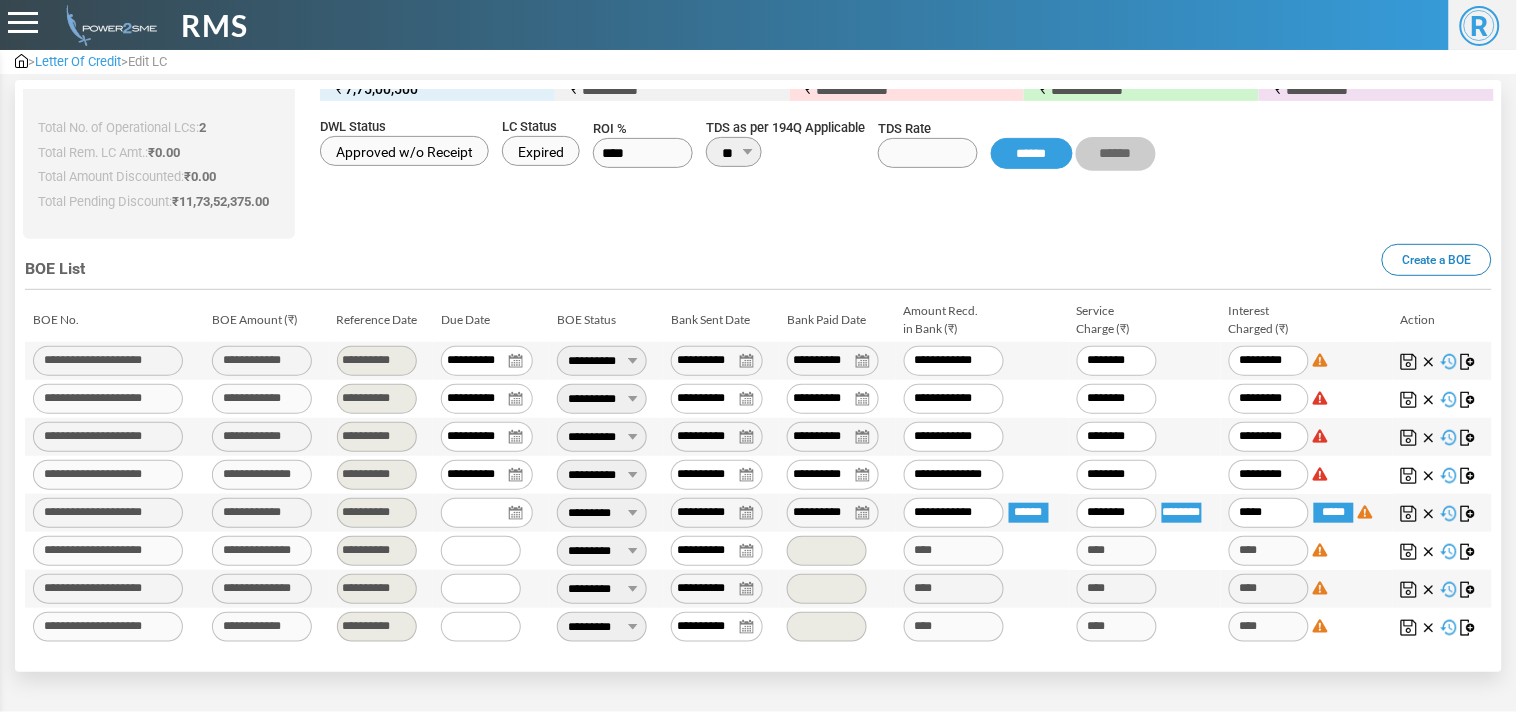 type on "******" 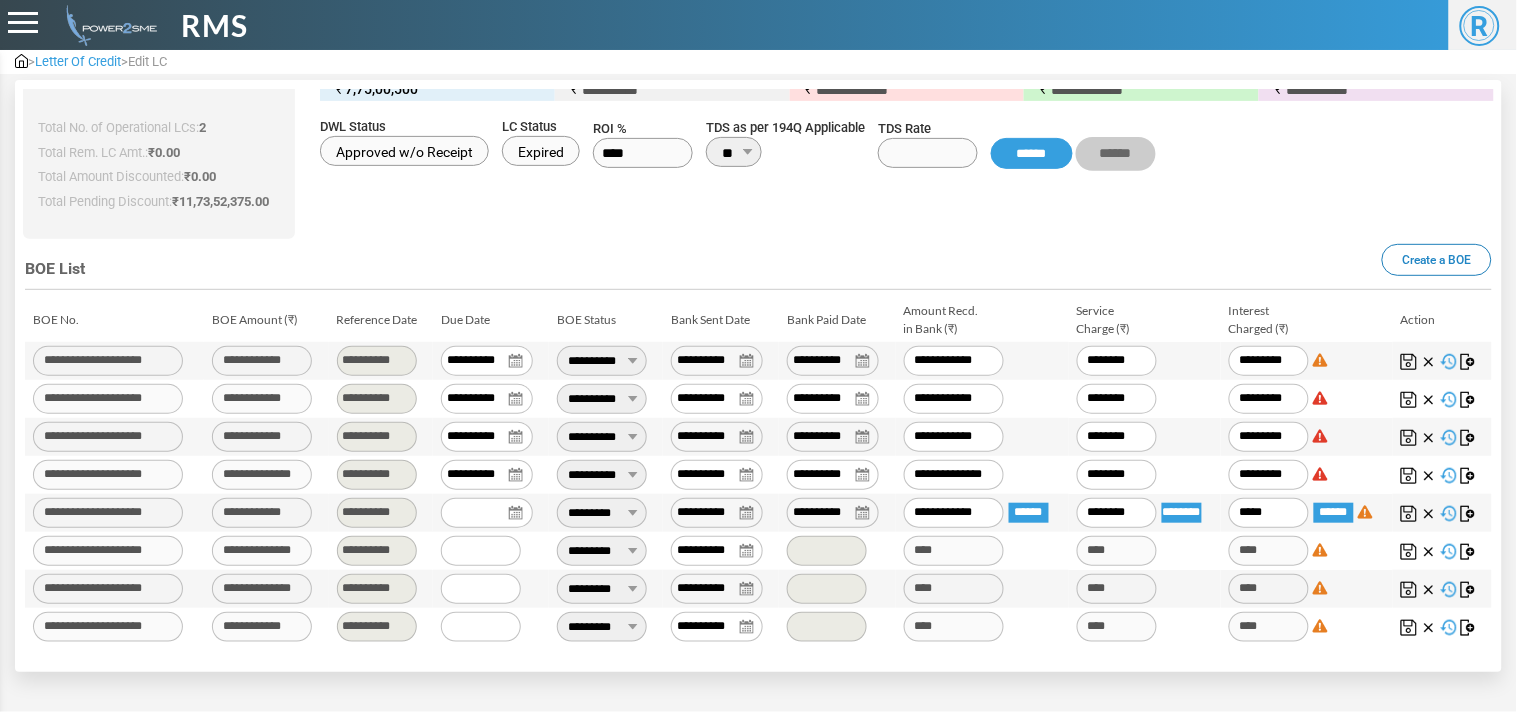 type on "******" 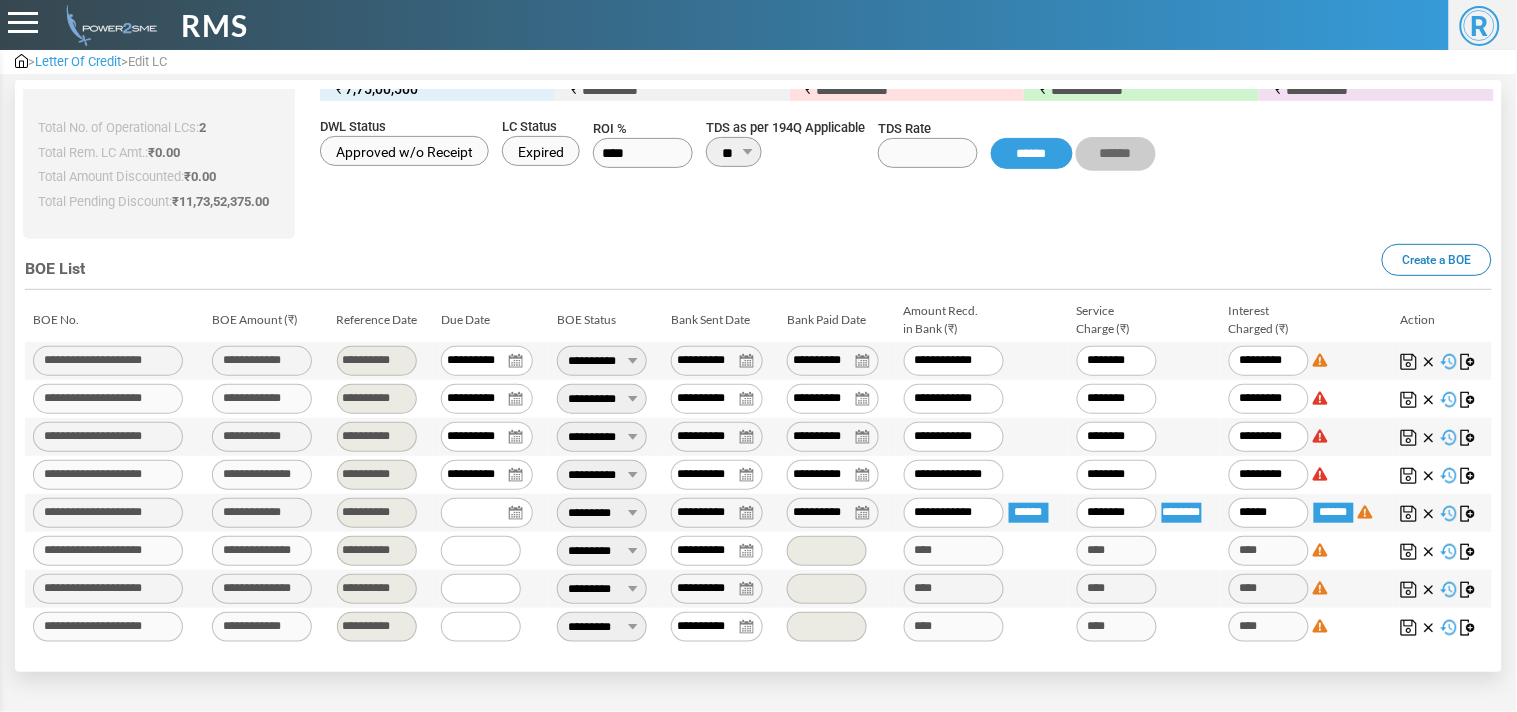 type on "*****" 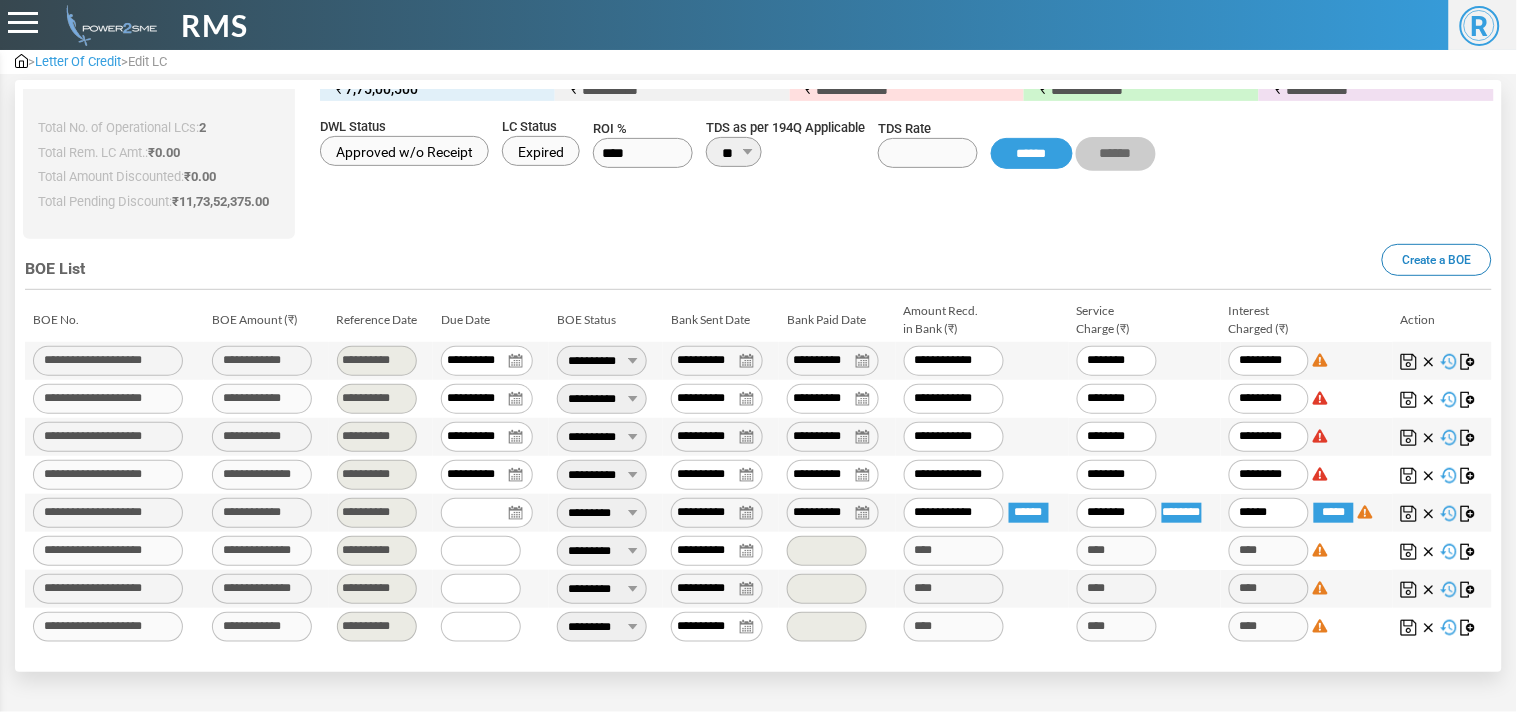 type on "**********" 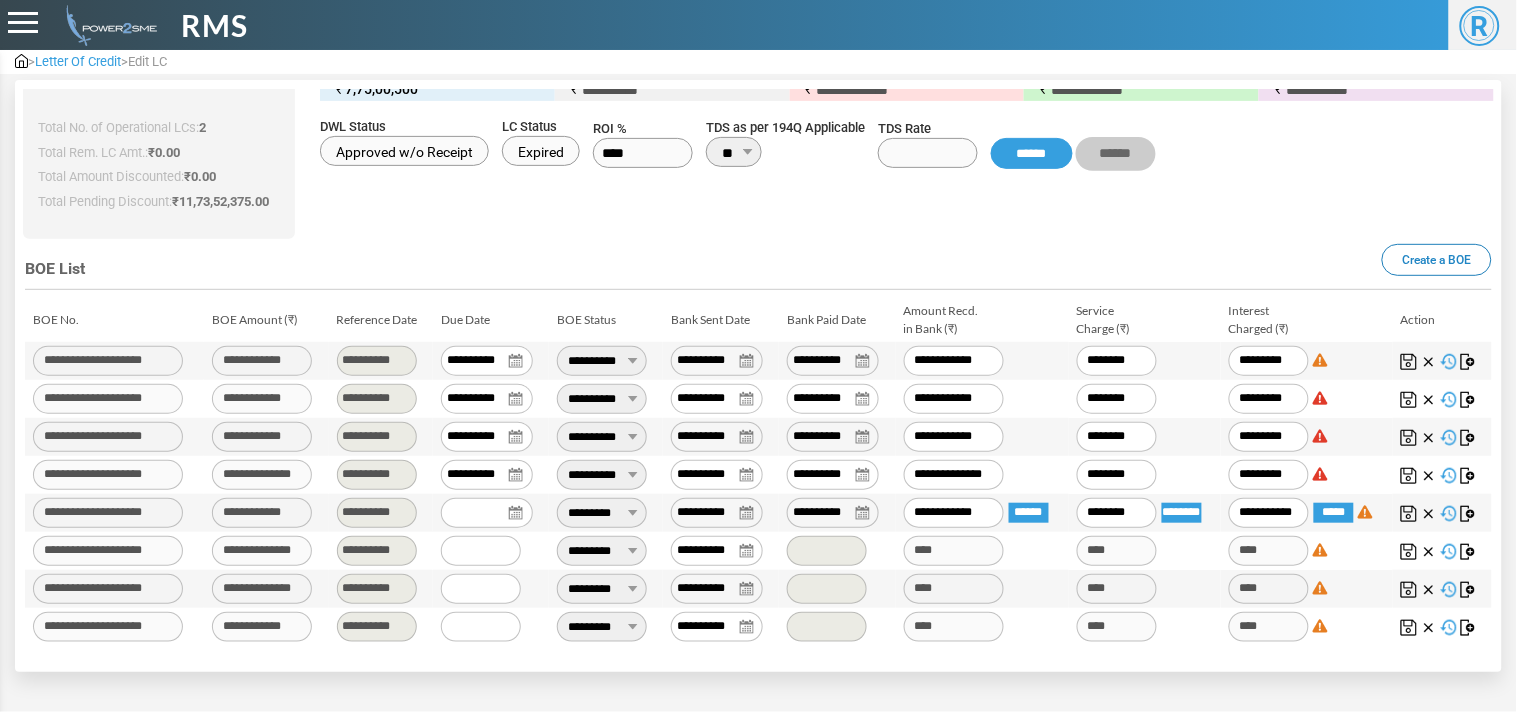 click at bounding box center (1409, 514) 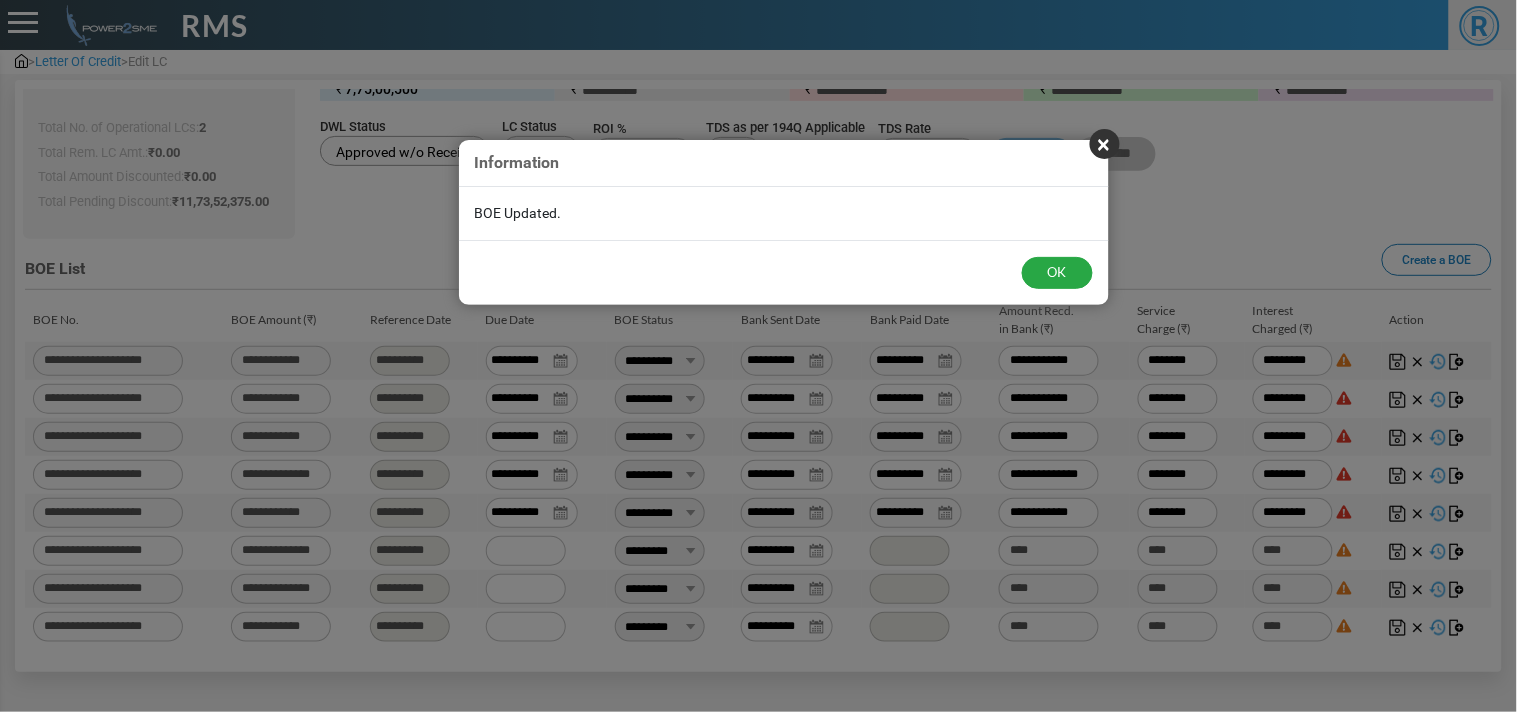 type on "**********" 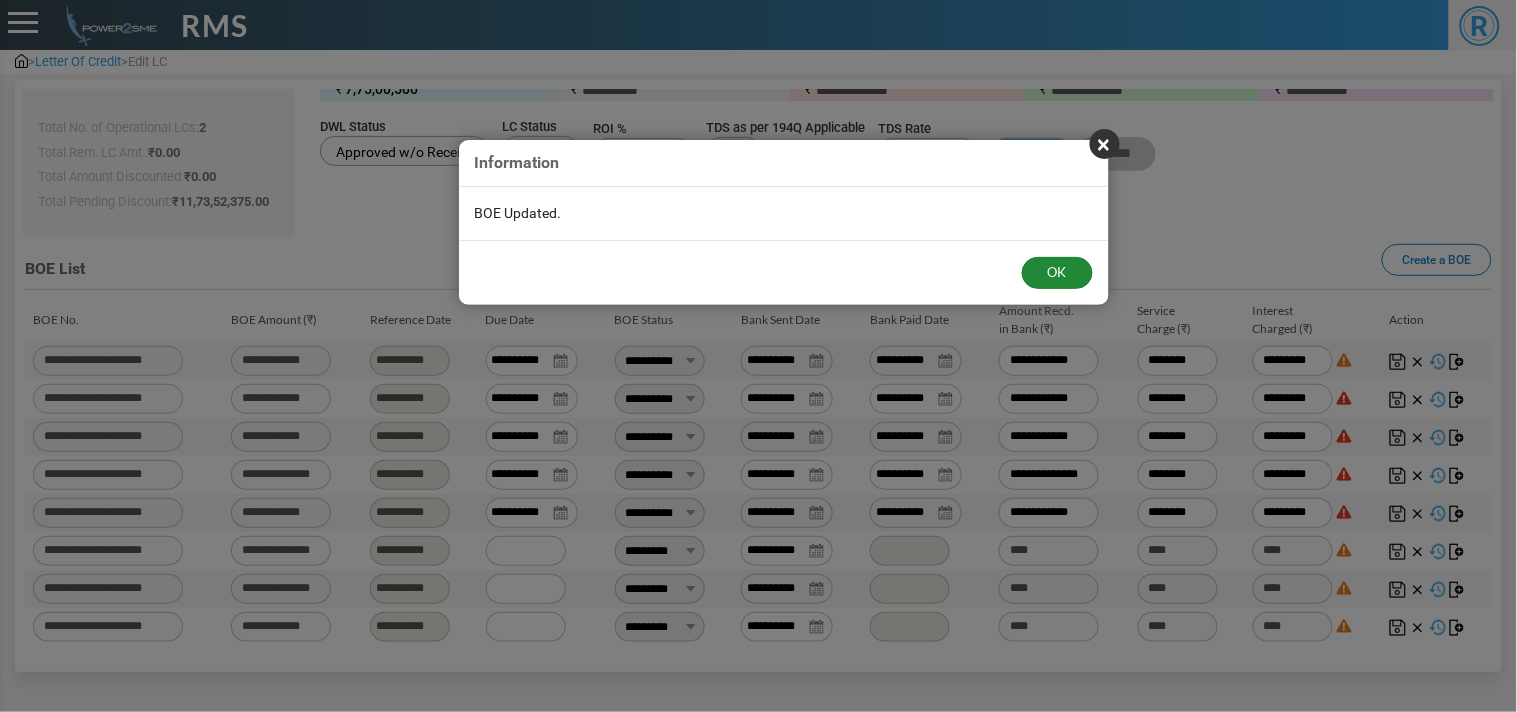click on "OK" at bounding box center [1057, 273] 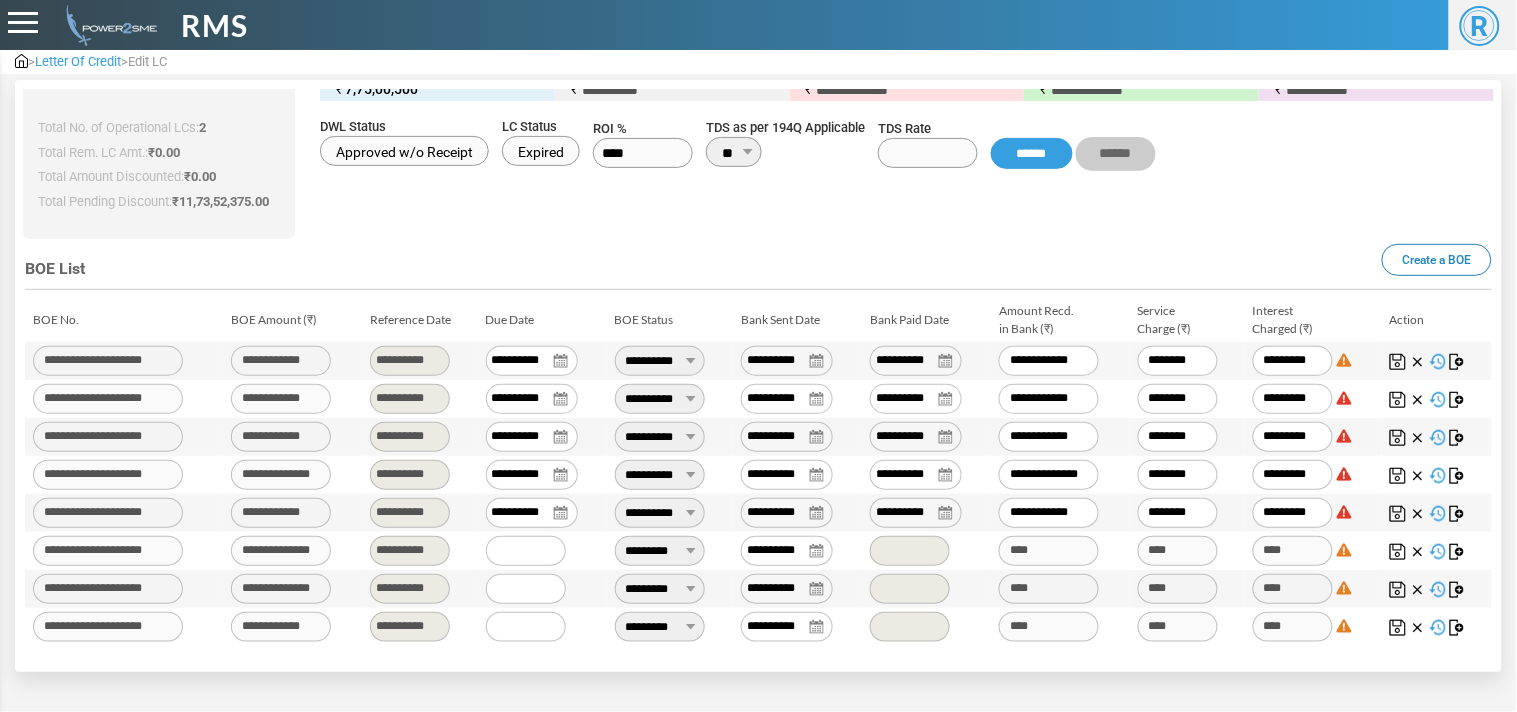click on "**********" at bounding box center [660, 551] 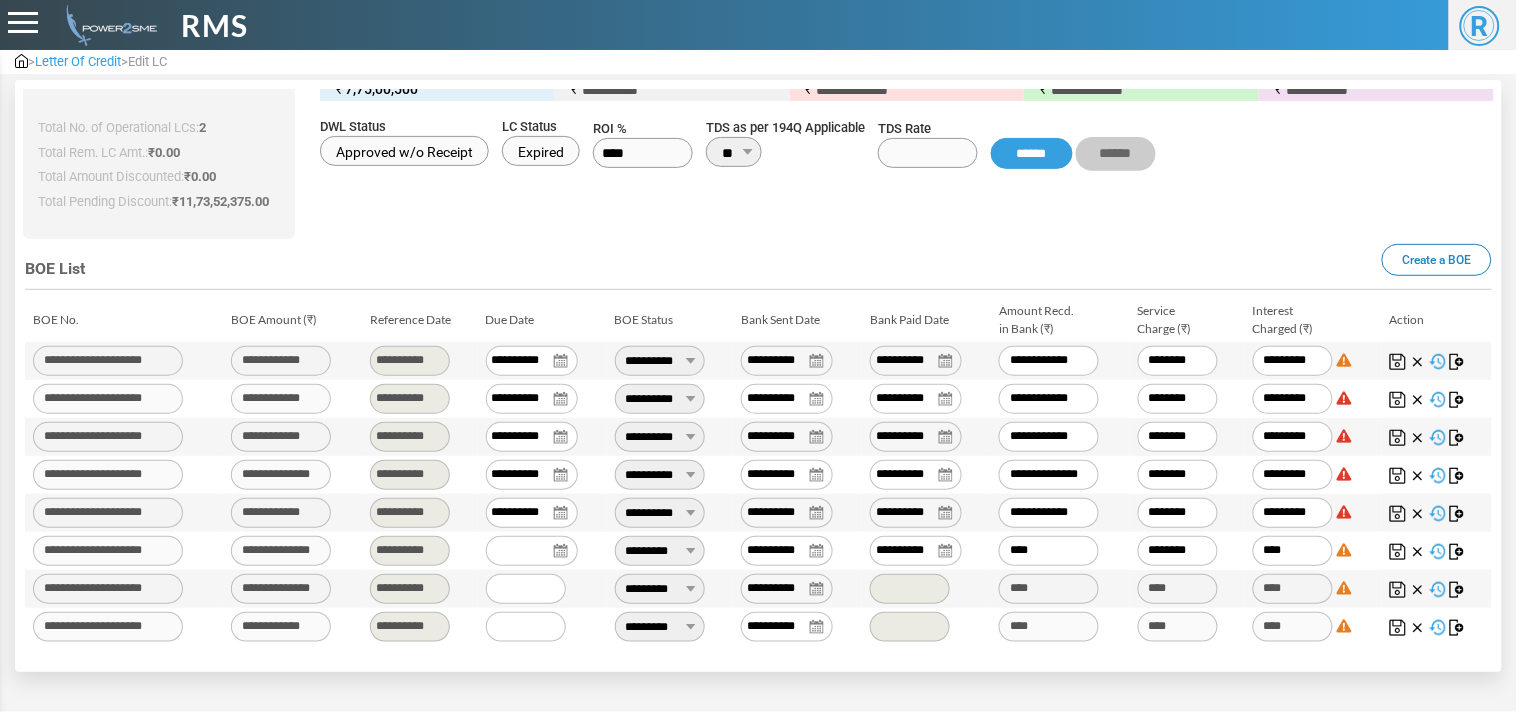 click on "**********" at bounding box center [916, 551] 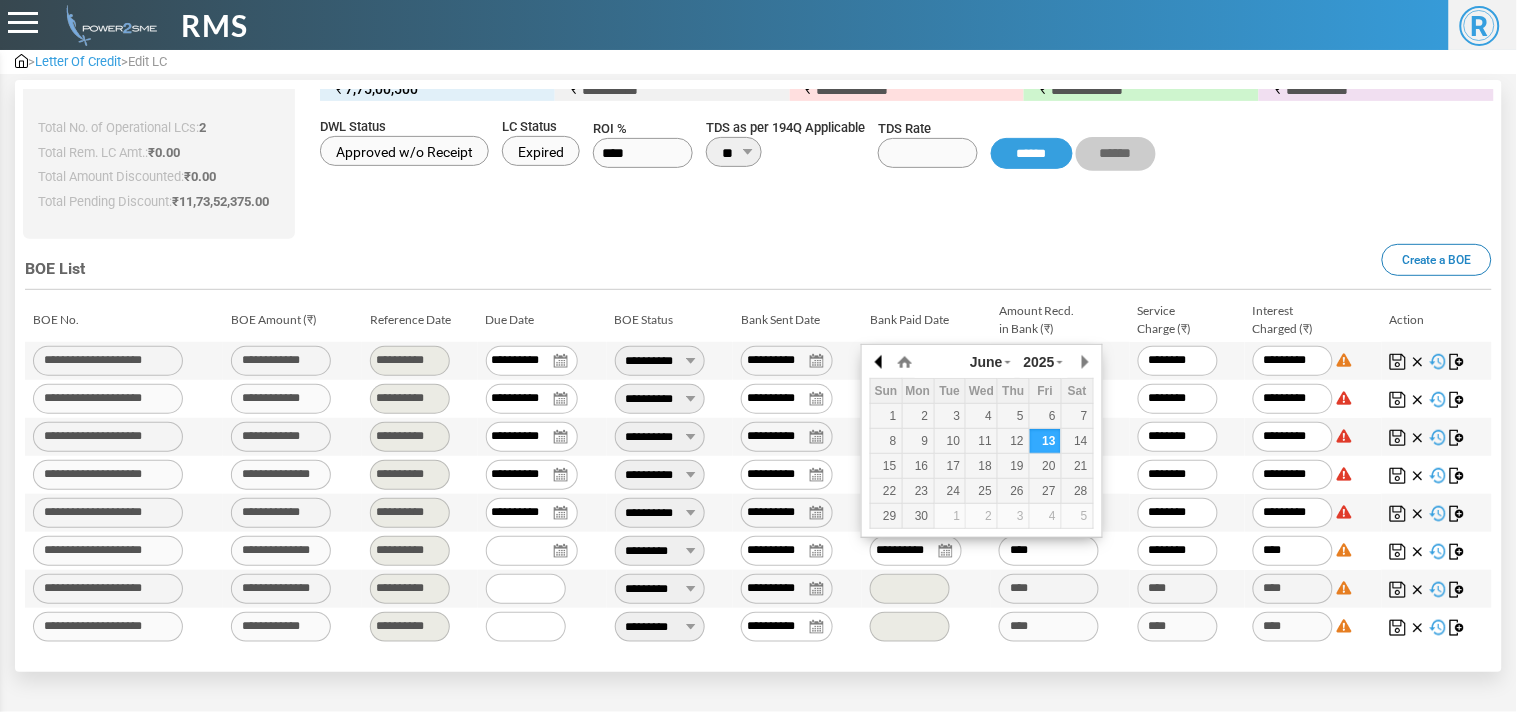 click at bounding box center (880, 362) 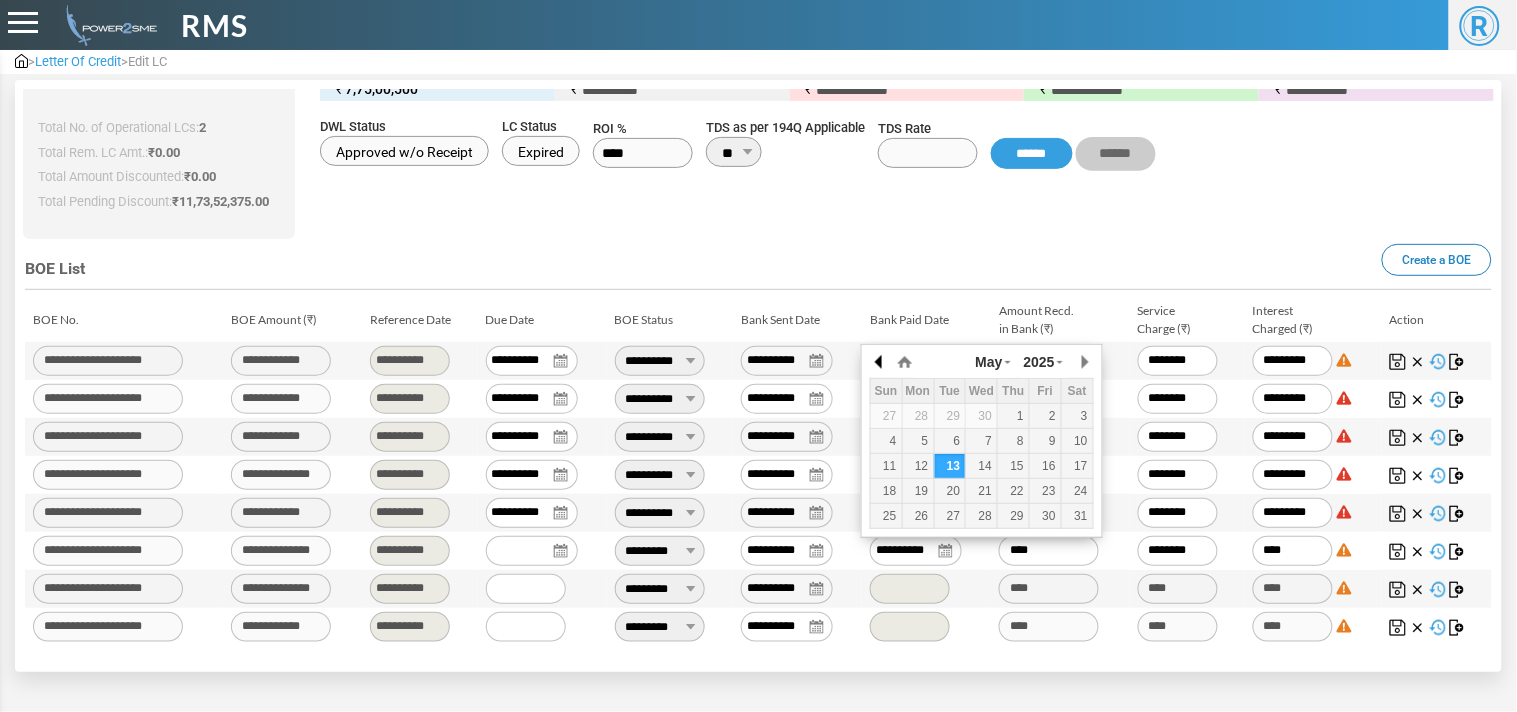 click at bounding box center (880, 362) 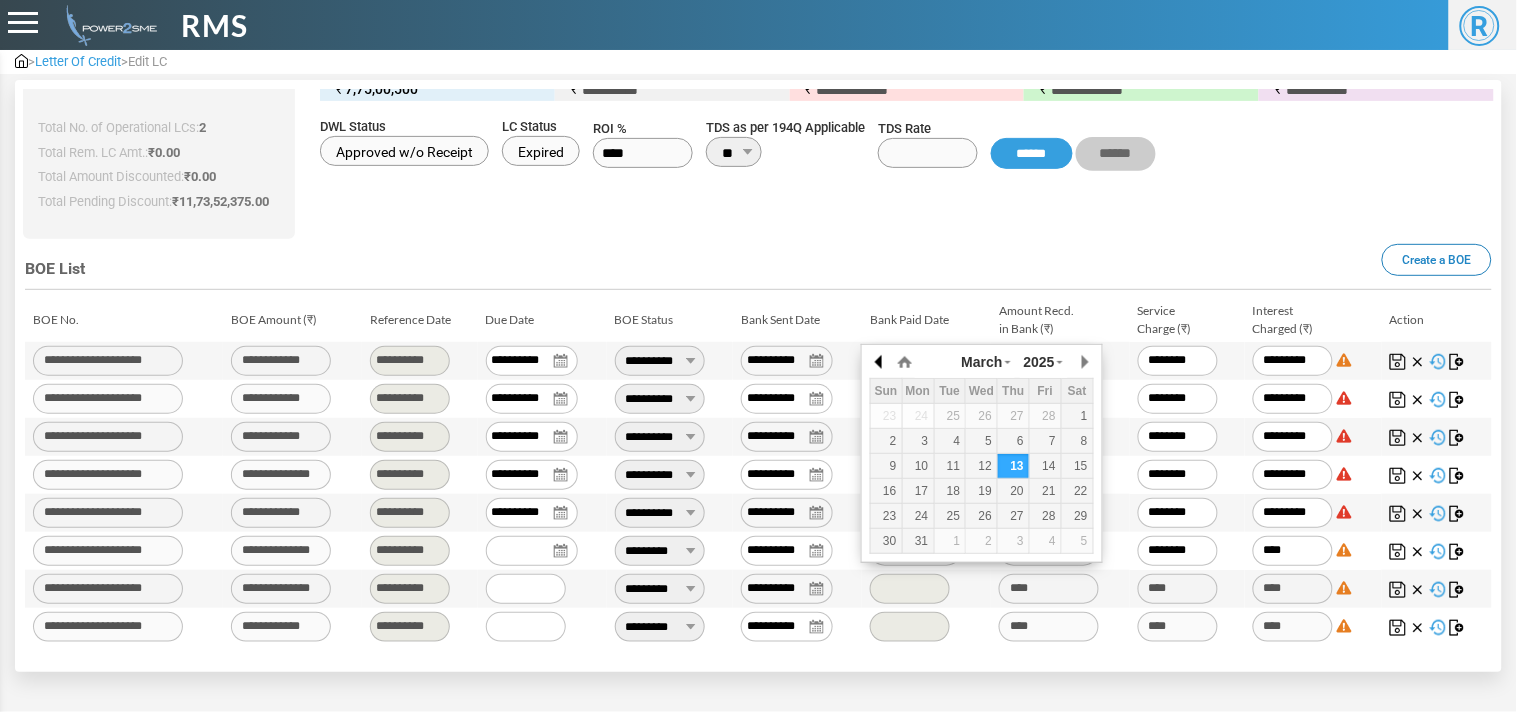 click at bounding box center [880, 362] 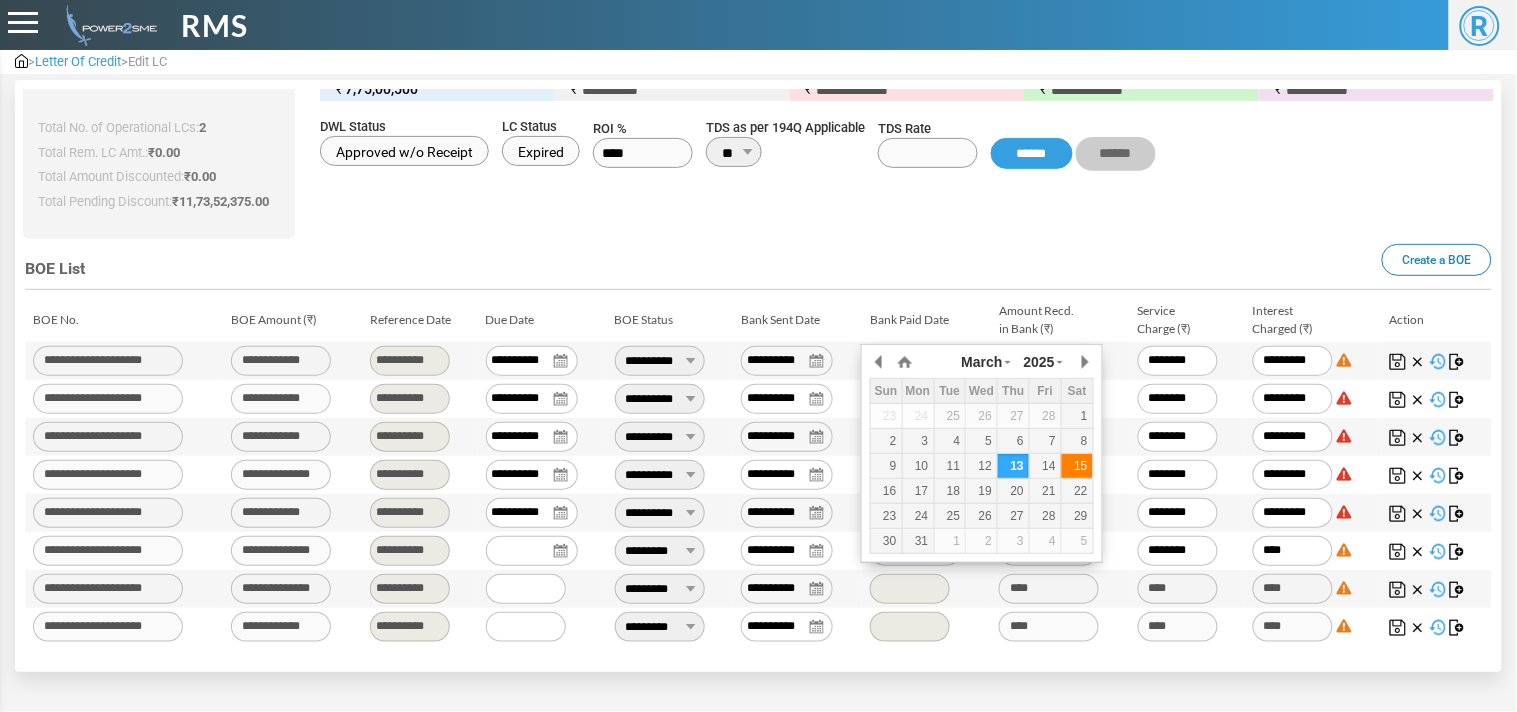 click on "15" at bounding box center (1077, 466) 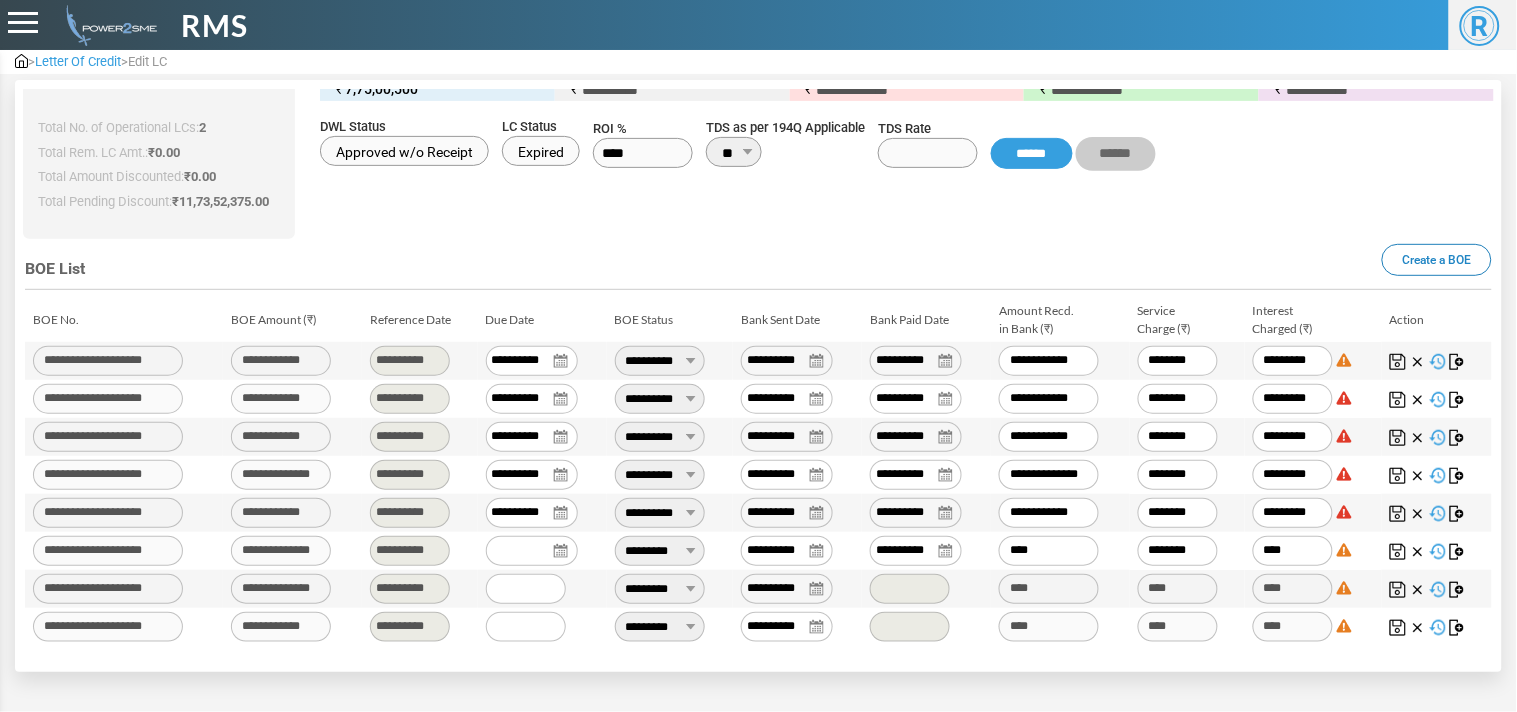 drag, startPoint x: 1045, startPoint y: 540, endPoint x: 851, endPoint y: 552, distance: 194.37077 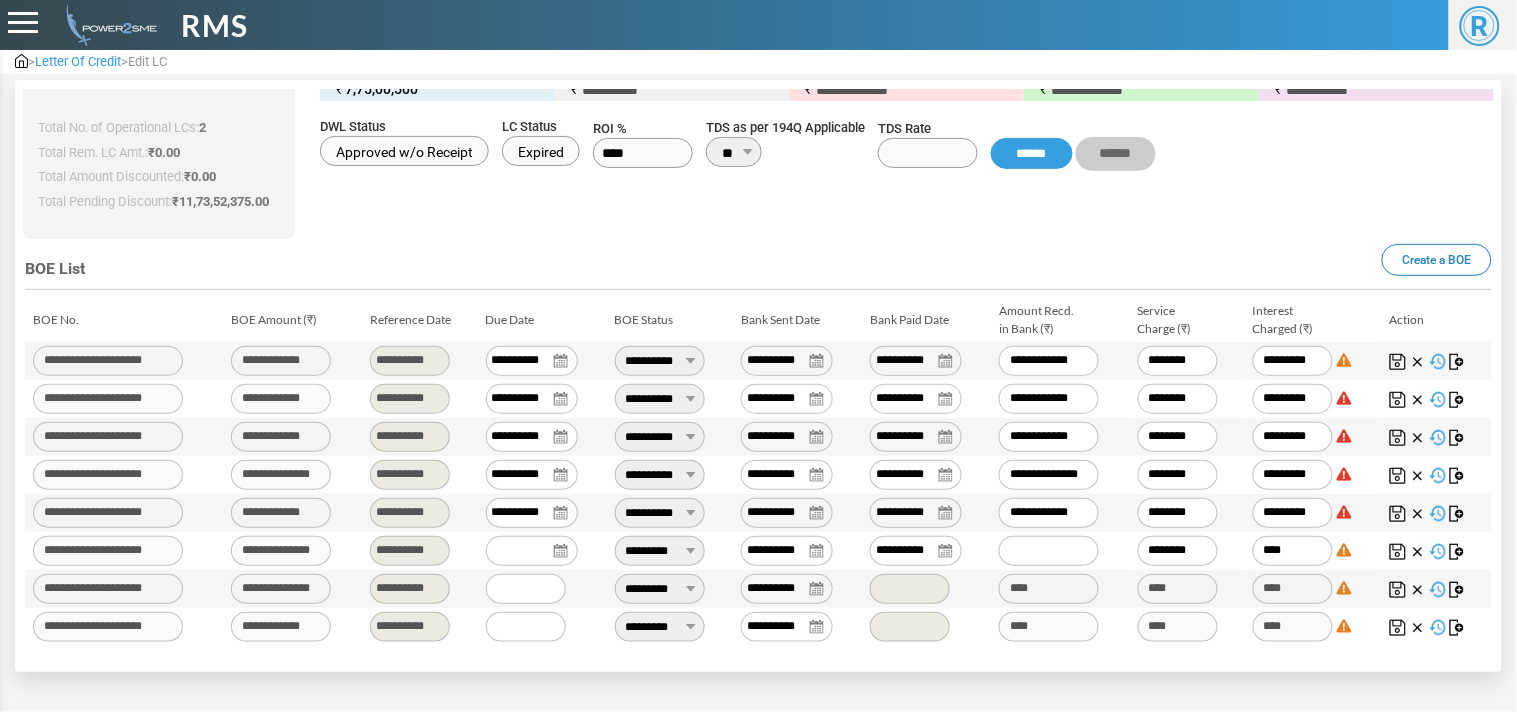 paste on "********" 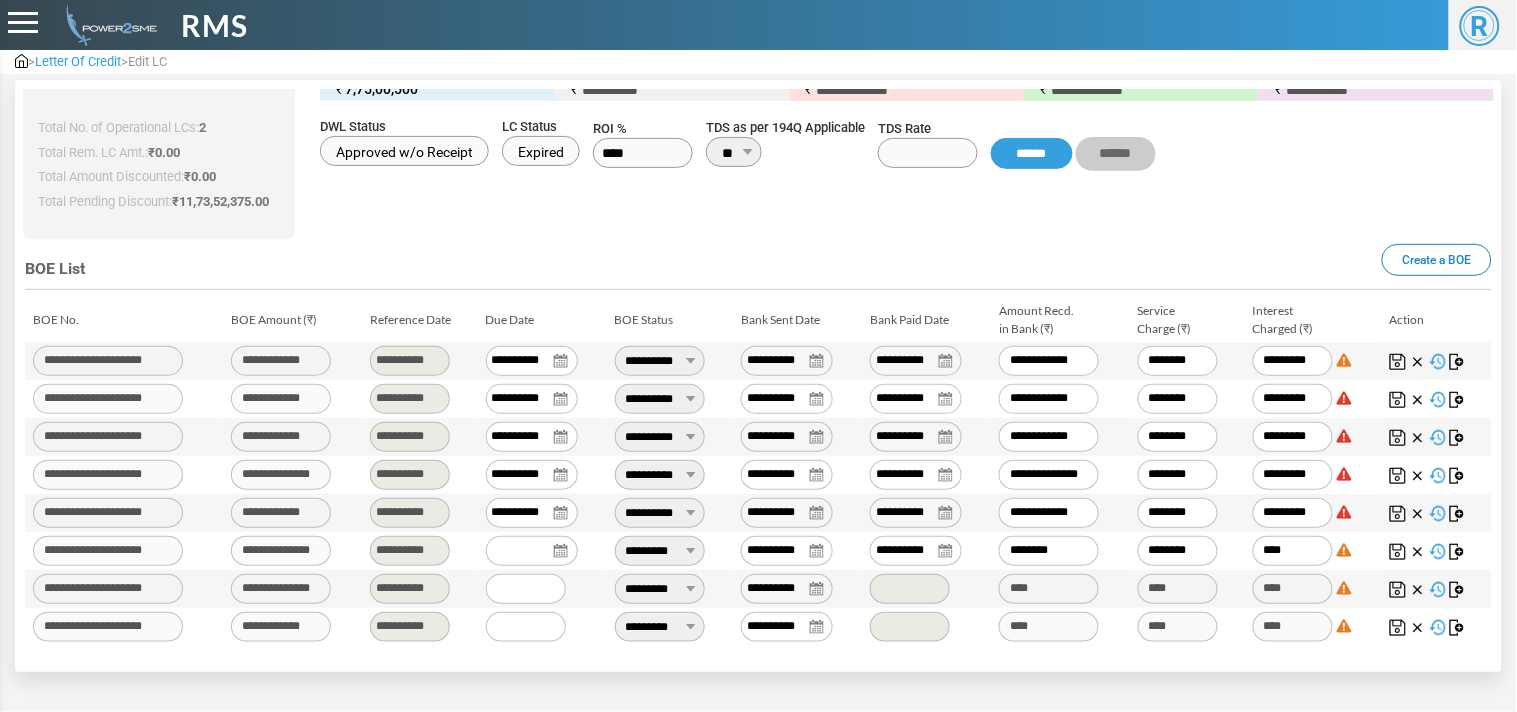 type on "******" 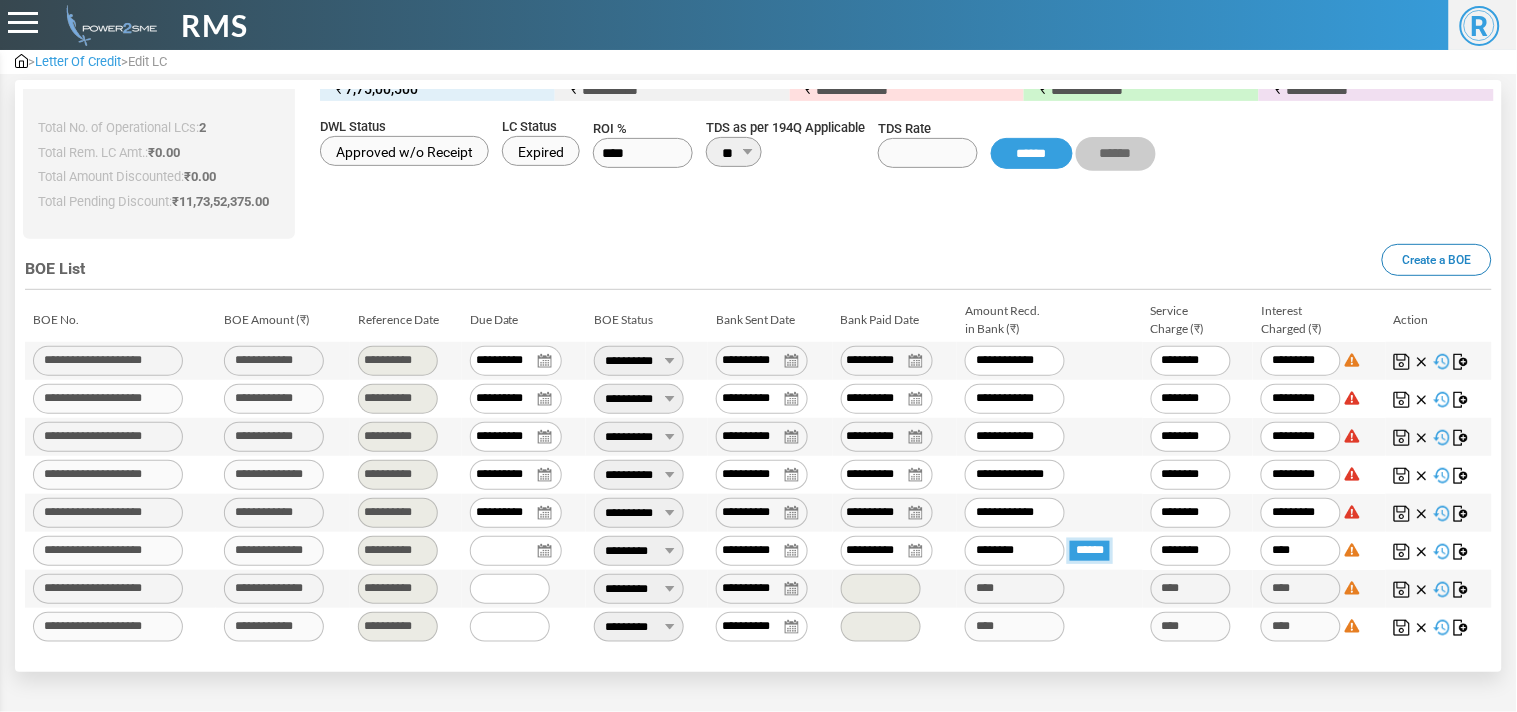 type on "**********" 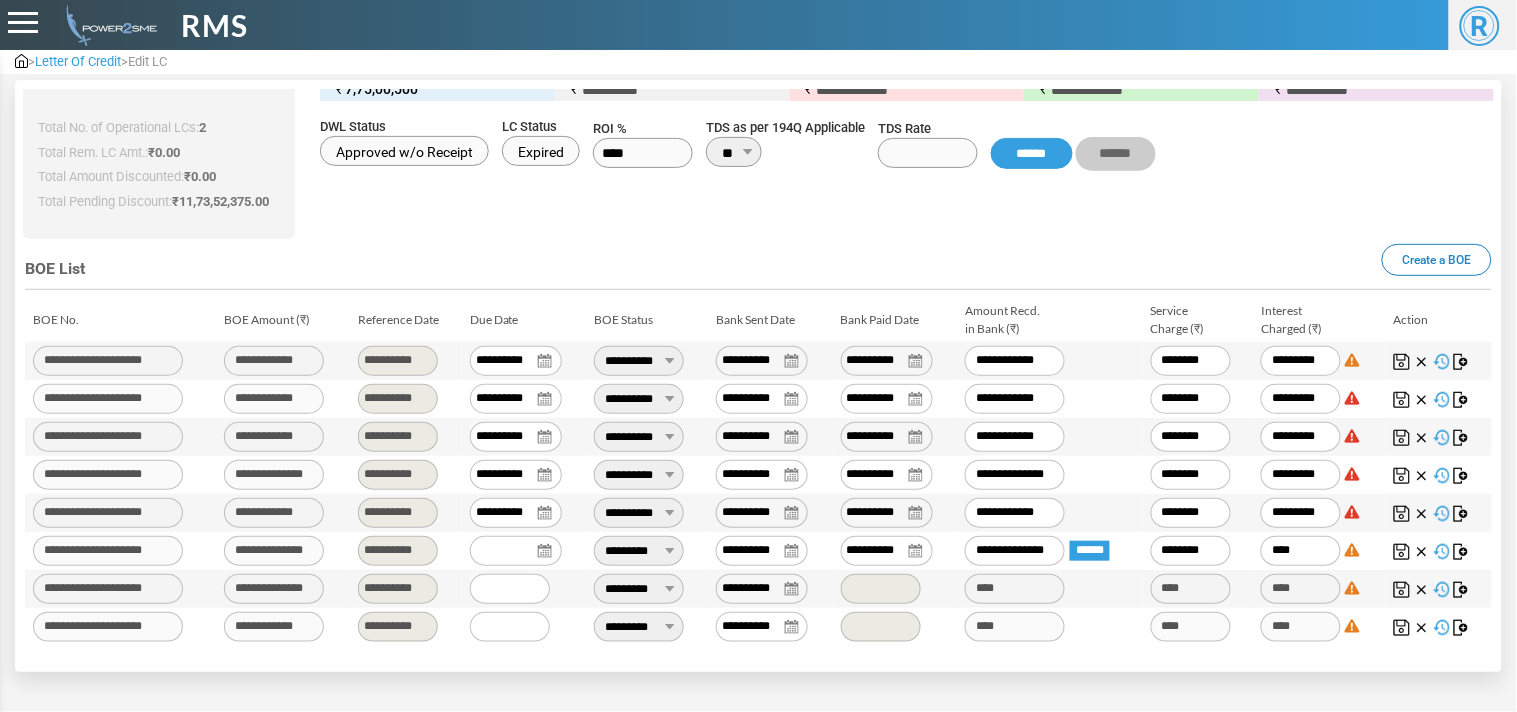 type on "********" 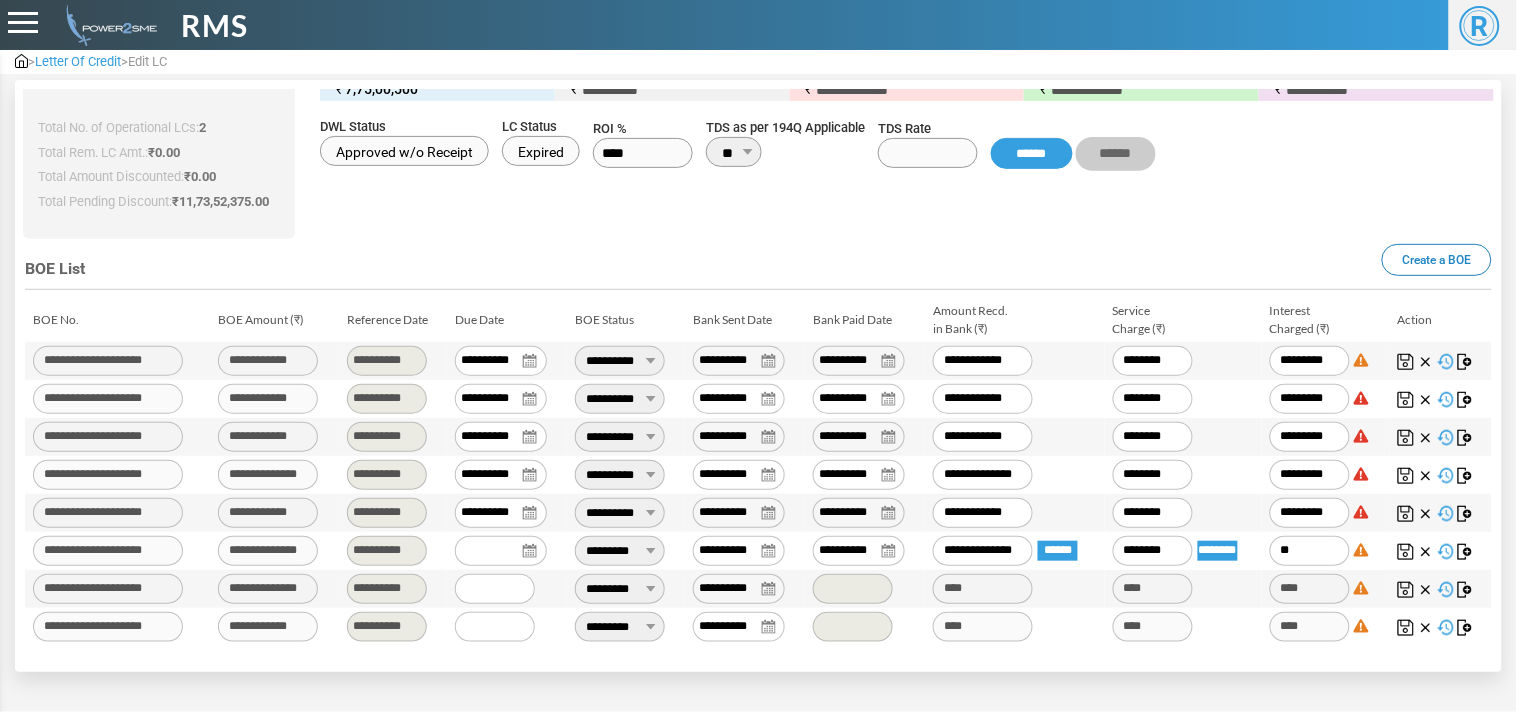 type on "*" 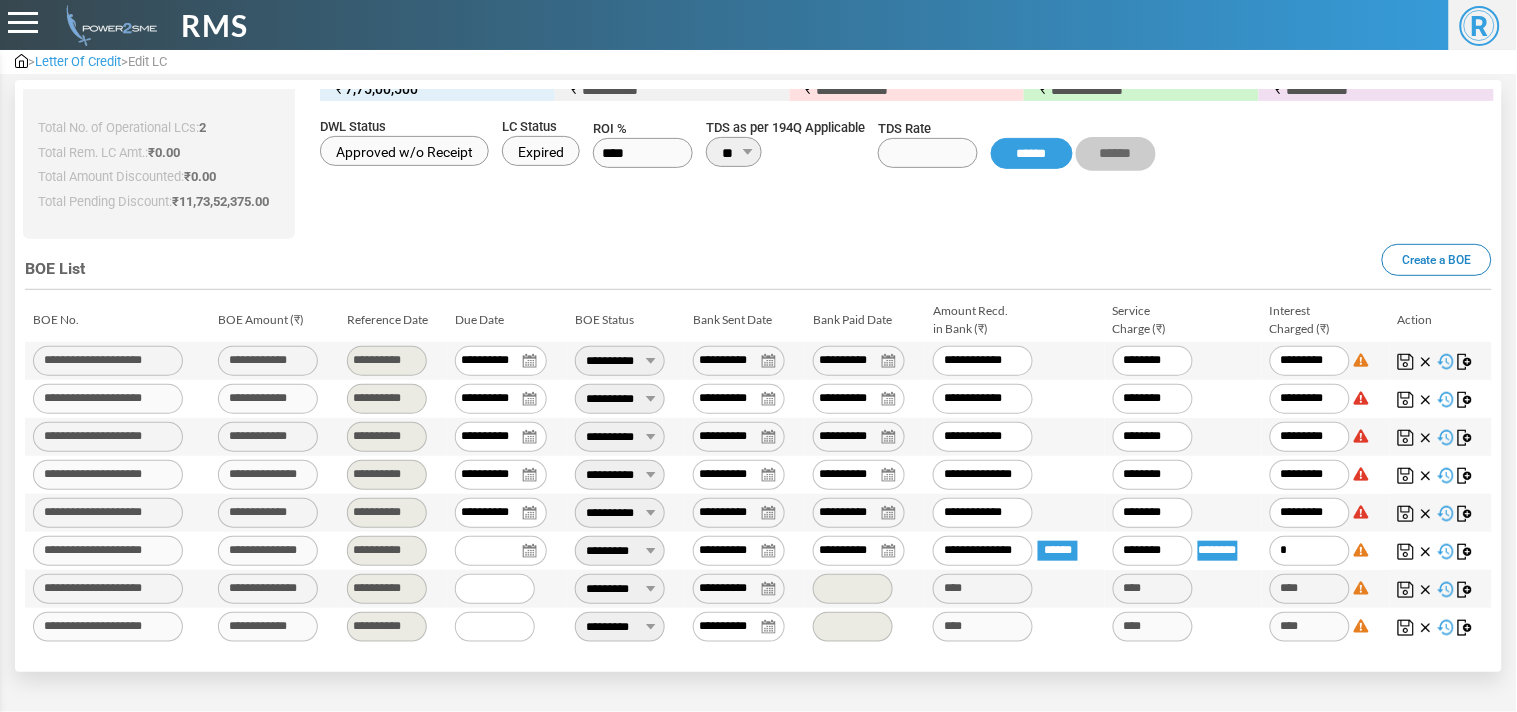 type on "*" 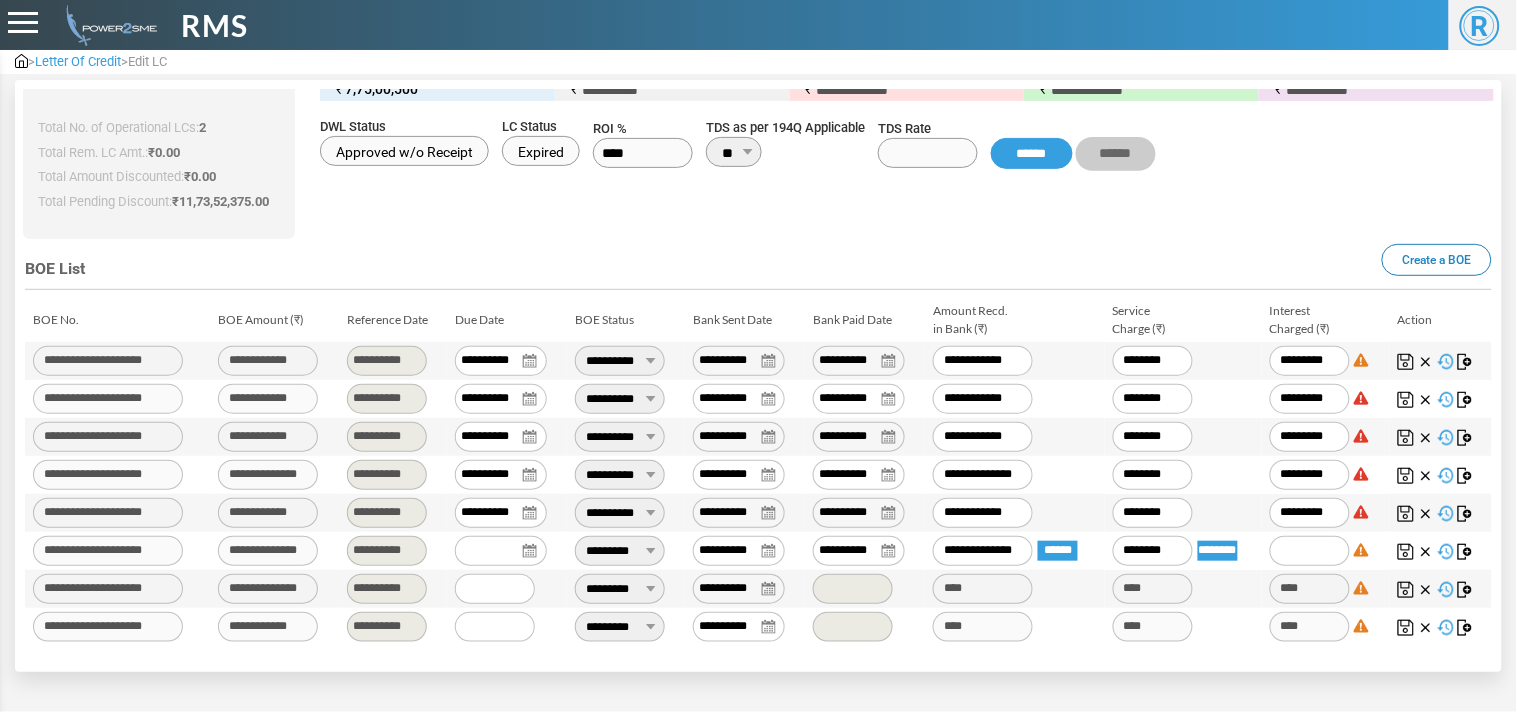 type 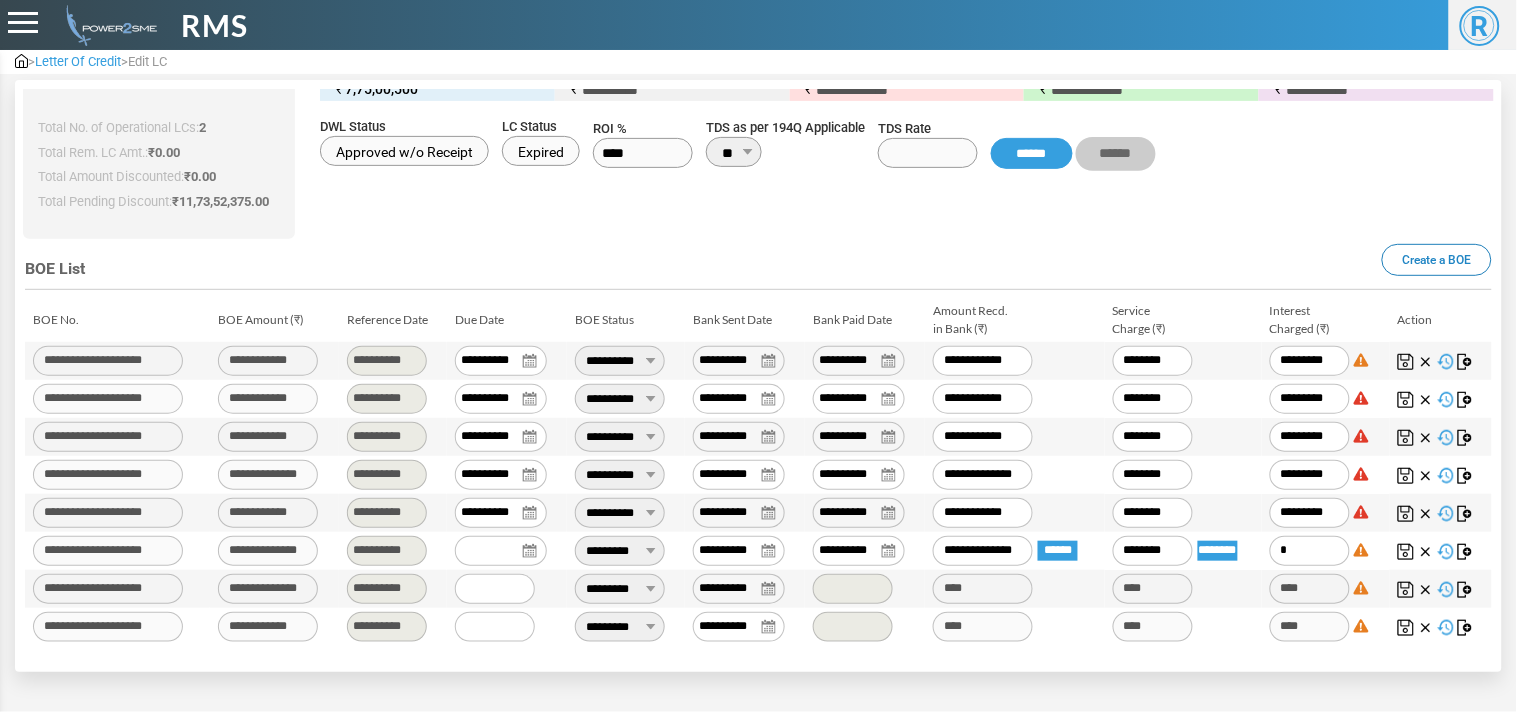 type on "**" 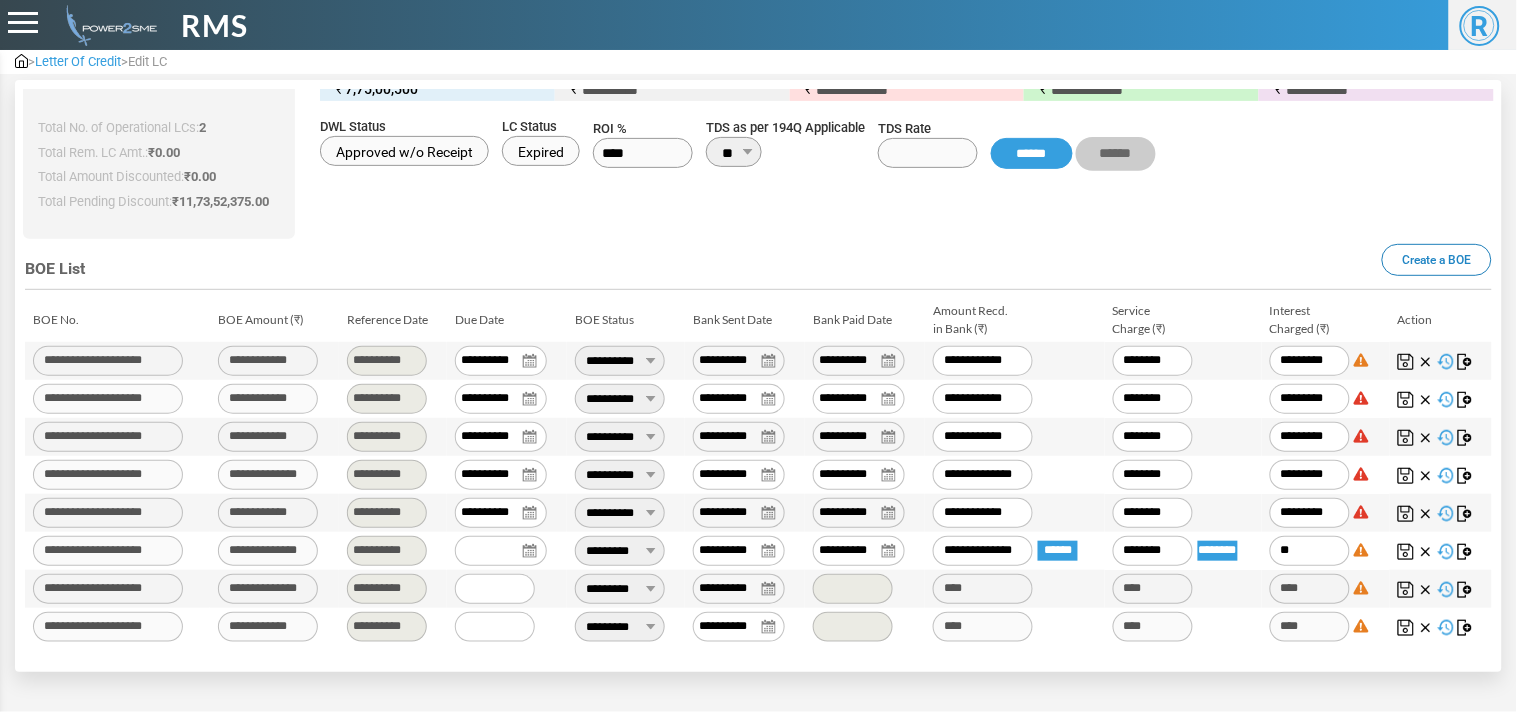 type on "*****" 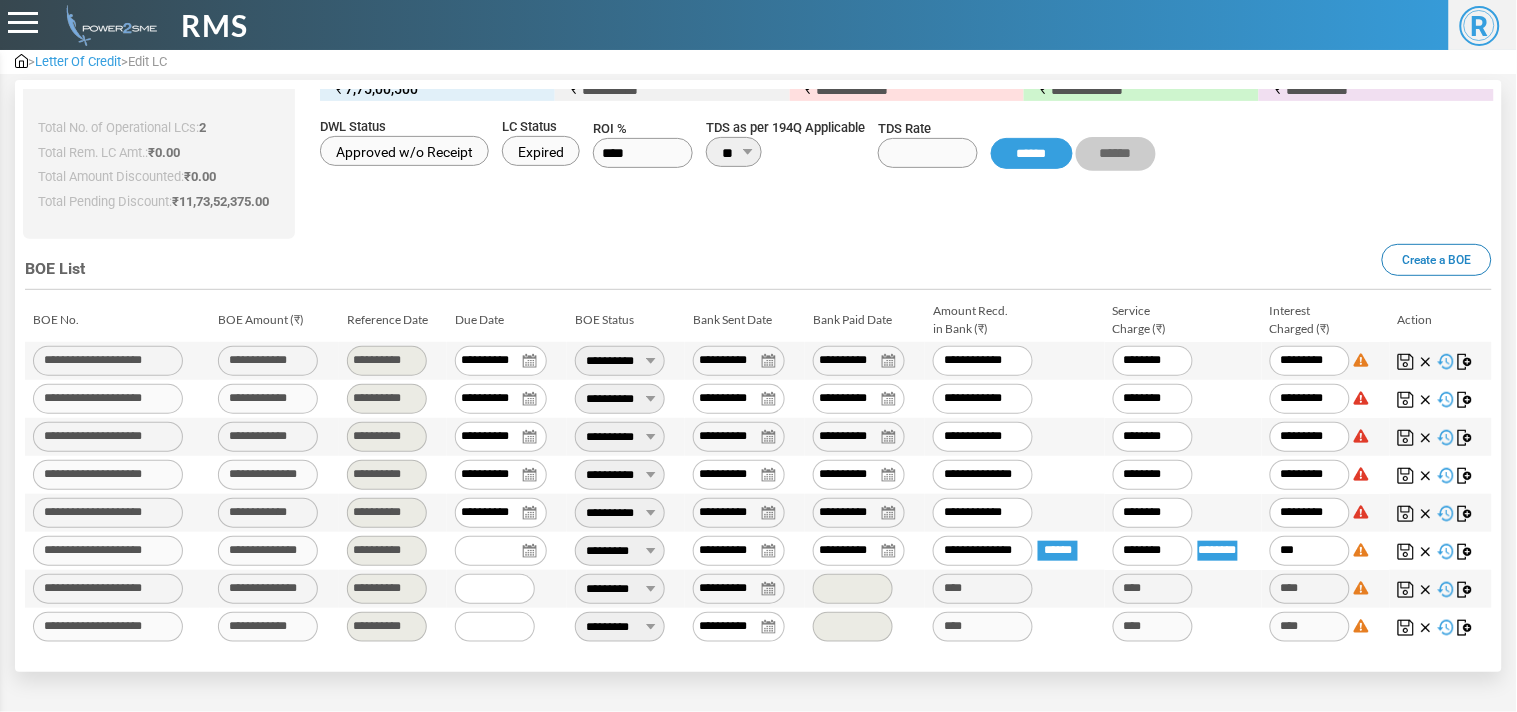 type on "*****" 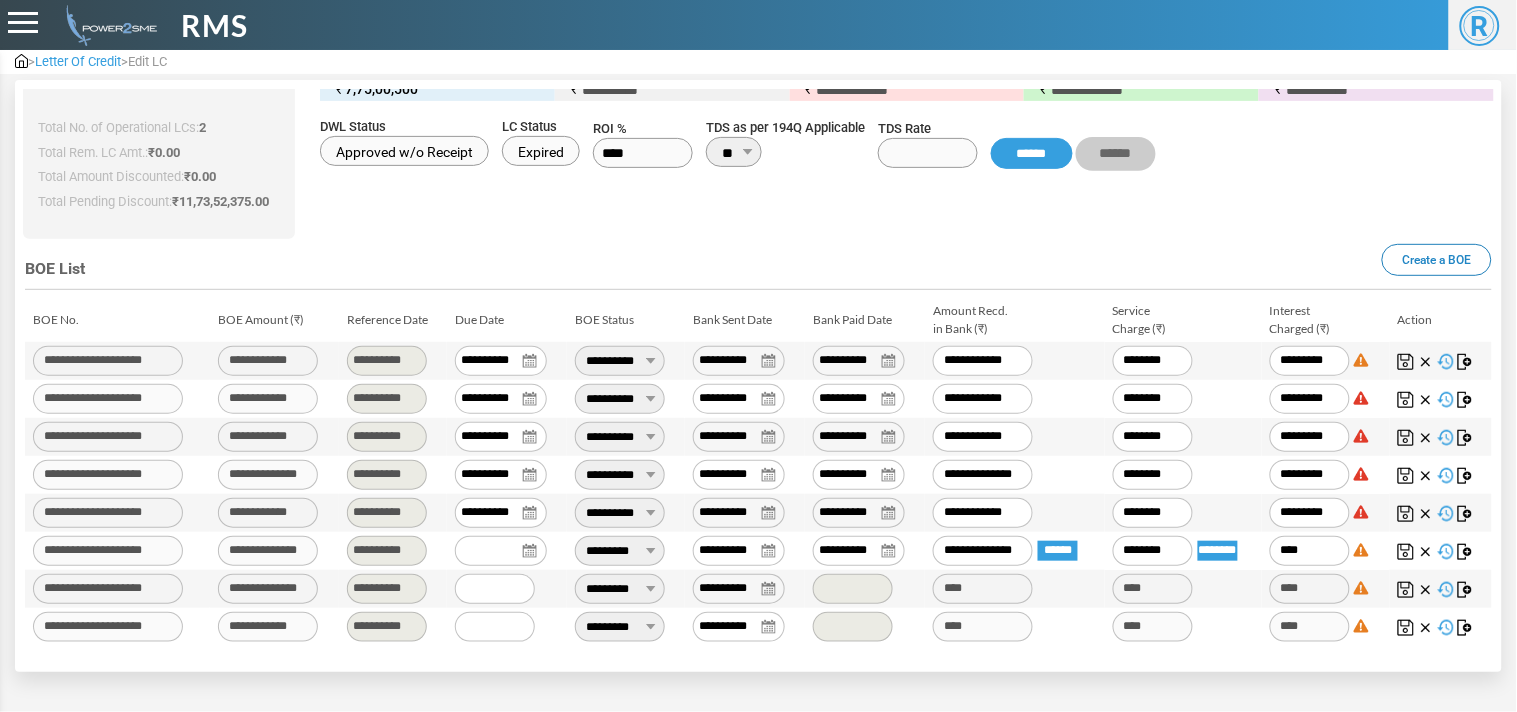 type on "*****" 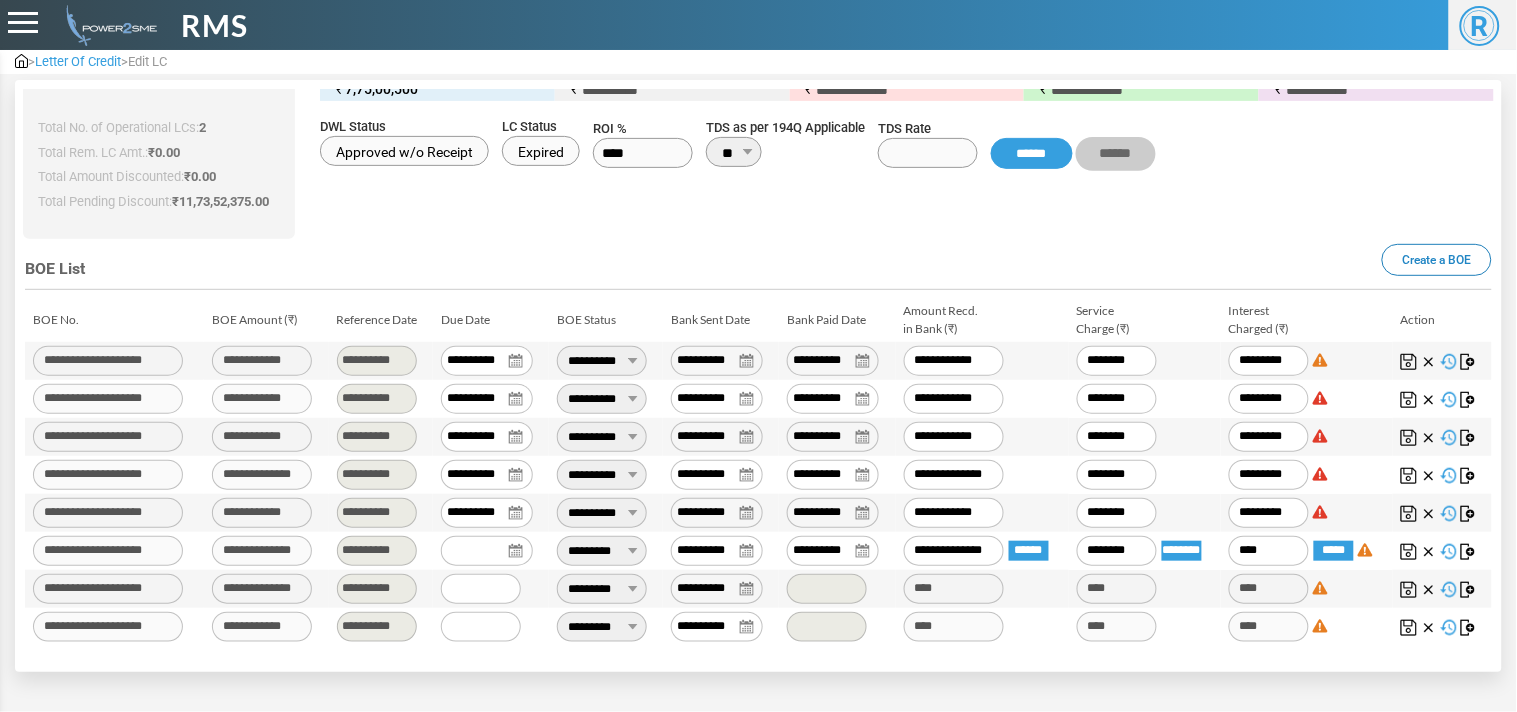 type on "*****" 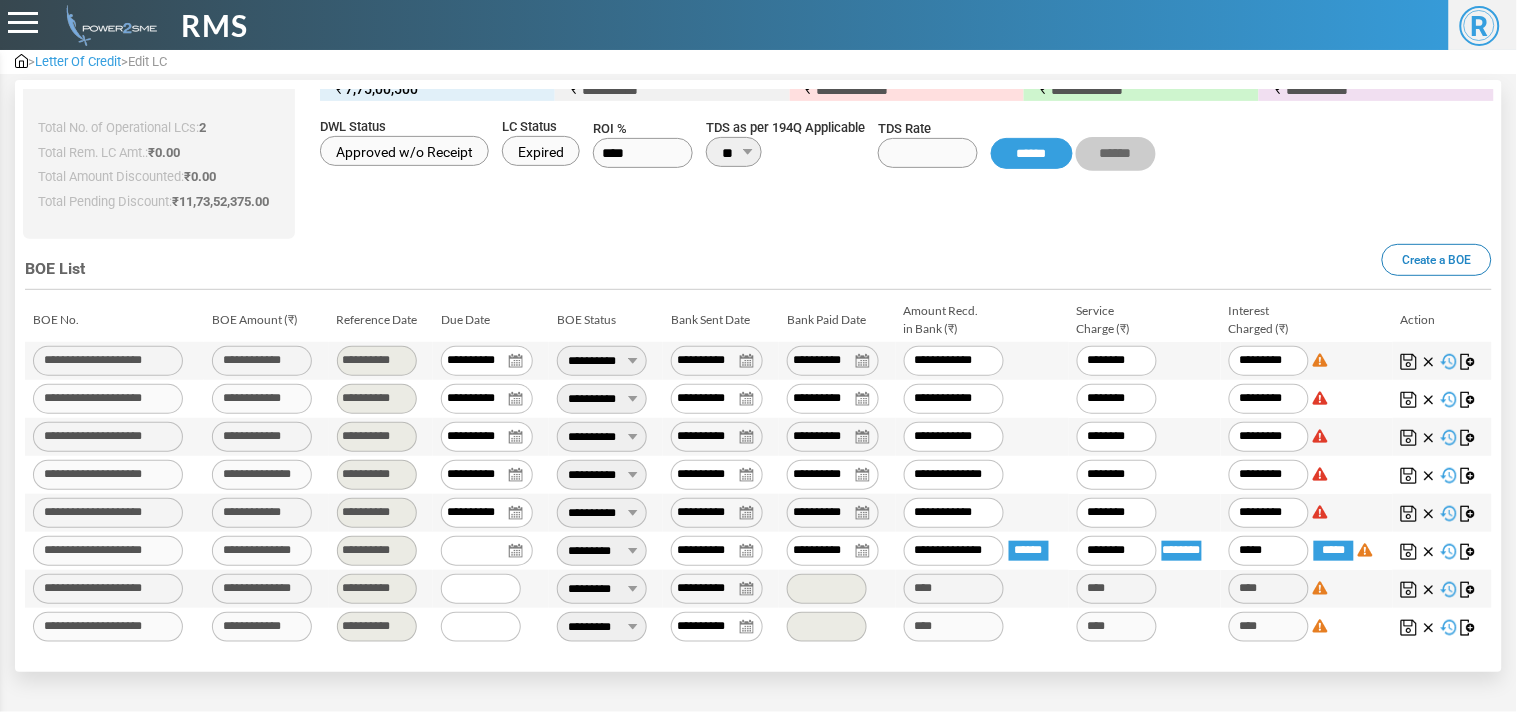 type on "******" 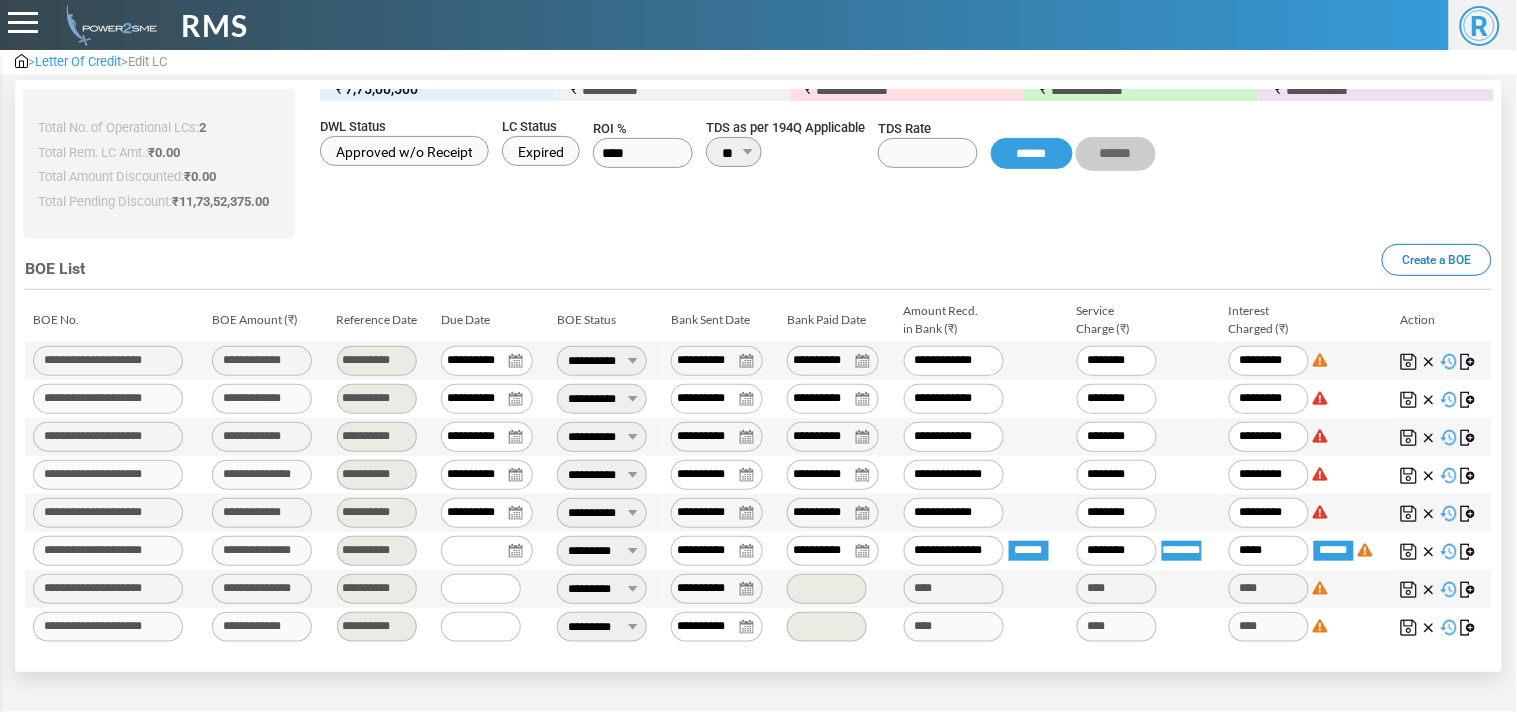 type on "******" 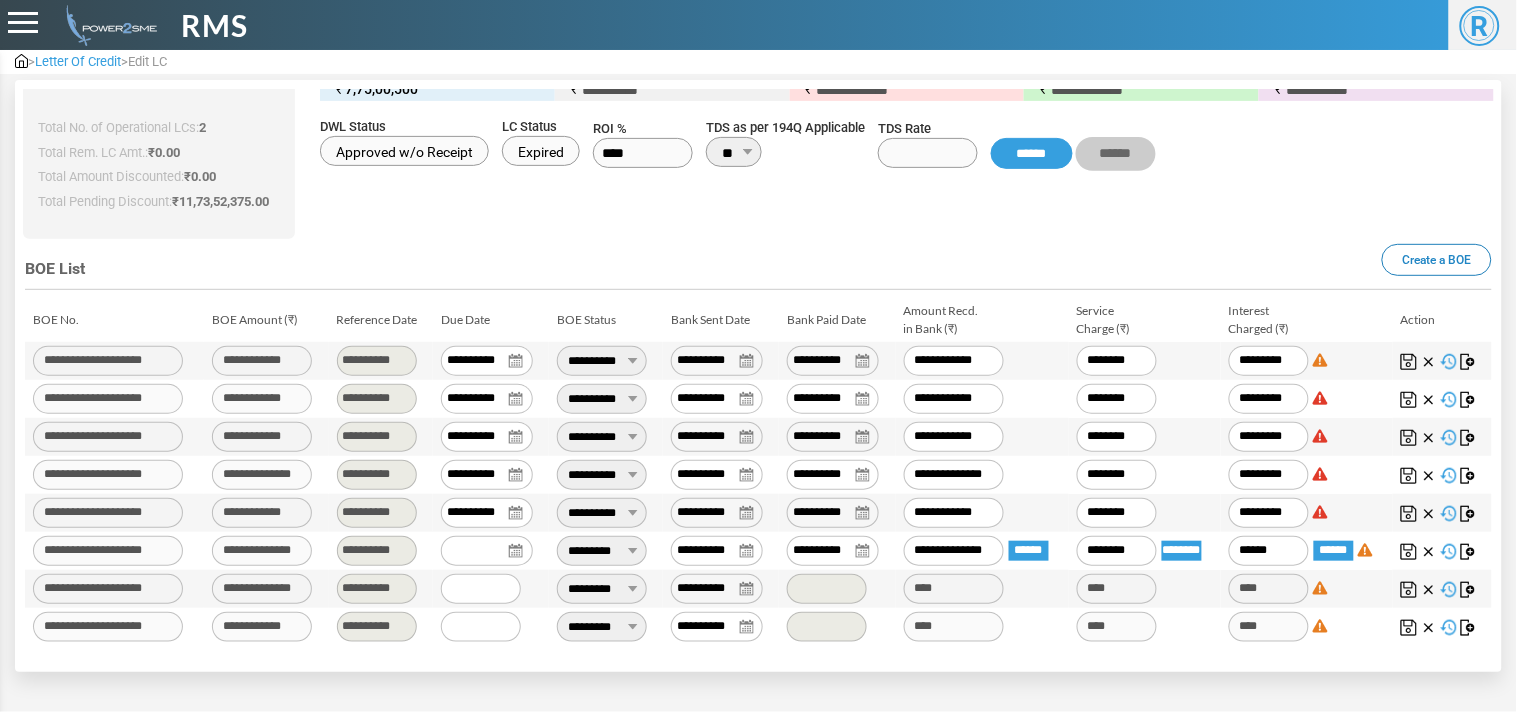 type on "*****" 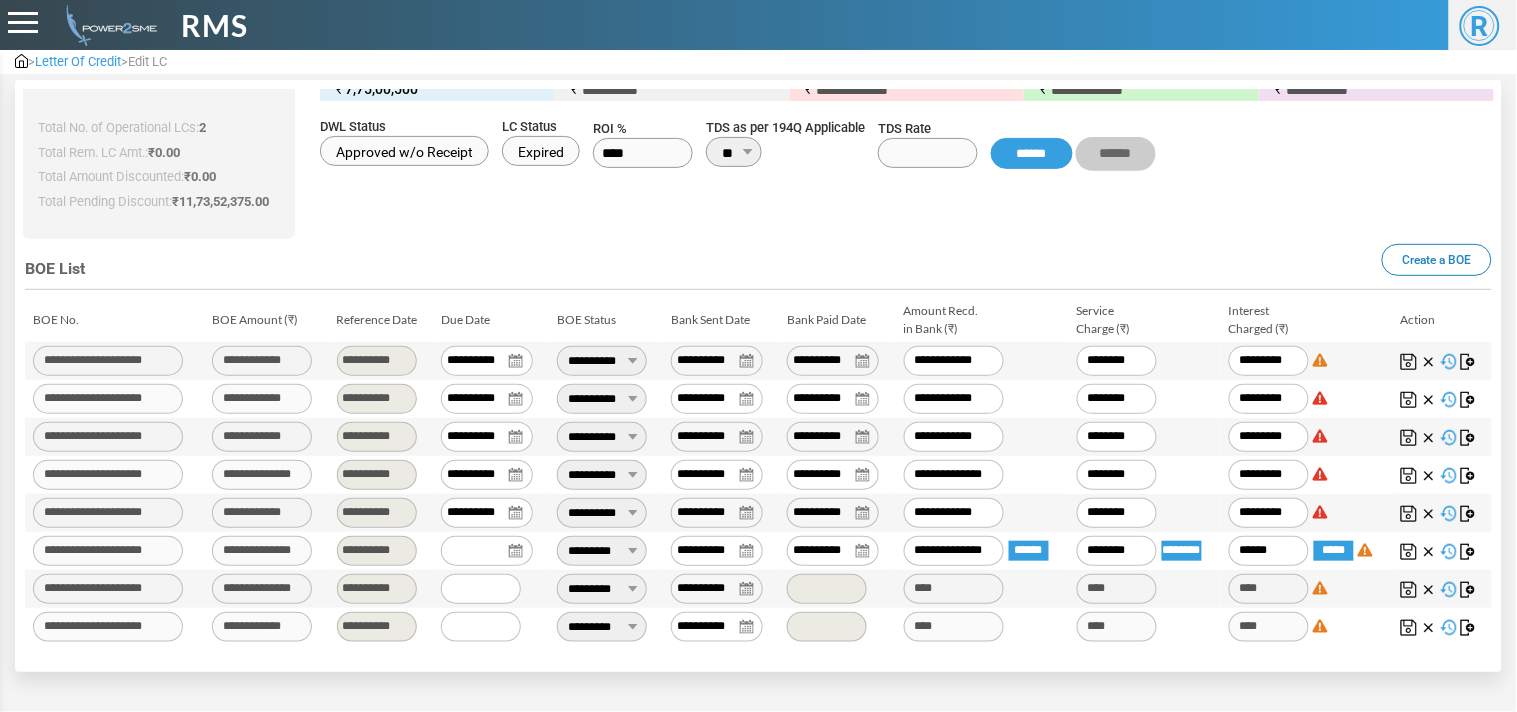 type on "**********" 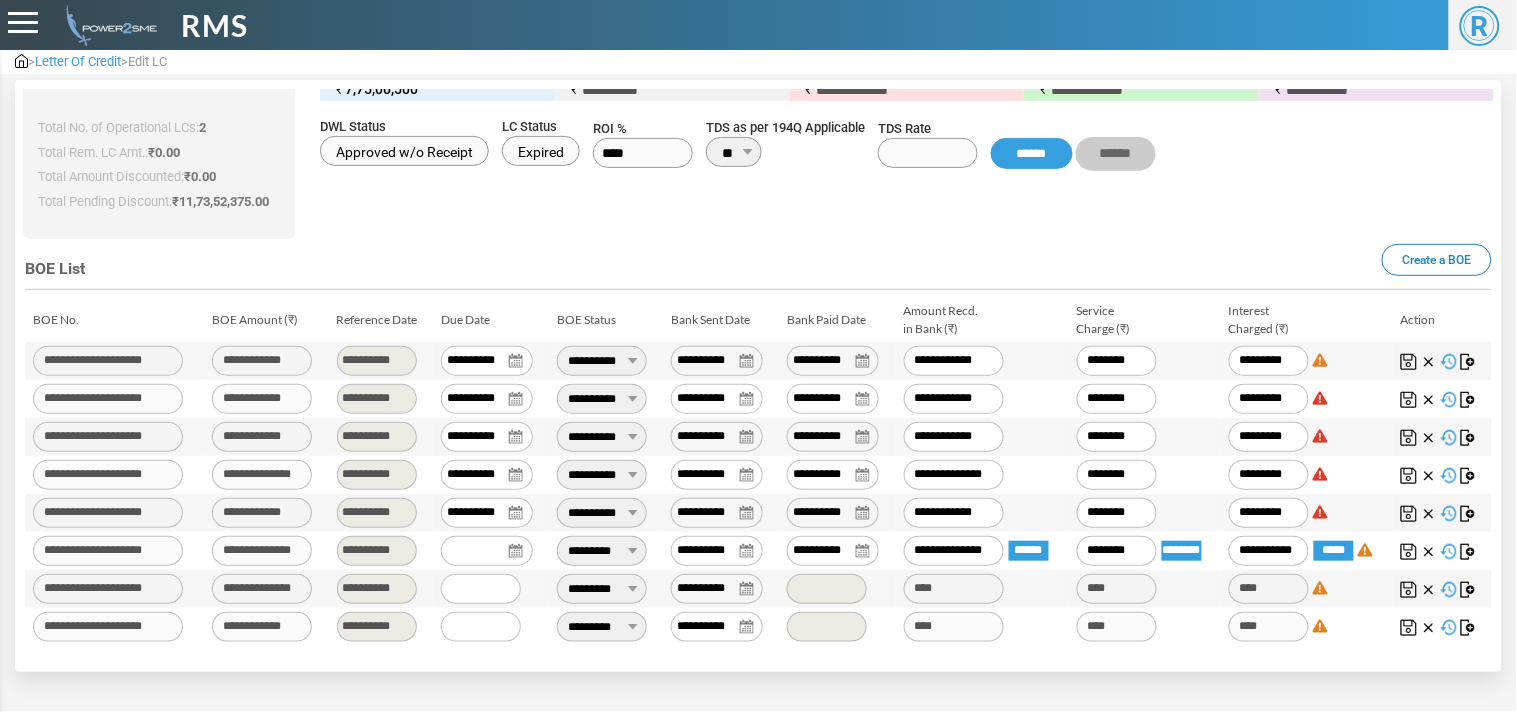 click at bounding box center [1409, 552] 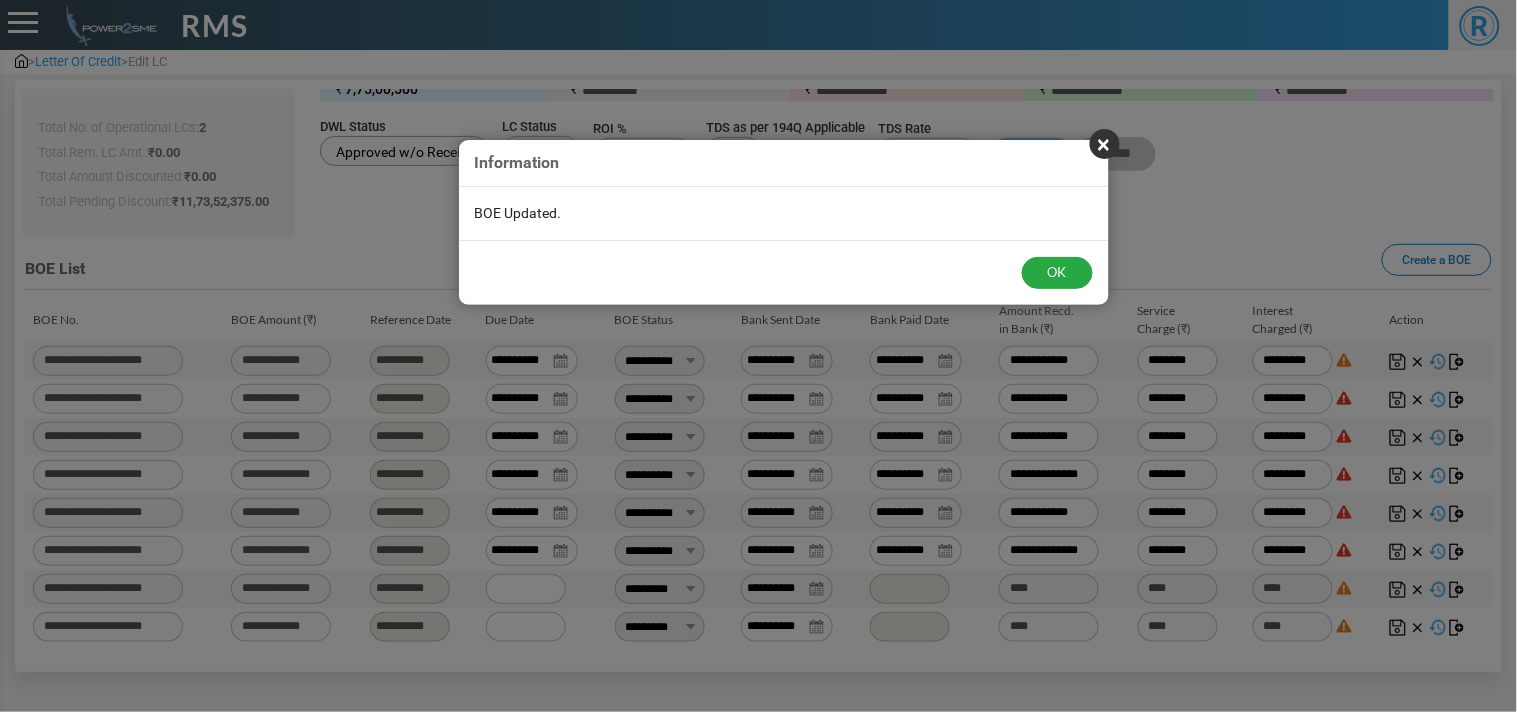 type on "**********" 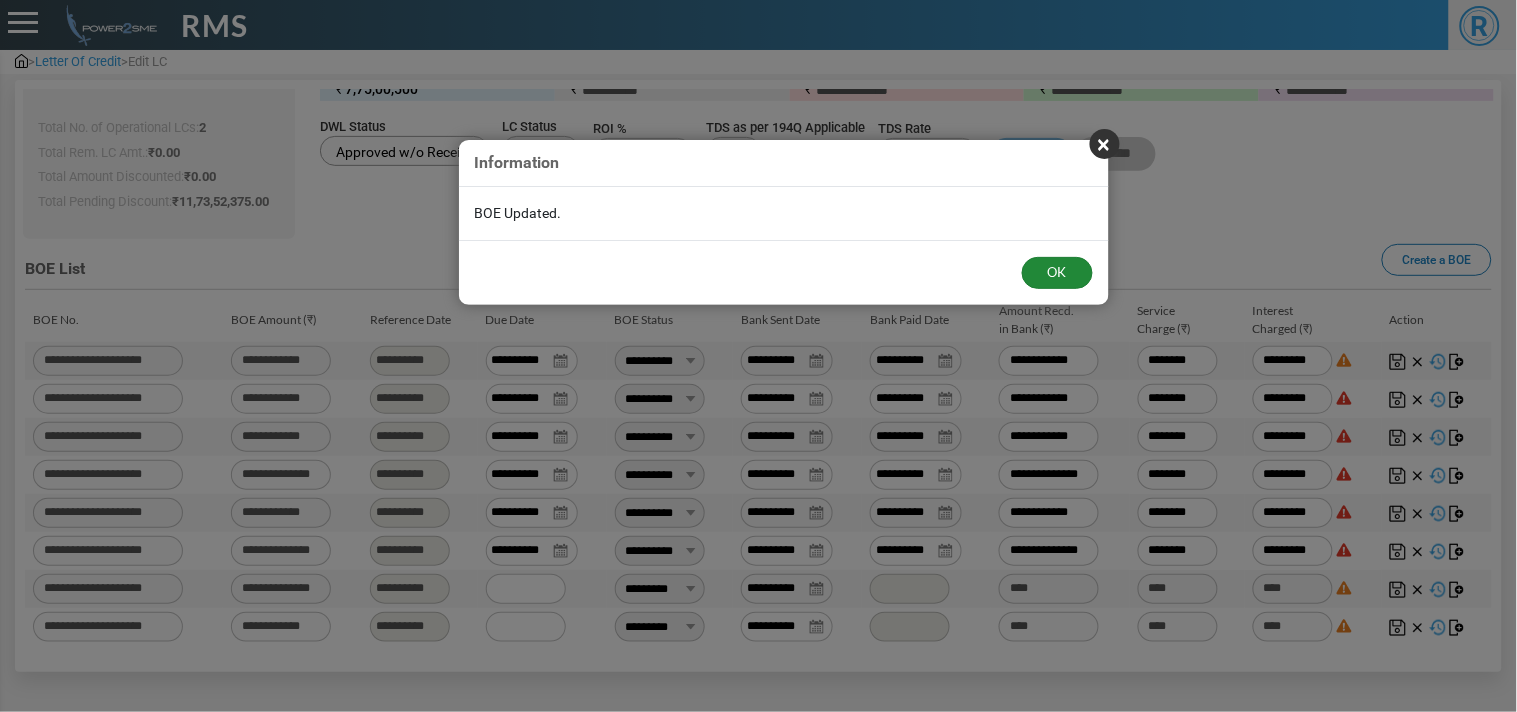 click on "OK" at bounding box center [1057, 273] 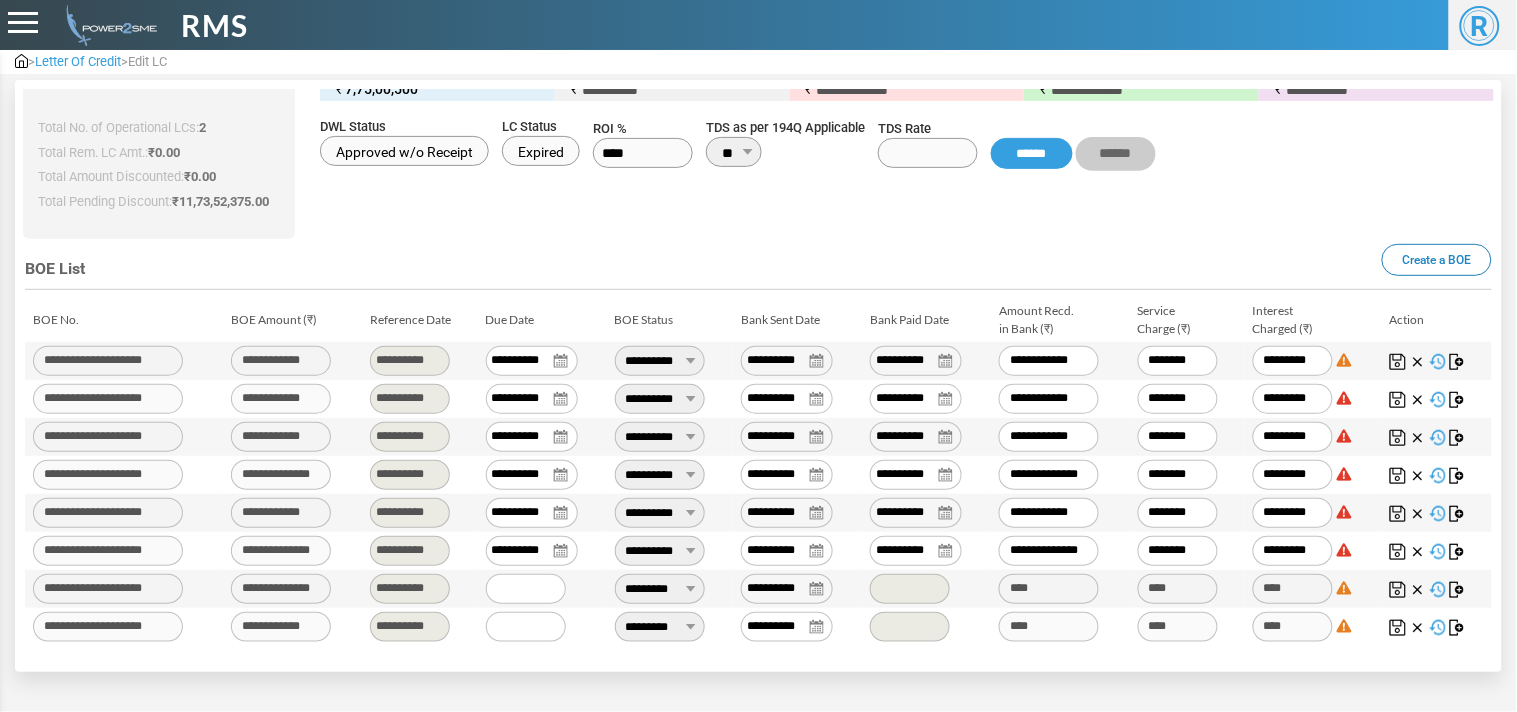 click on "**********" at bounding box center [660, 589] 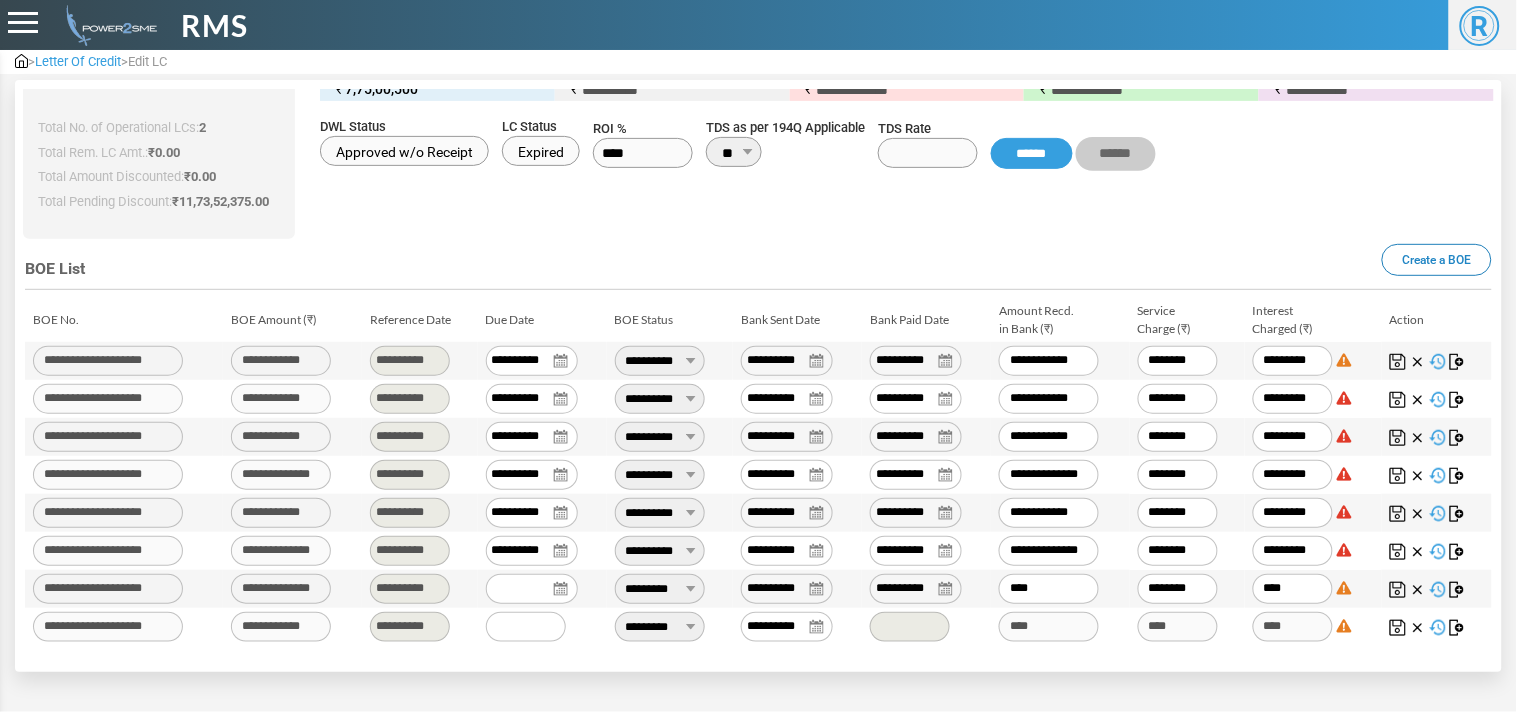 click on "**********" at bounding box center (660, 589) 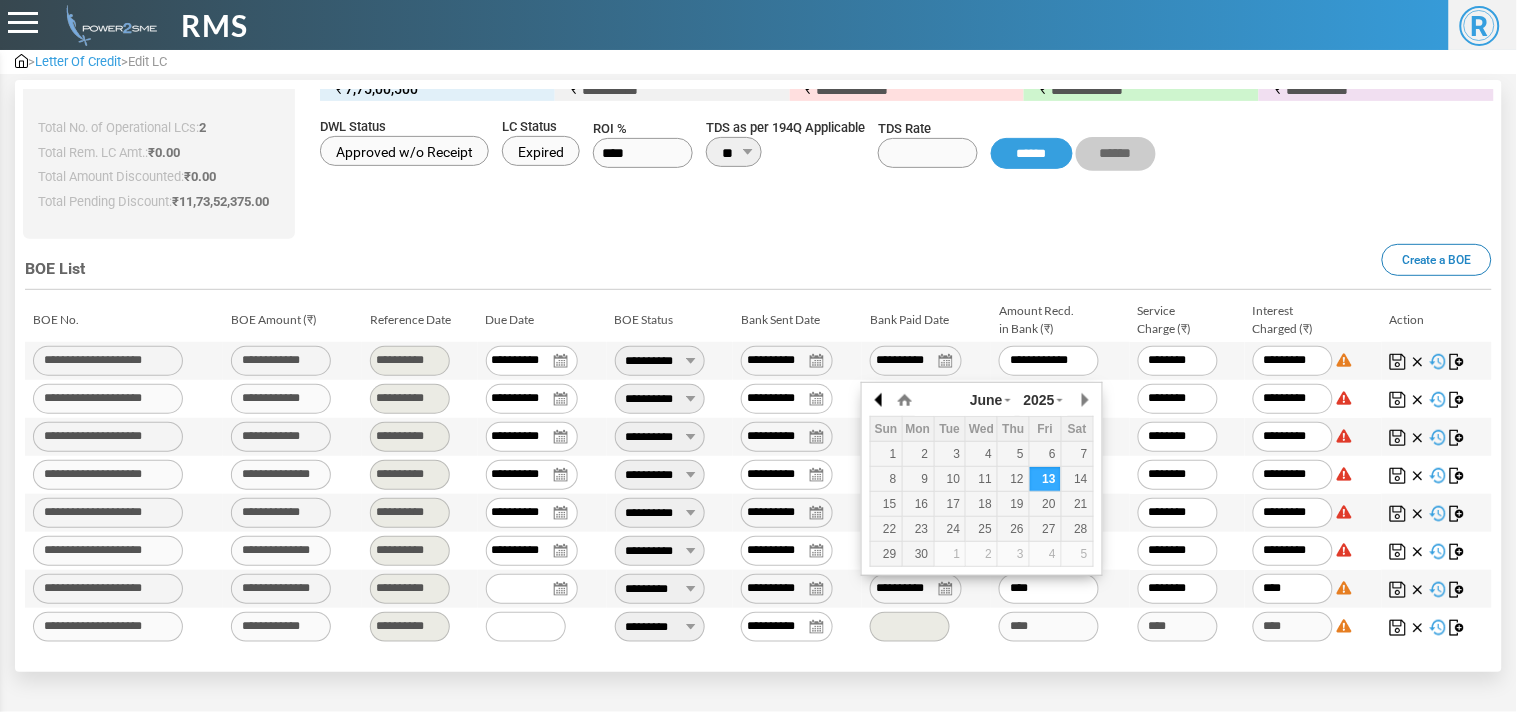 click at bounding box center [880, 400] 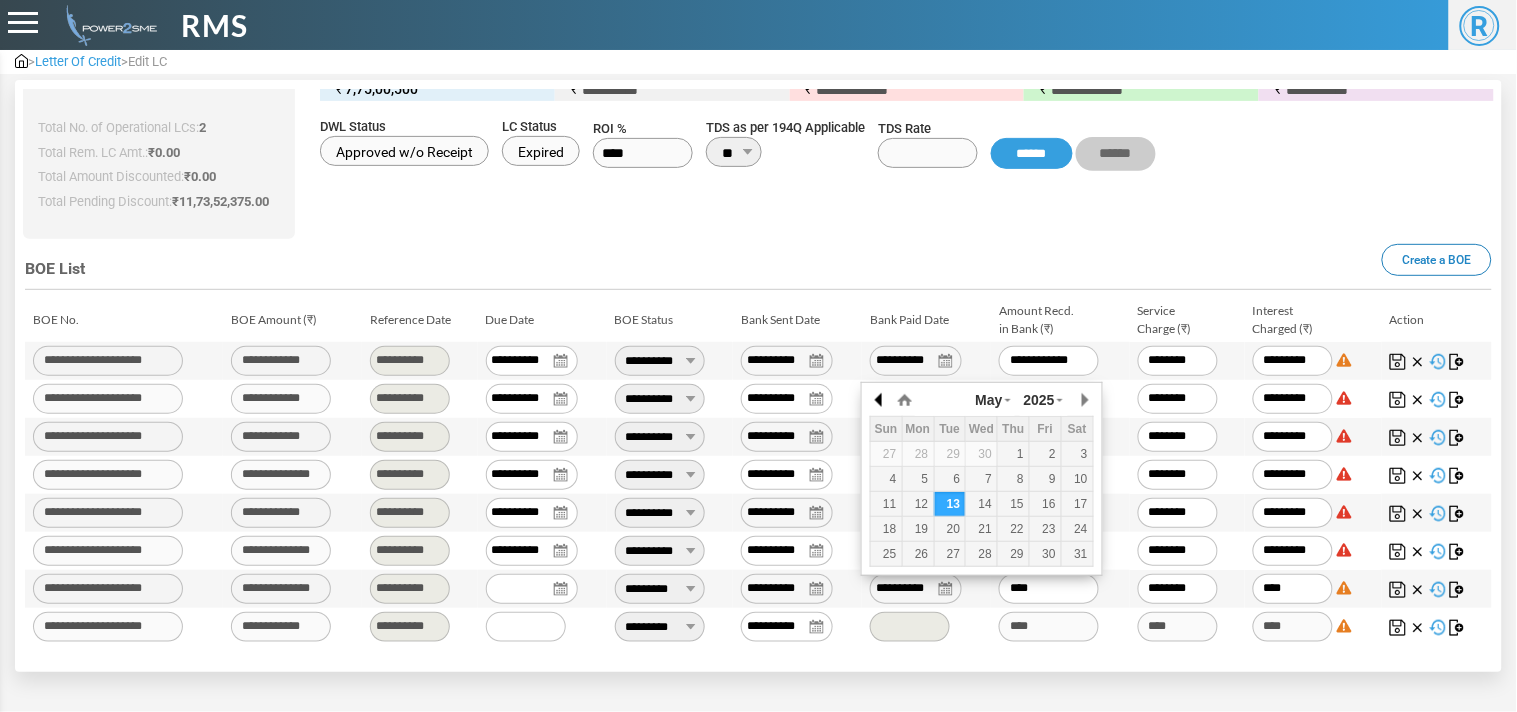 click at bounding box center (880, 400) 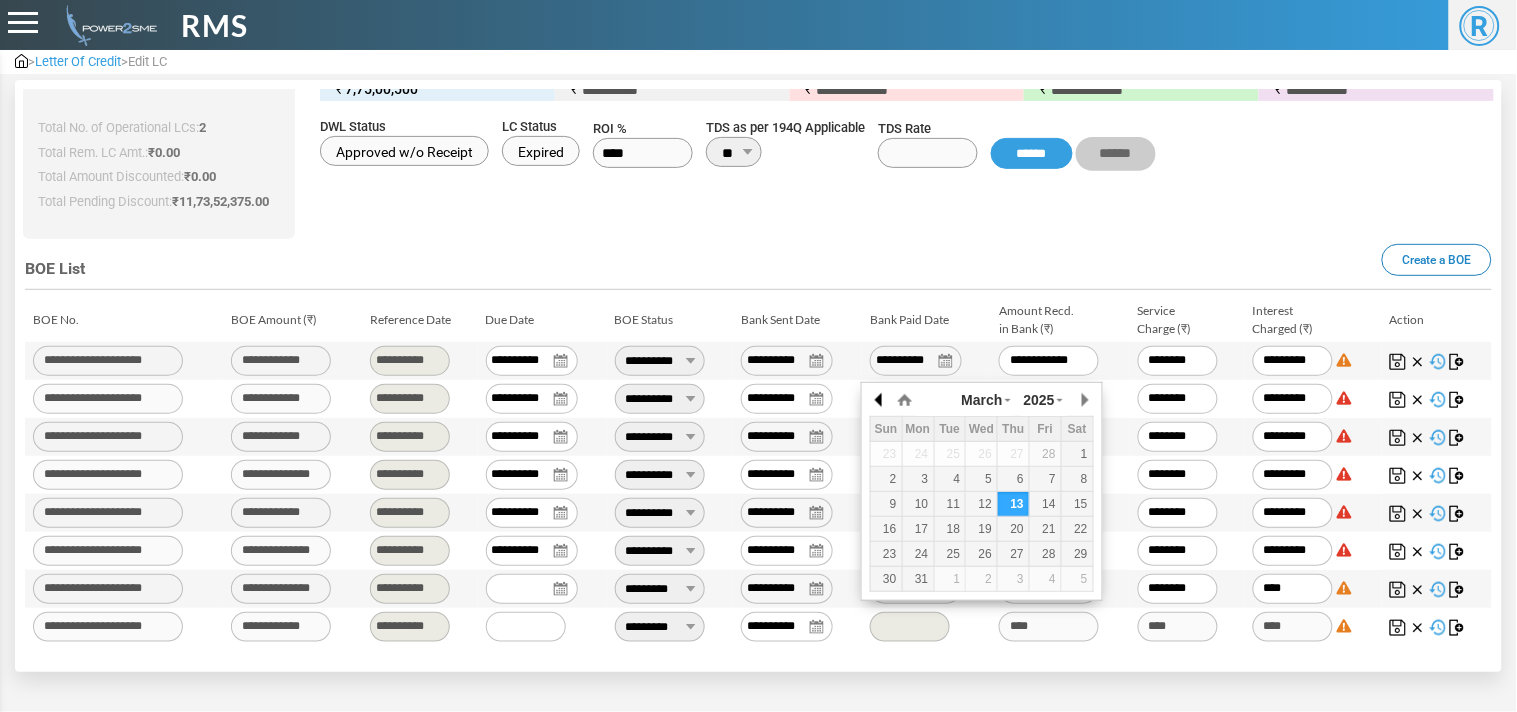 click at bounding box center (880, 400) 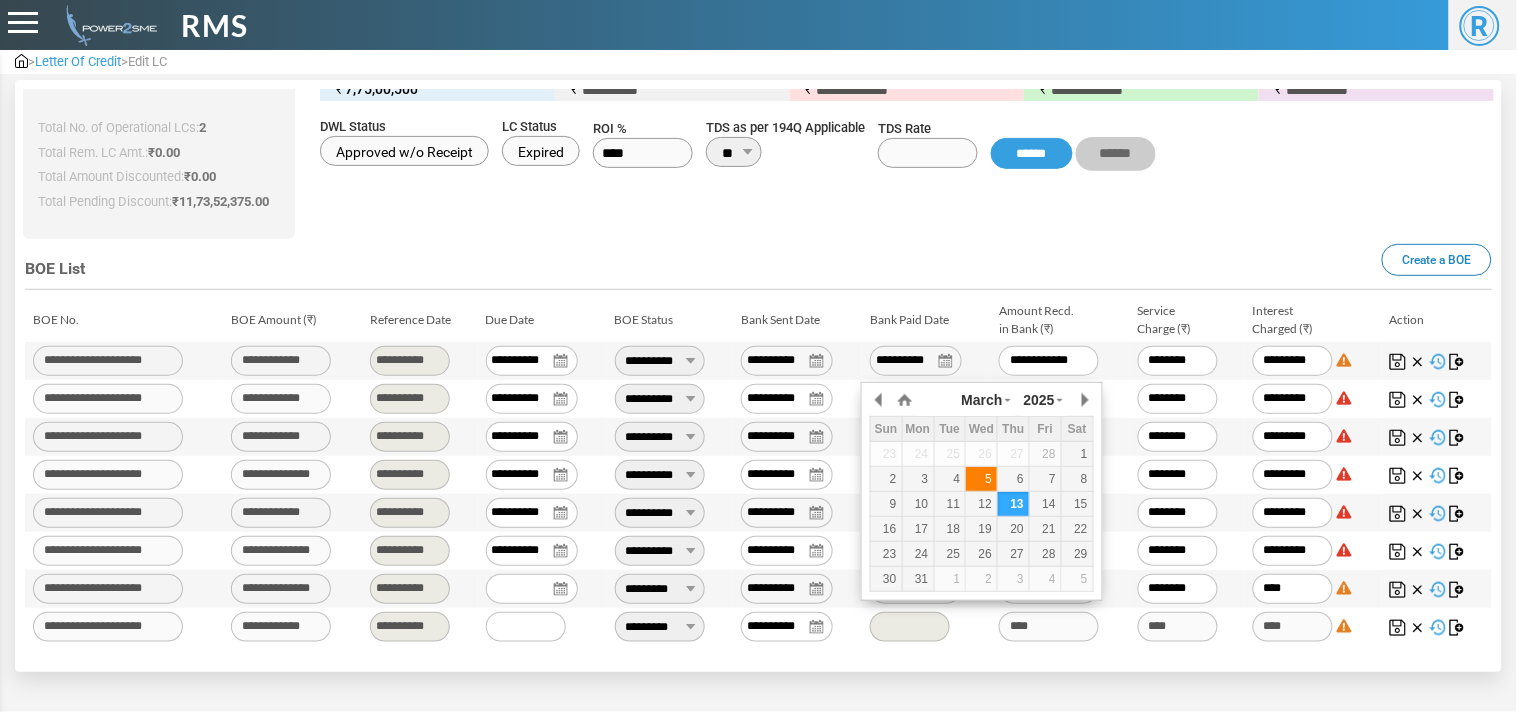 click on "5" at bounding box center (981, 479) 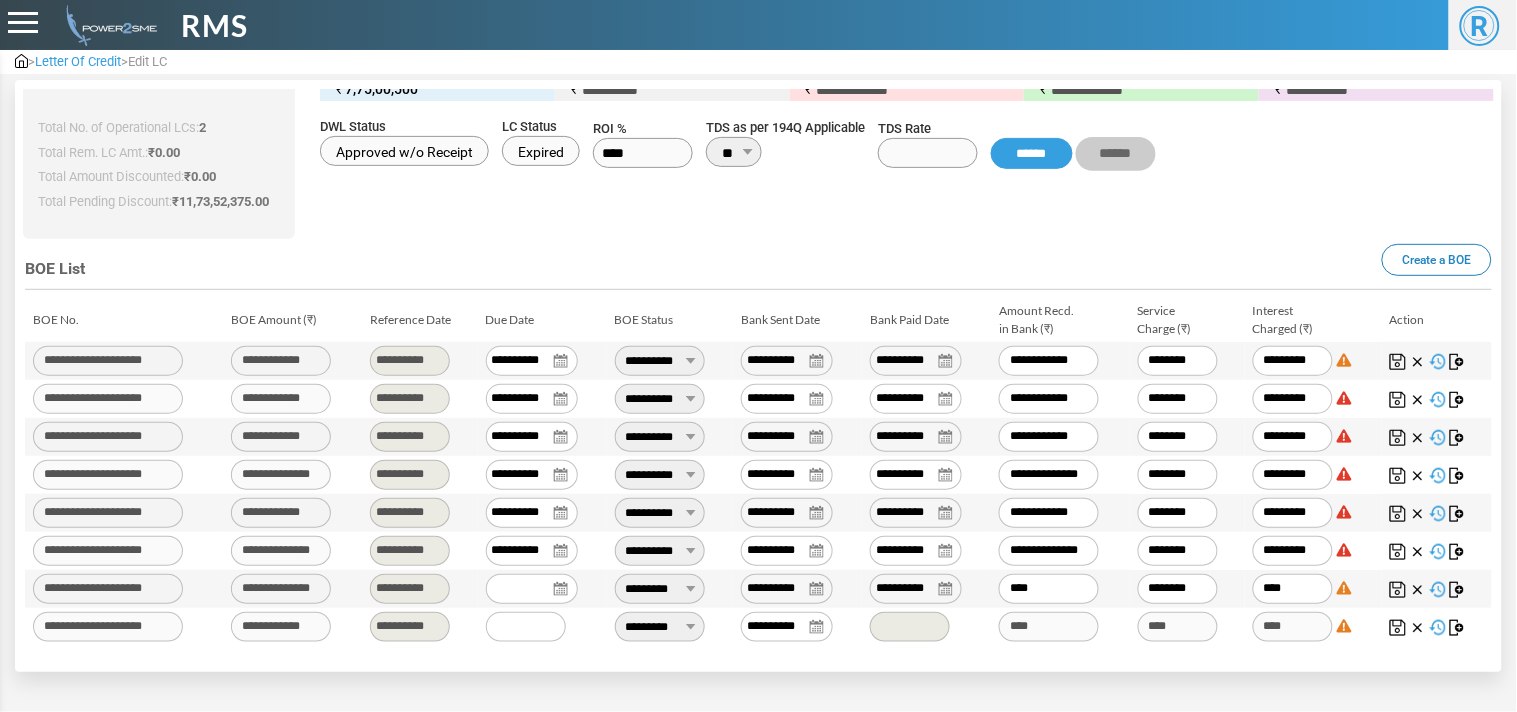 drag, startPoint x: 1025, startPoint y: 590, endPoint x: 945, endPoint y: 590, distance: 80 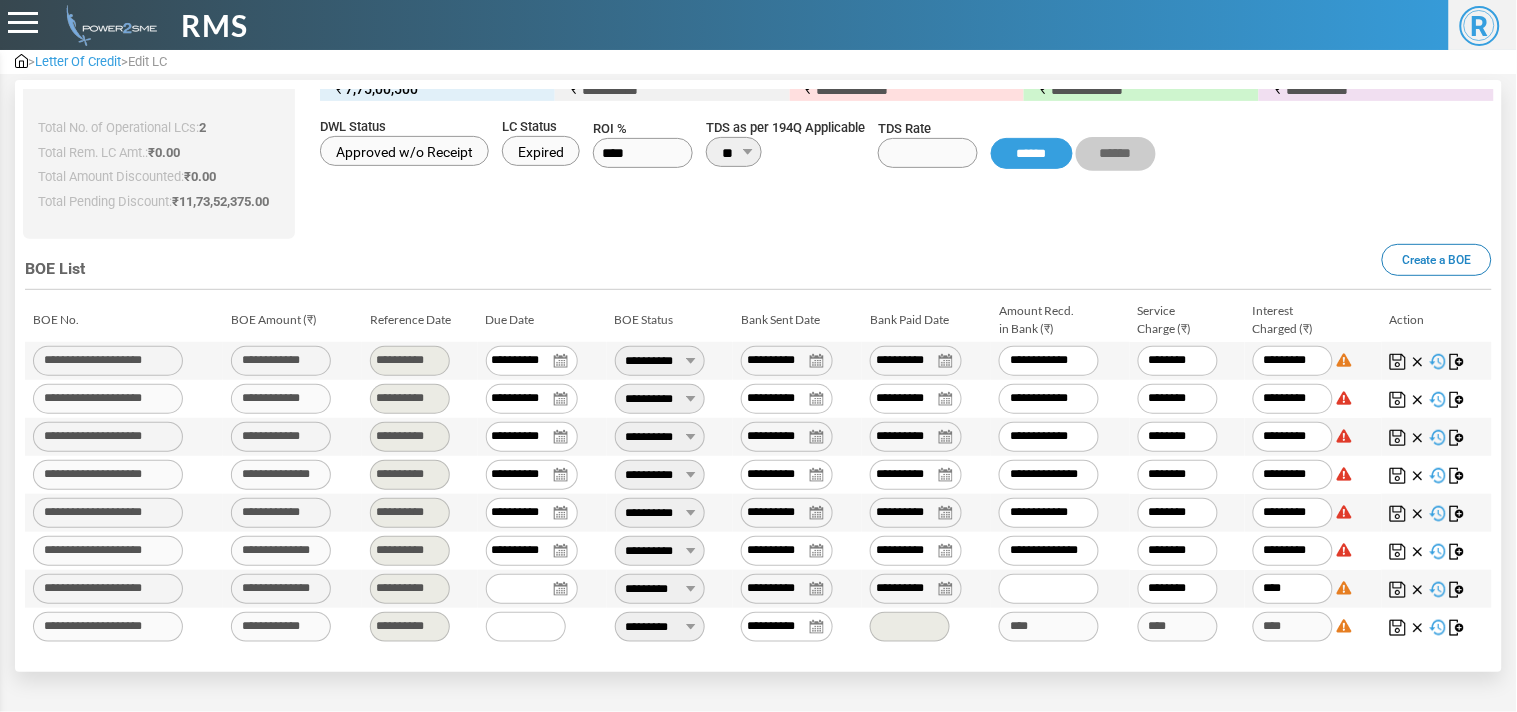 paste on "********" 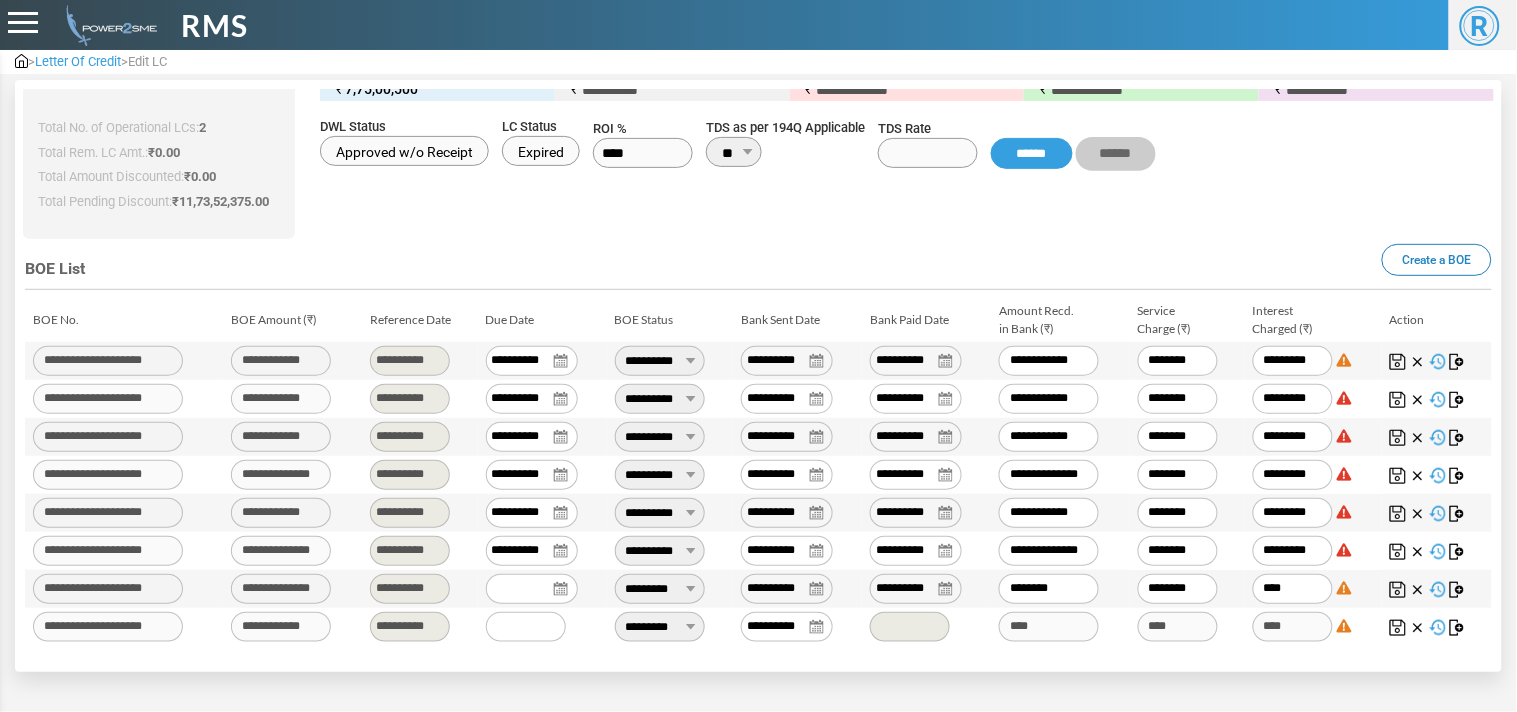 type on "******" 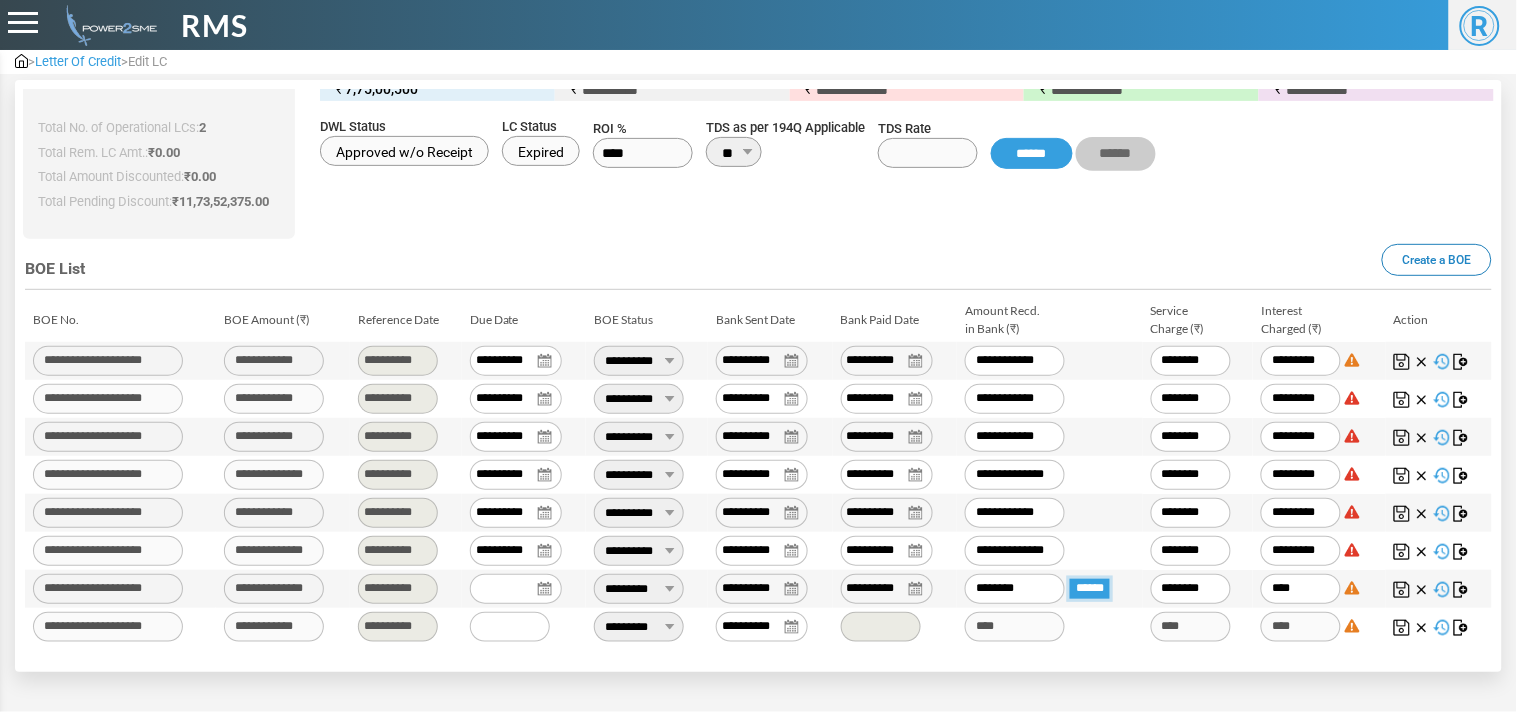 type on "**********" 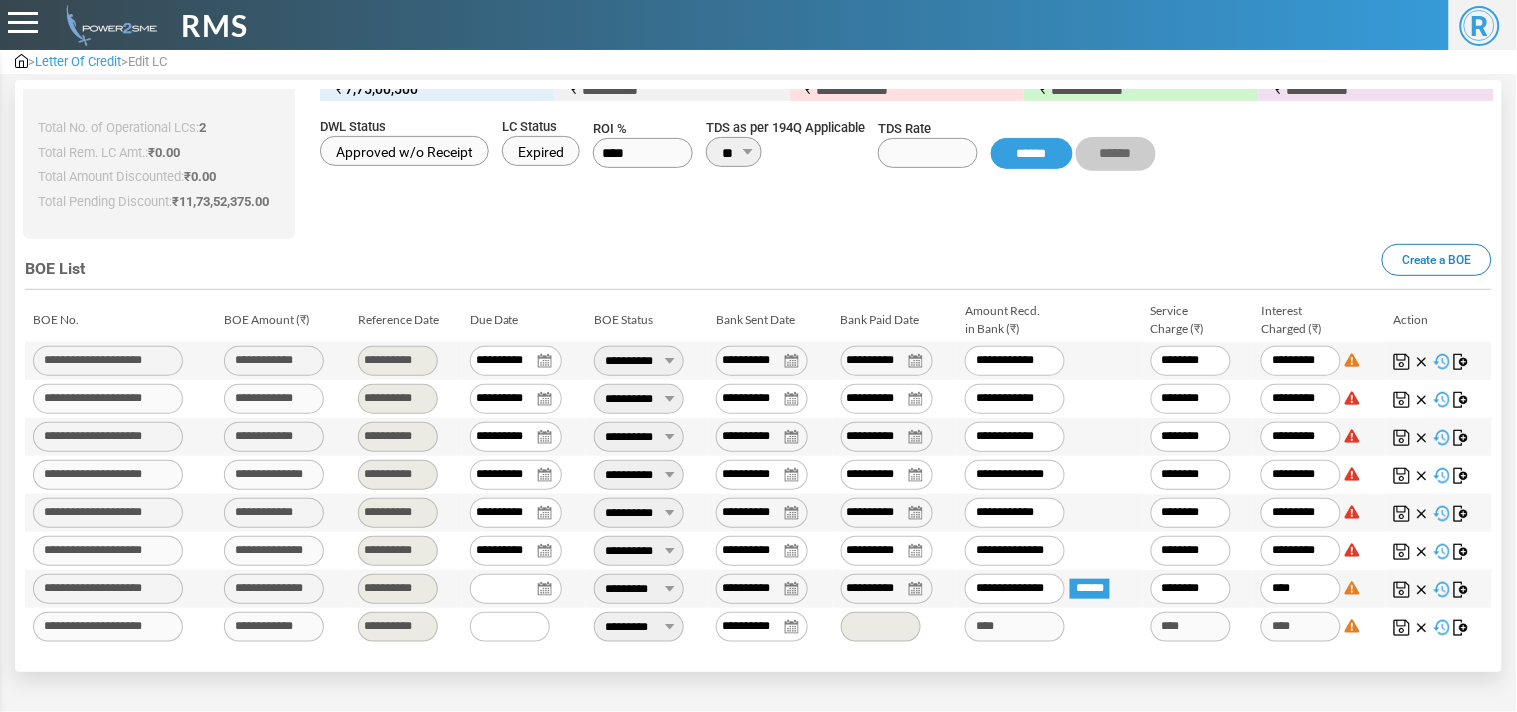 type on "********" 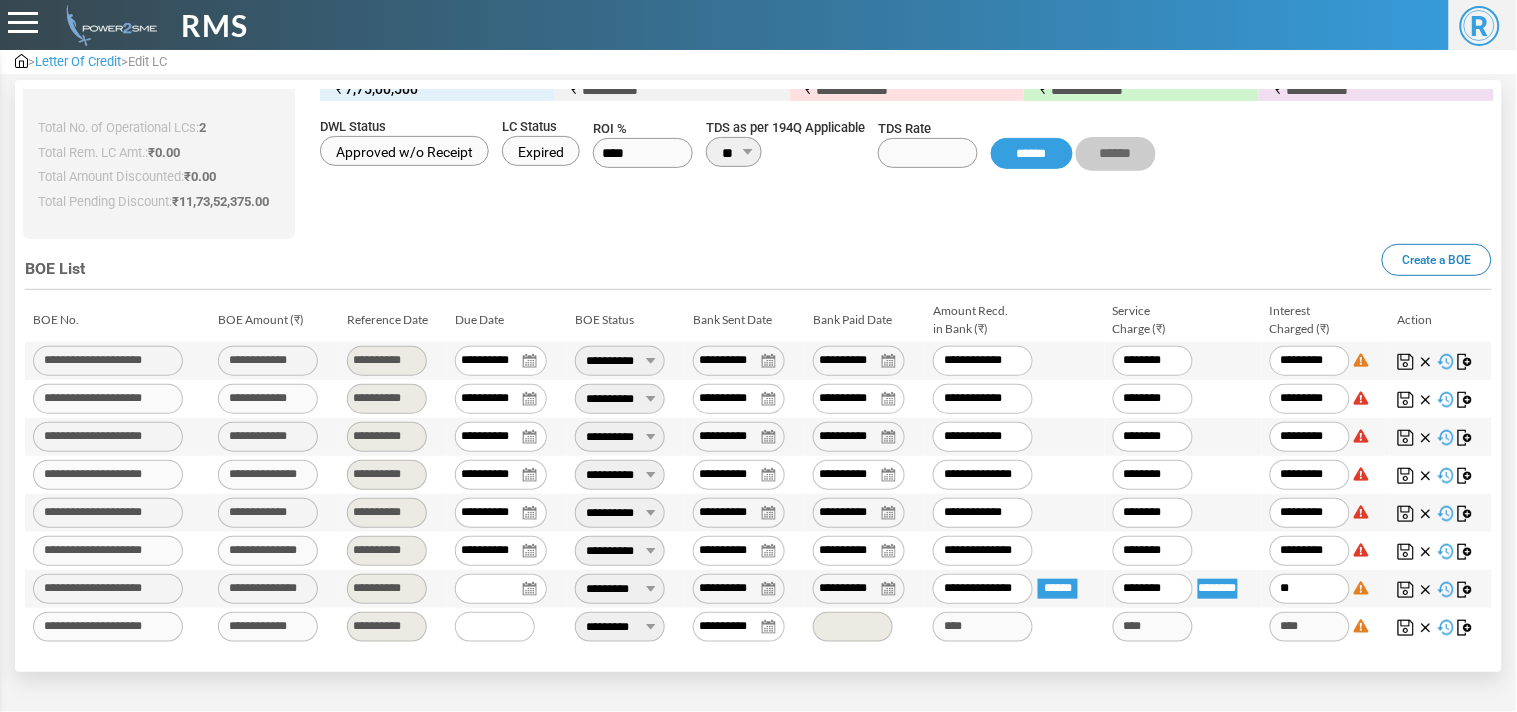 type on "*" 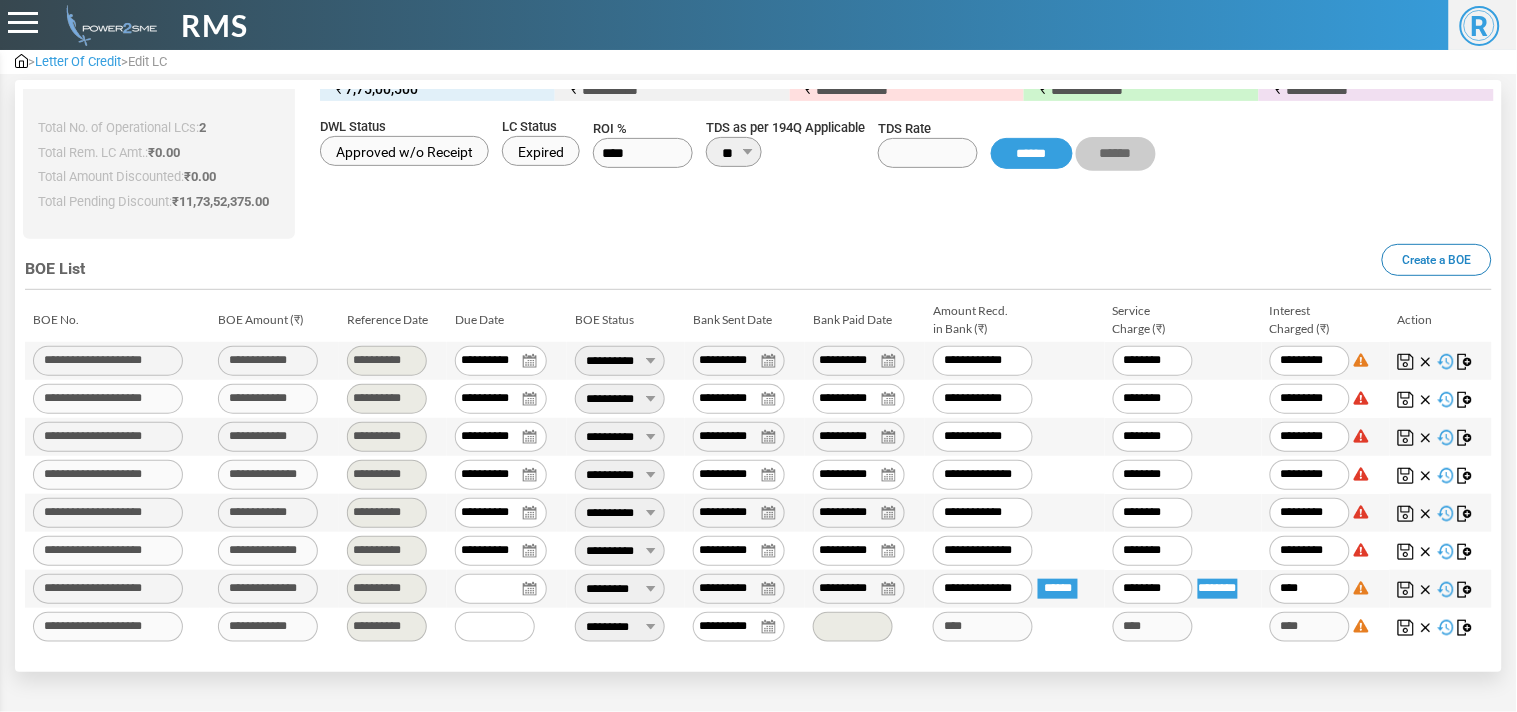 type on "***" 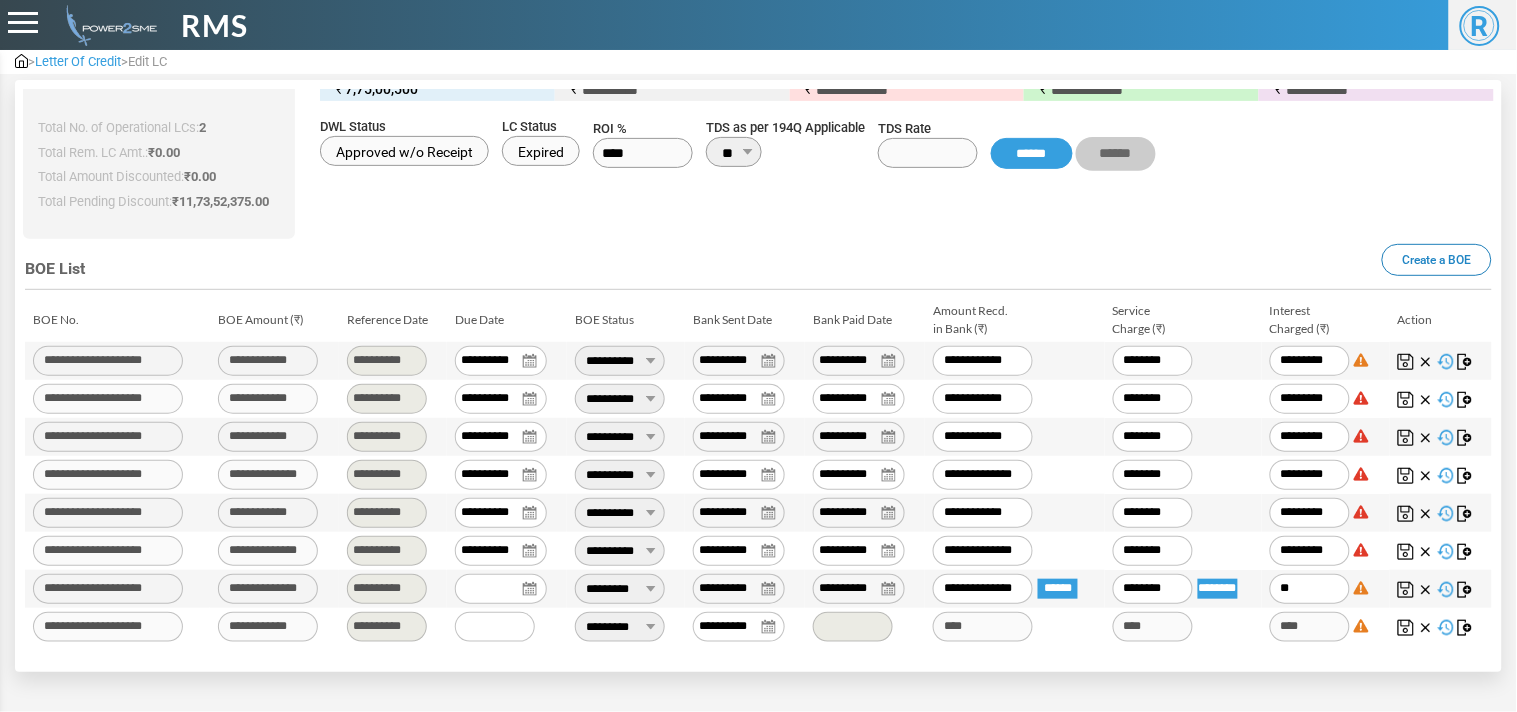 type on "*" 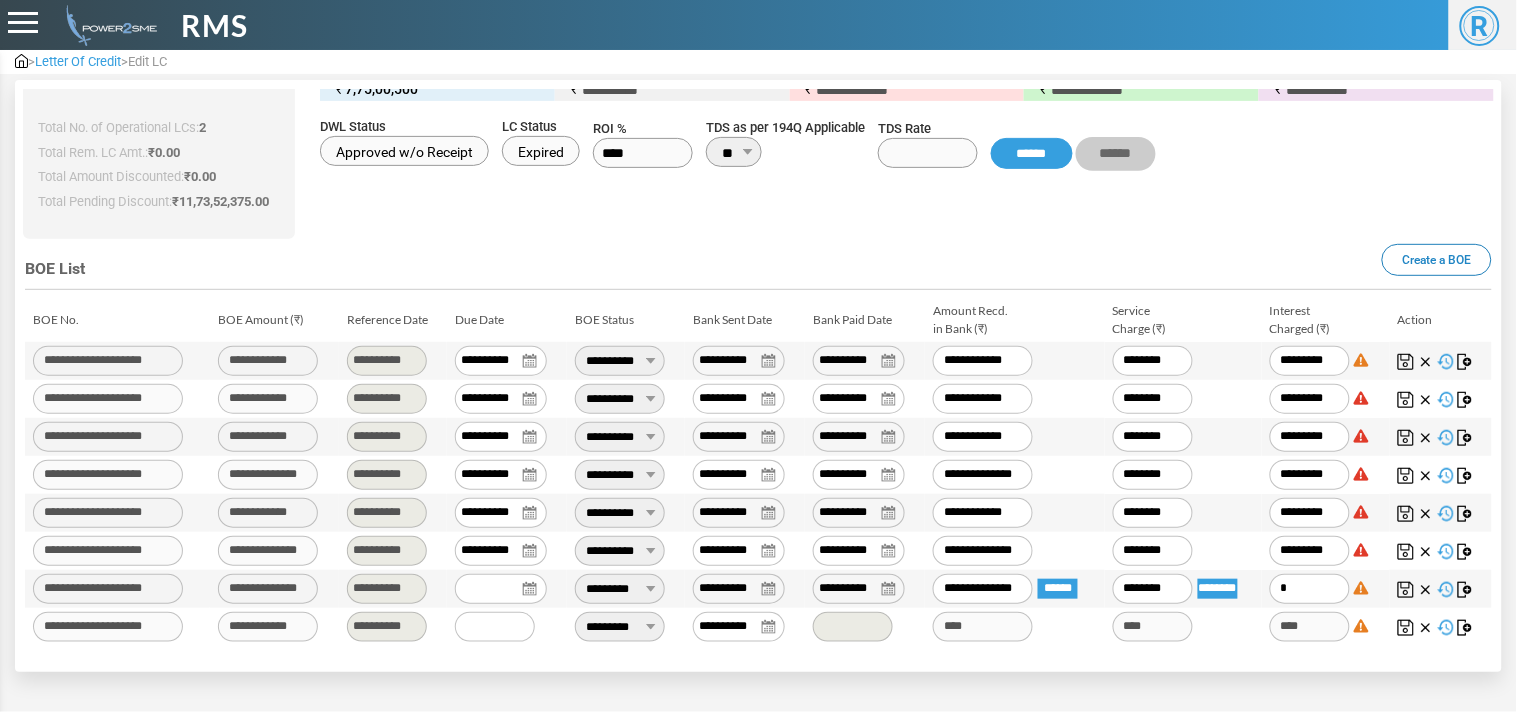 type on "*" 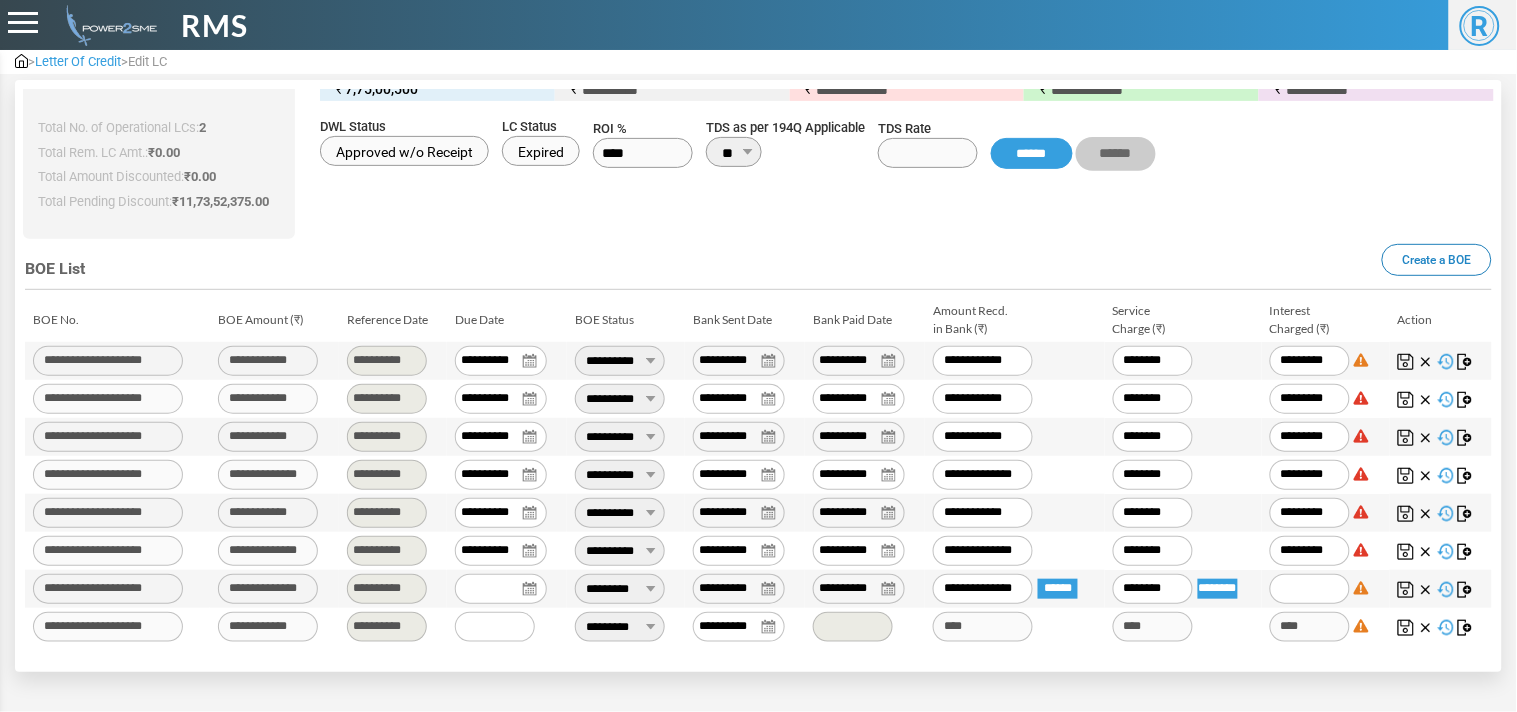 type 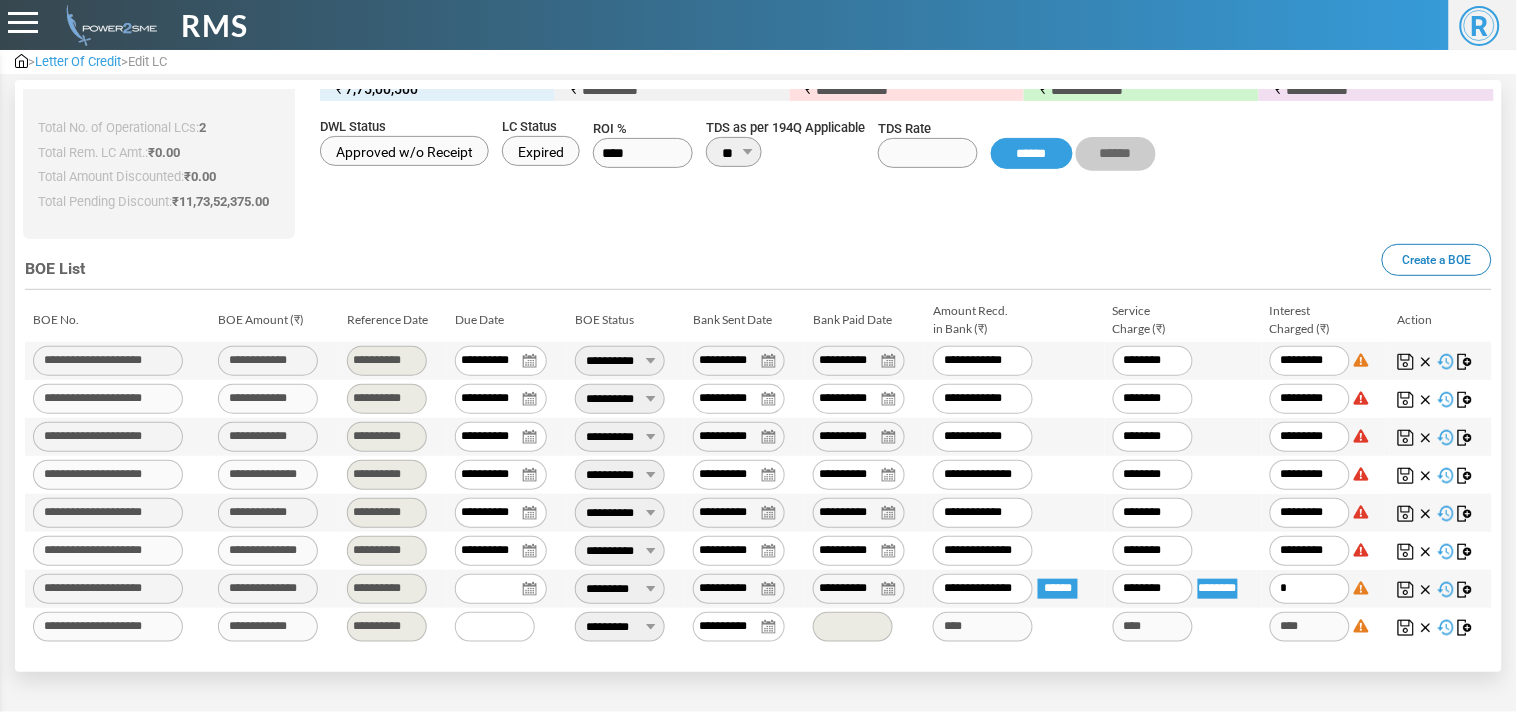 type on "**" 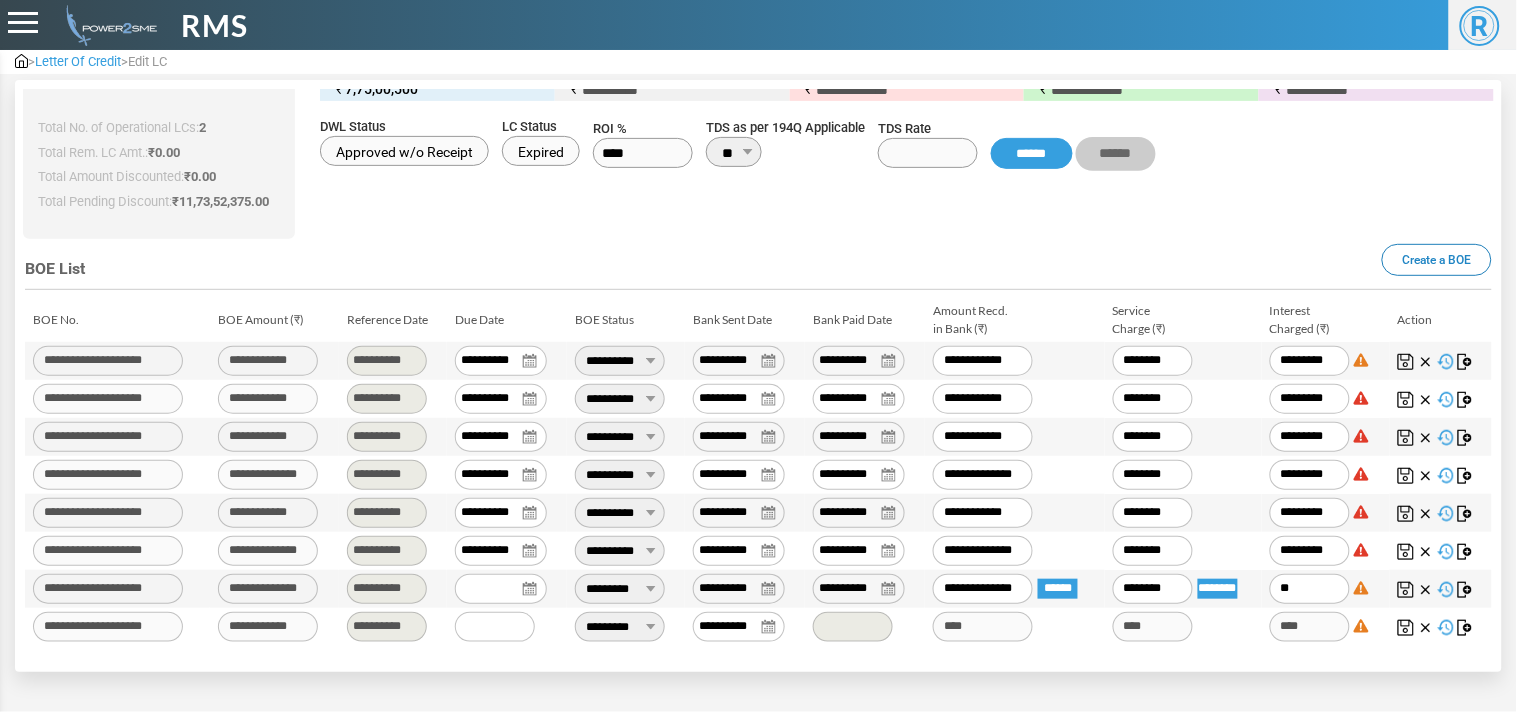 type on "*****" 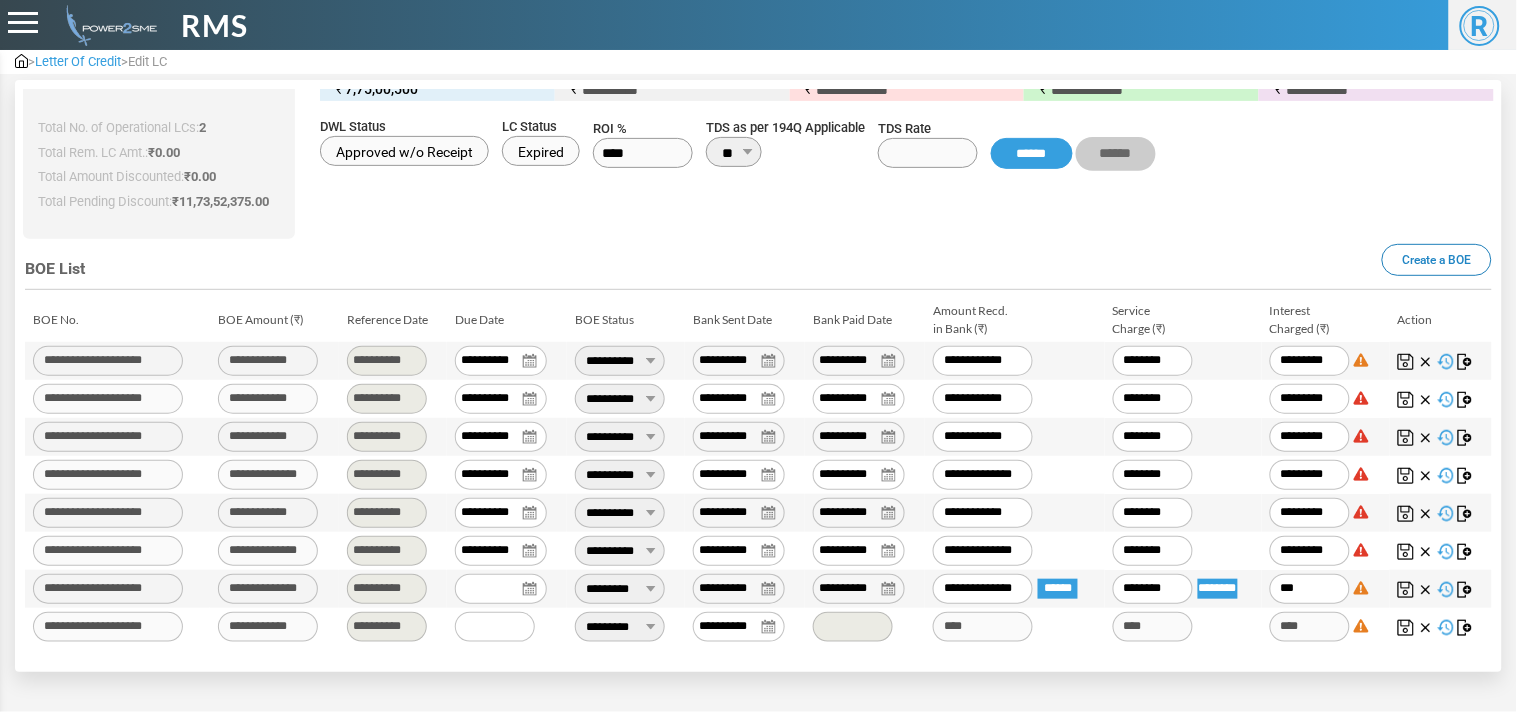 type on "*****" 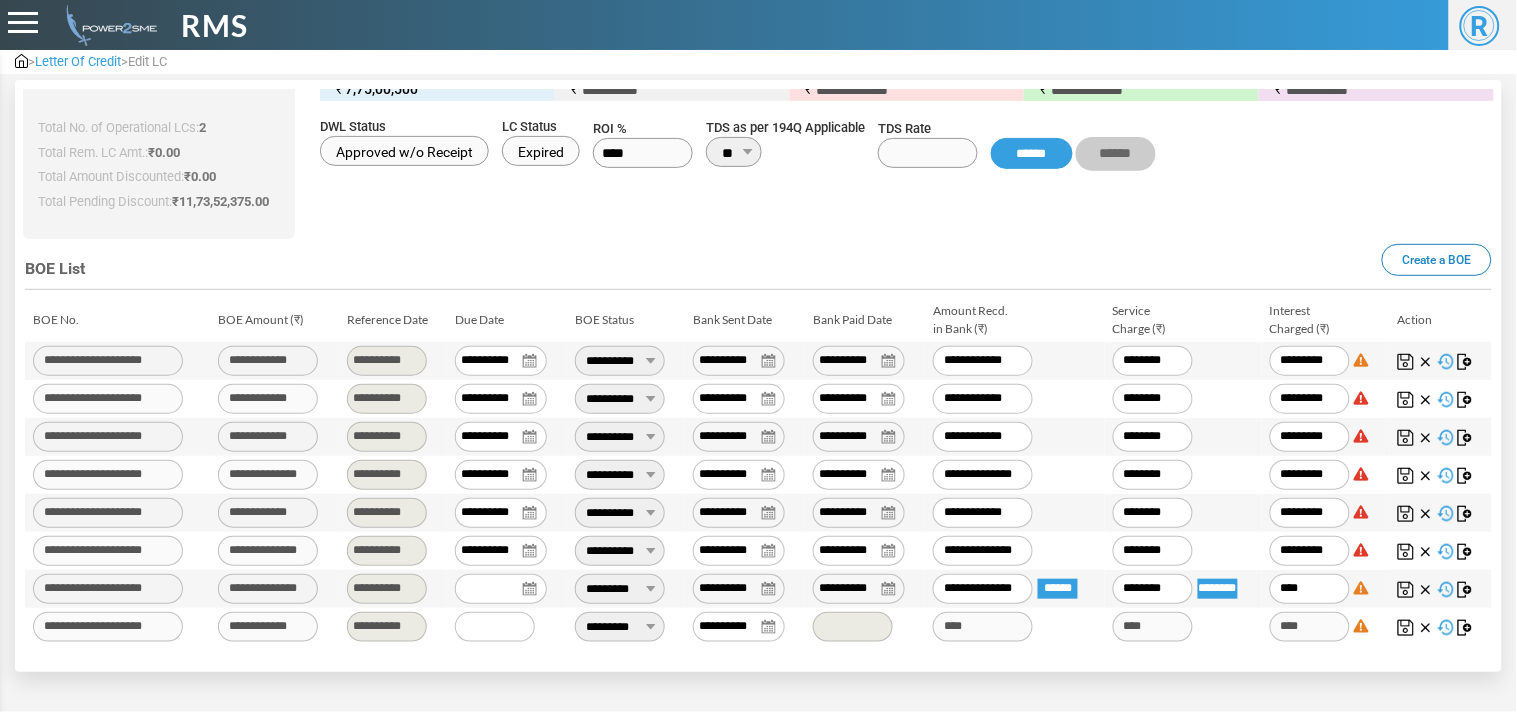 type on "*****" 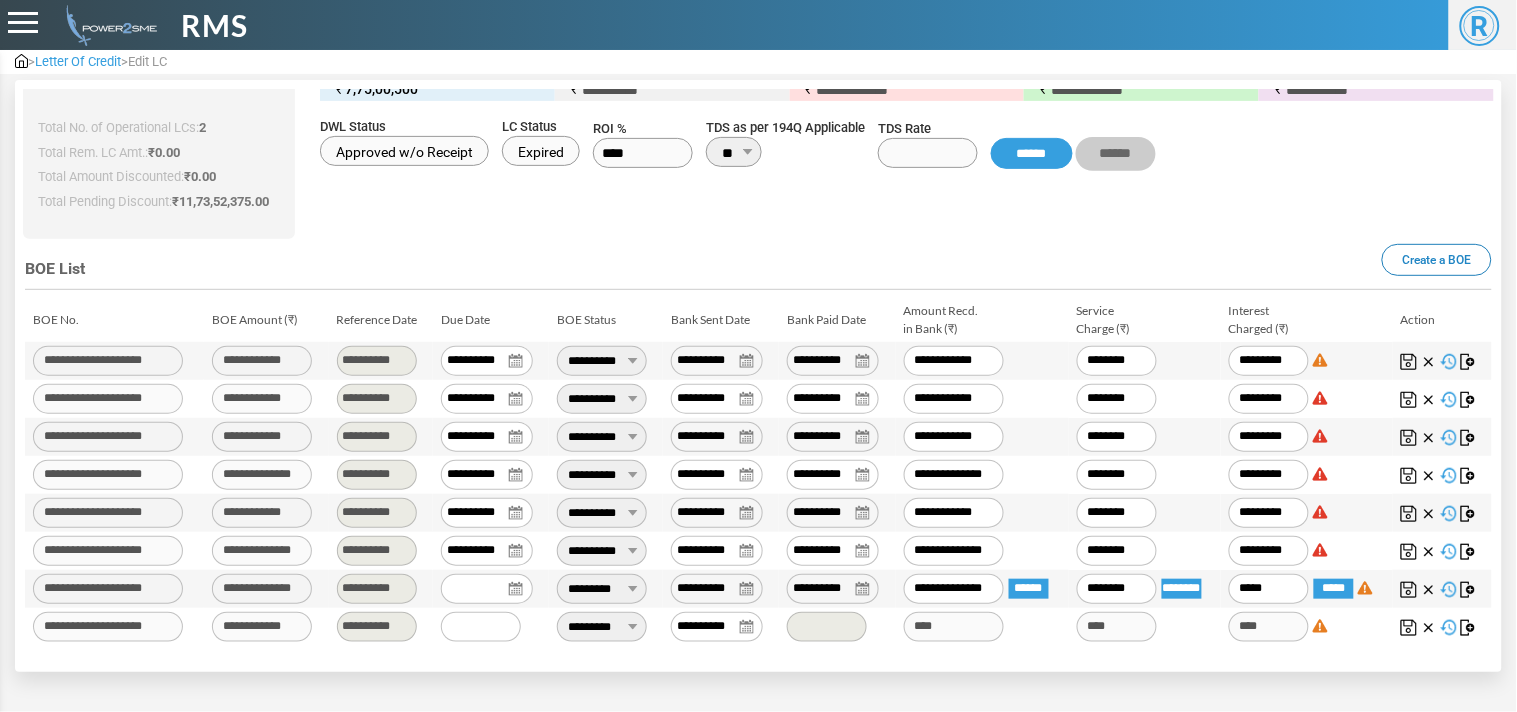 type on "******" 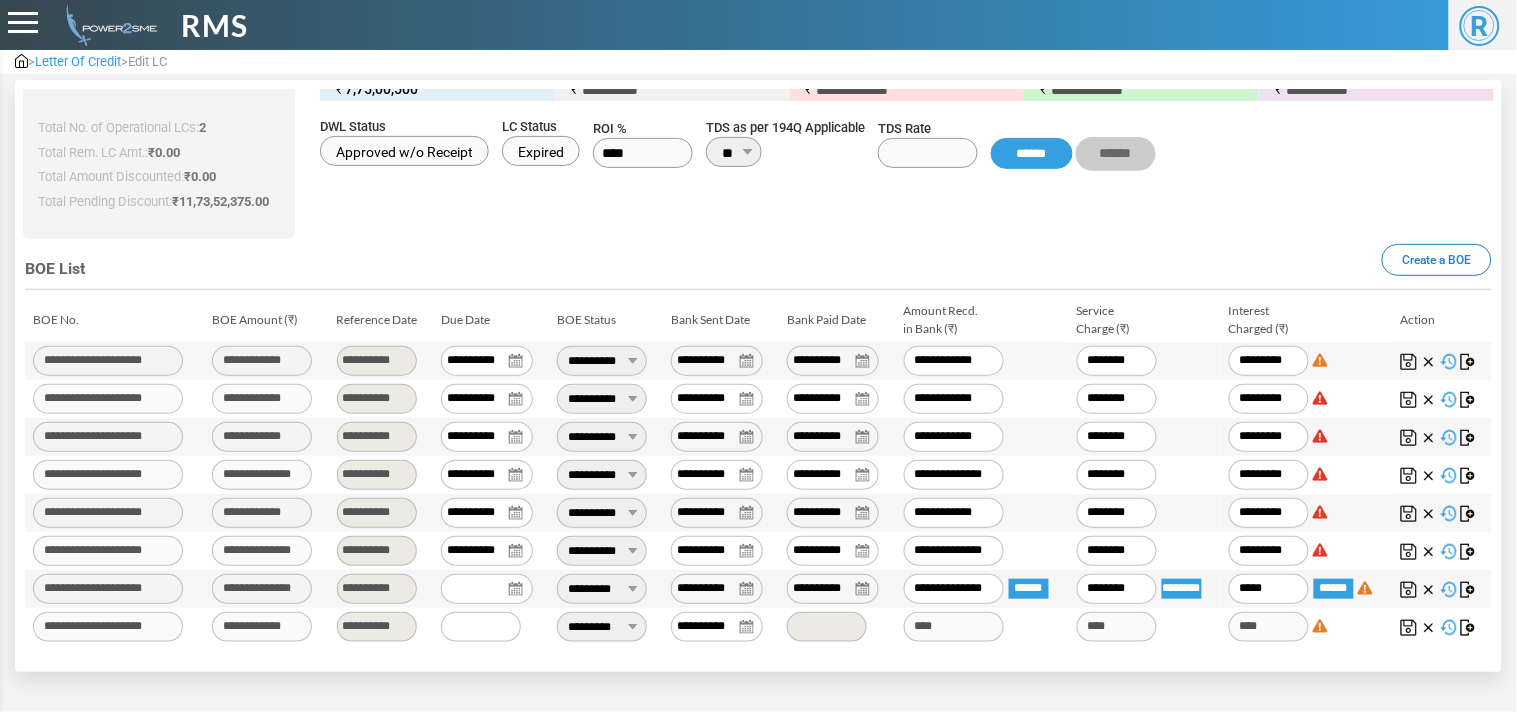 type on "******" 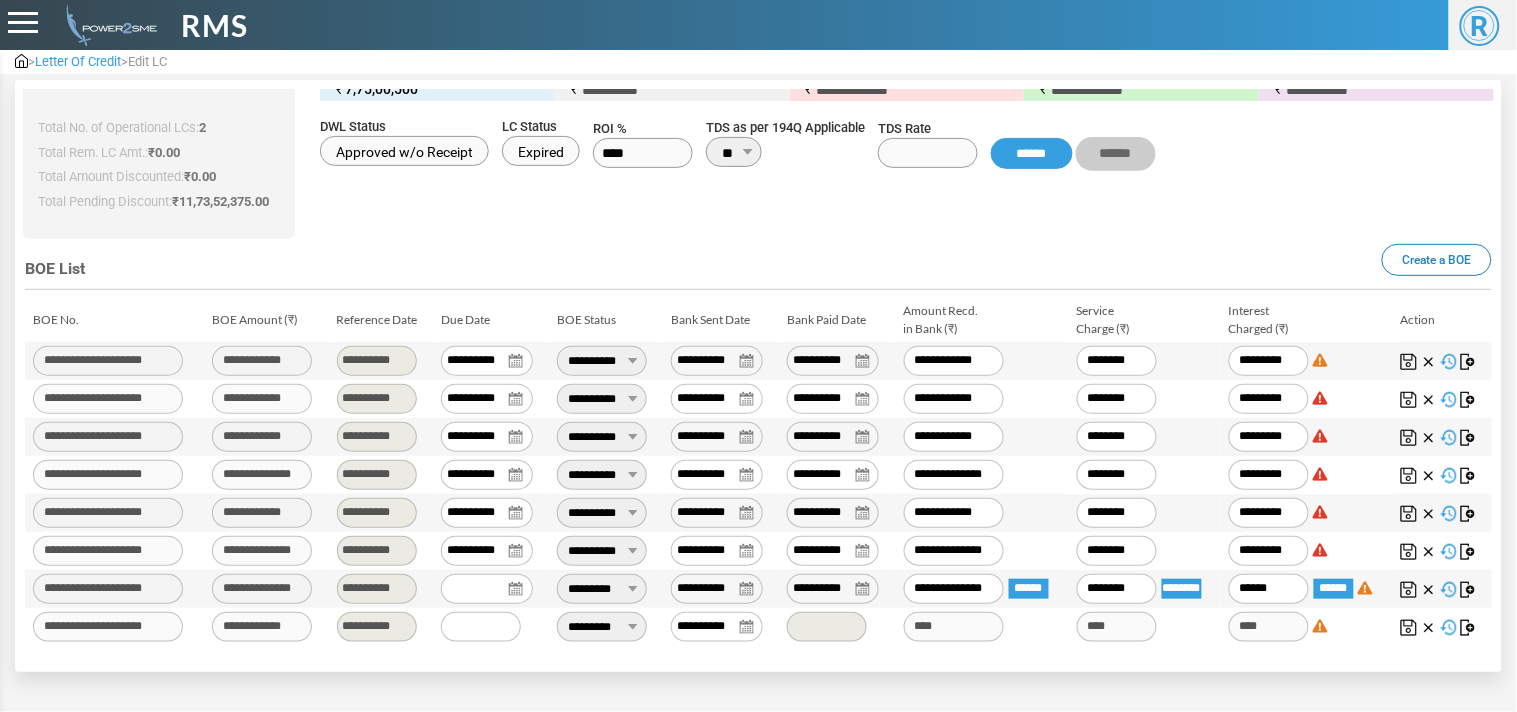 type on "*****" 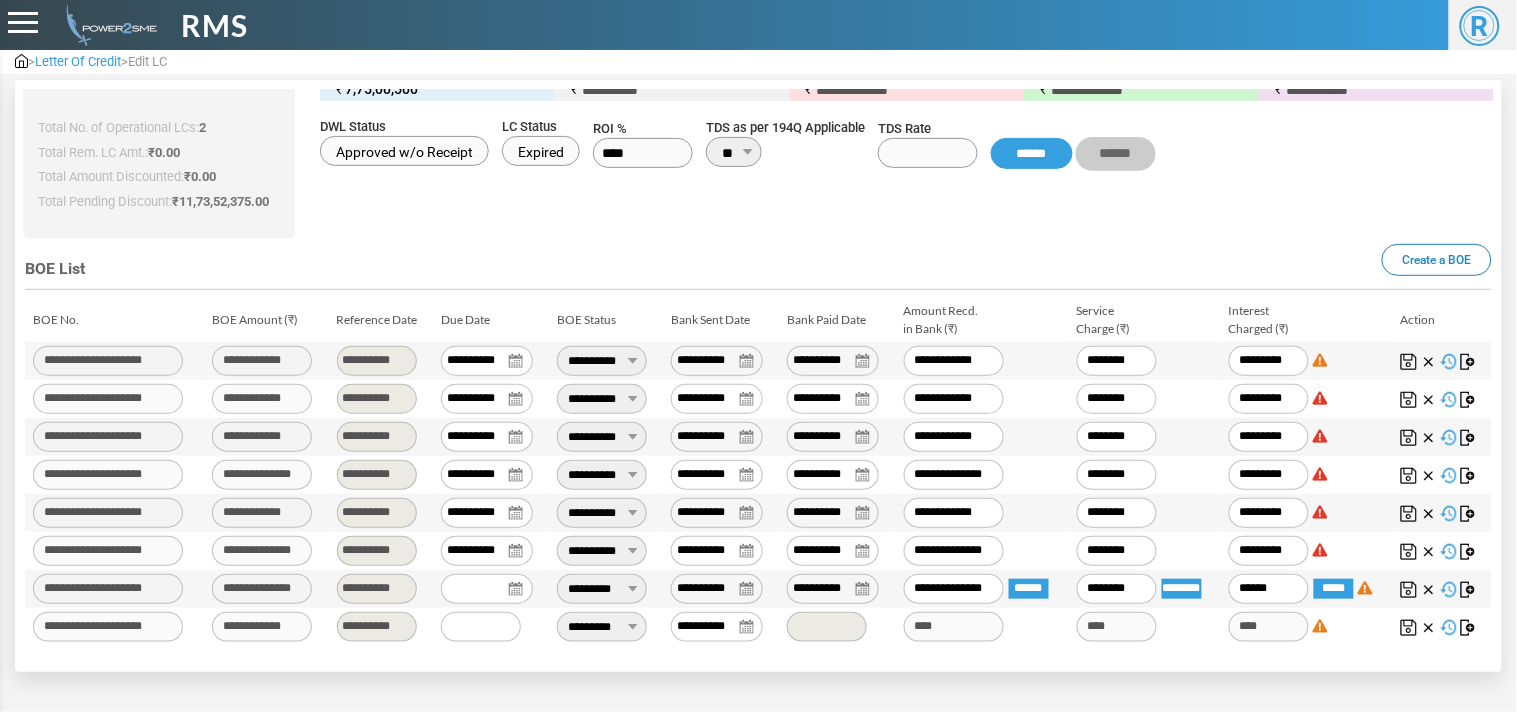 type on "**********" 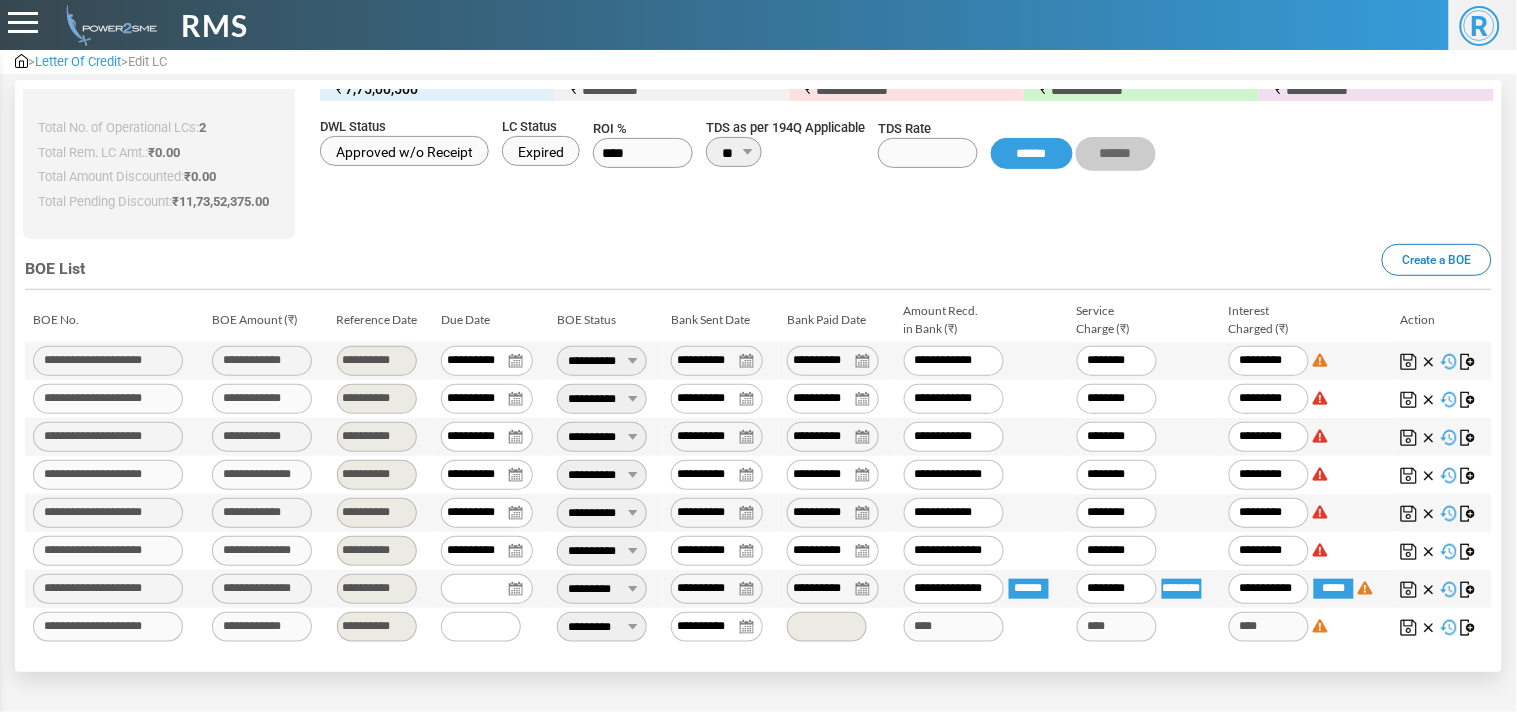click at bounding box center [1409, 590] 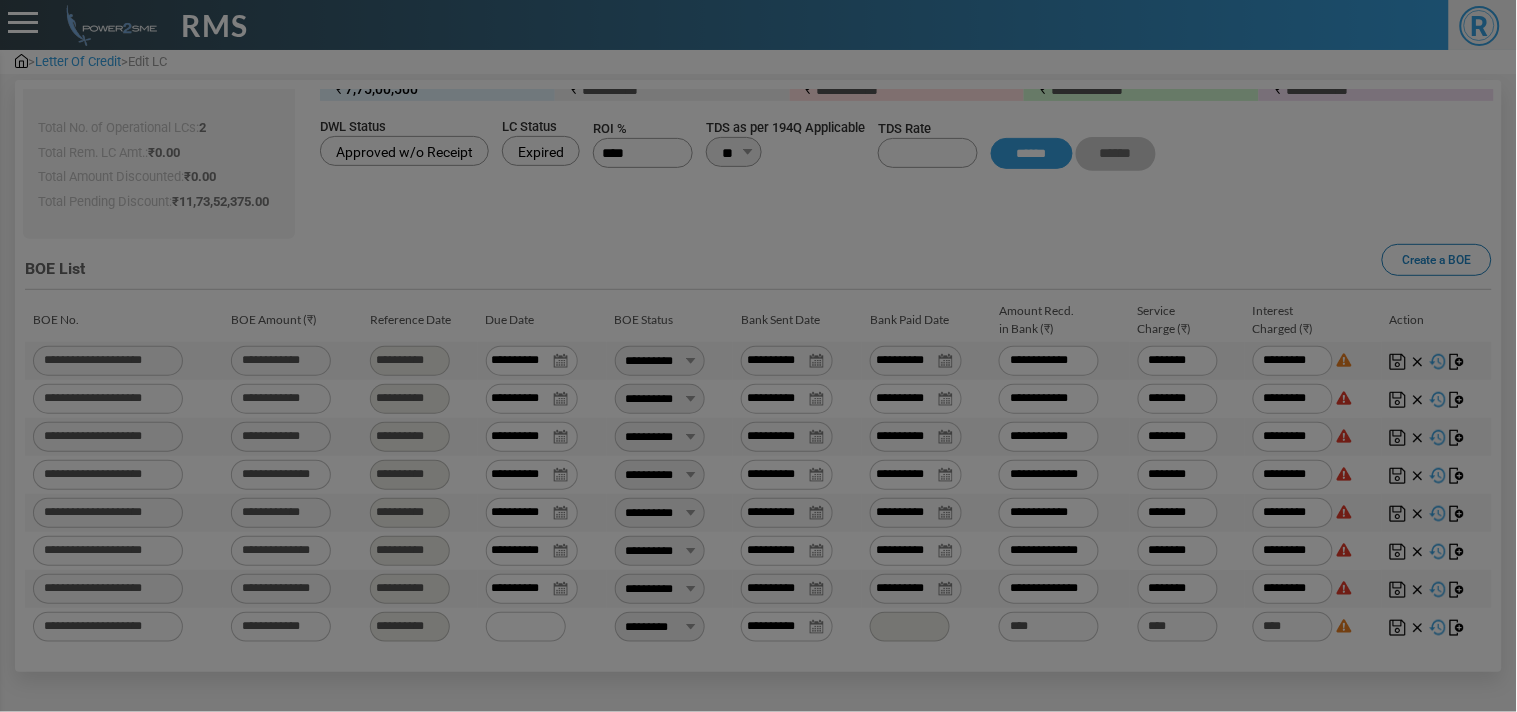 type on "**********" 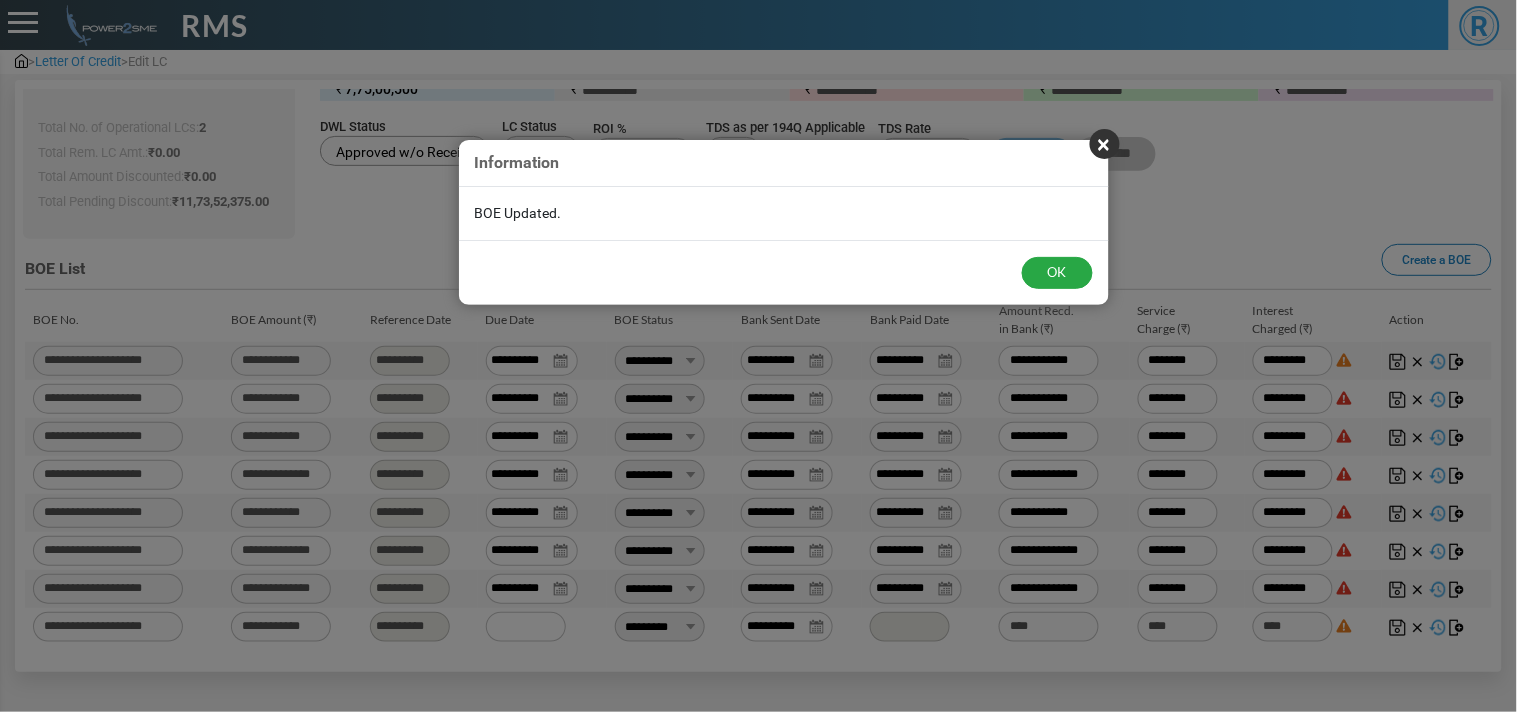 click on "OK" at bounding box center [784, 272] 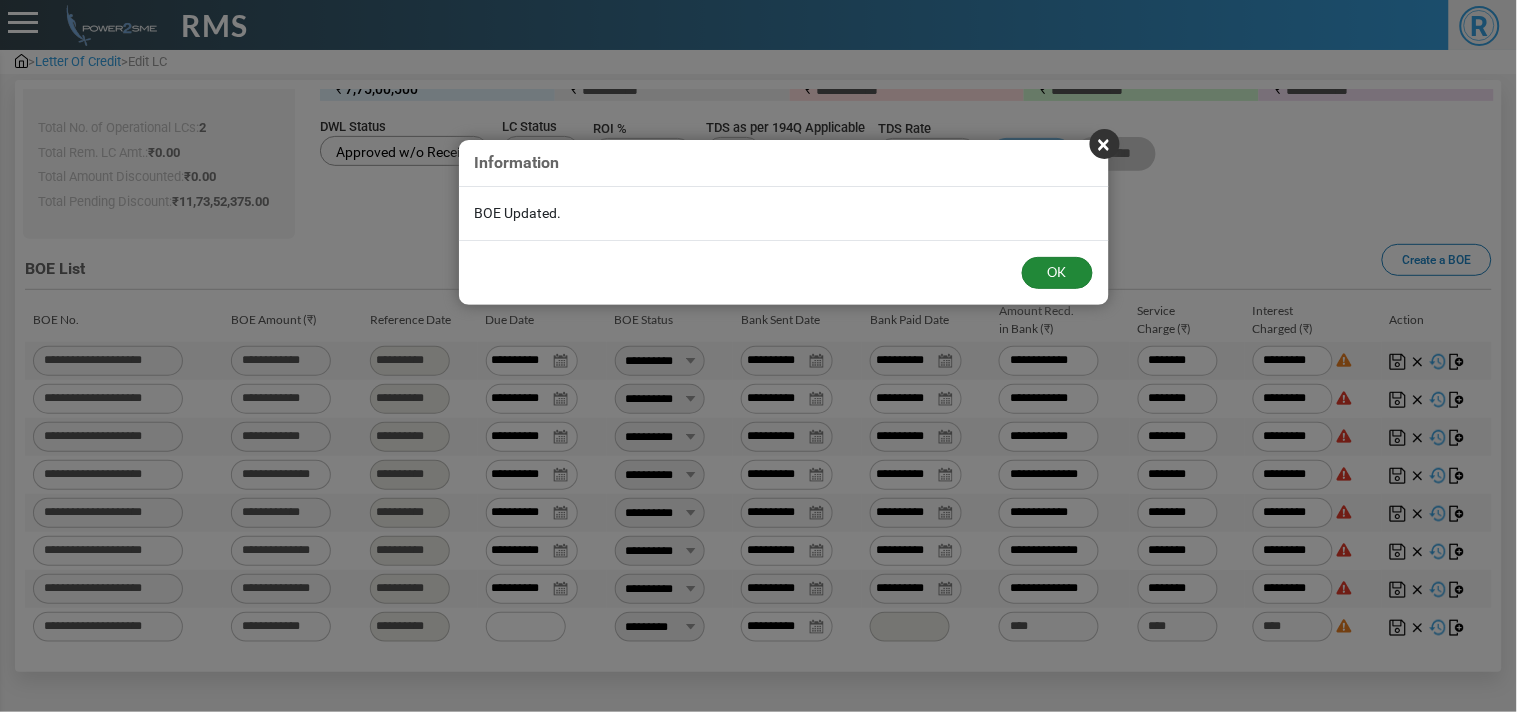 click on "OK" at bounding box center (1057, 273) 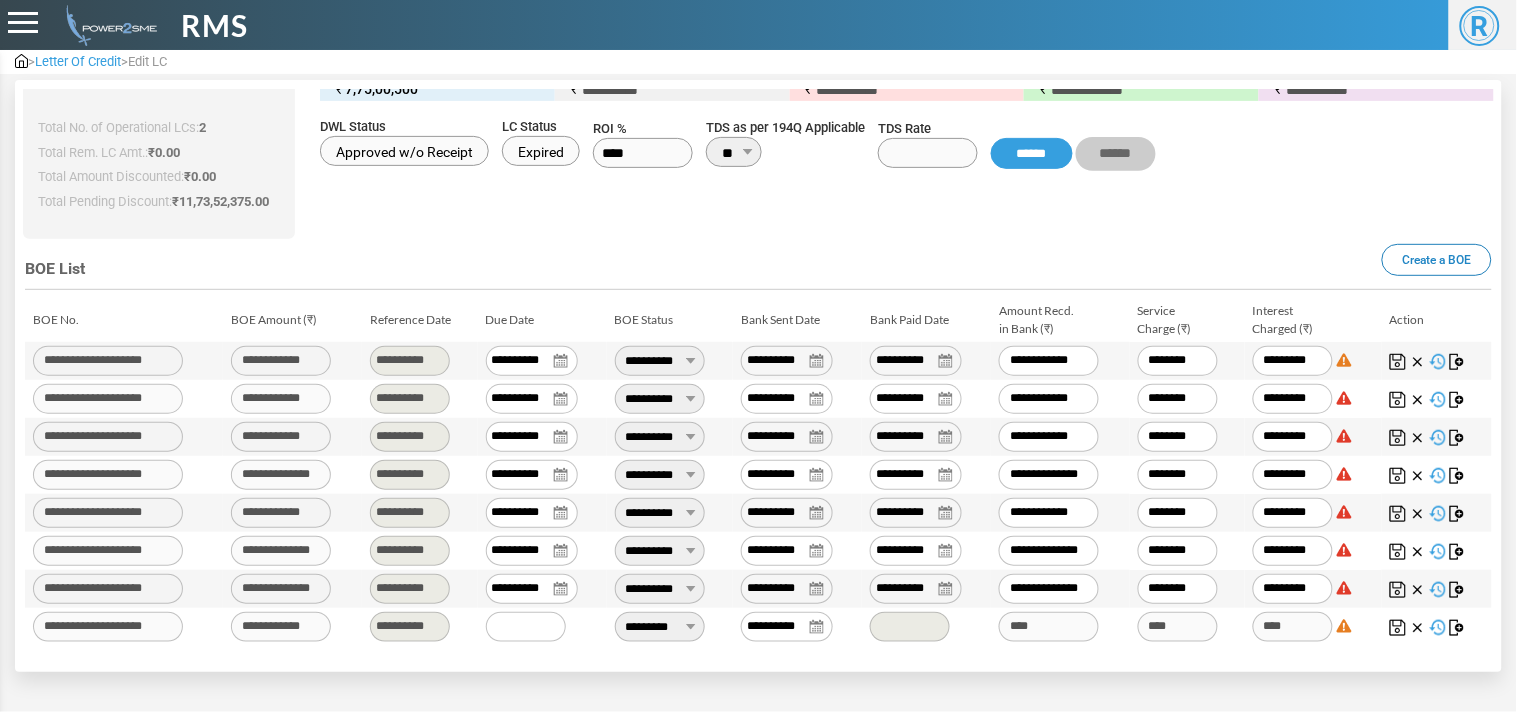 click on "**********" at bounding box center (660, 627) 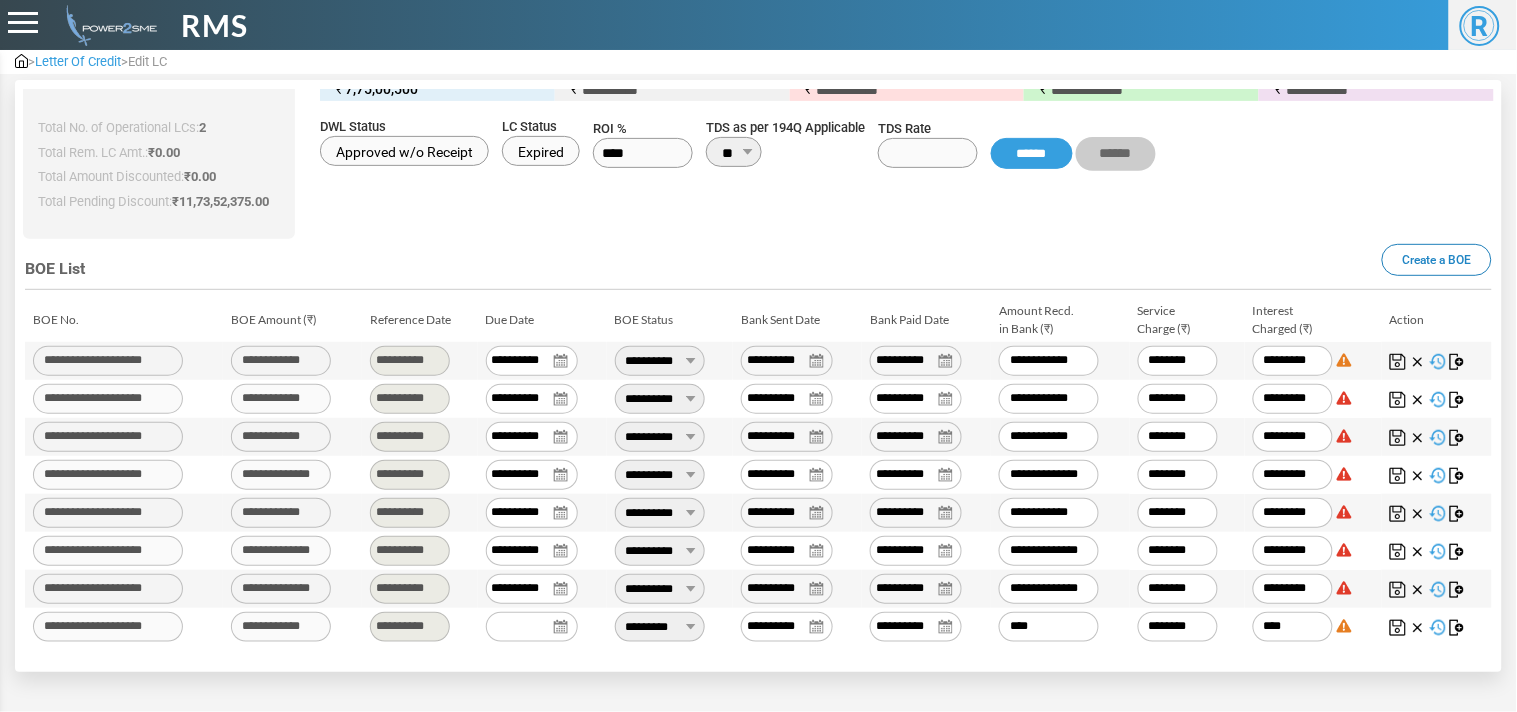 click on "**********" at bounding box center (660, 627) 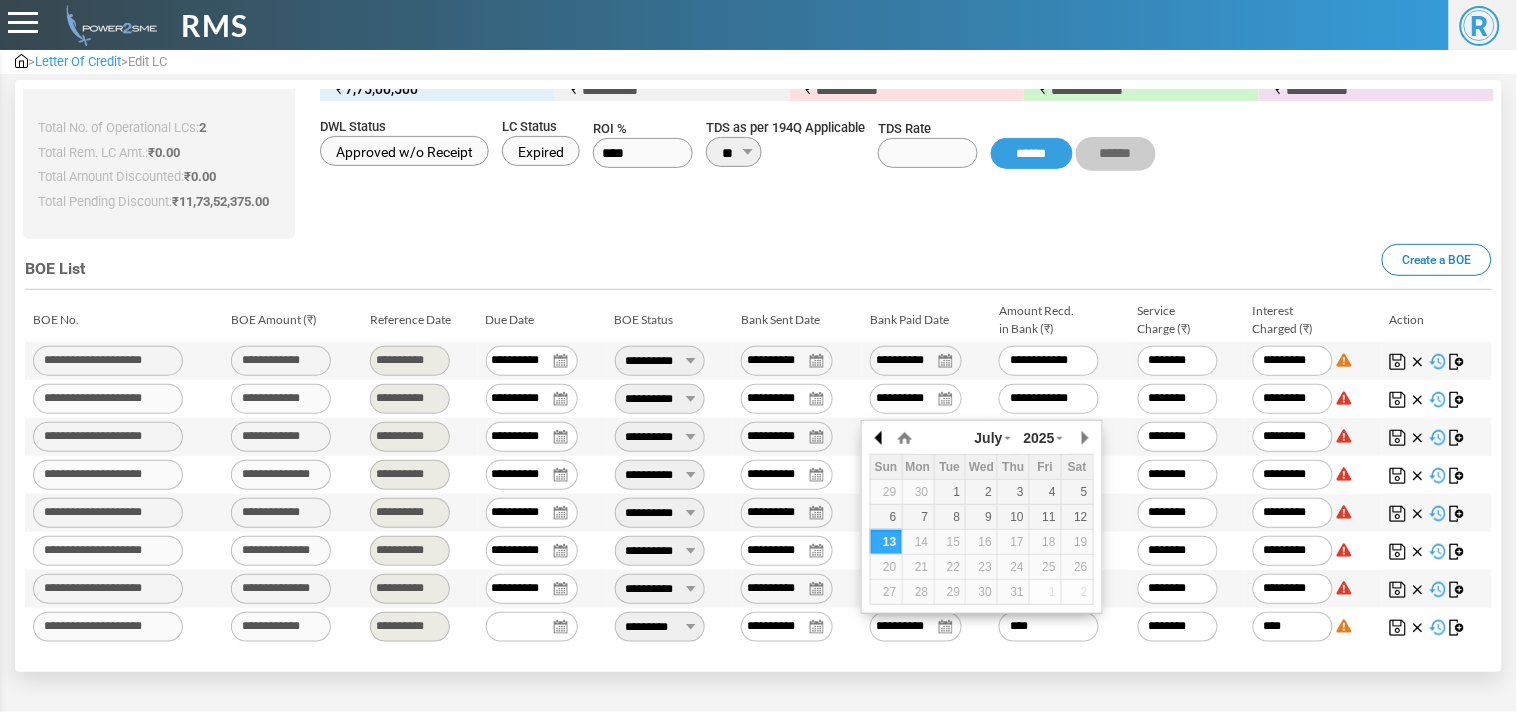 click at bounding box center [880, 438] 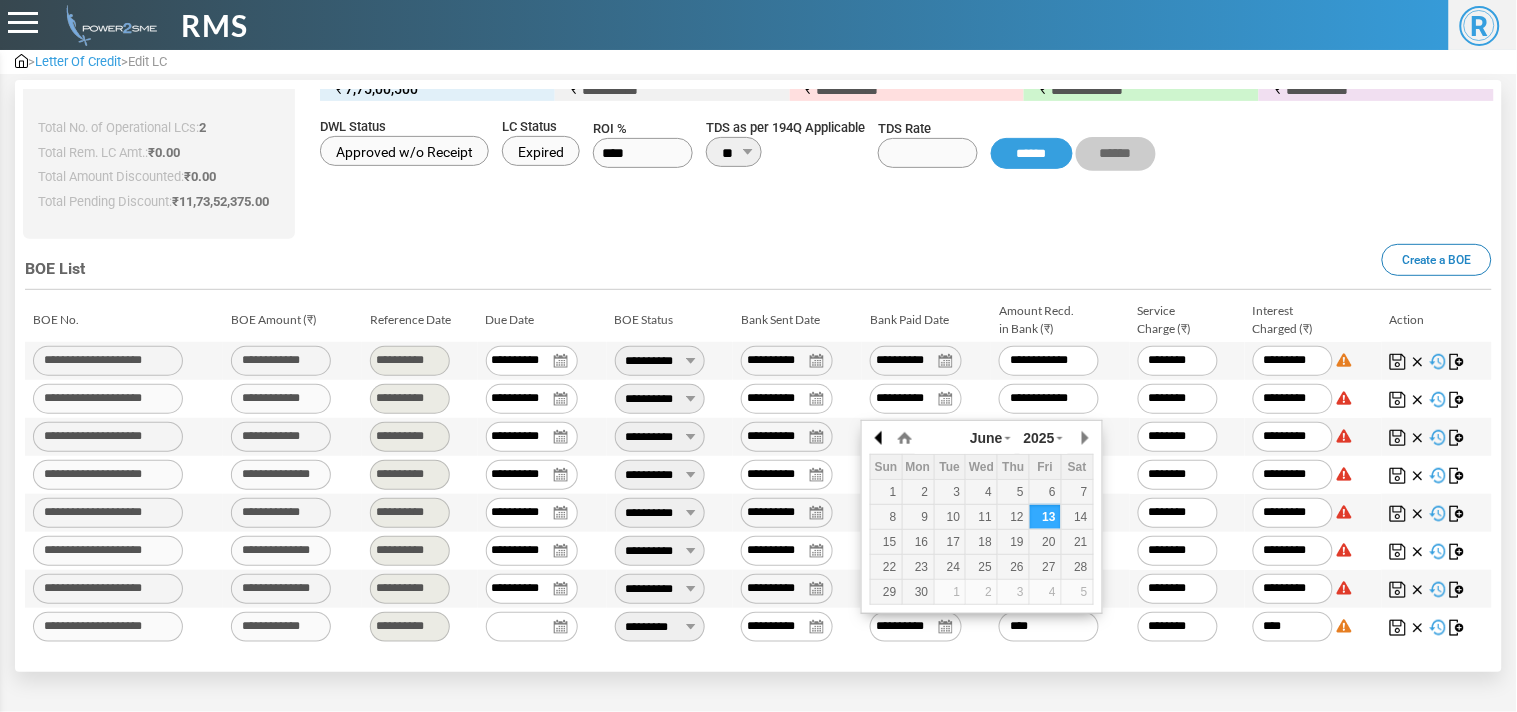 click at bounding box center (880, 438) 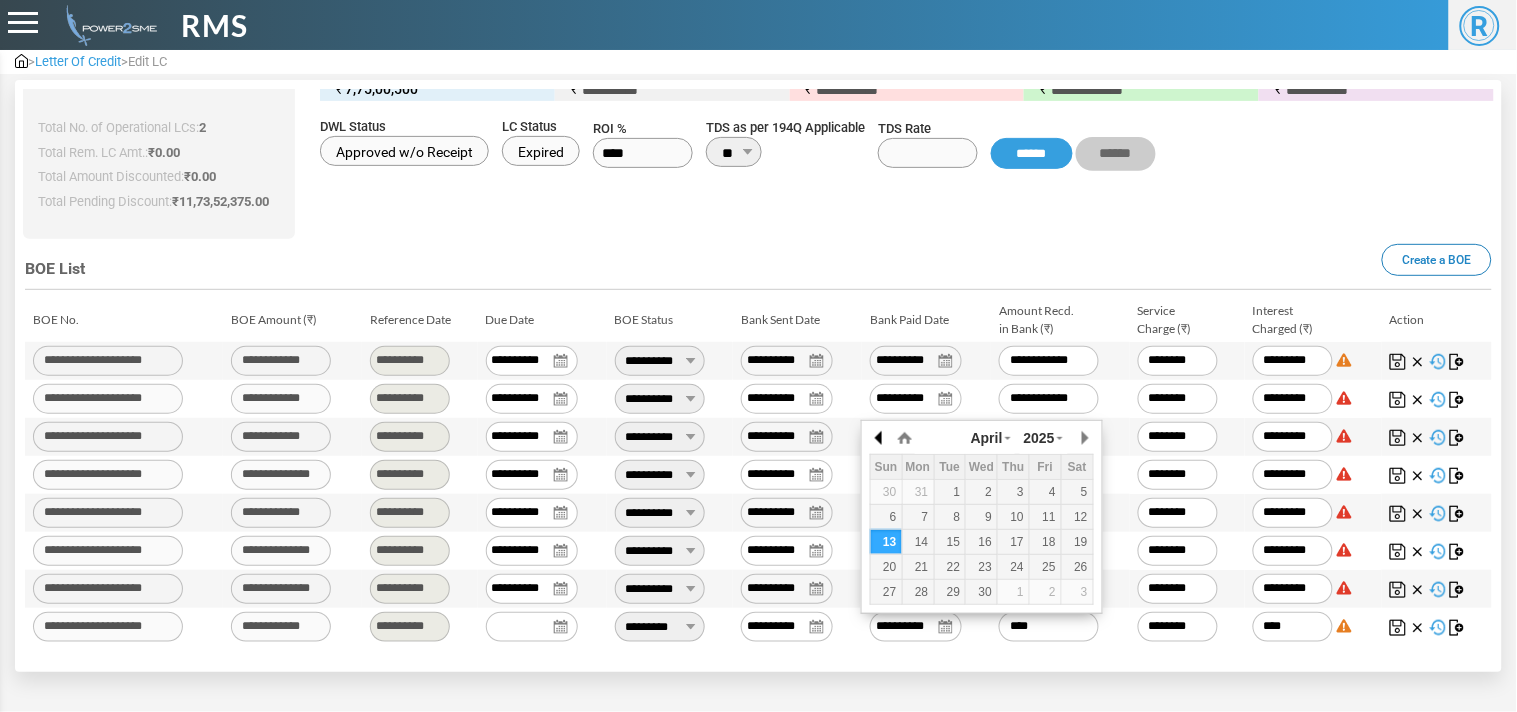 click at bounding box center (880, 438) 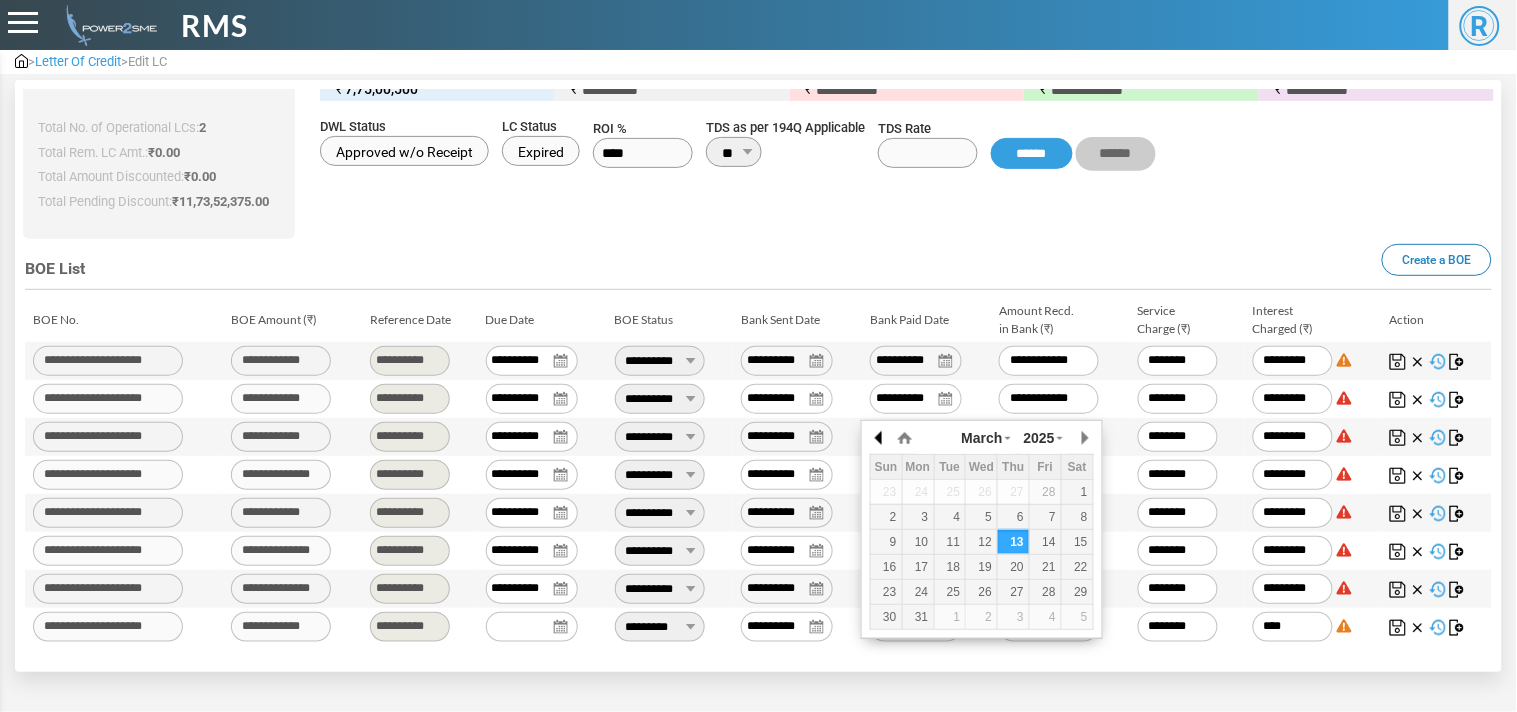 click at bounding box center (880, 438) 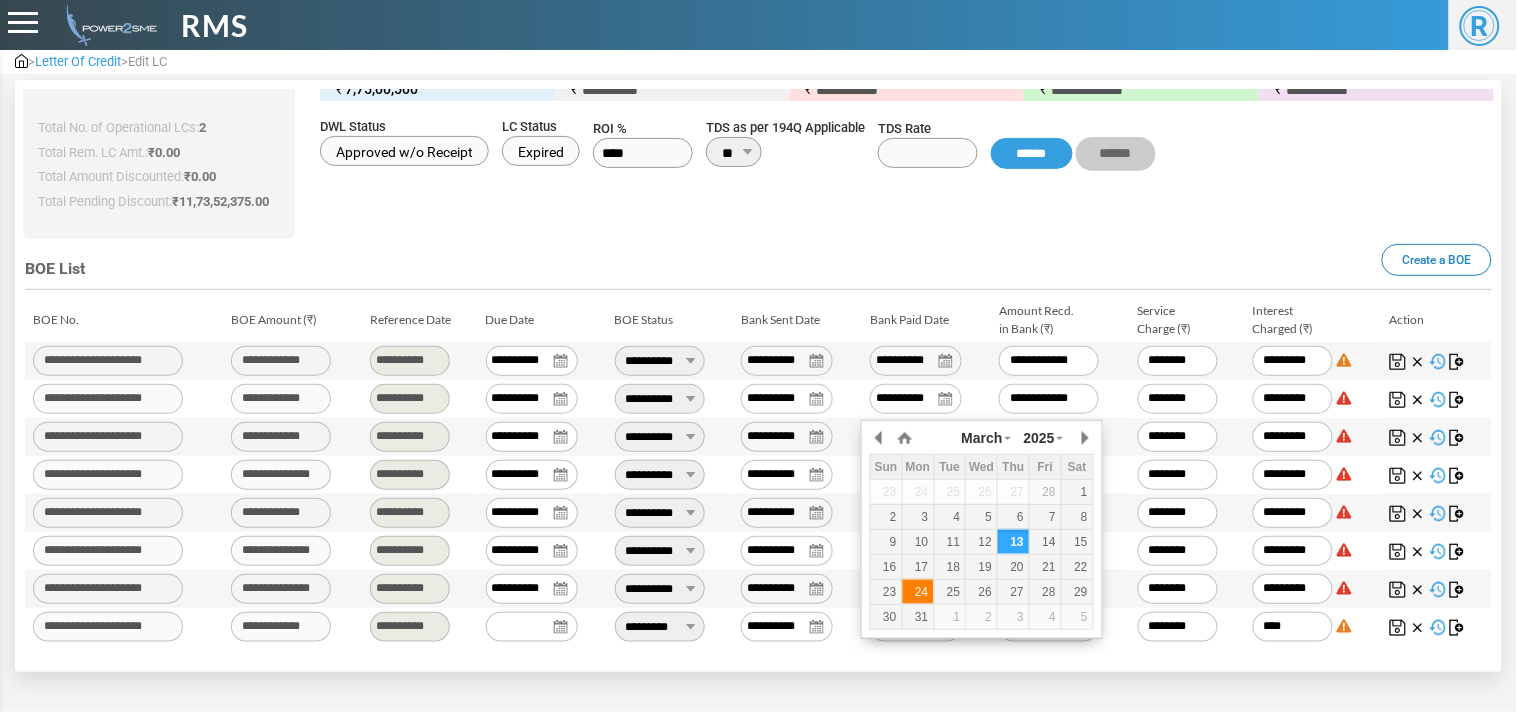 click on "24" at bounding box center (918, 592) 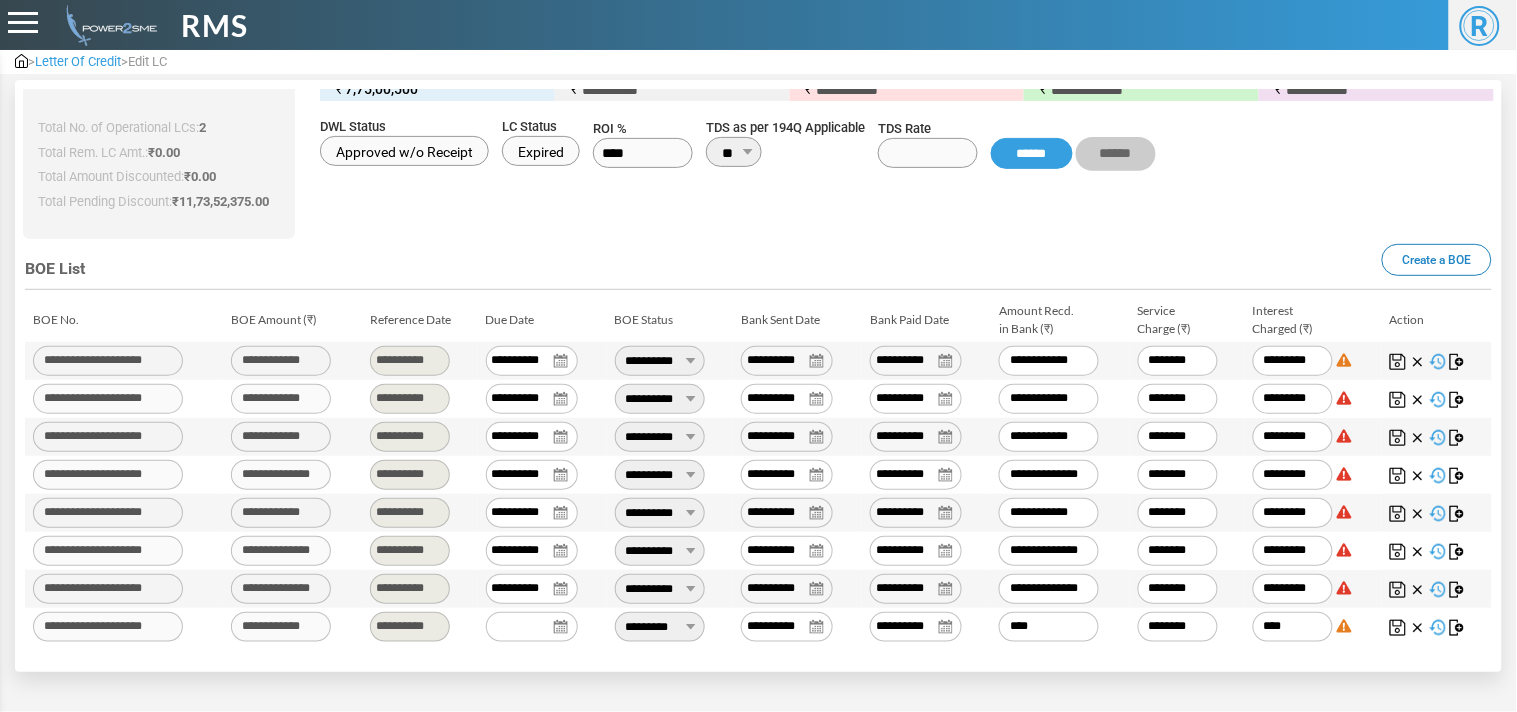 drag, startPoint x: 1060, startPoint y: 628, endPoint x: 910, endPoint y: 647, distance: 151.19855 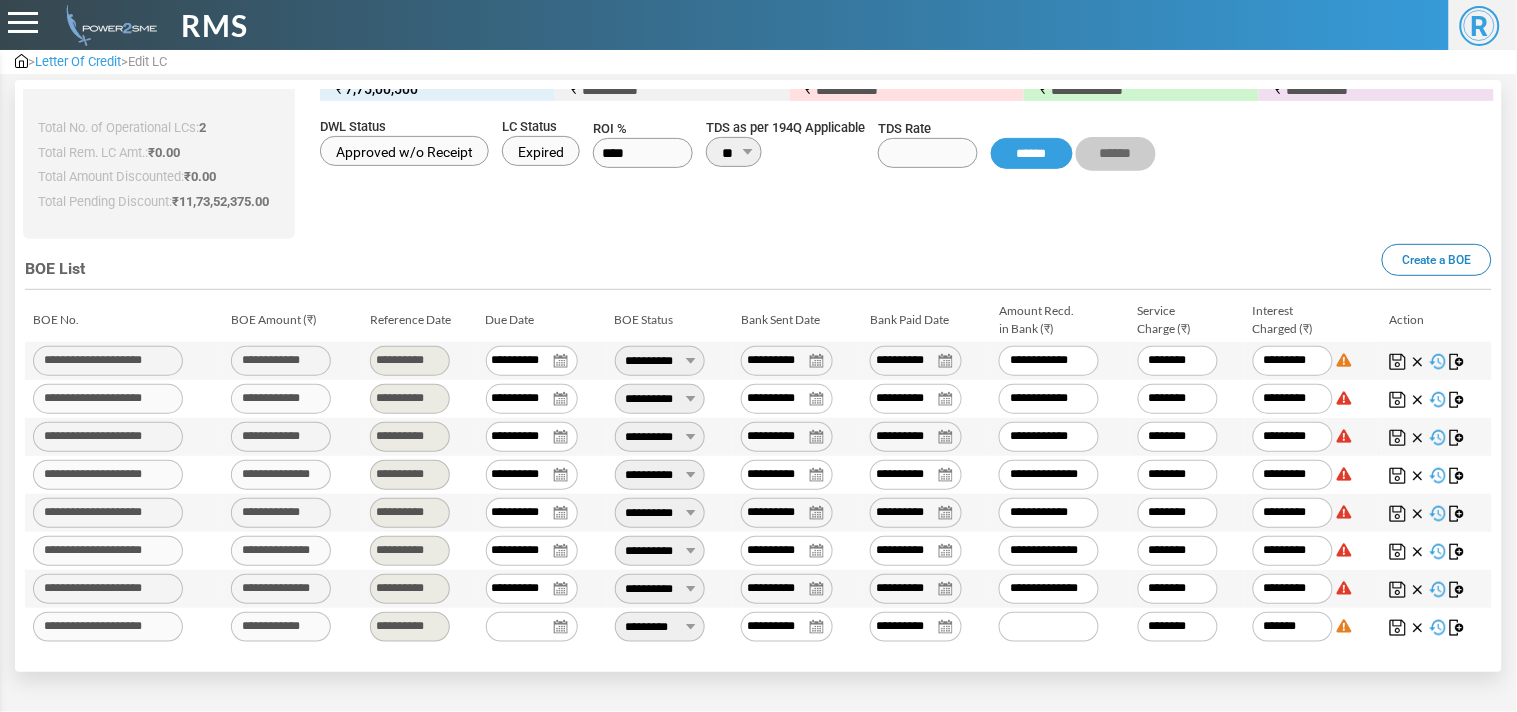 paste on "*******" 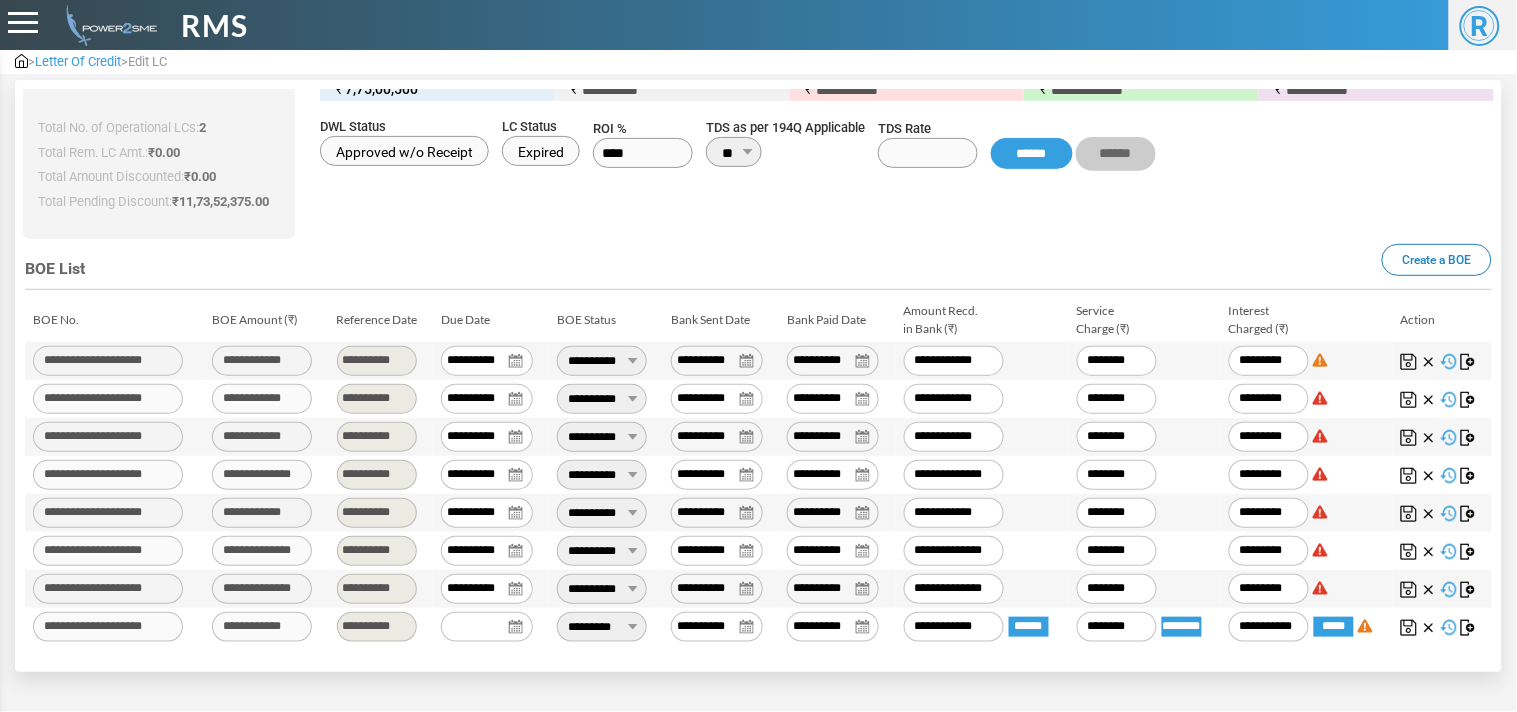 click at bounding box center (1409, 628) 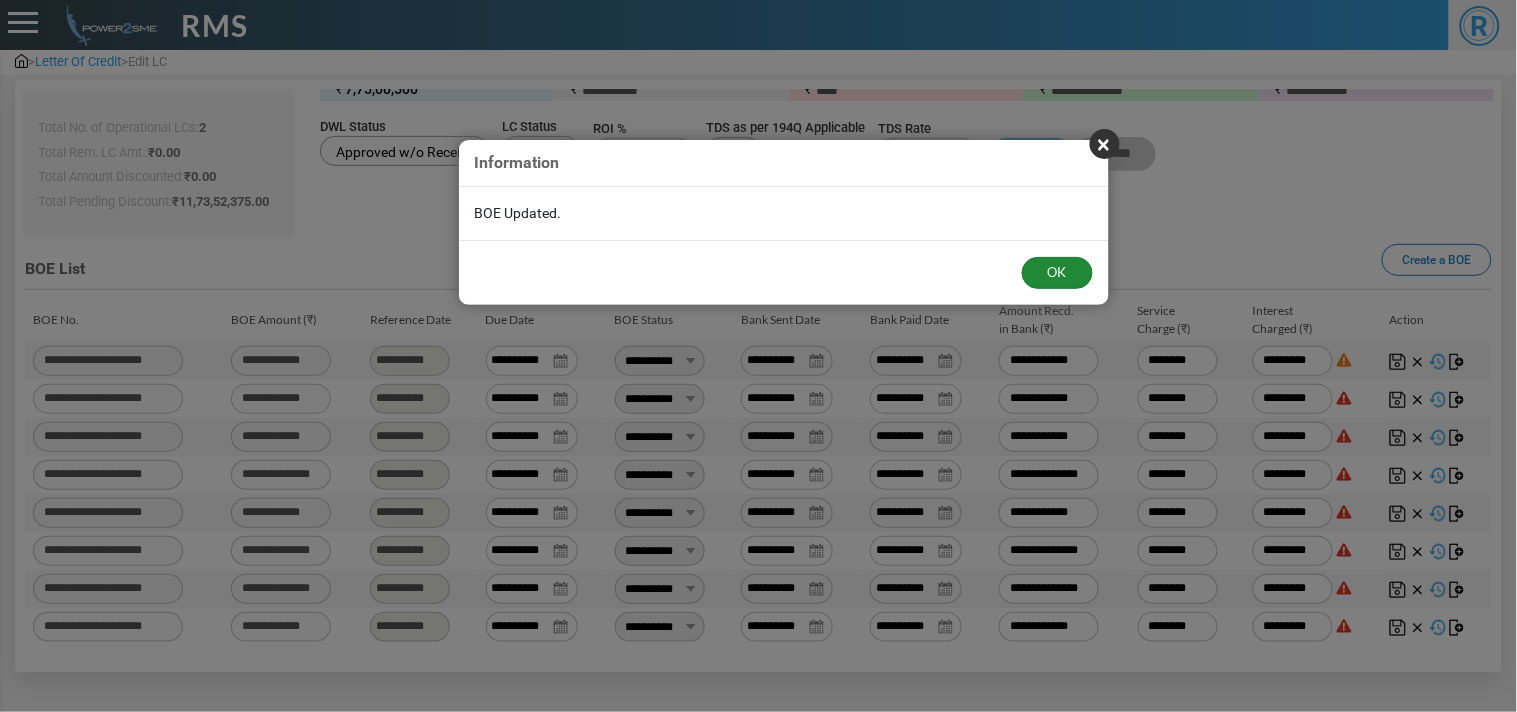 click on "OK" at bounding box center [1057, 273] 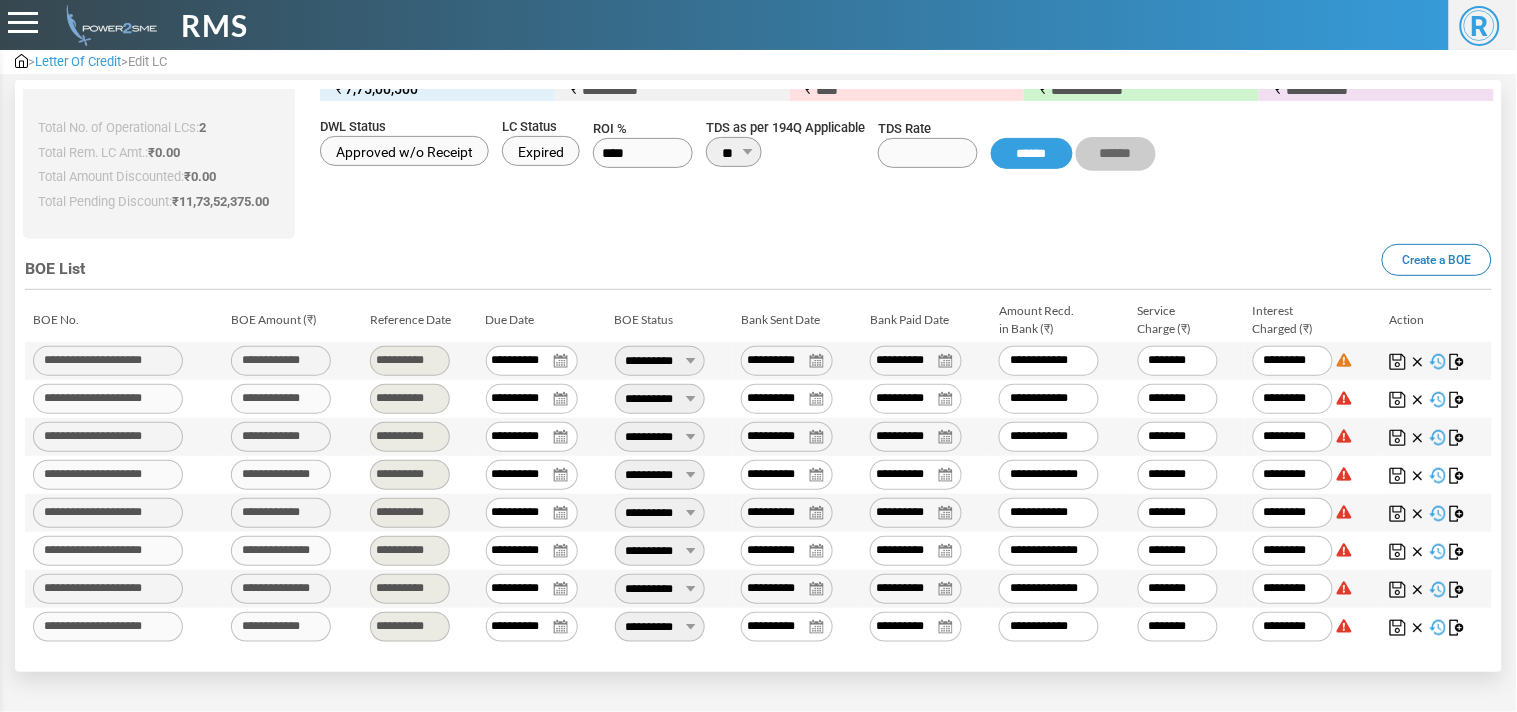 scroll, scrollTop: 0, scrollLeft: 0, axis: both 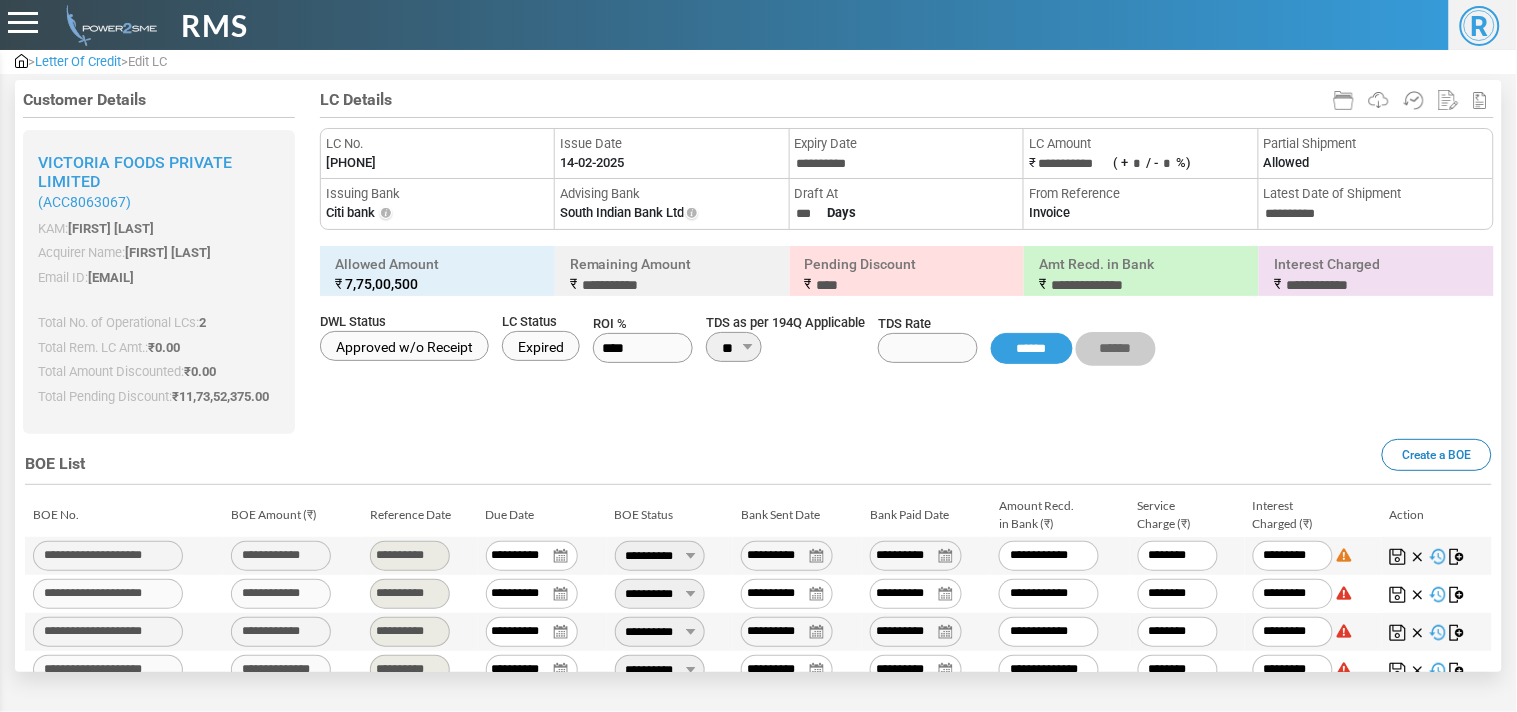 click on "Letter
Of Credit" at bounding box center (78, 61) 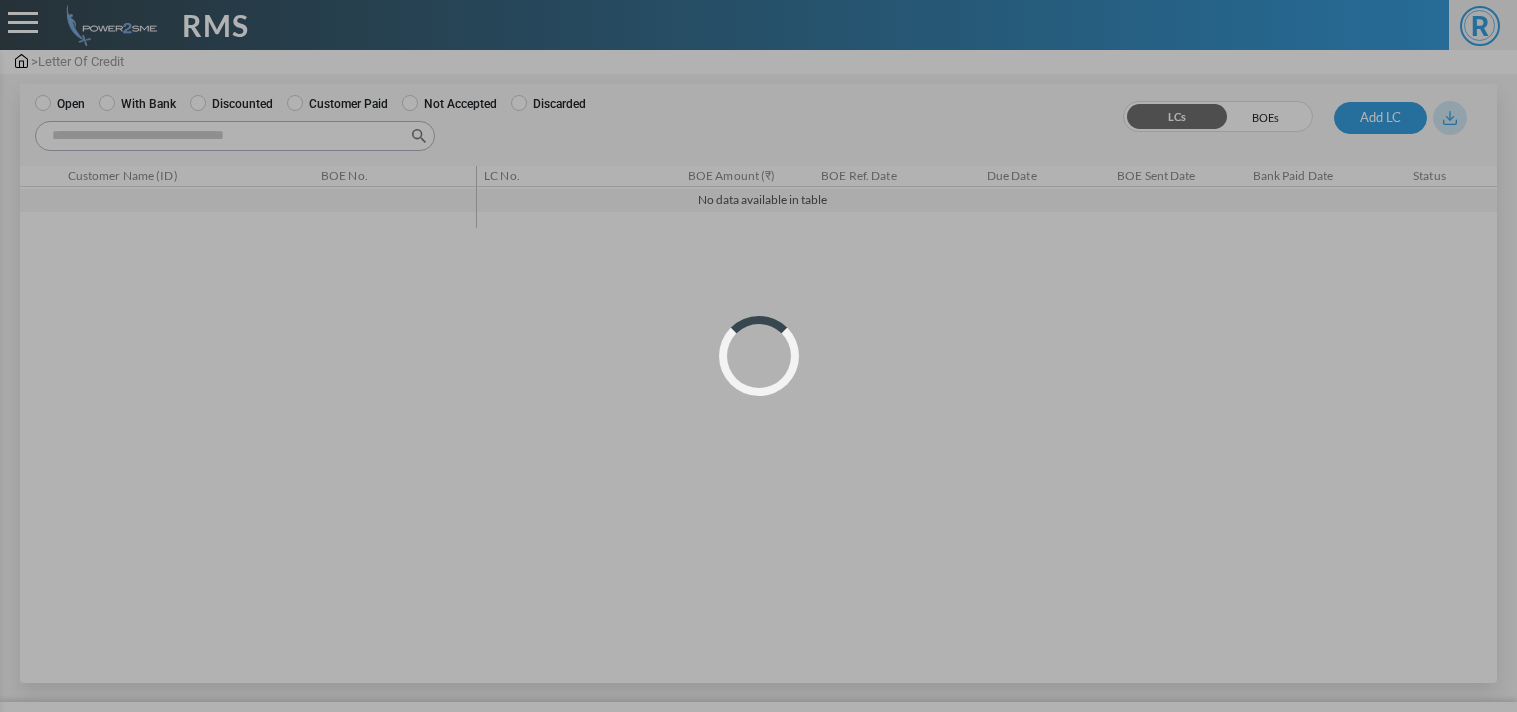 scroll, scrollTop: 0, scrollLeft: 0, axis: both 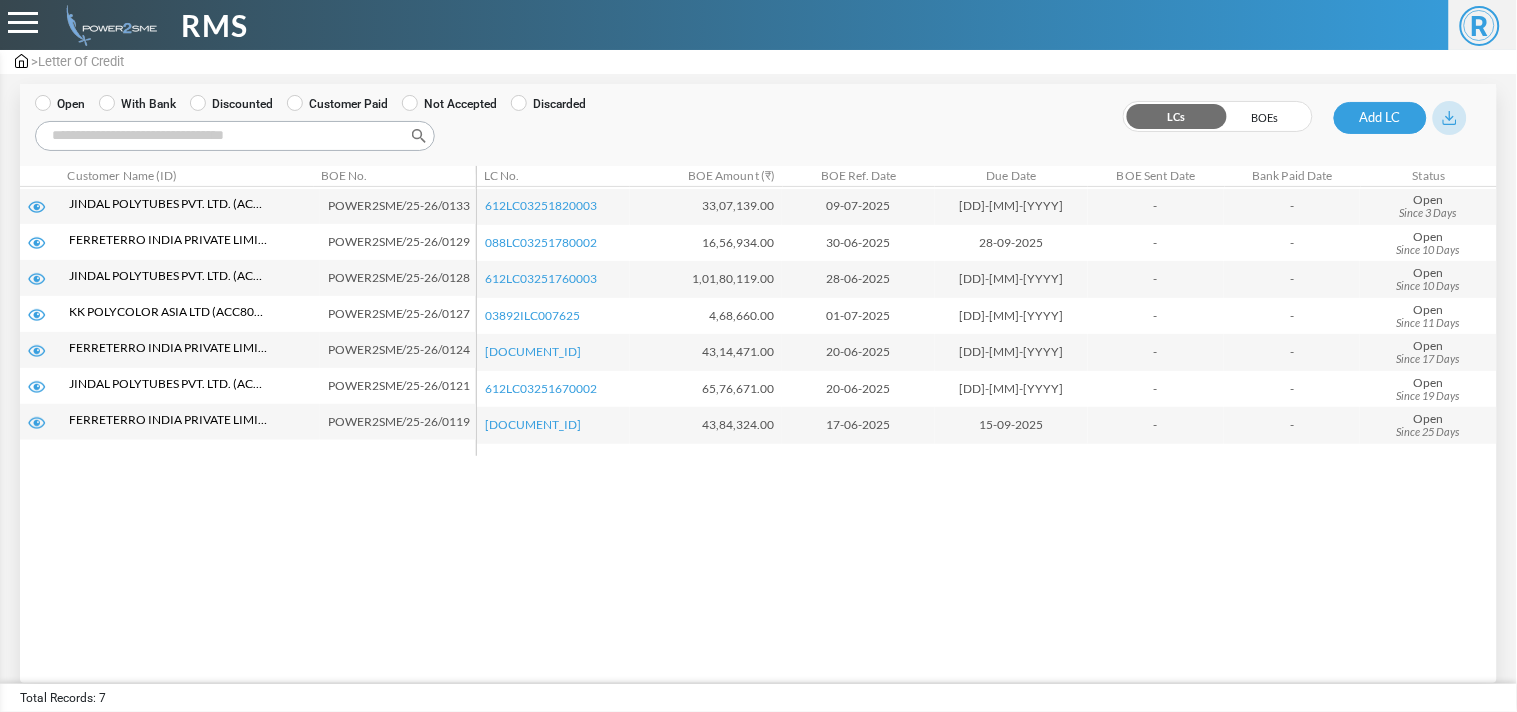 click on "With Bank" at bounding box center [137, 104] 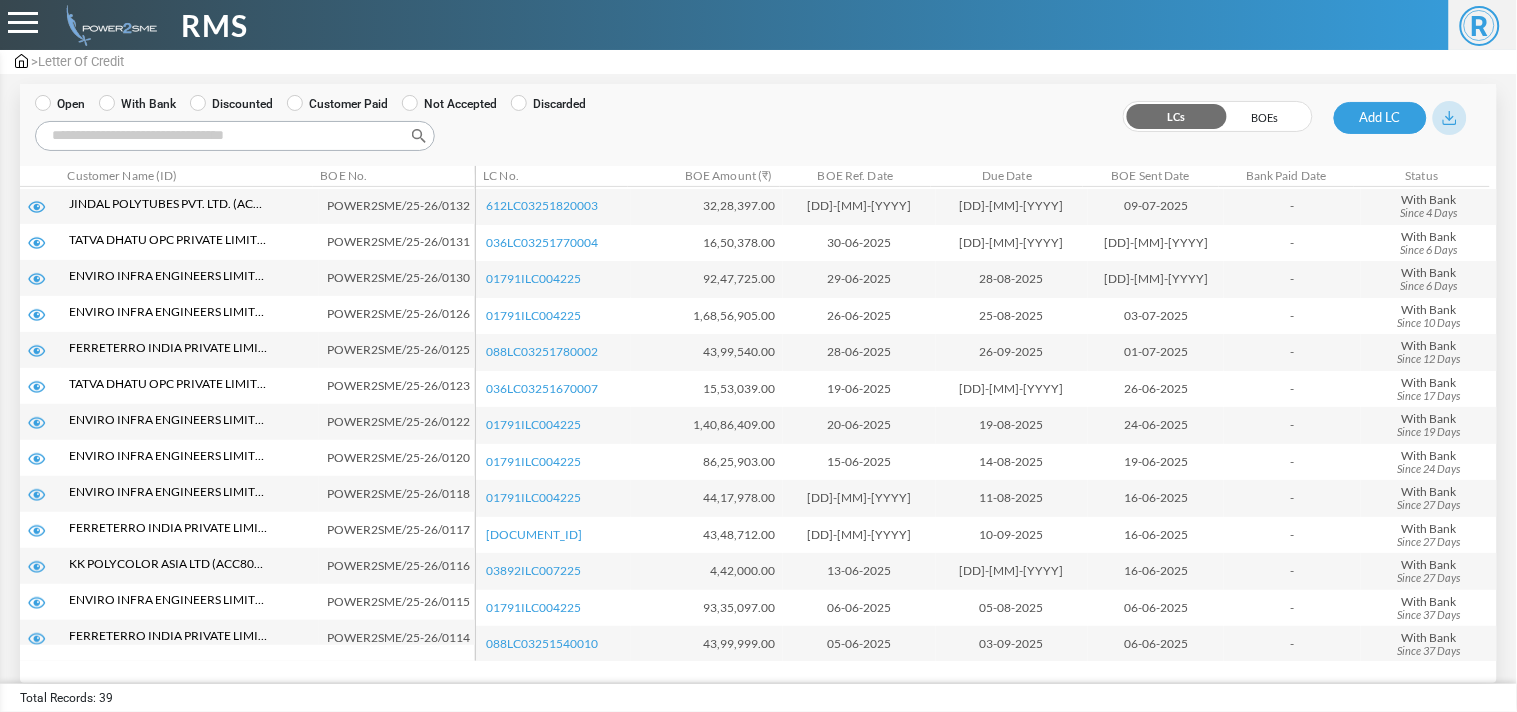 scroll, scrollTop: 686, scrollLeft: 0, axis: vertical 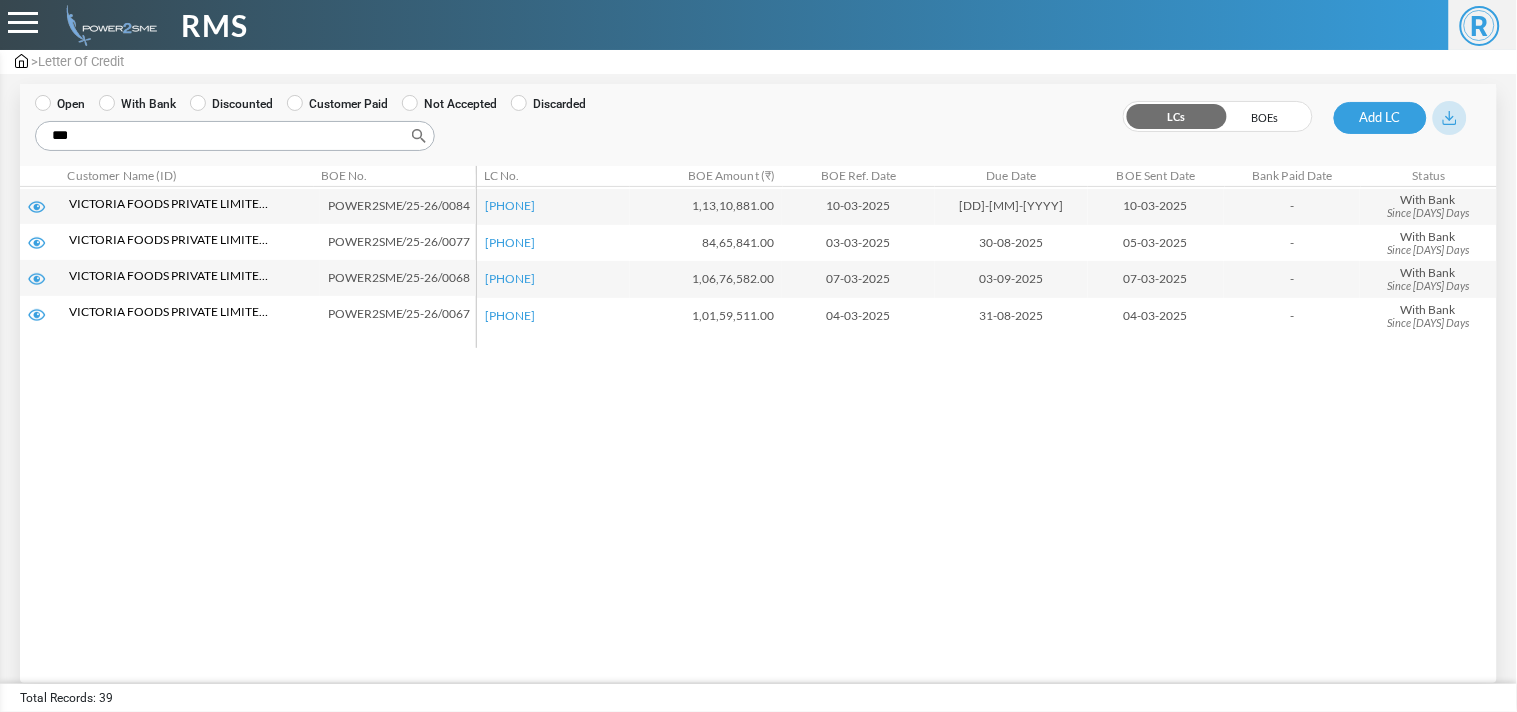 type on "***" 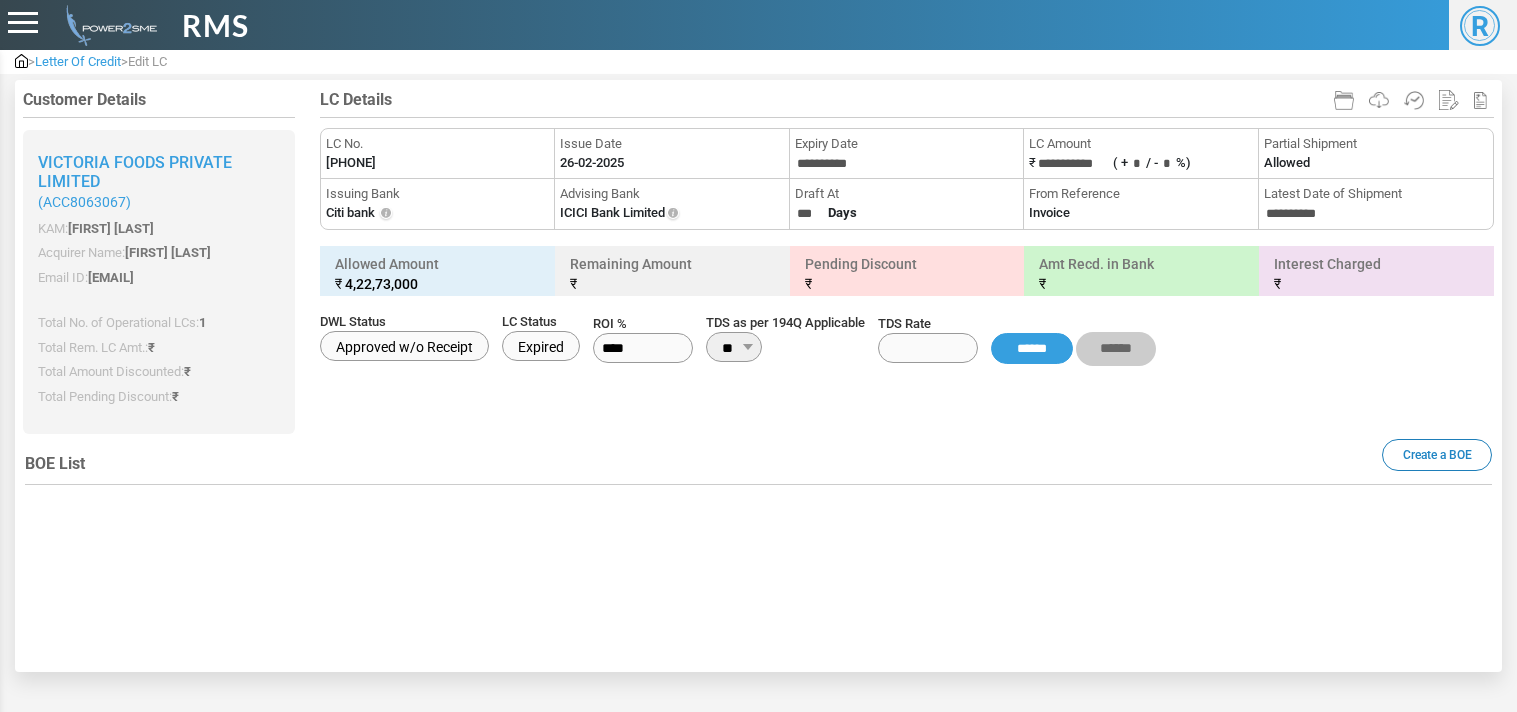scroll, scrollTop: 0, scrollLeft: 0, axis: both 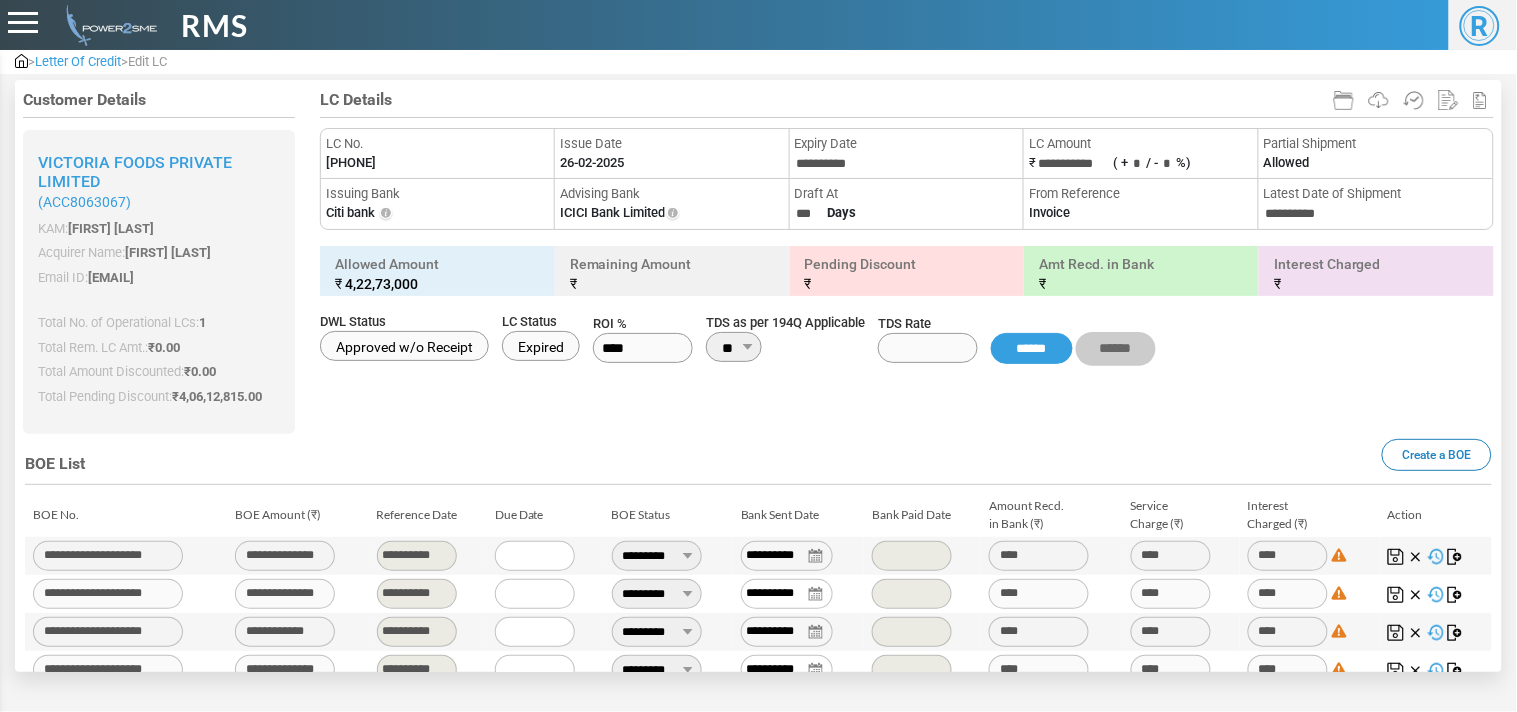type on "**********" 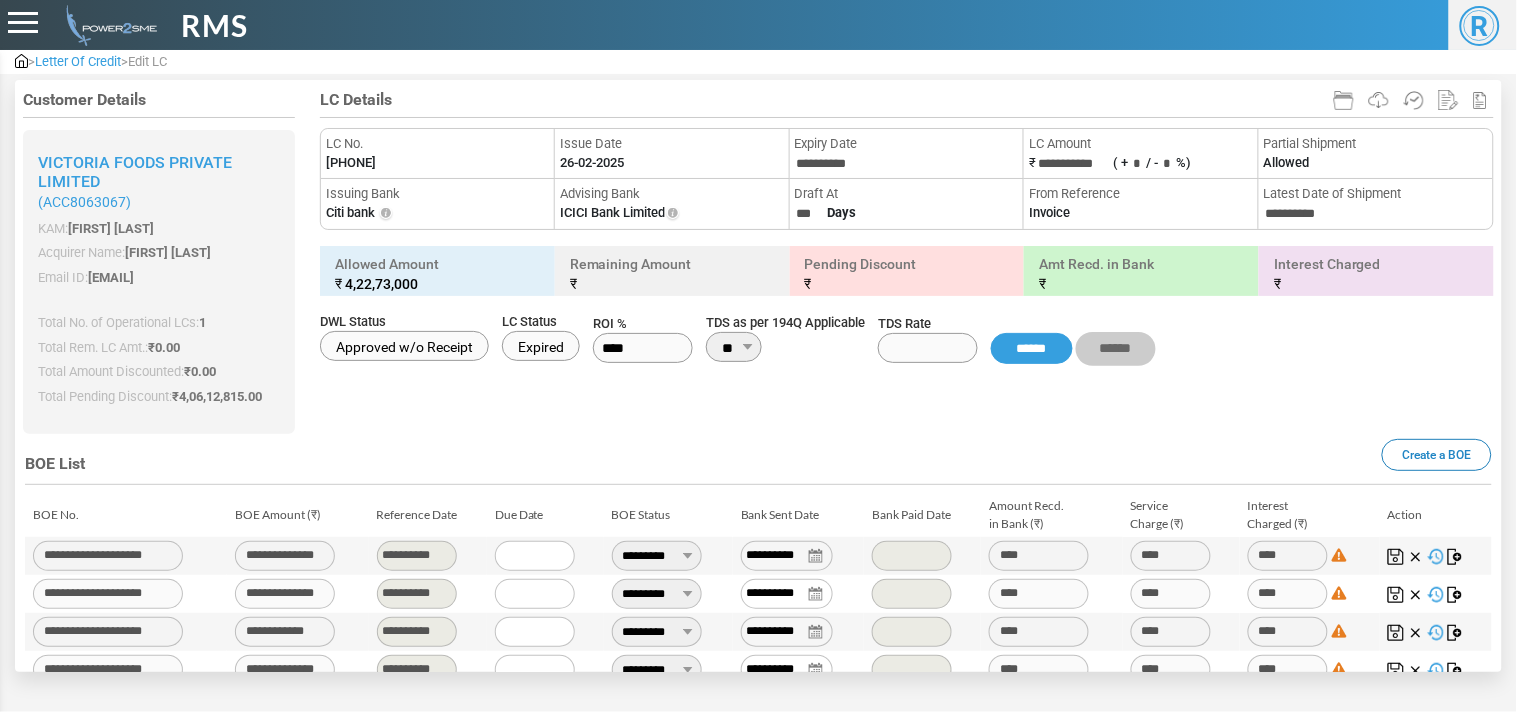 type on "**********" 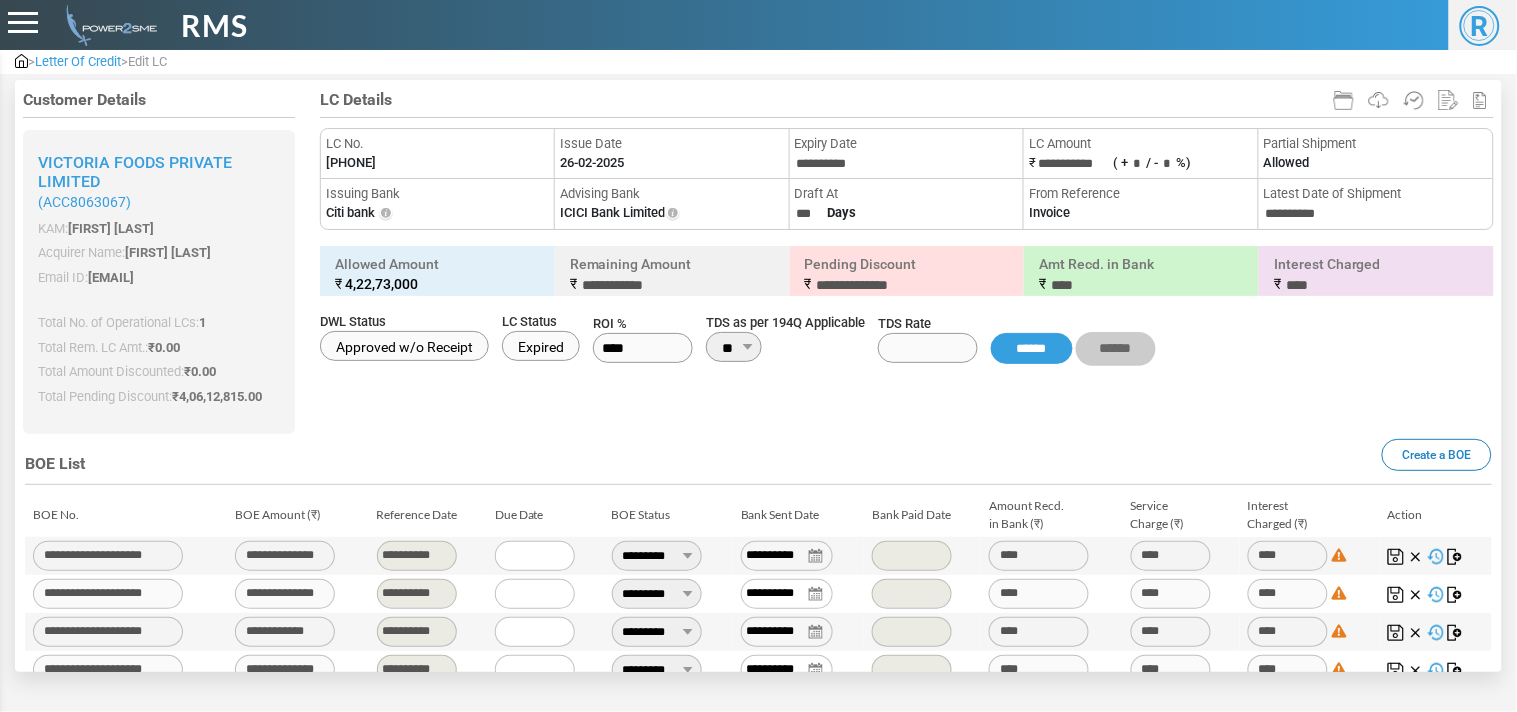 scroll, scrollTop: 42, scrollLeft: 0, axis: vertical 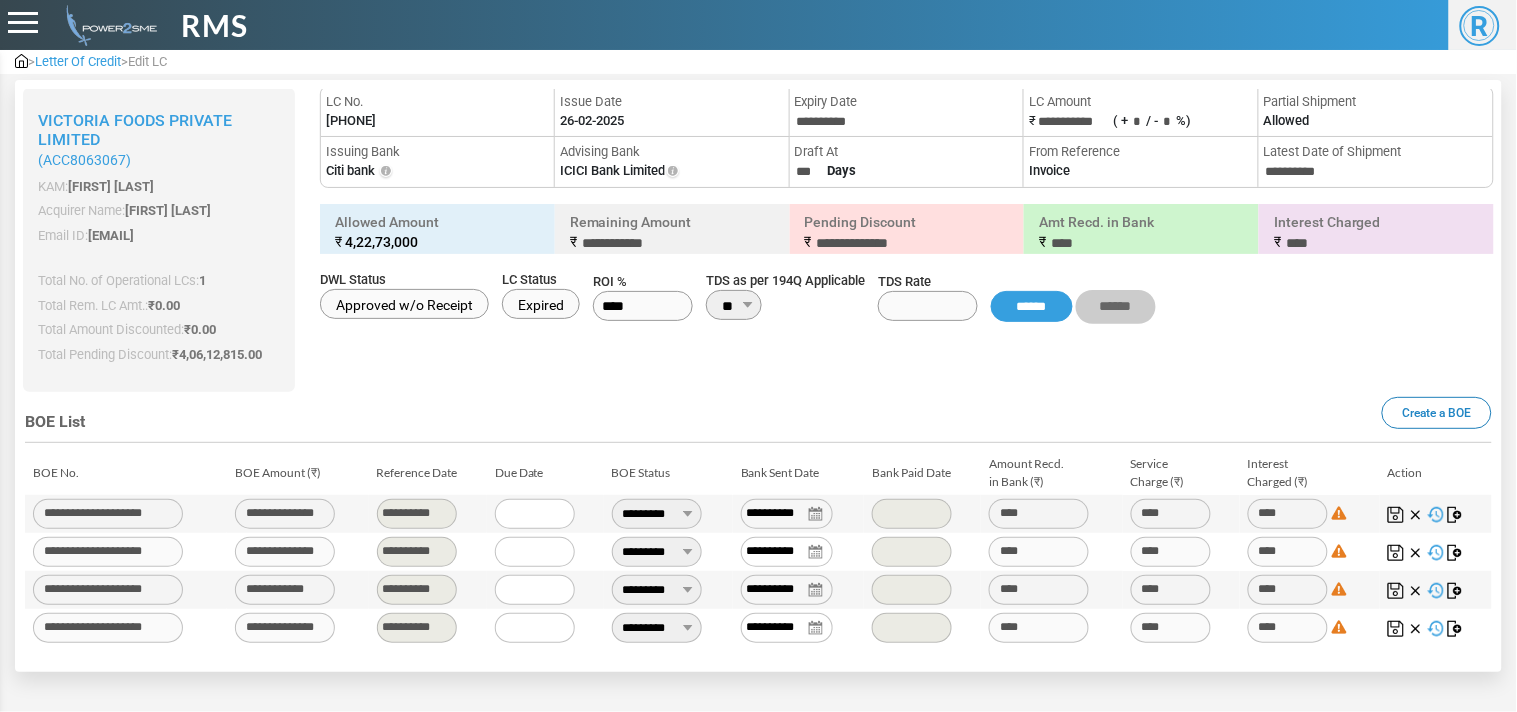 click on "[PHONE]" at bounding box center (351, 121) 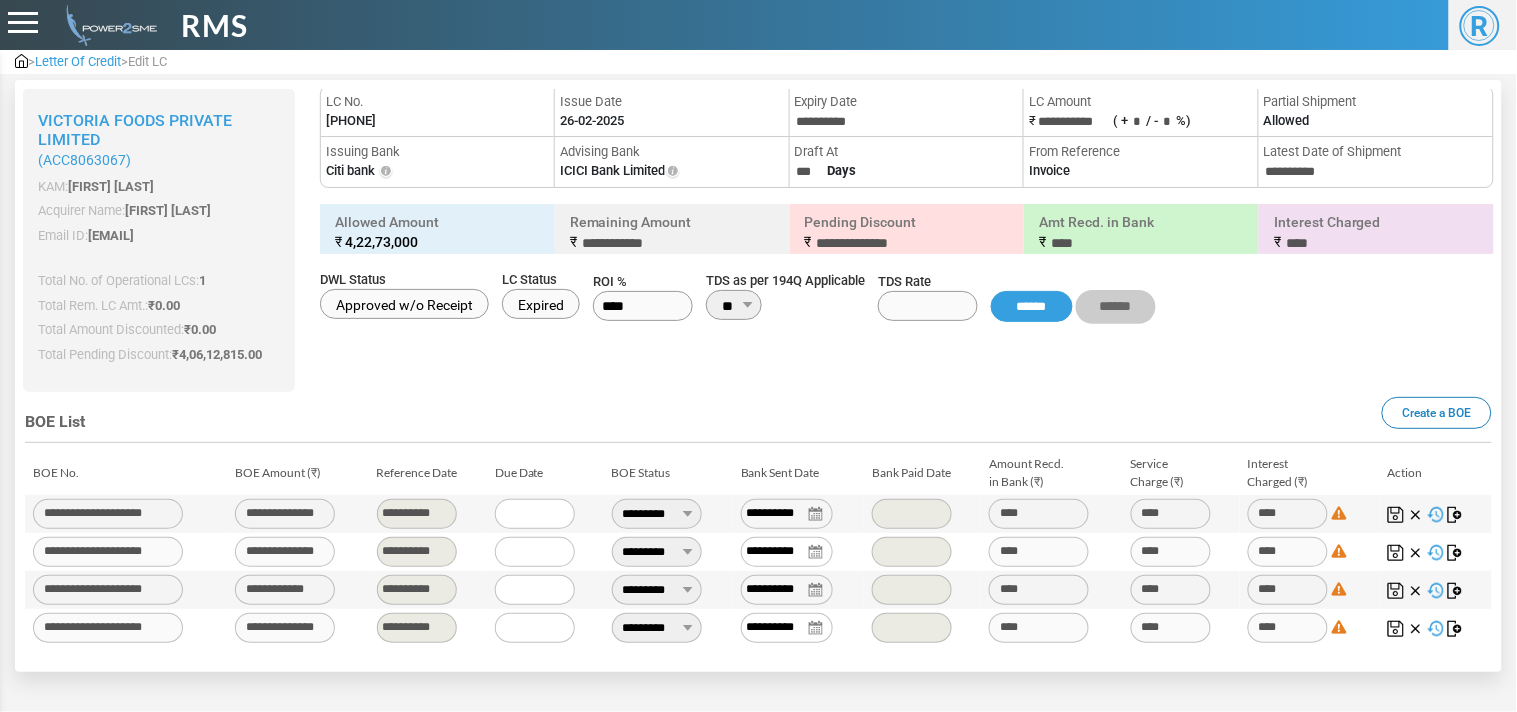 click on "**********" at bounding box center (657, 514) 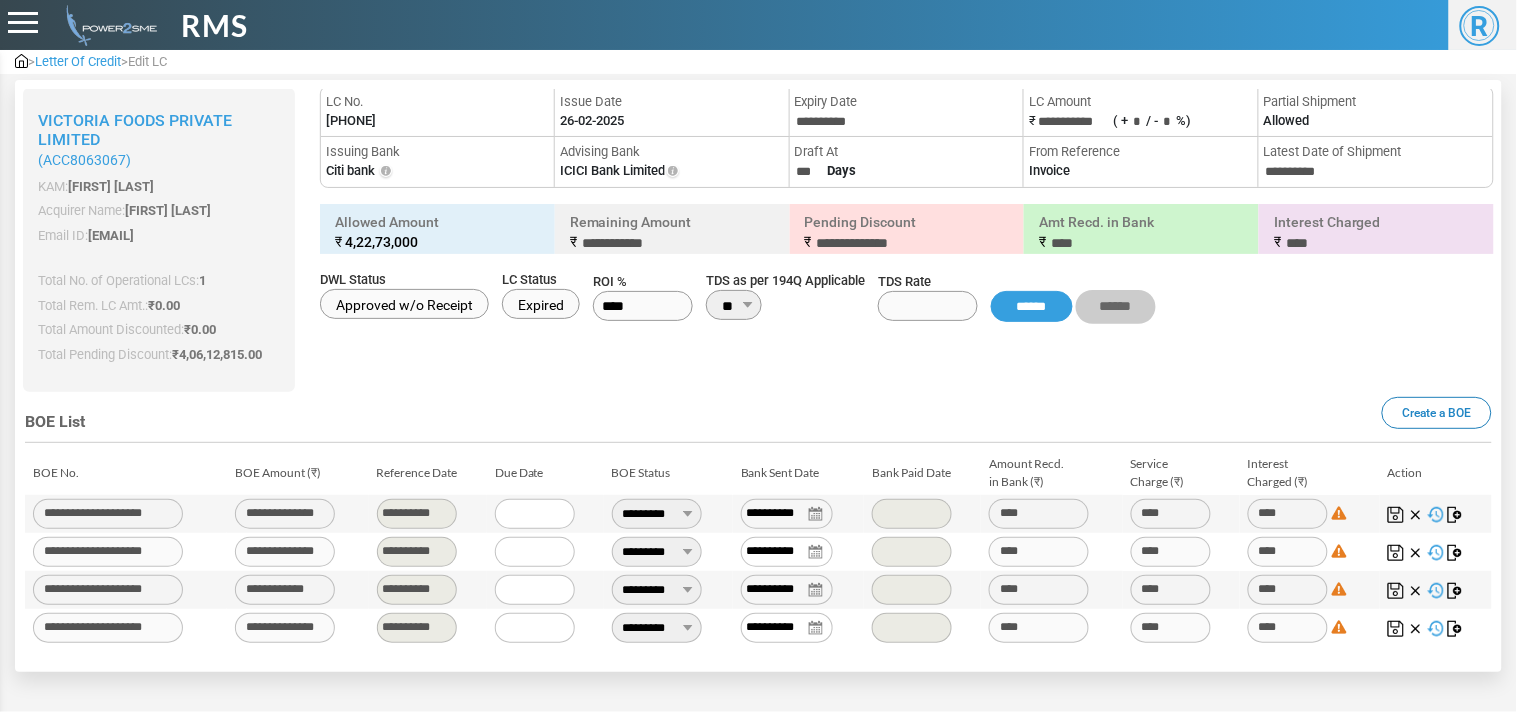 type on "**********" 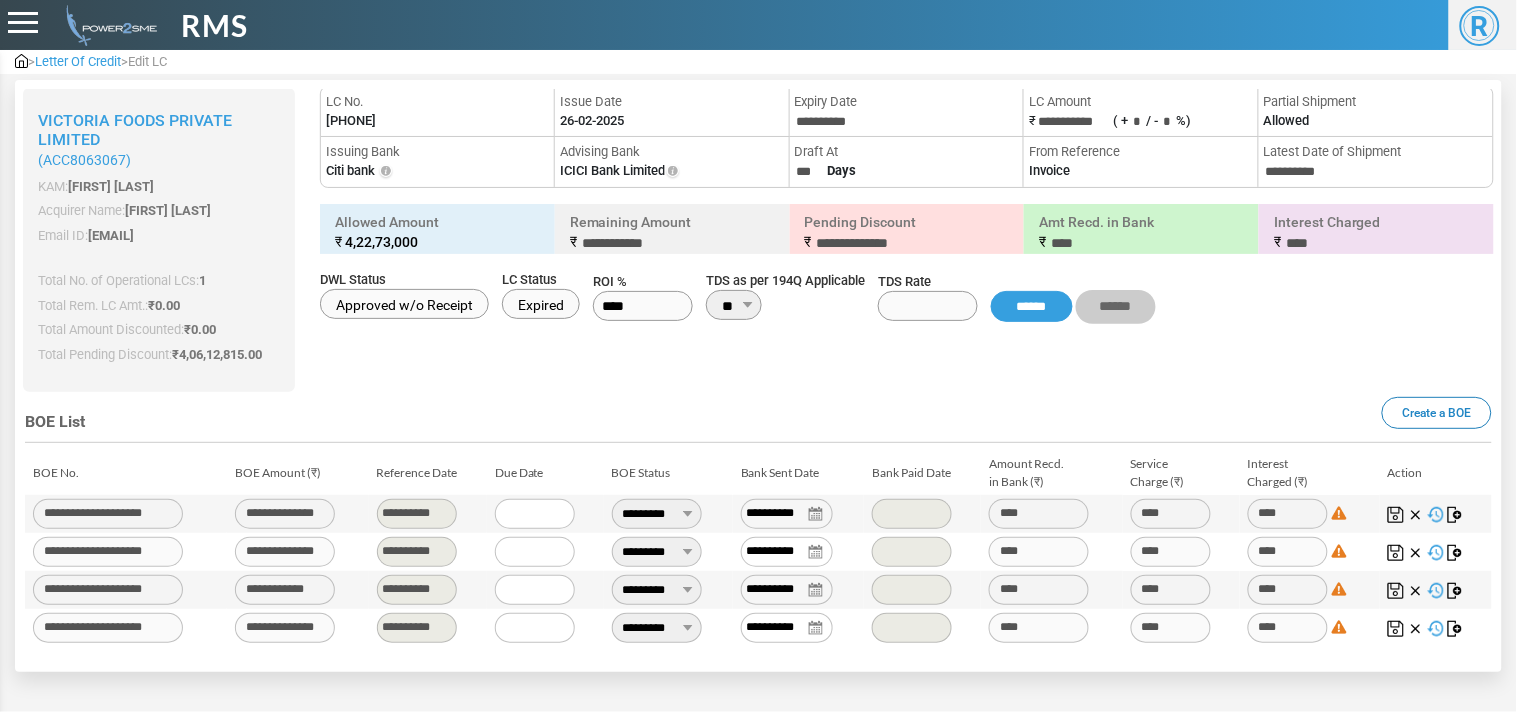 type on "******" 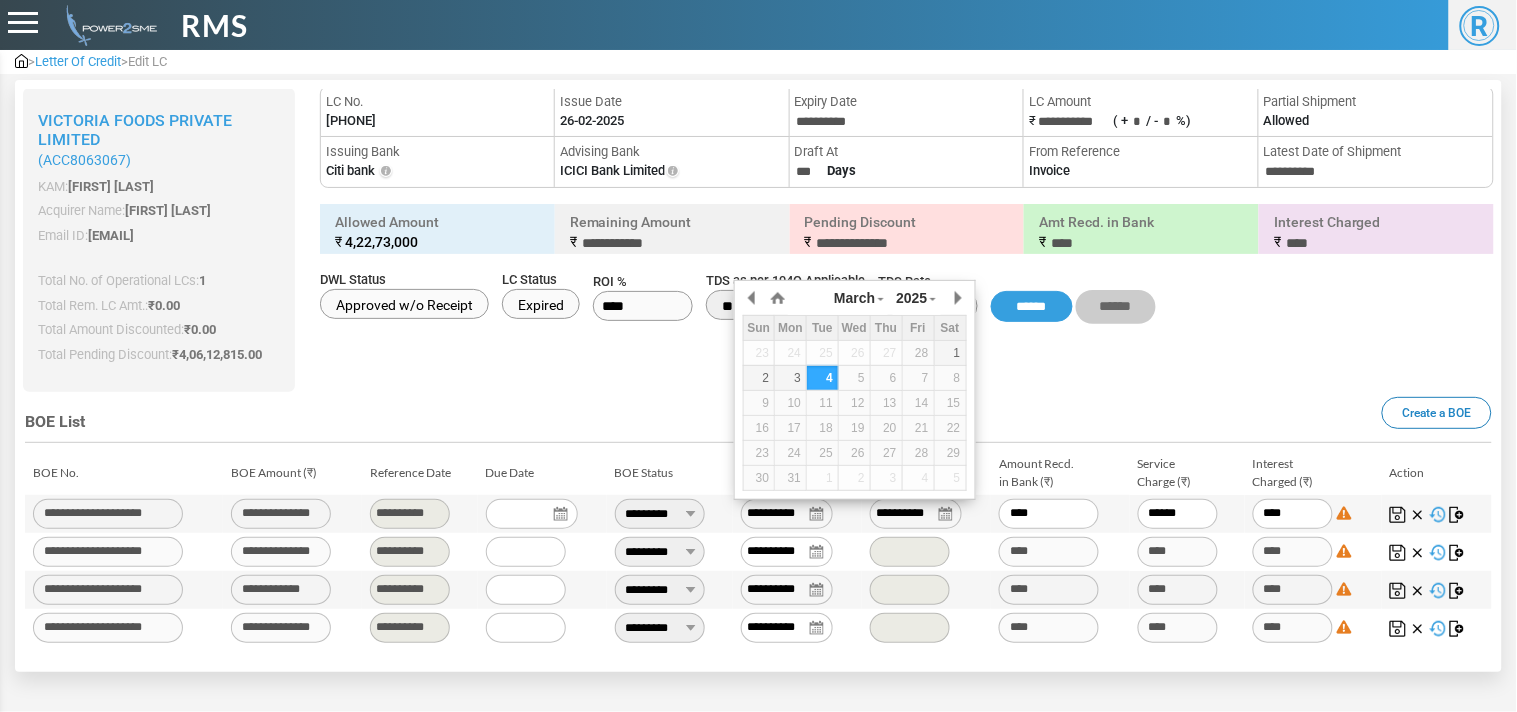 click on "**********" at bounding box center (787, 514) 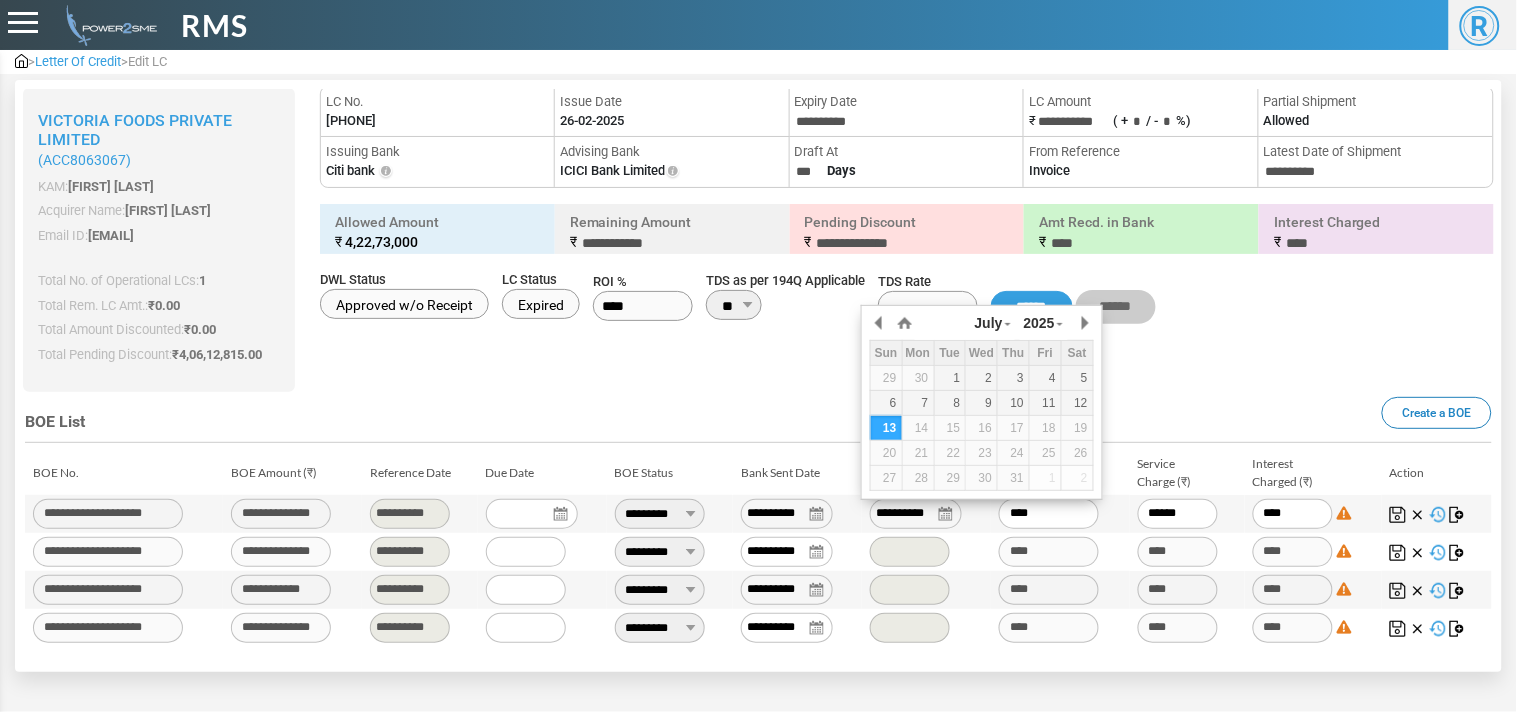 click on "**********" at bounding box center (916, 514) 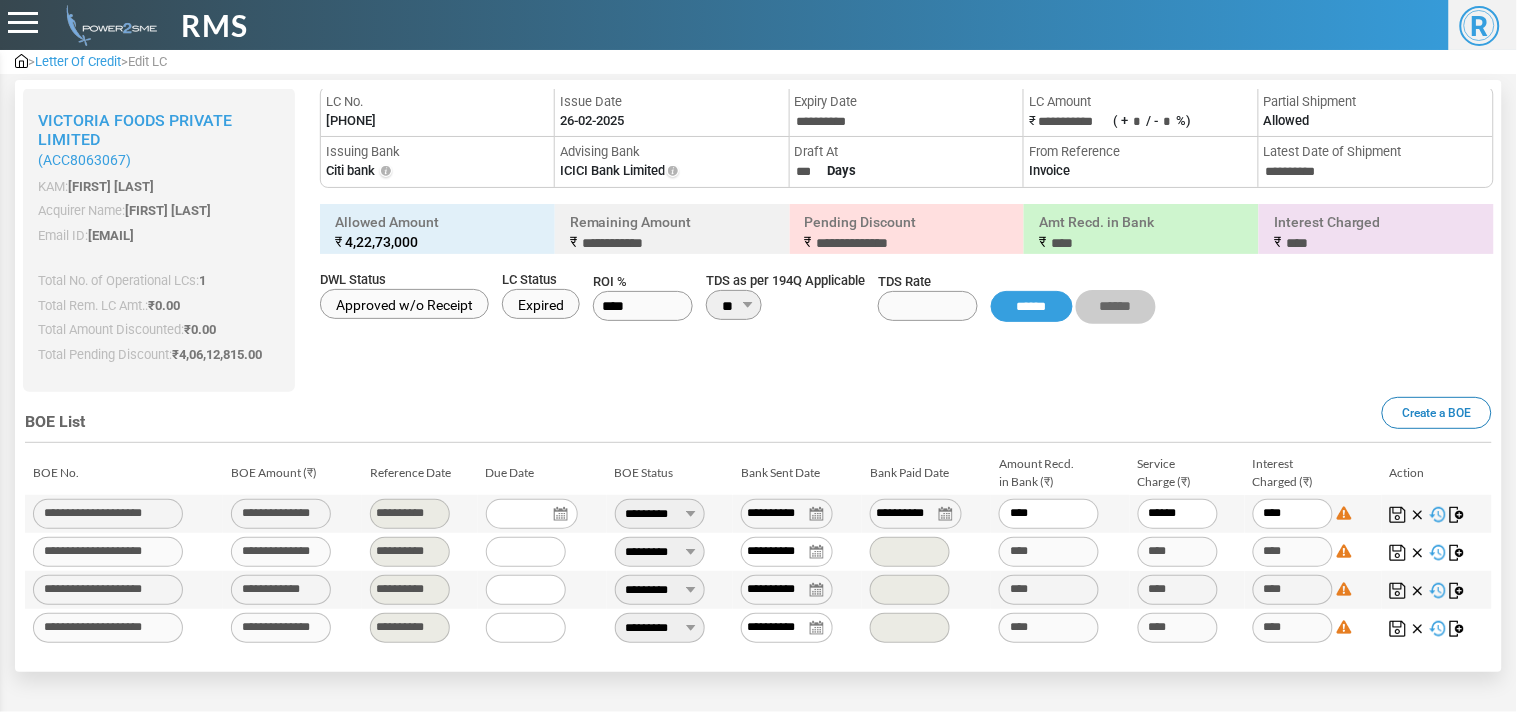 click on "**********" at bounding box center (916, 514) 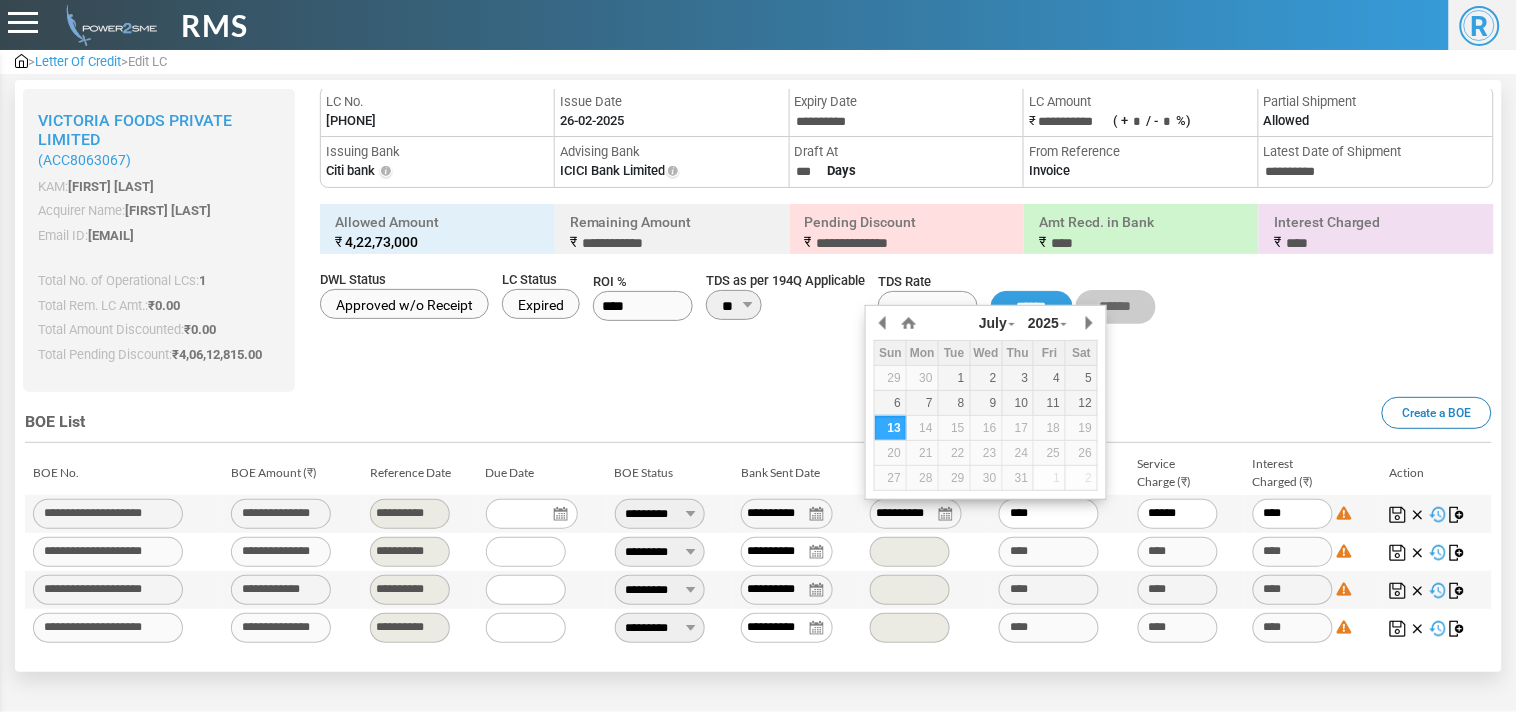 click on "**********" at bounding box center [916, 514] 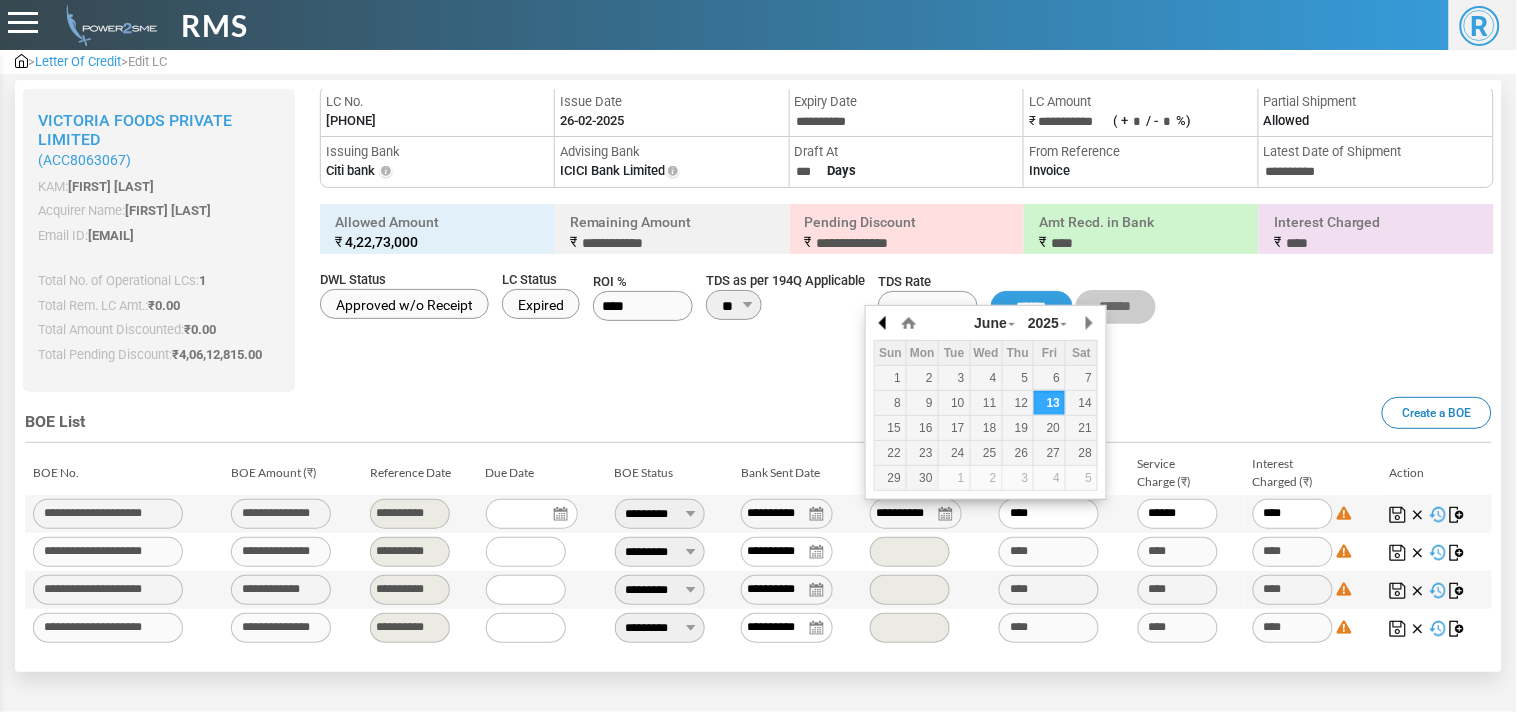 click at bounding box center [884, 323] 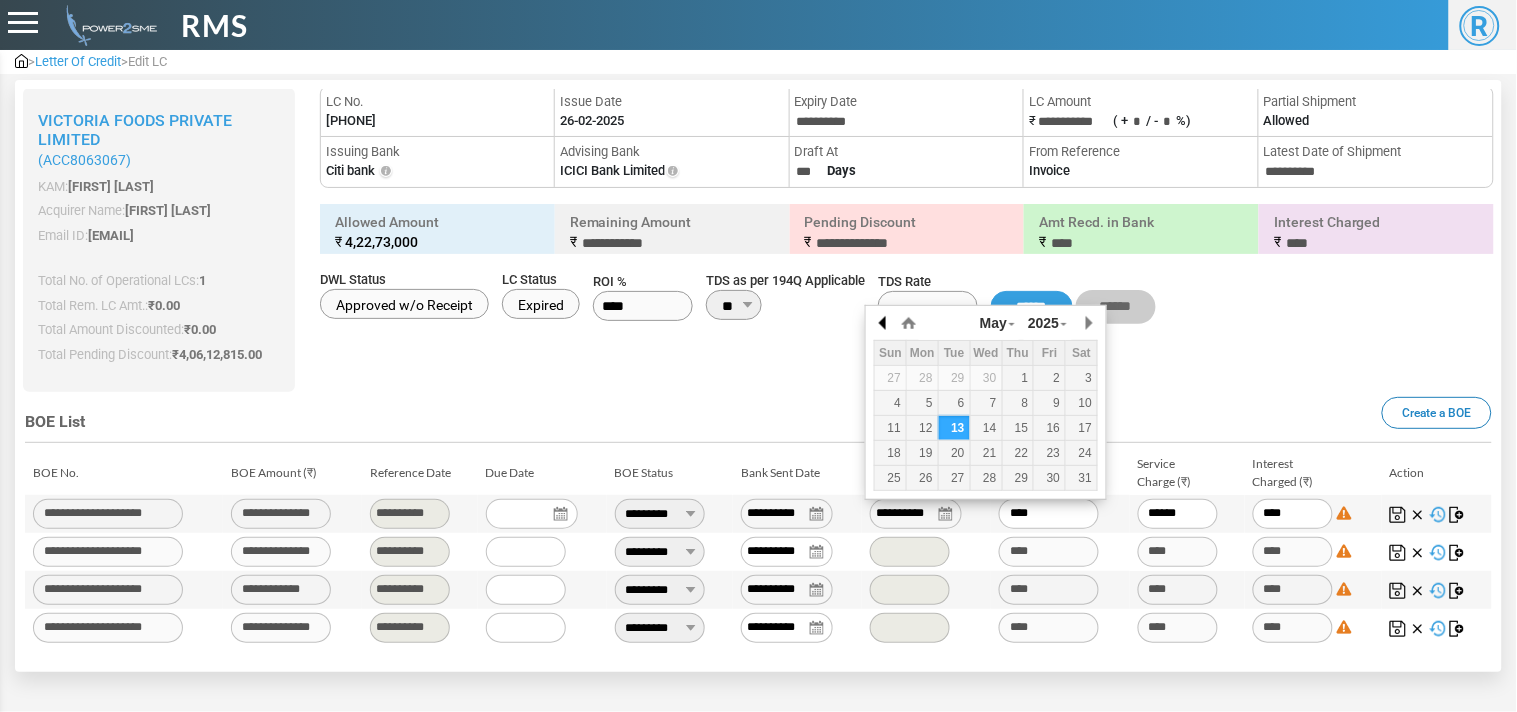 click at bounding box center (884, 323) 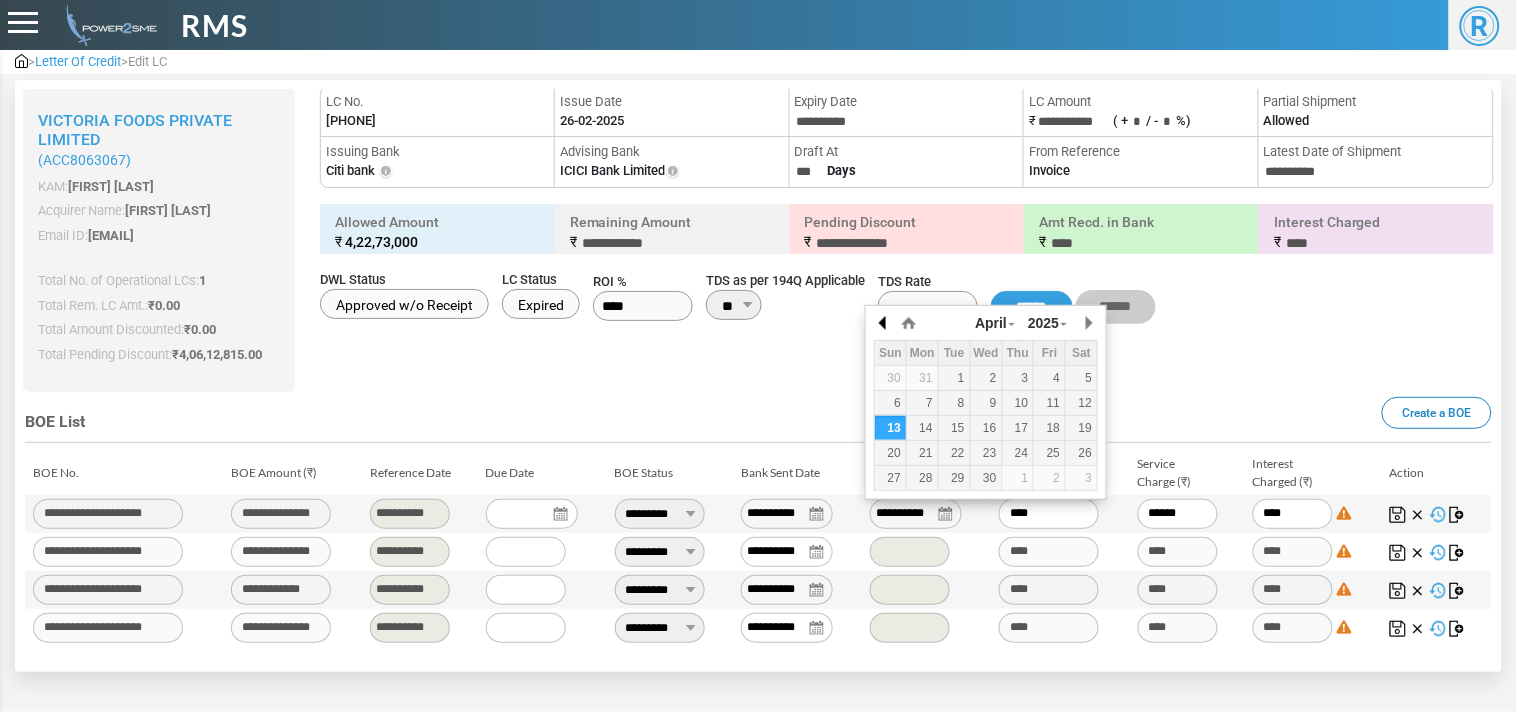 click at bounding box center [884, 323] 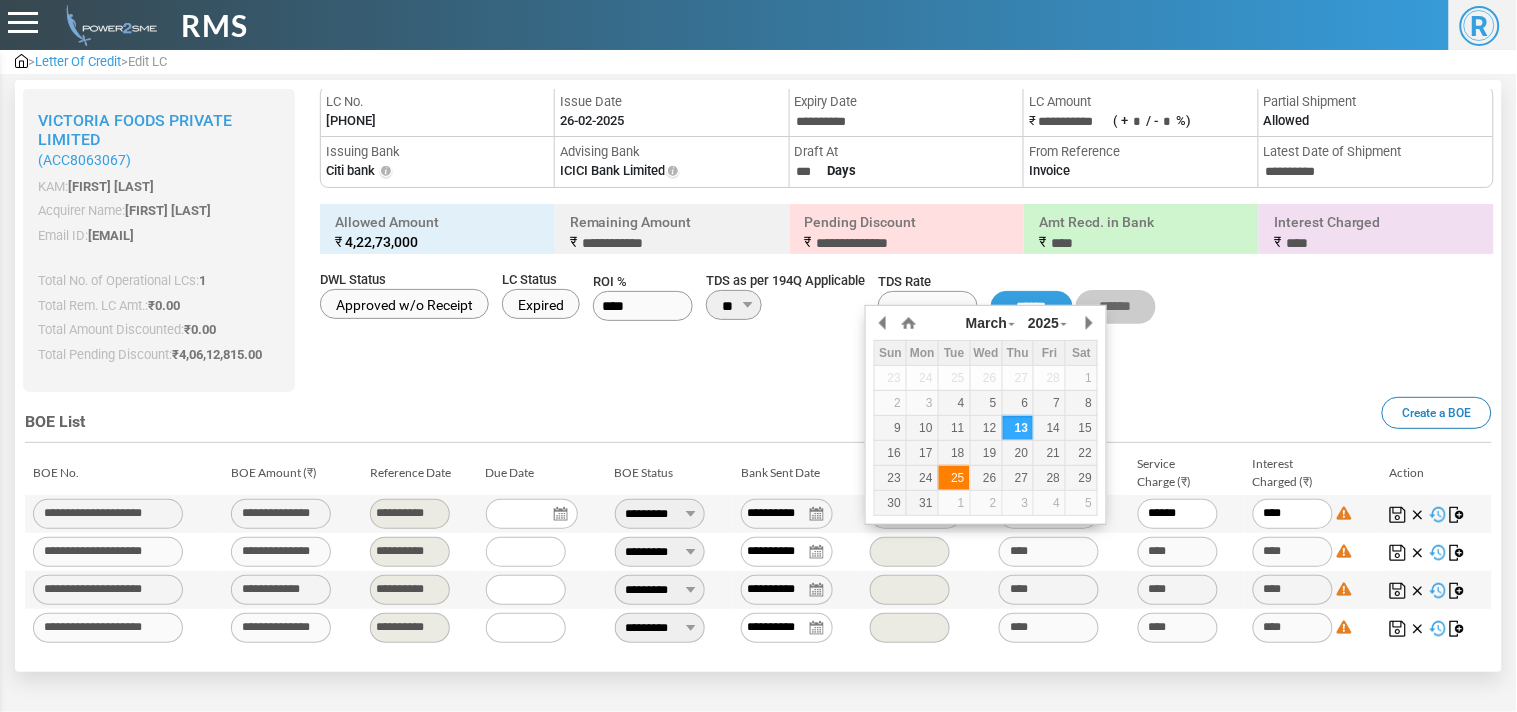 click on "25" at bounding box center (954, 478) 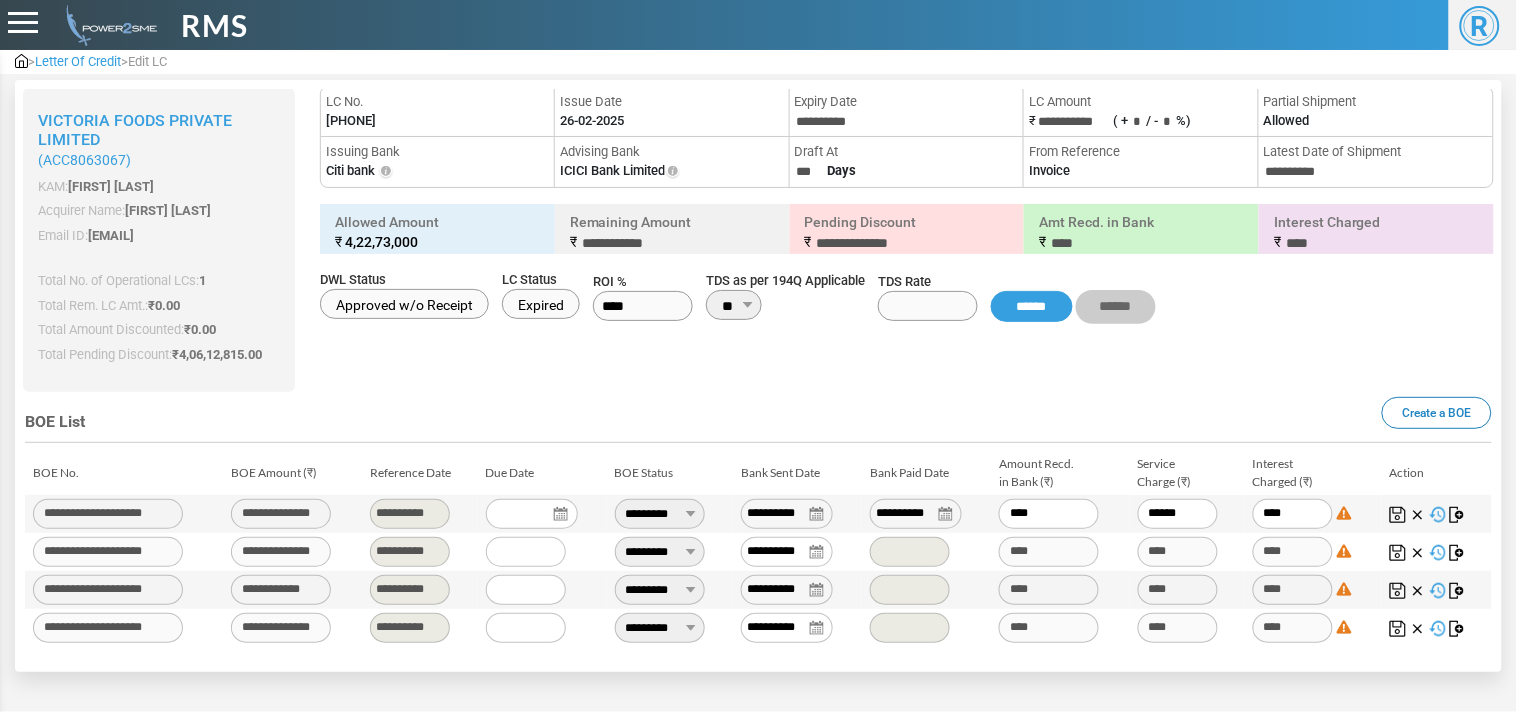 drag, startPoint x: 1048, startPoint y: 513, endPoint x: 917, endPoint y: 500, distance: 131.64346 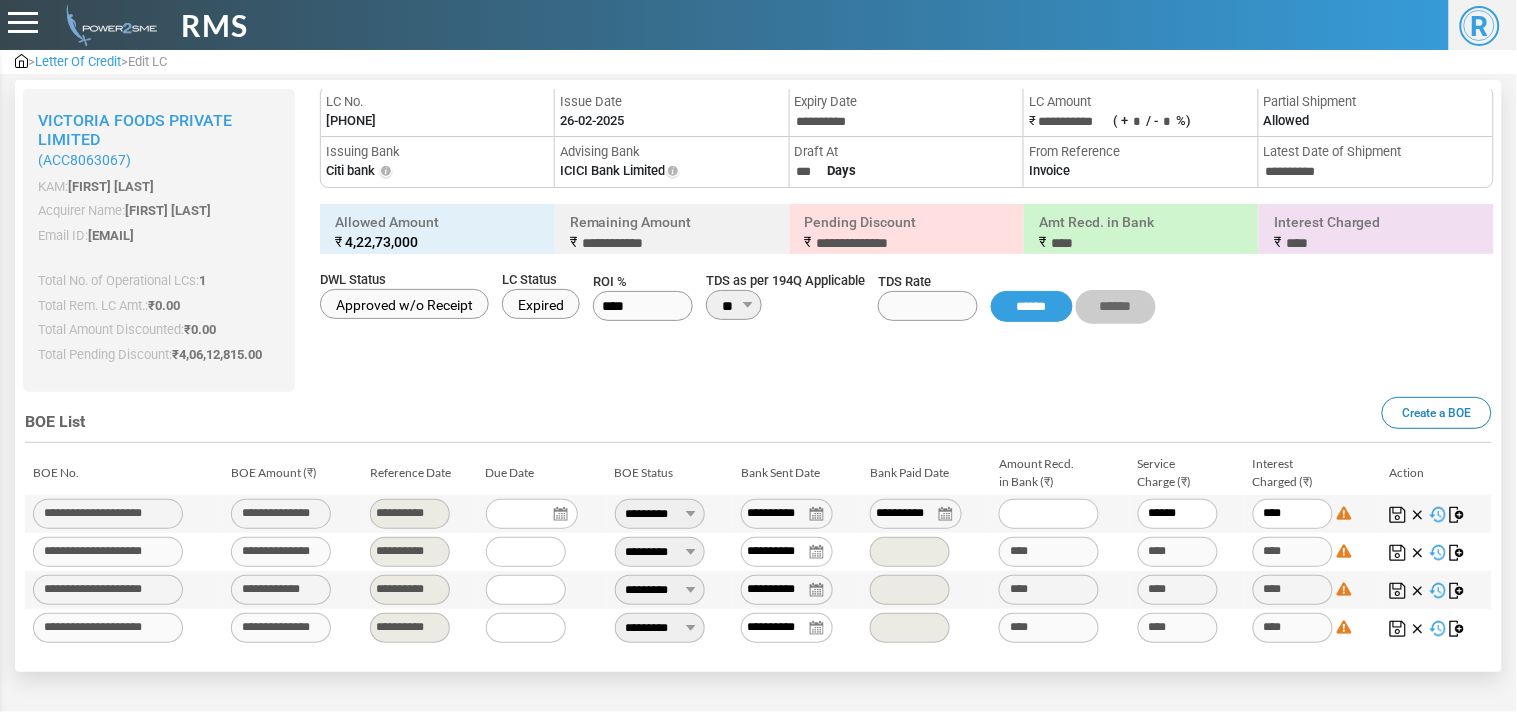 paste on "*******" 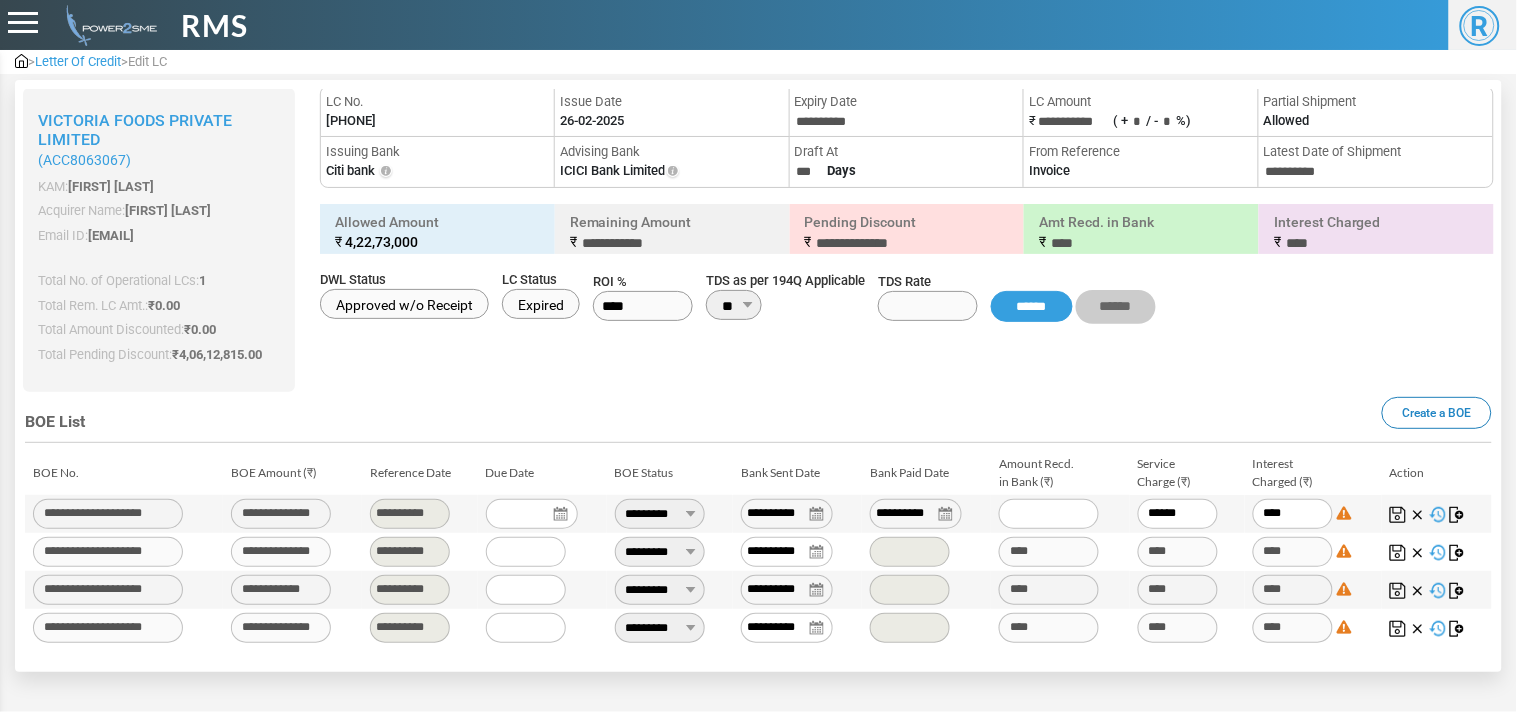 type on "*******" 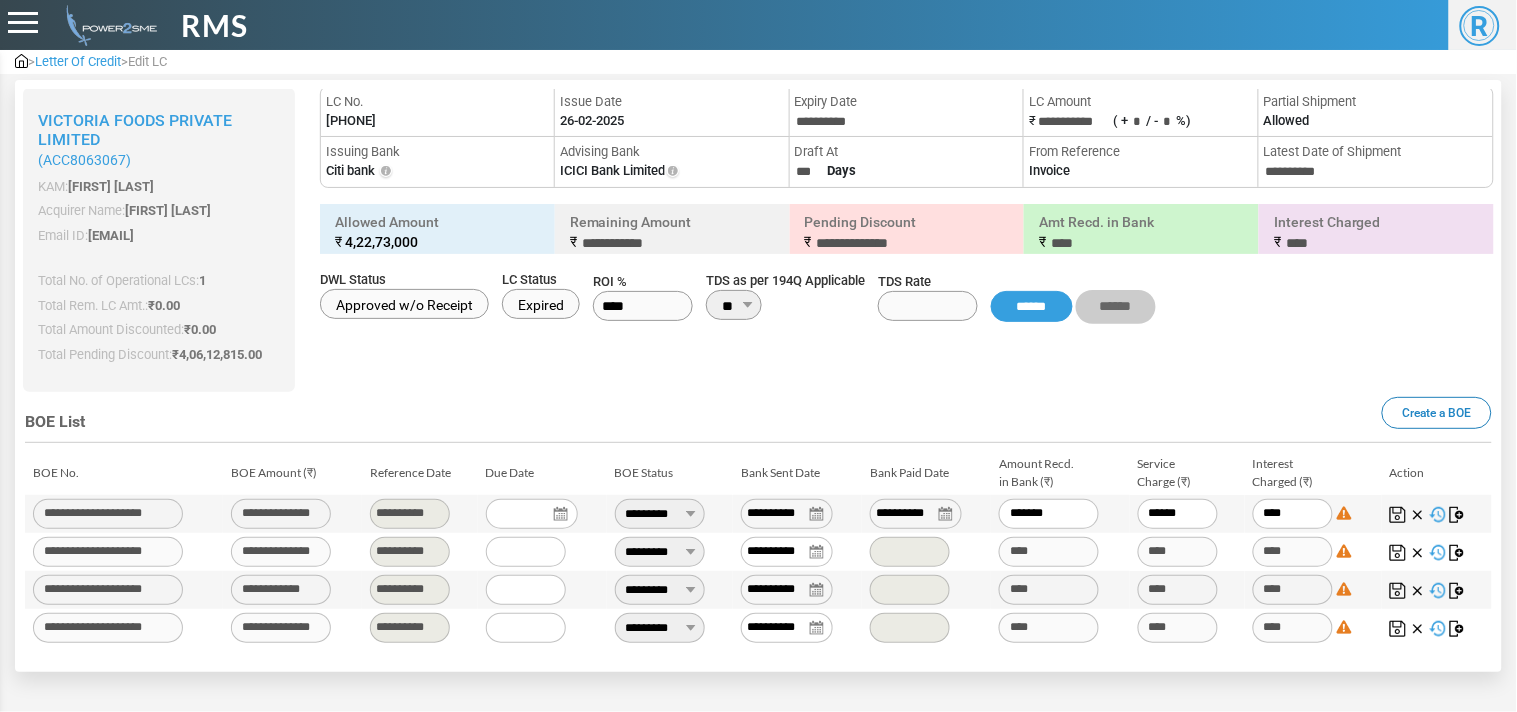 type on "******" 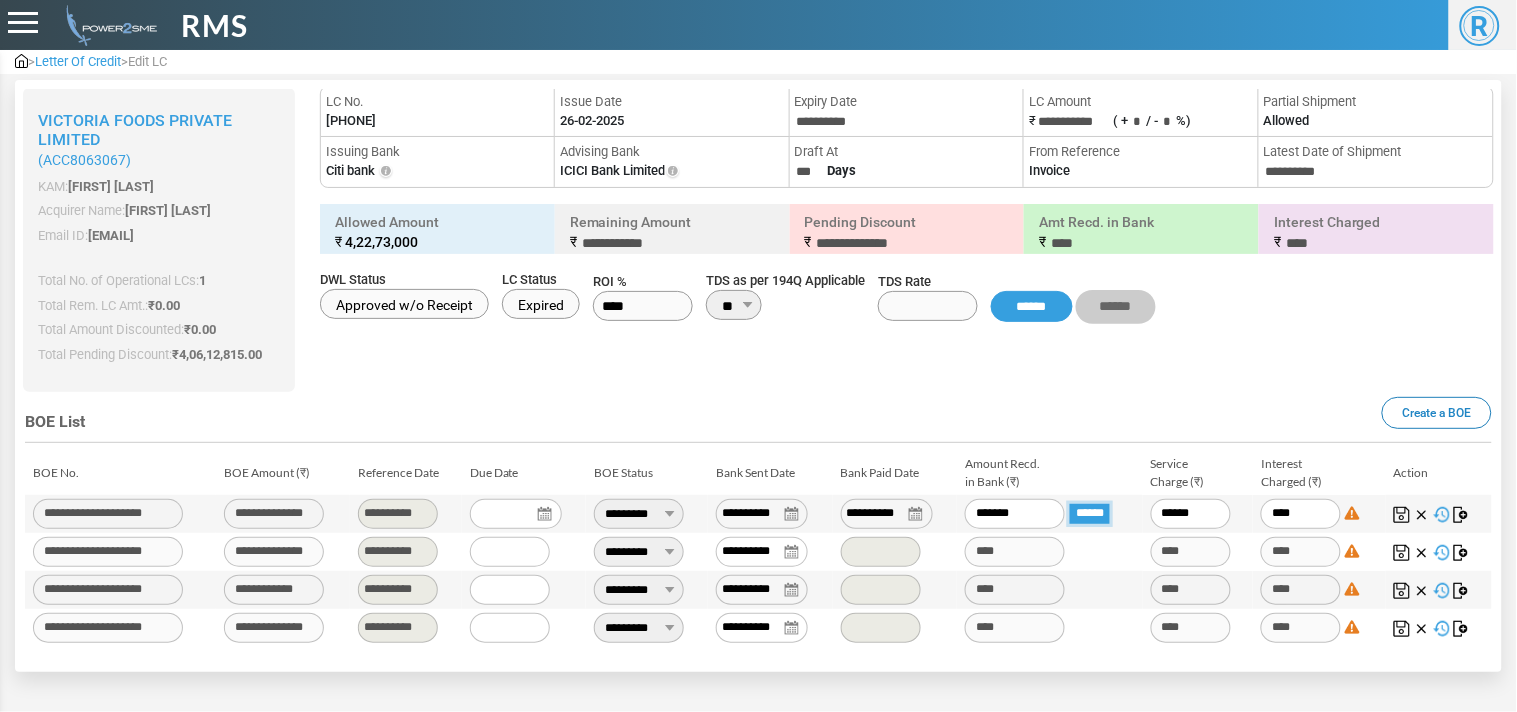 type on "**********" 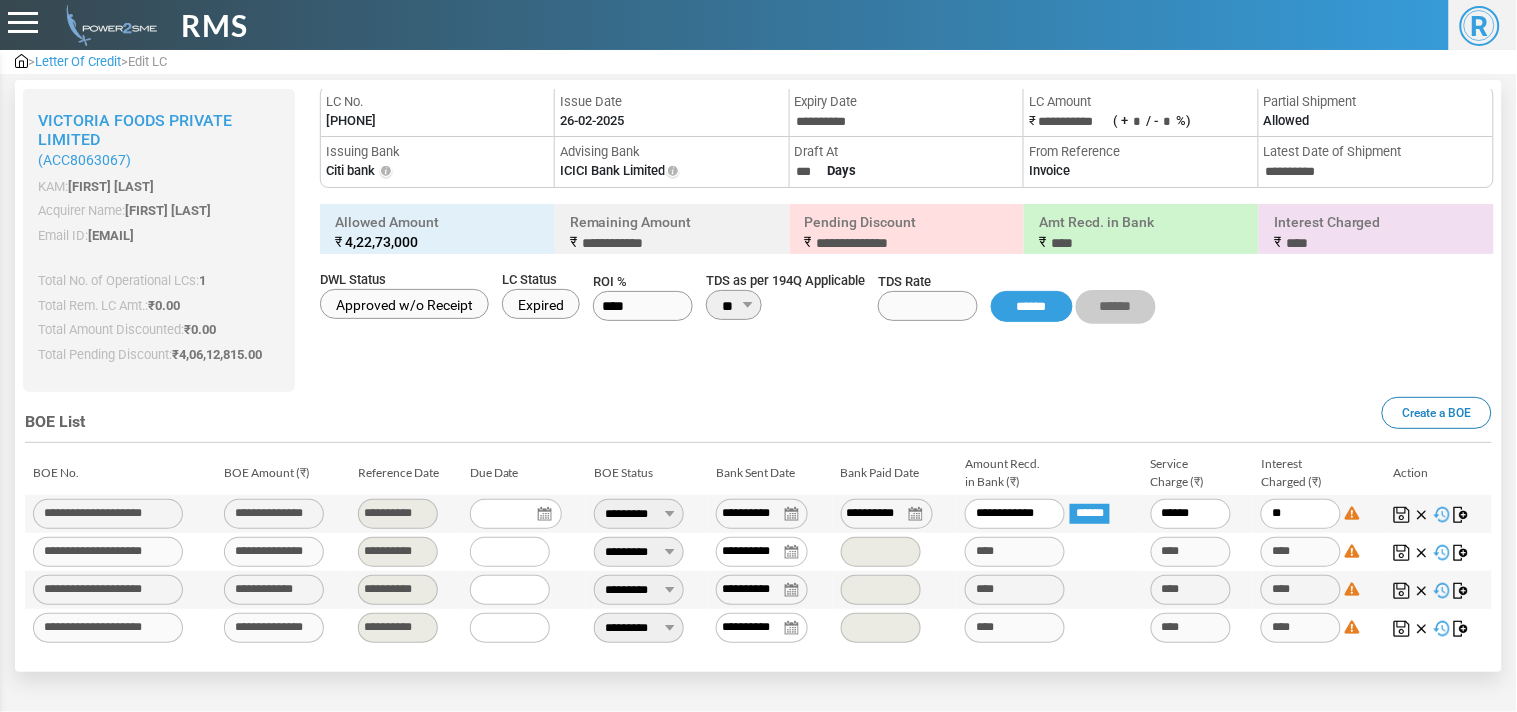 type on "*" 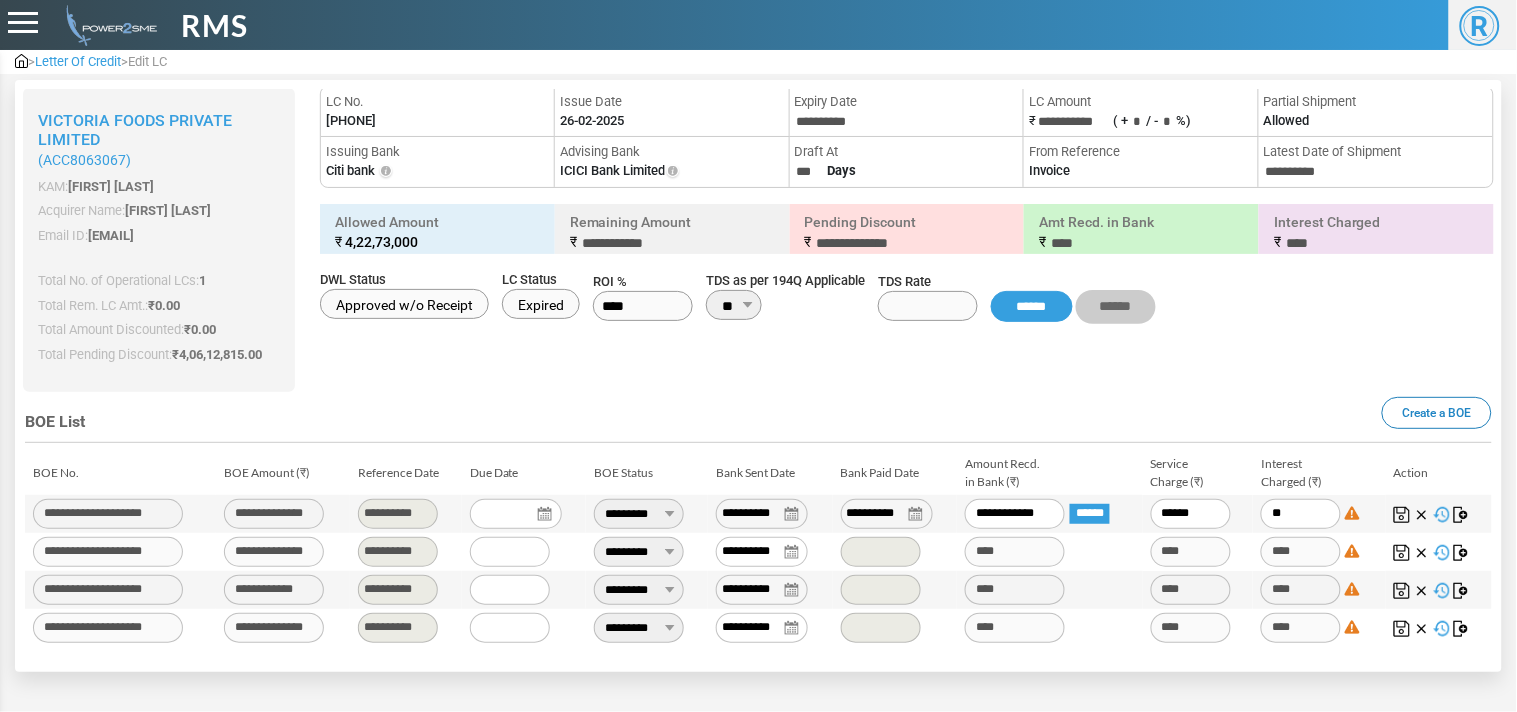 type on "*" 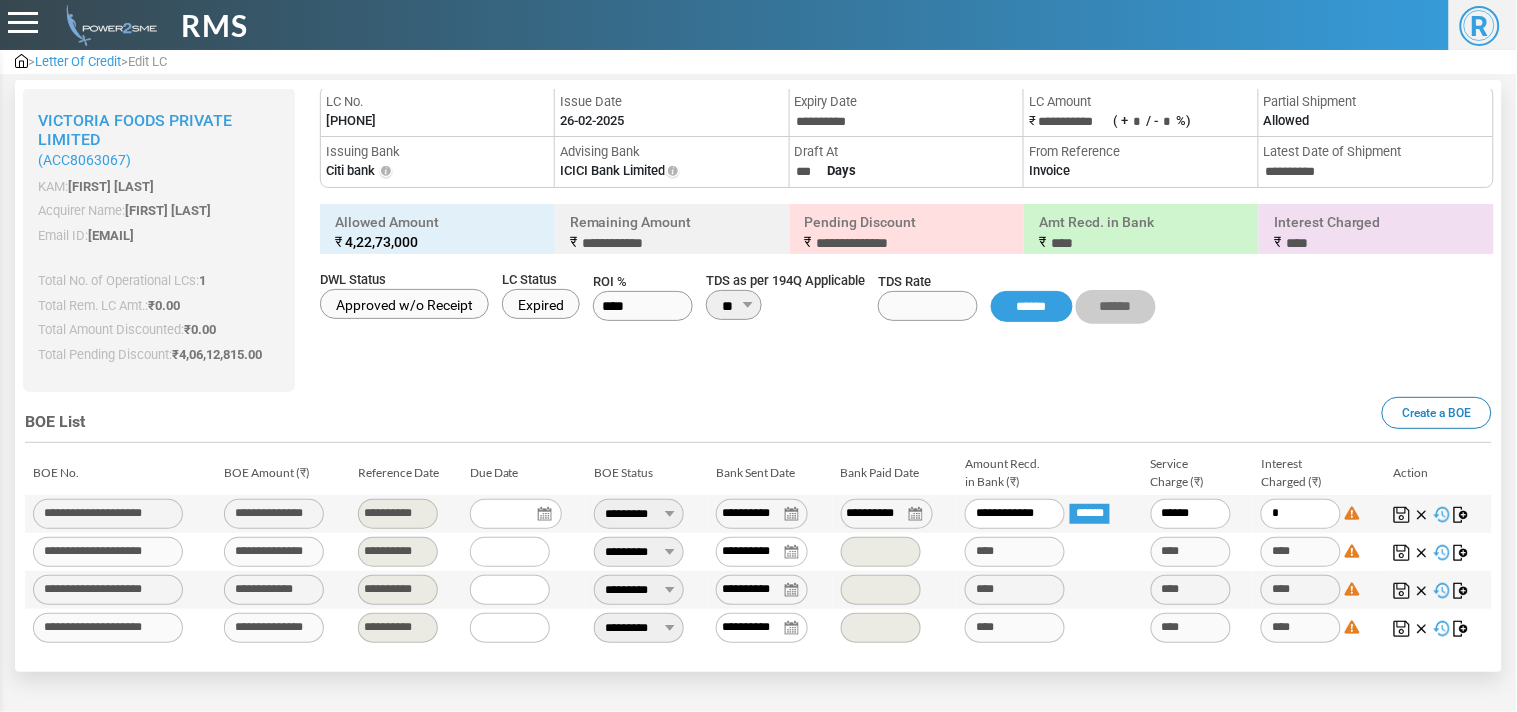 type on "**" 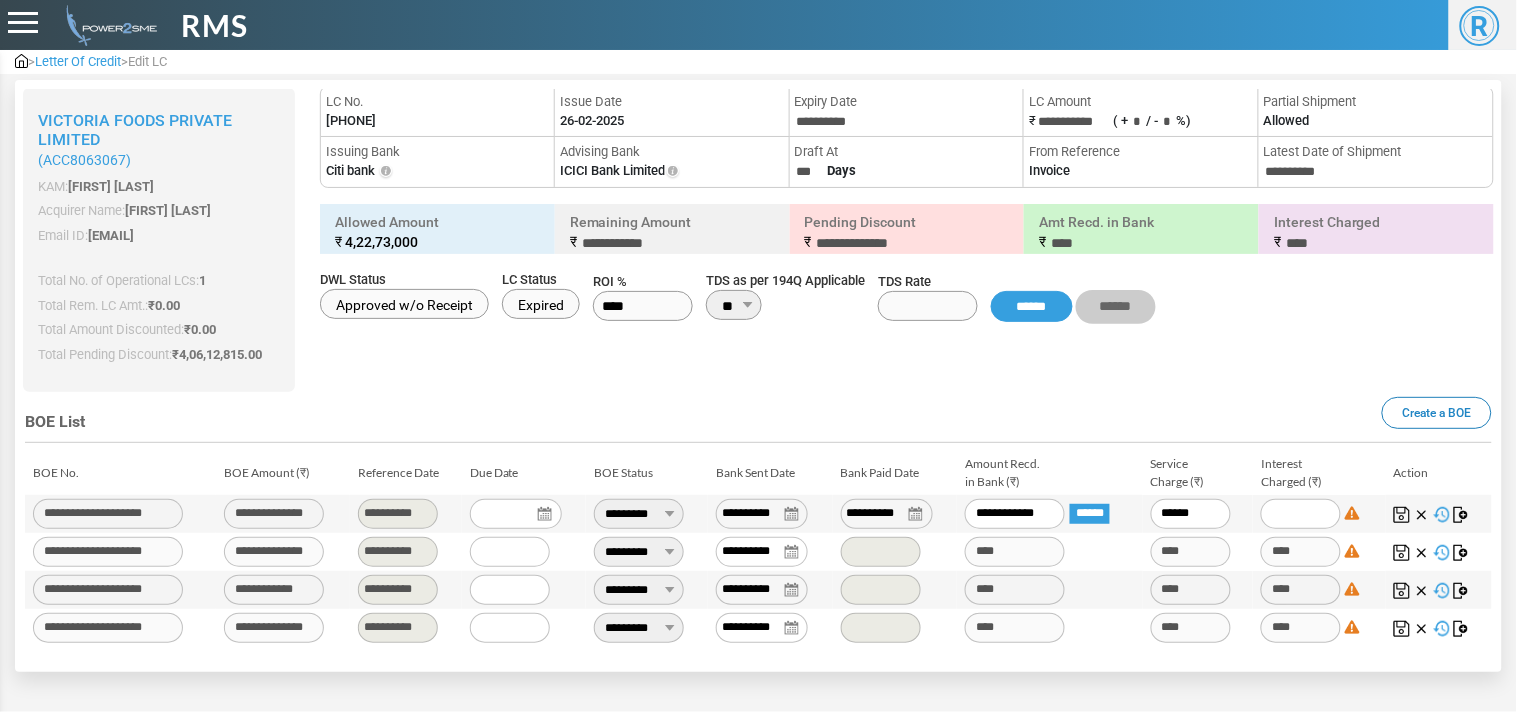 type 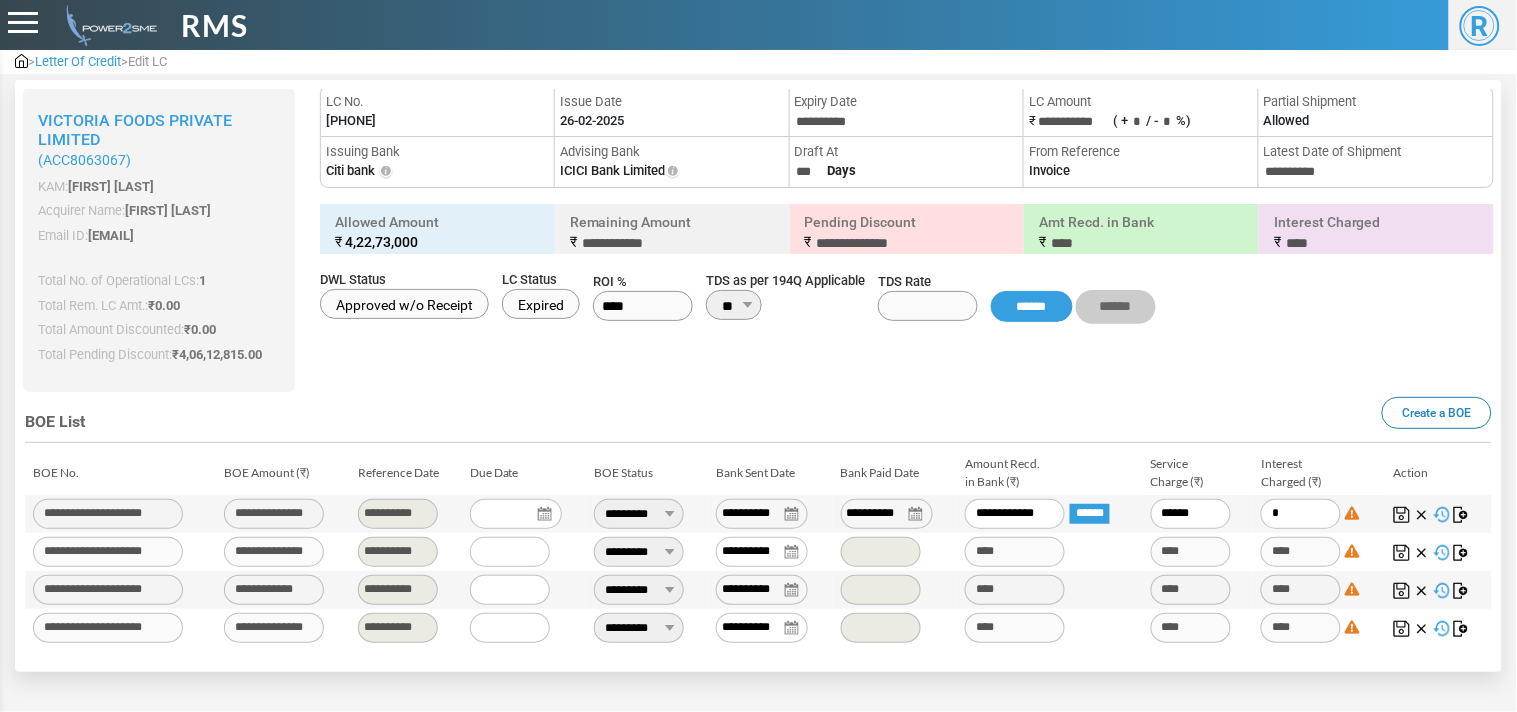type on "**" 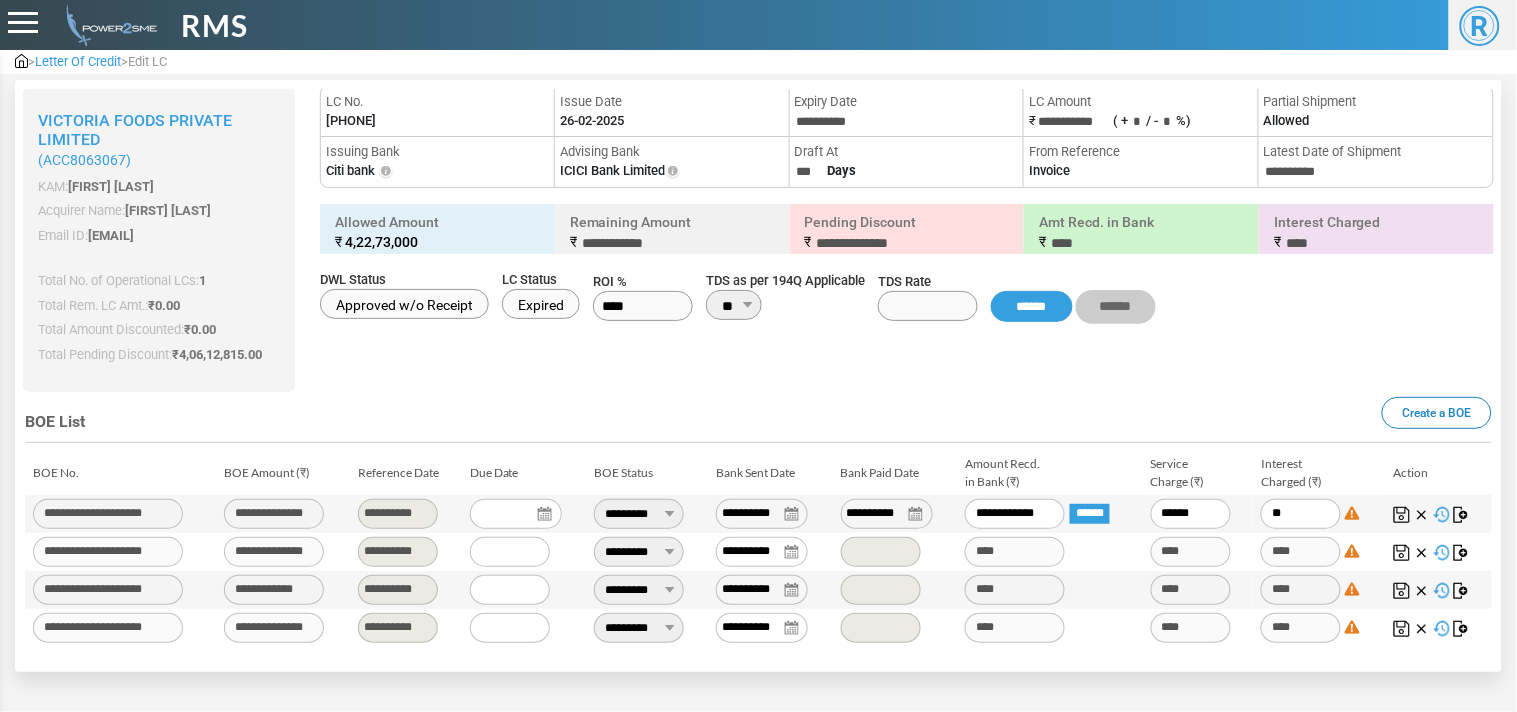 type on "*****" 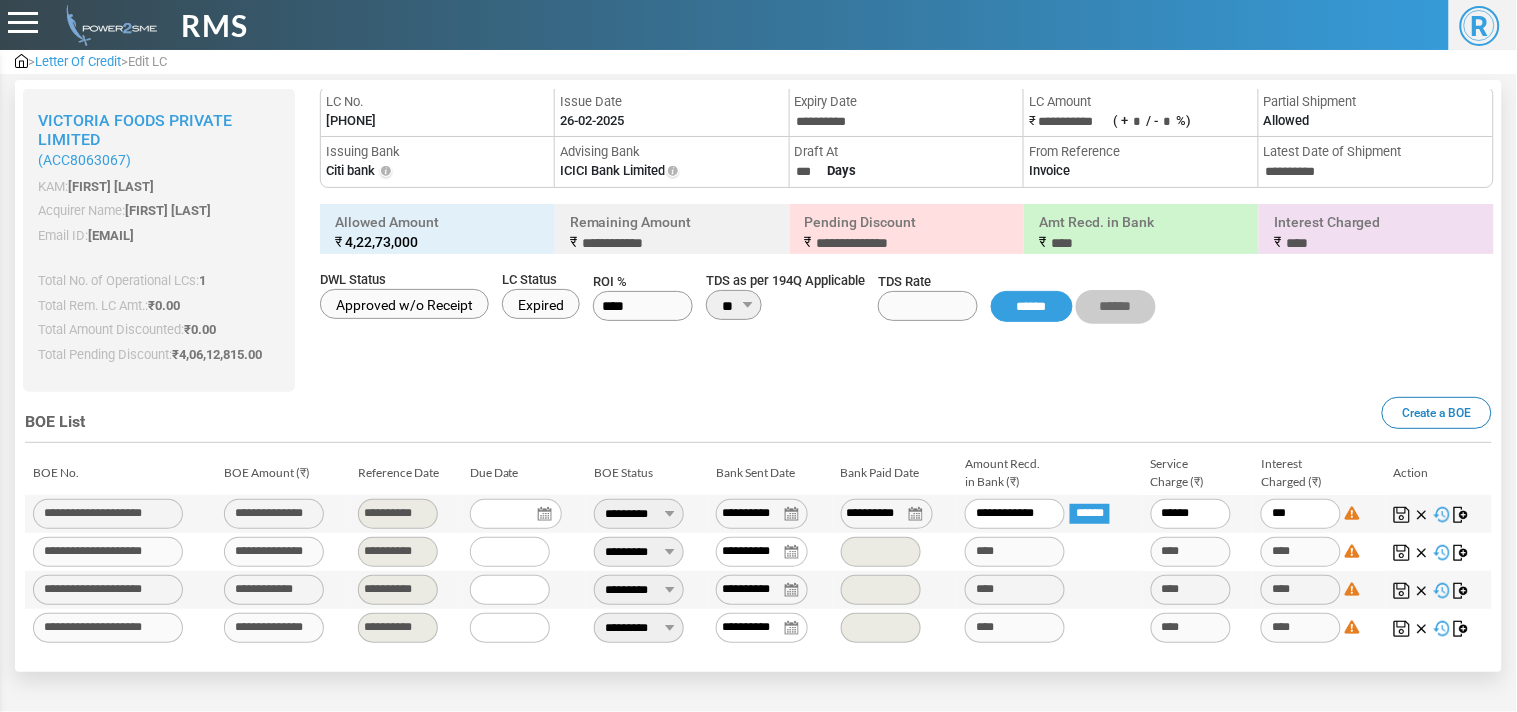 type on "*****" 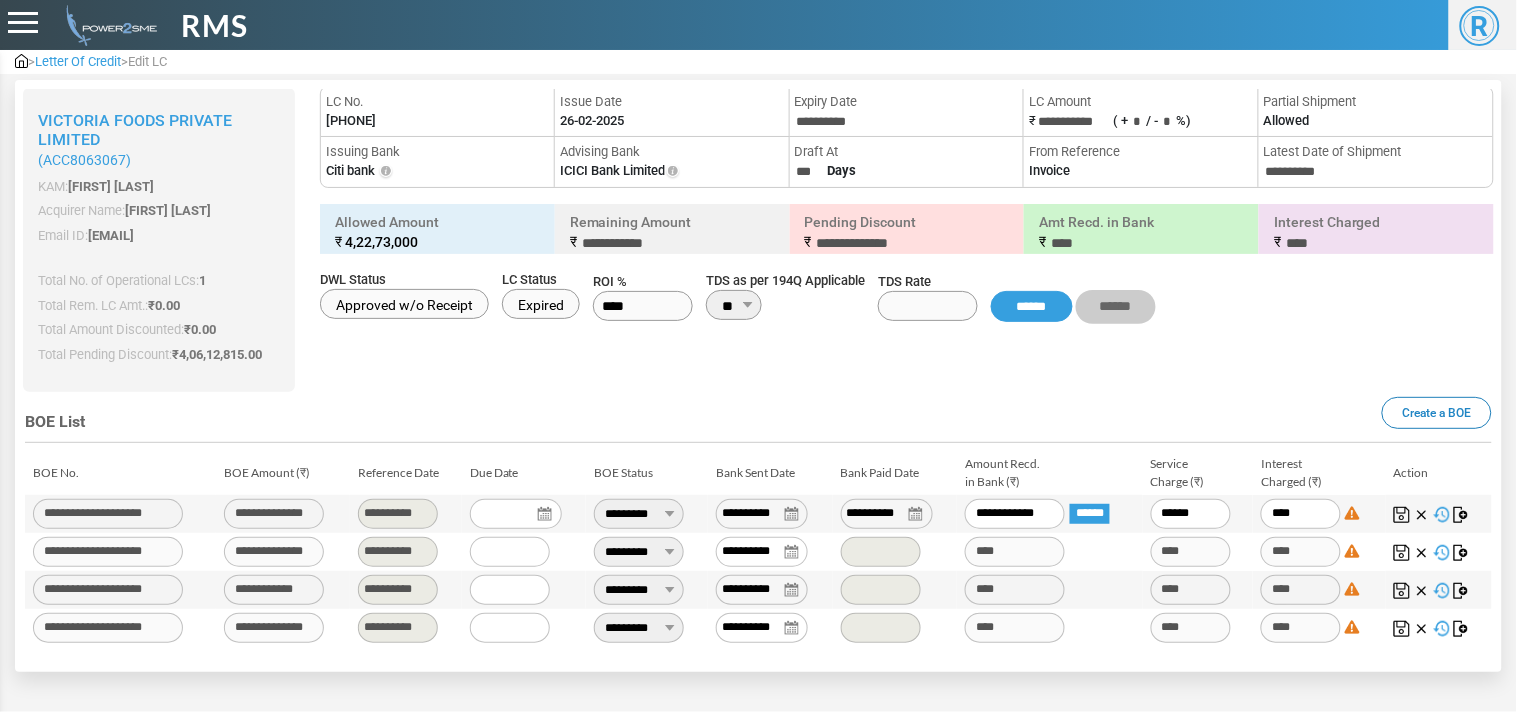 type on "*****" 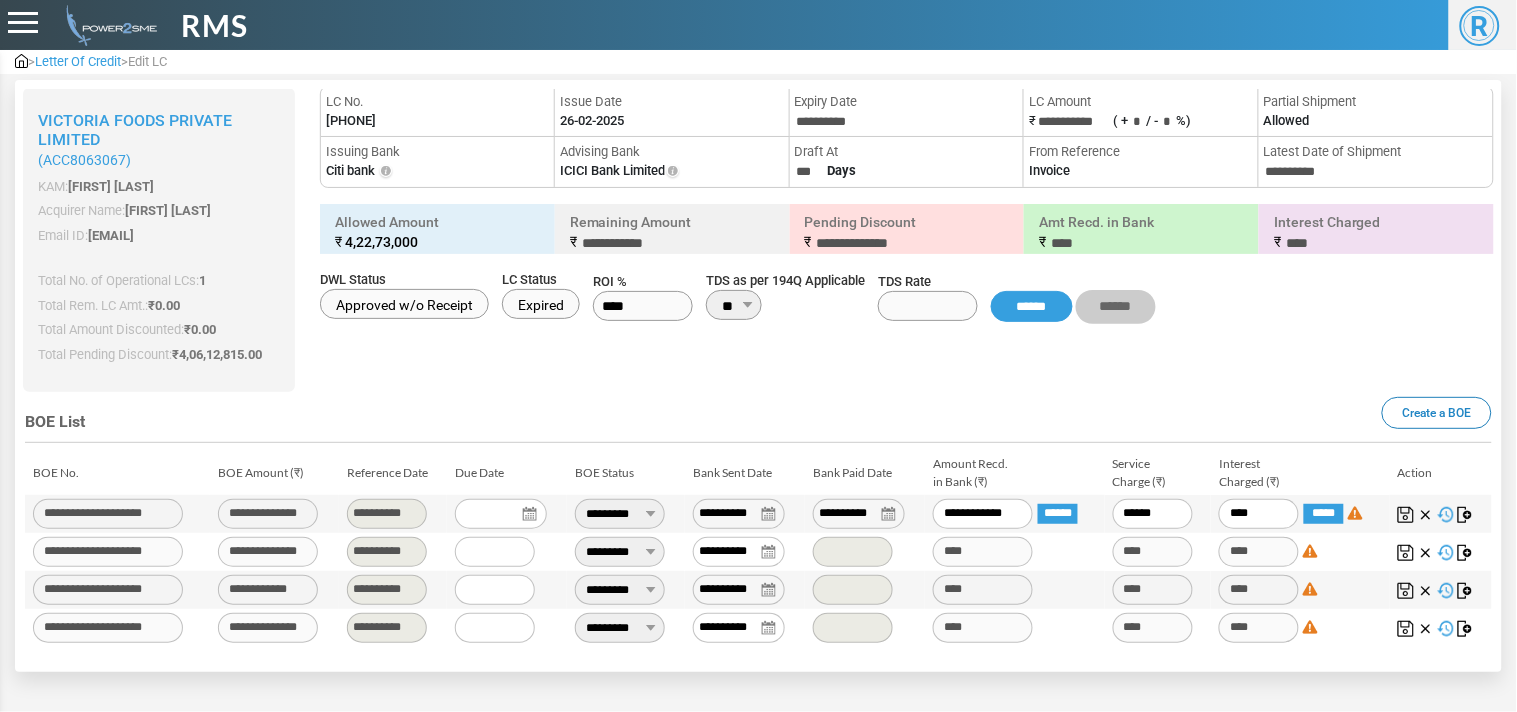 type on "*****" 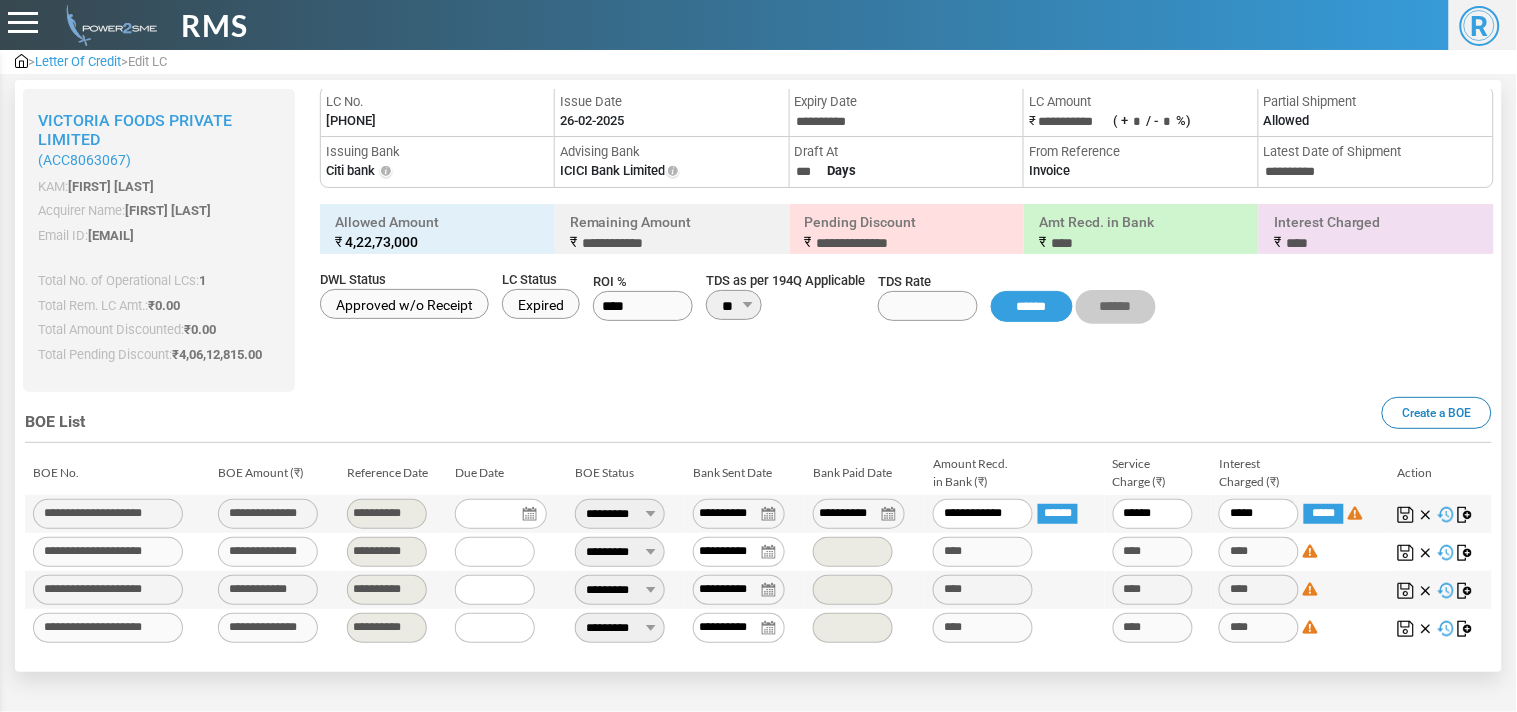 type on "******" 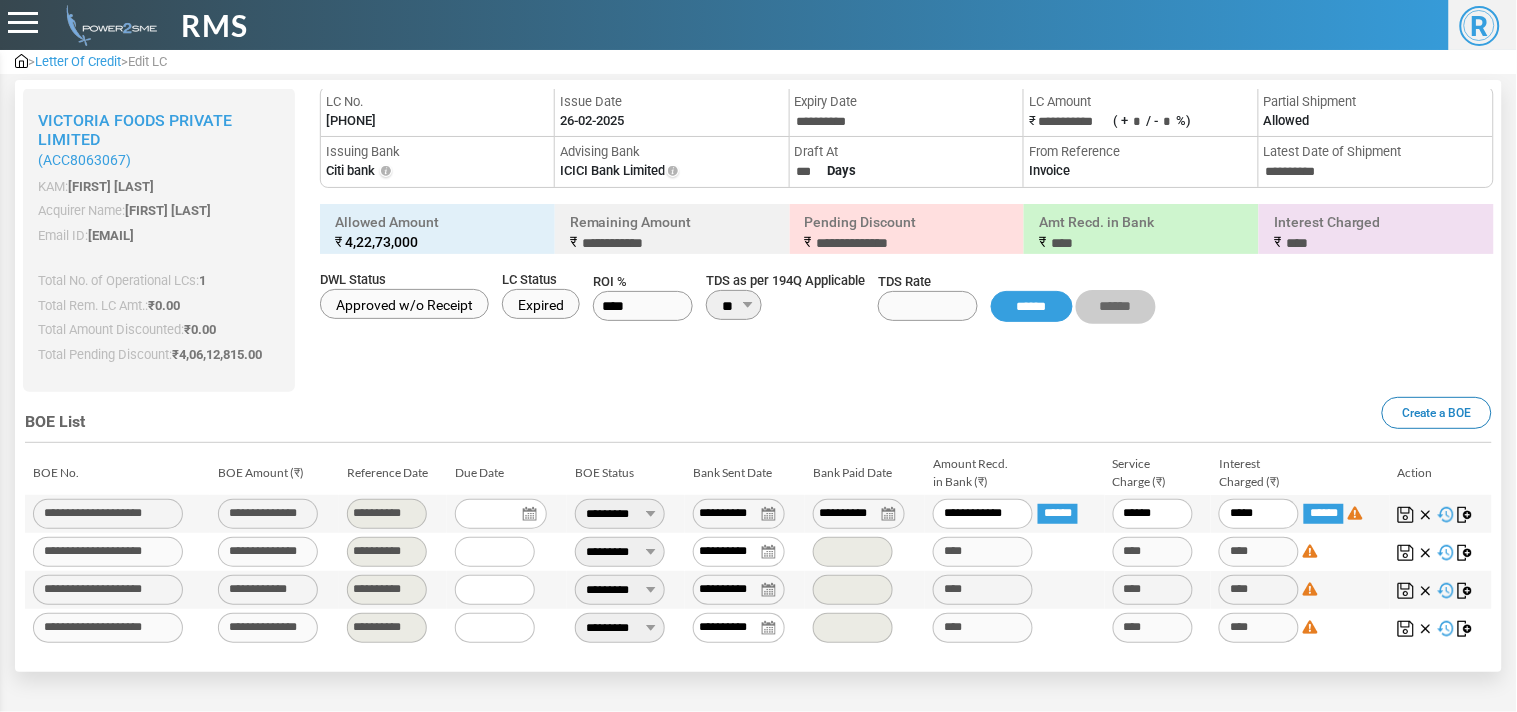 type on "******" 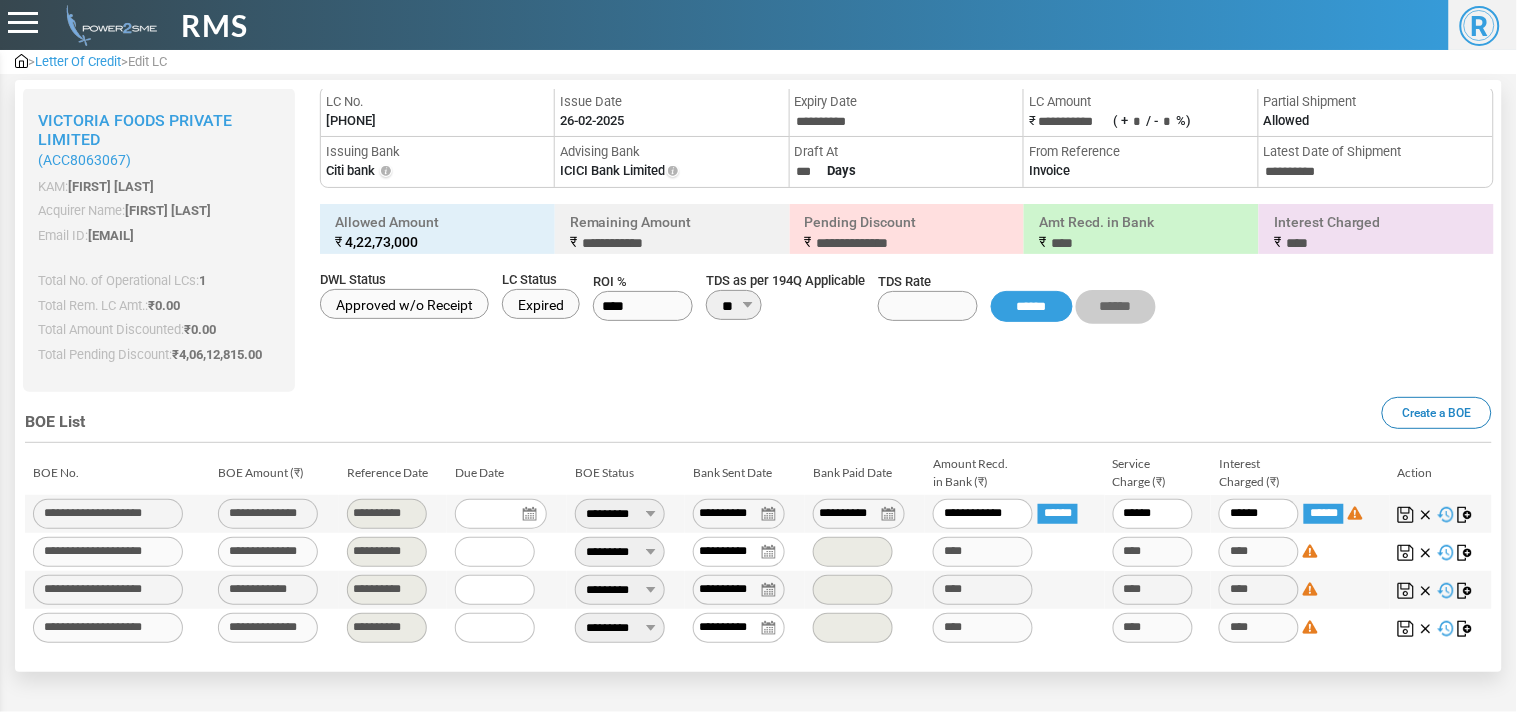 type on "*****" 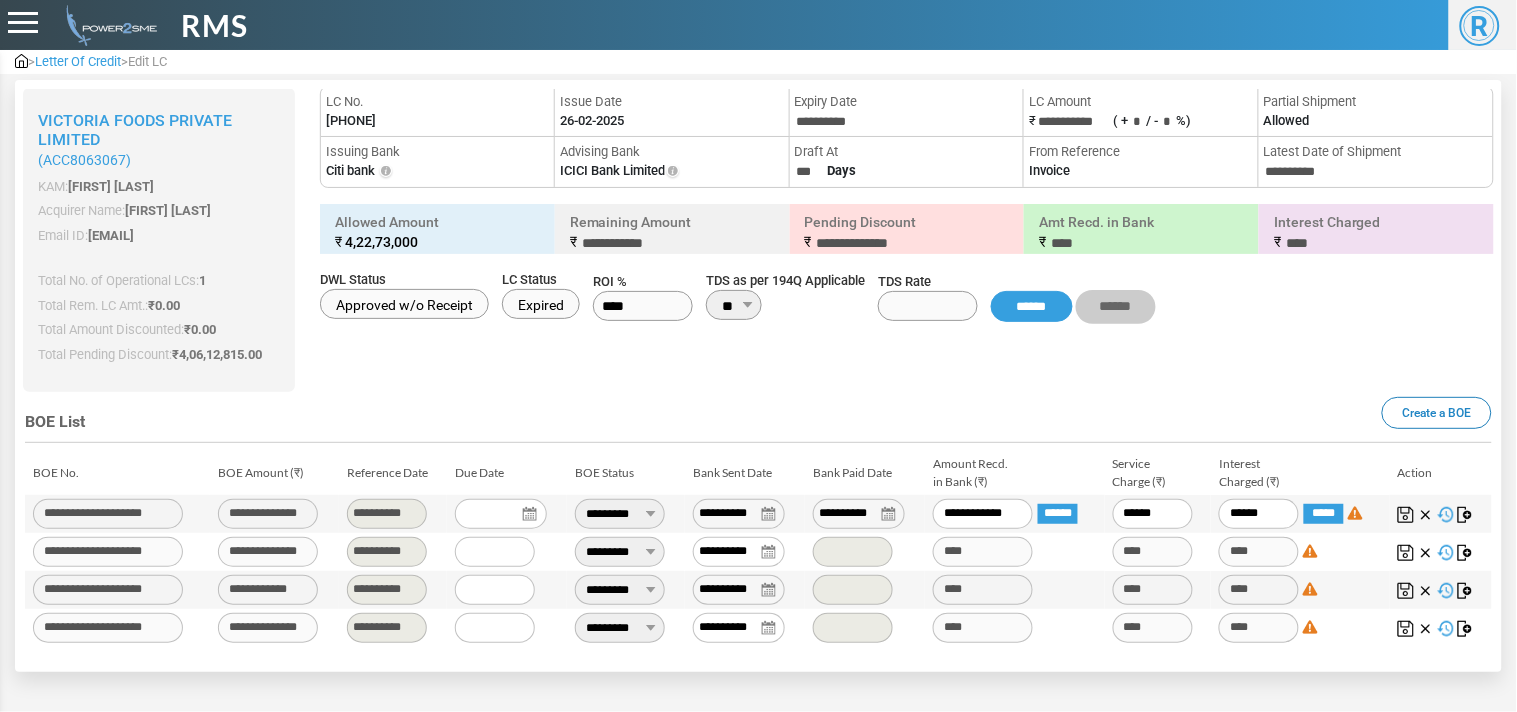 type on "**********" 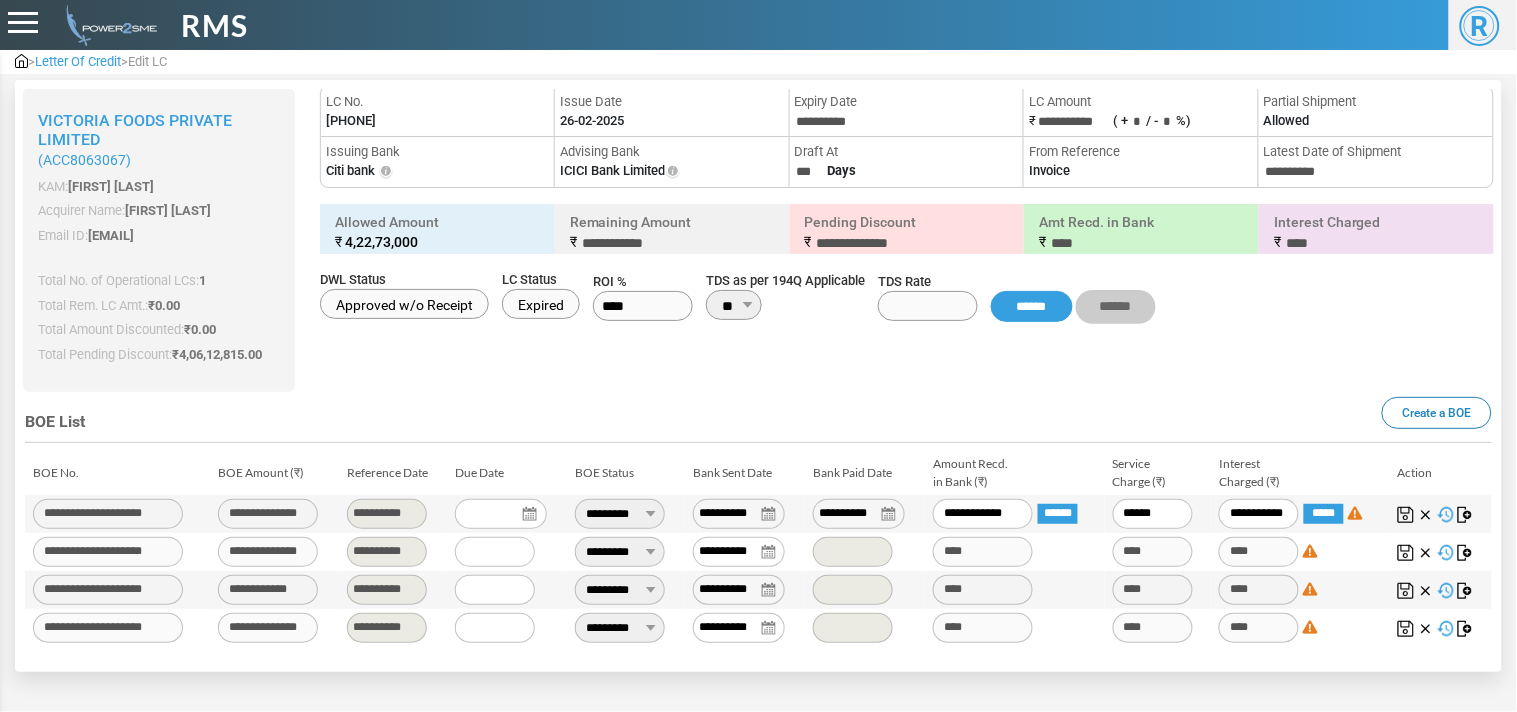 click at bounding box center (1406, 515) 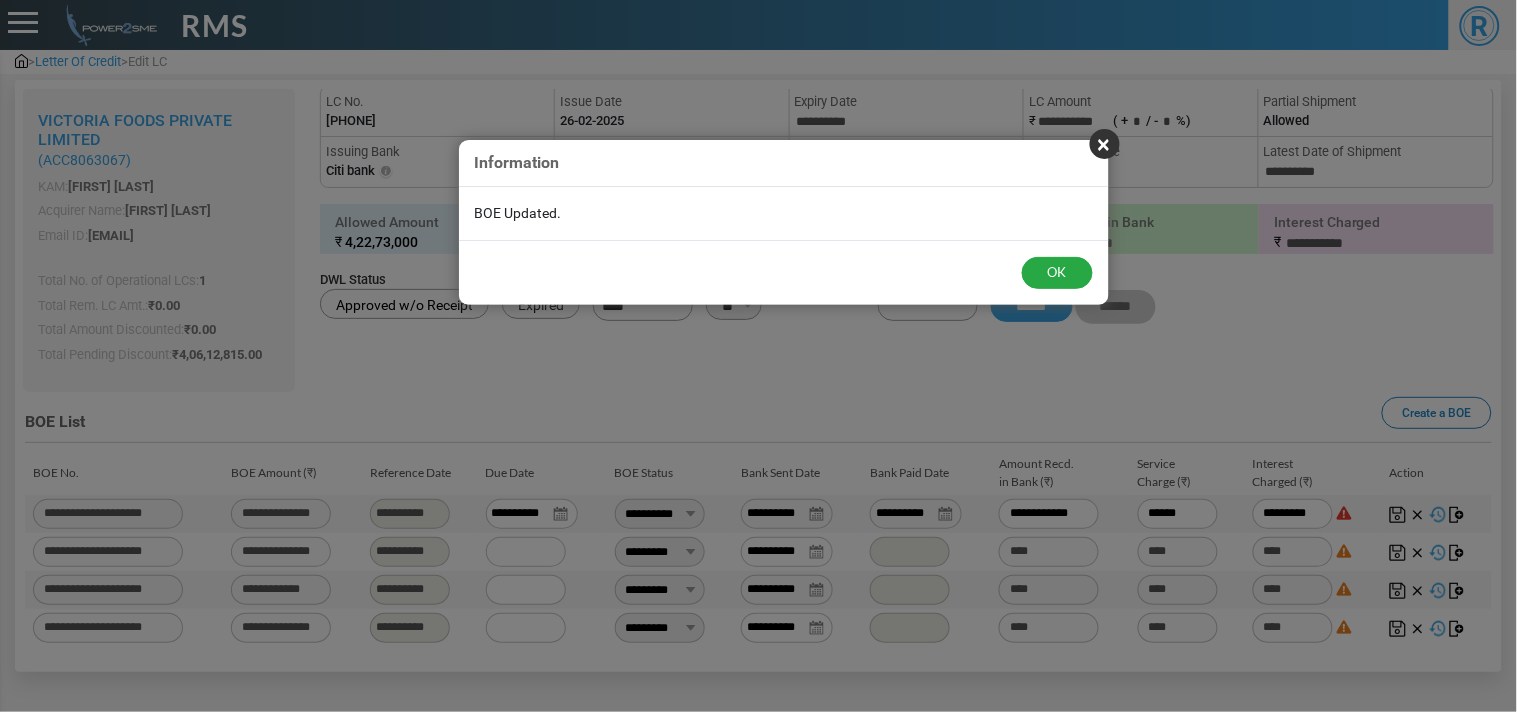 type on "**********" 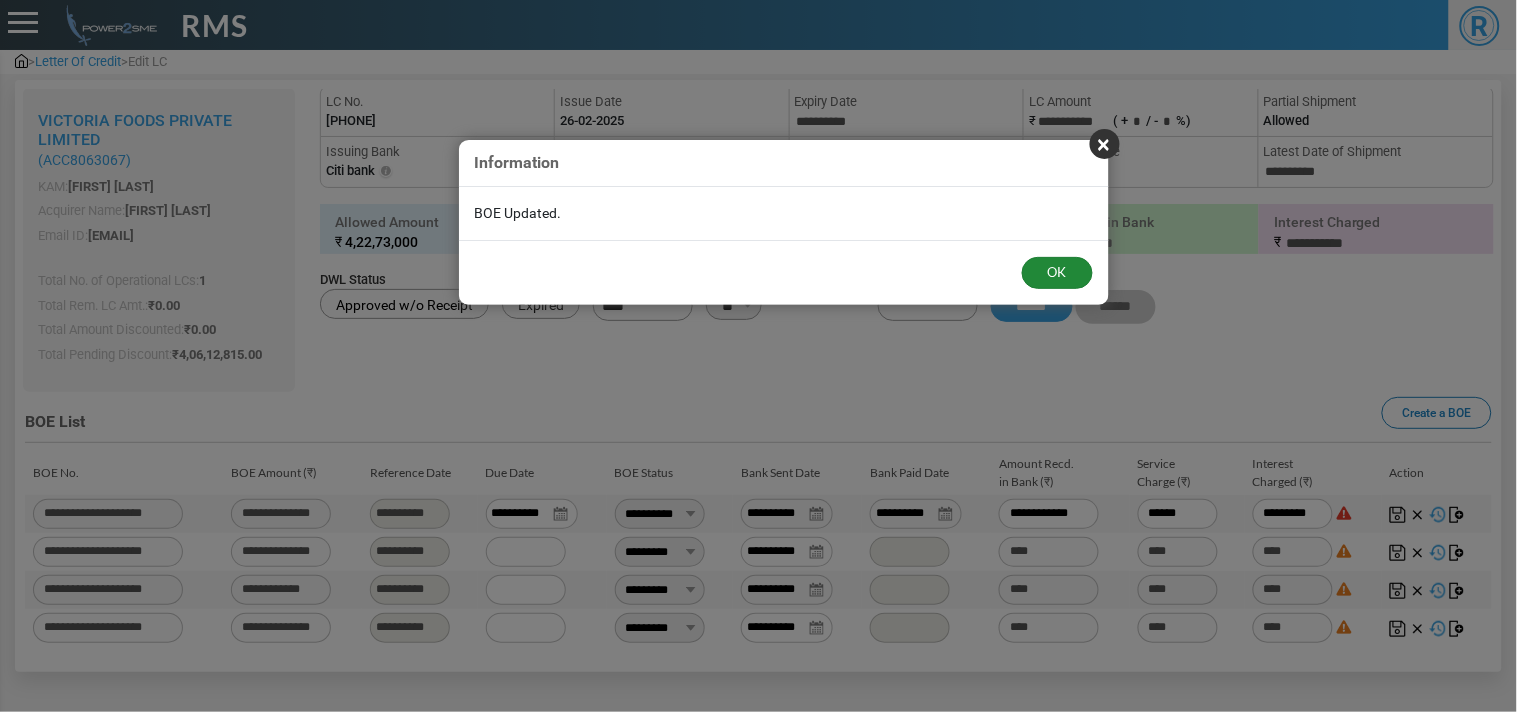 click on "OK" at bounding box center [1057, 273] 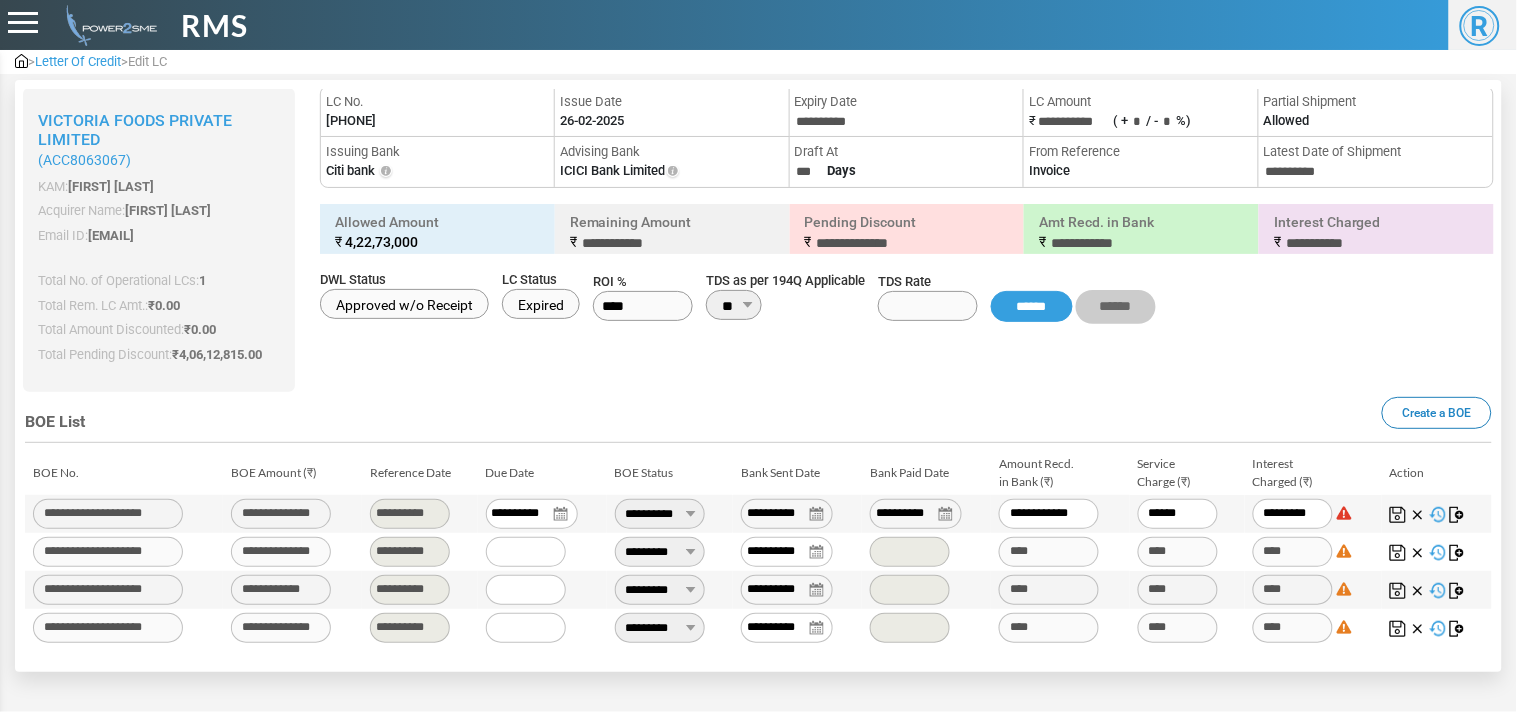 click on "**********" at bounding box center [660, 552] 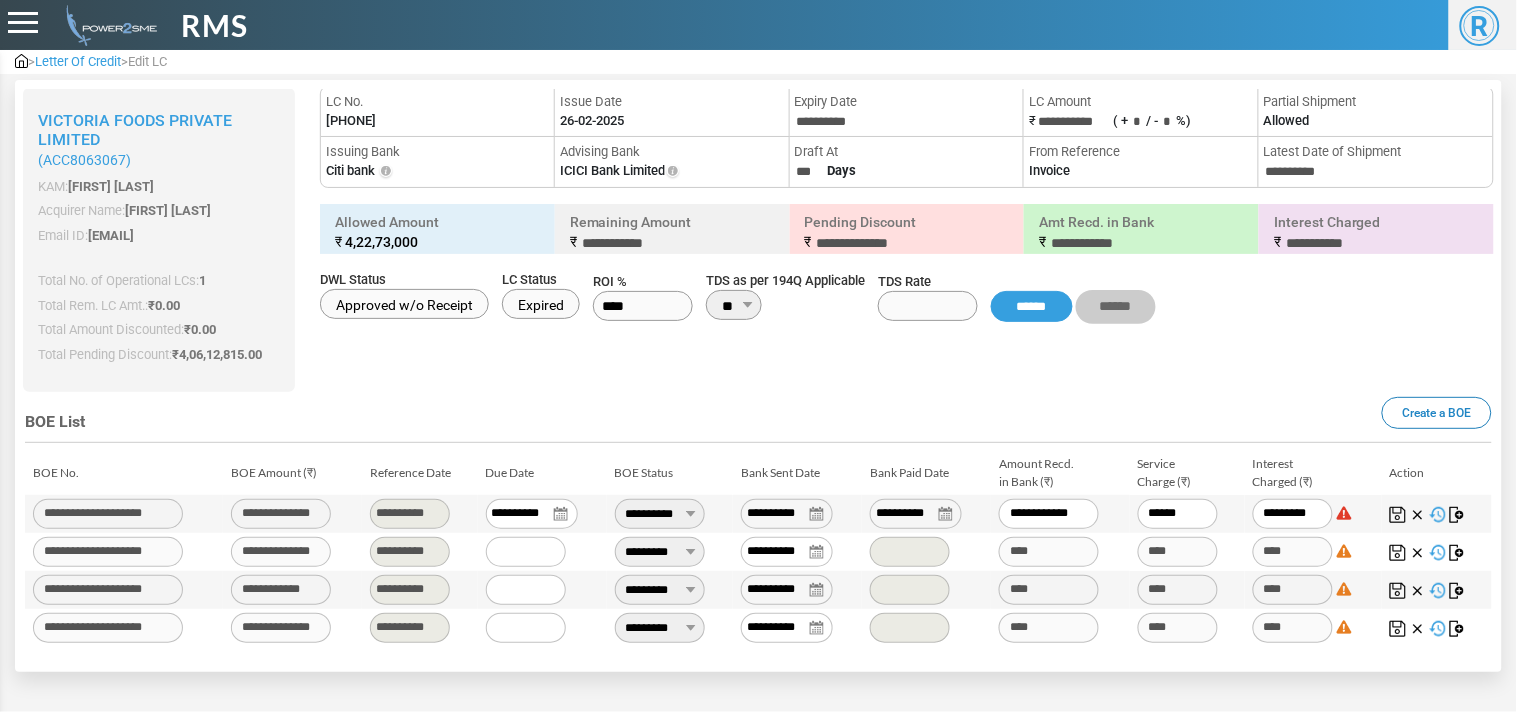 select on "***" 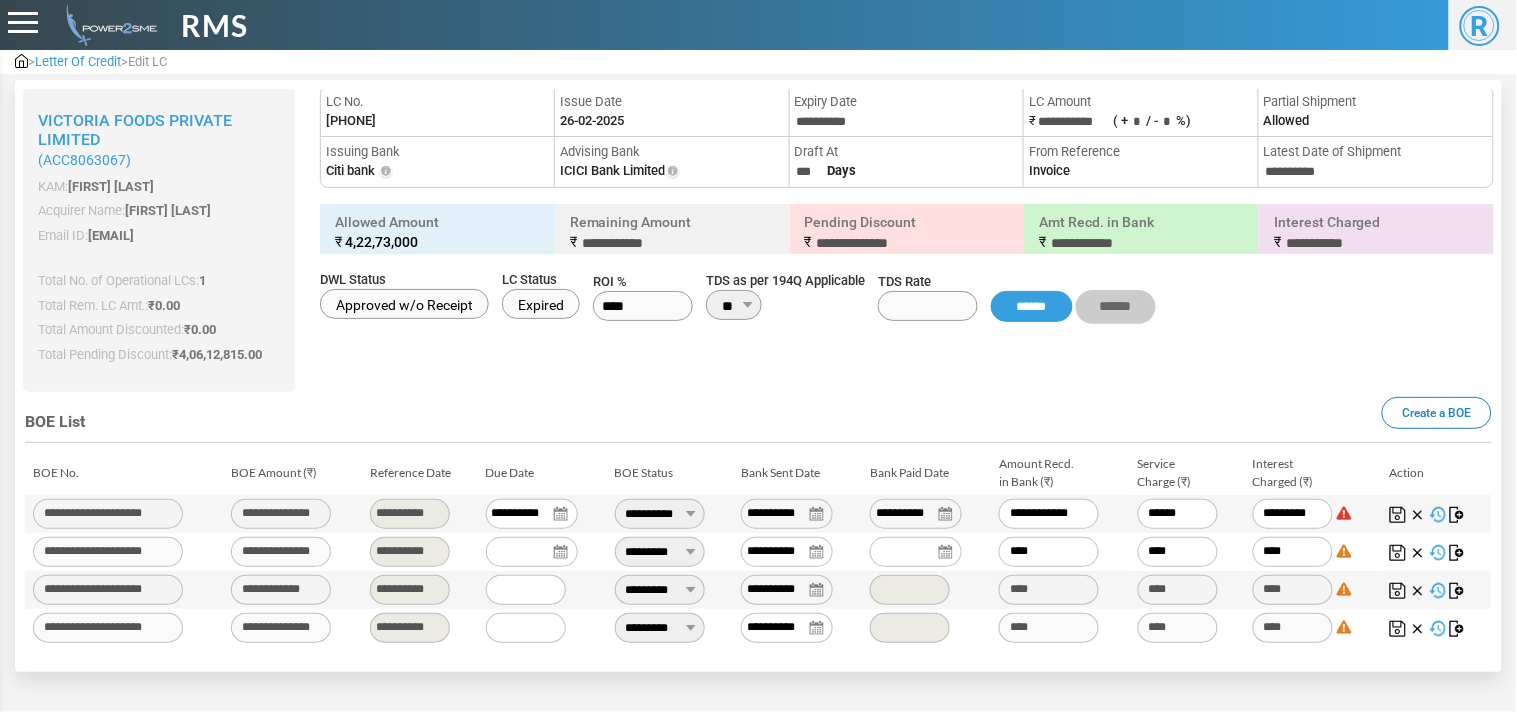 type on "**********" 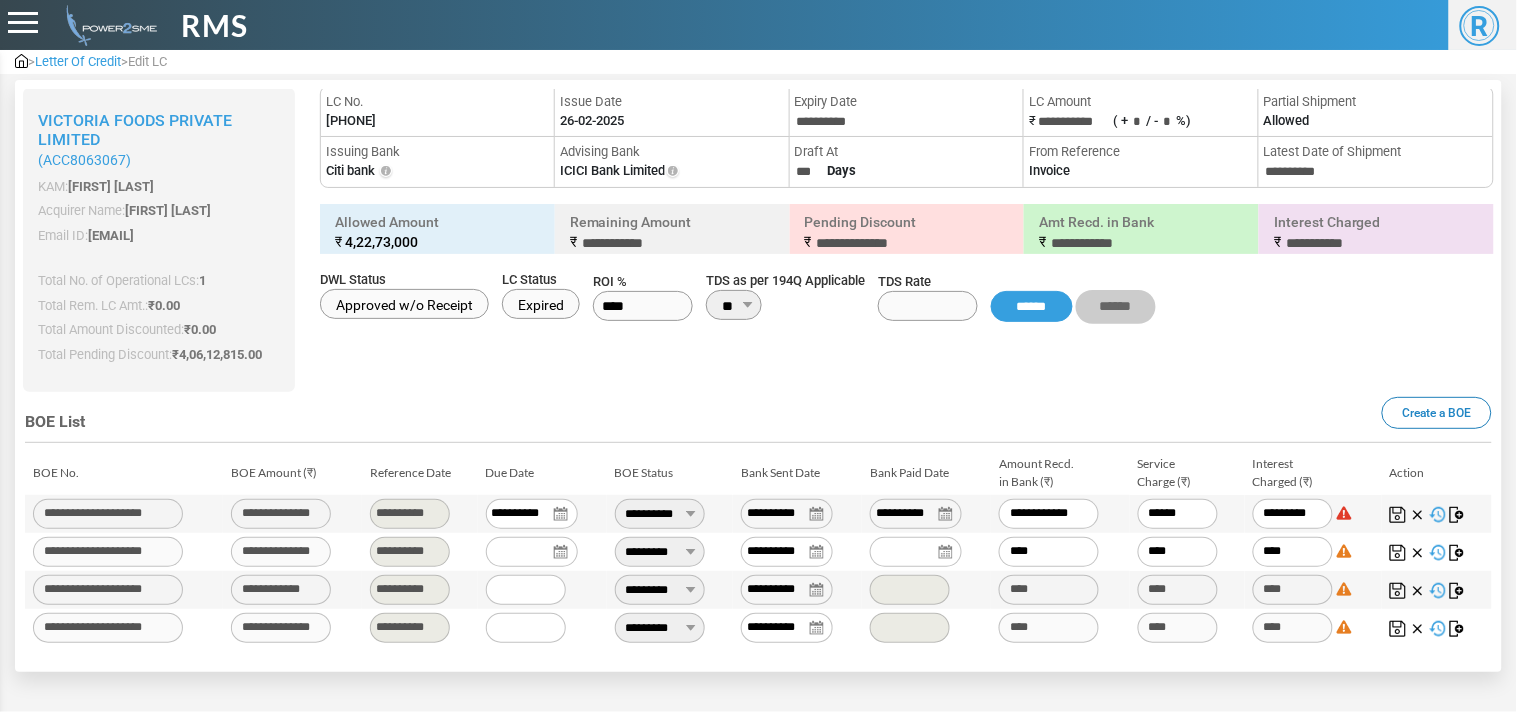 type on "******" 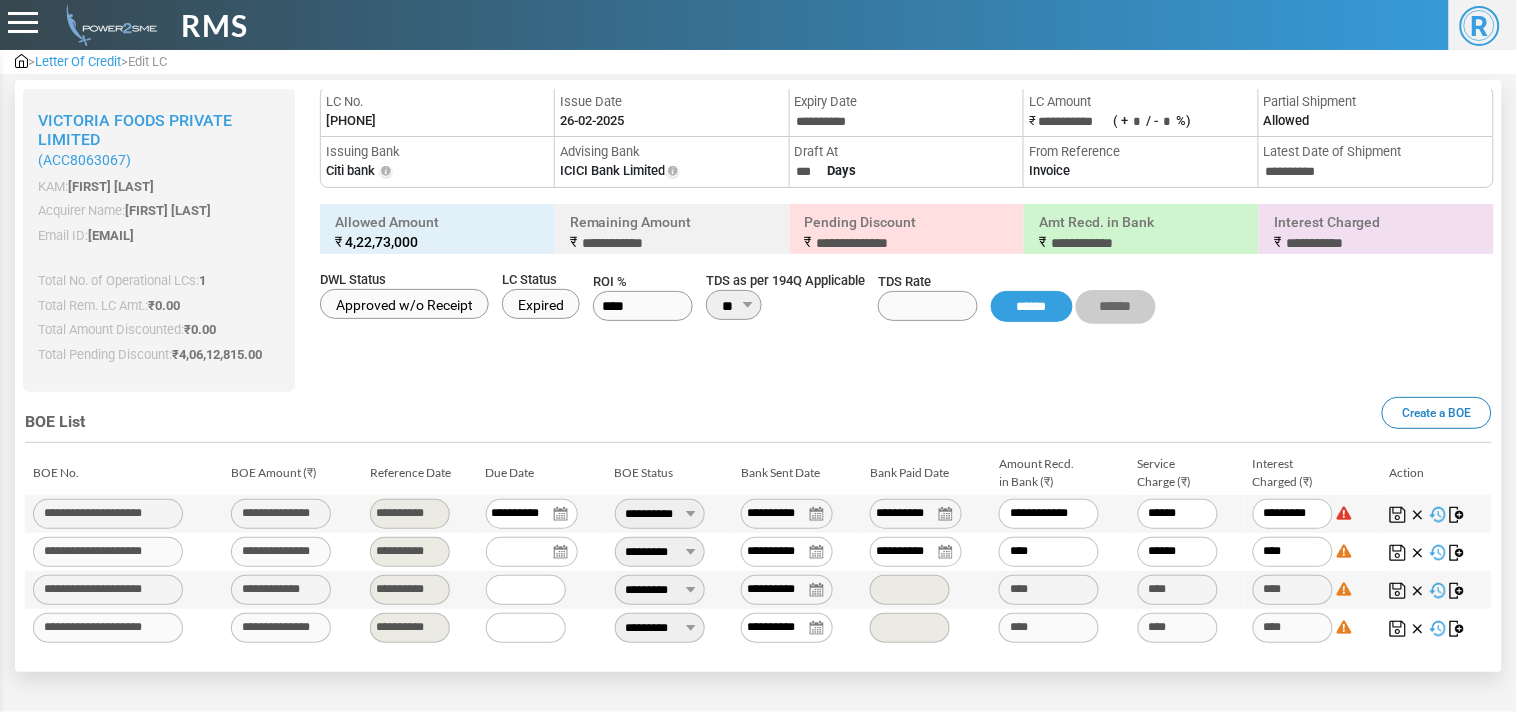 click at bounding box center (758, 220) 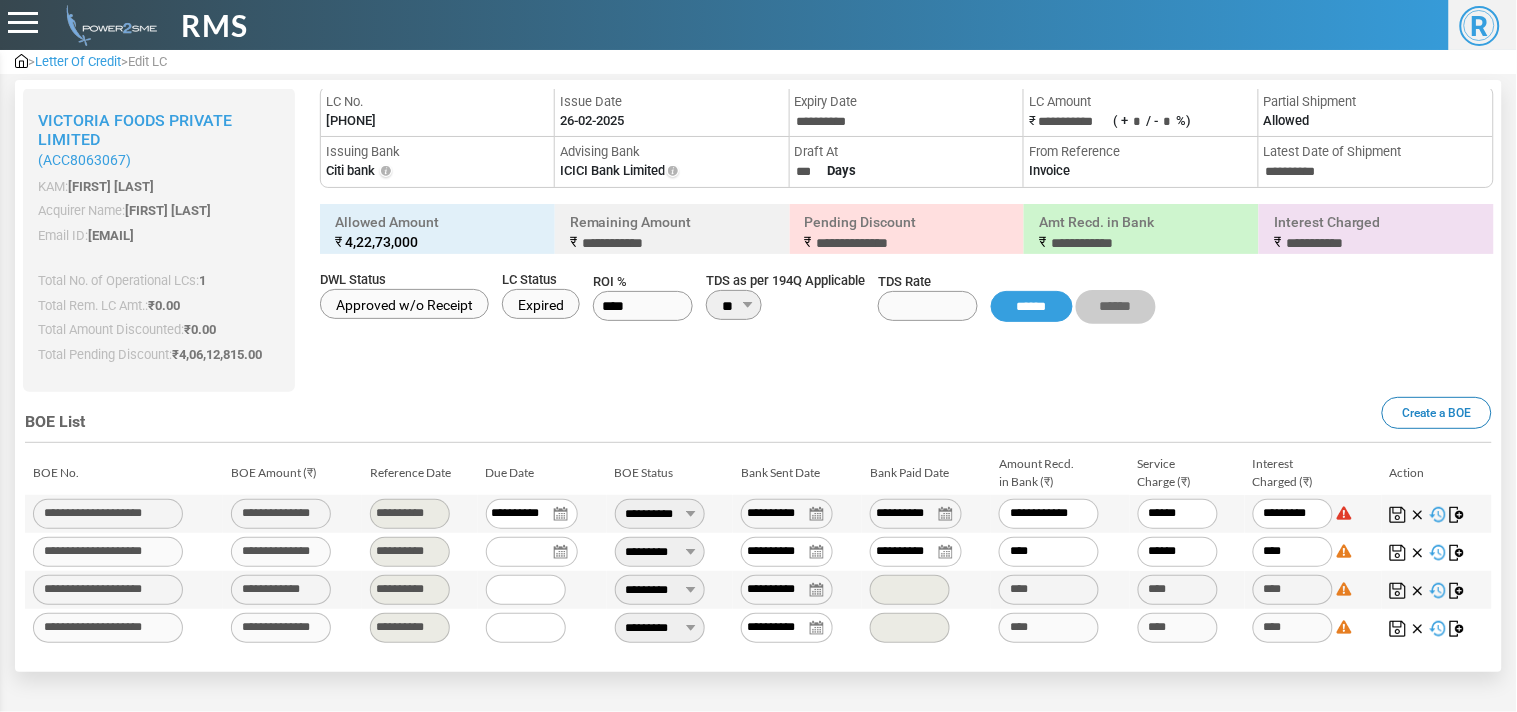 click on "**********" at bounding box center (787, 552) 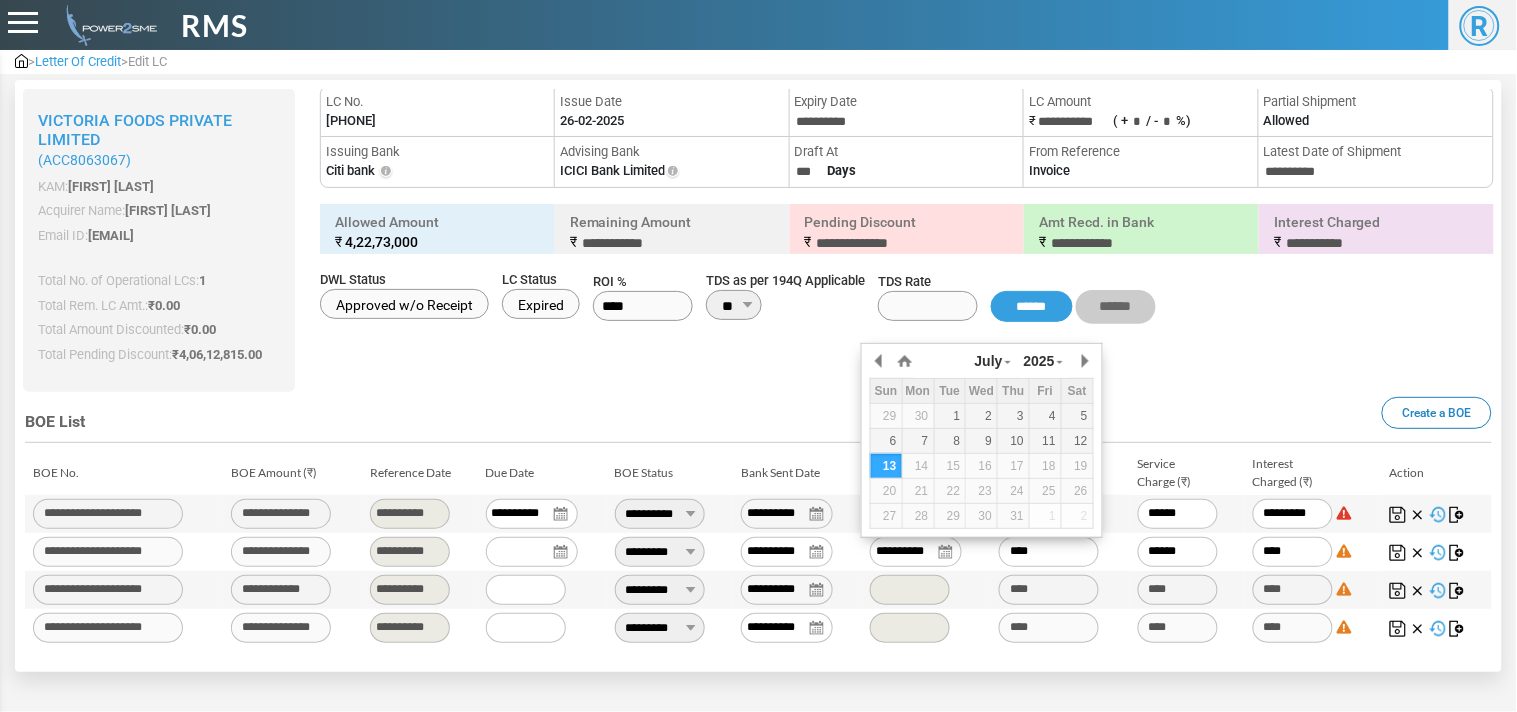 click on "**********" at bounding box center (916, 552) 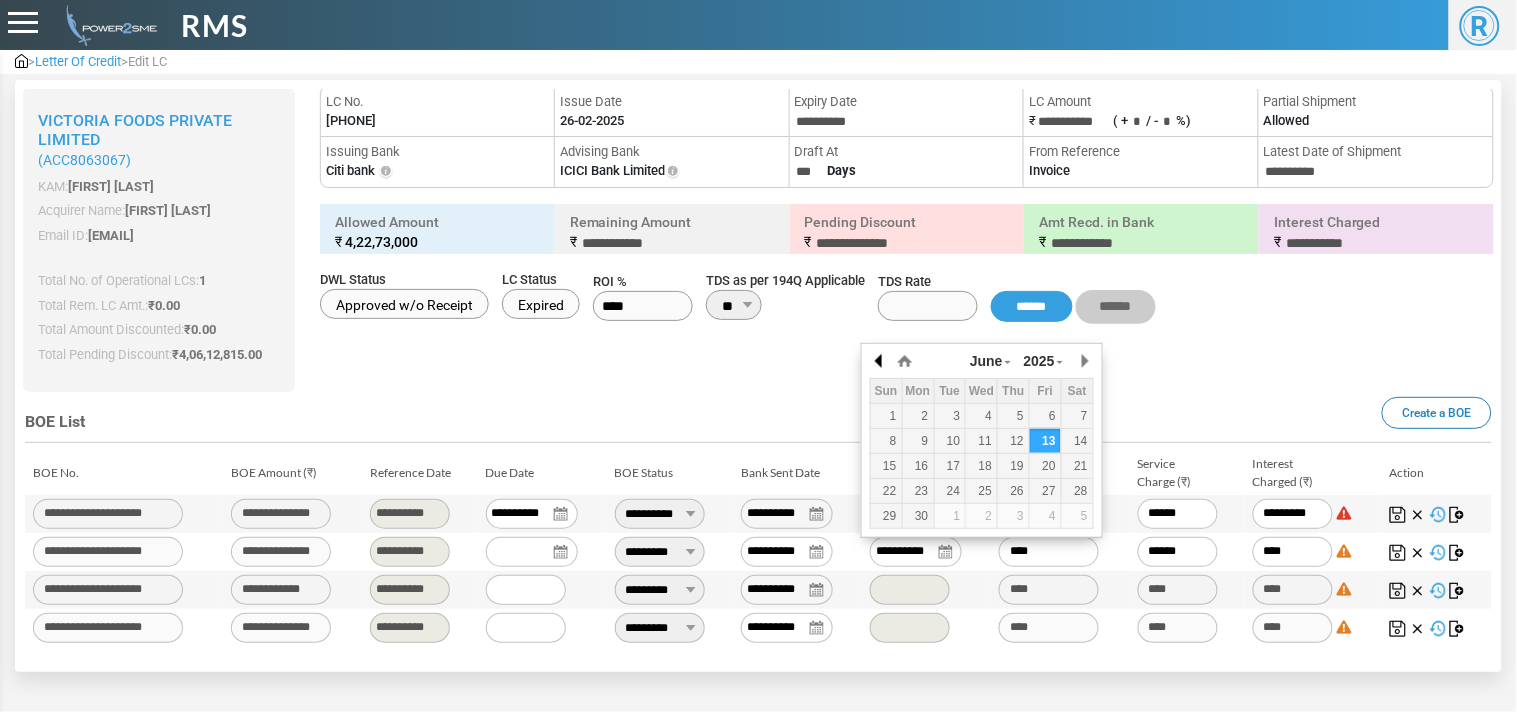 click at bounding box center (880, 361) 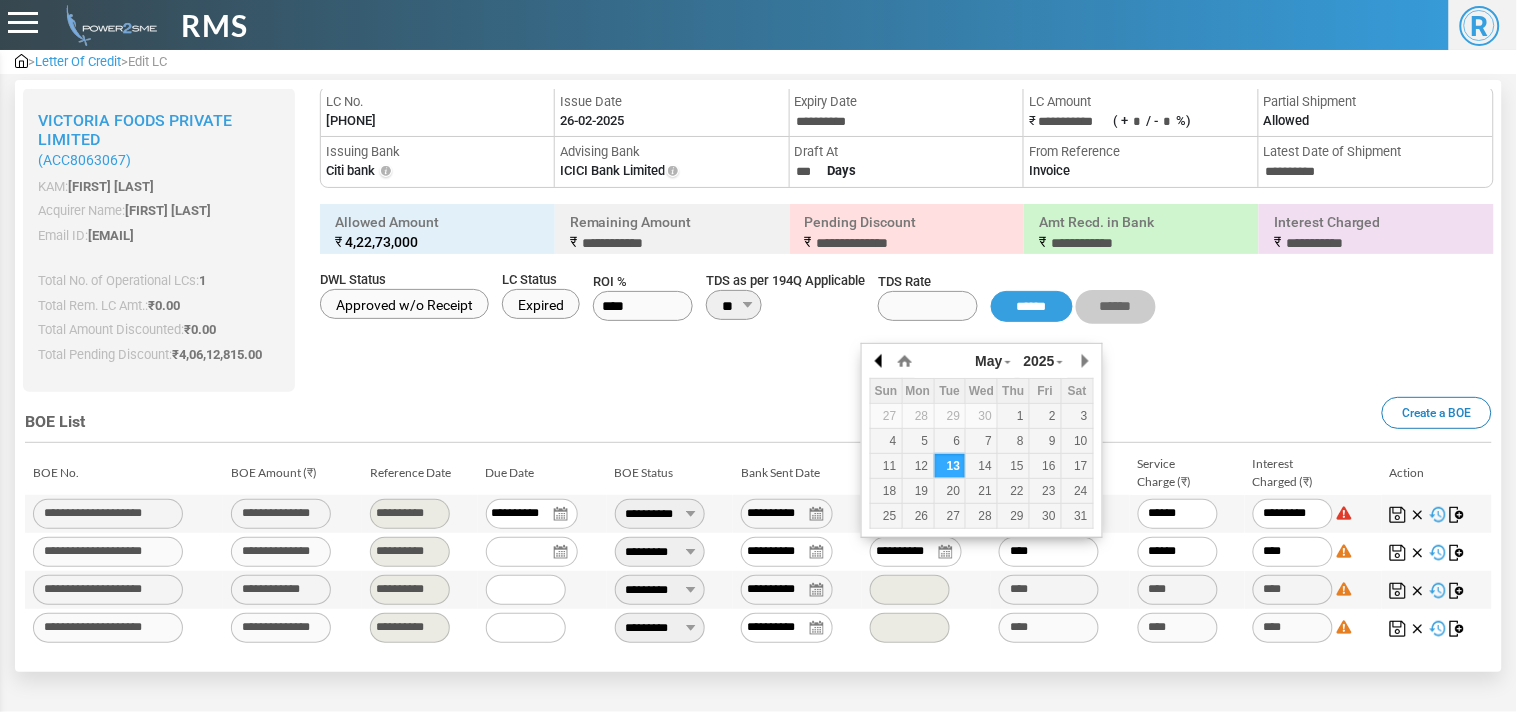 click at bounding box center [880, 361] 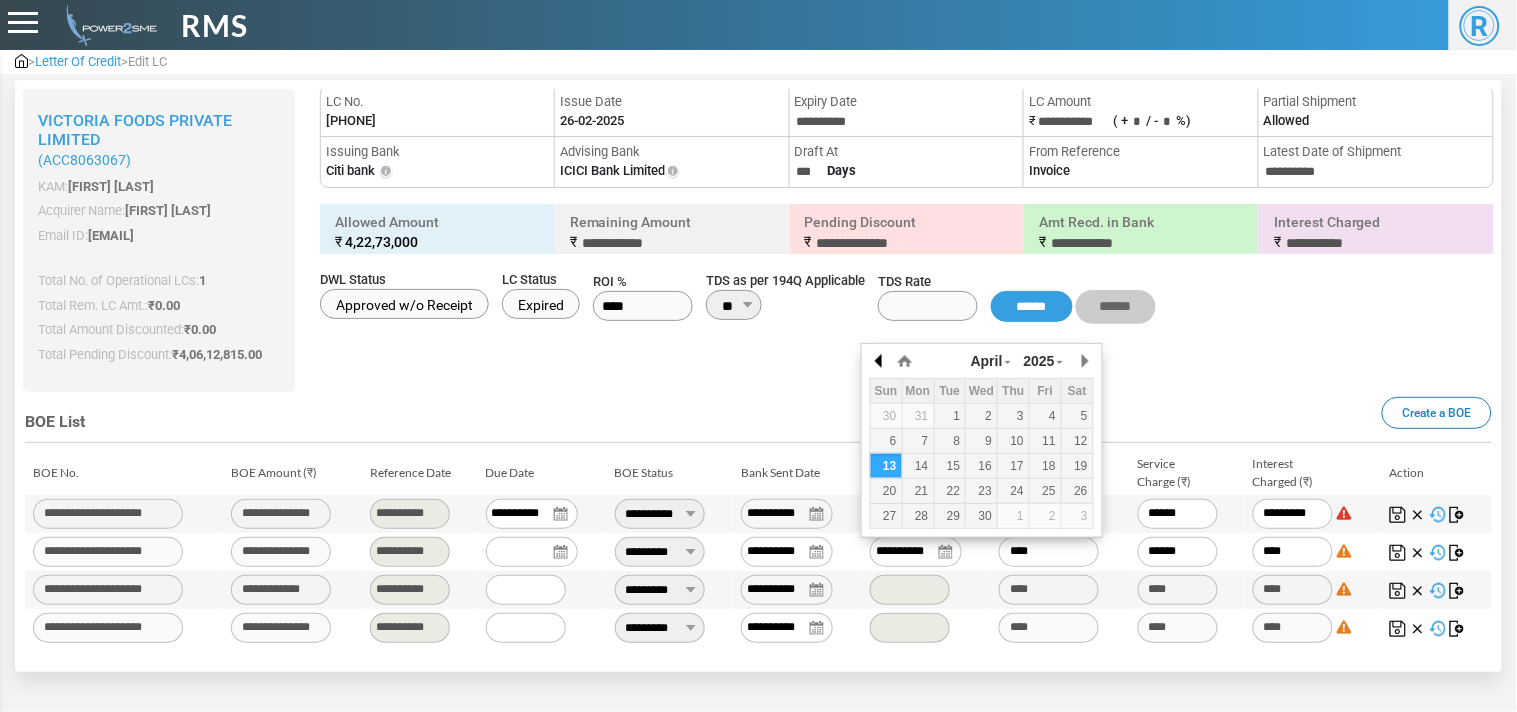 click at bounding box center [880, 361] 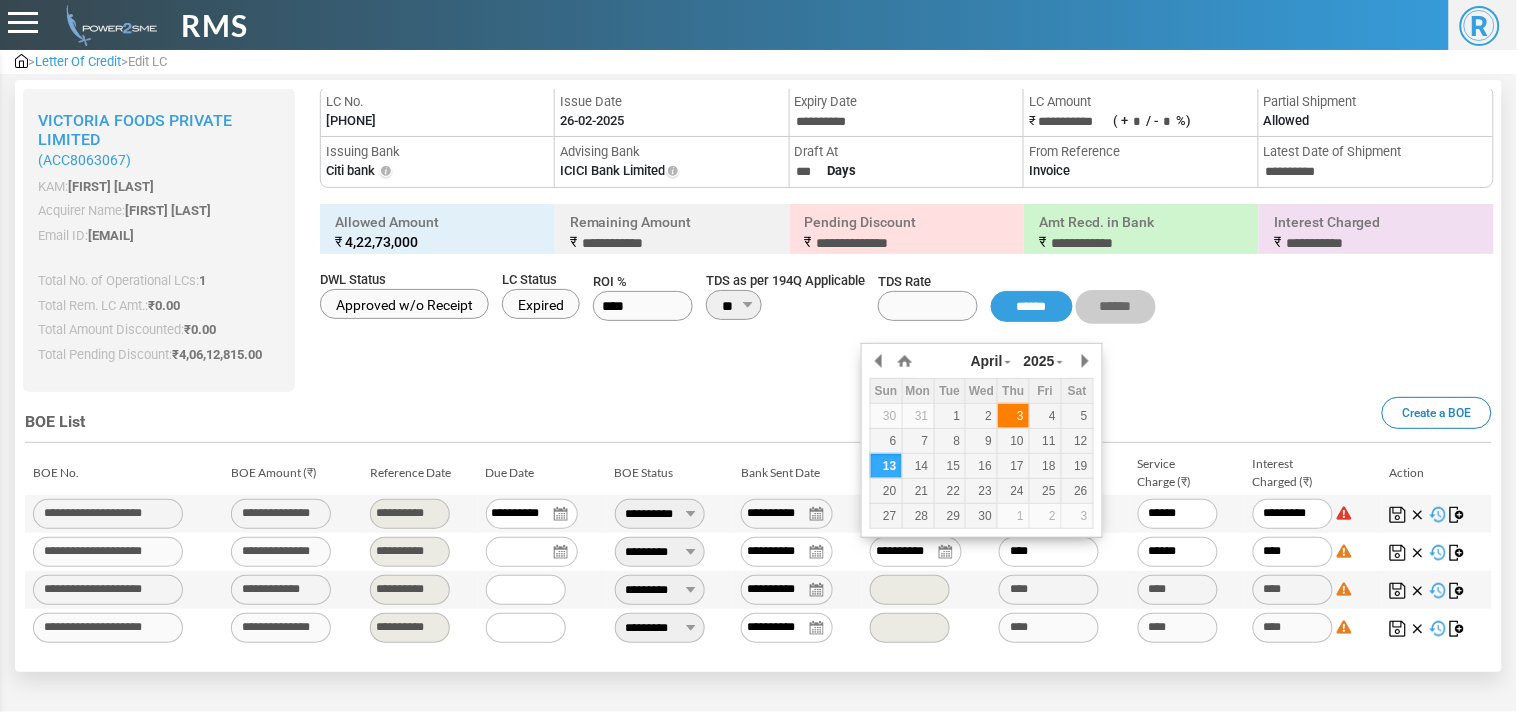 click on "3" at bounding box center [1013, 416] 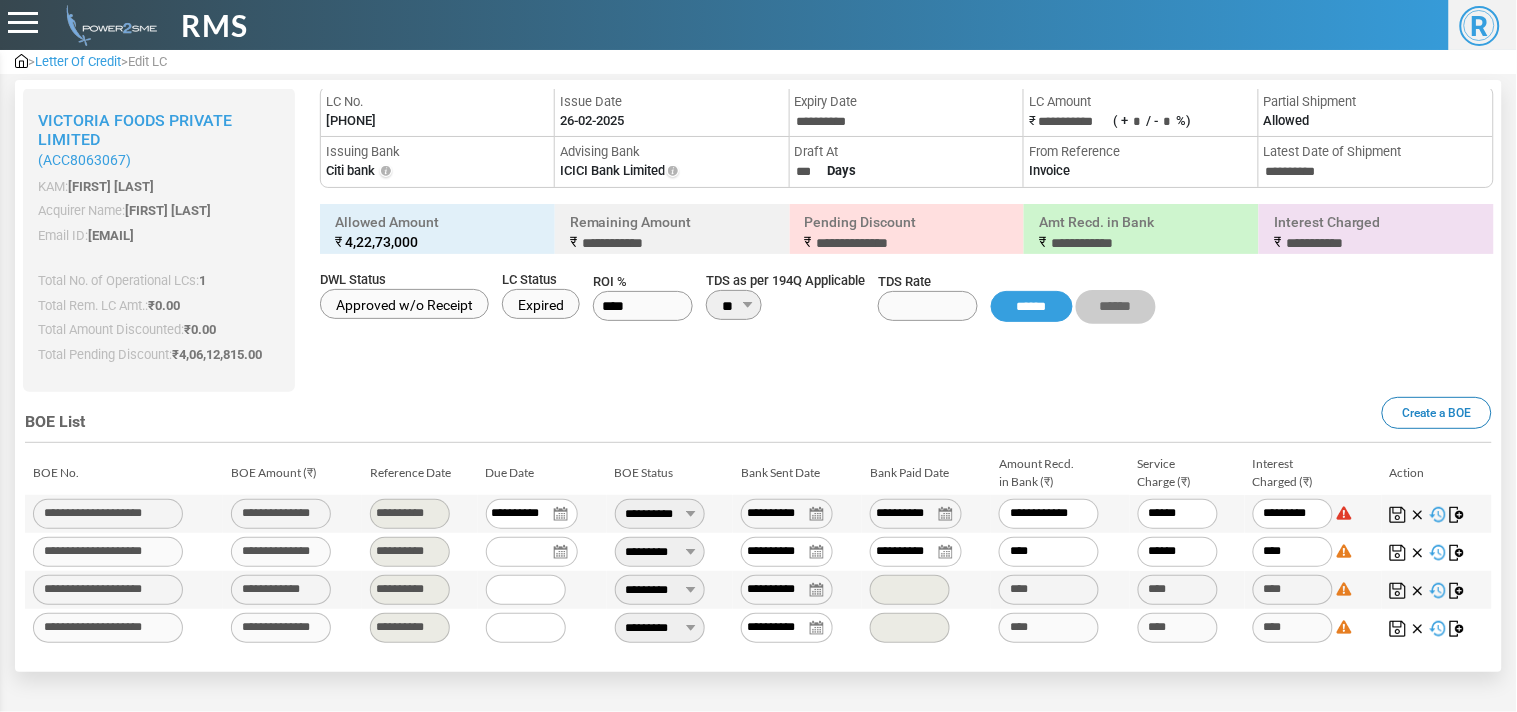 drag, startPoint x: 1036, startPoint y: 551, endPoint x: 940, endPoint y: 555, distance: 96.0833 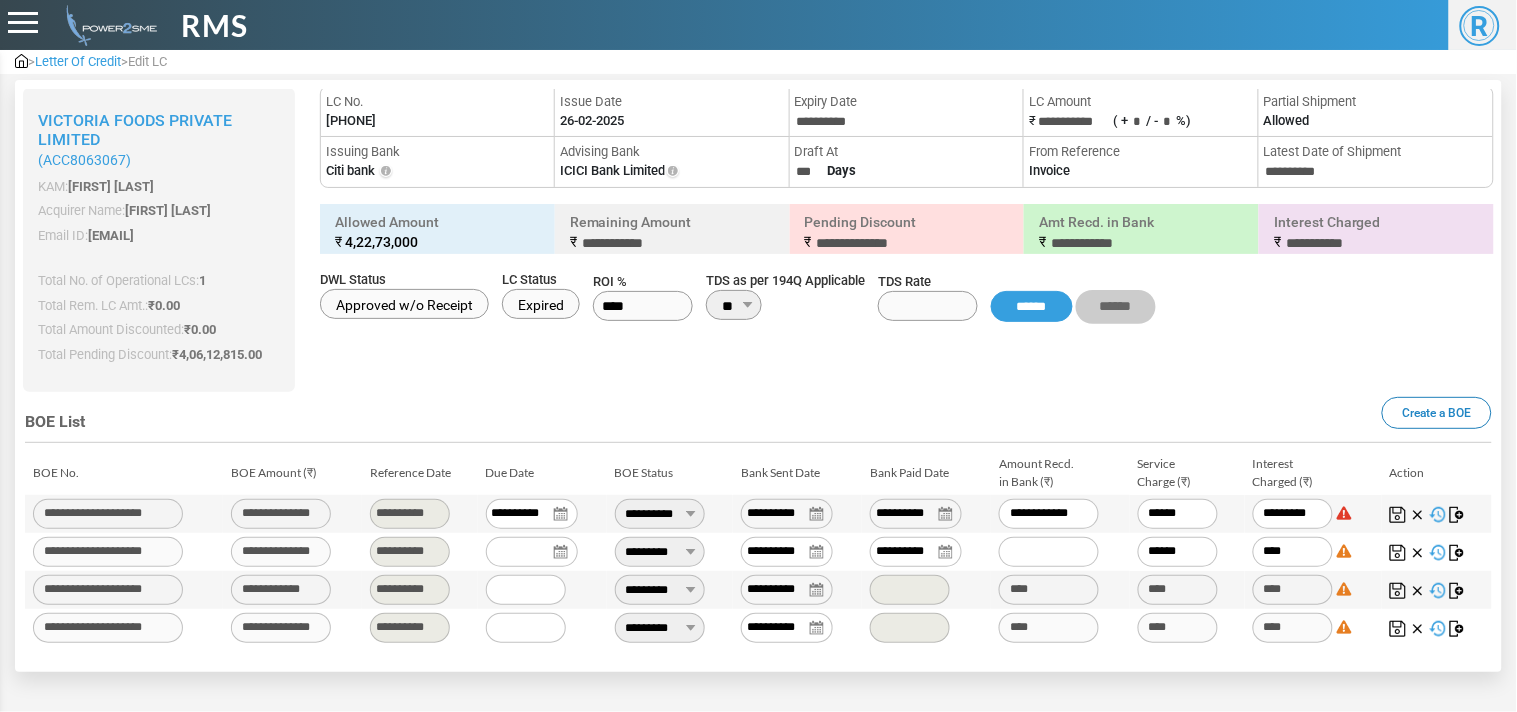paste on "********" 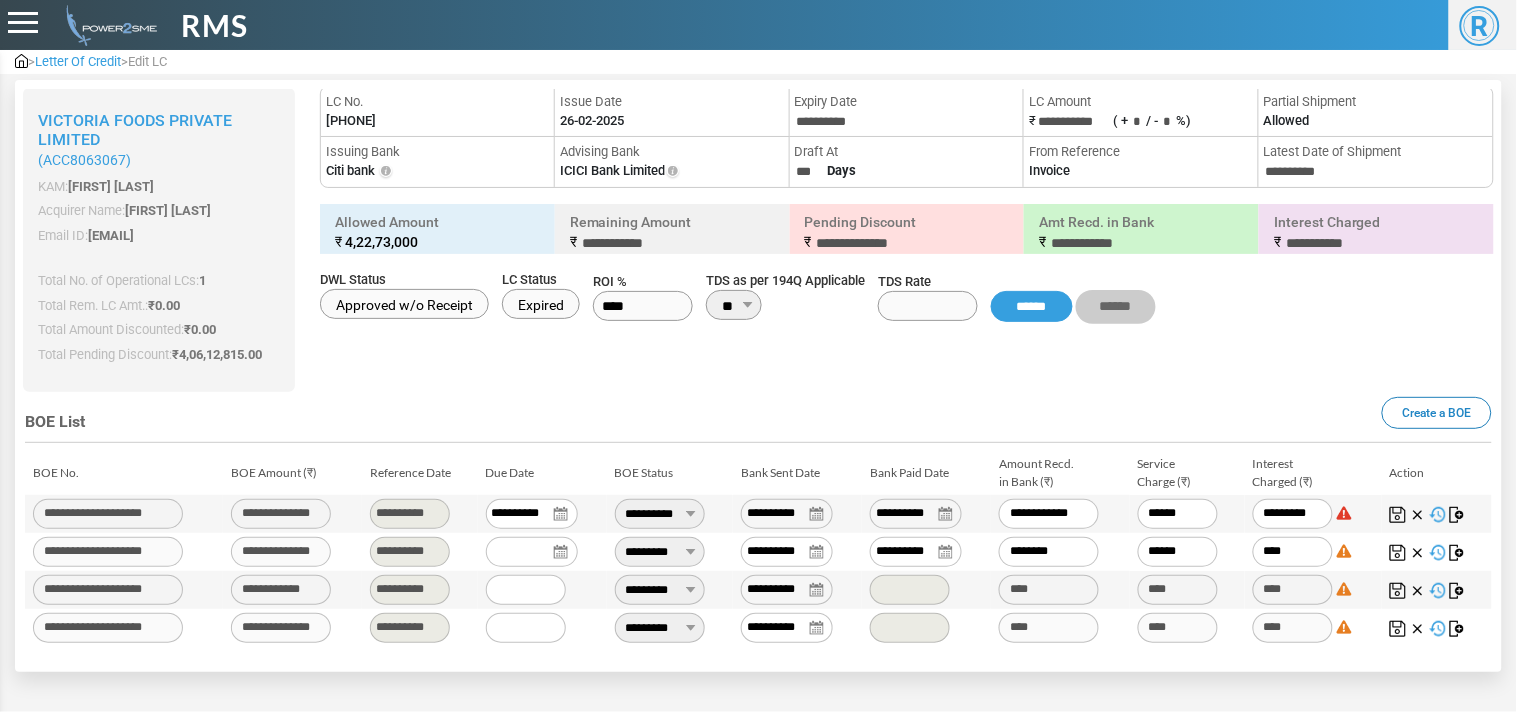 type on "******" 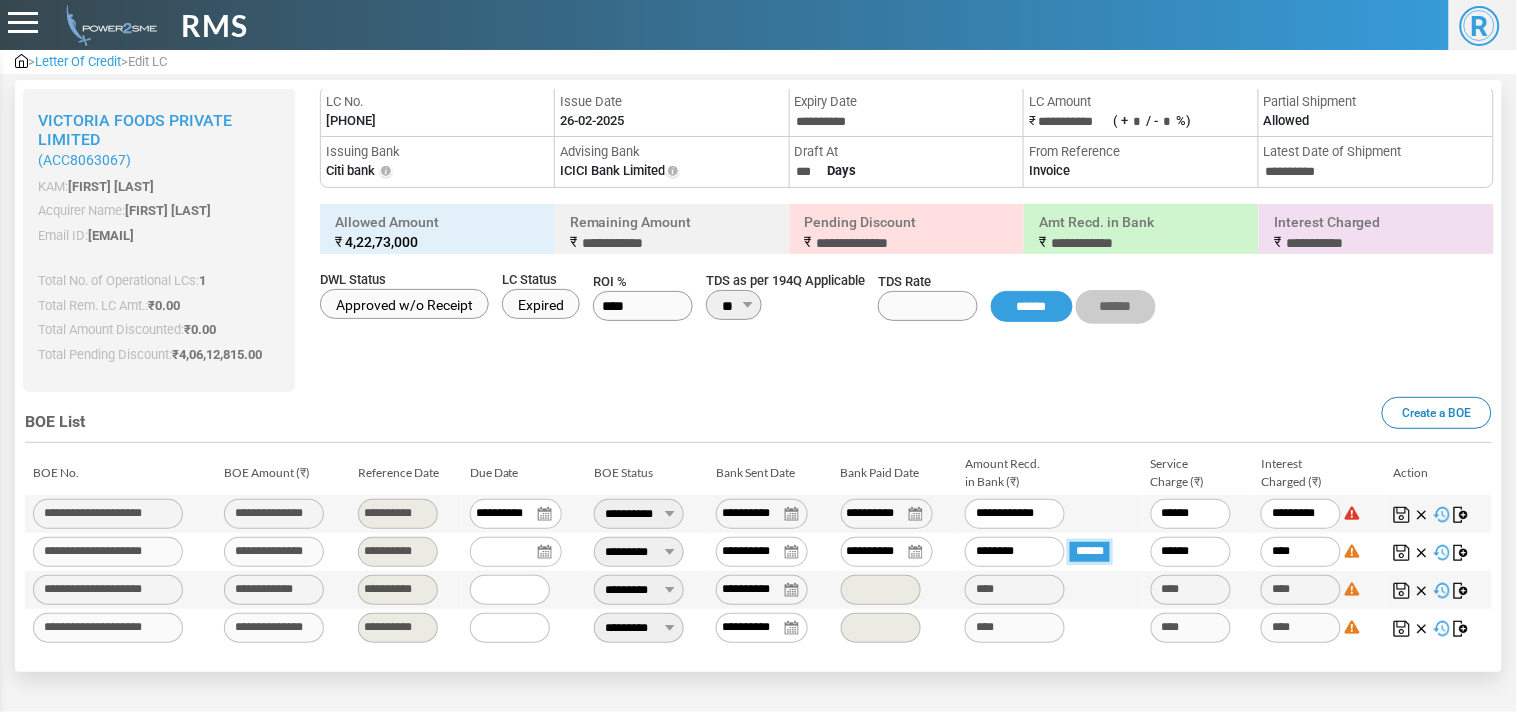 type on "**********" 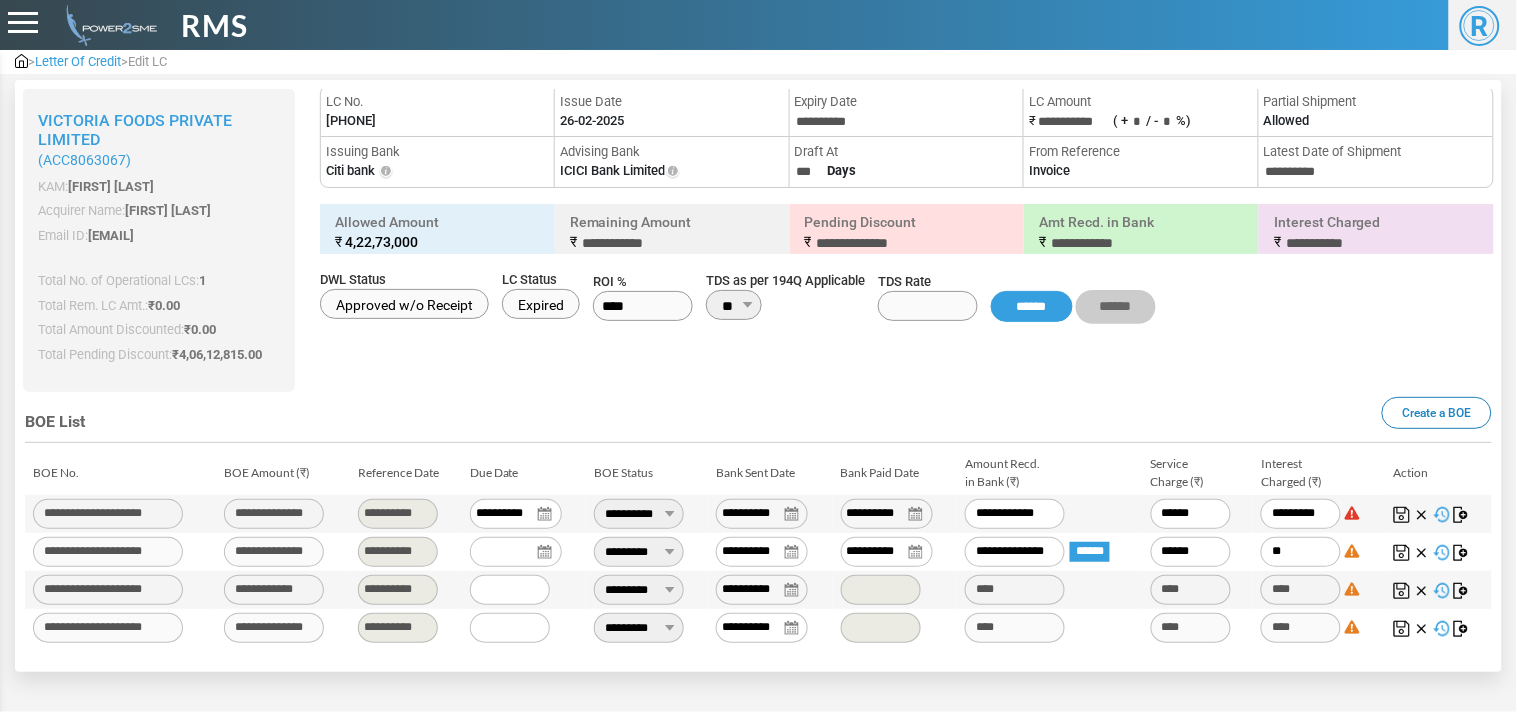 type on "*" 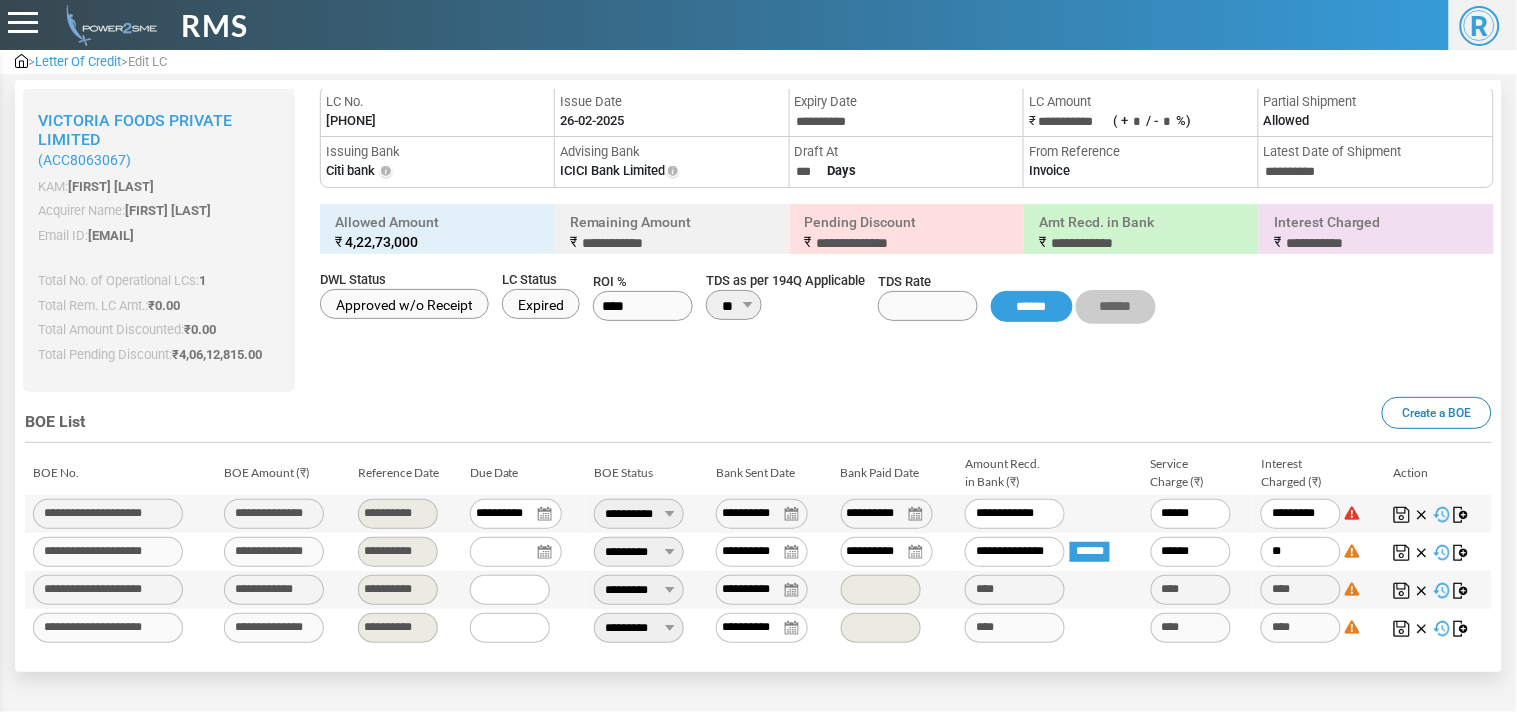 type on "*" 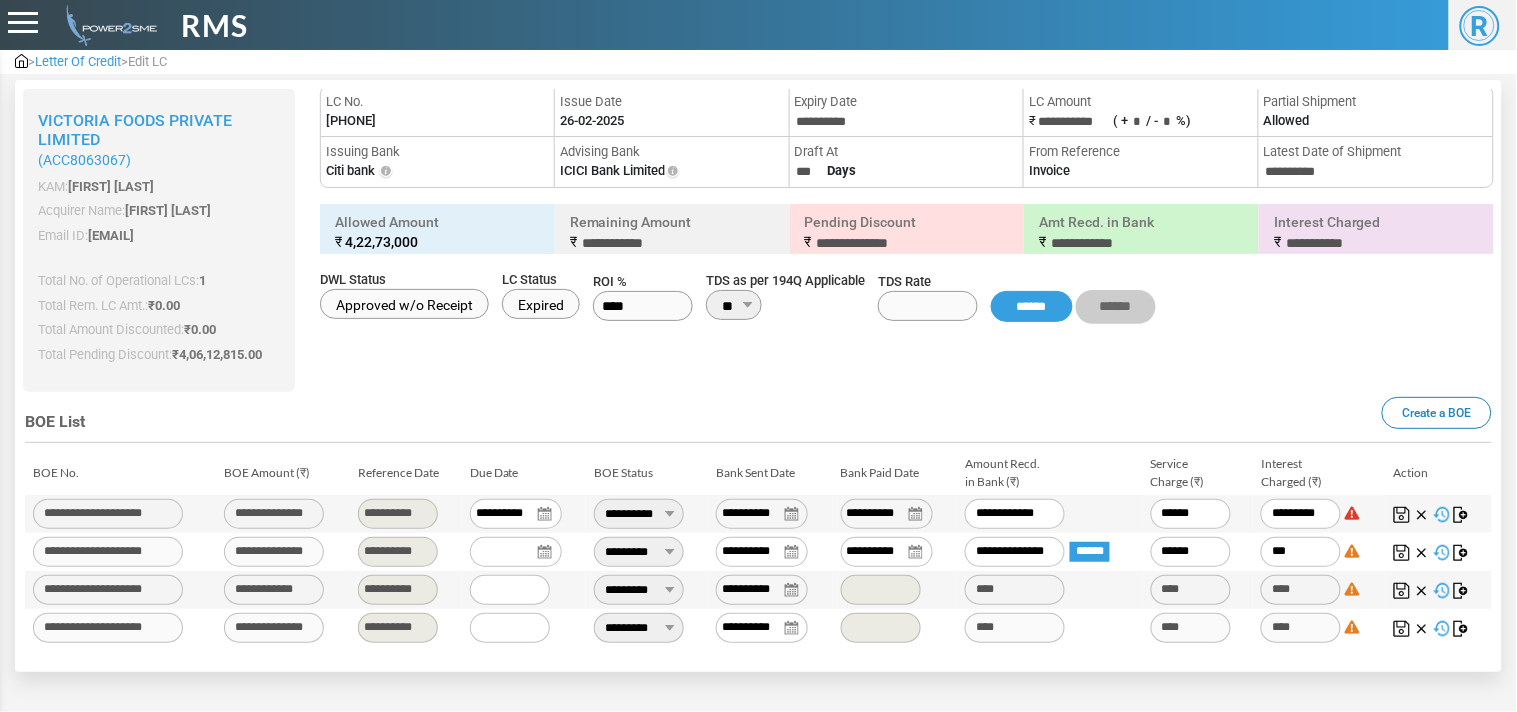 type on "****" 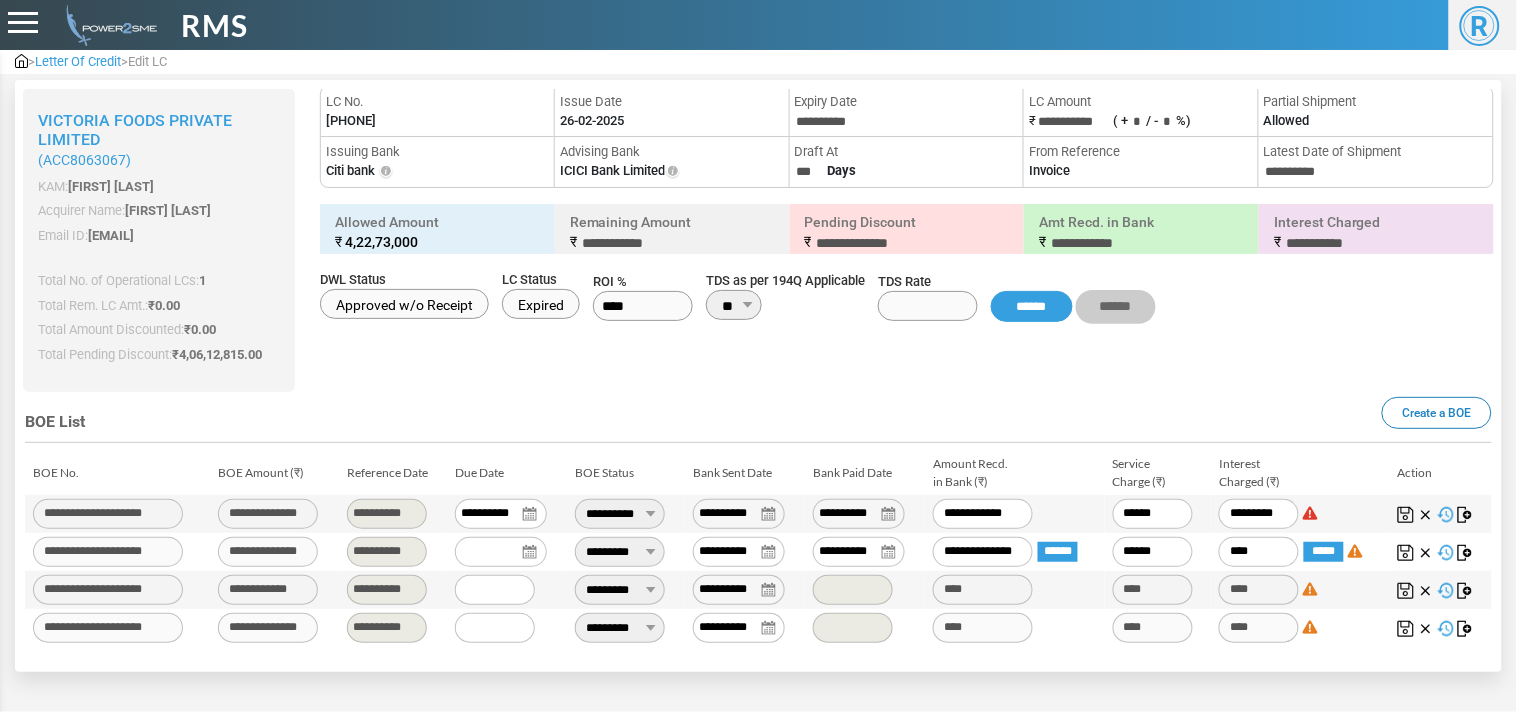 type on "*****" 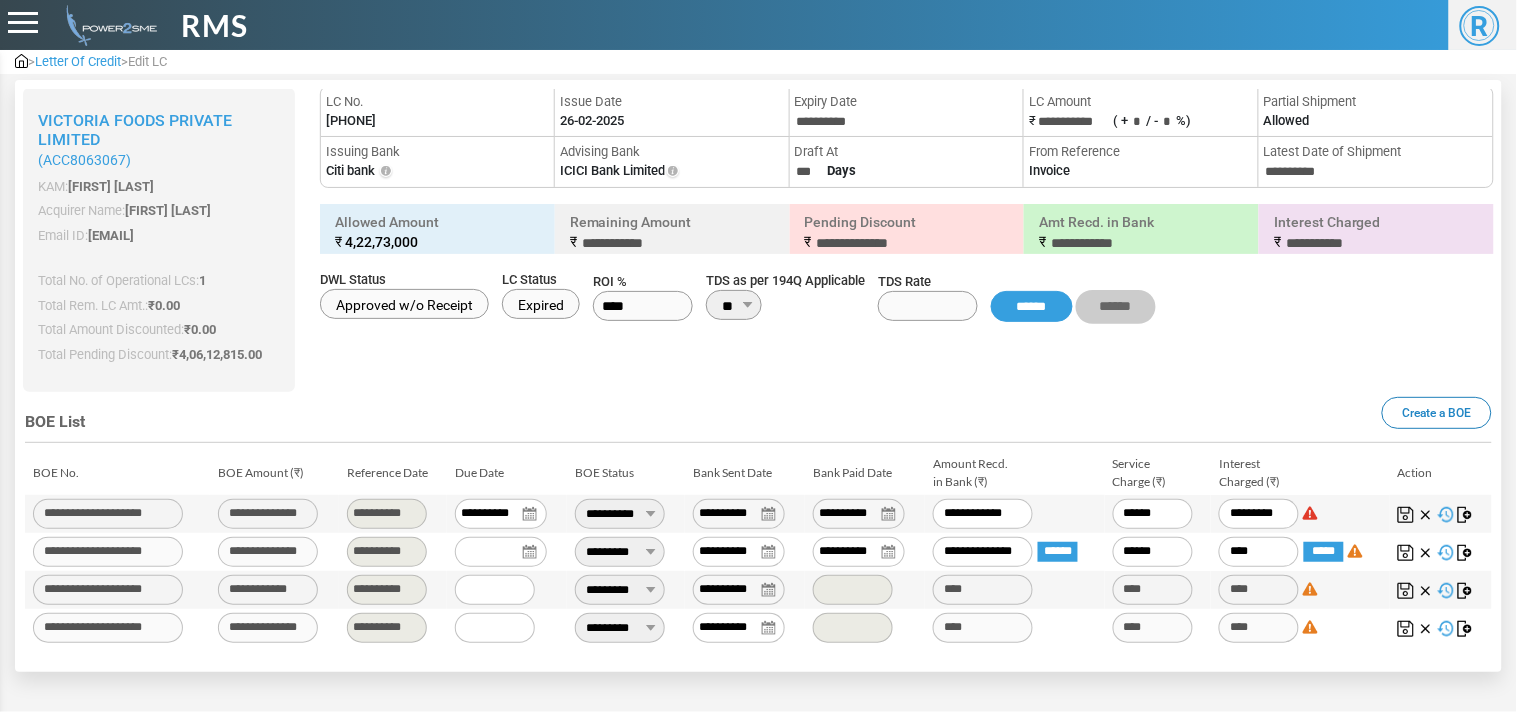 type on "*****" 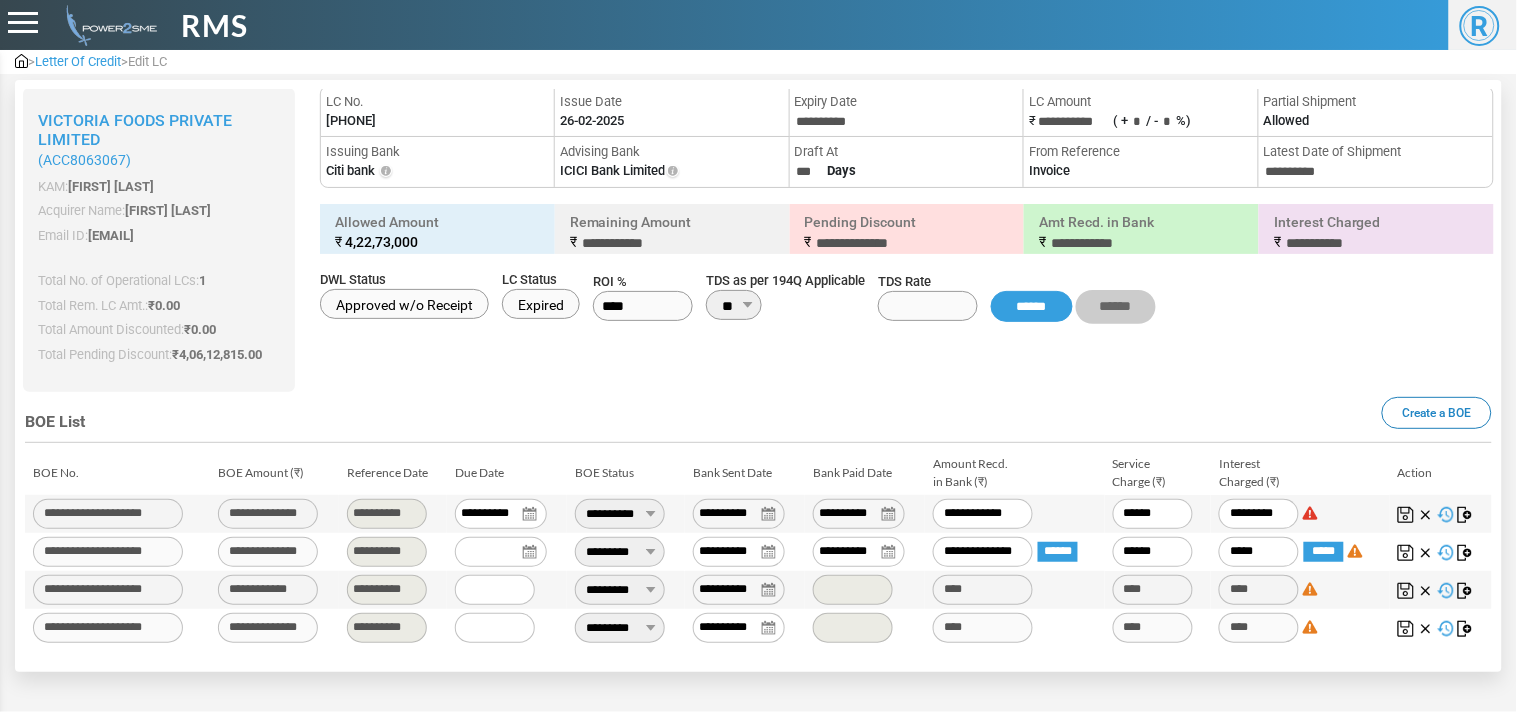 type on "******" 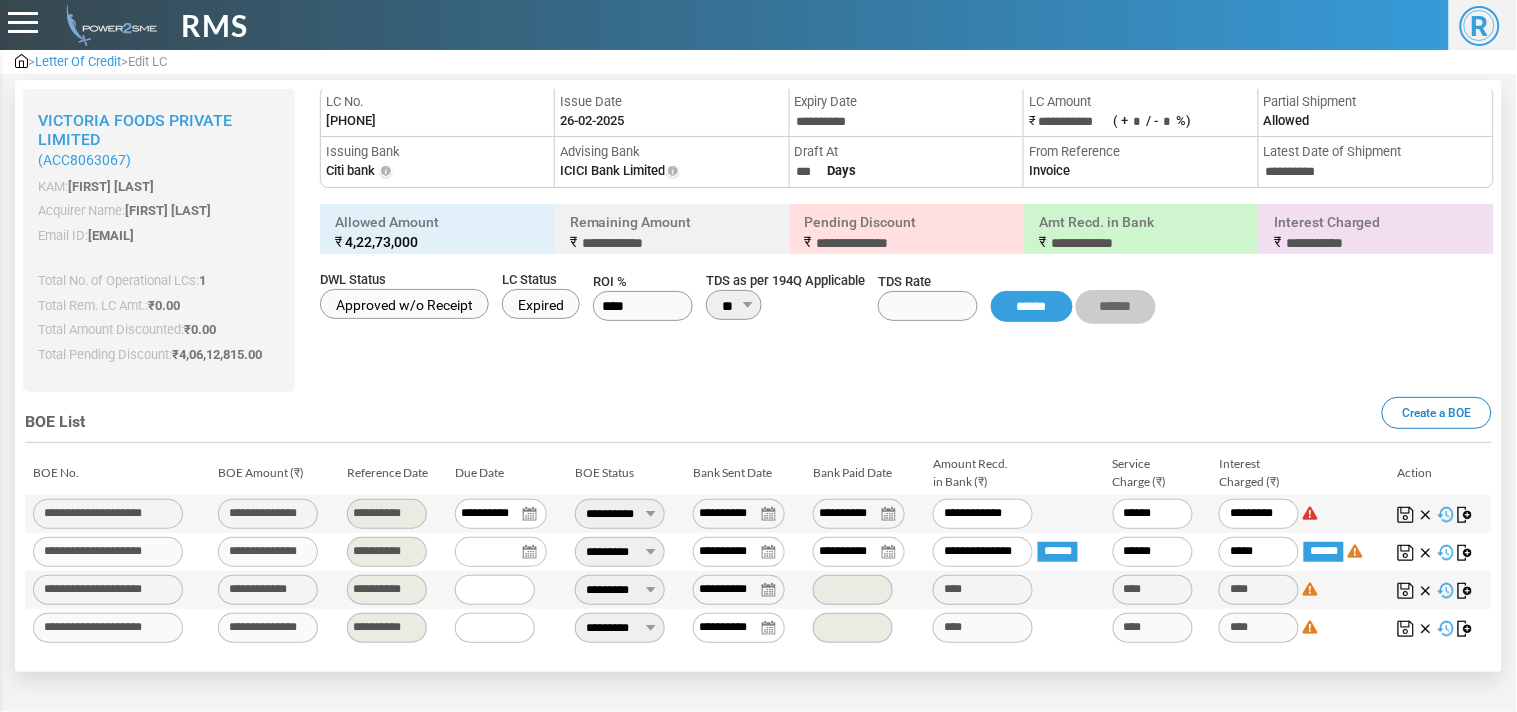 type on "******" 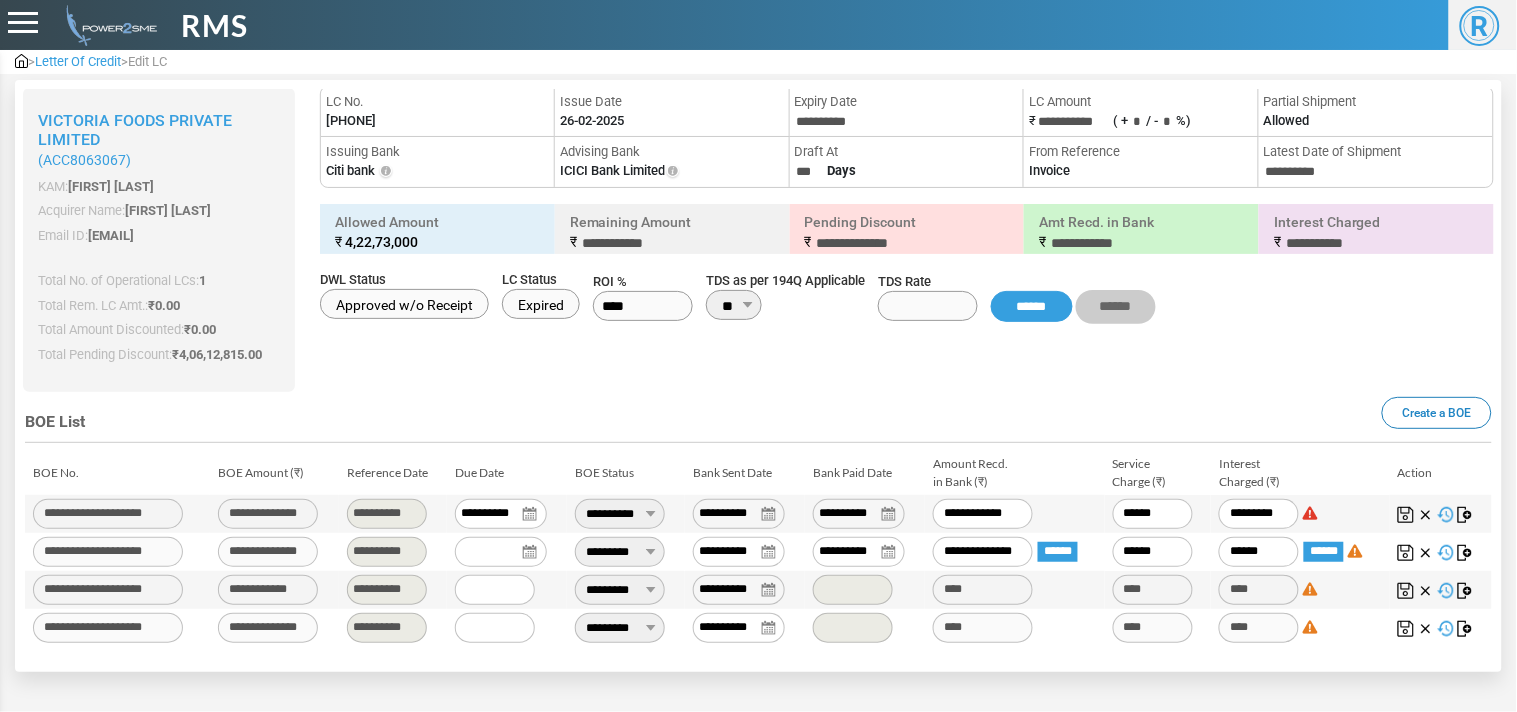 type on "*****" 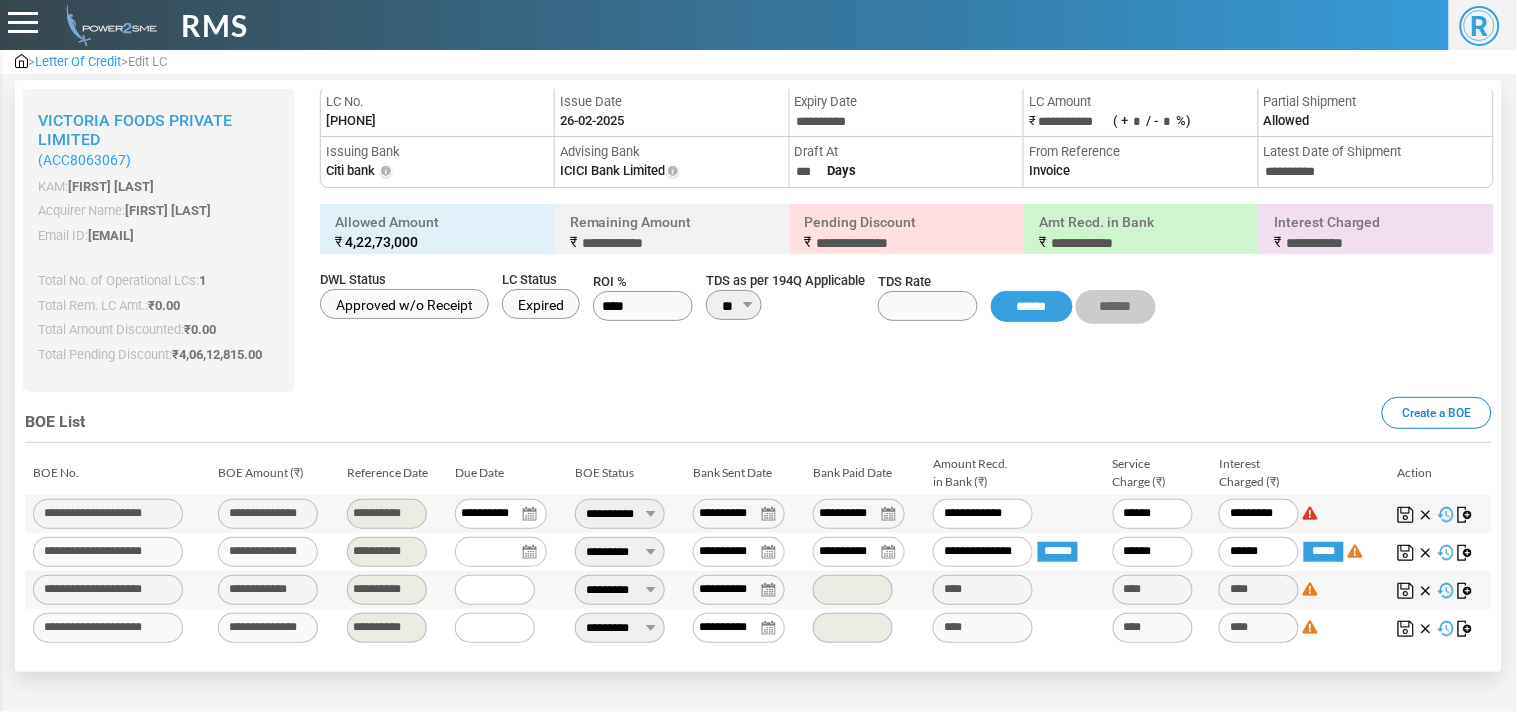 type on "**********" 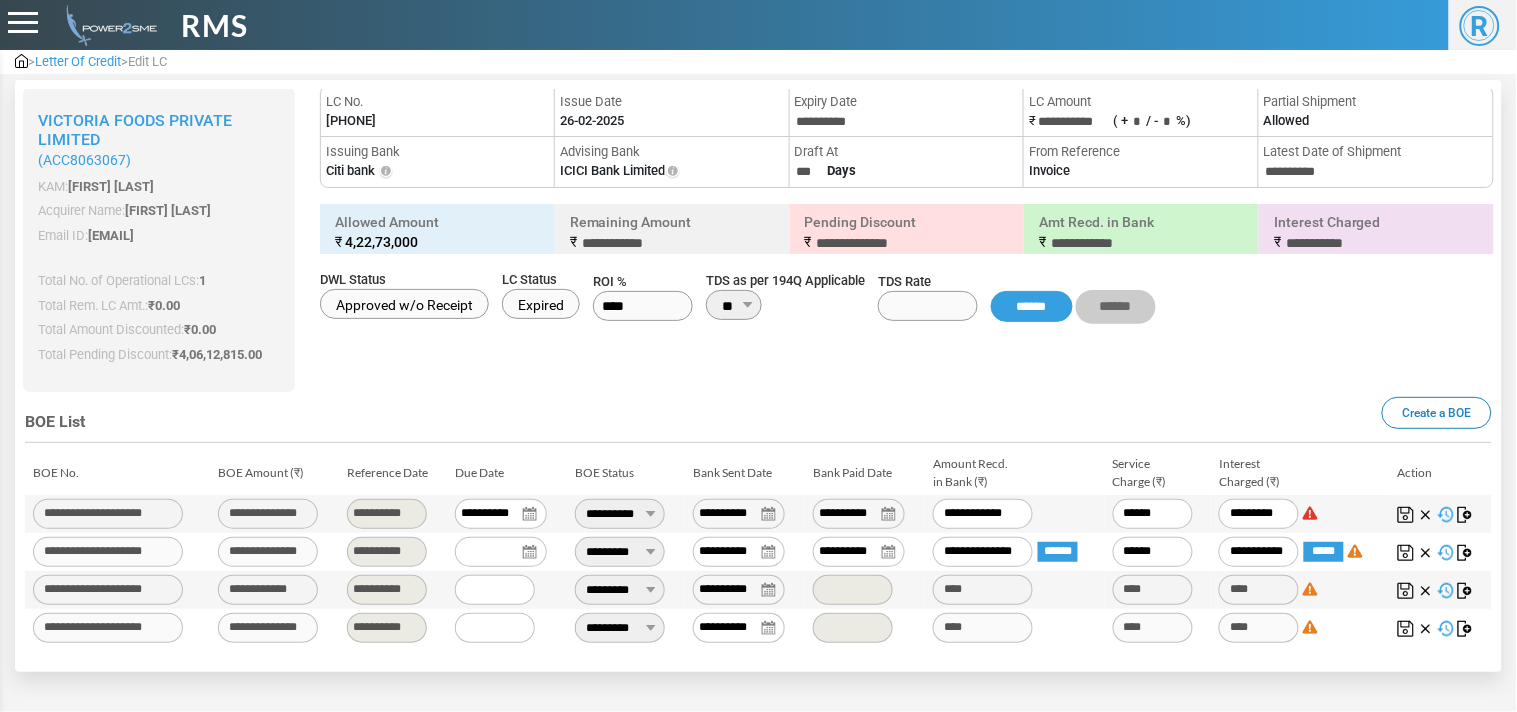 click at bounding box center [1406, 553] 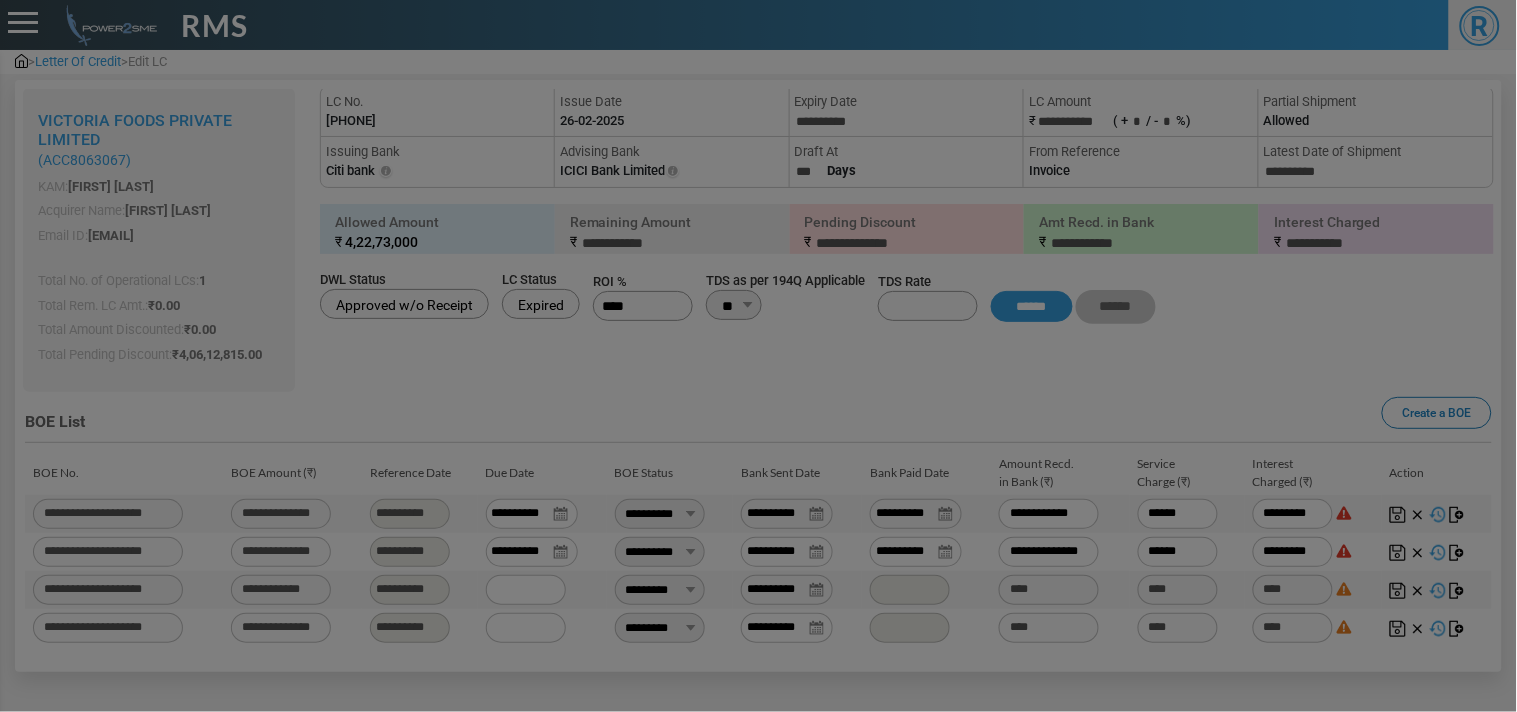 type on "**********" 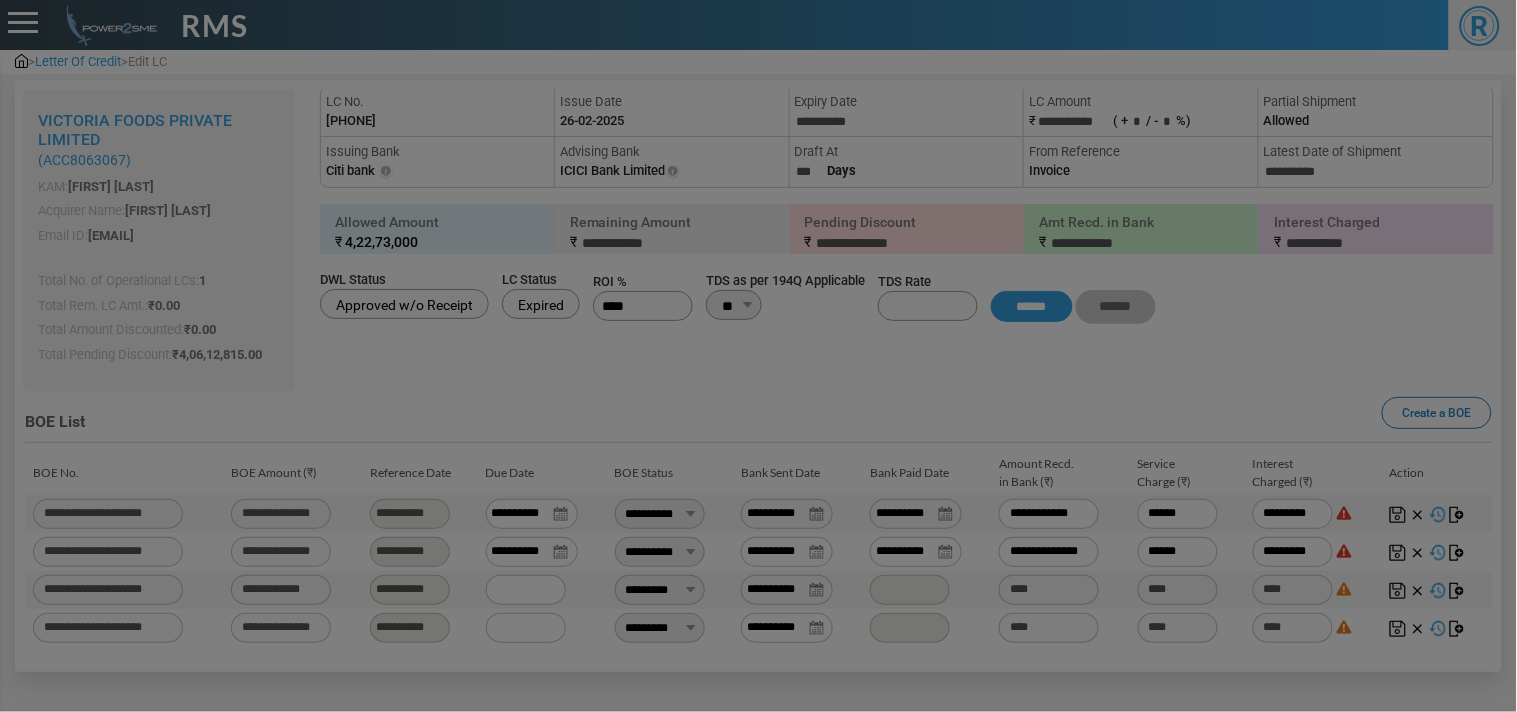 type on "**********" 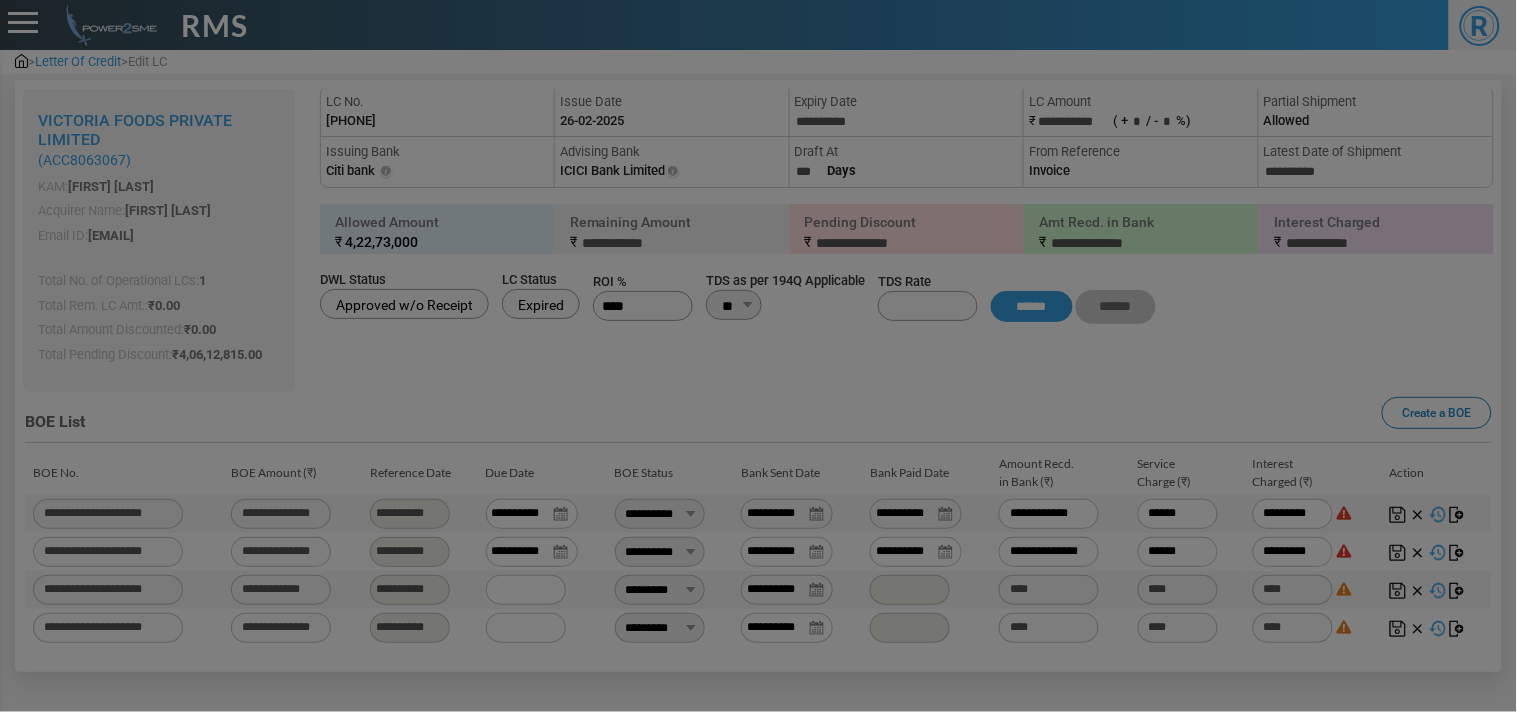 type on "*********" 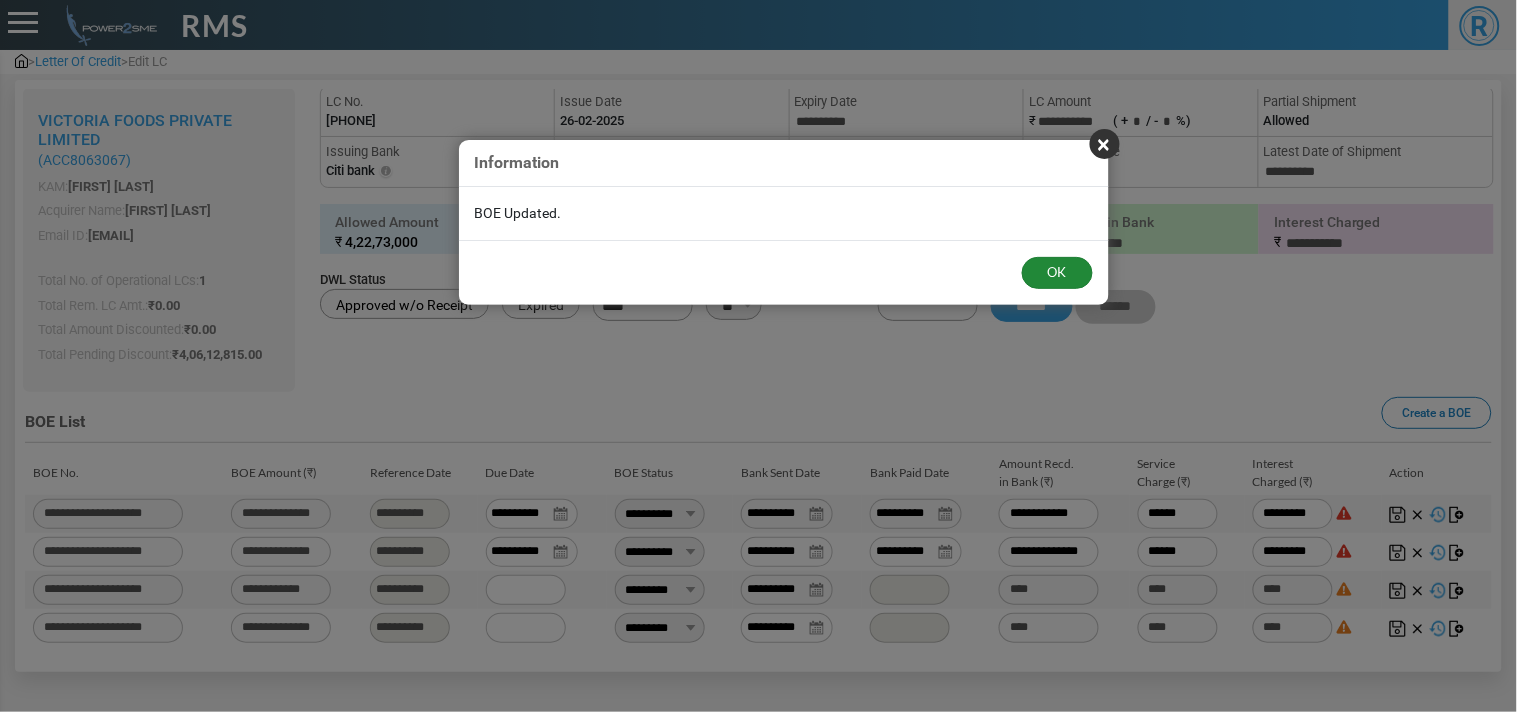 click on "OK" at bounding box center (1057, 273) 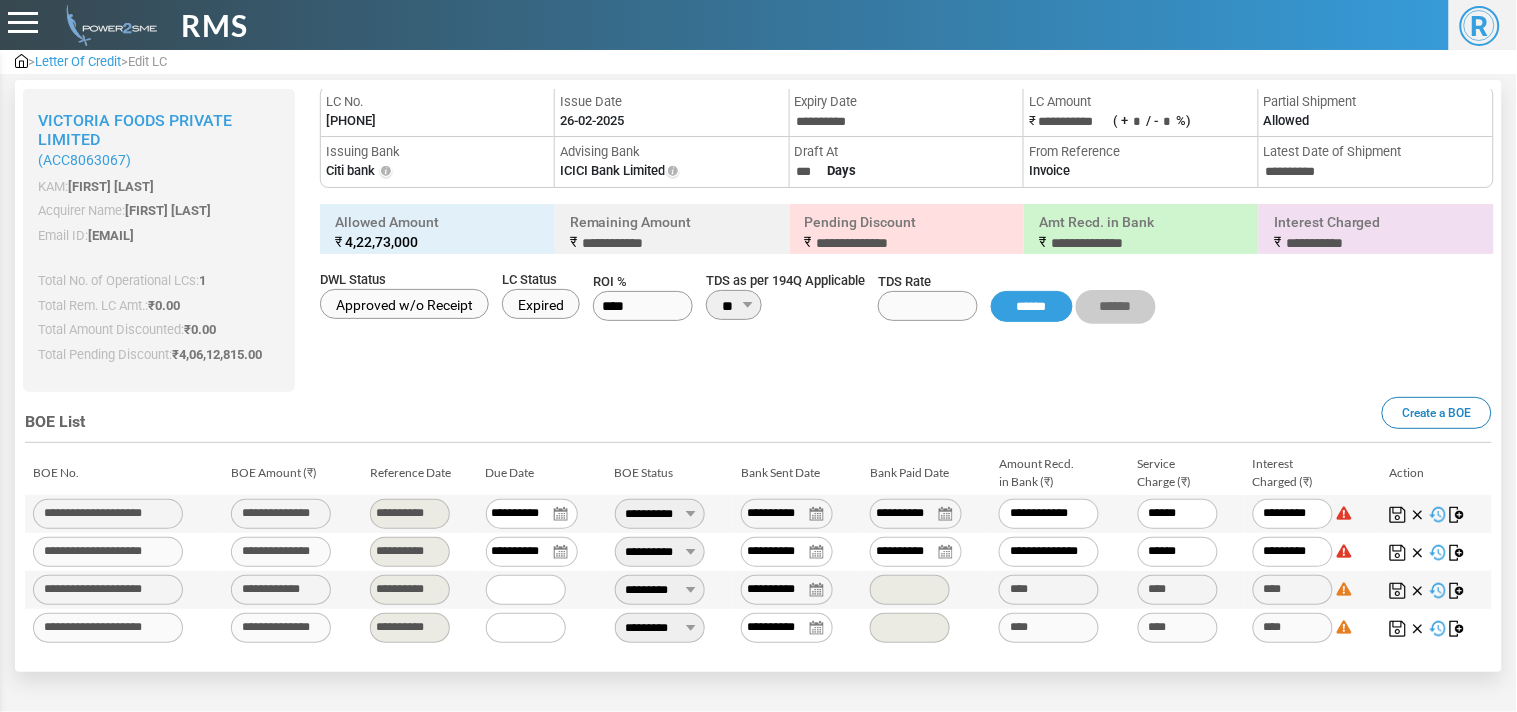click on "**********" at bounding box center (660, 590) 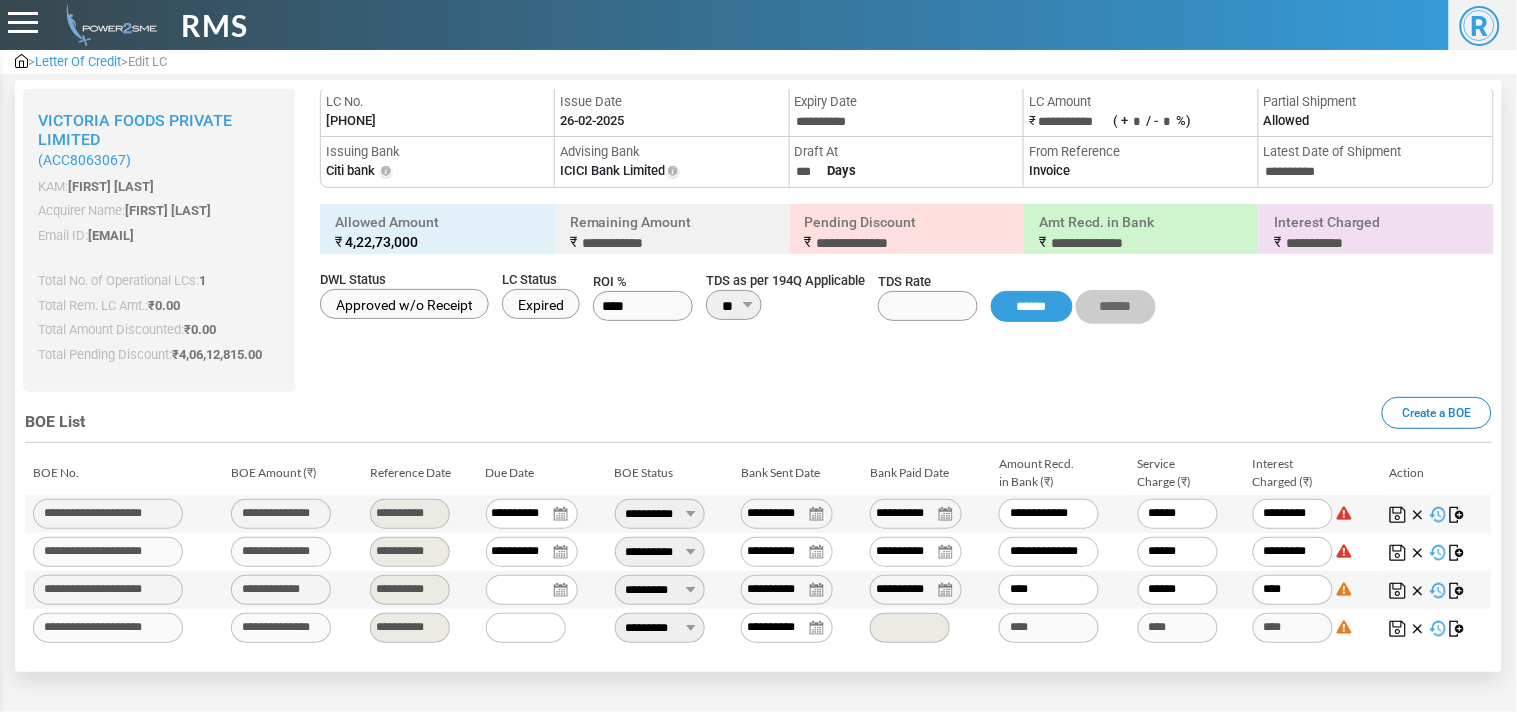 click on "**********" at bounding box center (787, 590) 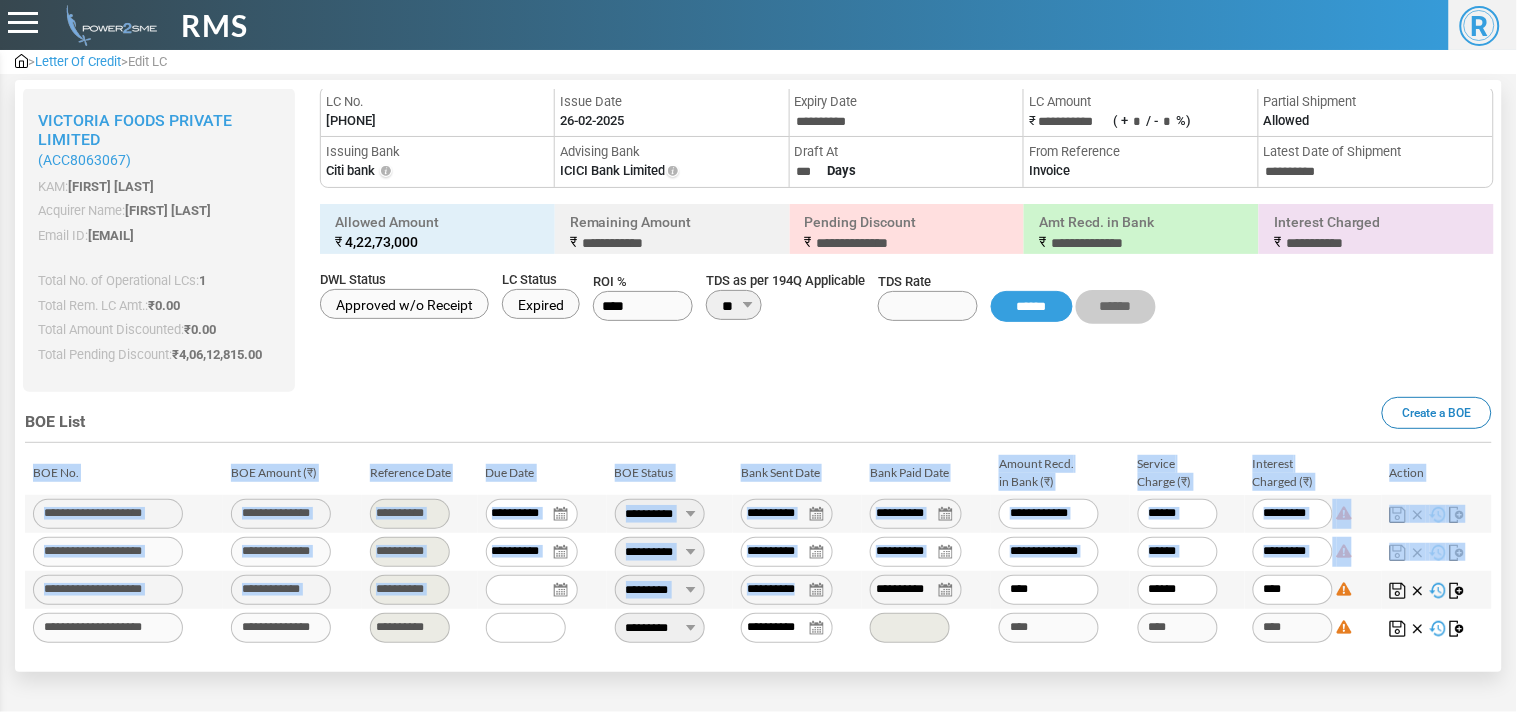 drag, startPoint x: 1077, startPoint y: 447, endPoint x: 912, endPoint y: 572, distance: 207.00241 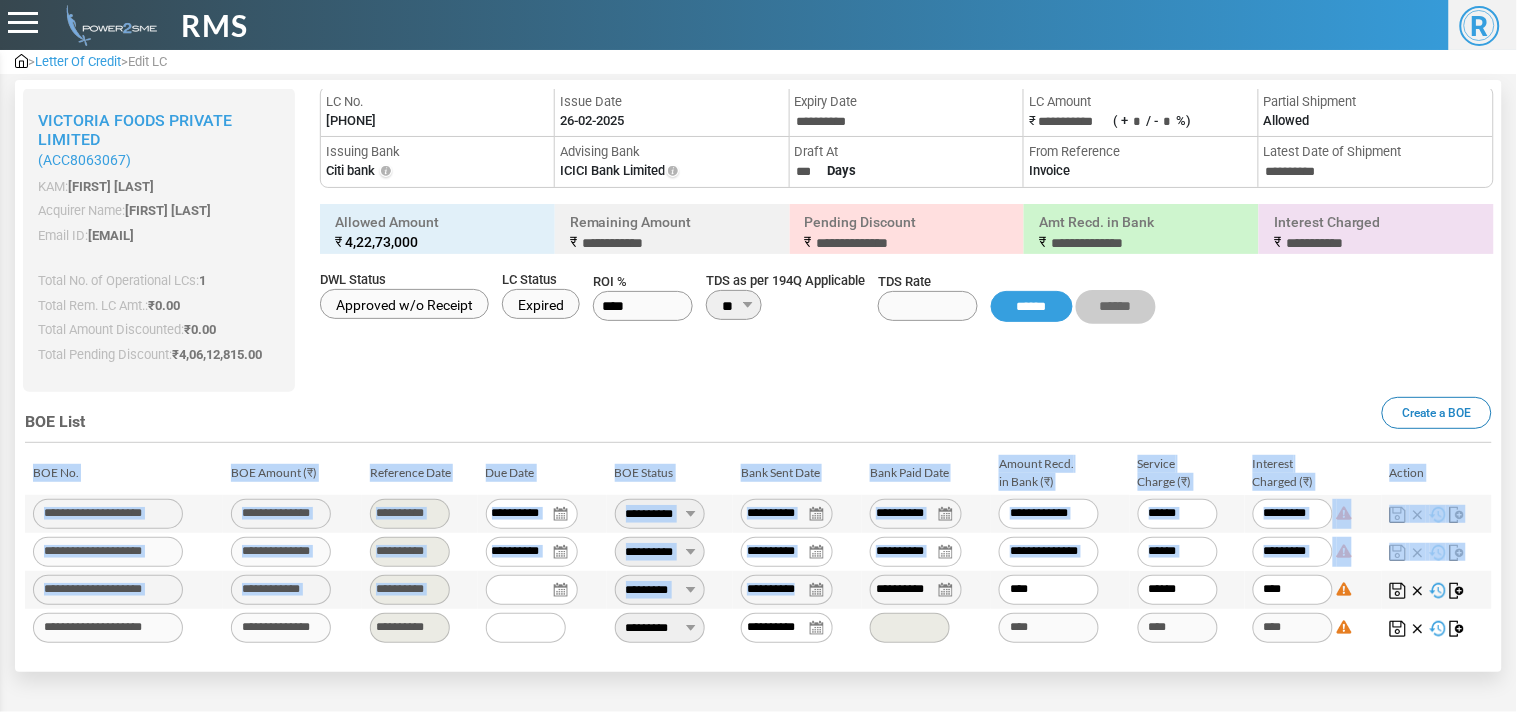 click on "**********" at bounding box center (758, 532) 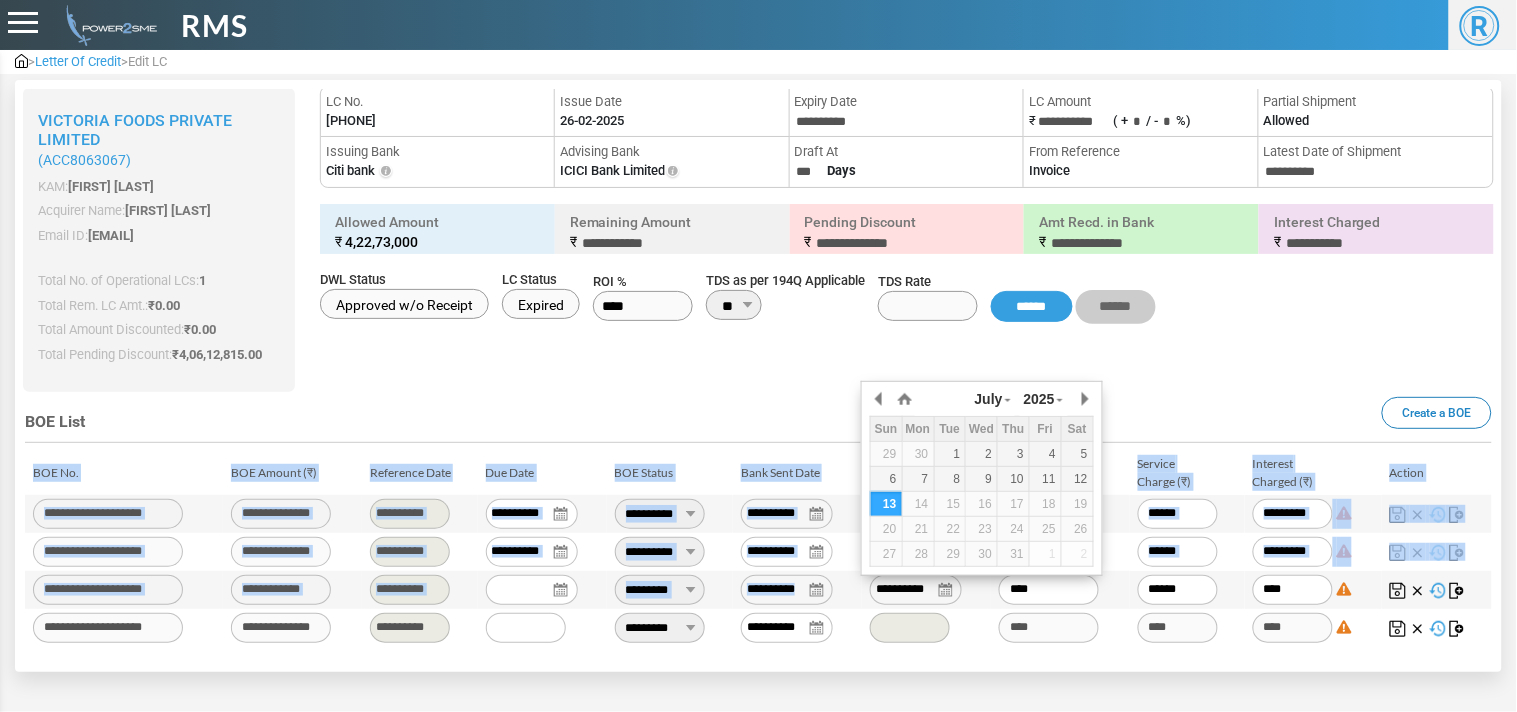 click on "**********" at bounding box center (916, 590) 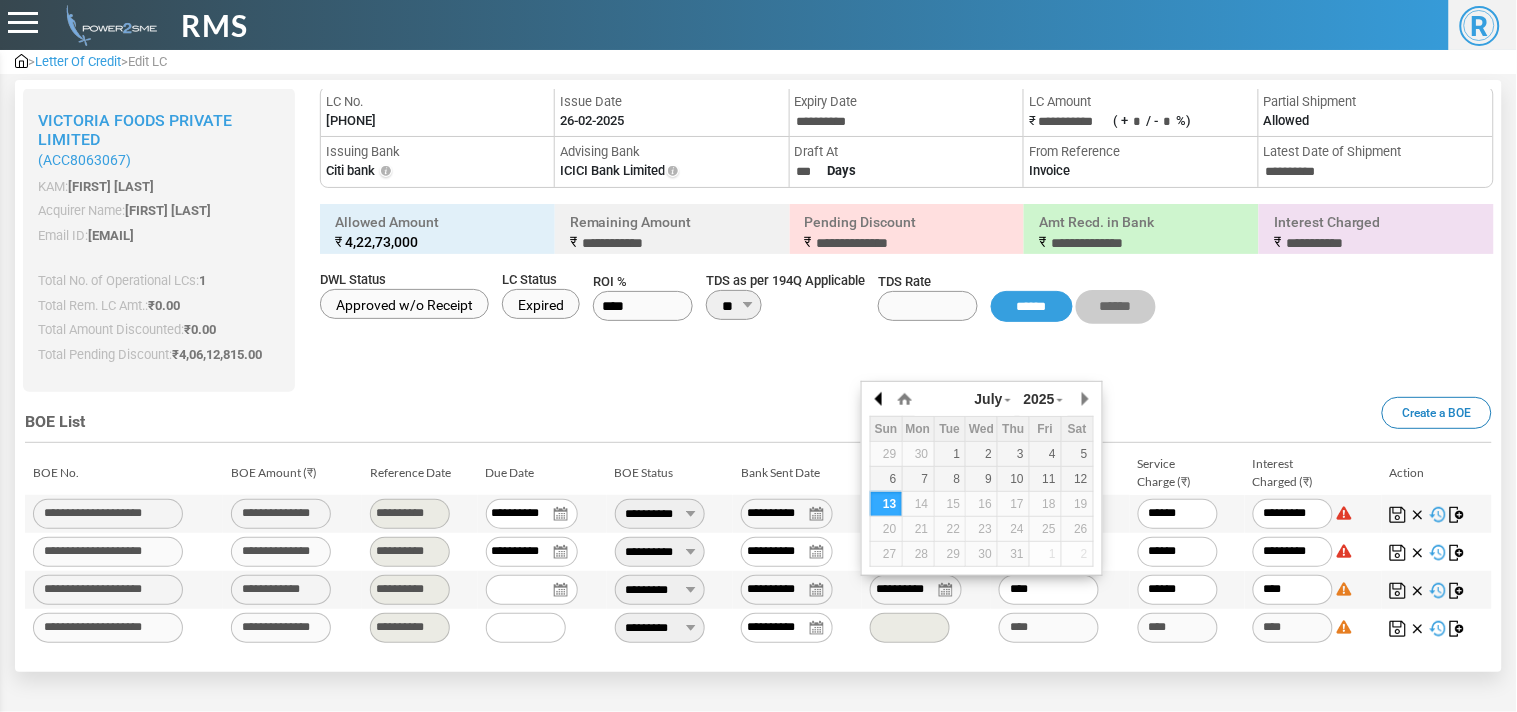 click at bounding box center (880, 399) 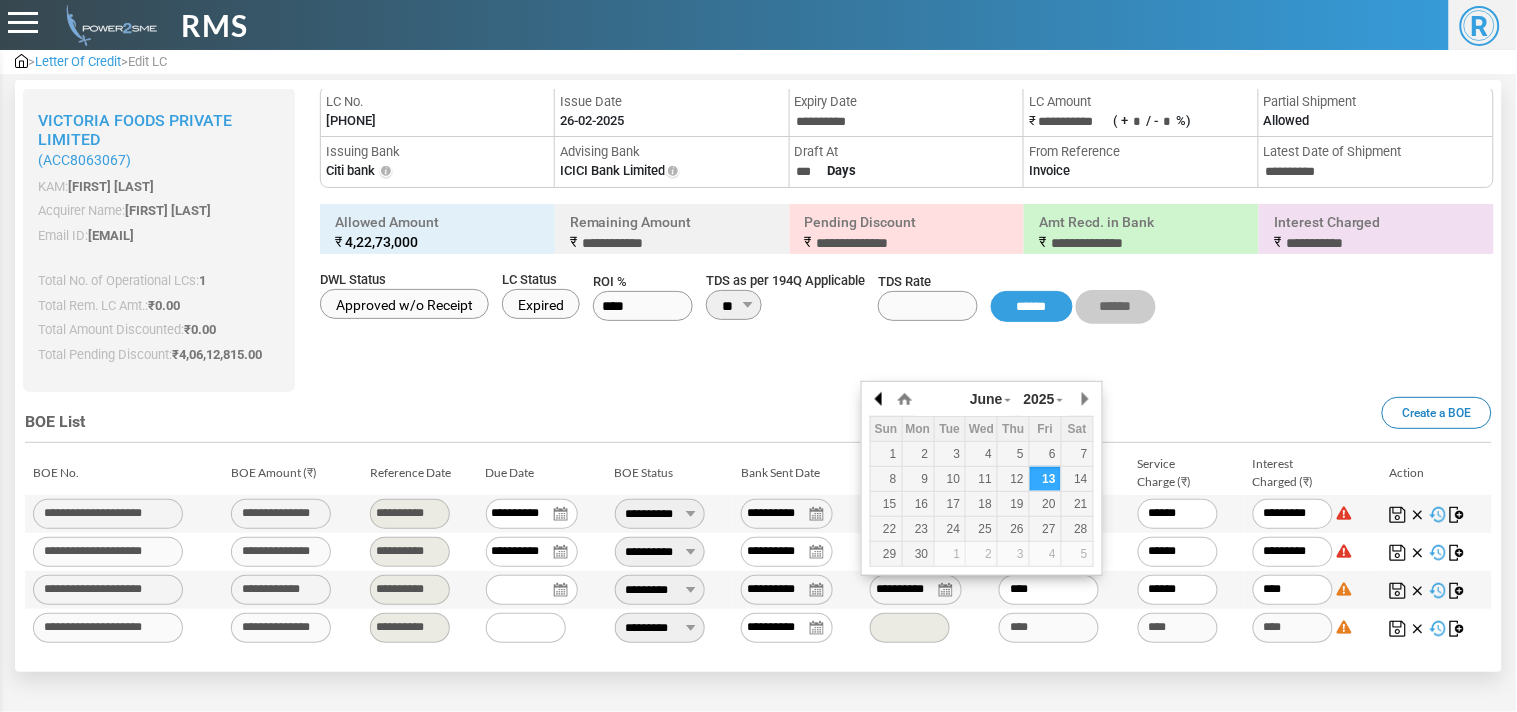 click at bounding box center (880, 399) 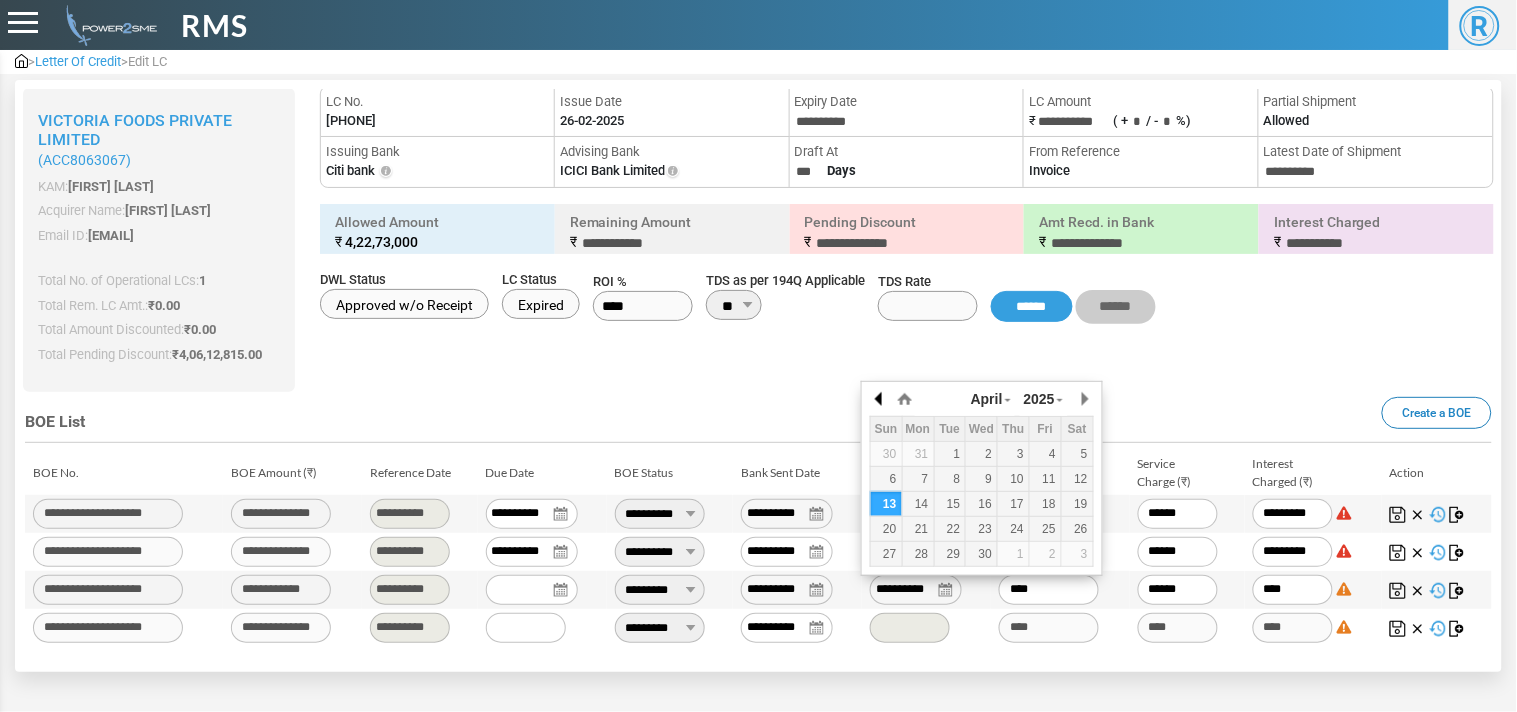 click at bounding box center [880, 399] 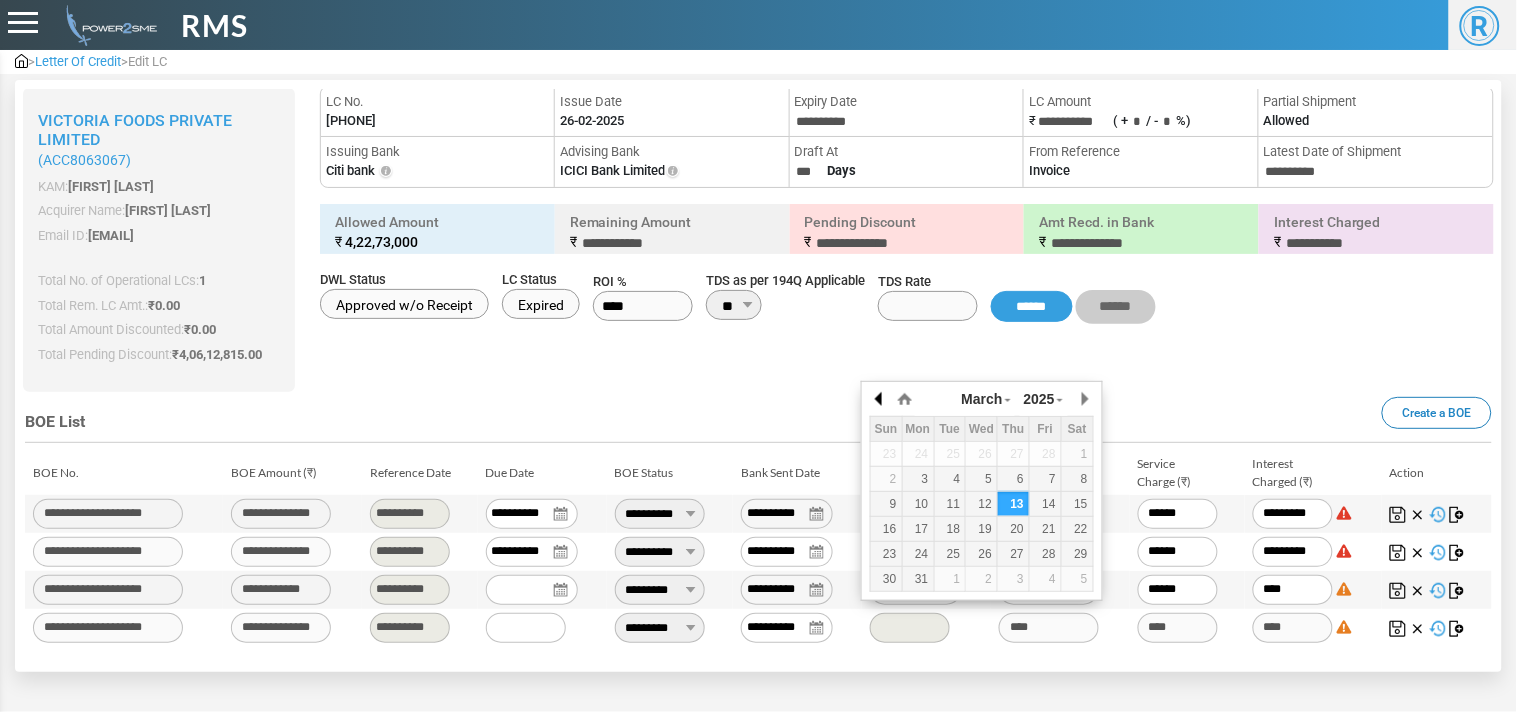 click at bounding box center [880, 399] 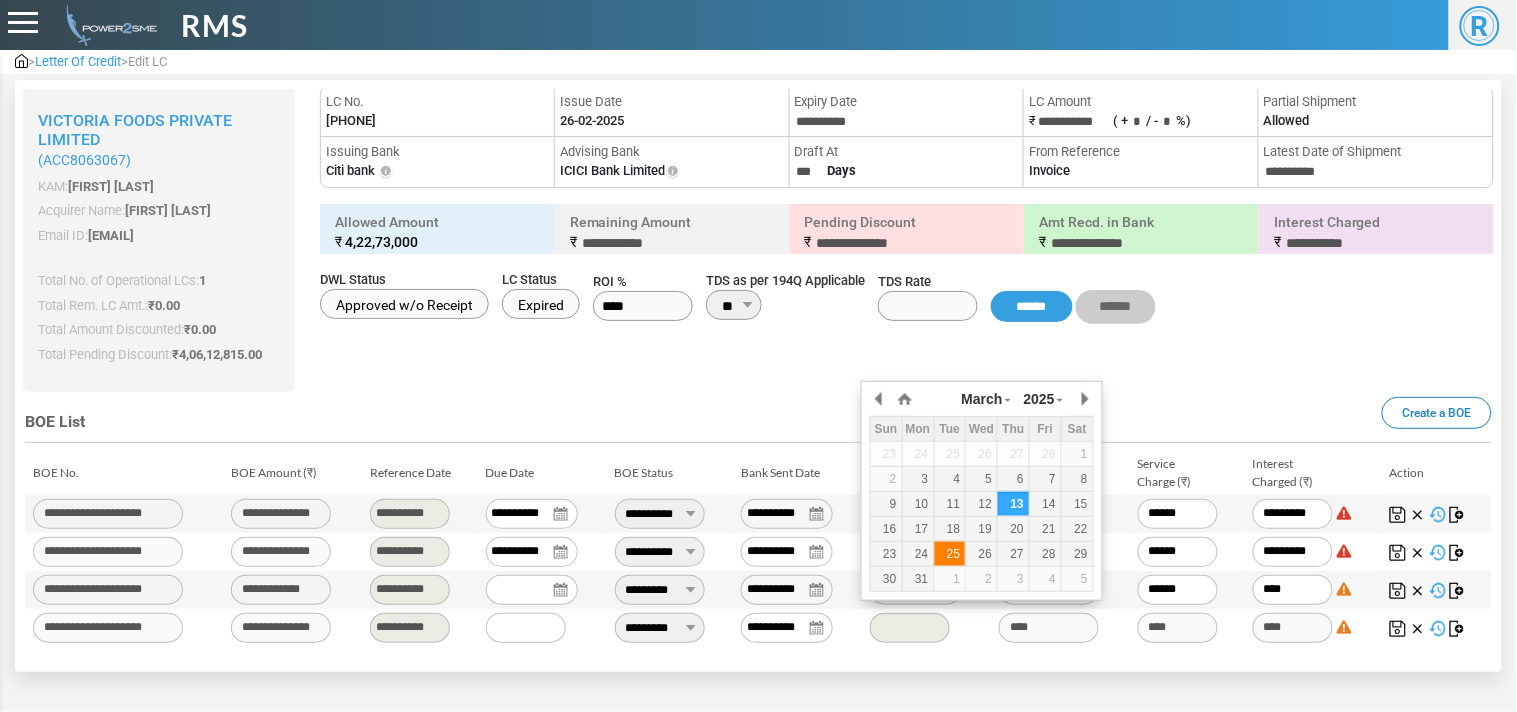 click on "25" at bounding box center [950, 554] 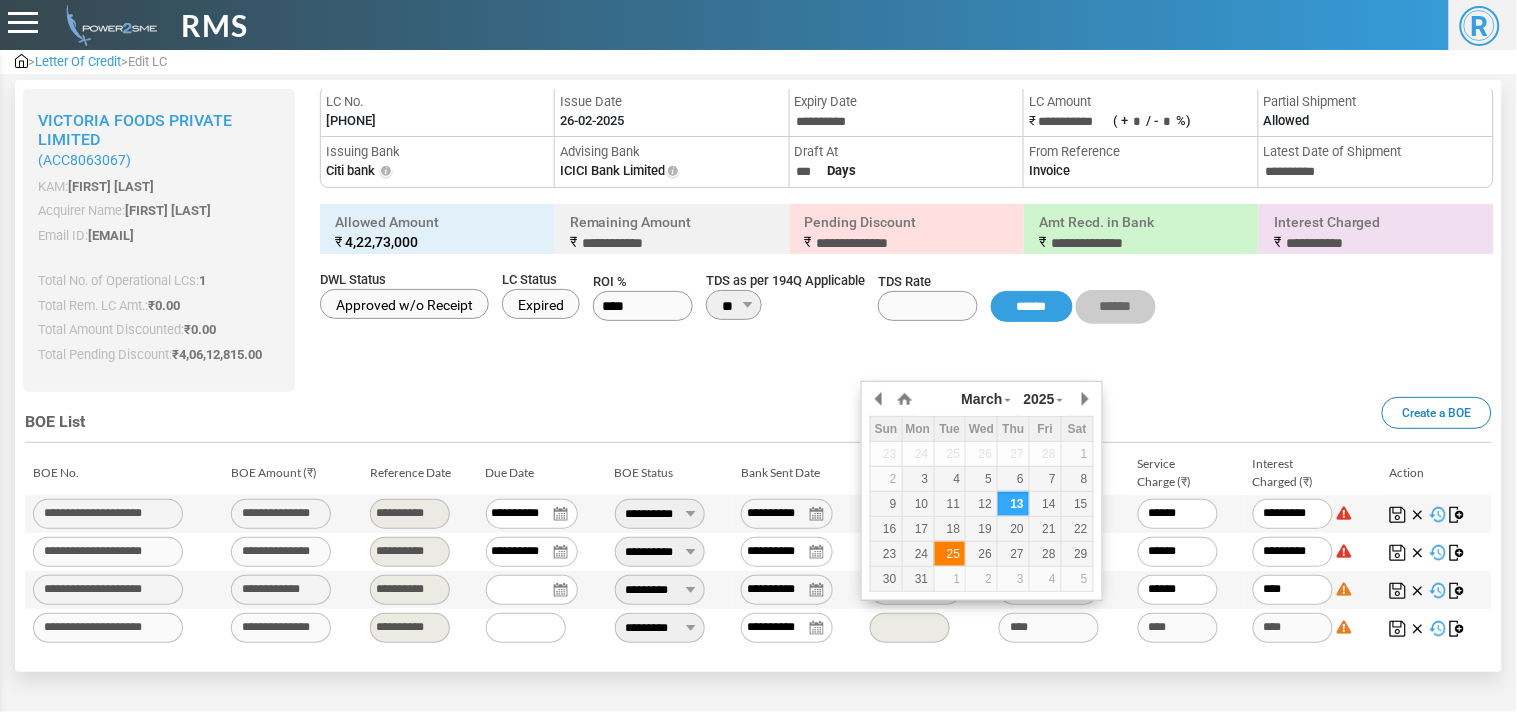 type on "**********" 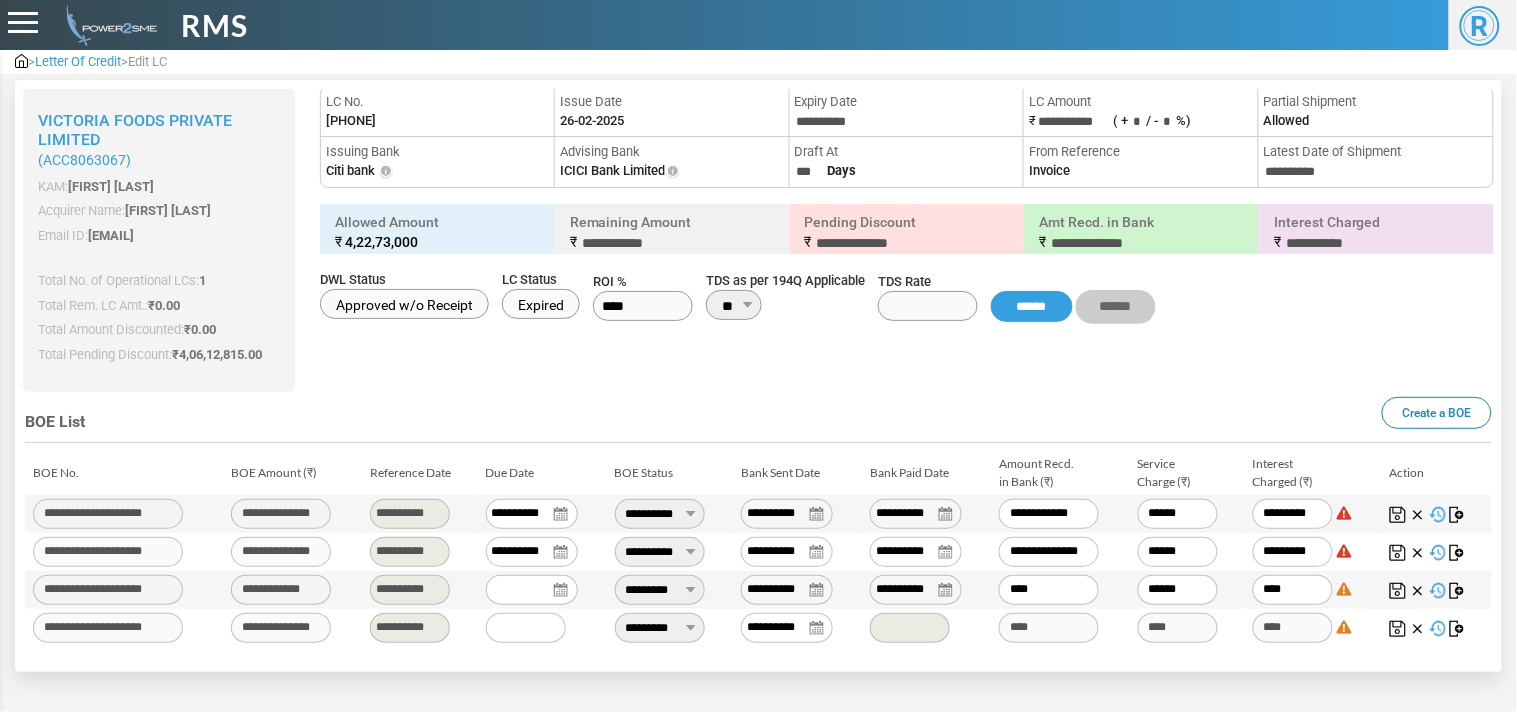 drag, startPoint x: 1043, startPoint y: 580, endPoint x: 932, endPoint y: 595, distance: 112.00893 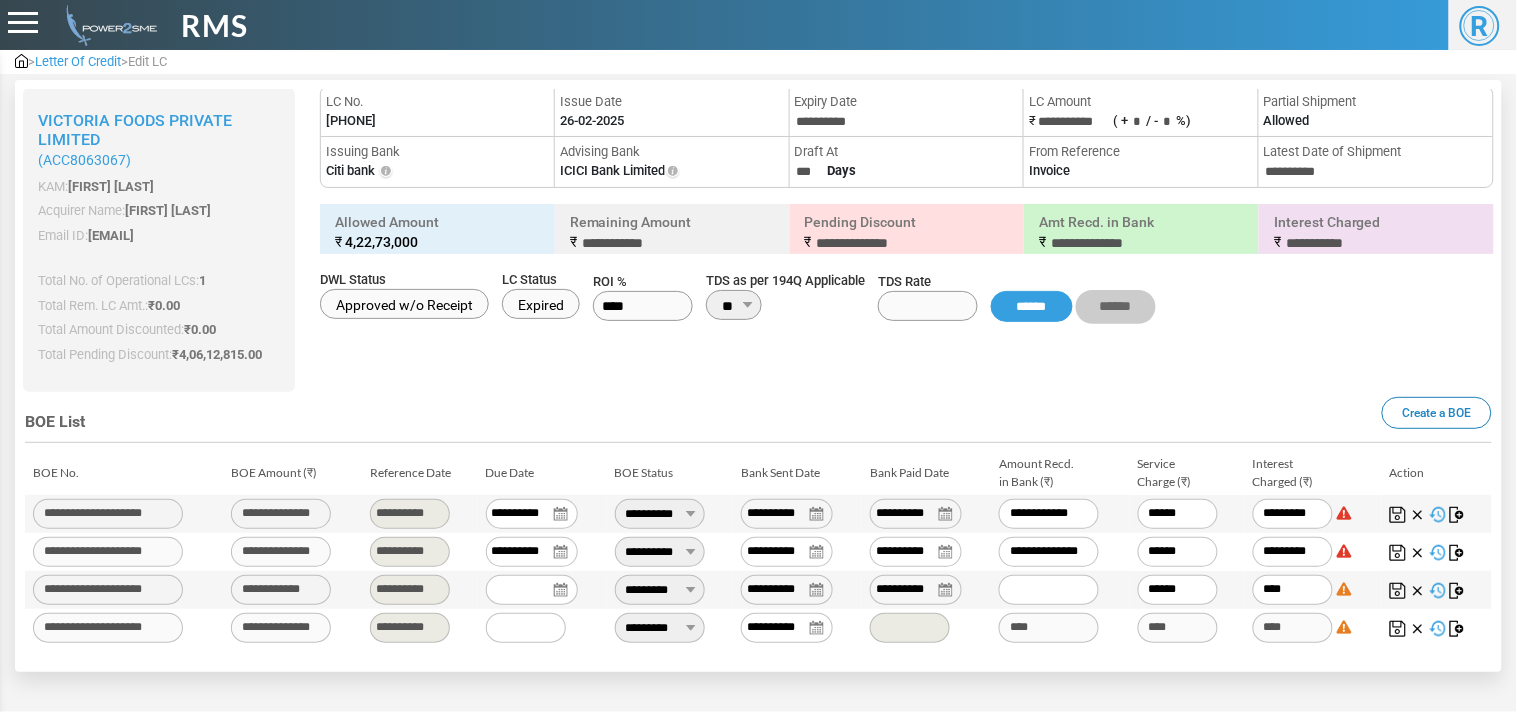 paste on "*********" 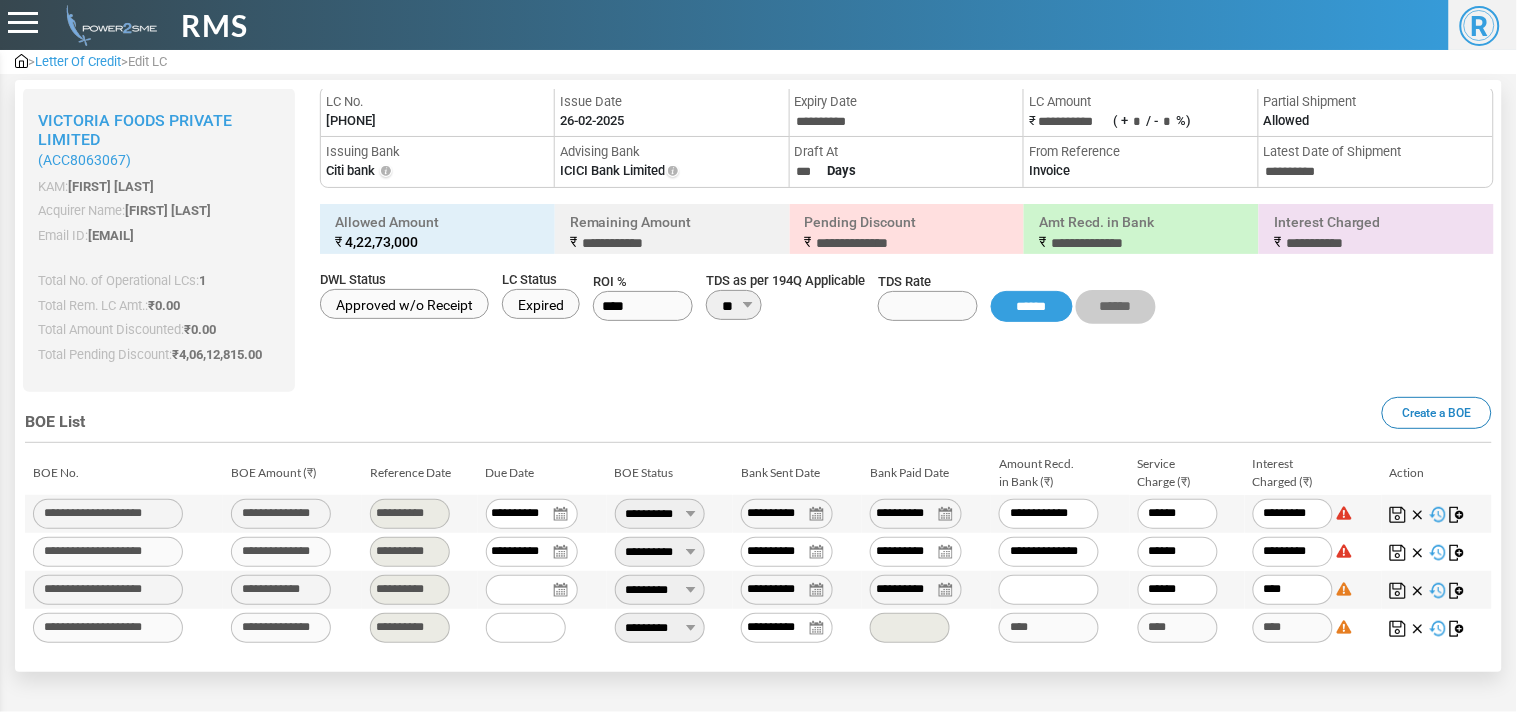 type on "*********" 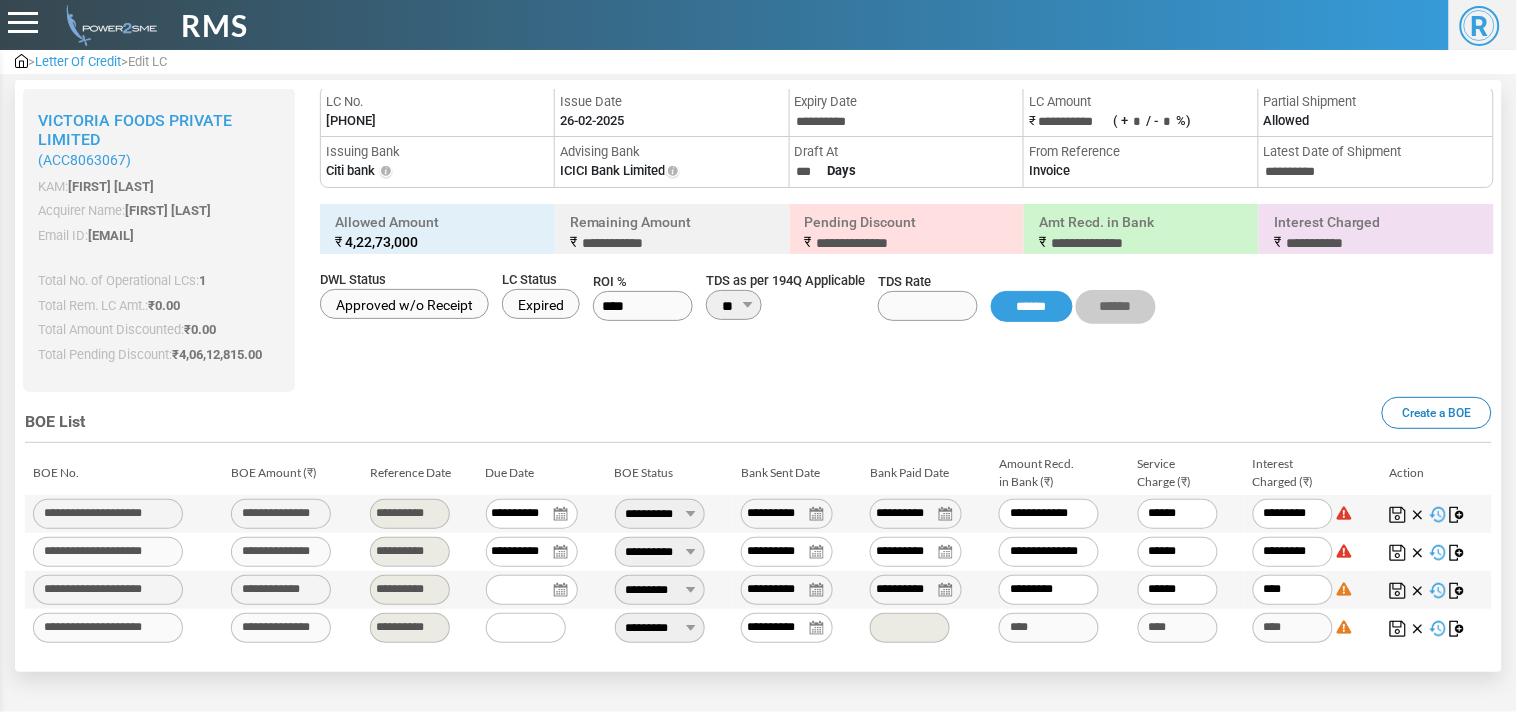 type on "******" 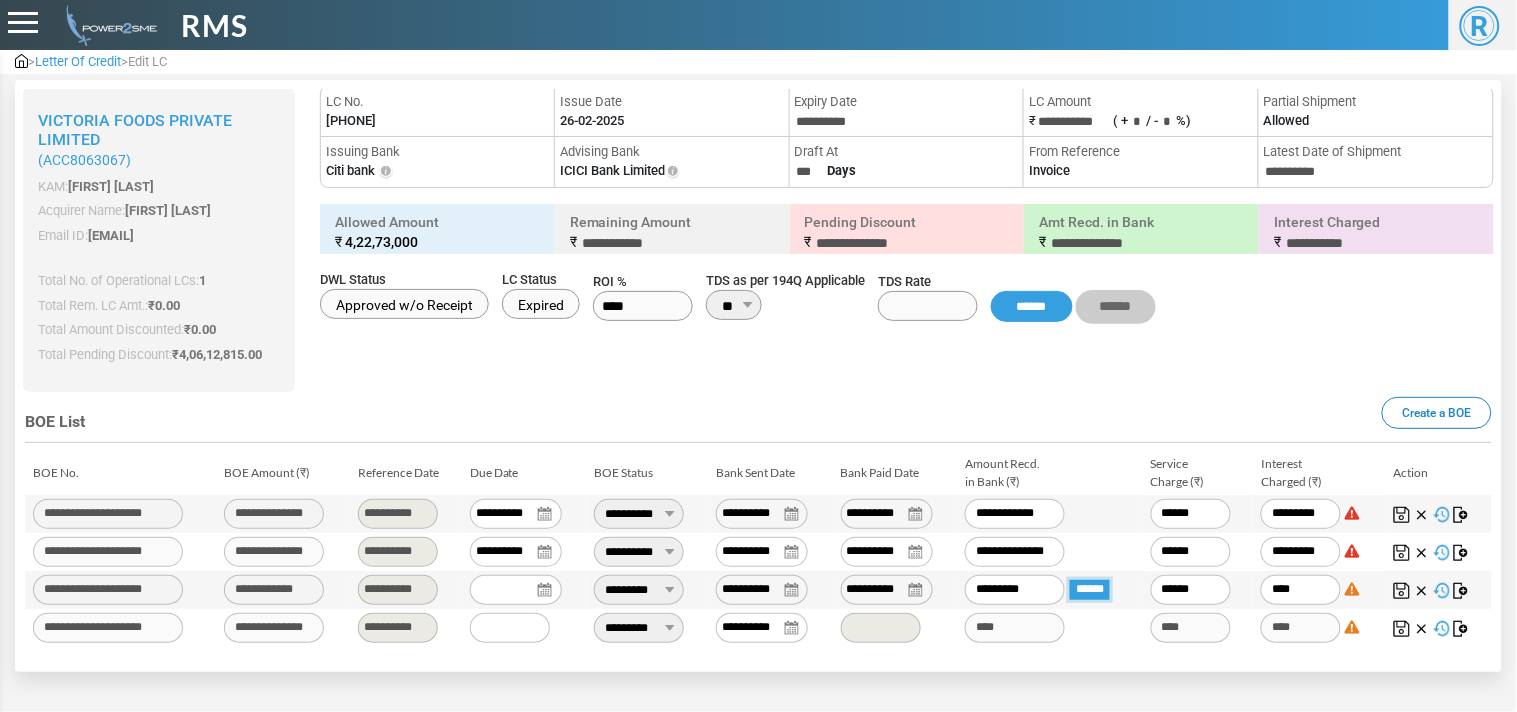 type on "**********" 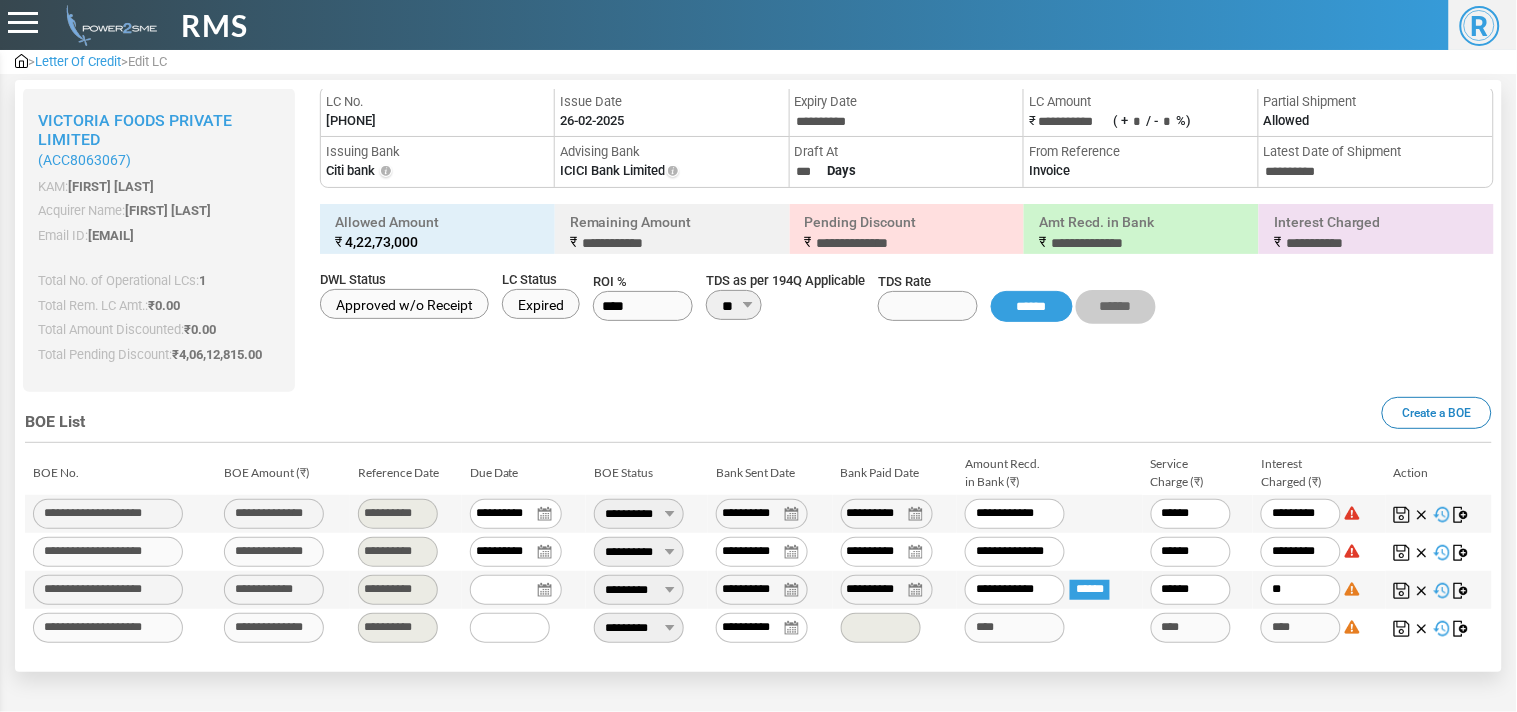 type on "*" 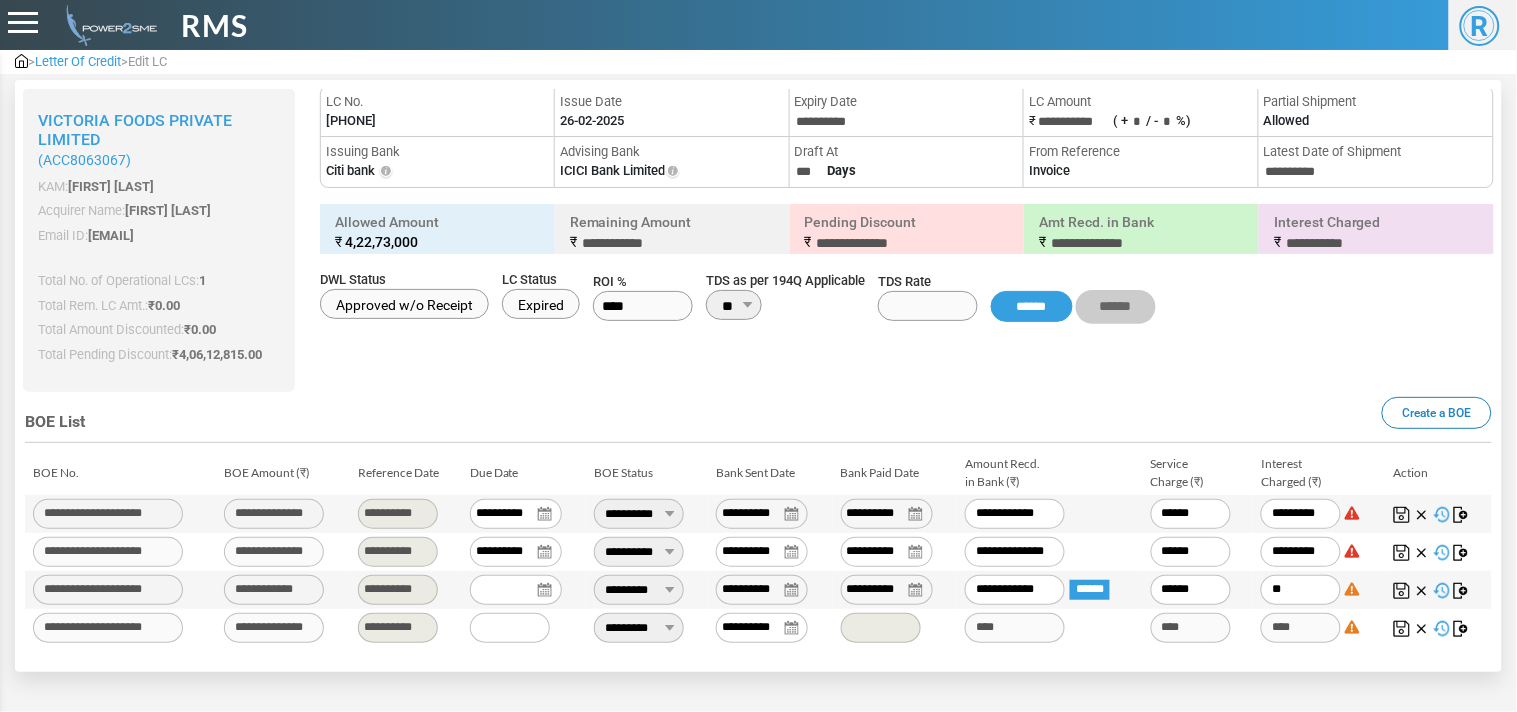 type on "*" 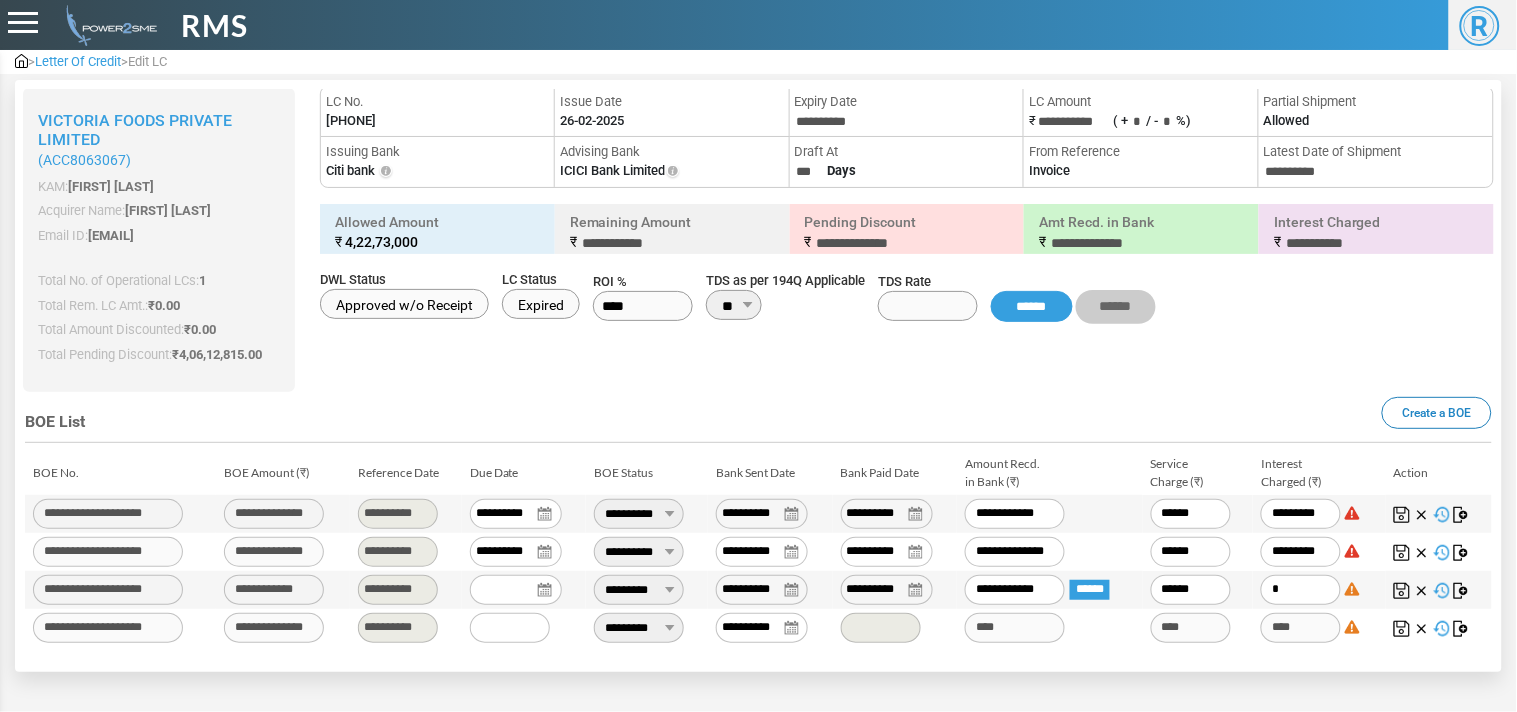 type on "**" 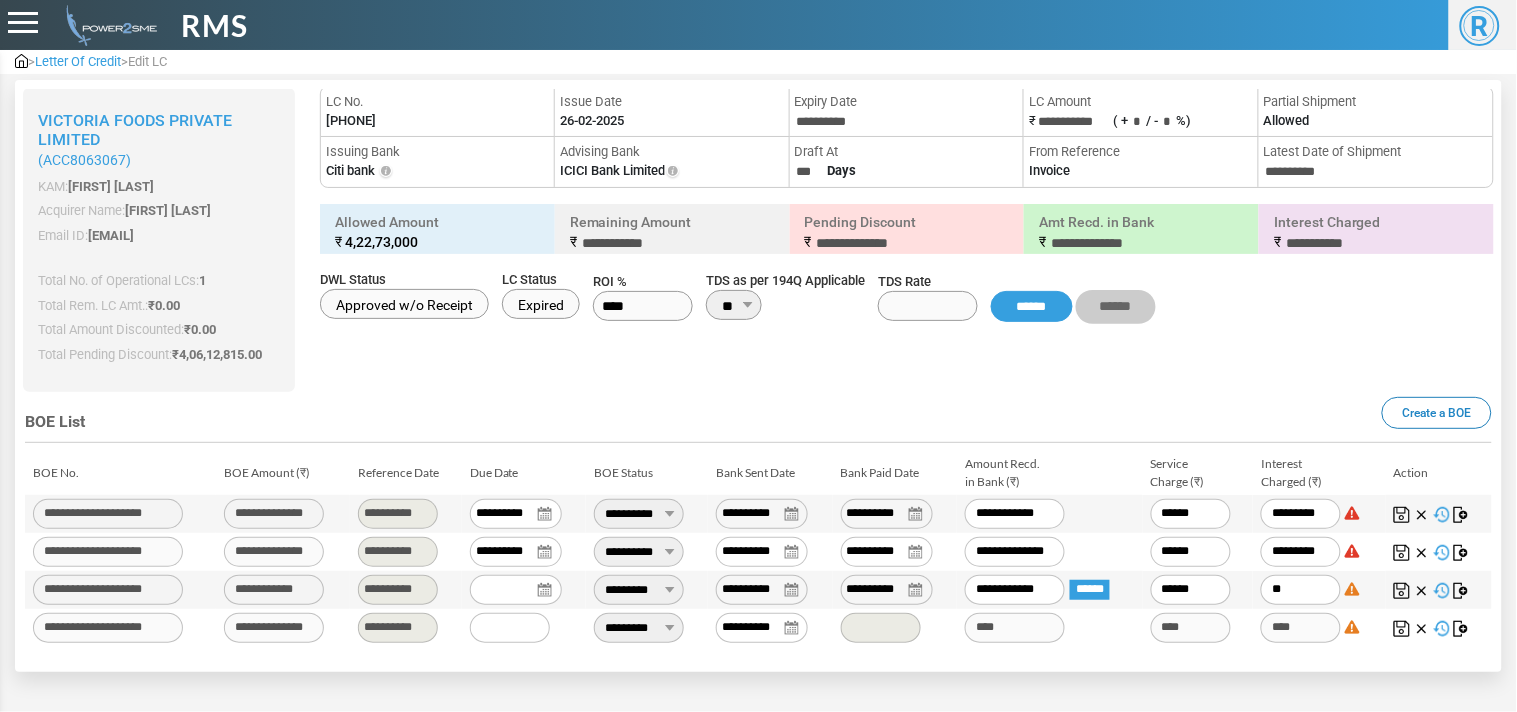 type on "*****" 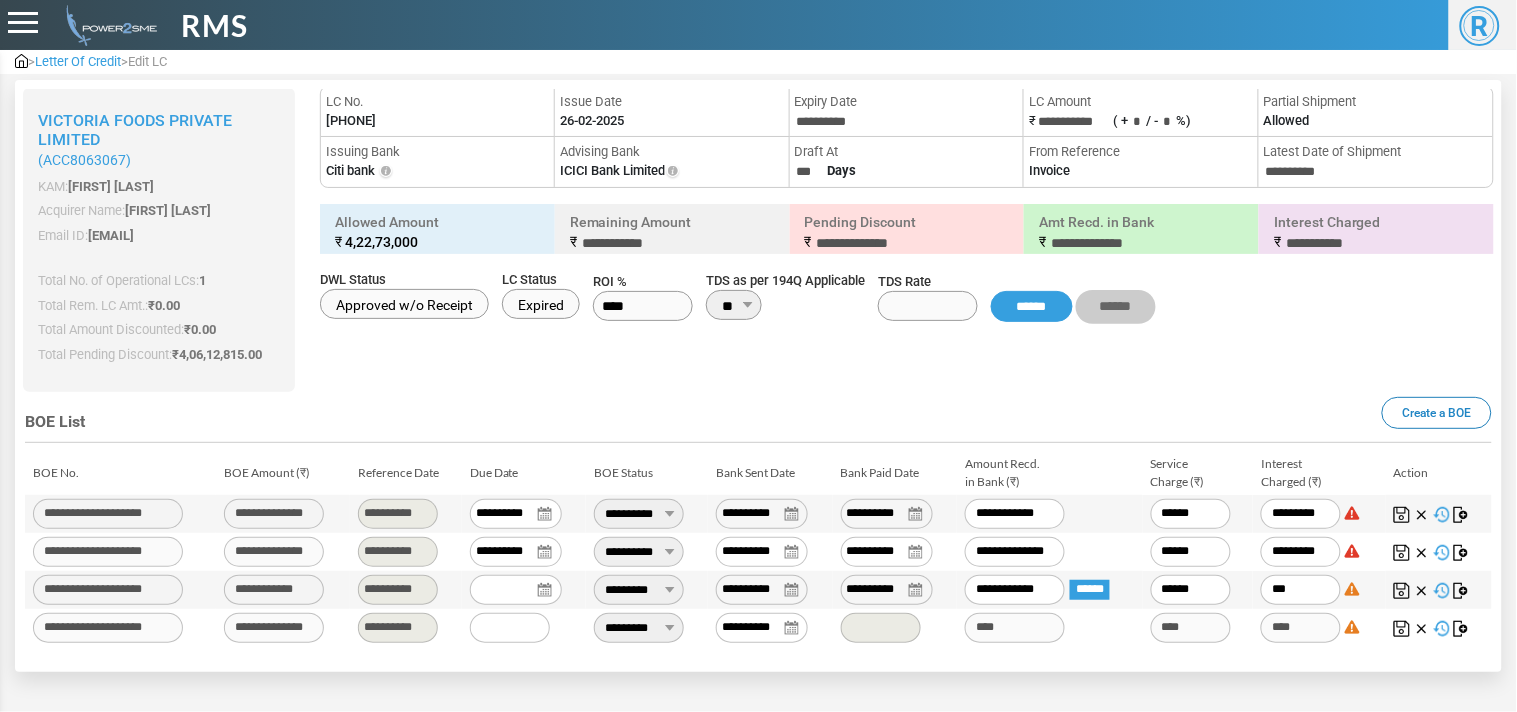 type on "*****" 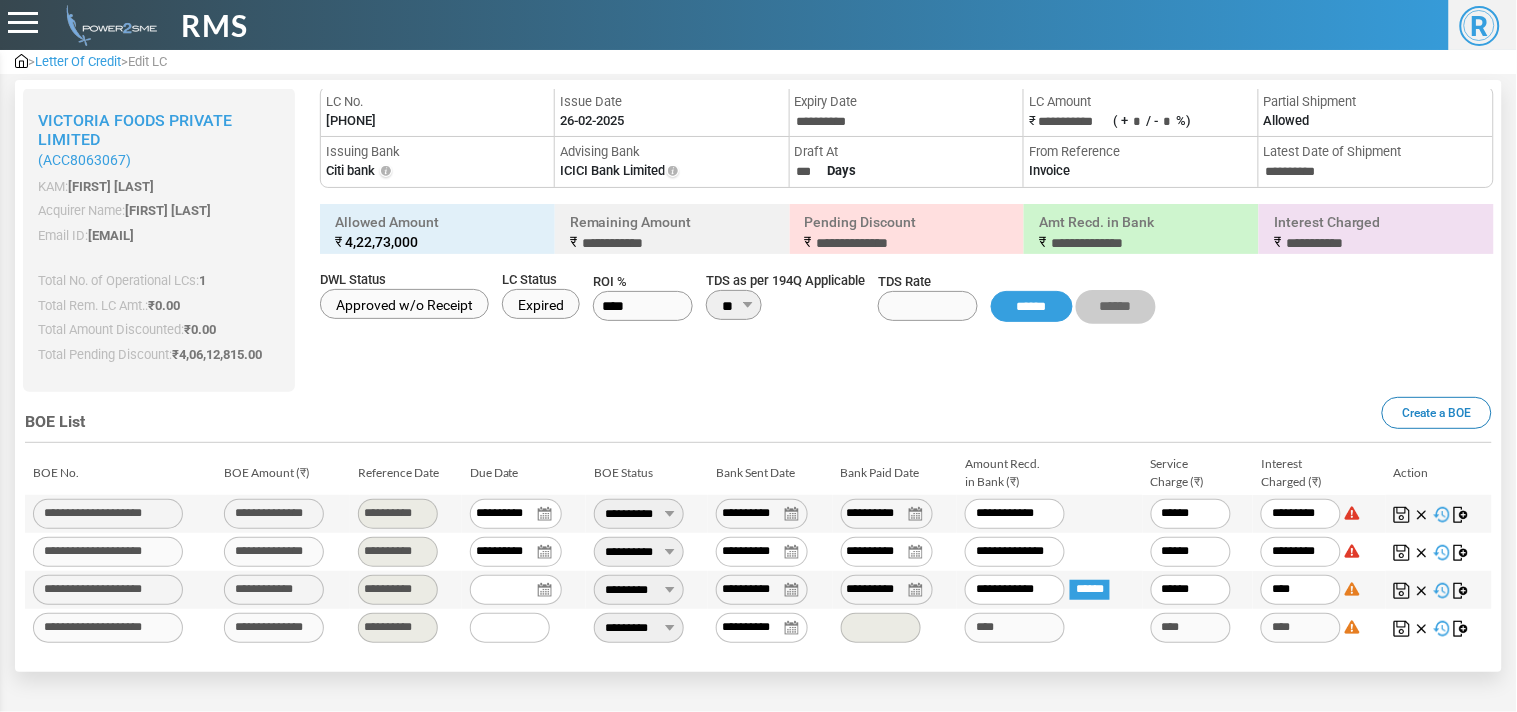 type on "*****" 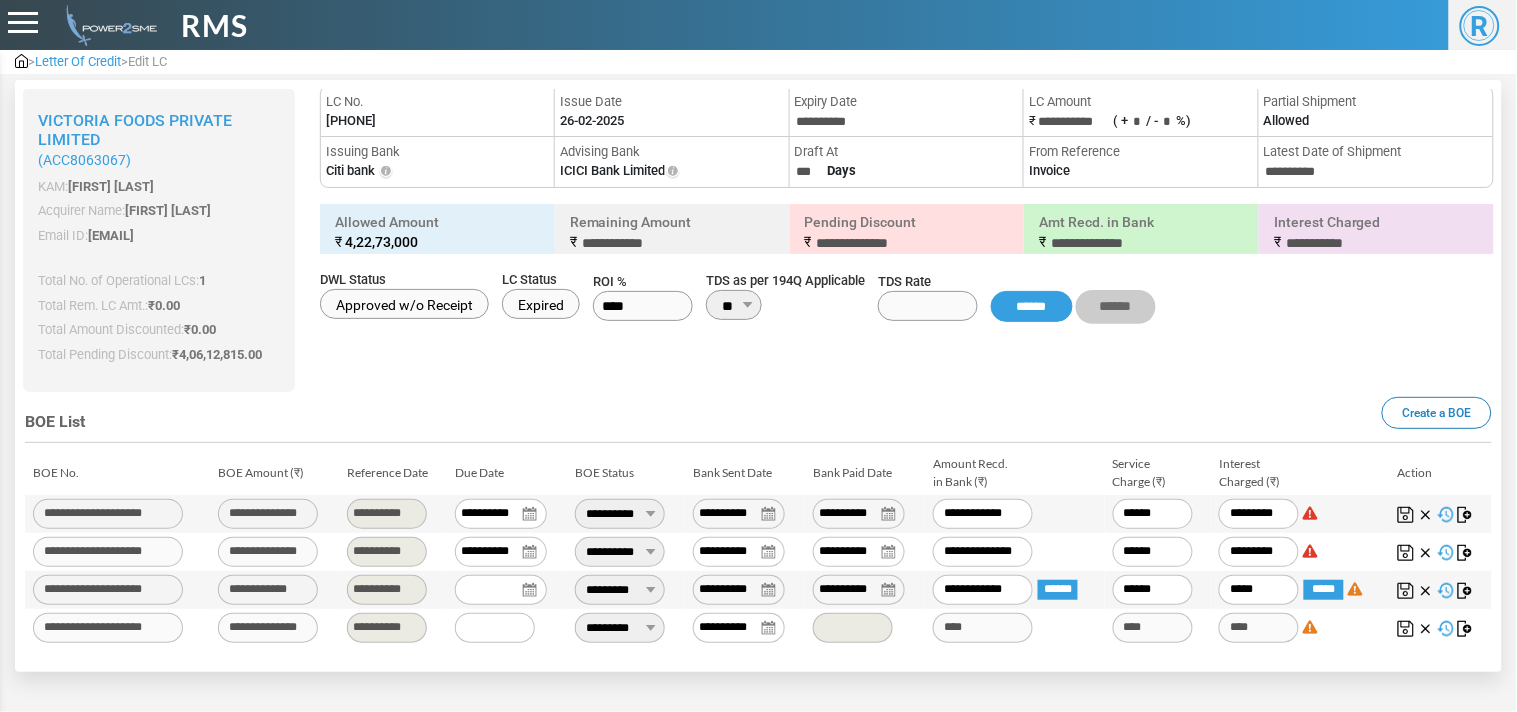 type on "******" 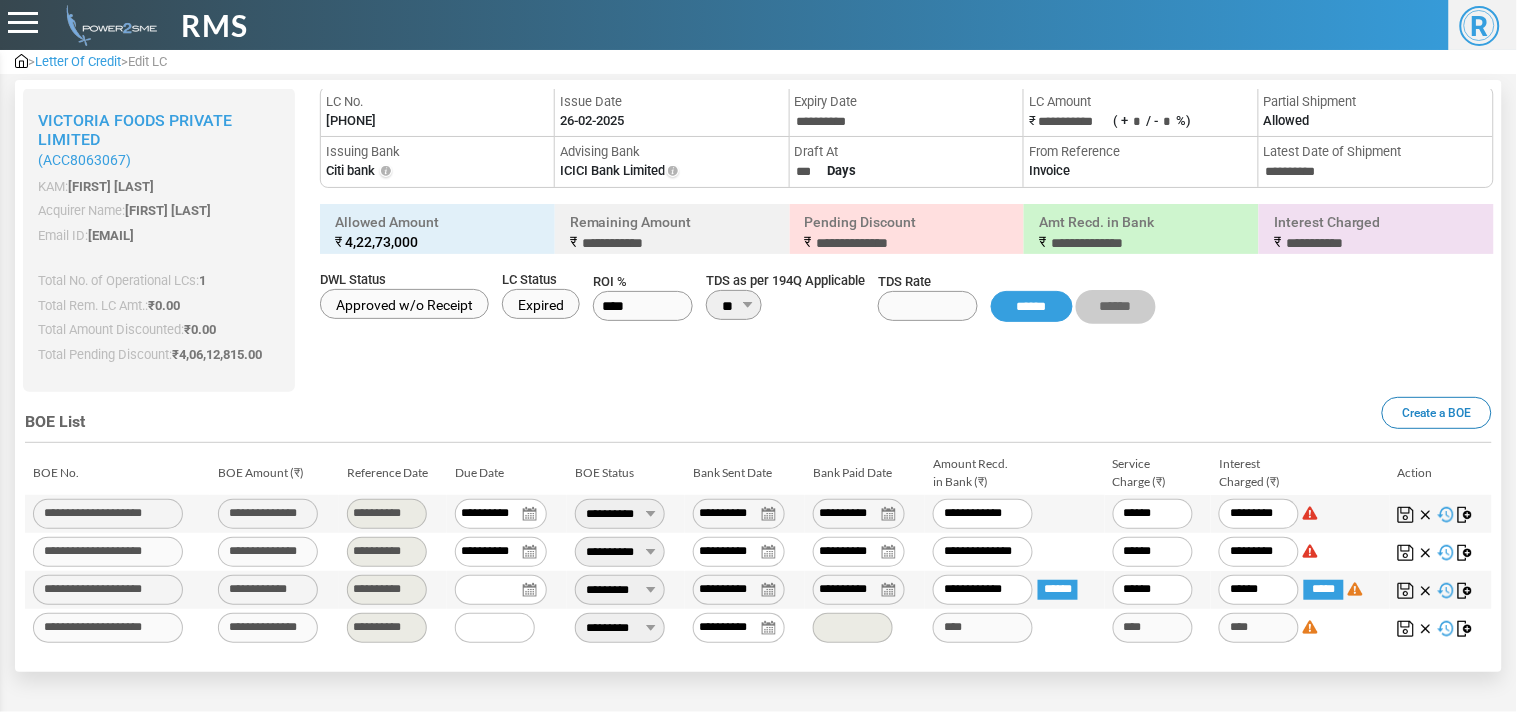 type on "*****" 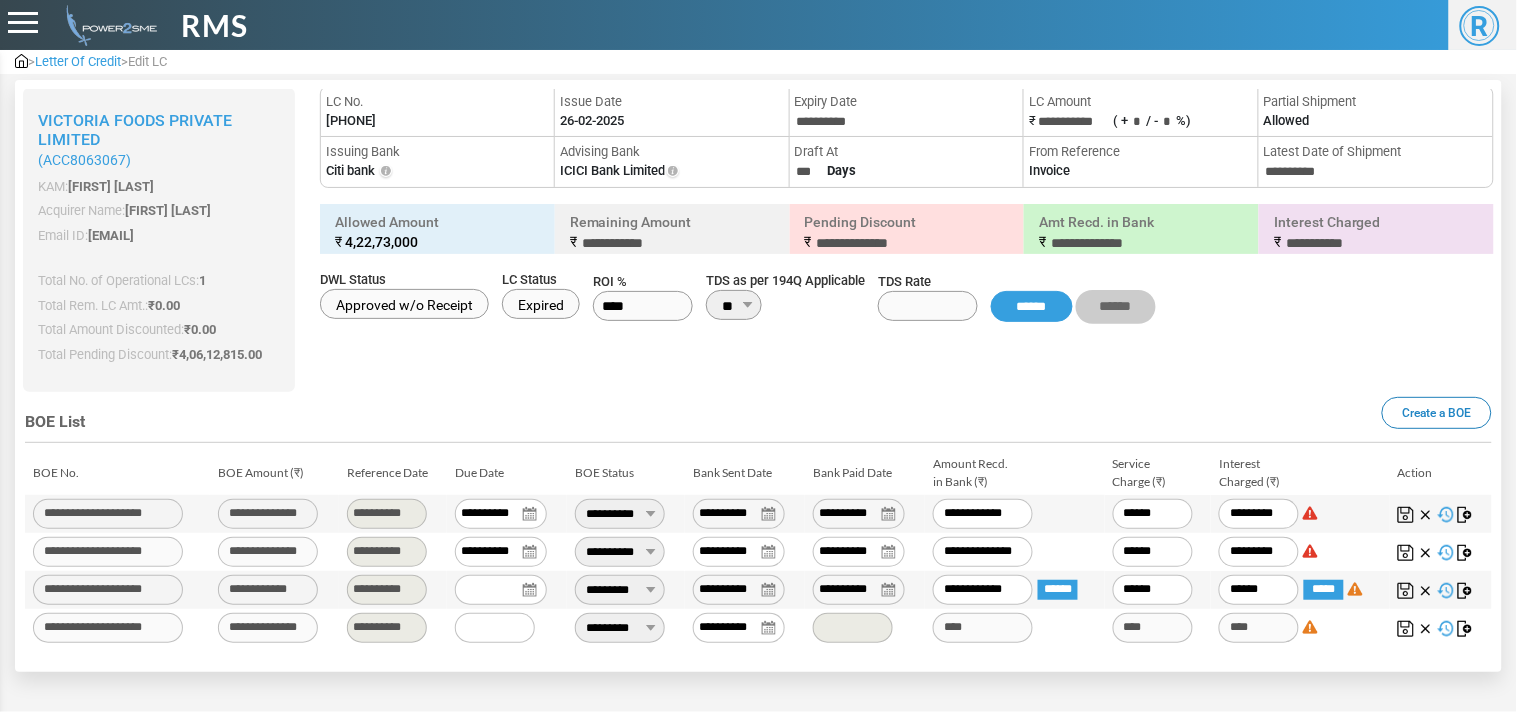 type on "*****" 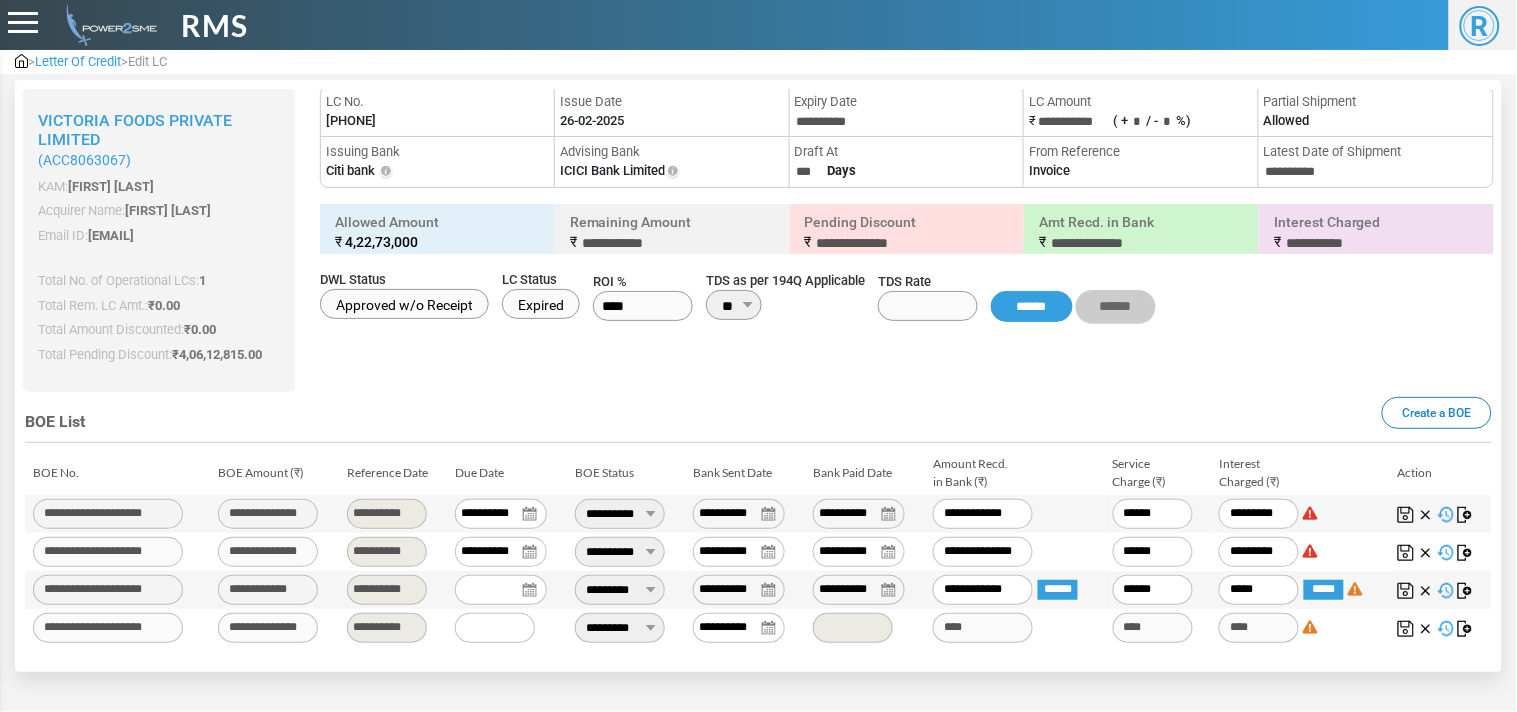 type on "******" 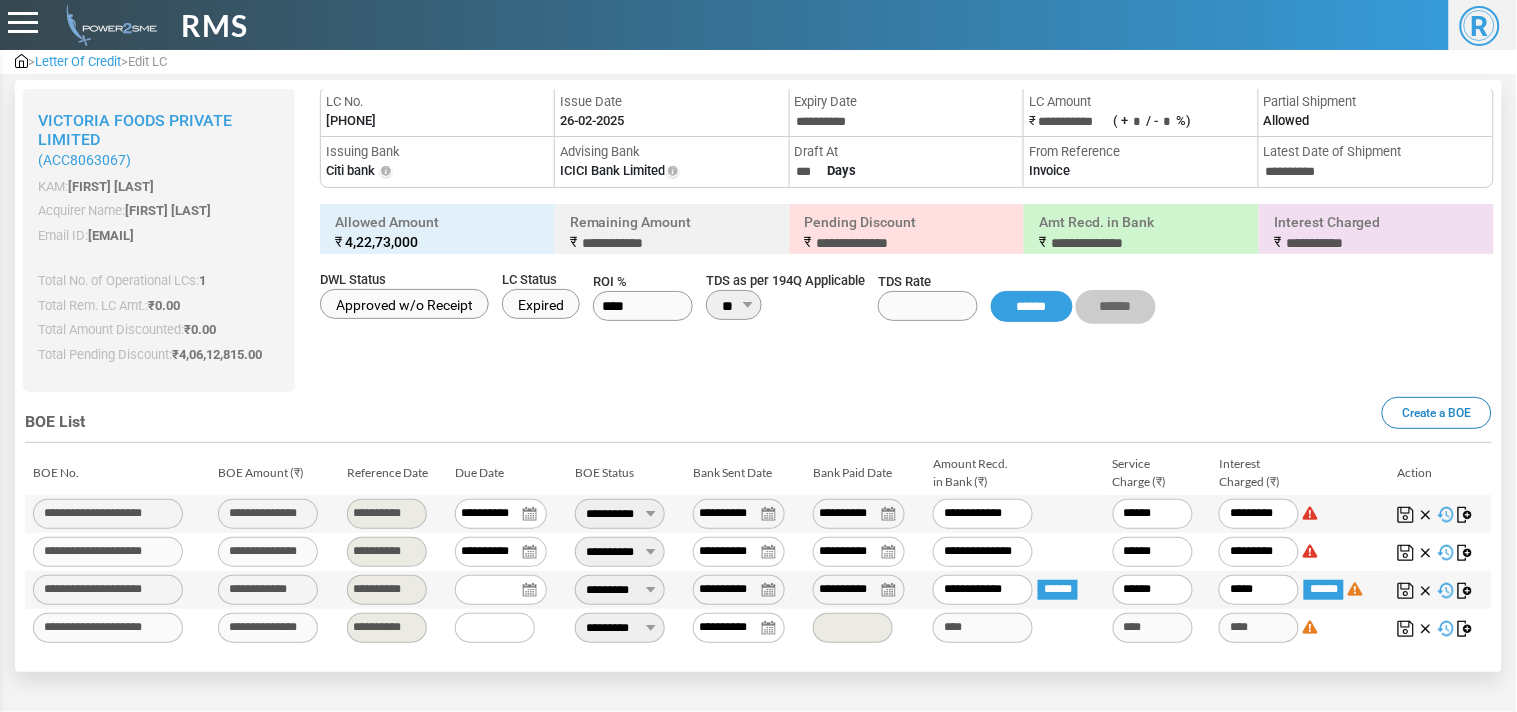 type on "****" 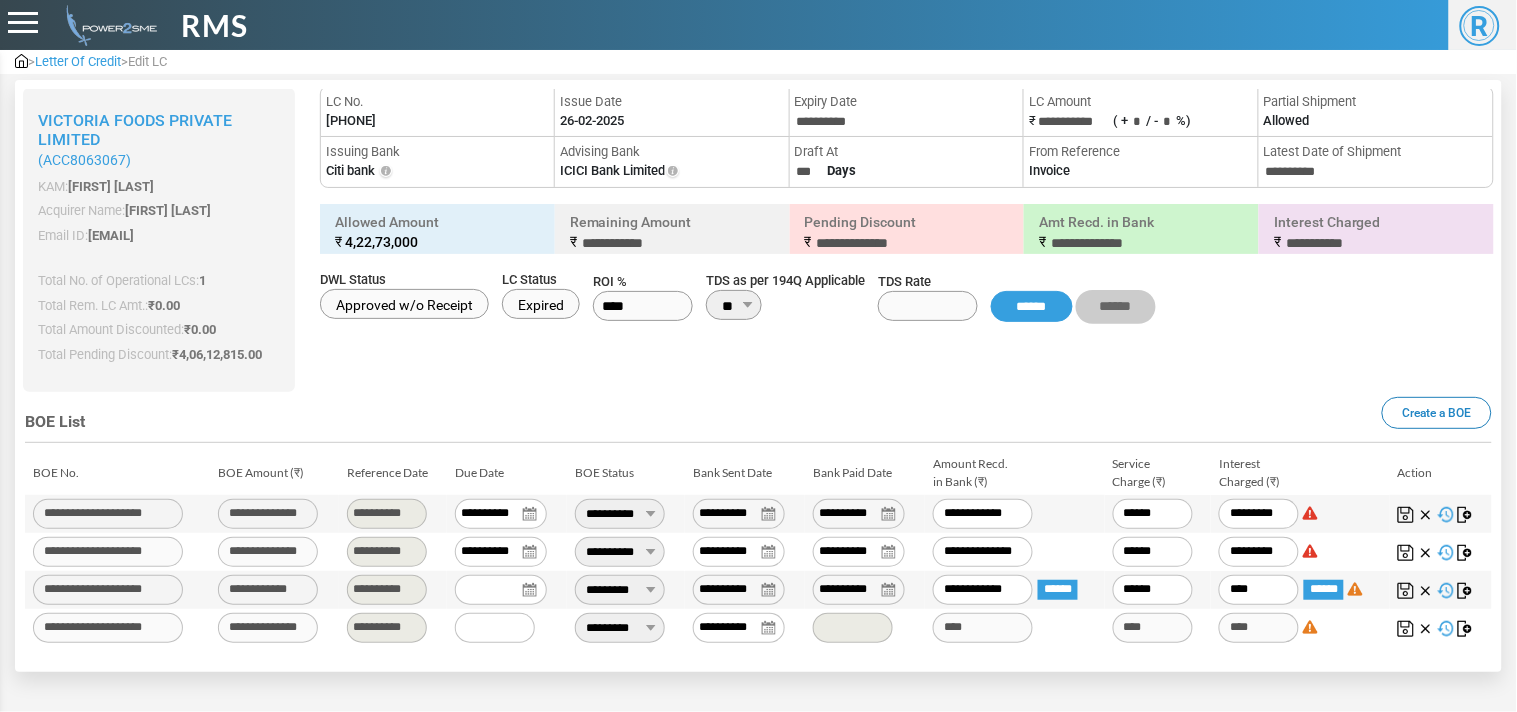 type on "*****" 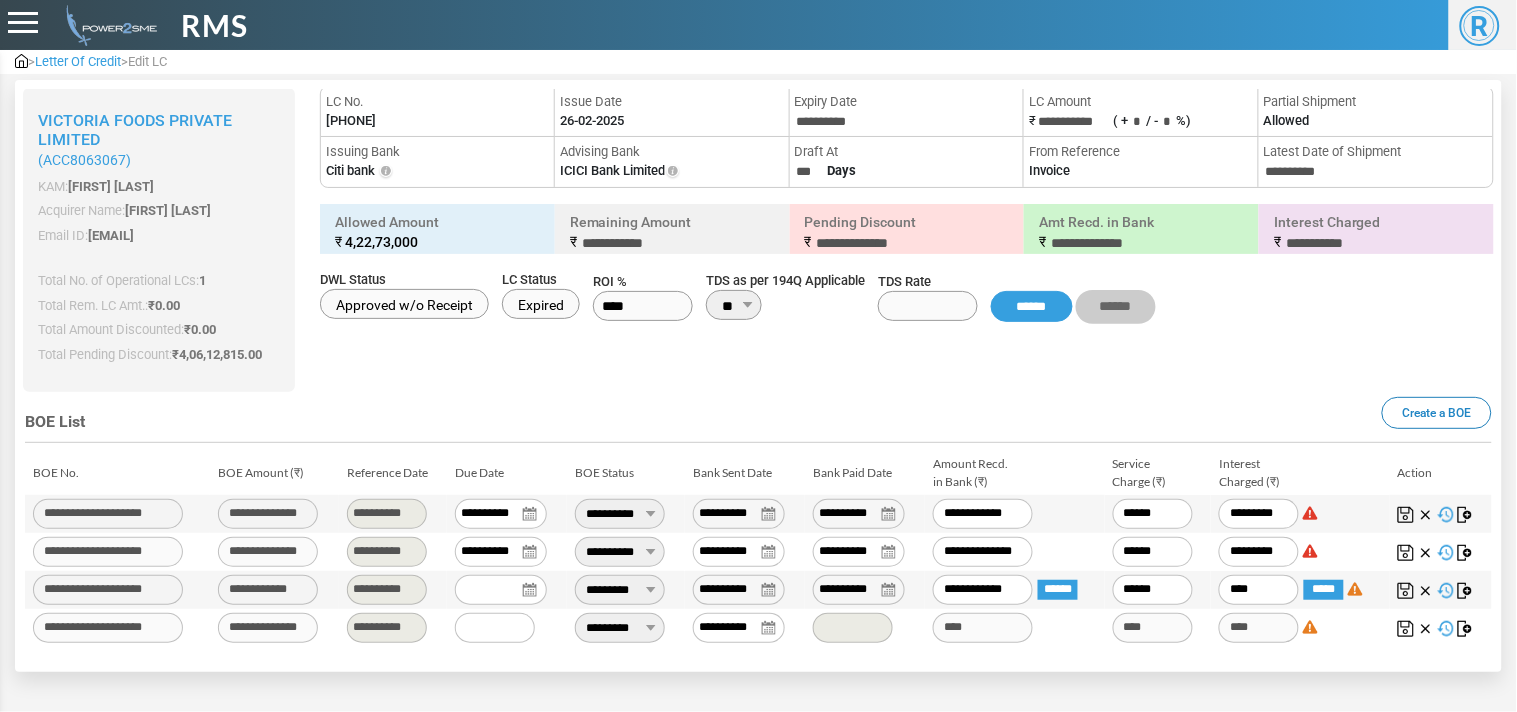 type on "*****" 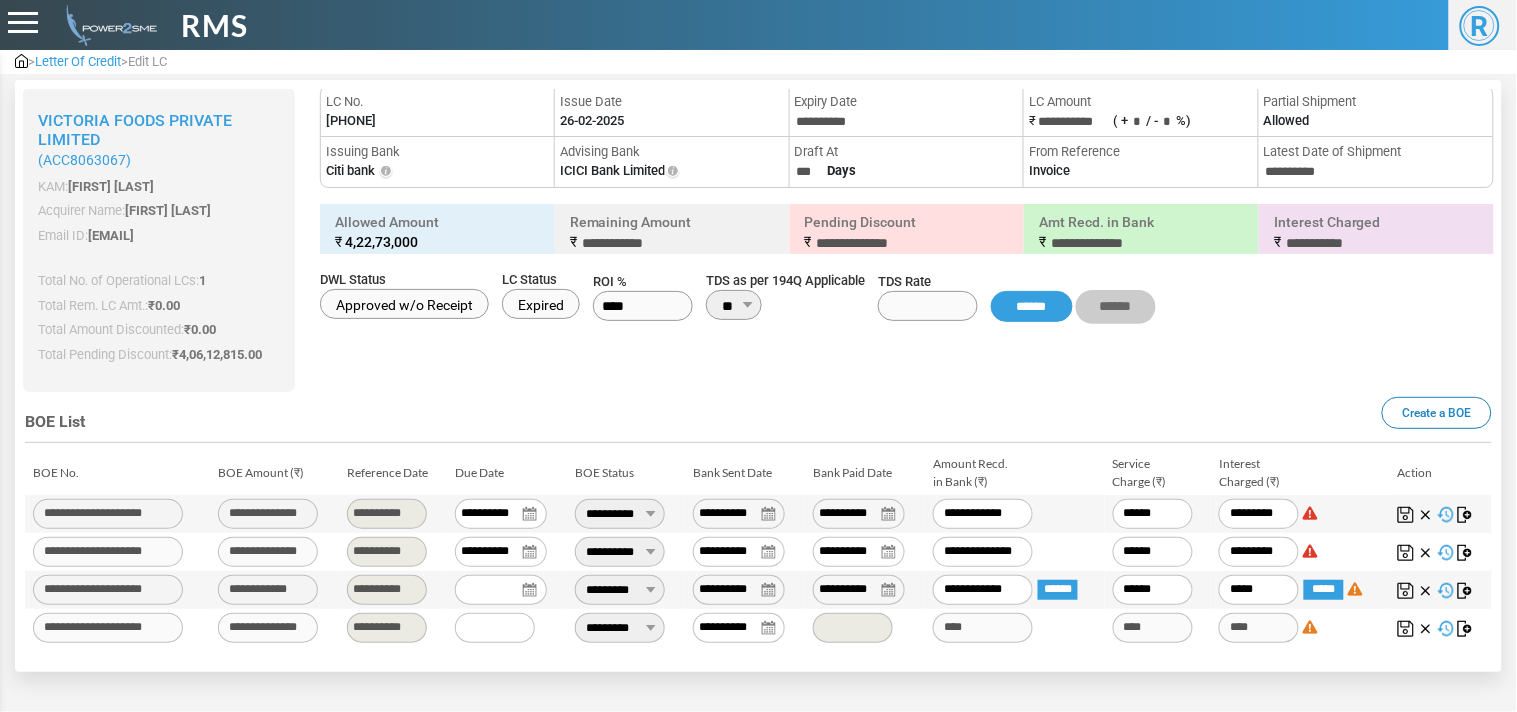 type on "******" 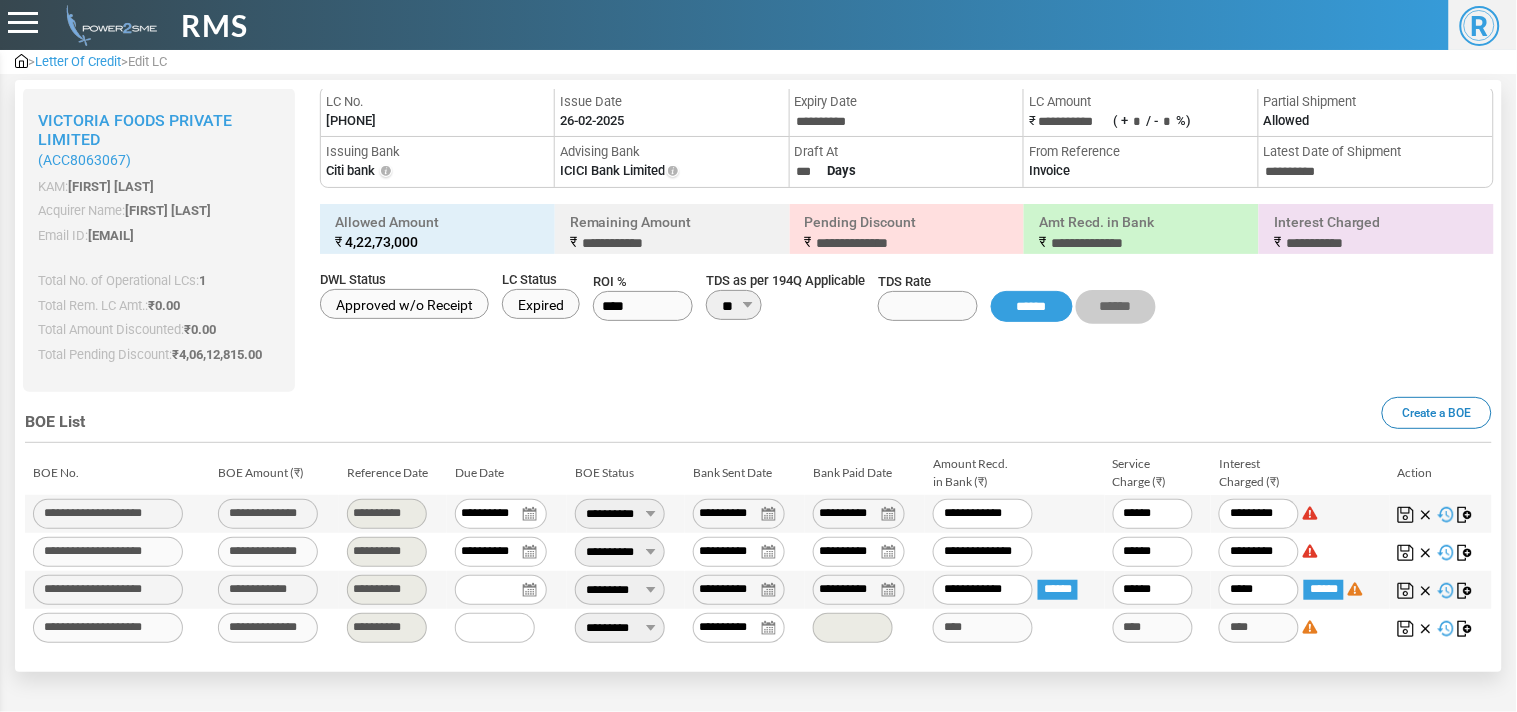 type on "******" 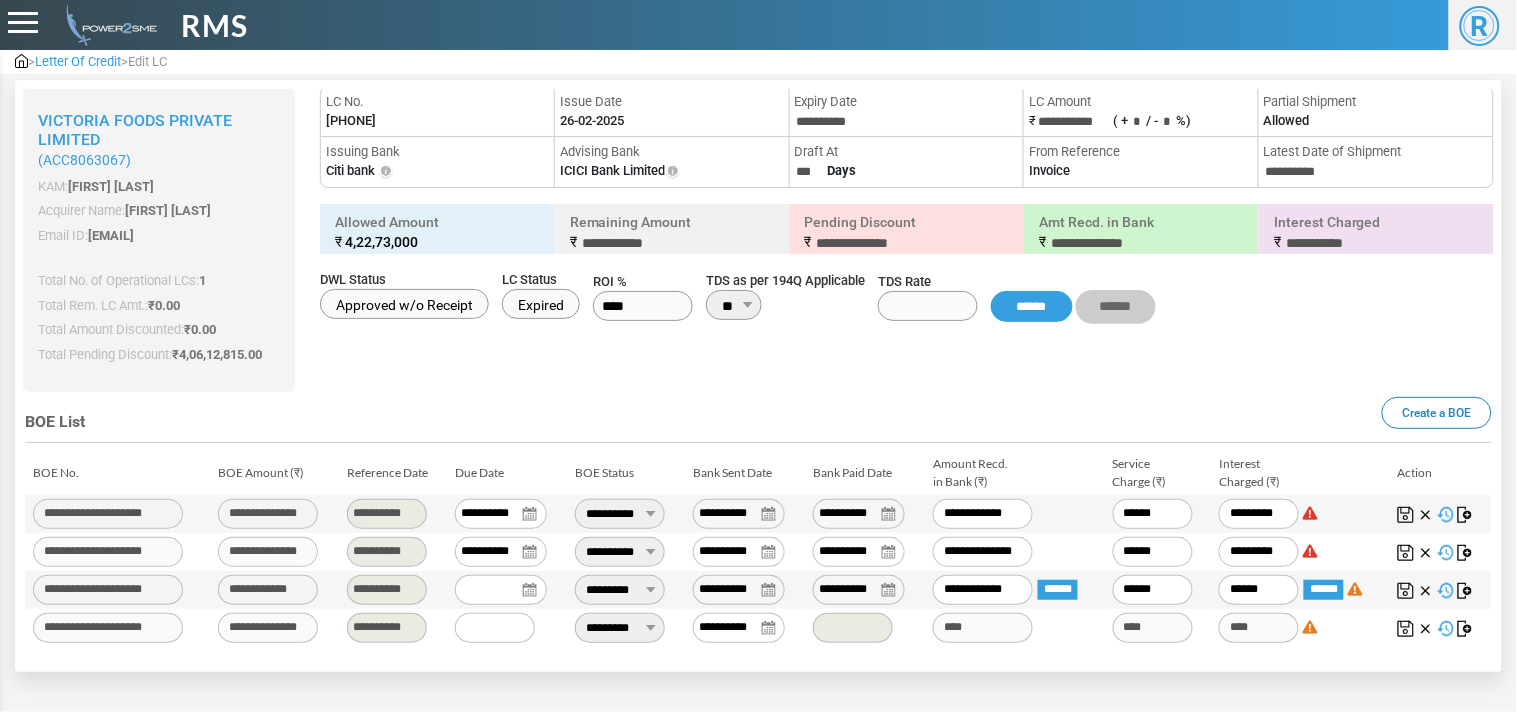 type on "*****" 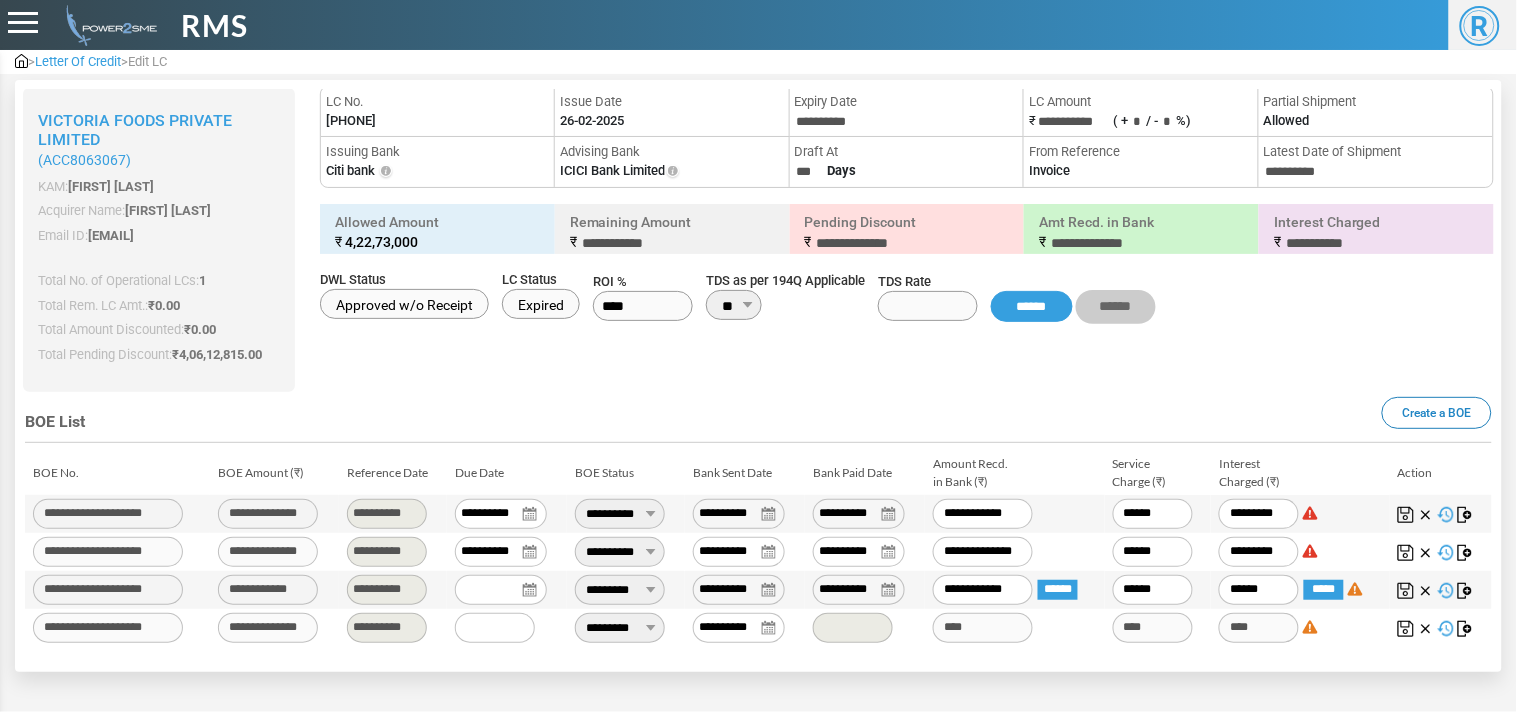 type on "**********" 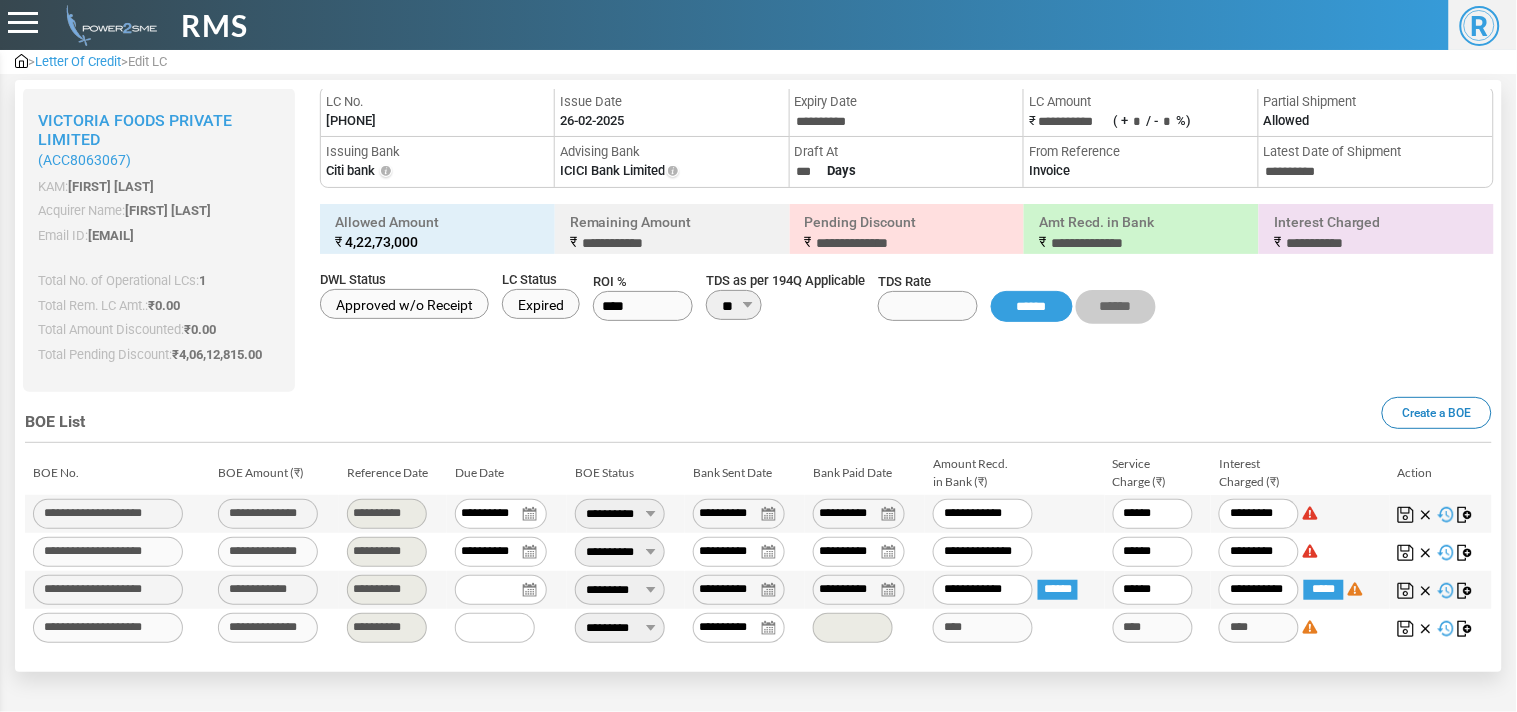 click at bounding box center (1406, 591) 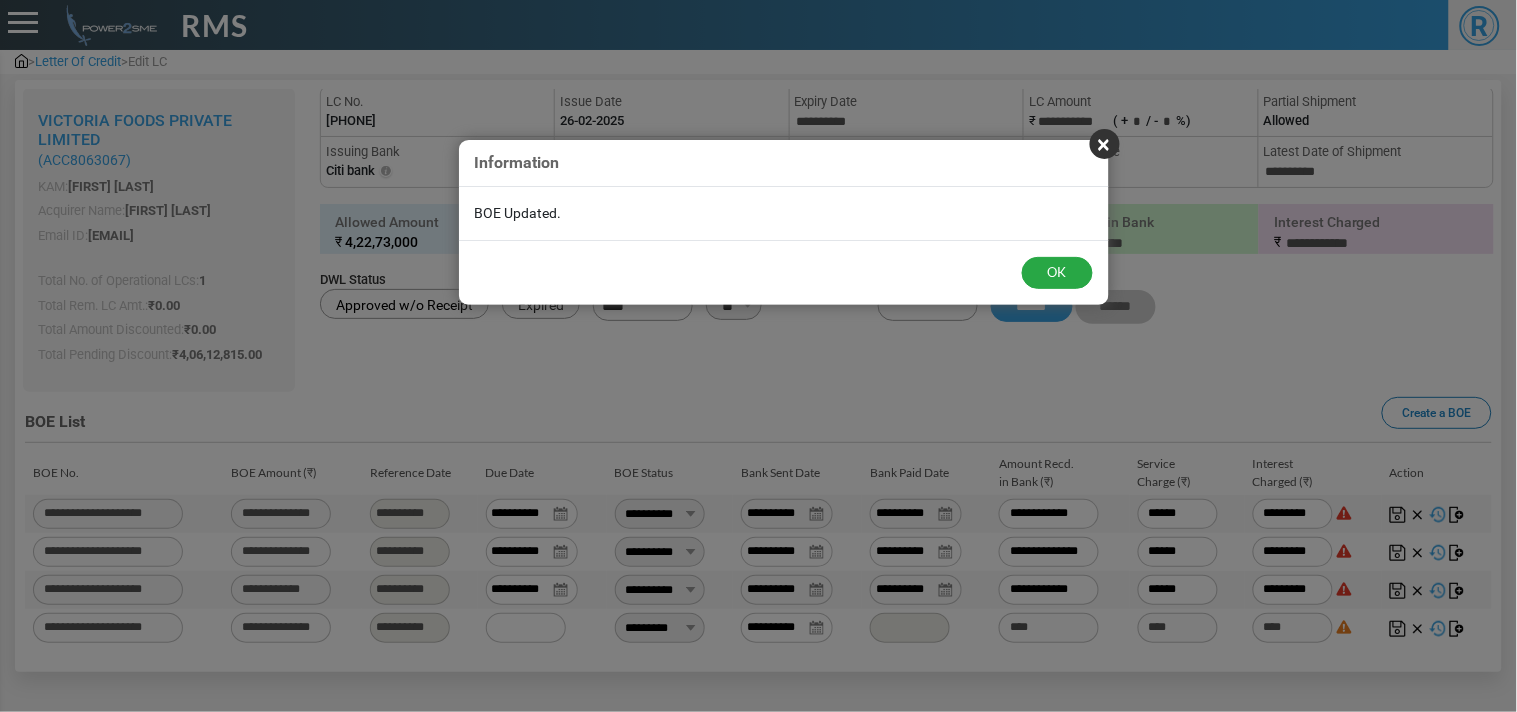 type on "**********" 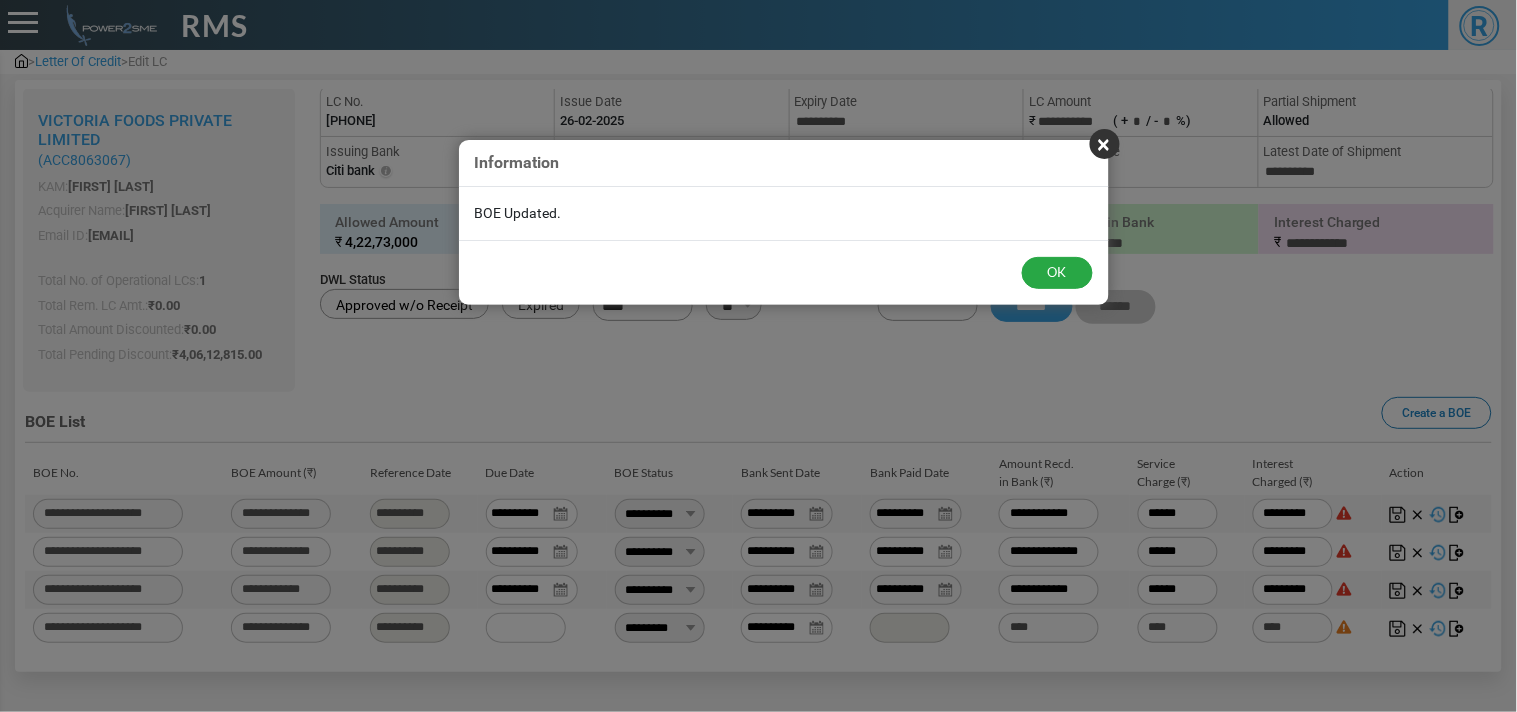 click on "OK" at bounding box center [784, 272] 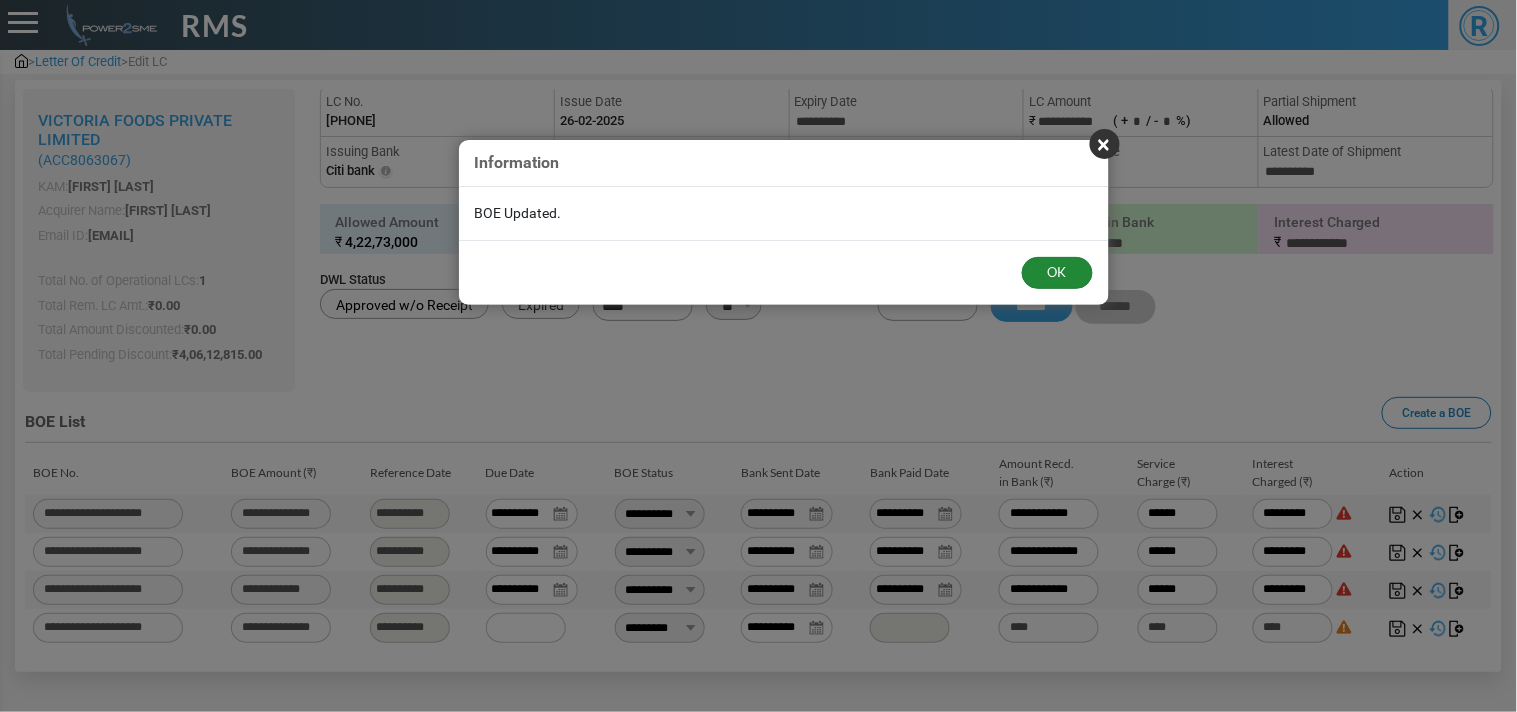 click on "OK" at bounding box center [1057, 273] 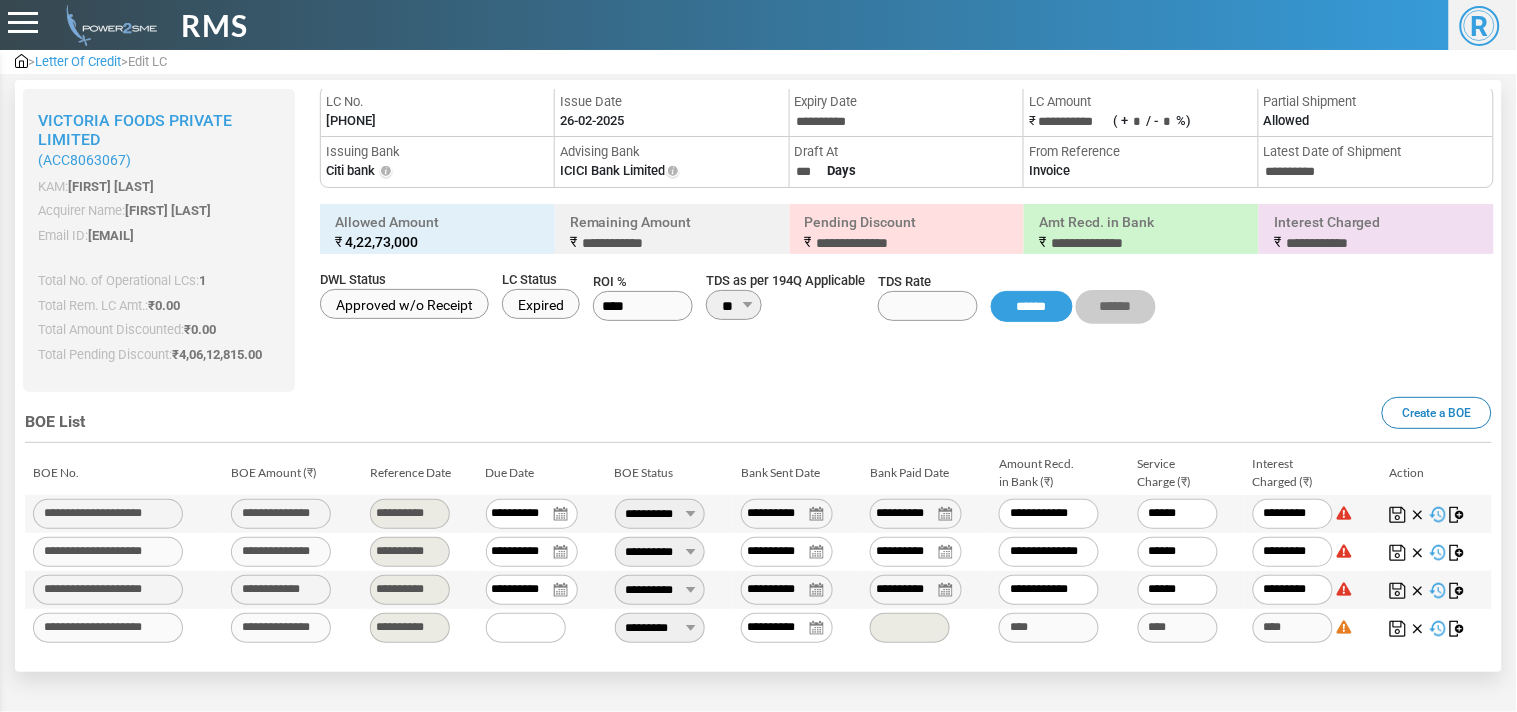click on "**********" at bounding box center [660, 628] 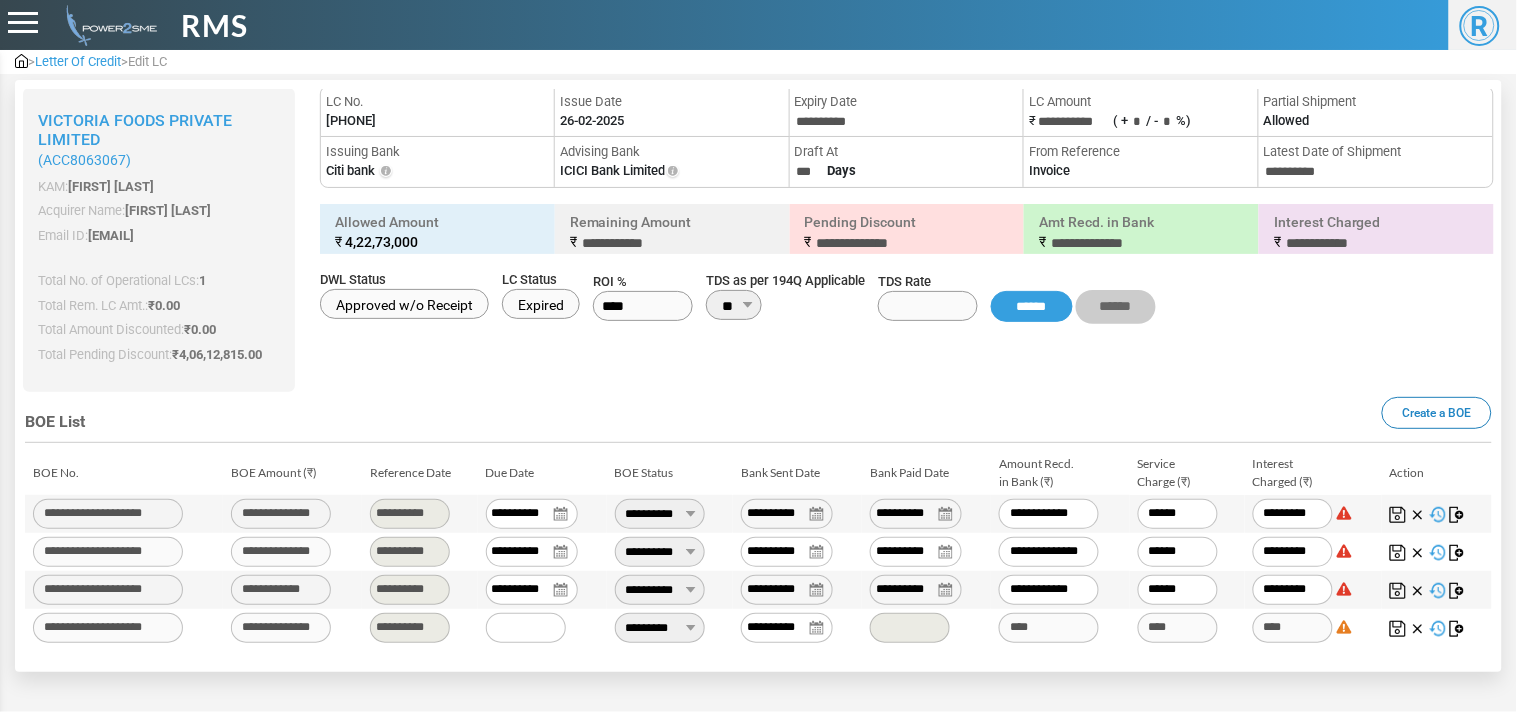 select on "***" 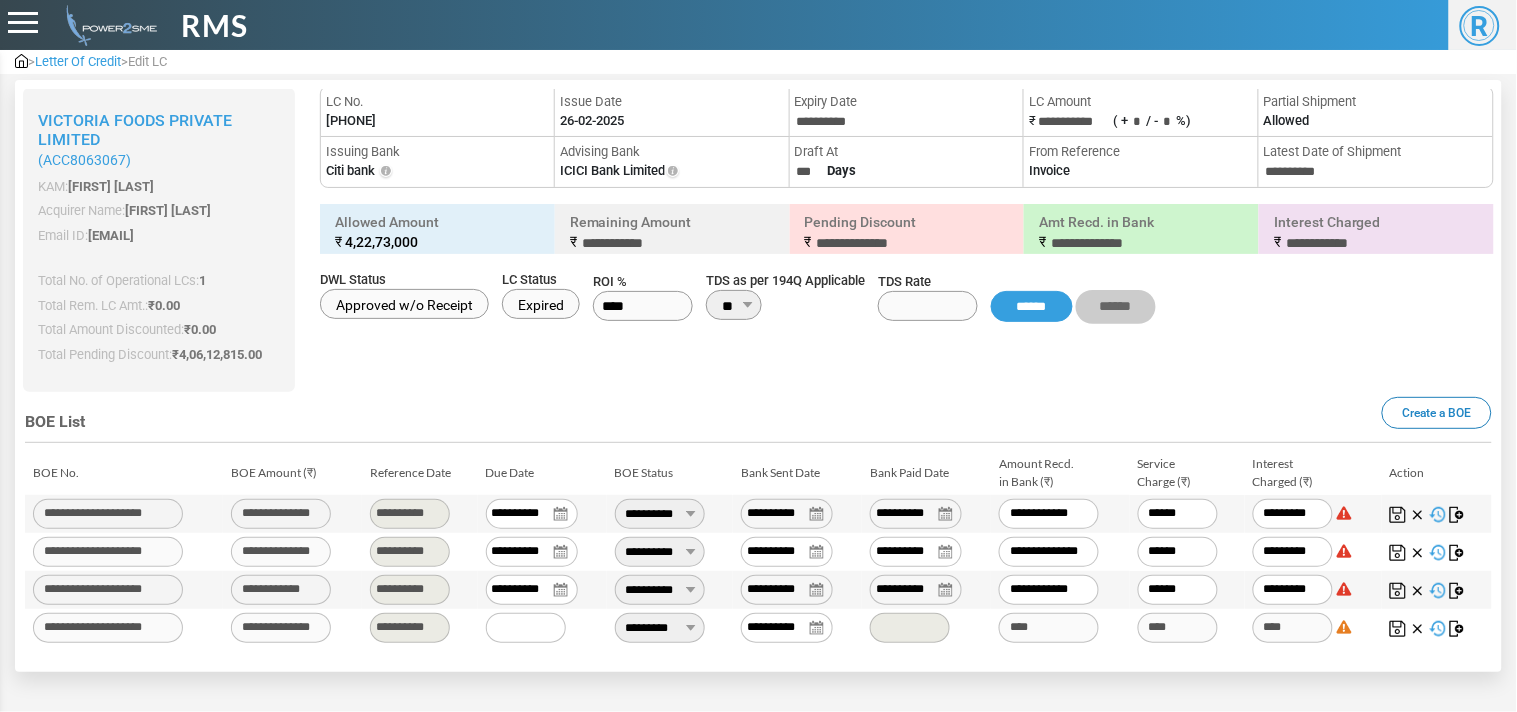 click on "**********" at bounding box center (660, 628) 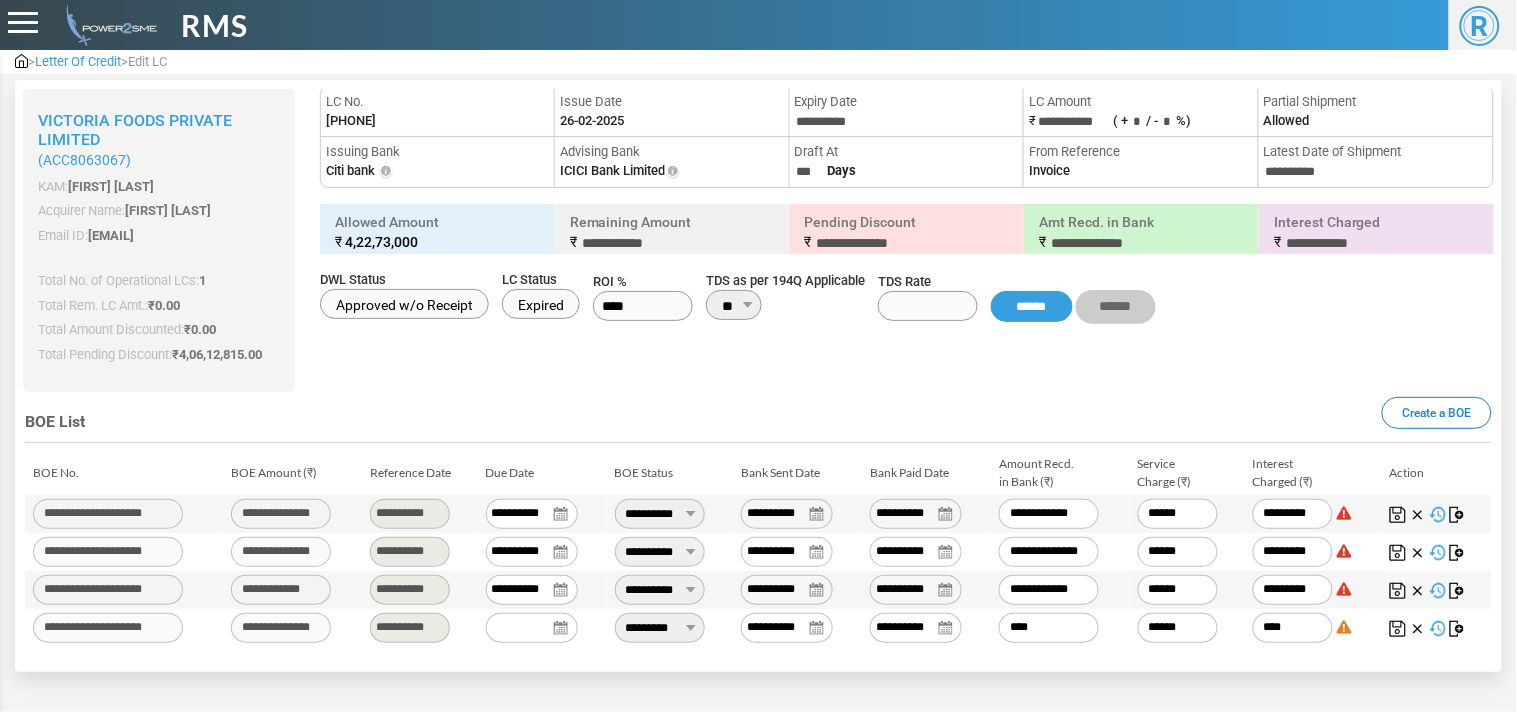 click on "**********" at bounding box center (916, 628) 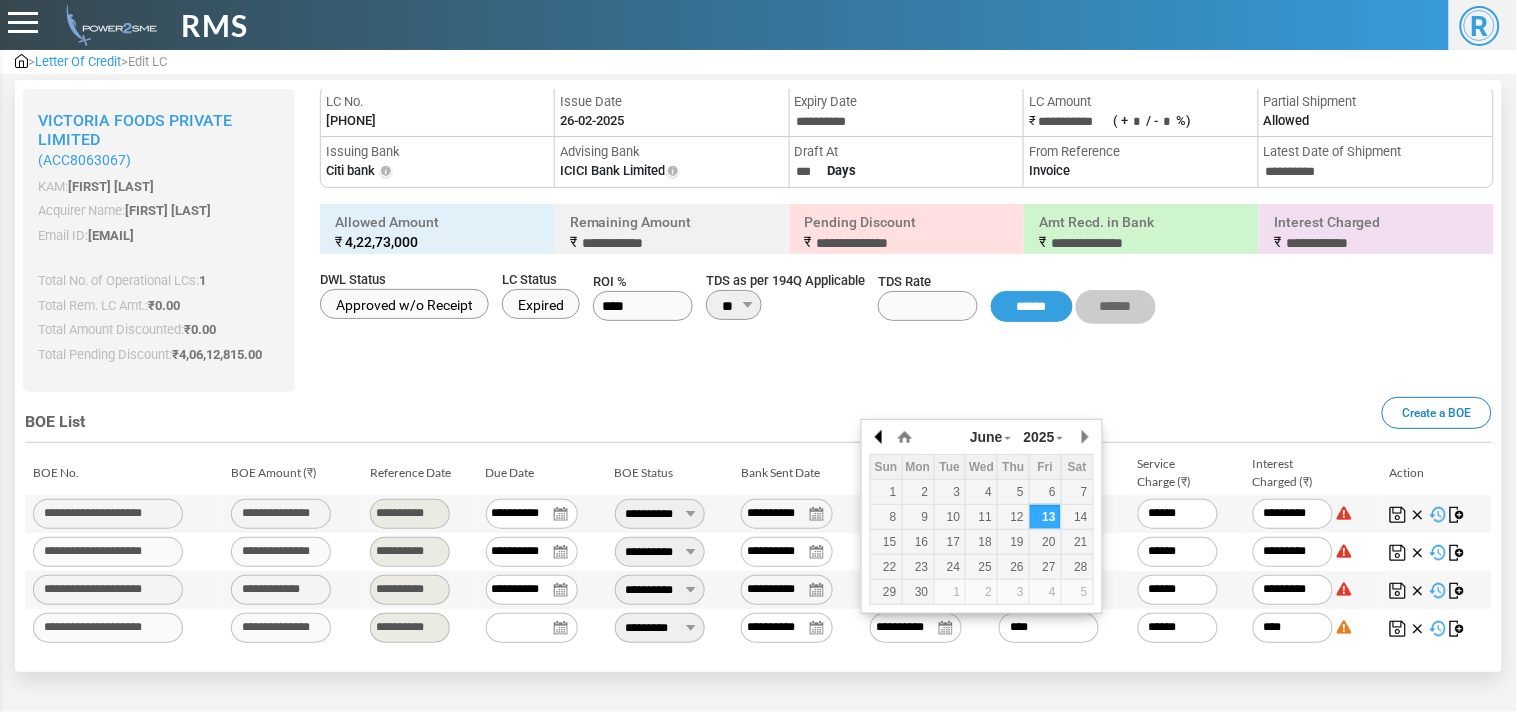 click at bounding box center (880, 437) 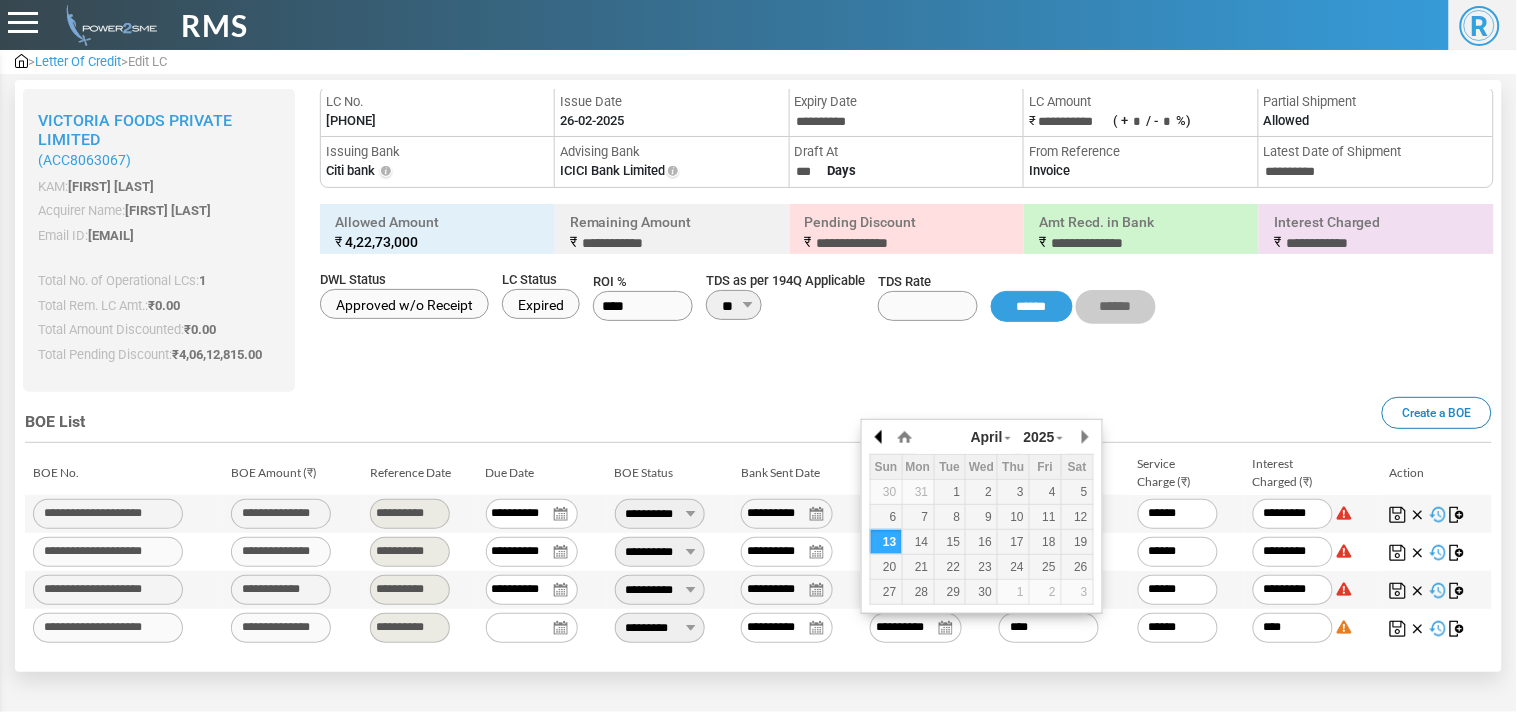 click at bounding box center (880, 437) 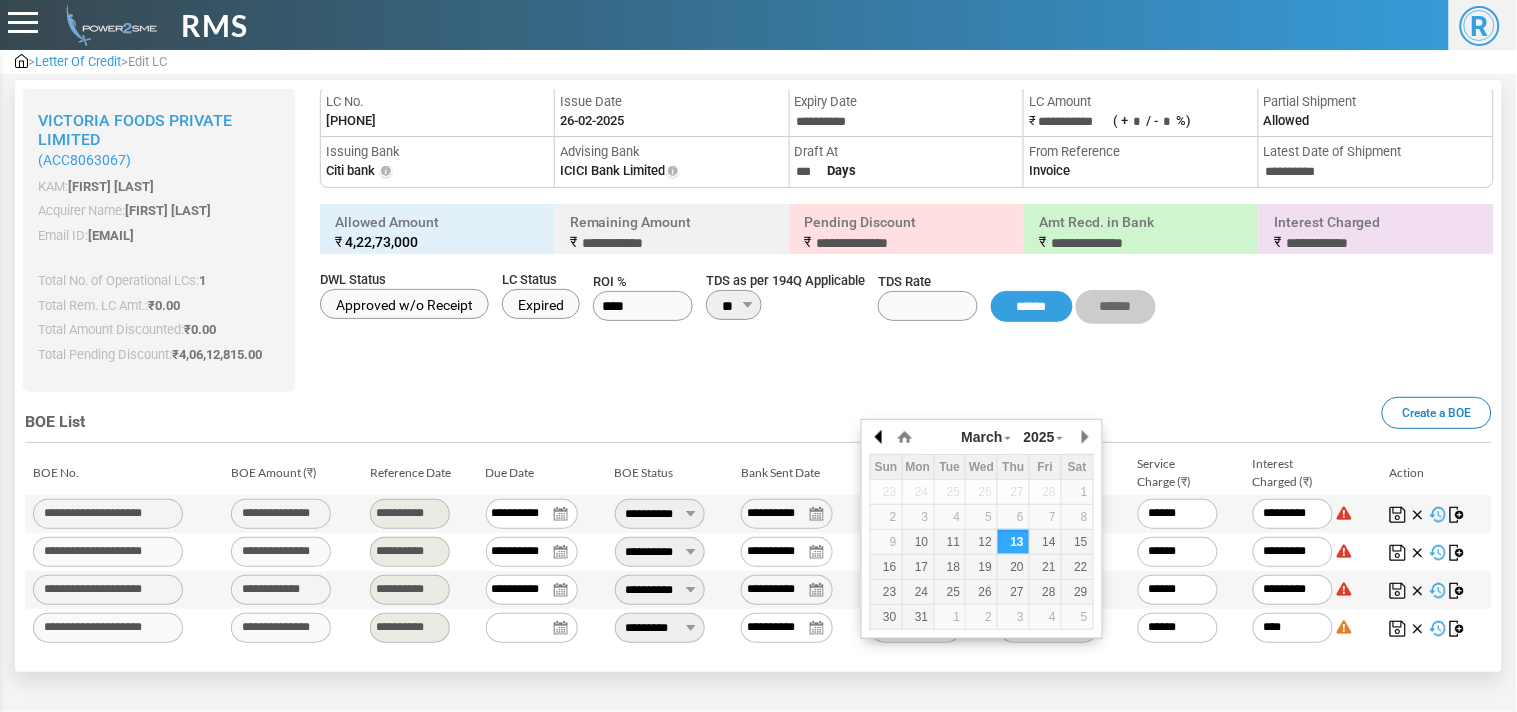 click at bounding box center [880, 437] 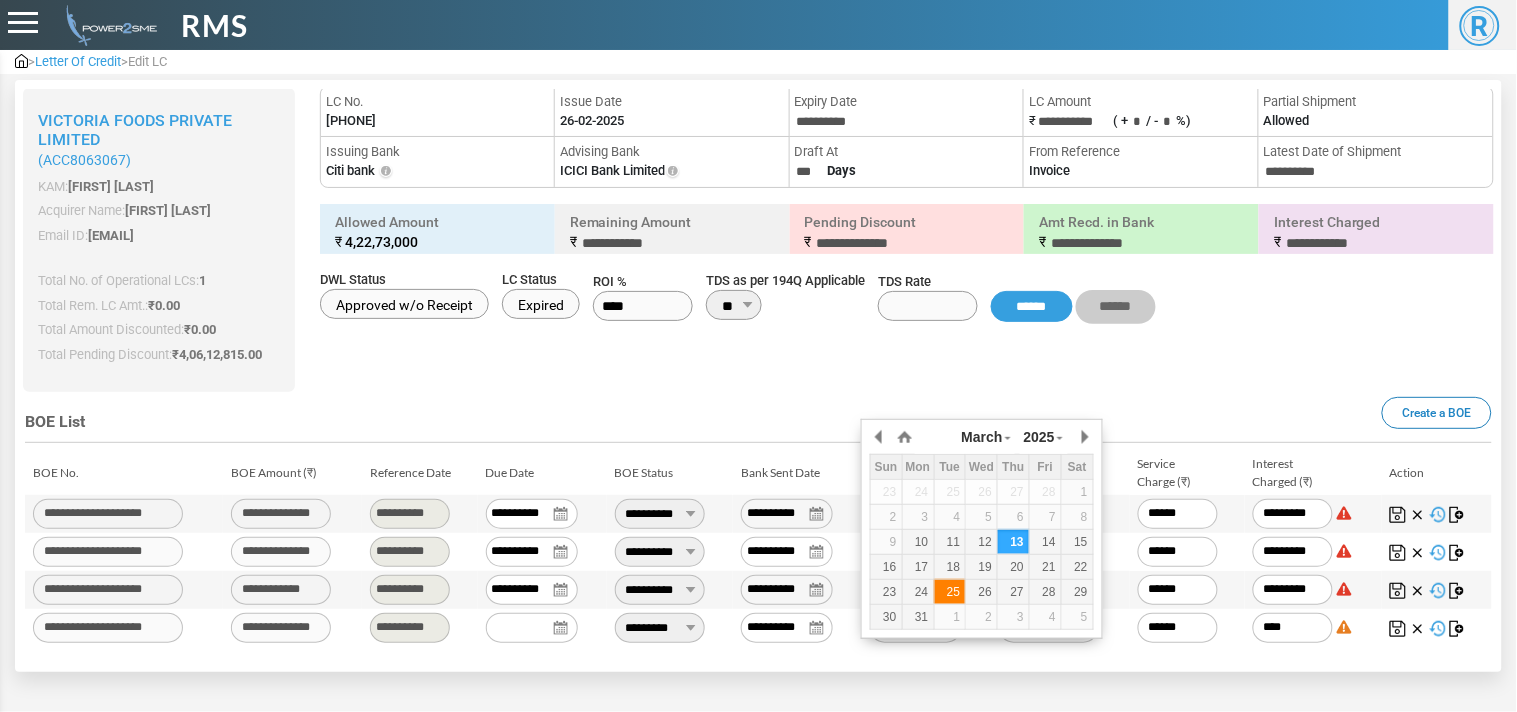 click on "25" at bounding box center (950, 592) 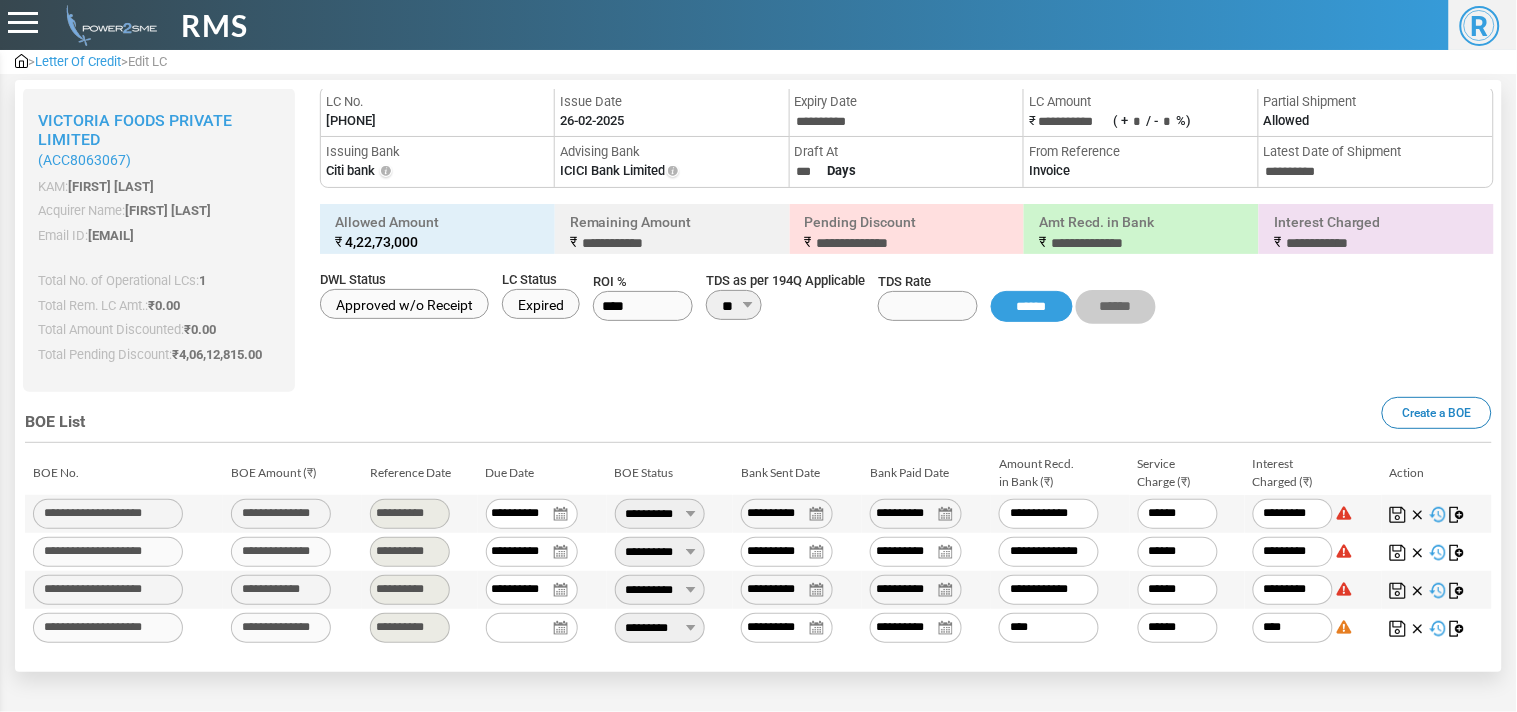drag, startPoint x: 1041, startPoint y: 618, endPoint x: 927, endPoint y: 633, distance: 114.982605 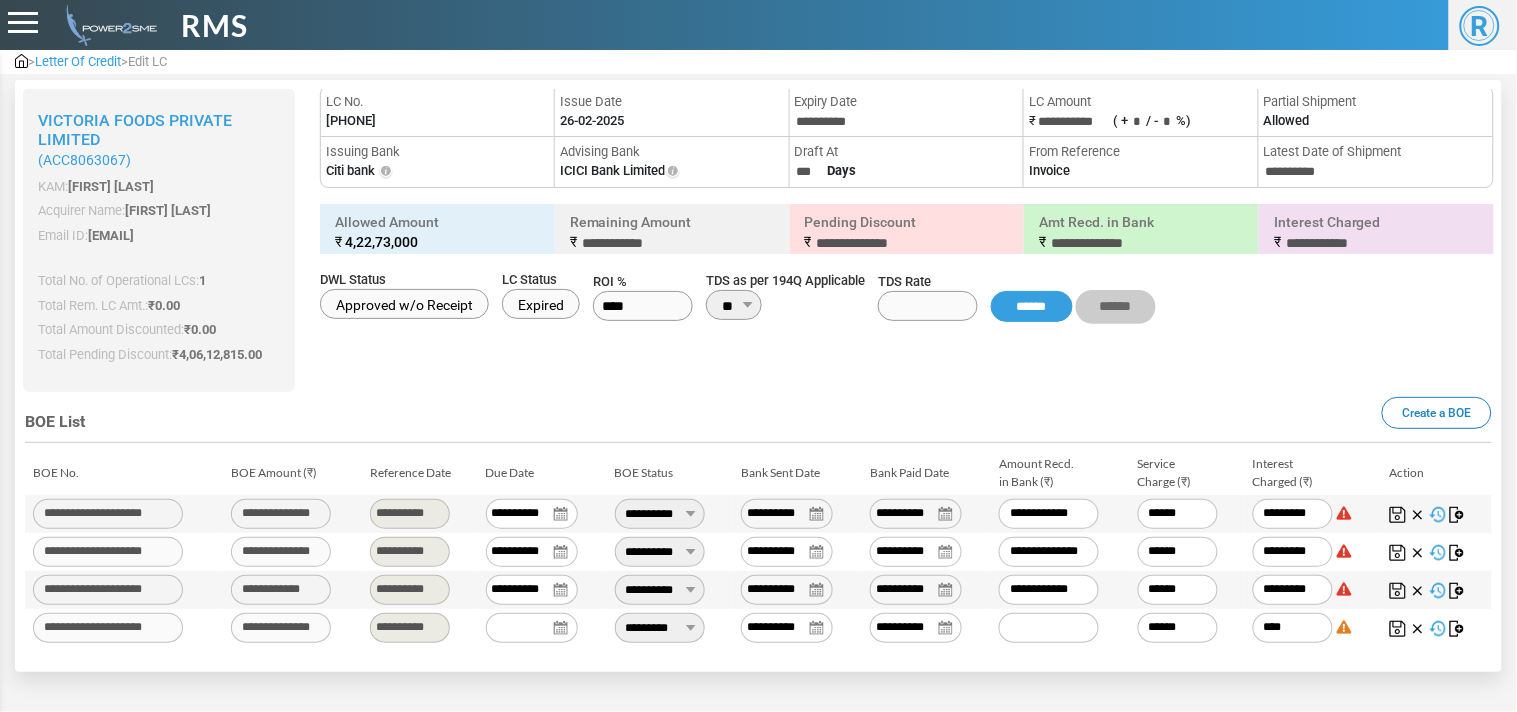 paste on "**********" 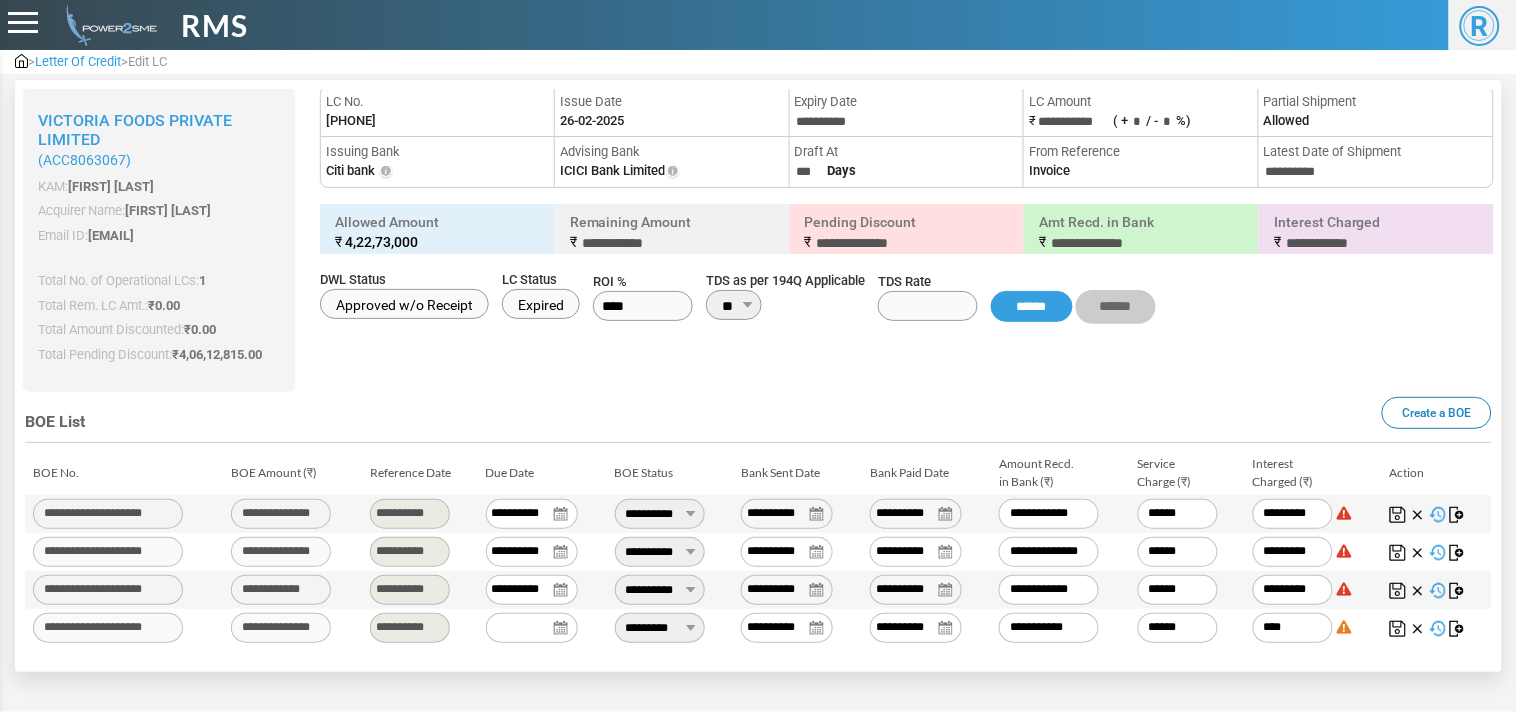 type on "******" 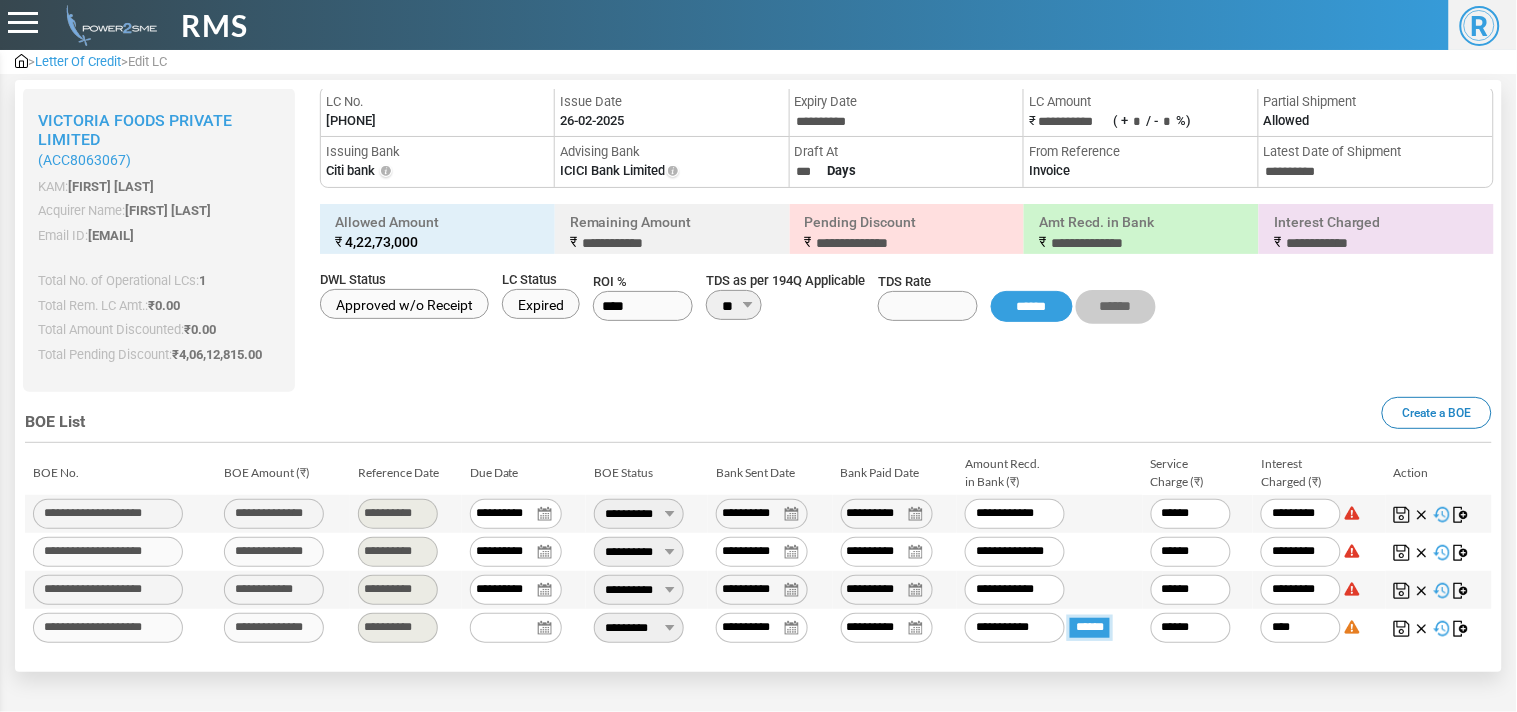 type on "**********" 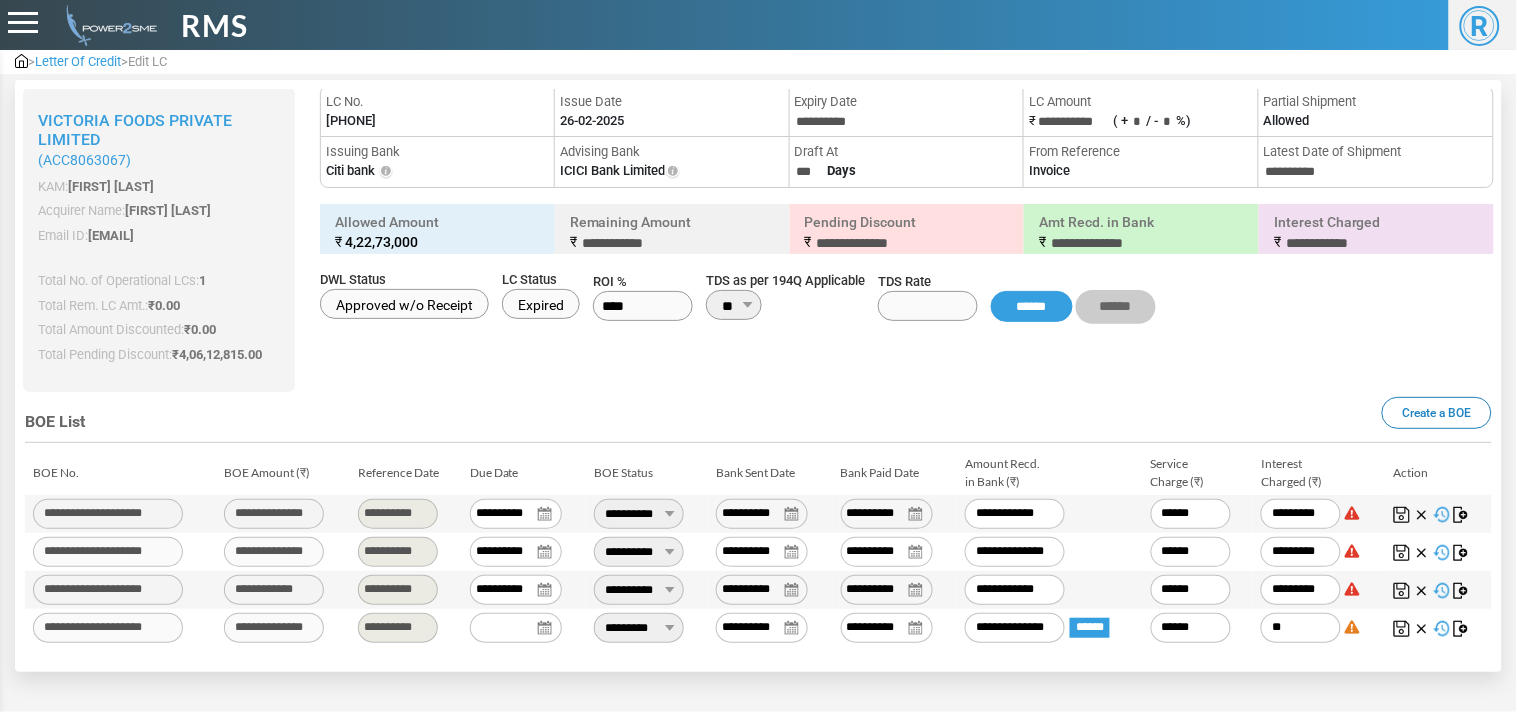 type on "*" 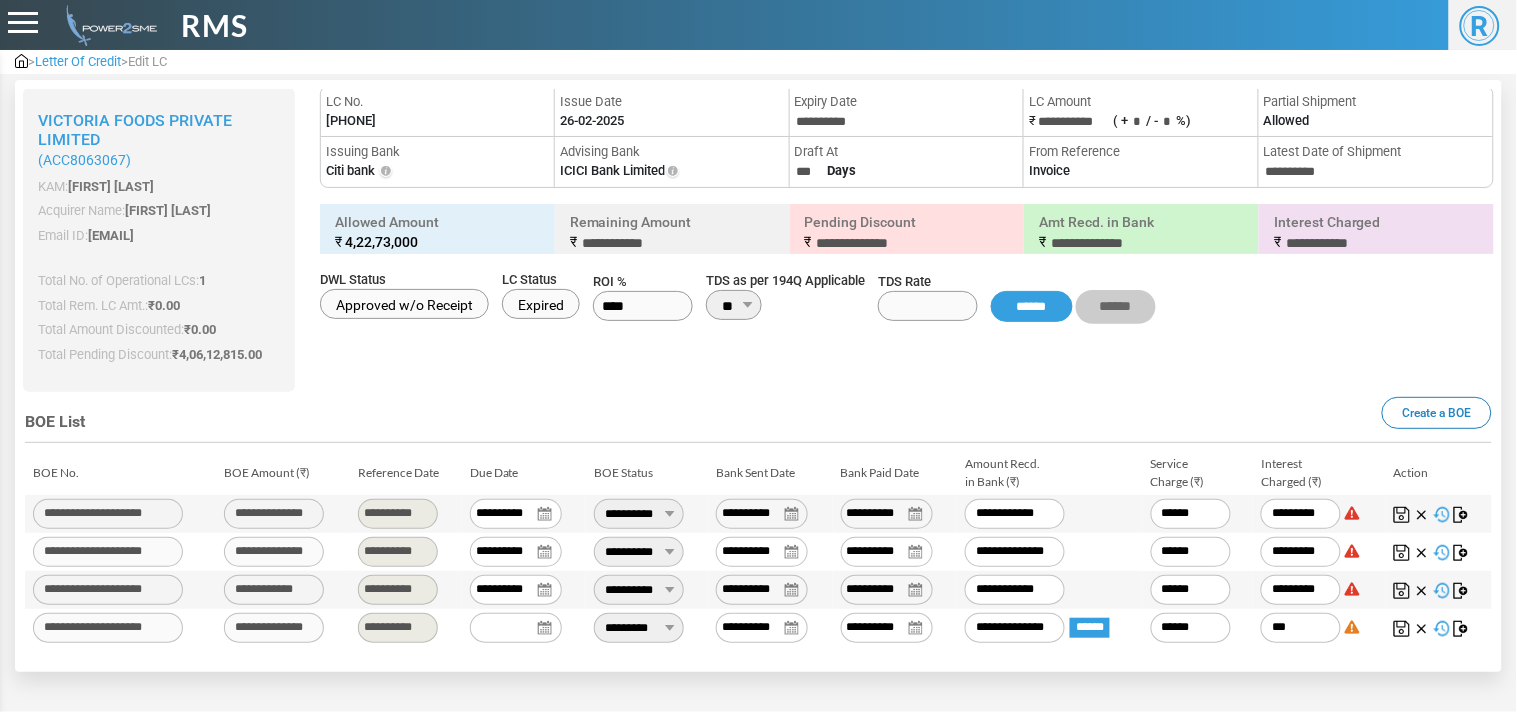 type on "****" 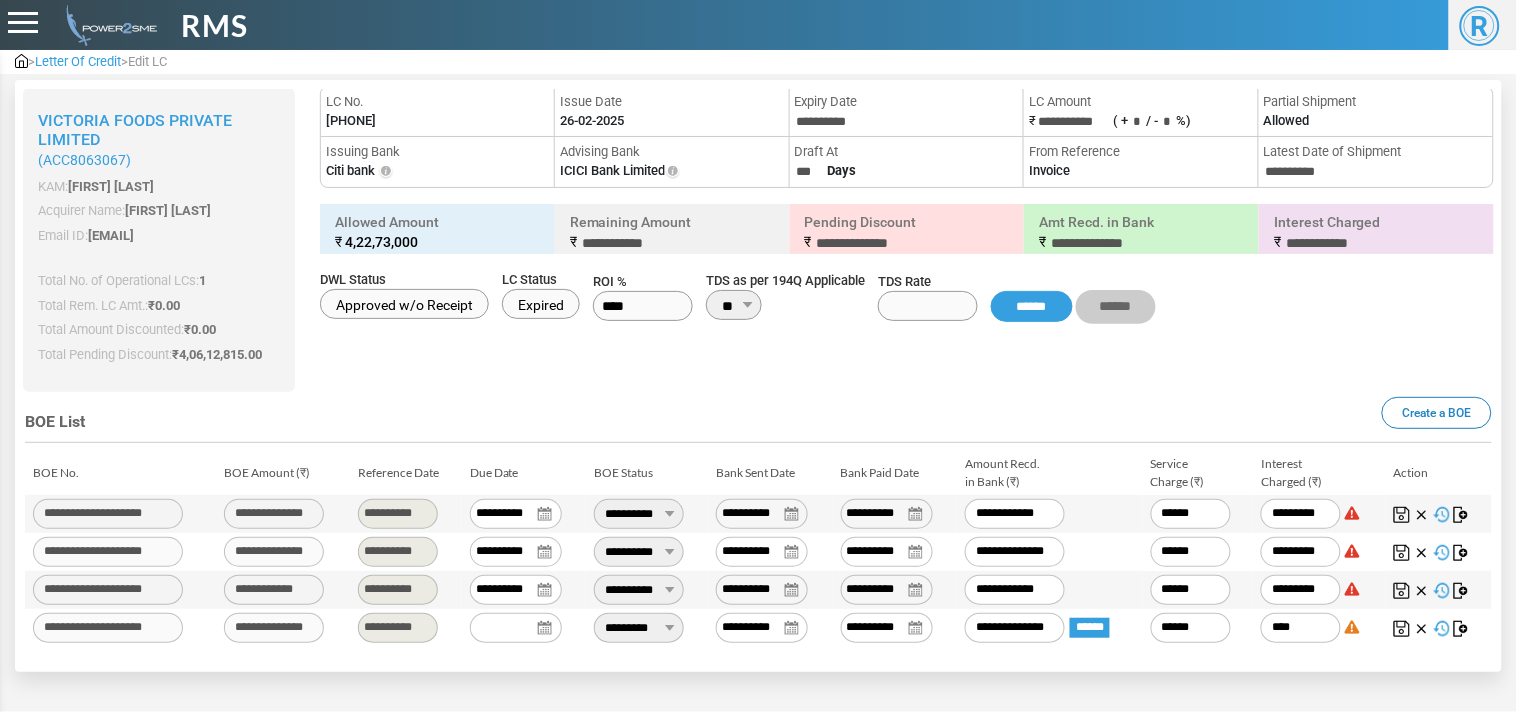 type on "*****" 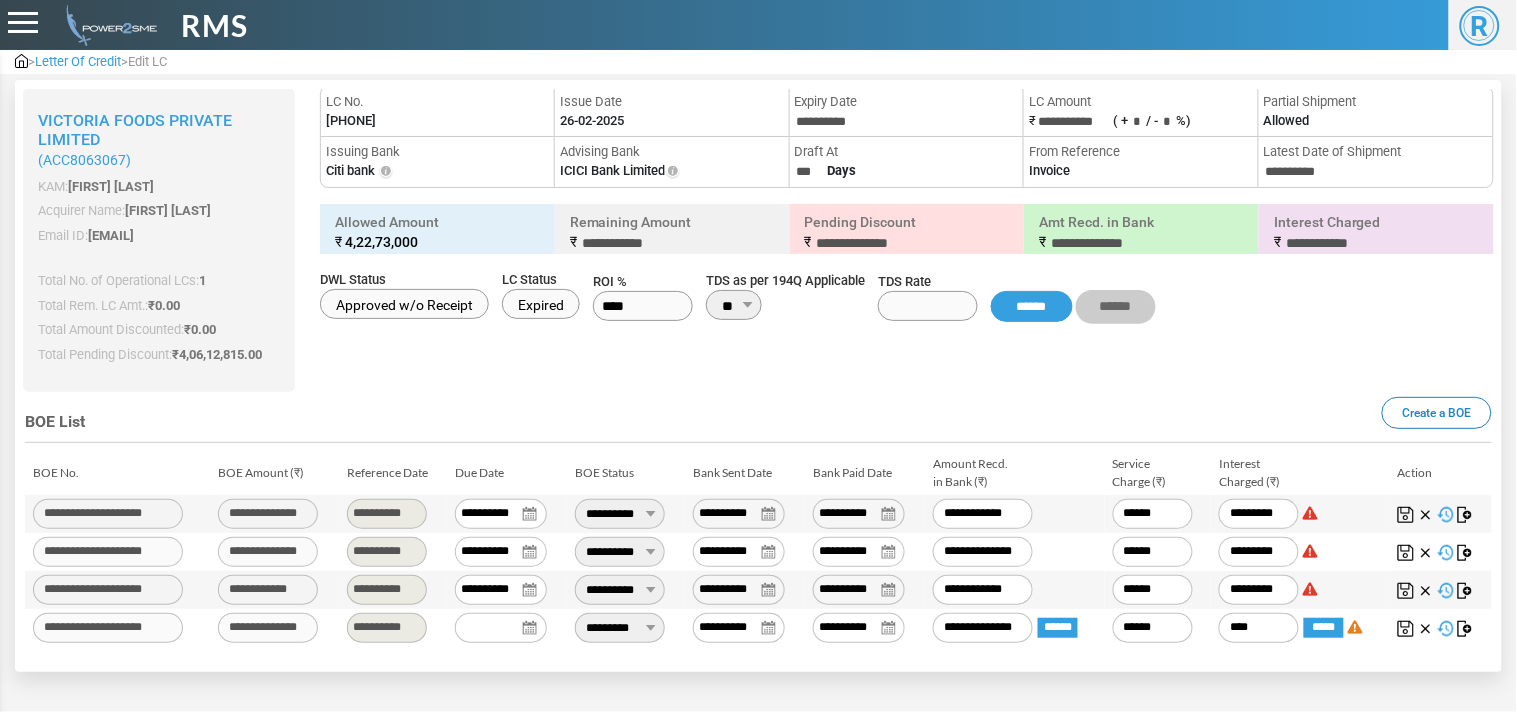 type on "*****" 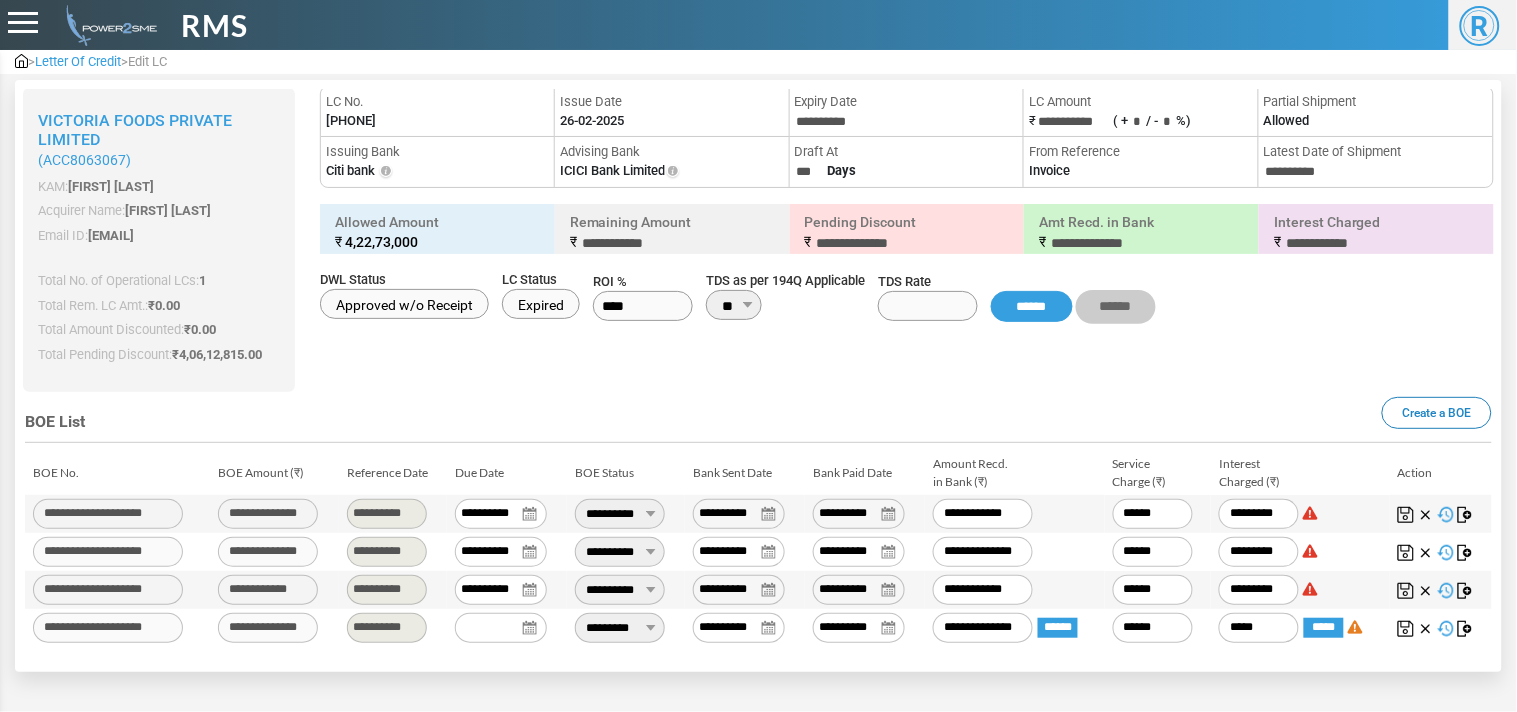 type on "******" 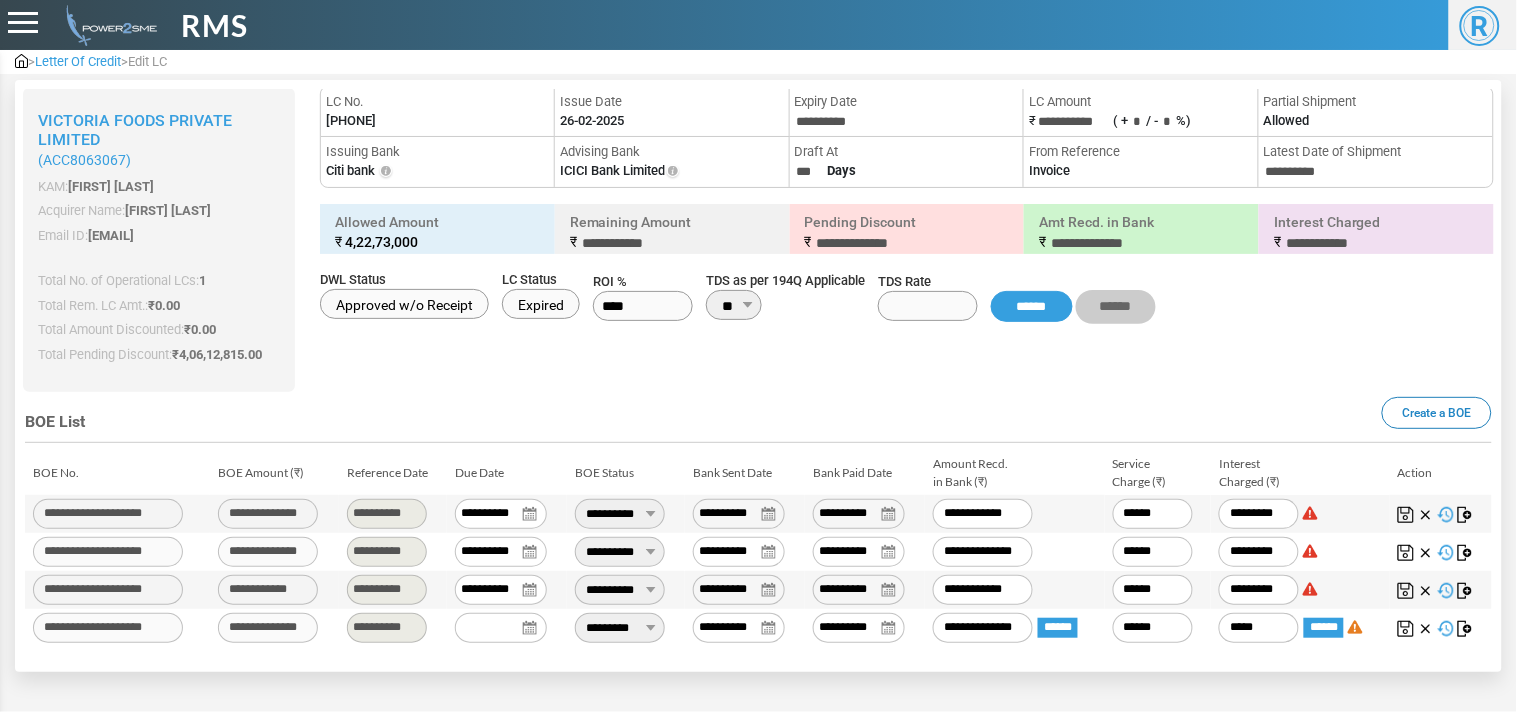 type on "******" 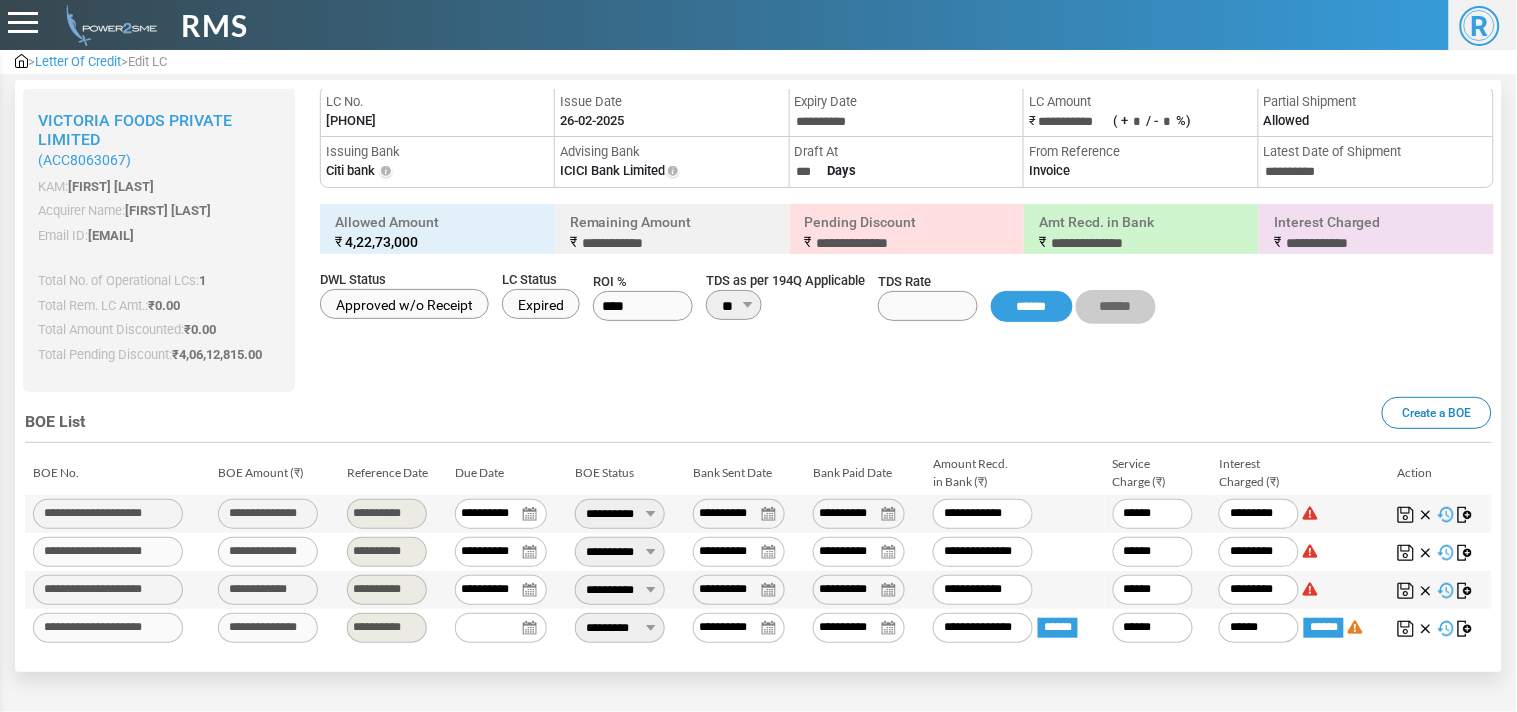 type on "*****" 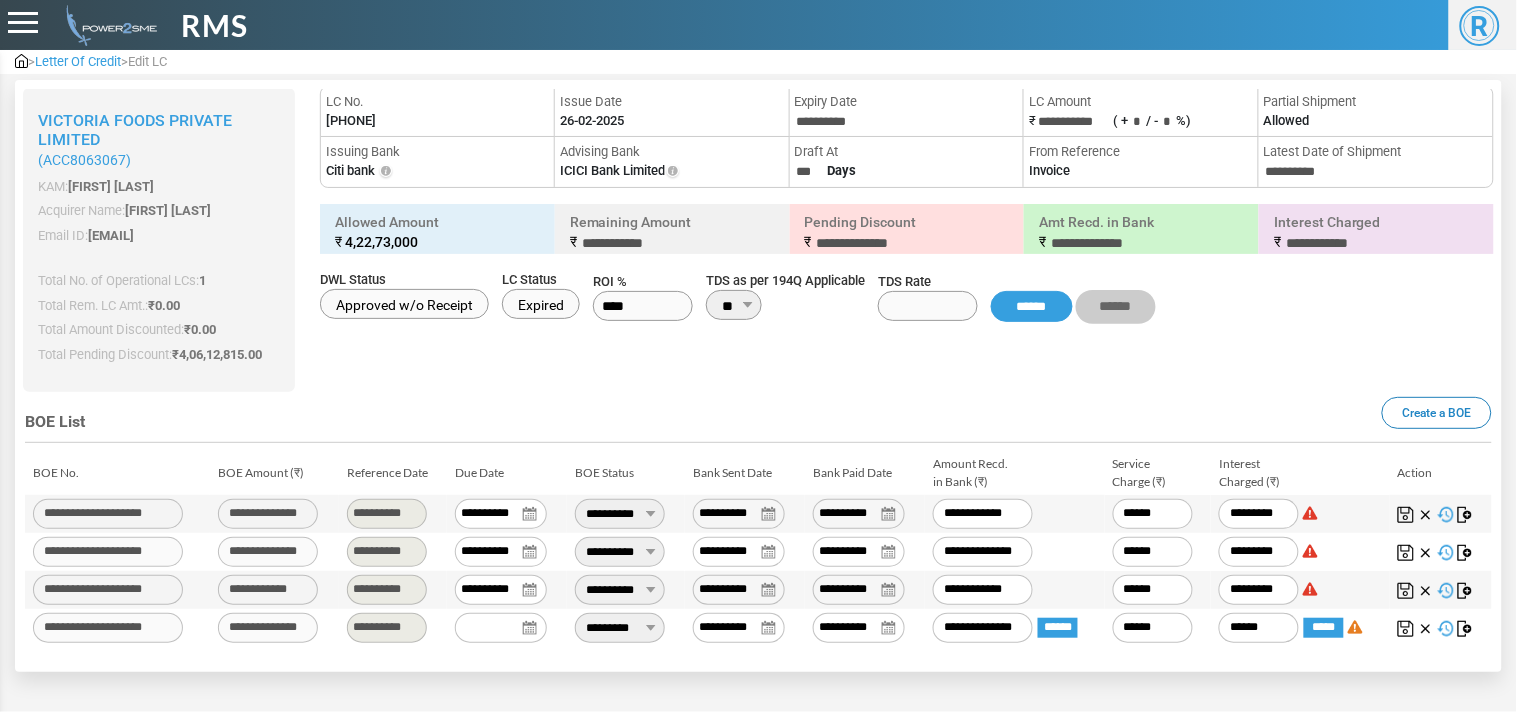 type on "**********" 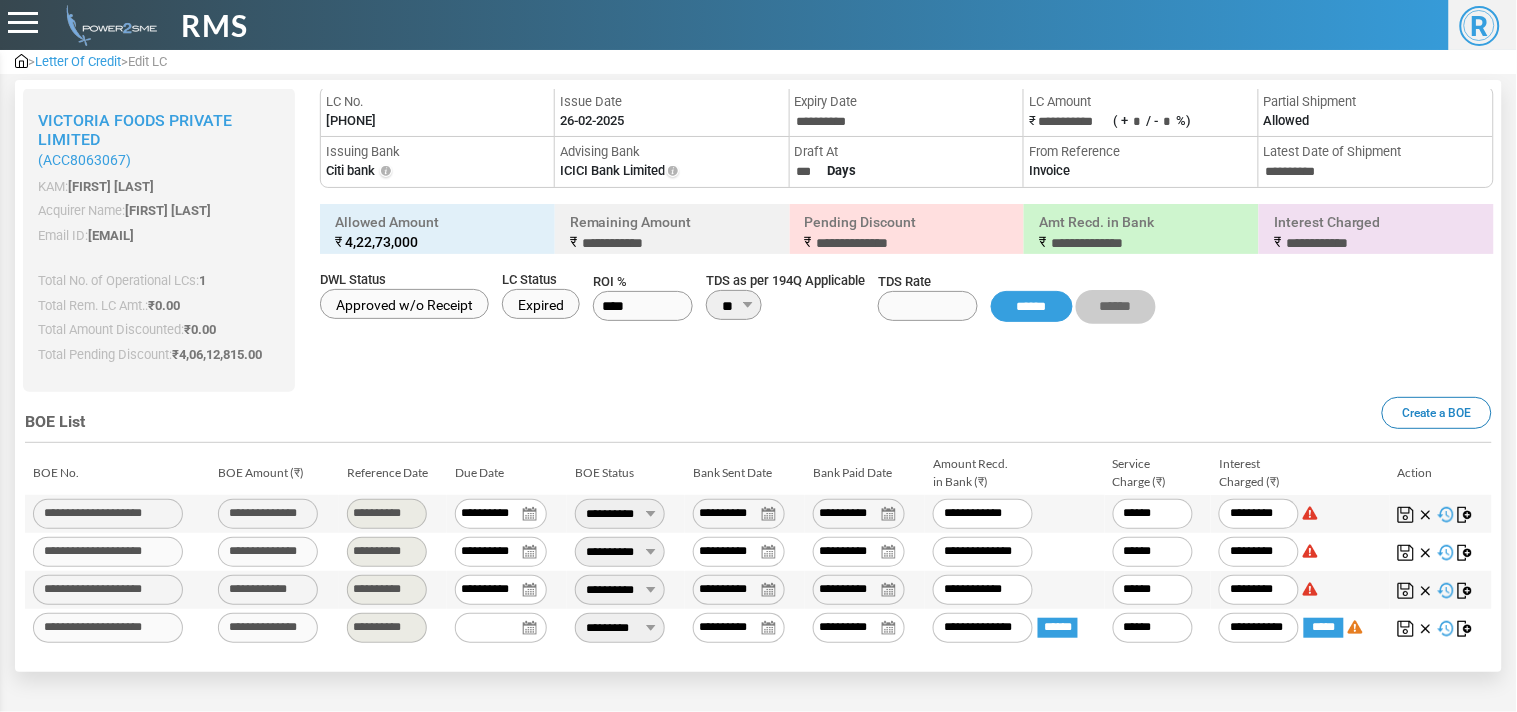click at bounding box center [1406, 629] 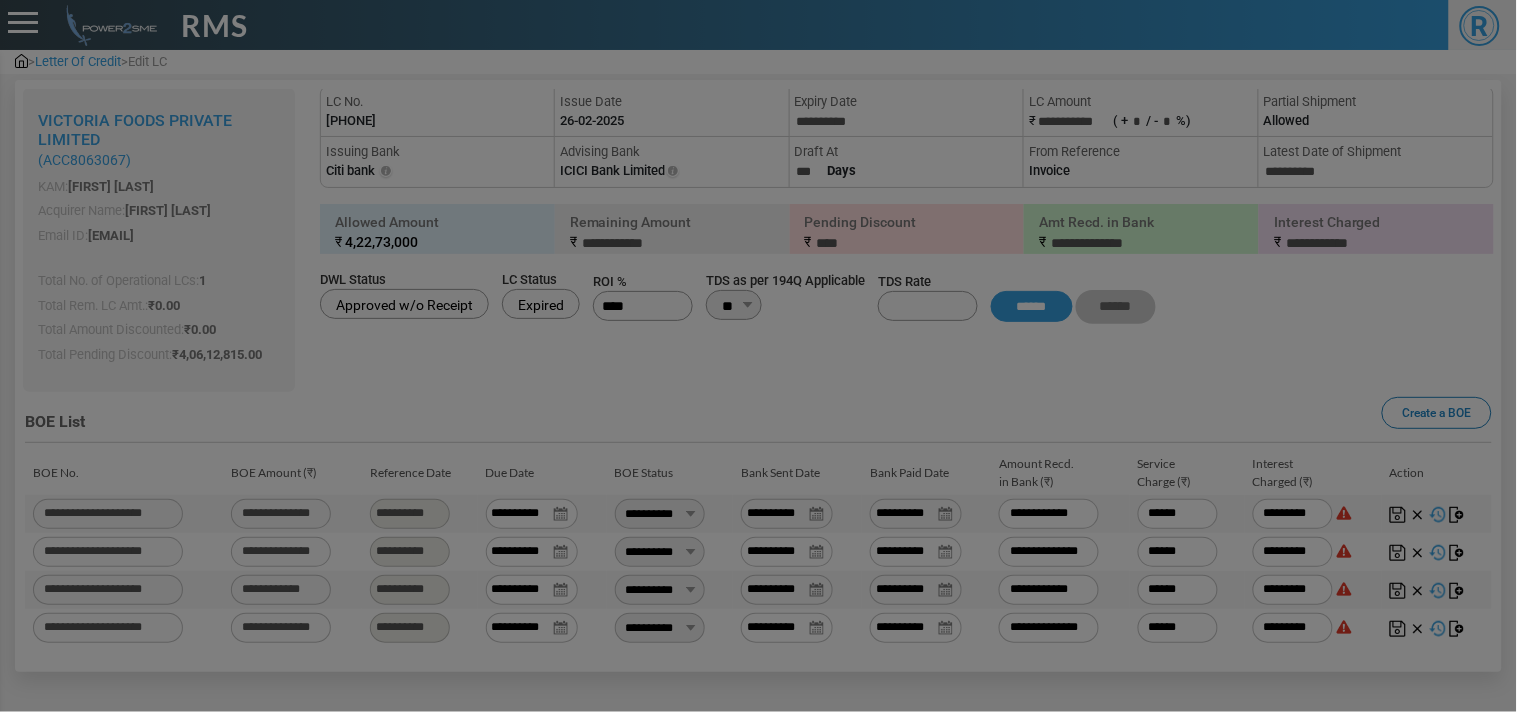 type on "**********" 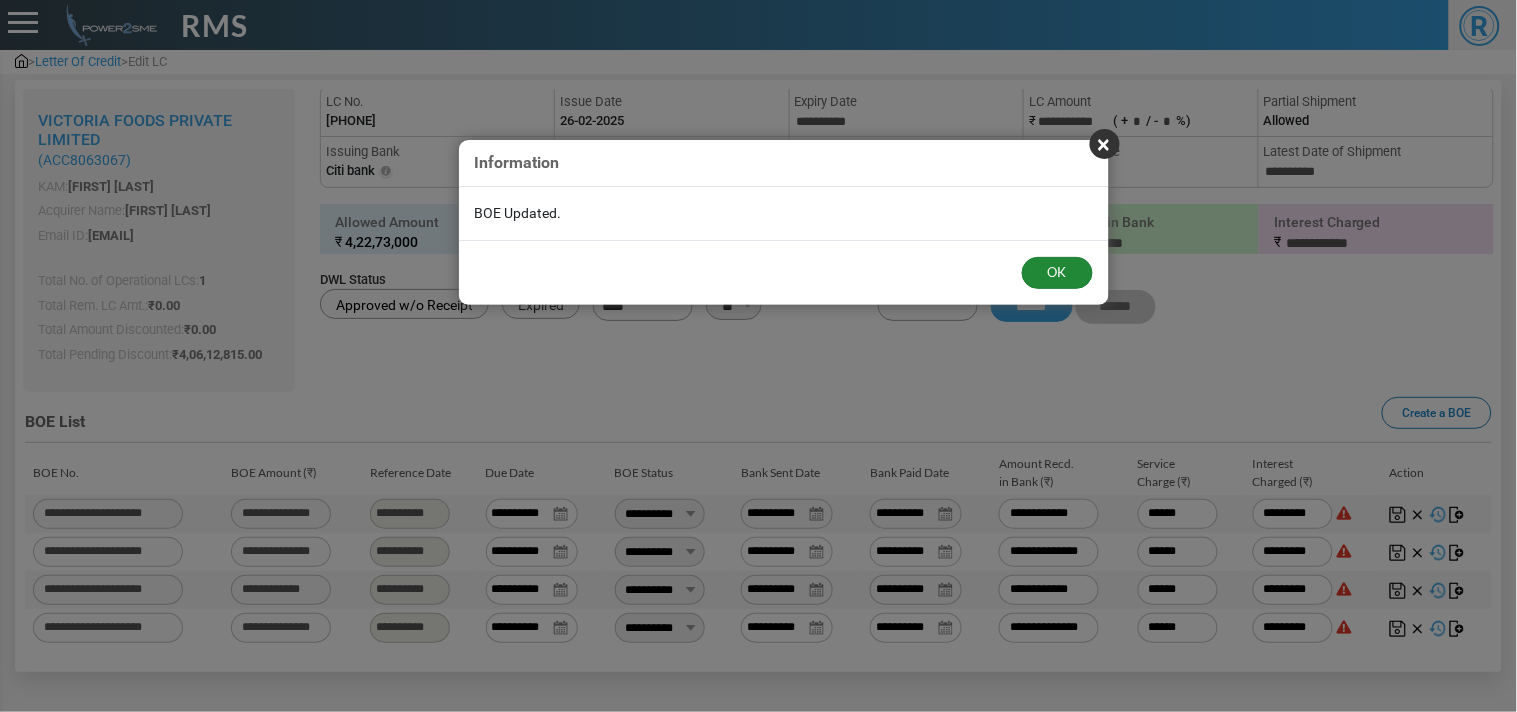 click on "OK" at bounding box center [1057, 273] 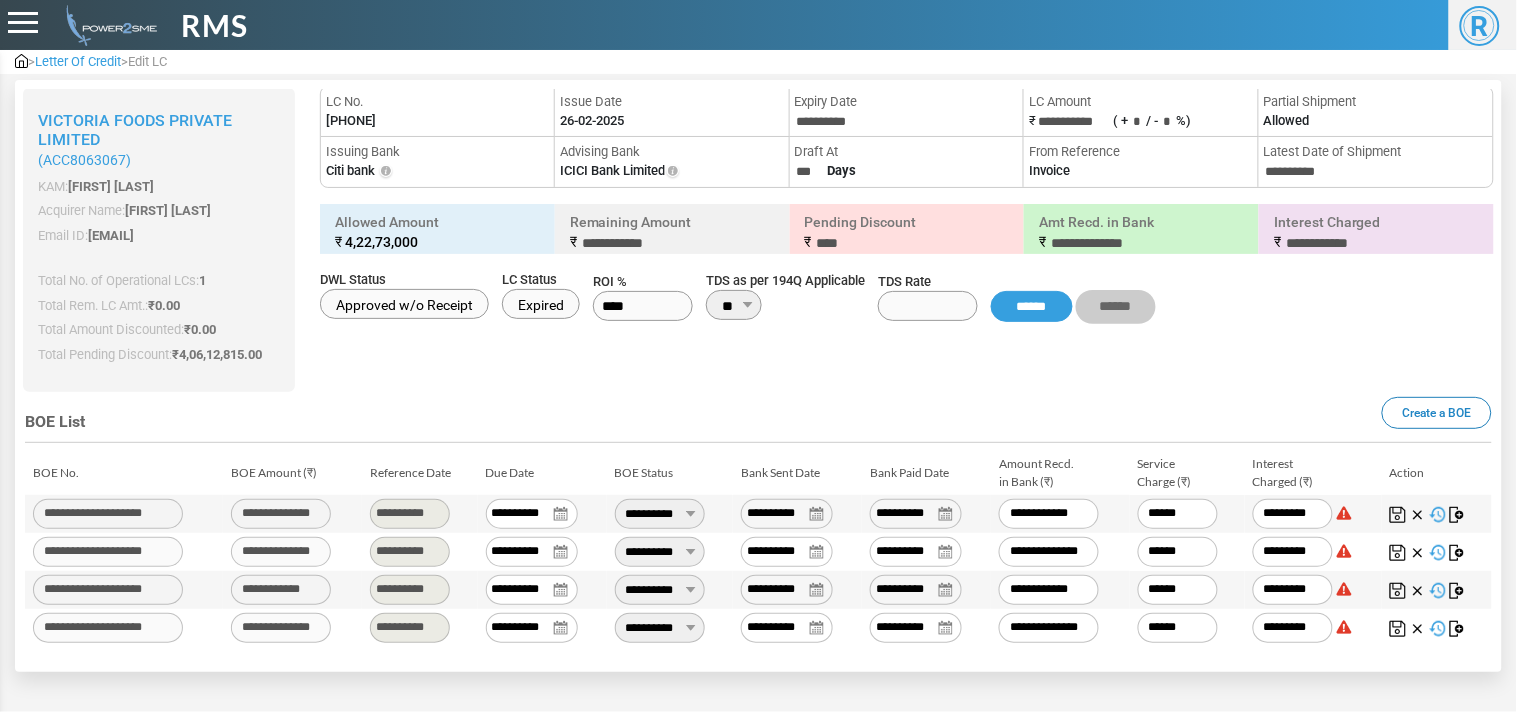 click on "Letter
Of Credit" at bounding box center (78, 61) 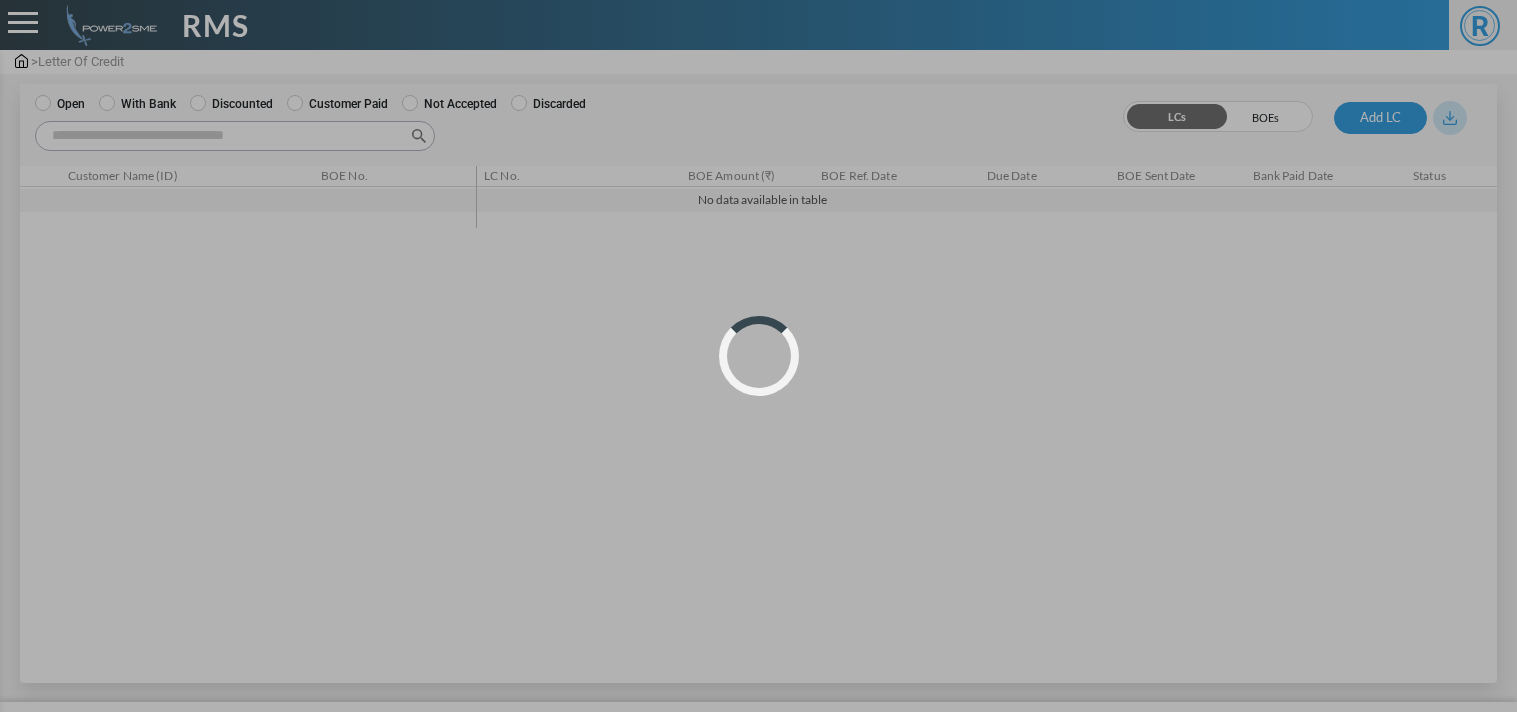 scroll, scrollTop: 0, scrollLeft: 0, axis: both 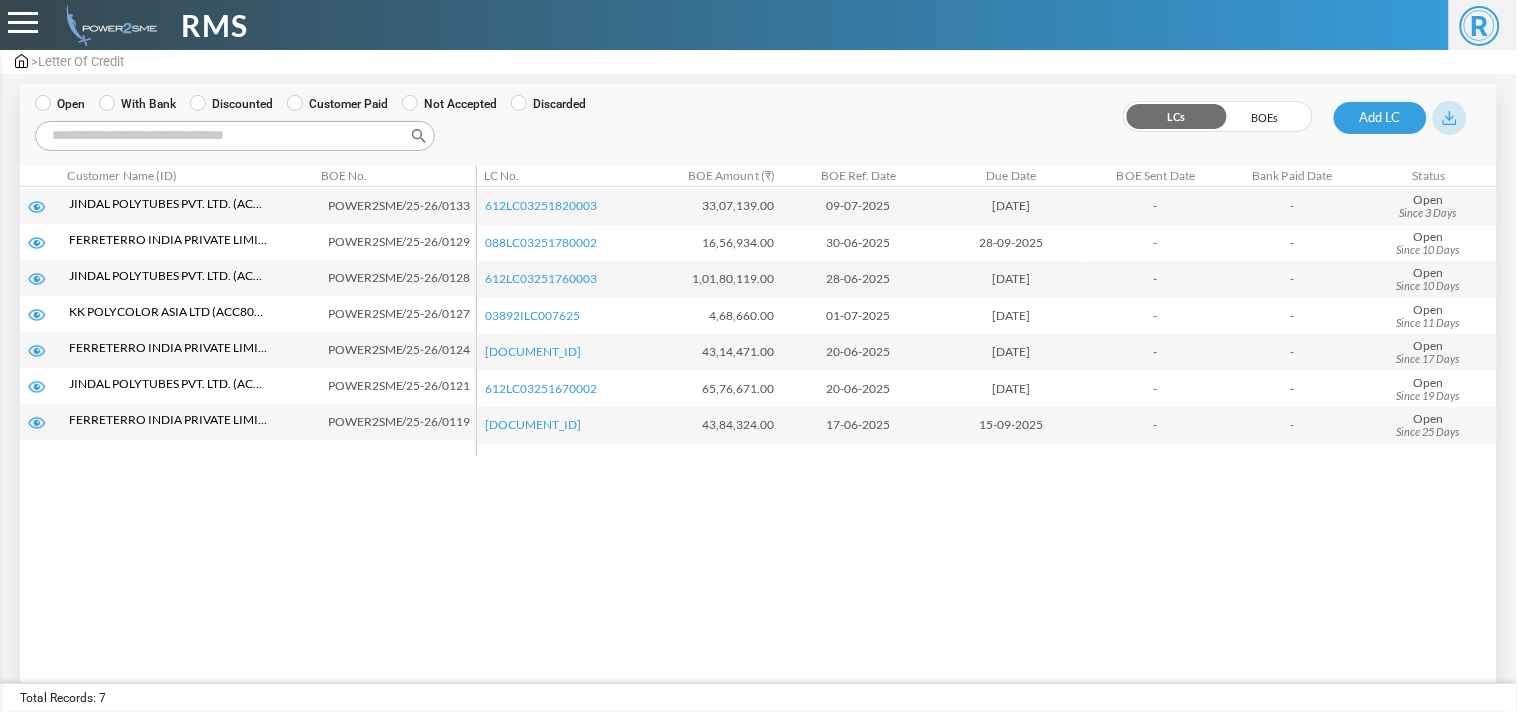 click on "In Progress
Operational
Unrealized Expired
Realized
Rejected
Open
With Bank
Discounted
Customer Paid
Not Accepted
Discarded
LCs" at bounding box center [759, 112] 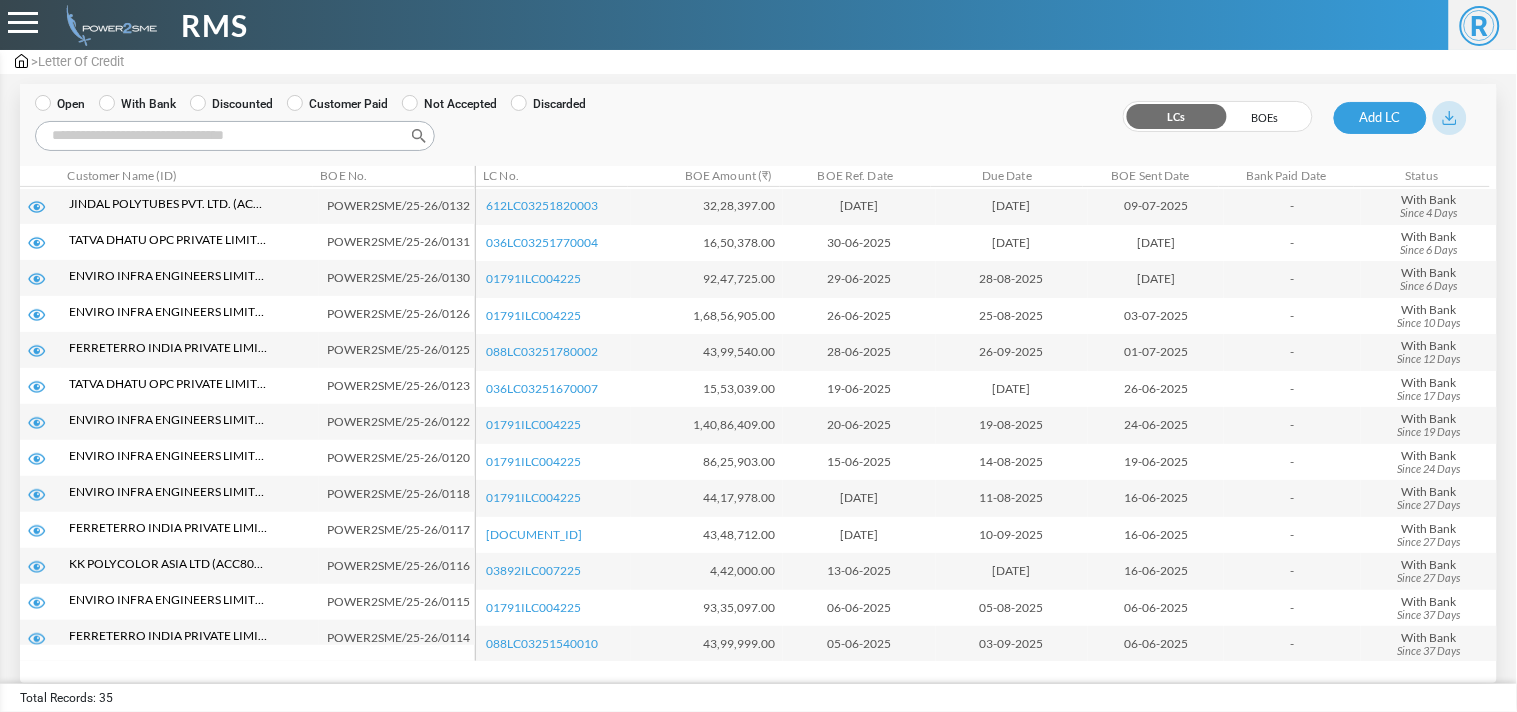 scroll, scrollTop: 215, scrollLeft: 0, axis: vertical 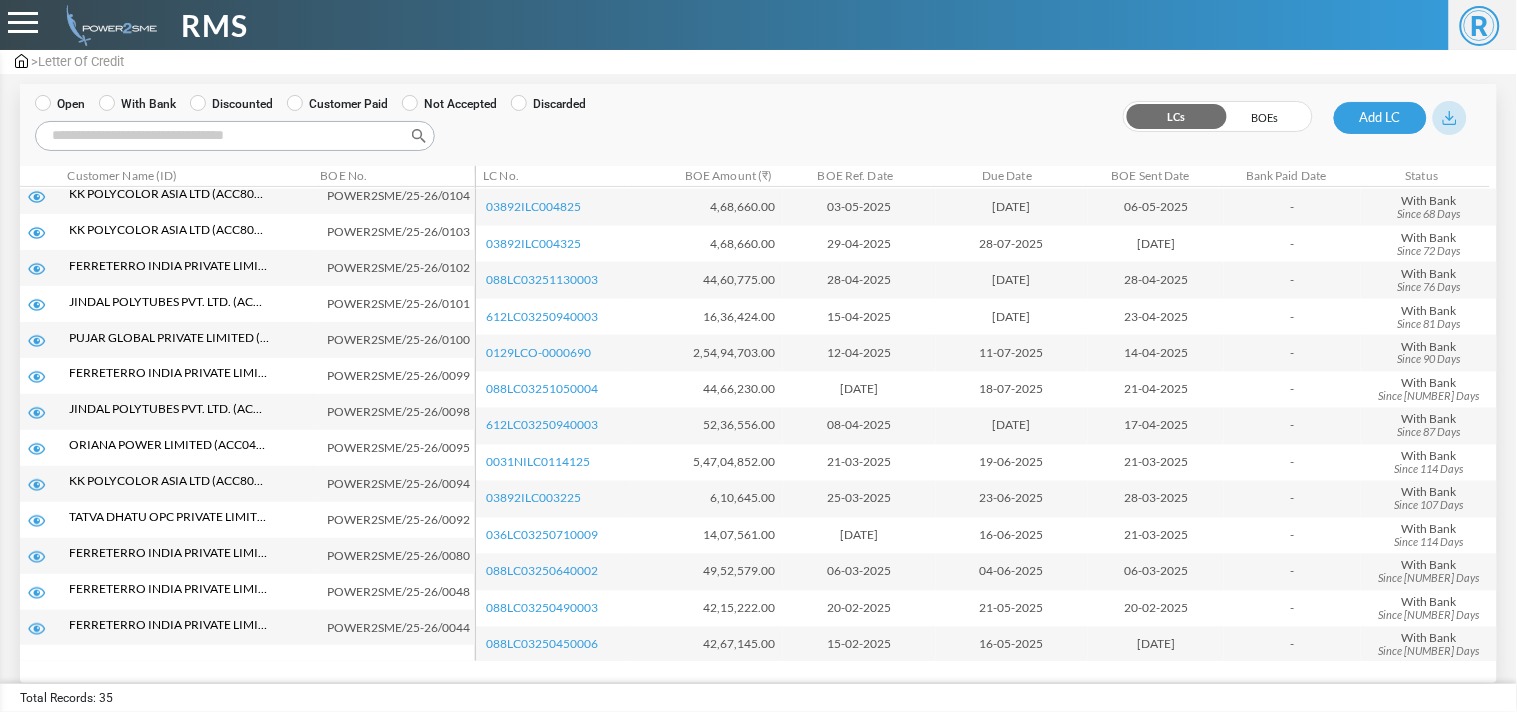 click on "Search:" at bounding box center (235, 136) 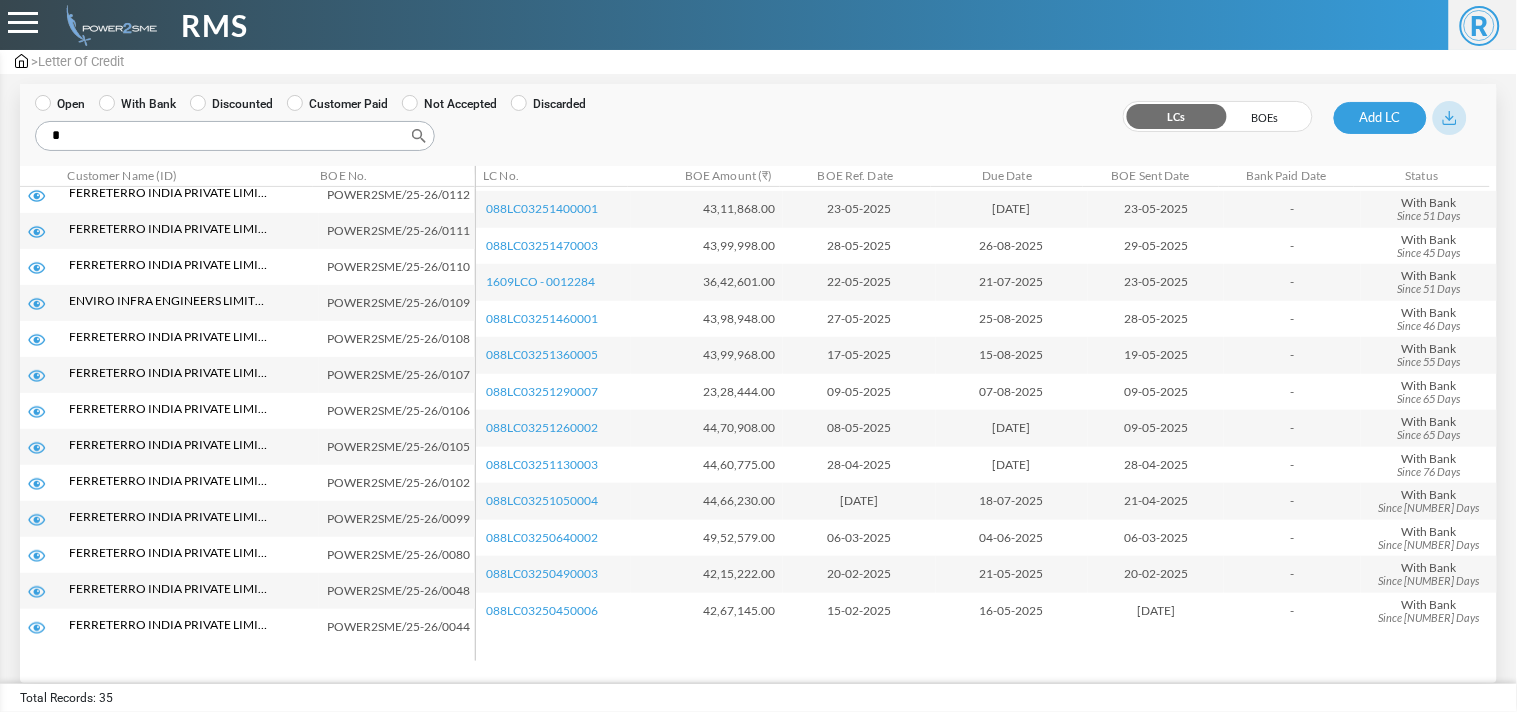 scroll, scrollTop: 0, scrollLeft: 0, axis: both 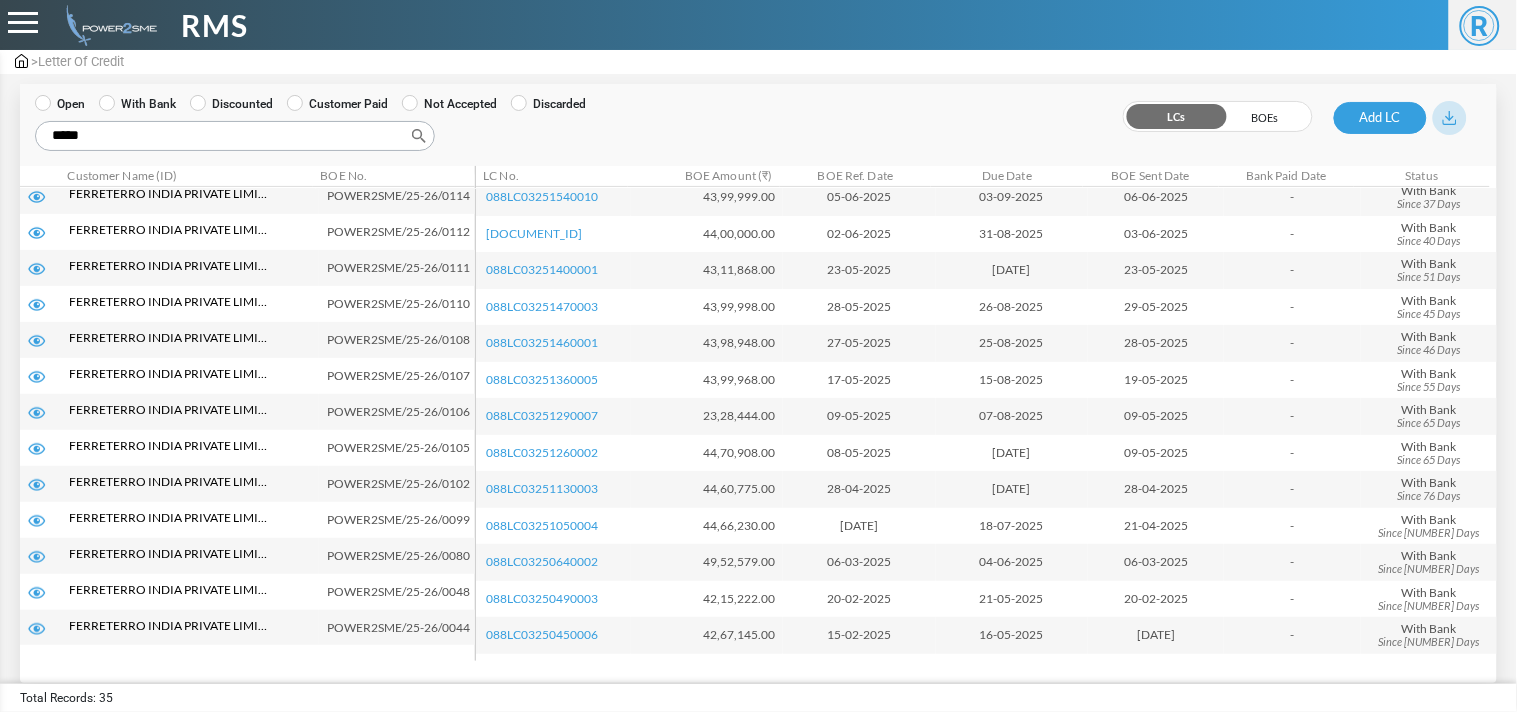 type on "*****" 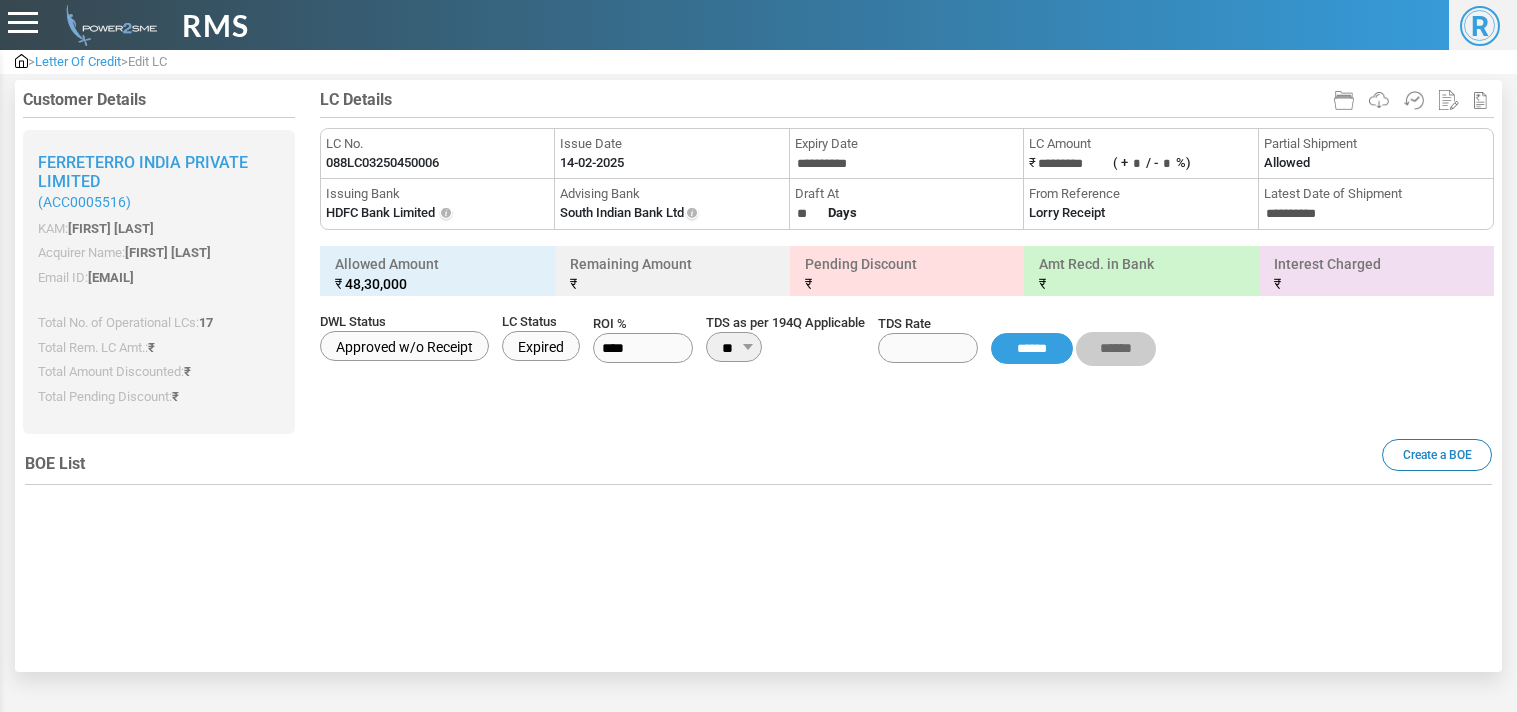 scroll, scrollTop: 0, scrollLeft: 0, axis: both 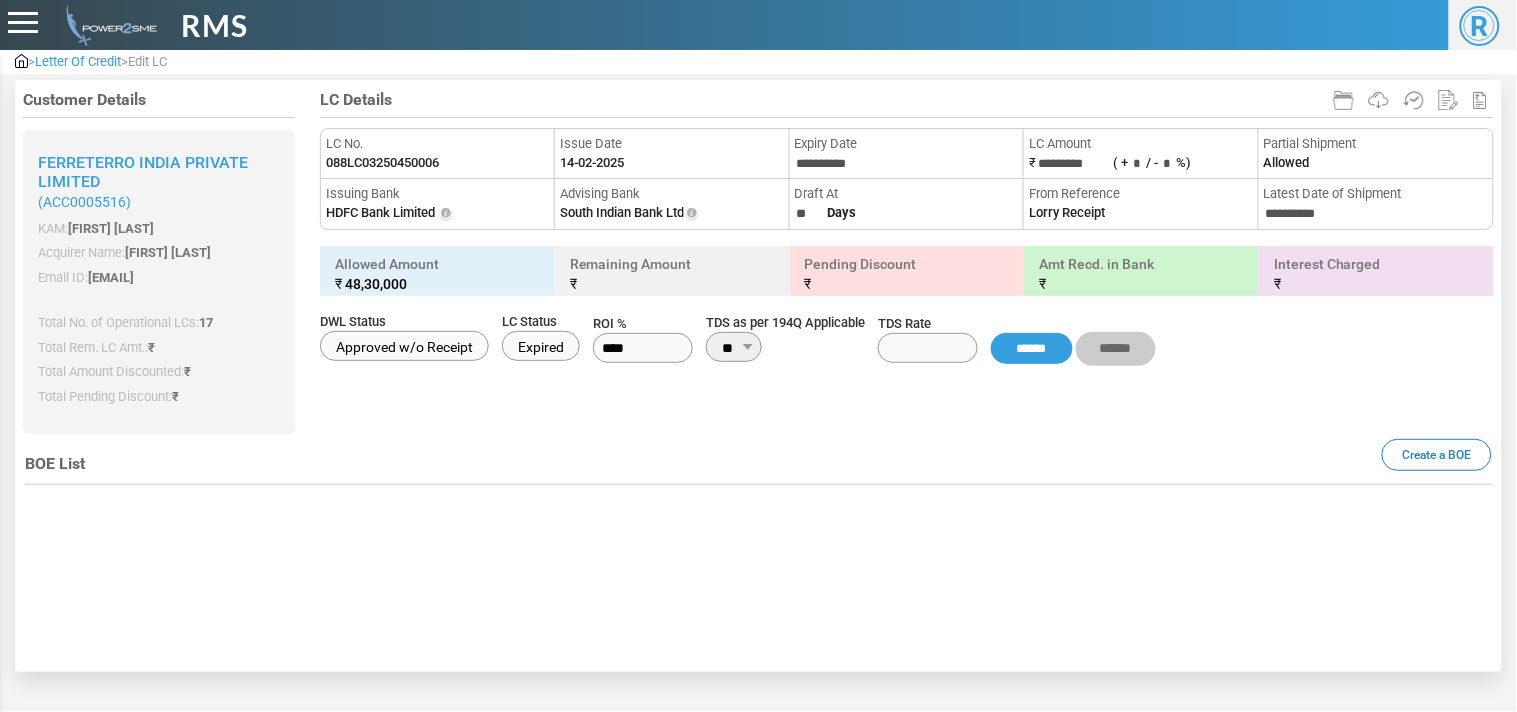 type on "**********" 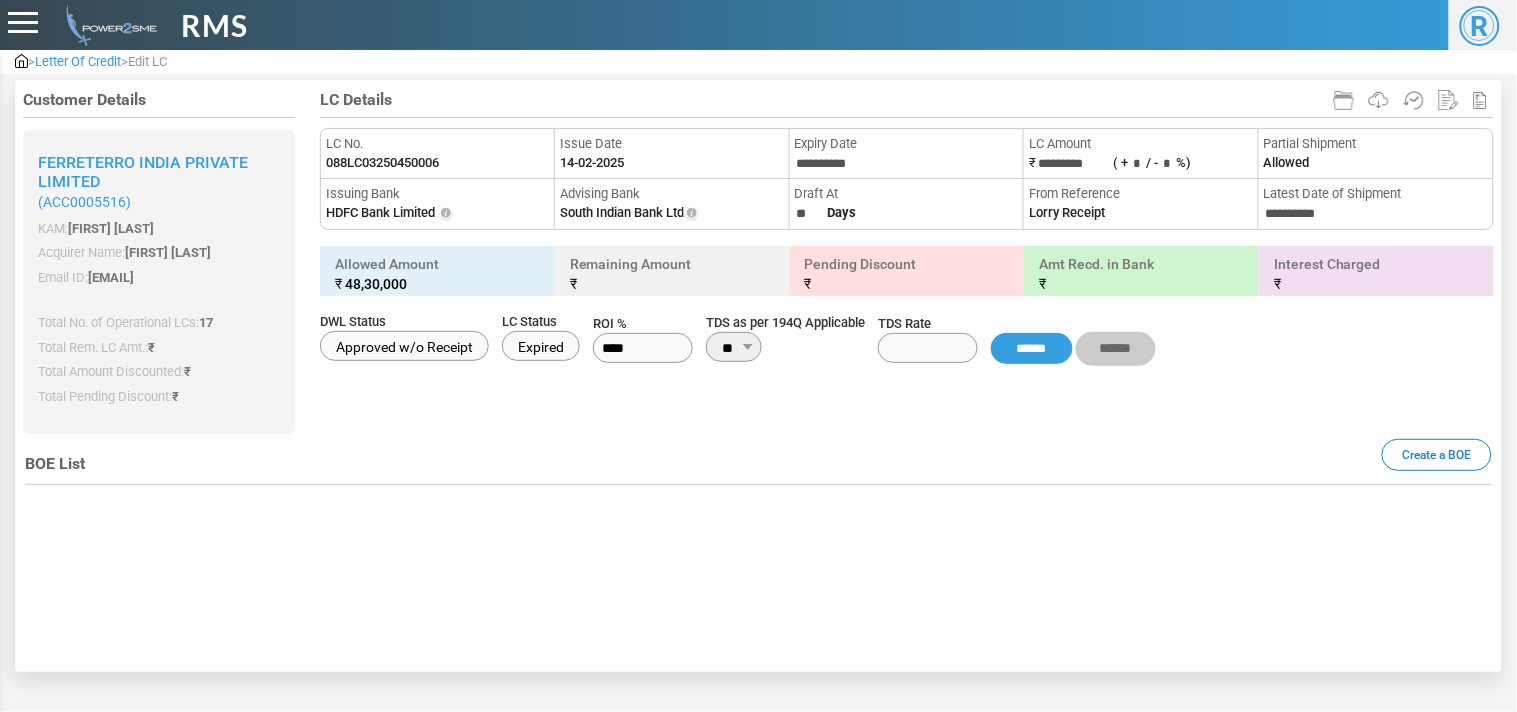 type on "**********" 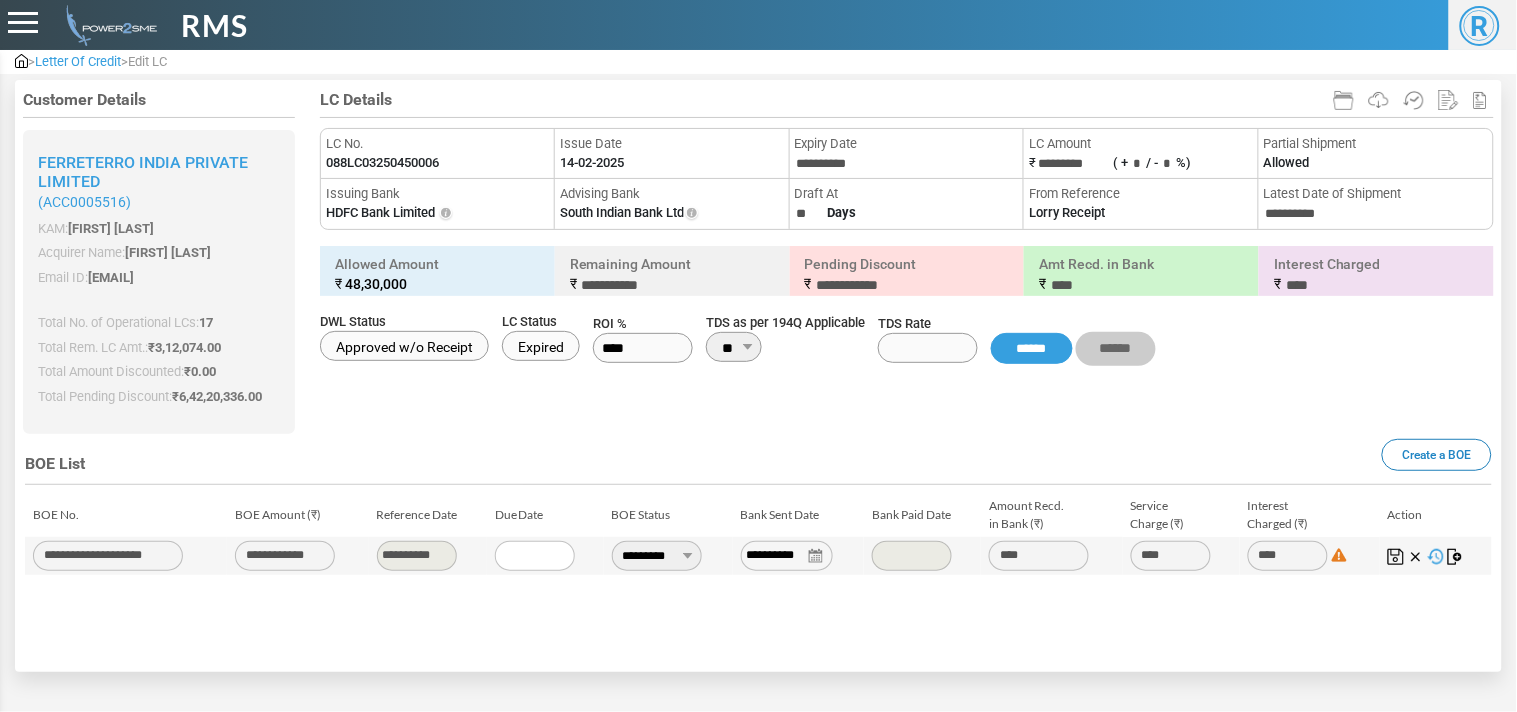 click on "088LC03250450006" at bounding box center [382, 163] 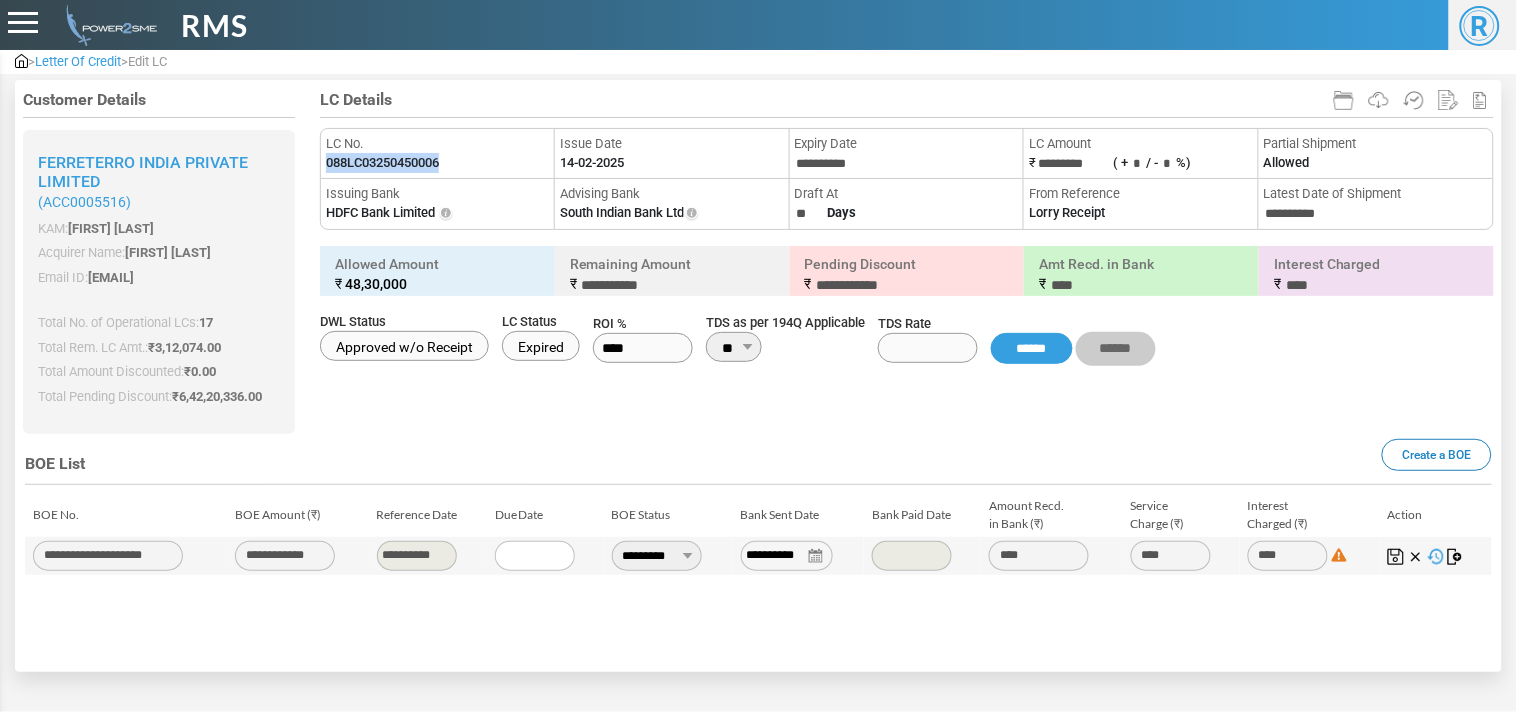 click on "088LC03250450006" at bounding box center (382, 163) 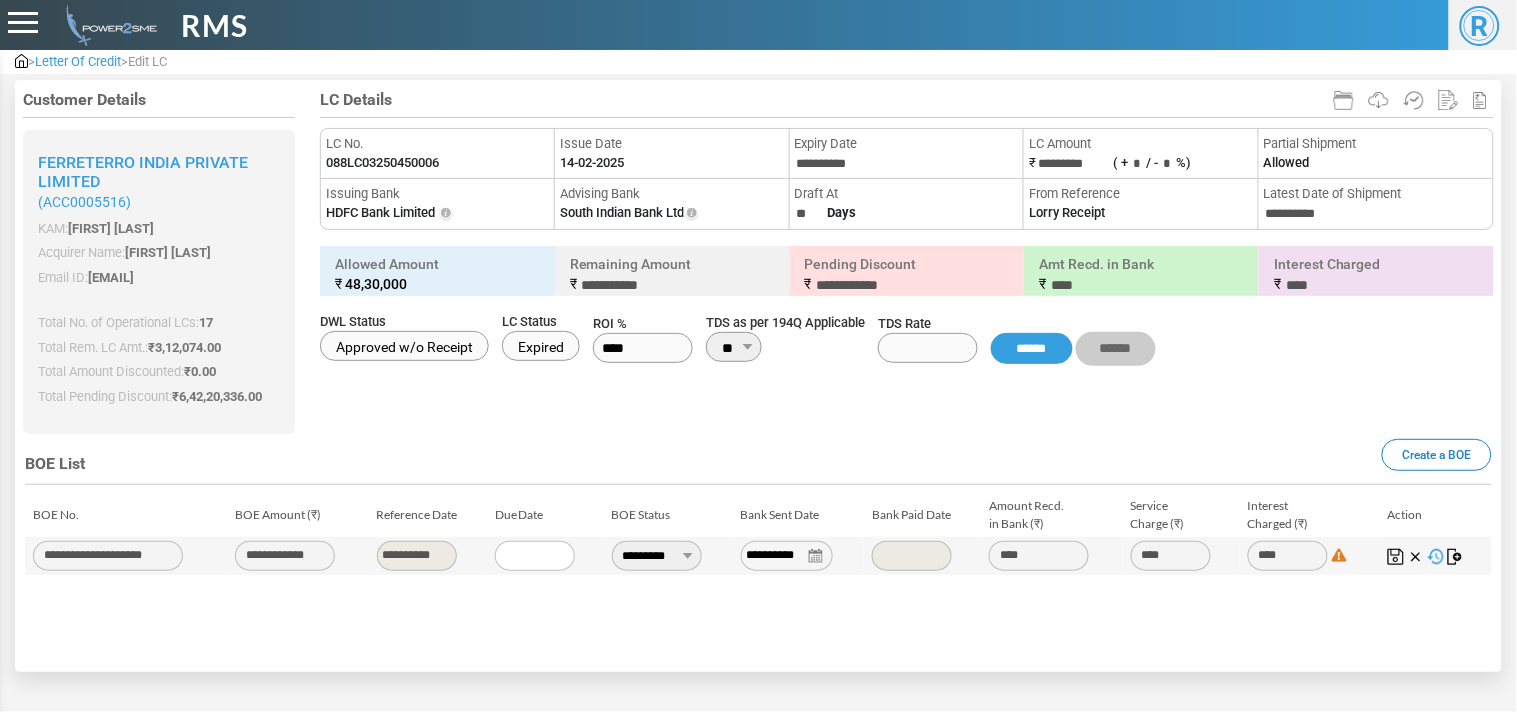 drag, startPoint x: 635, startPoint y: 572, endPoint x: 652, endPoint y: 563, distance: 19.235384 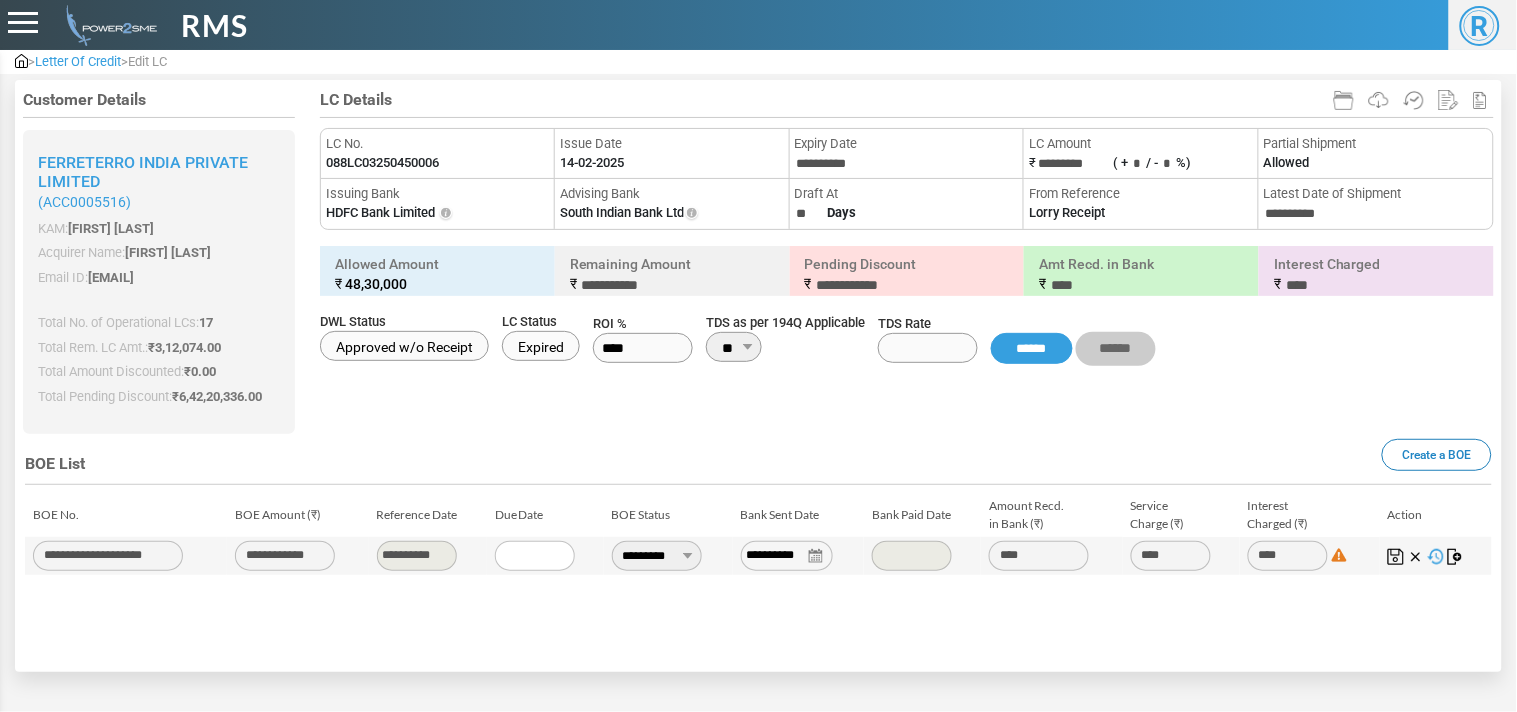 select on "***" 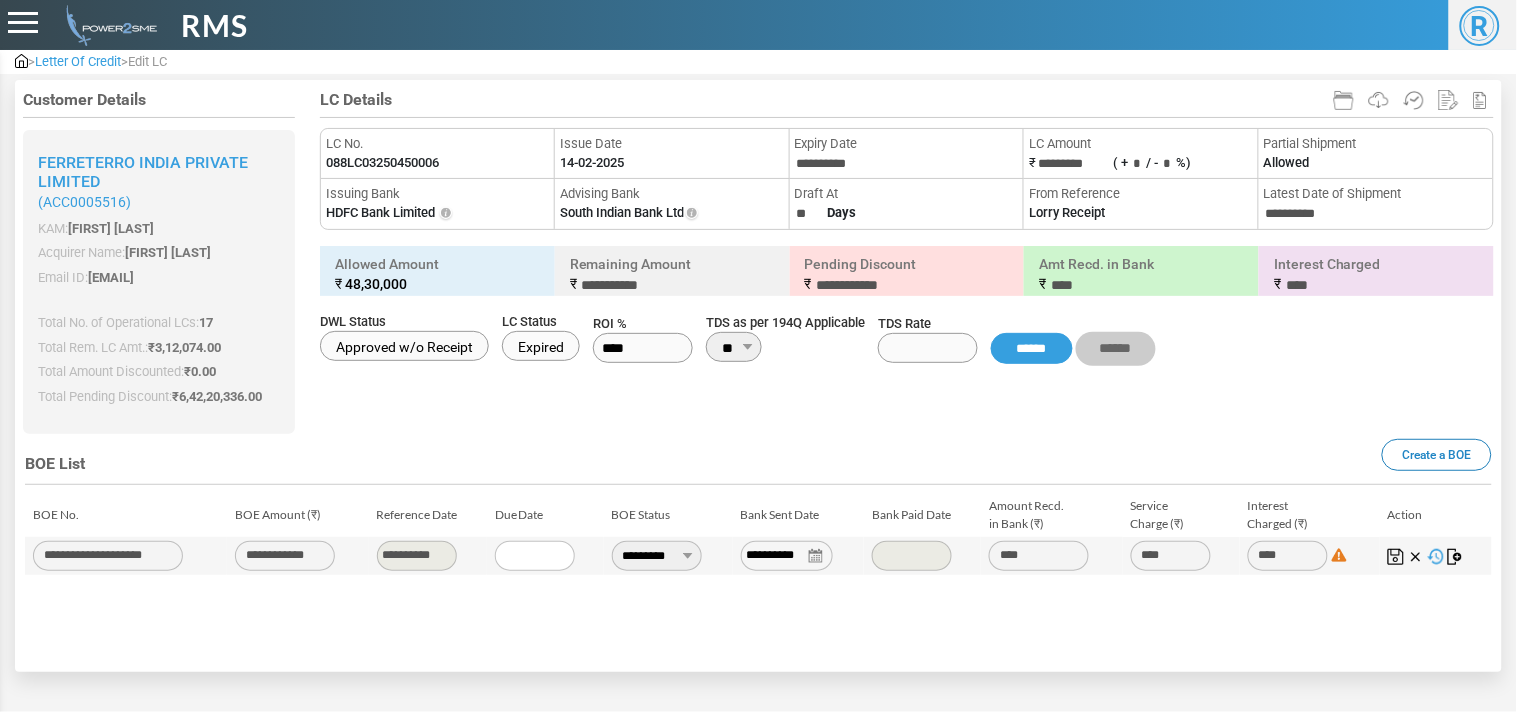 click on "**********" at bounding box center (657, 556) 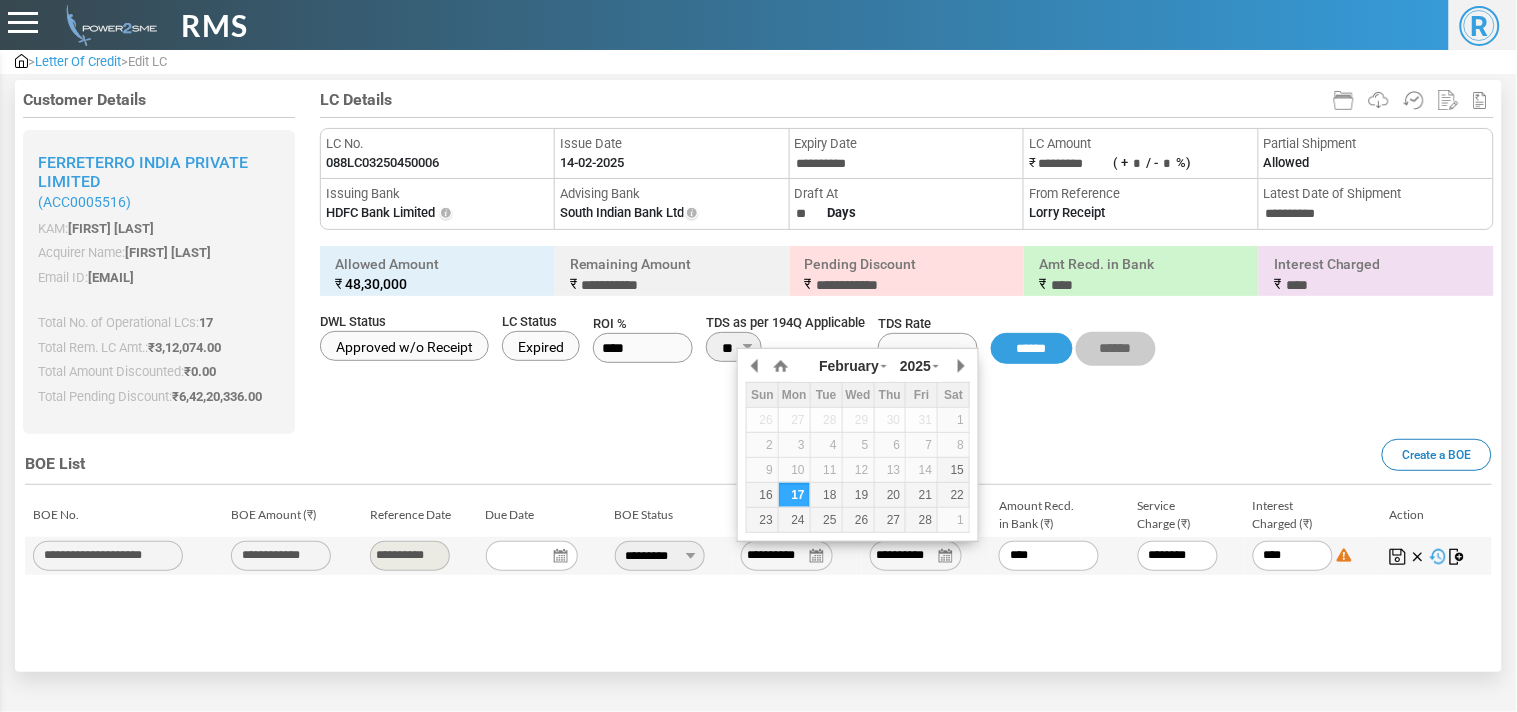 click on "**********" at bounding box center (787, 556) 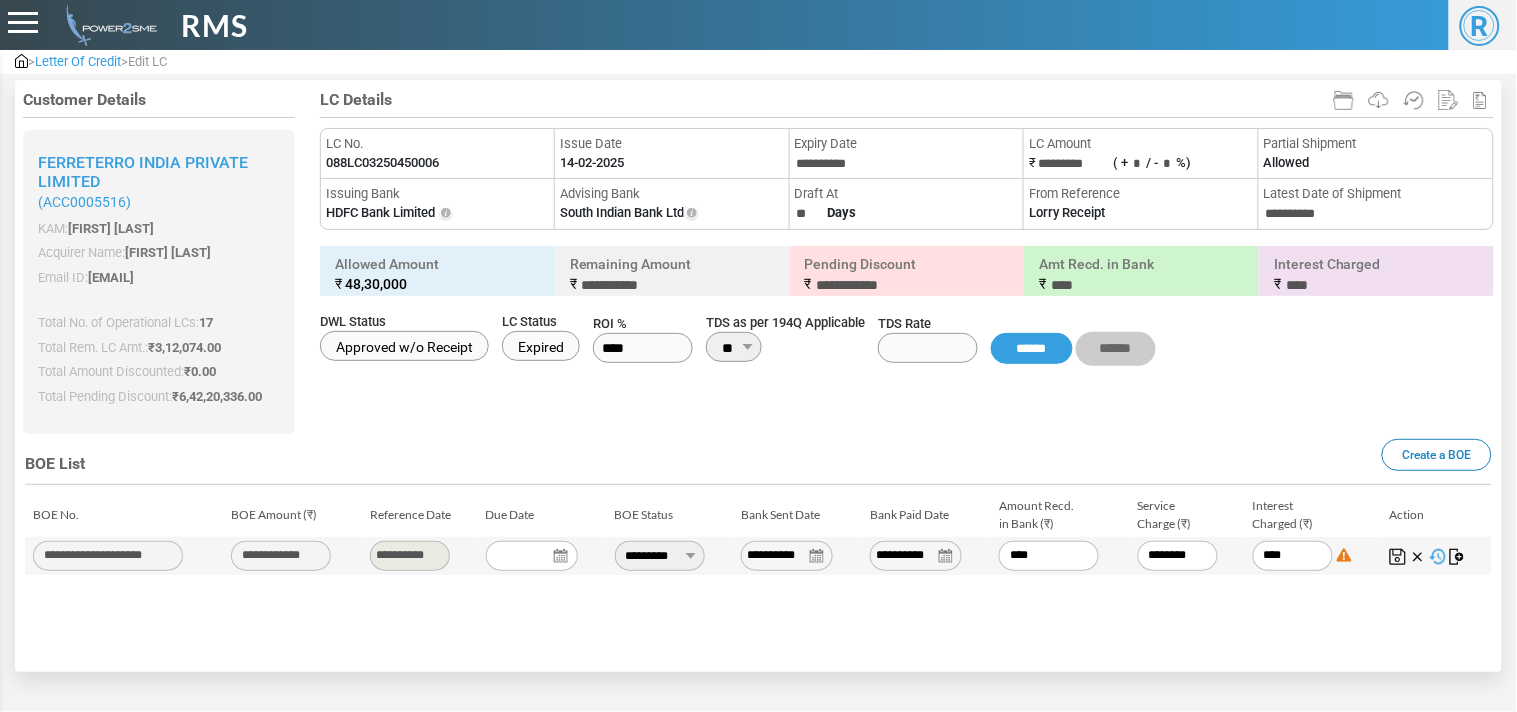 click on "**********" at bounding box center [787, 556] 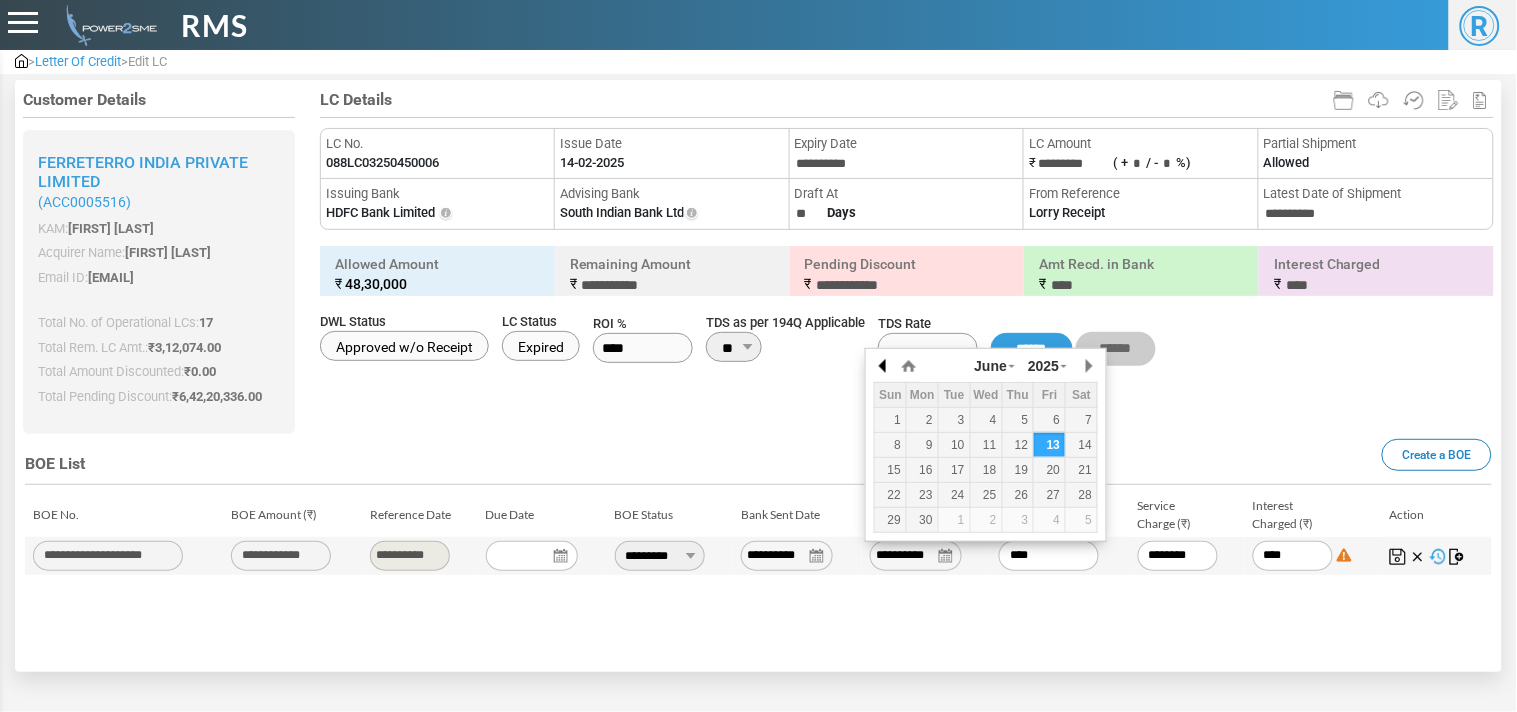 click at bounding box center (884, 366) 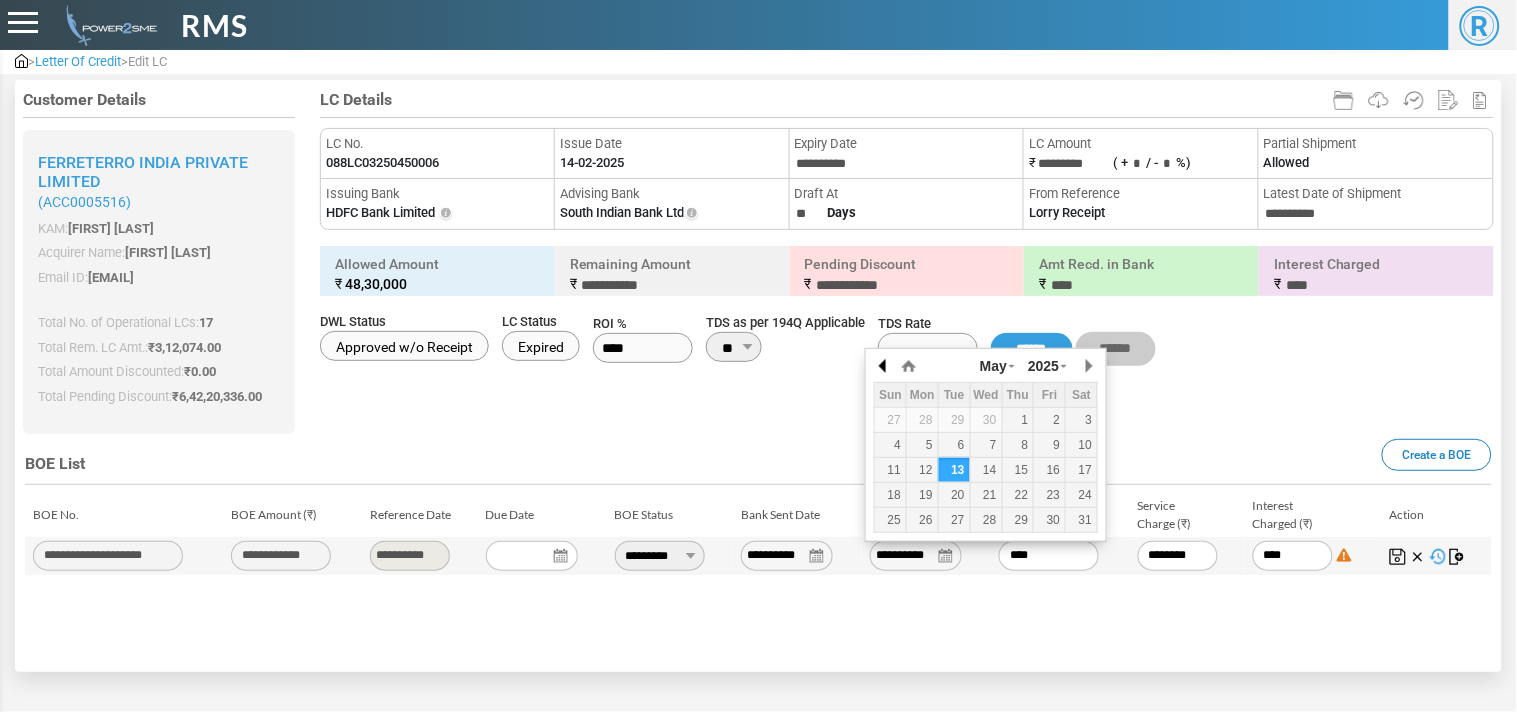 click at bounding box center [884, 366] 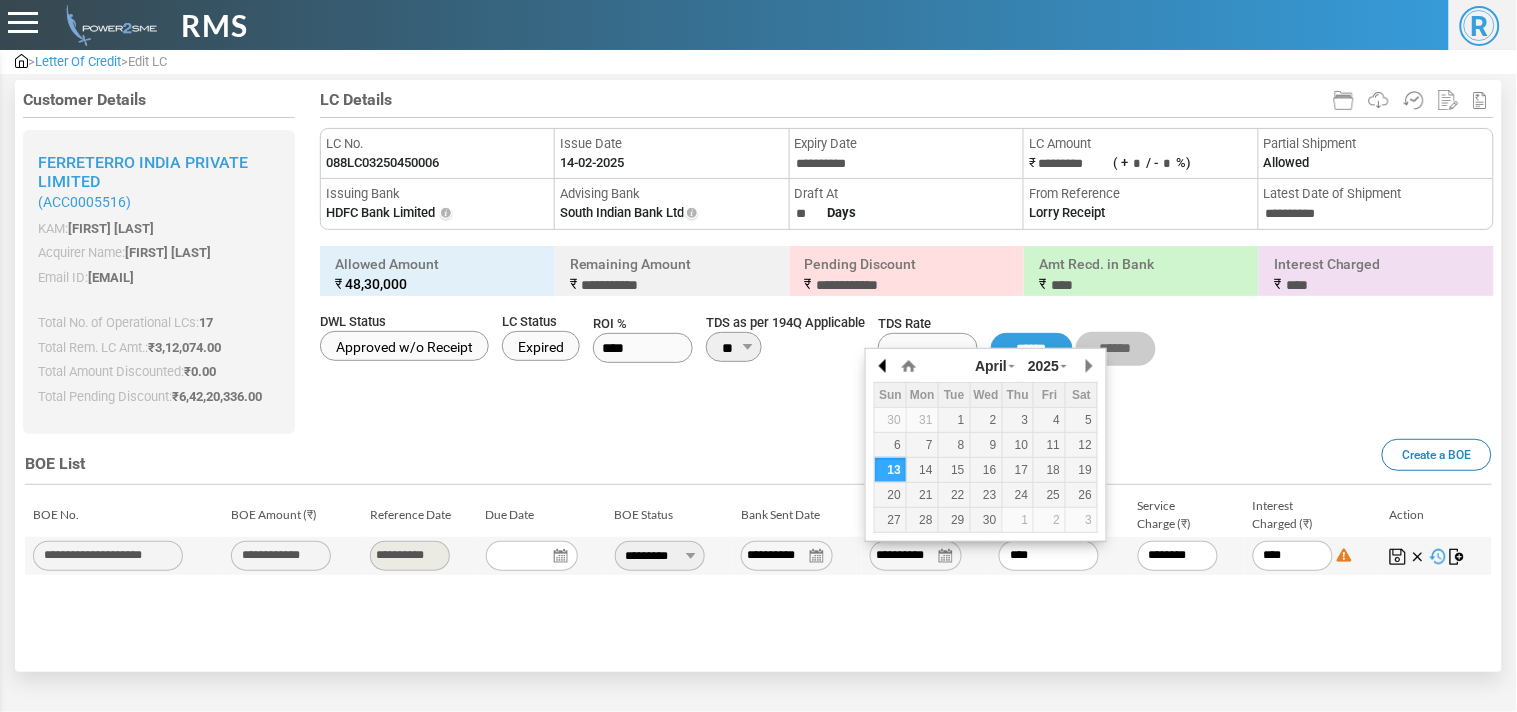 click at bounding box center [884, 366] 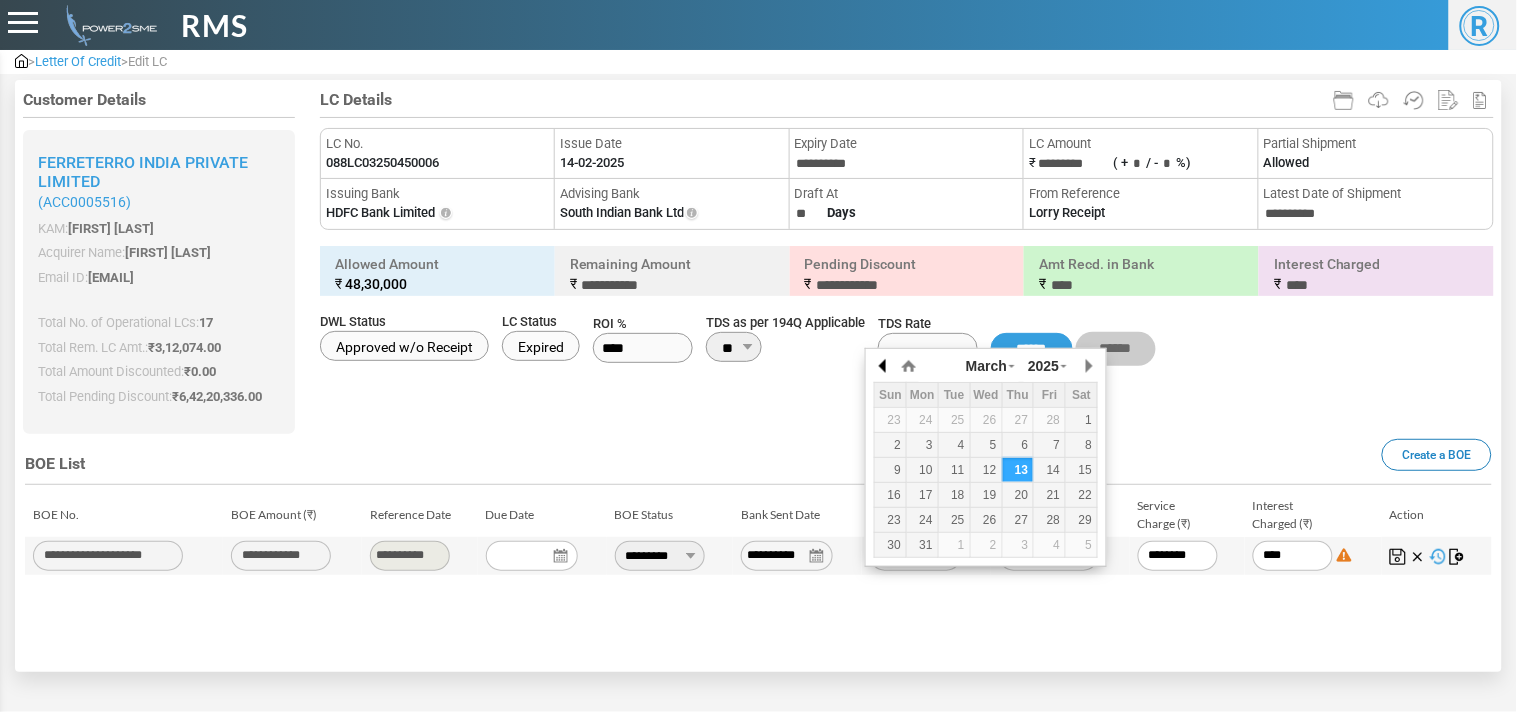 click at bounding box center [884, 366] 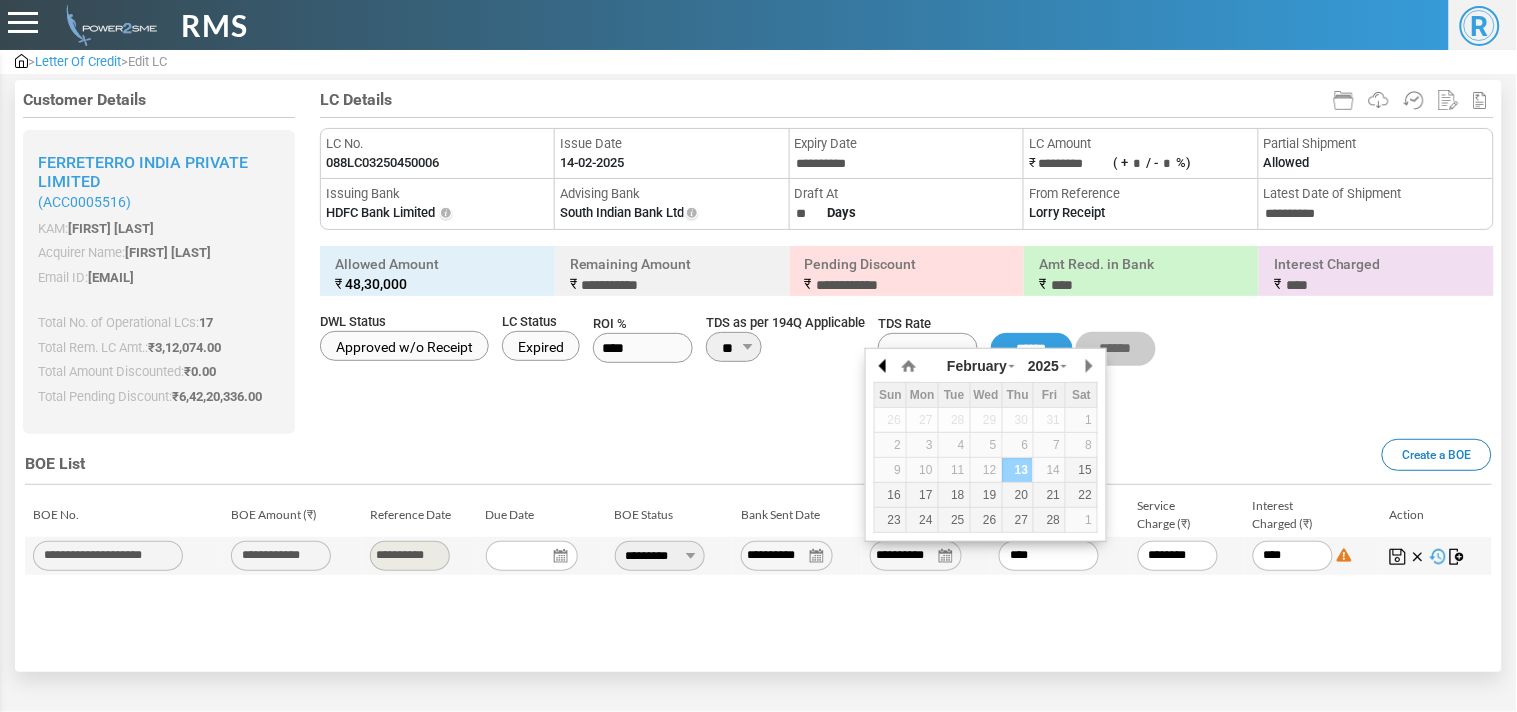 click at bounding box center (884, 366) 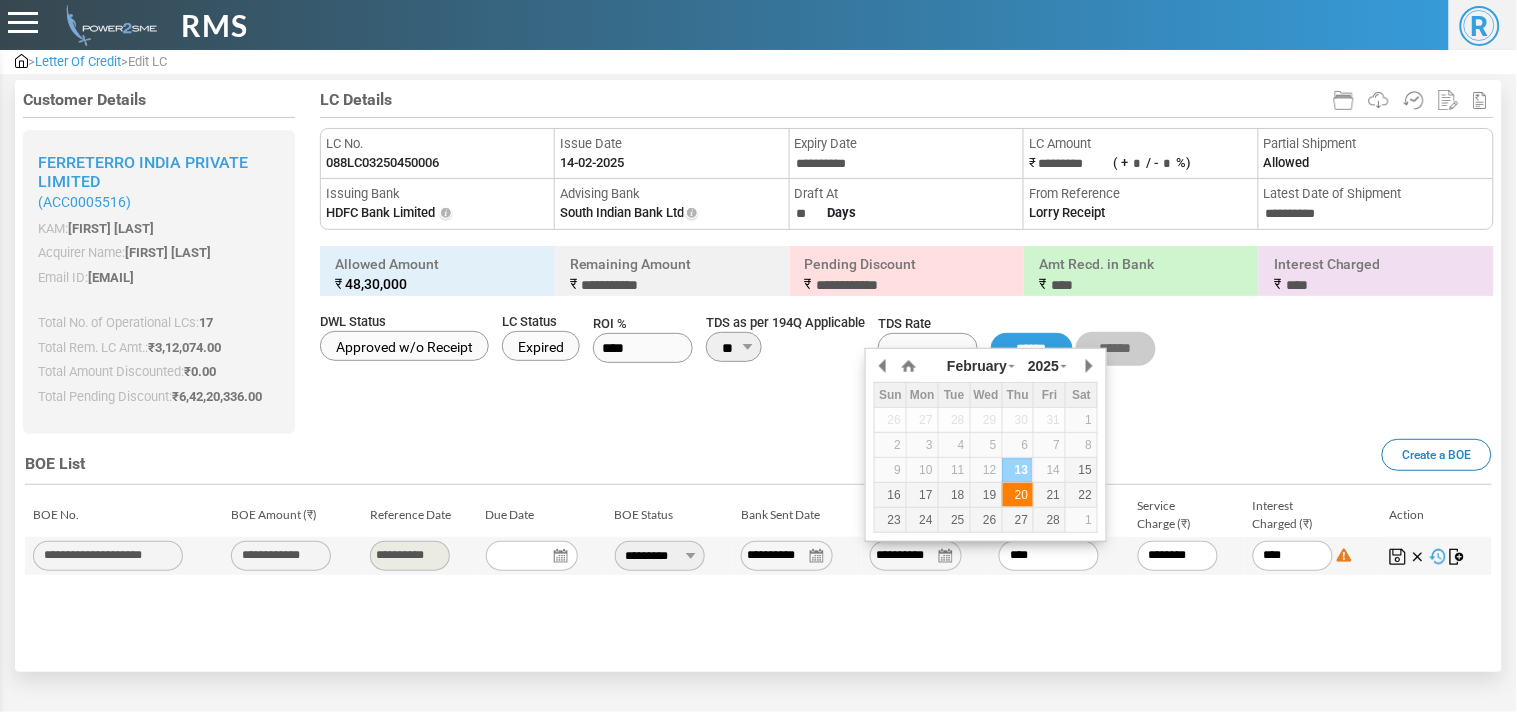 click on "20" at bounding box center (1018, 495) 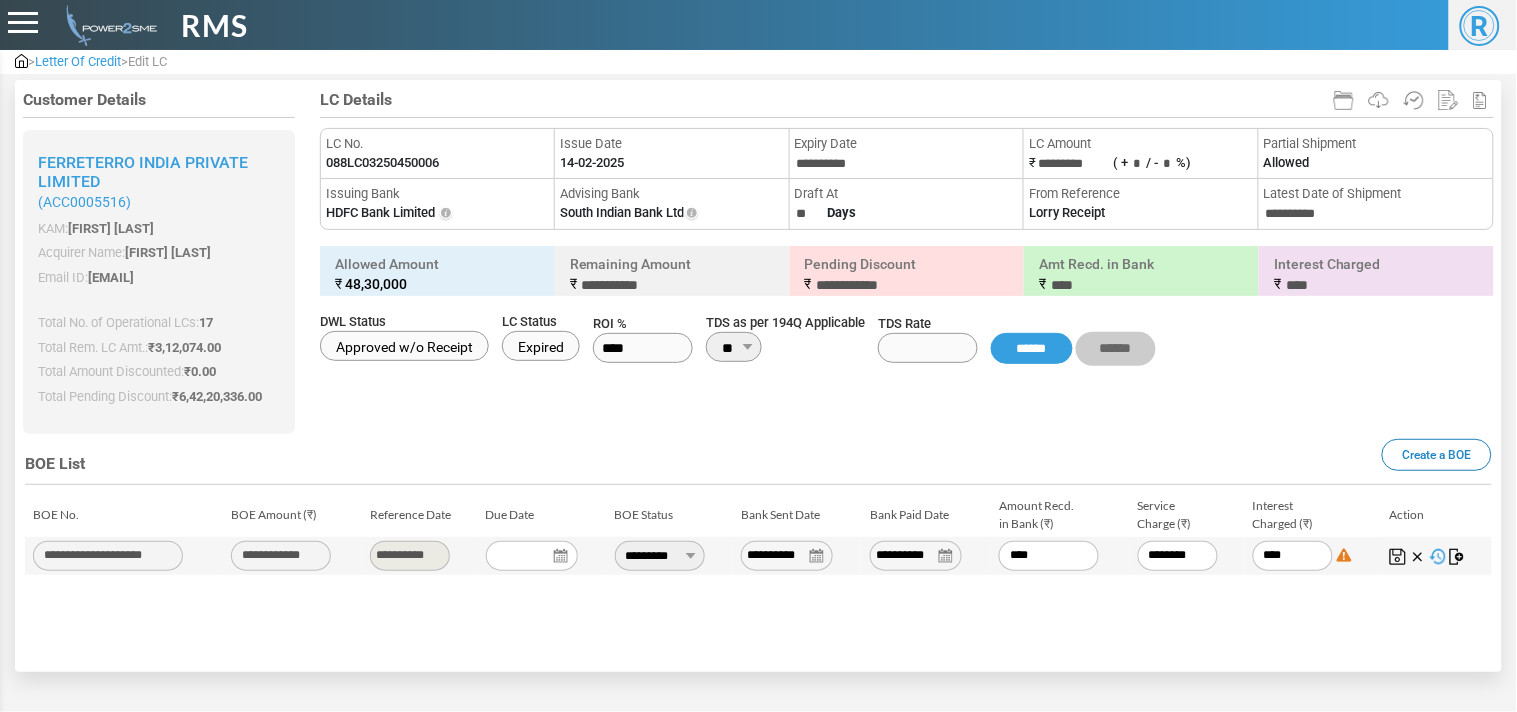 drag, startPoint x: 1067, startPoint y: 568, endPoint x: 888, endPoint y: 594, distance: 180.87842 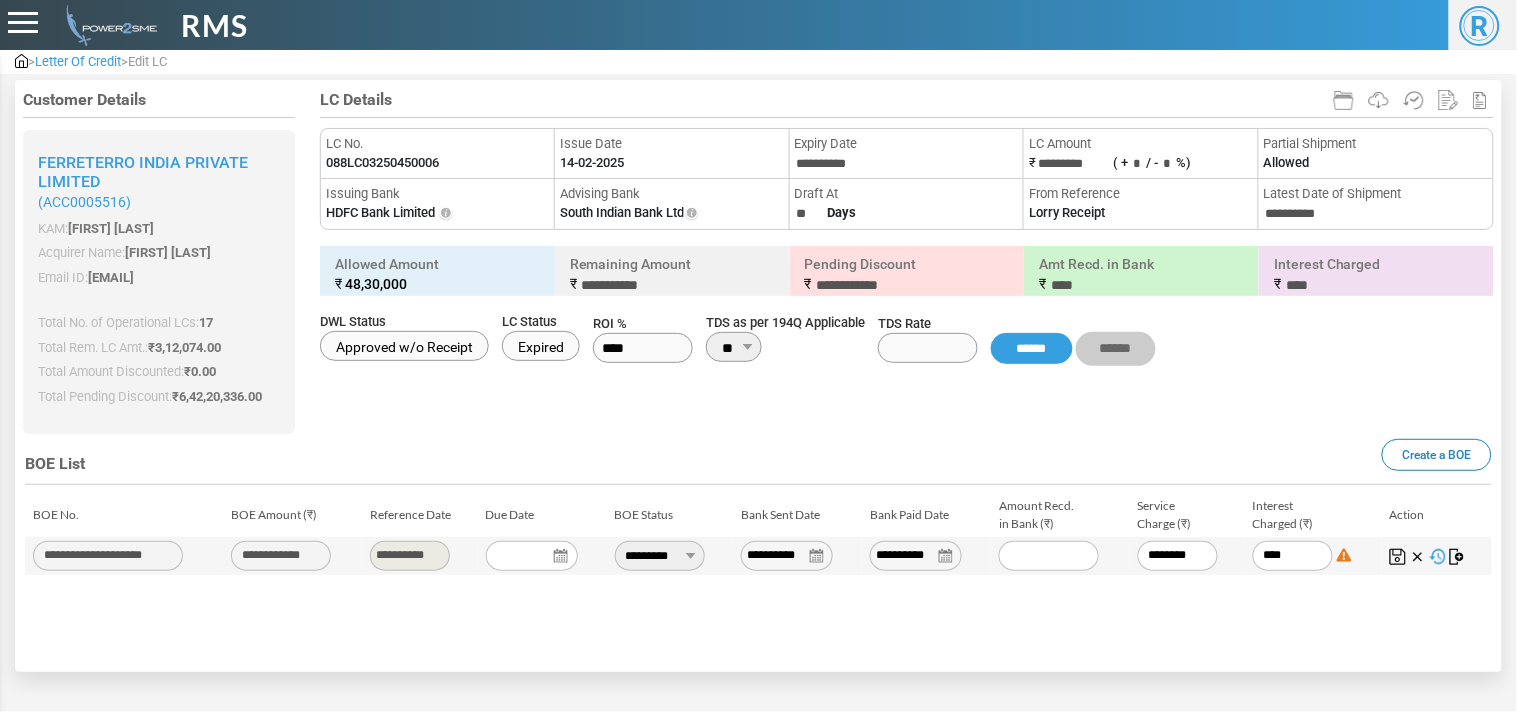 paste on "*******" 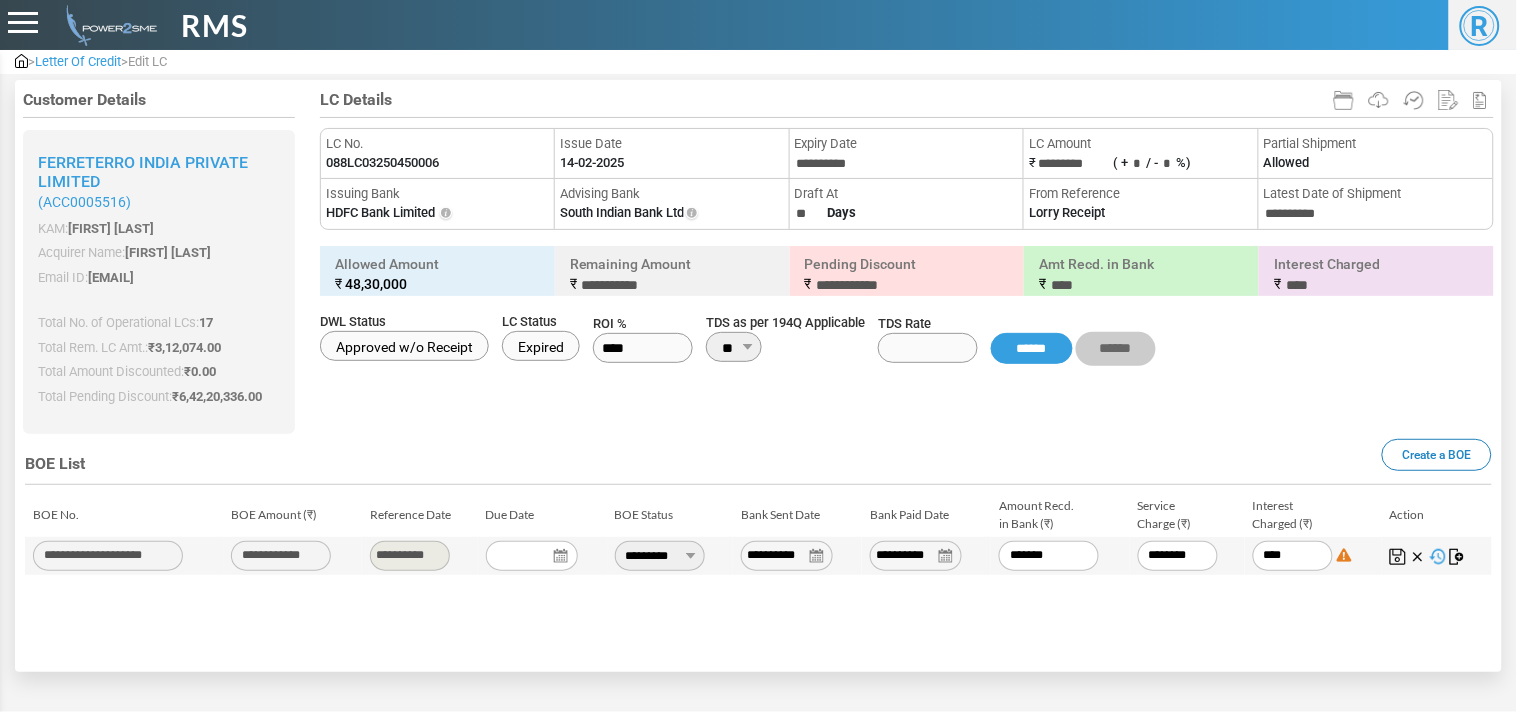 type on "******" 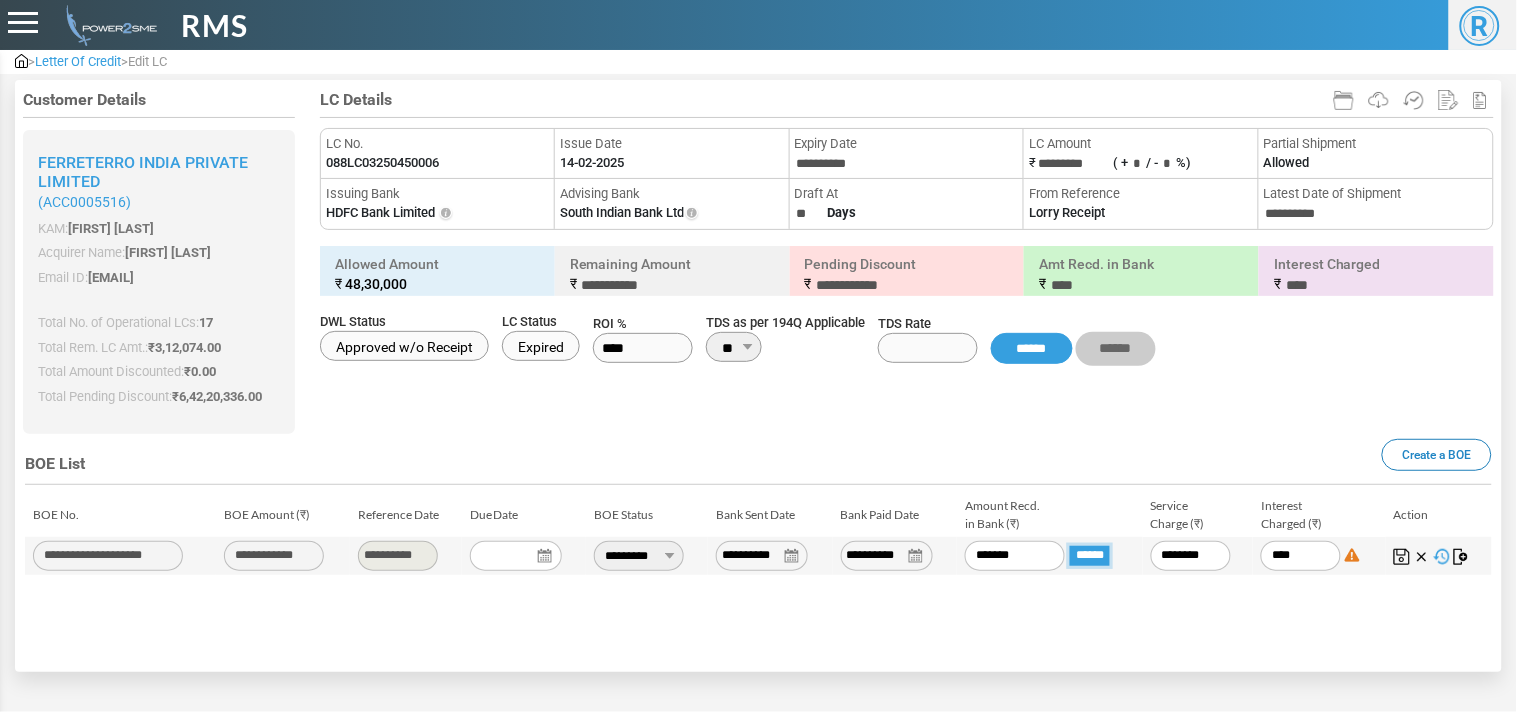 type on "**********" 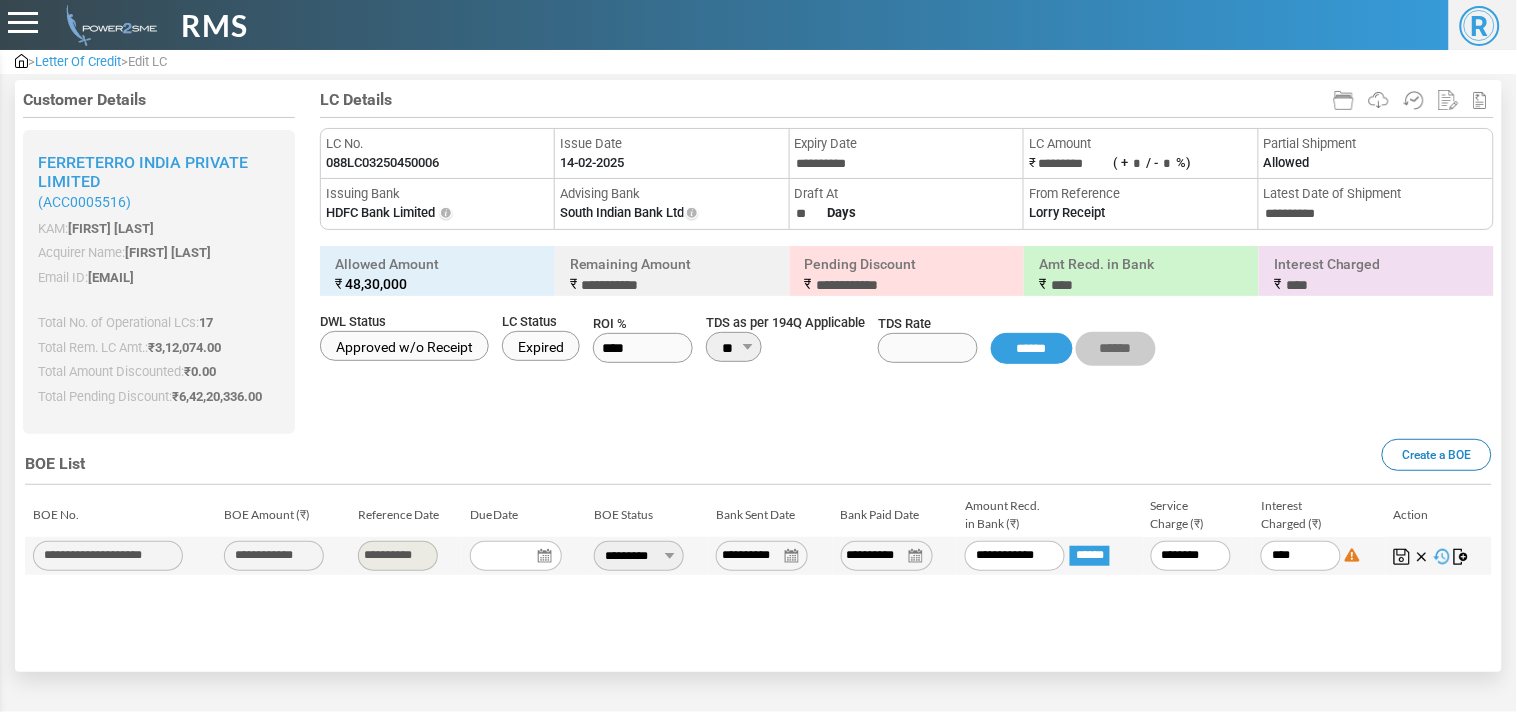 type on "********" 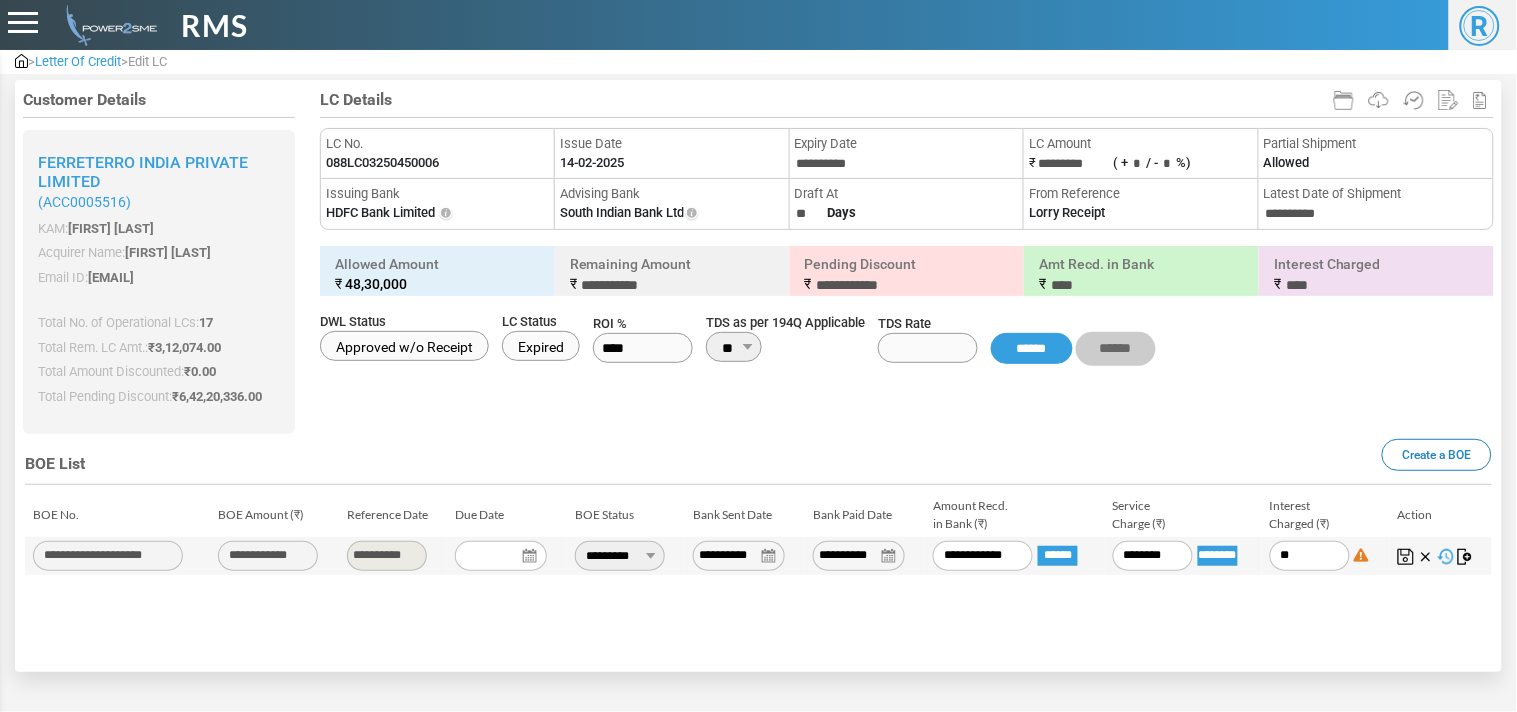 type on "*" 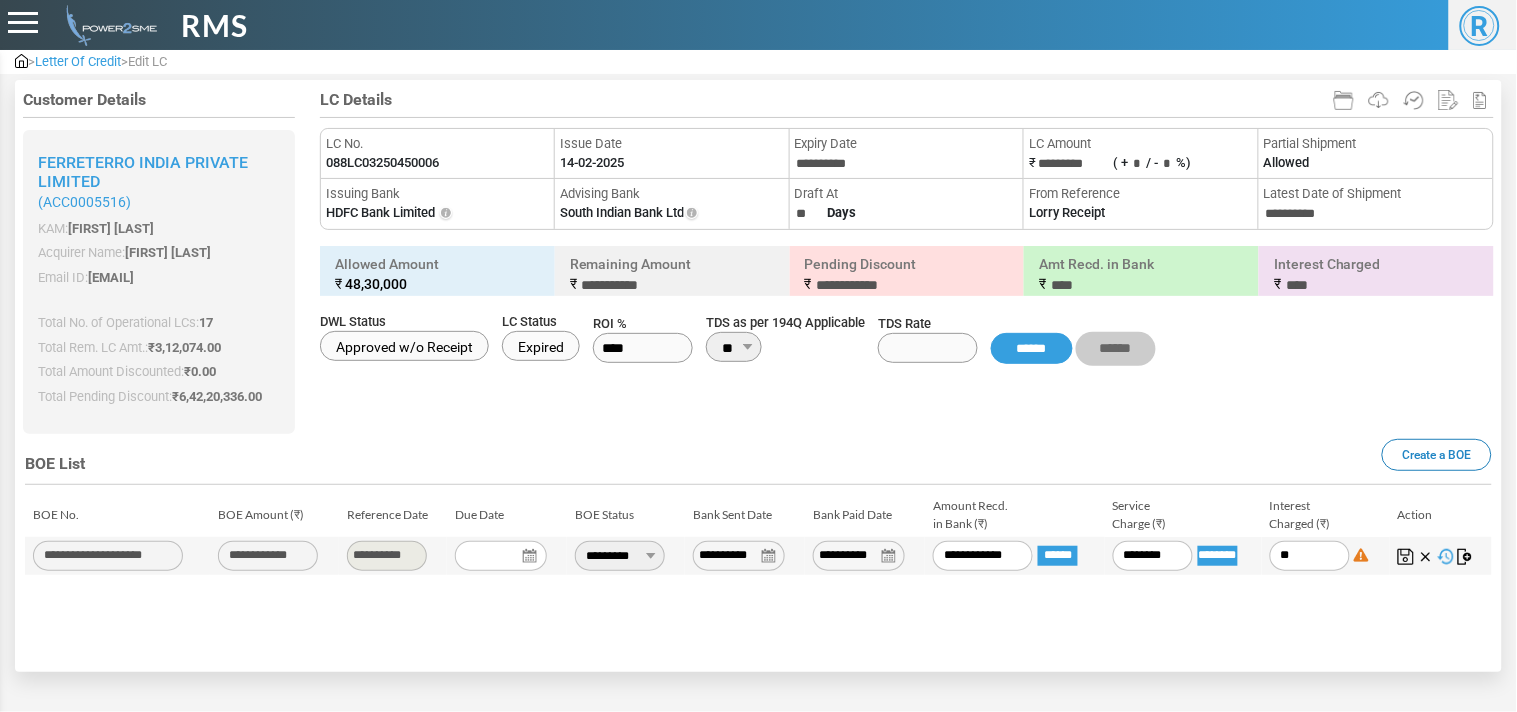 type on "***" 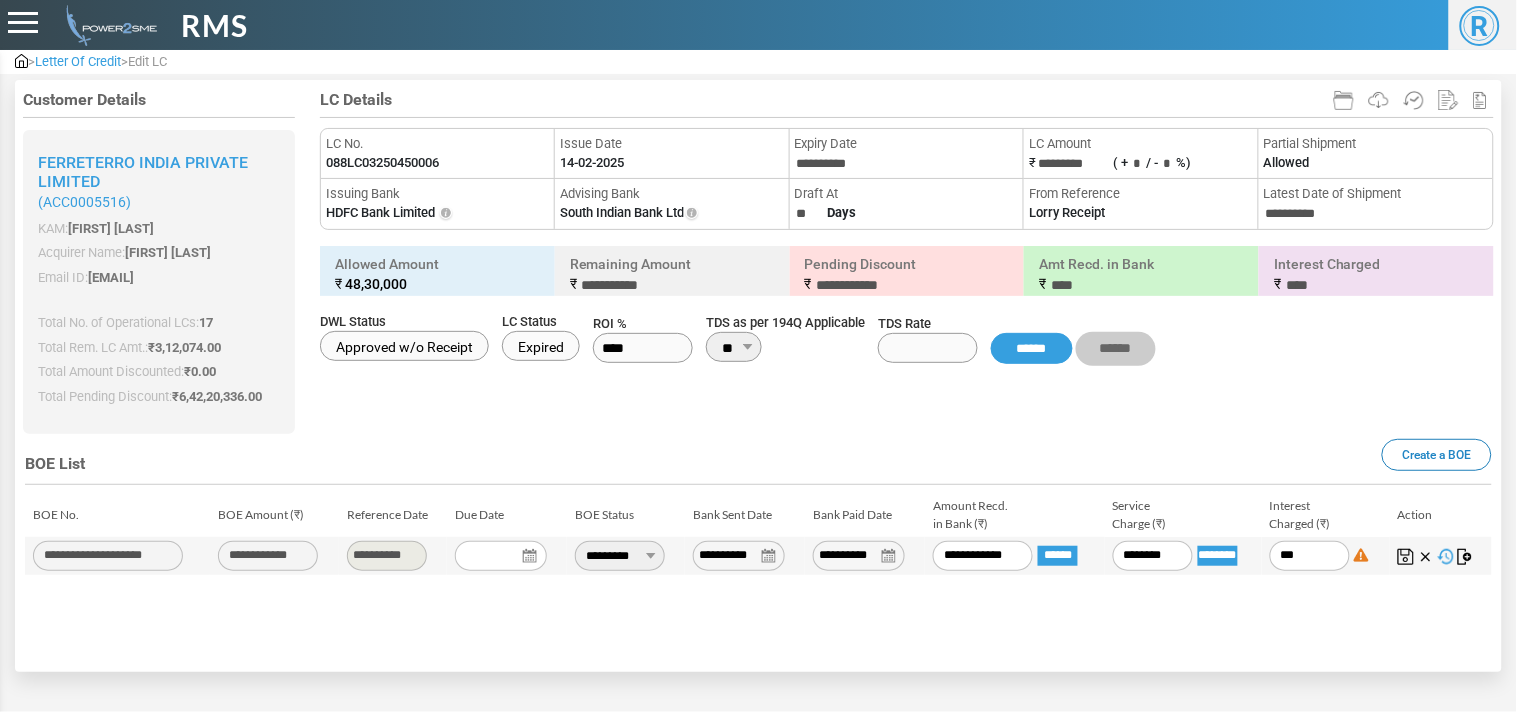 type on "****" 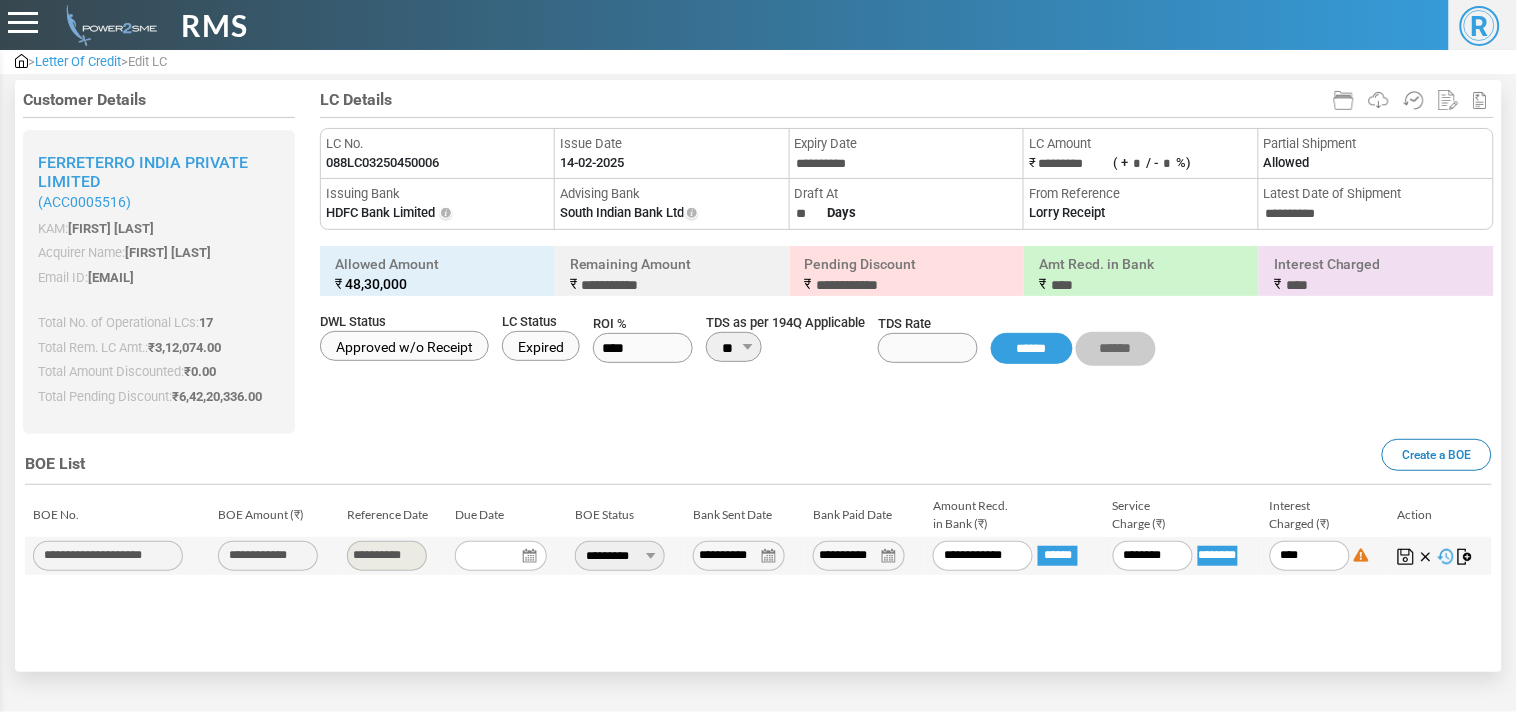 type on "*****" 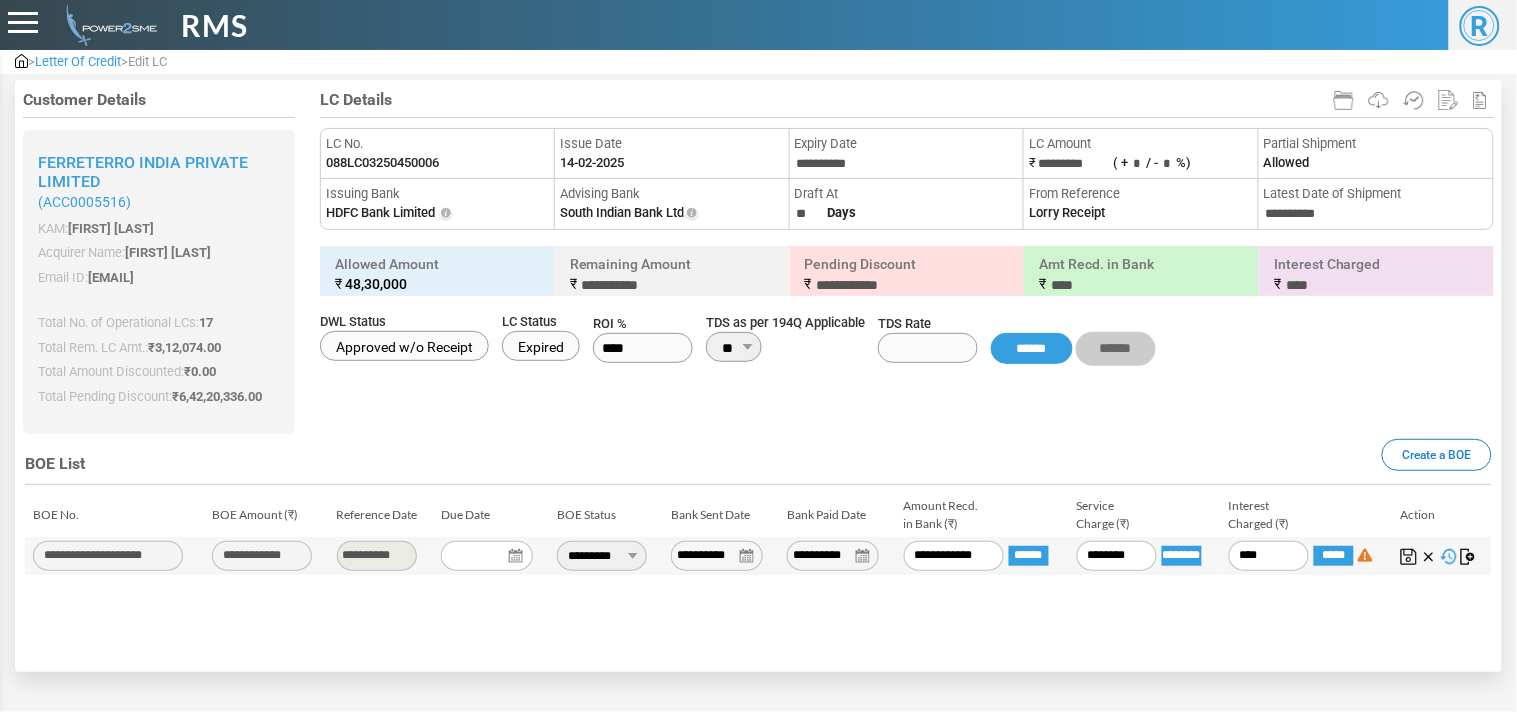 type on "*****" 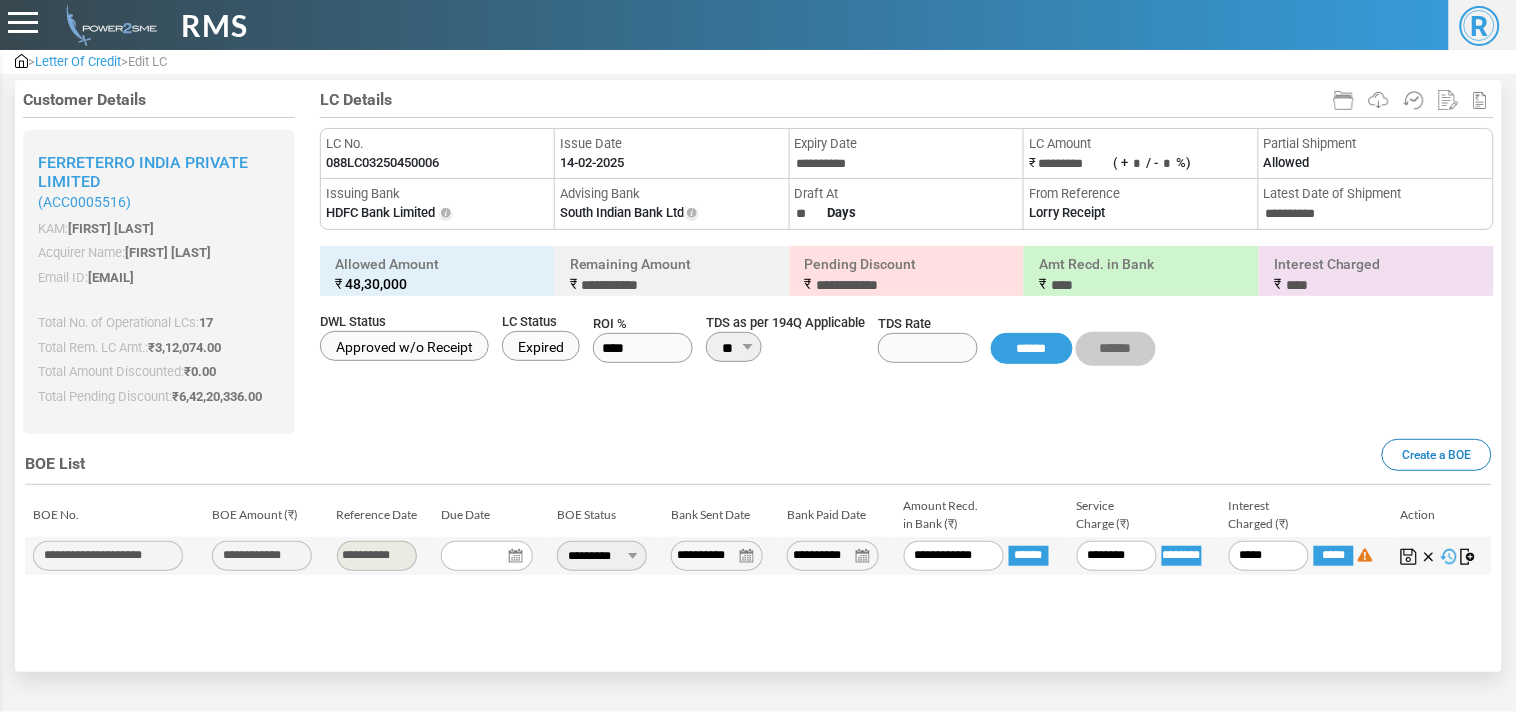 type on "******" 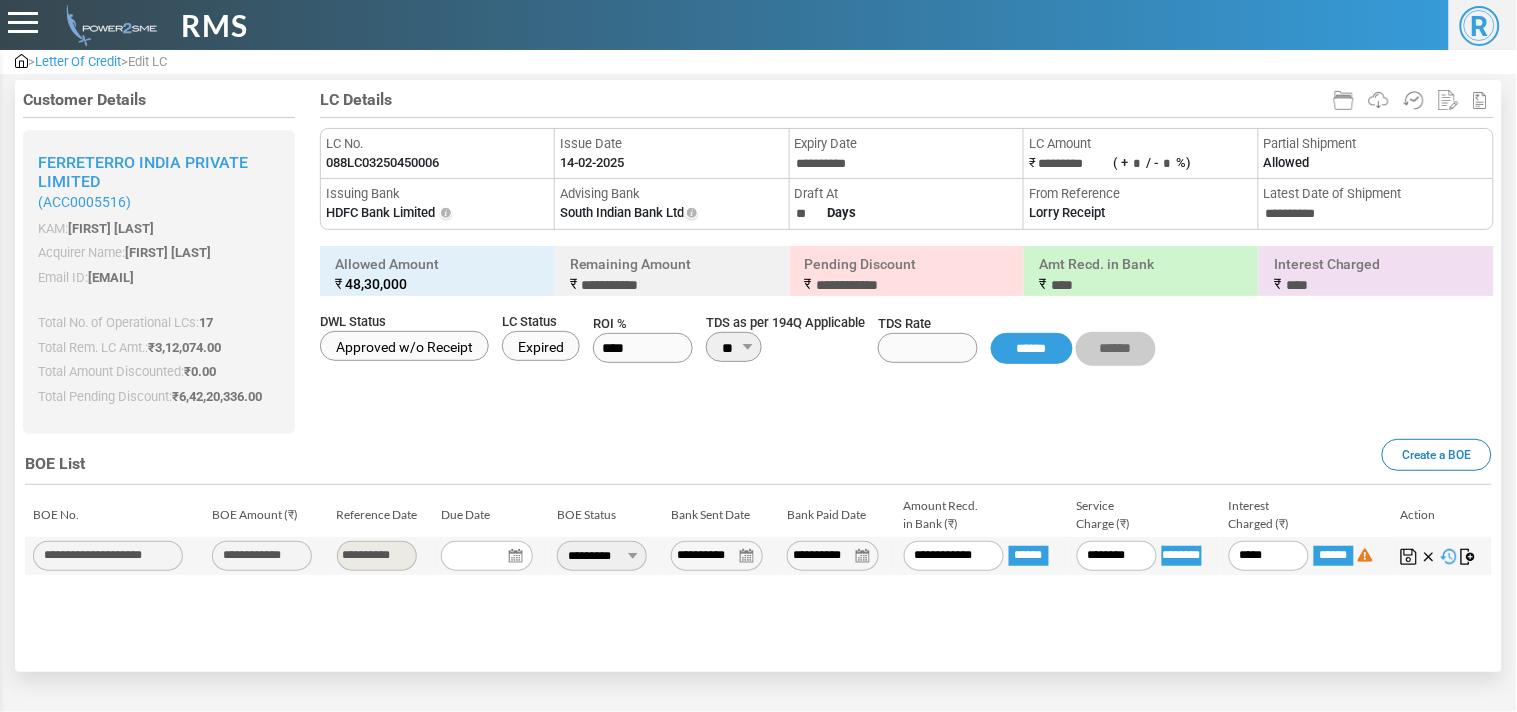 type on "*********" 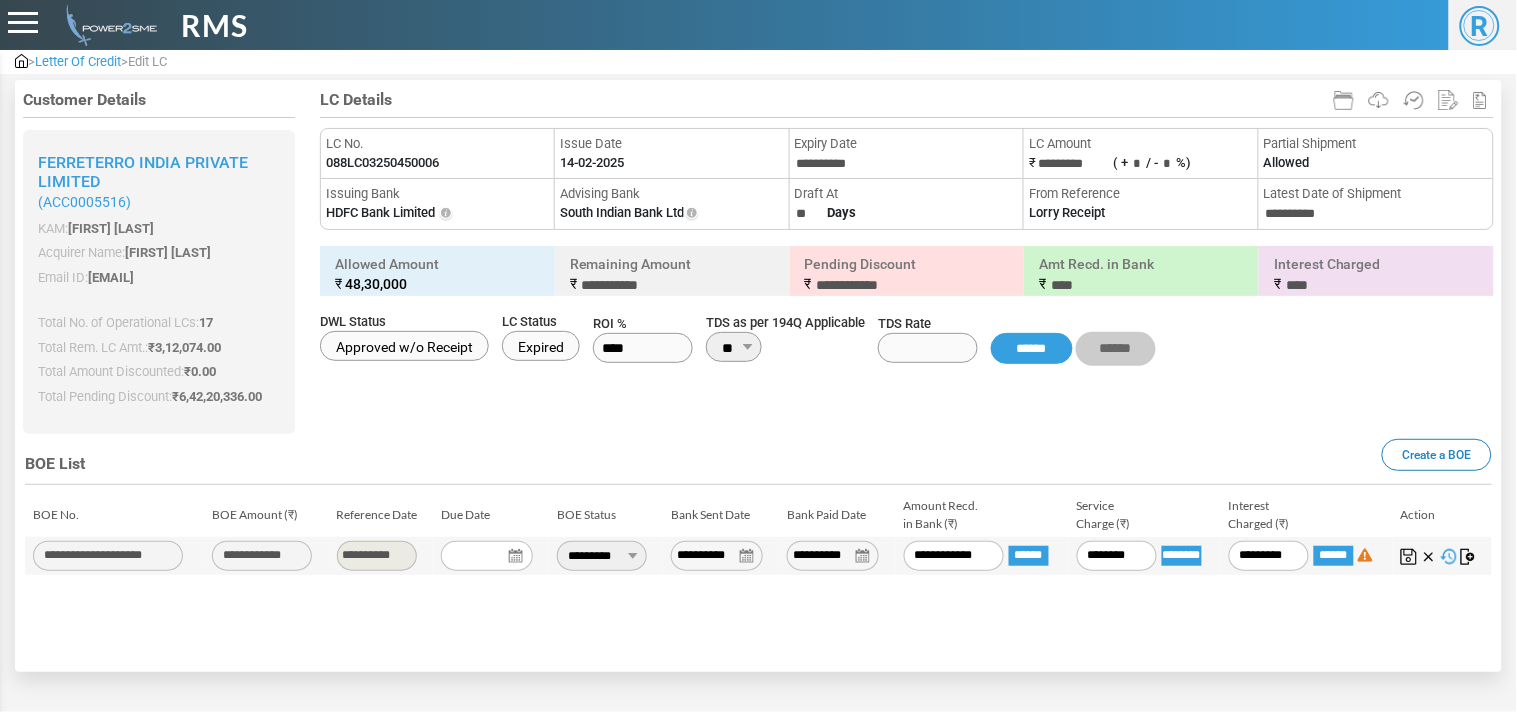 click at bounding box center [1409, 557] 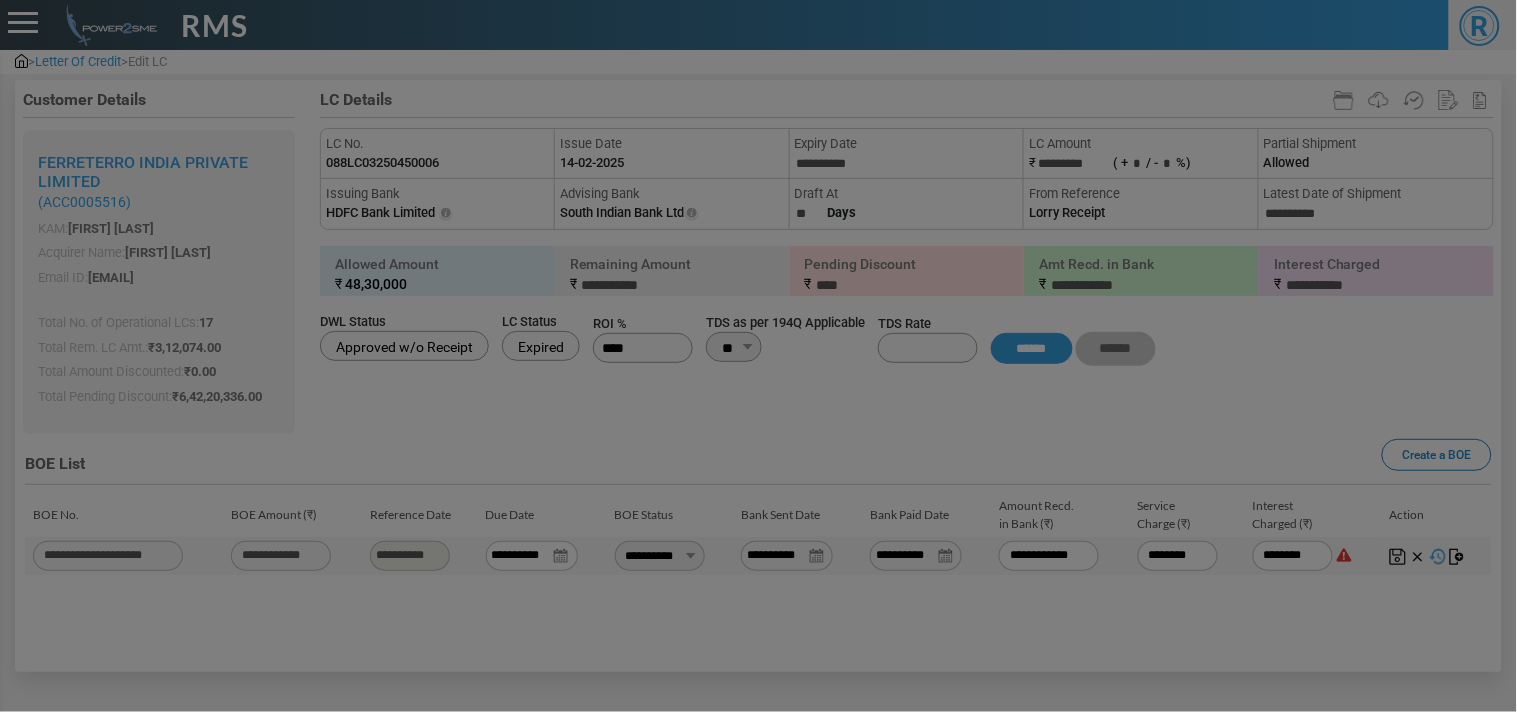 type on "*********" 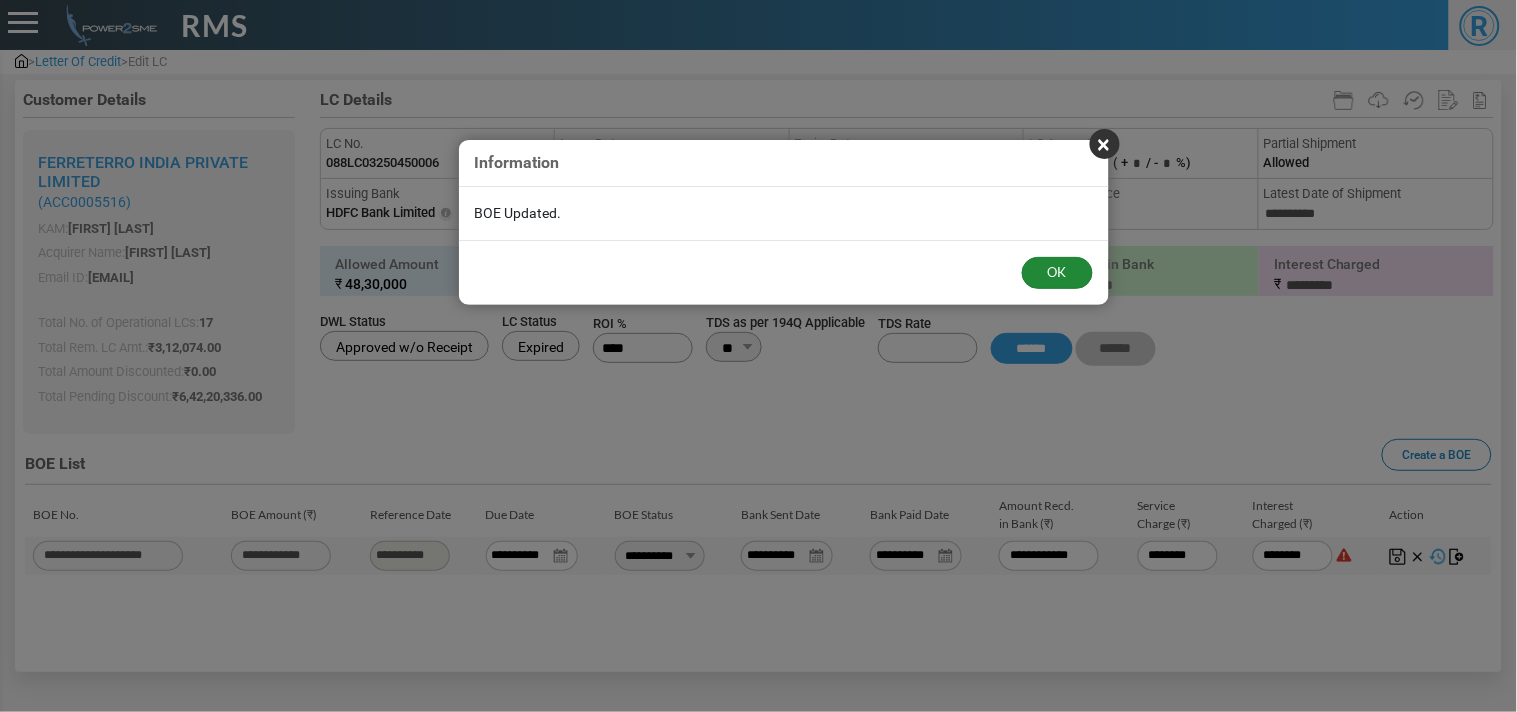click on "OK" at bounding box center (1057, 273) 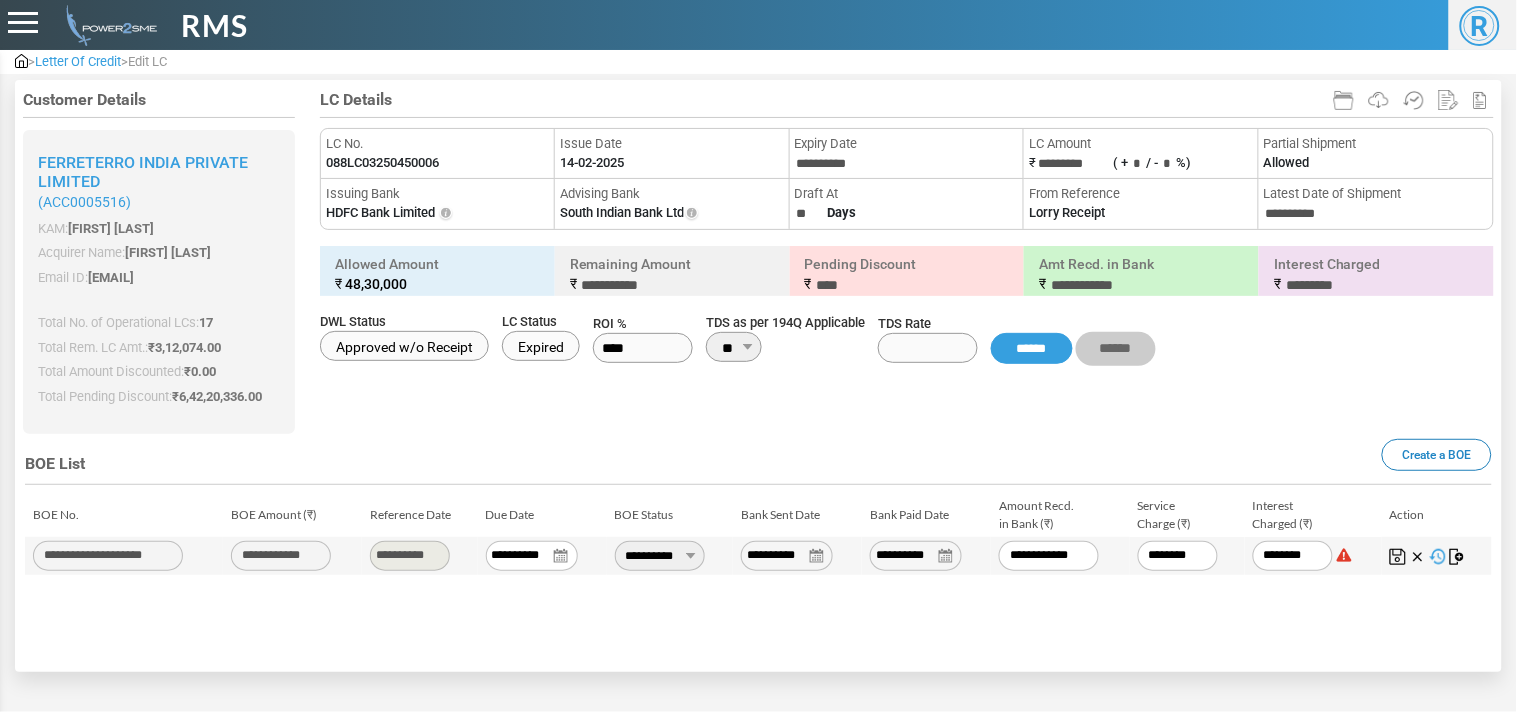 click on "Letter
Of Credit" at bounding box center [78, 61] 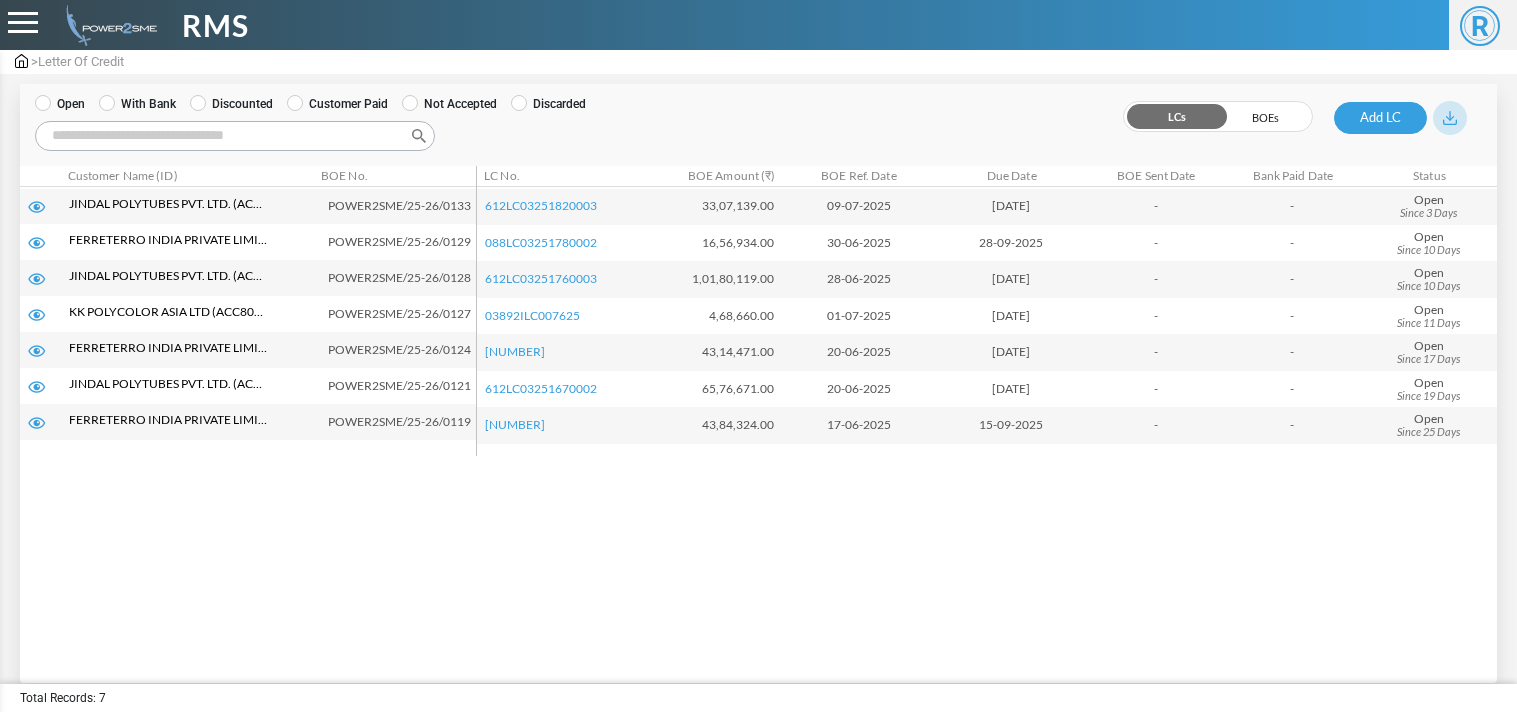scroll, scrollTop: 0, scrollLeft: 0, axis: both 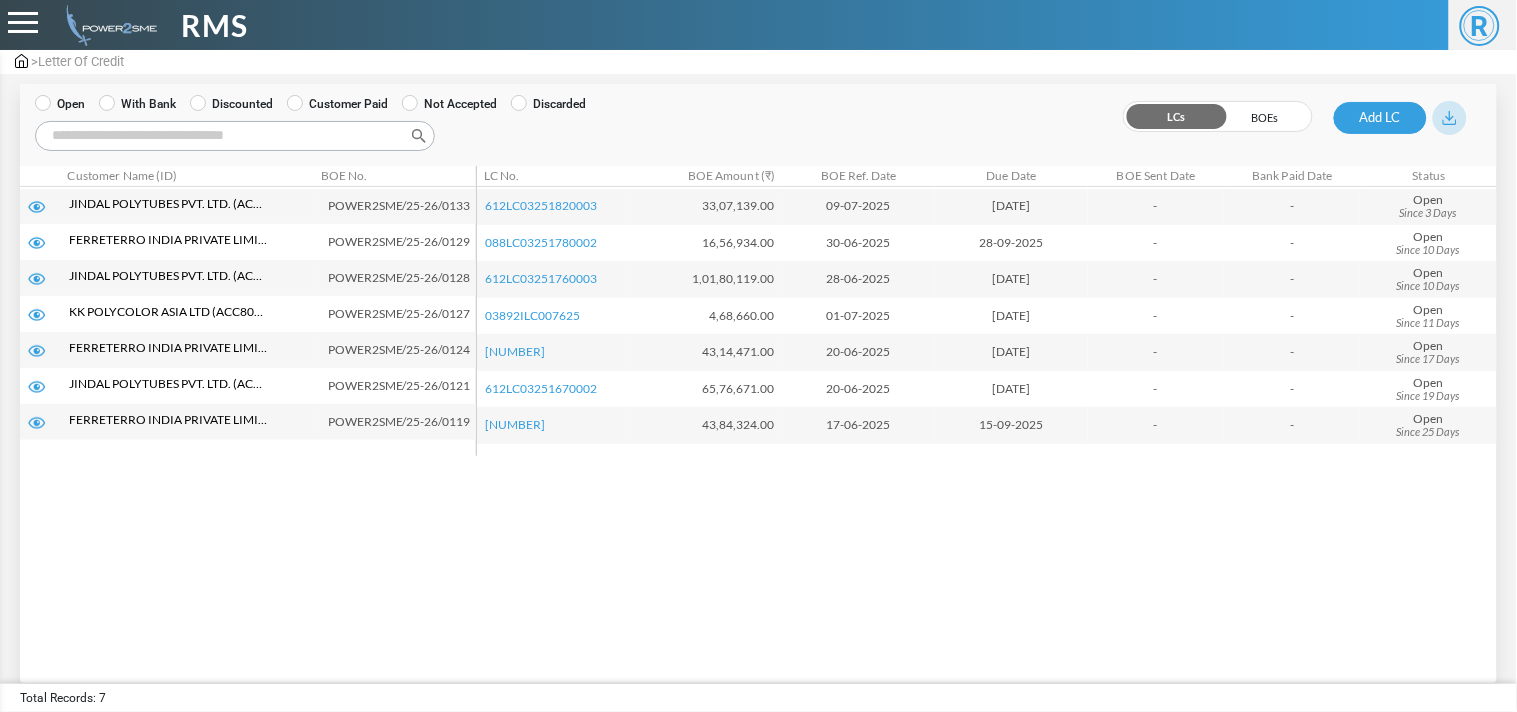 click on "With Bank" at bounding box center (137, 104) 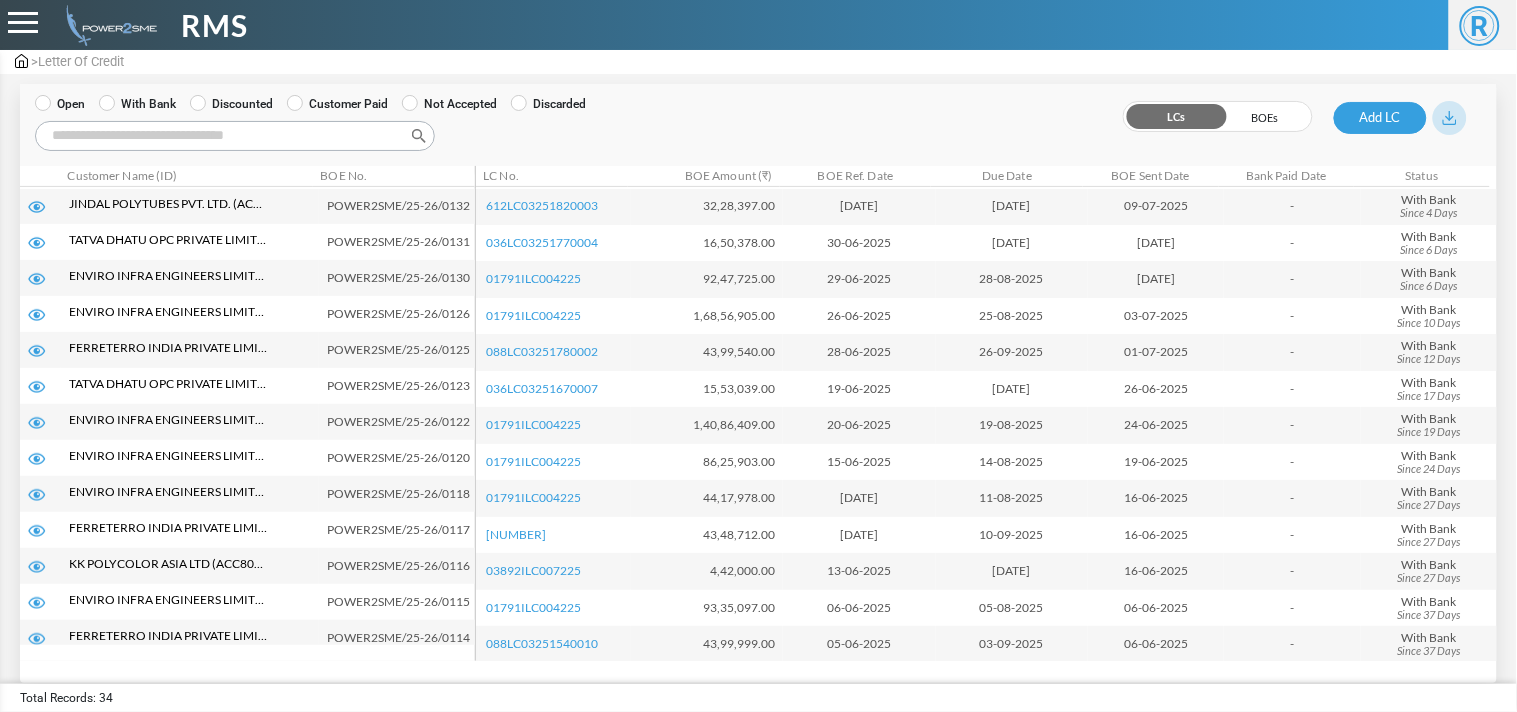 click on "Search:" at bounding box center [235, 136] 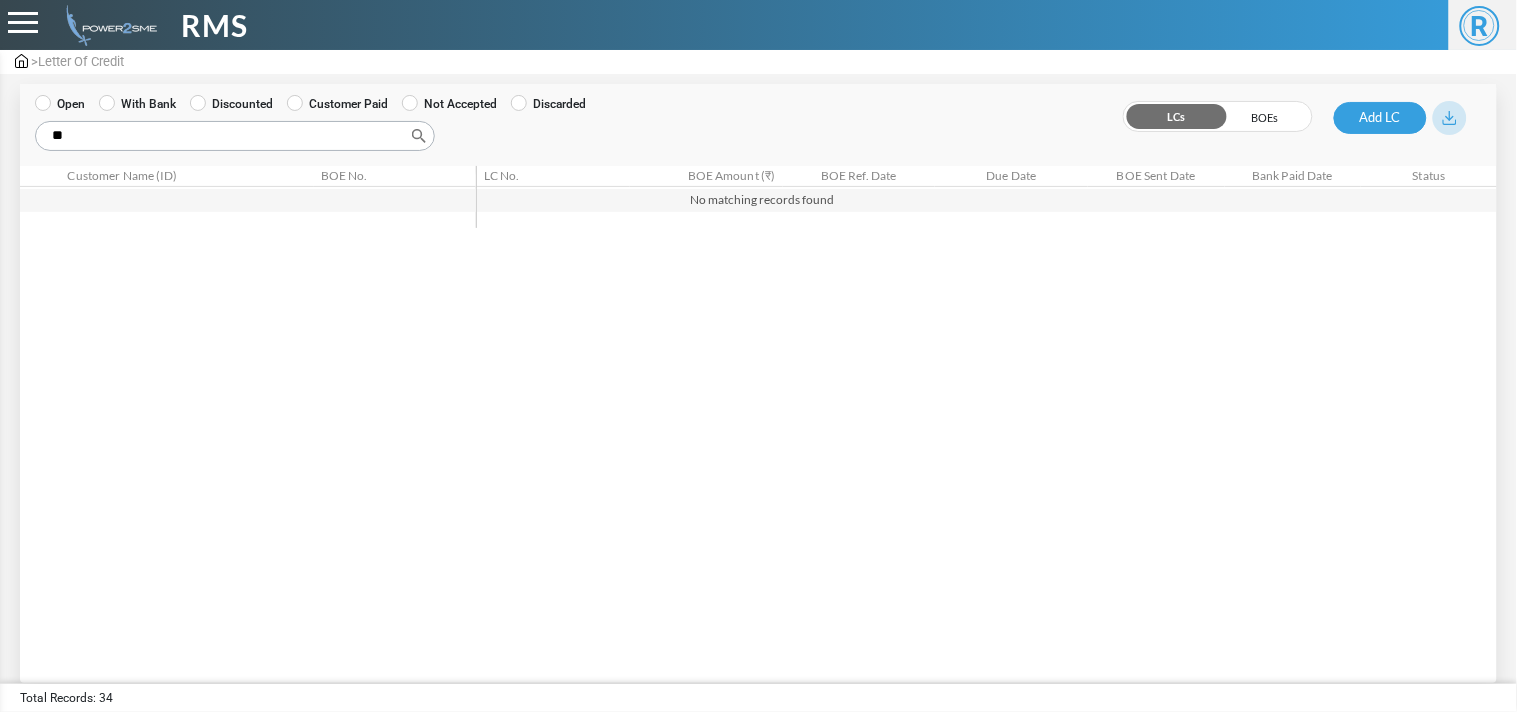 type on "*" 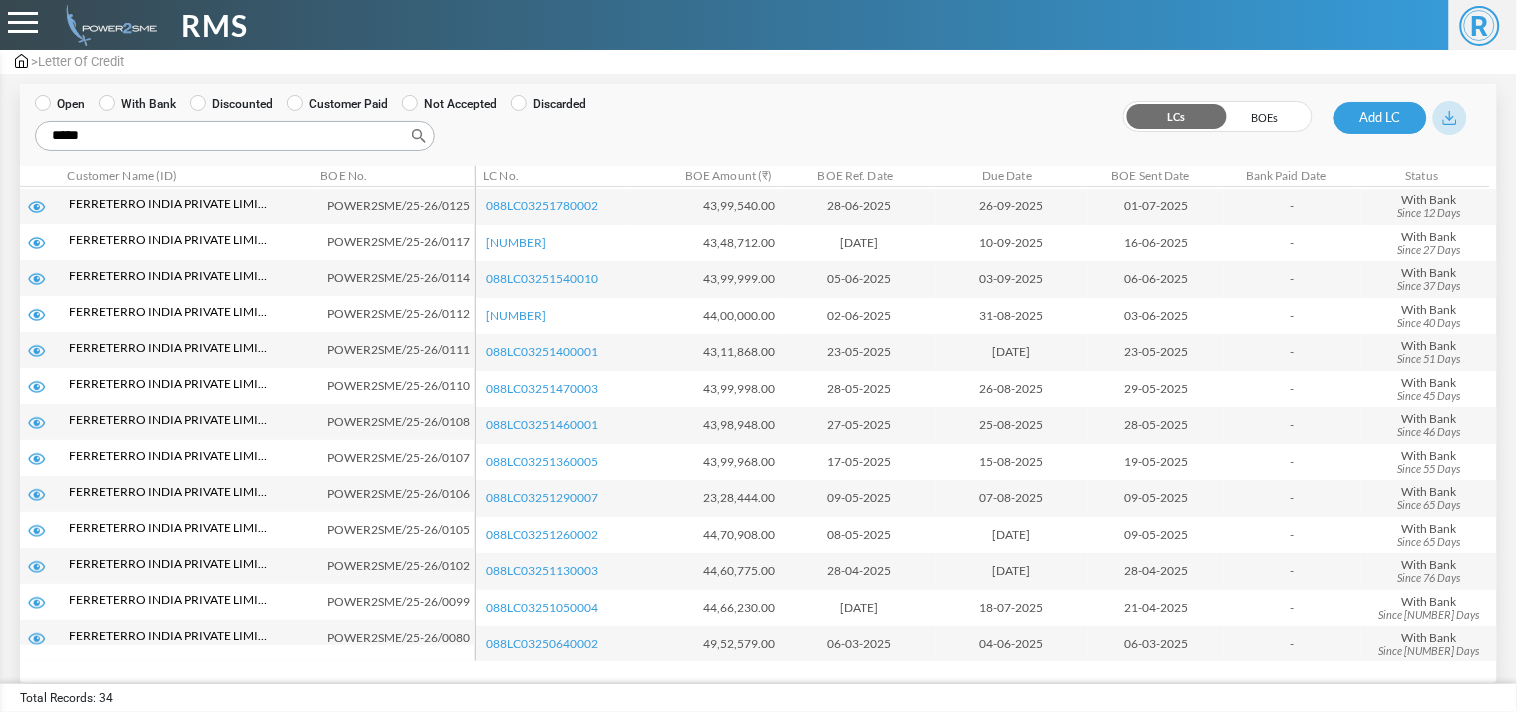 scroll, scrollTop: 45, scrollLeft: 0, axis: vertical 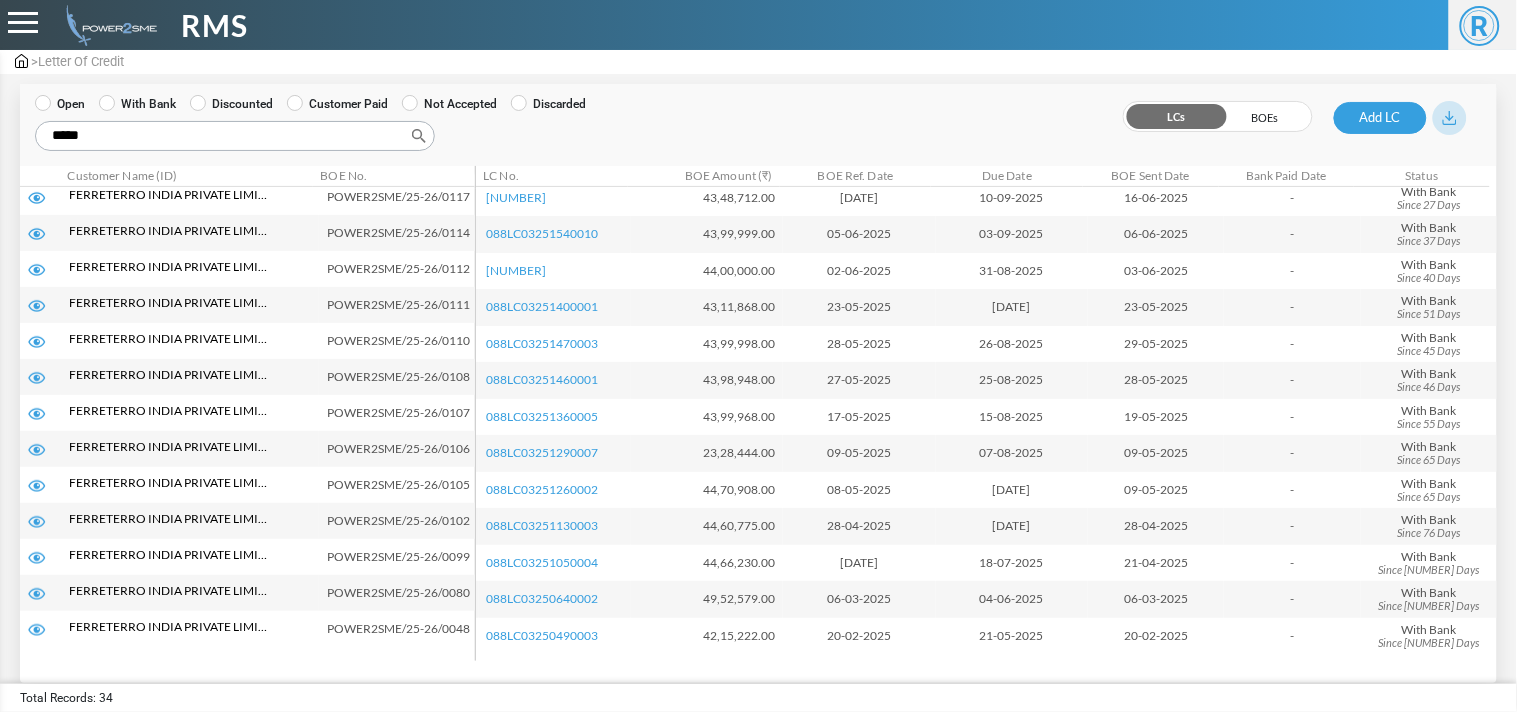 type on "*****" 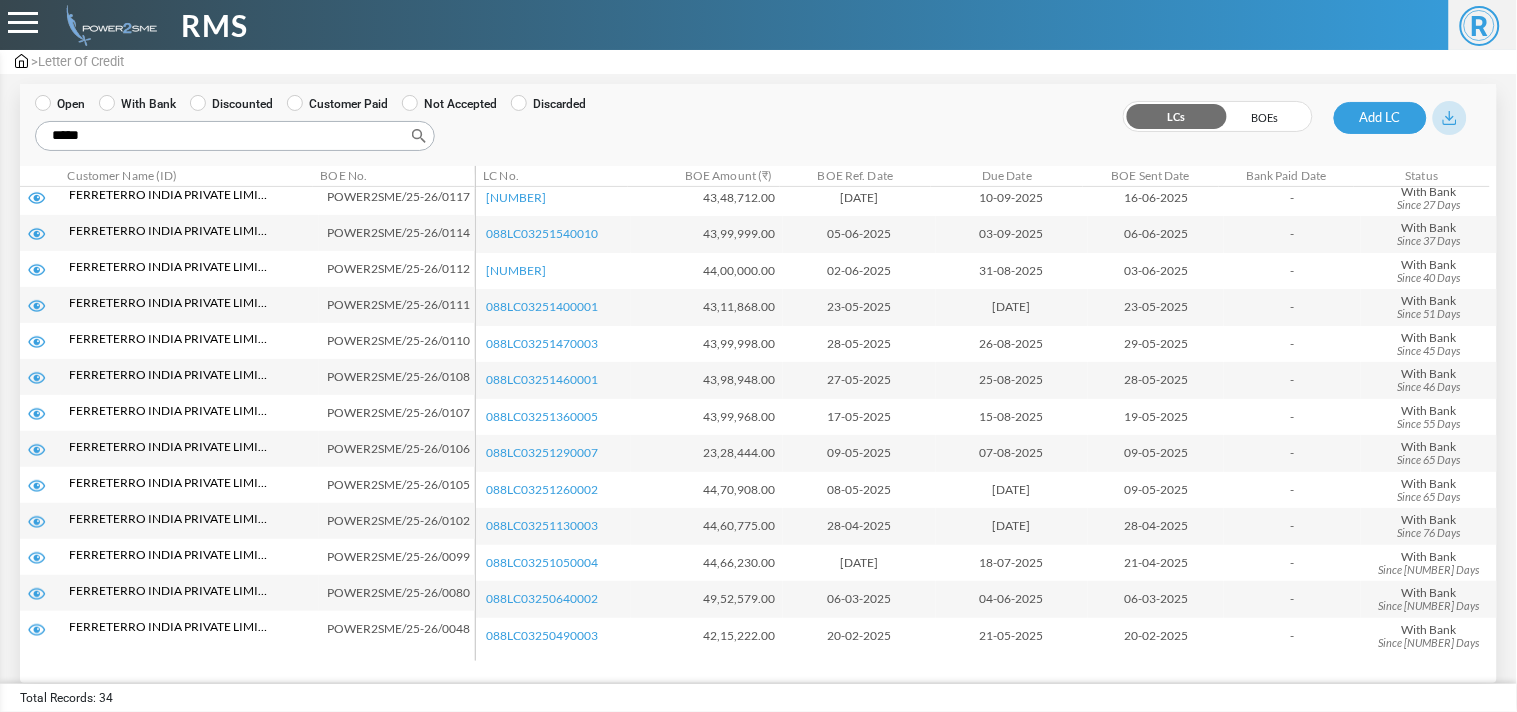 click at bounding box center [37, 630] 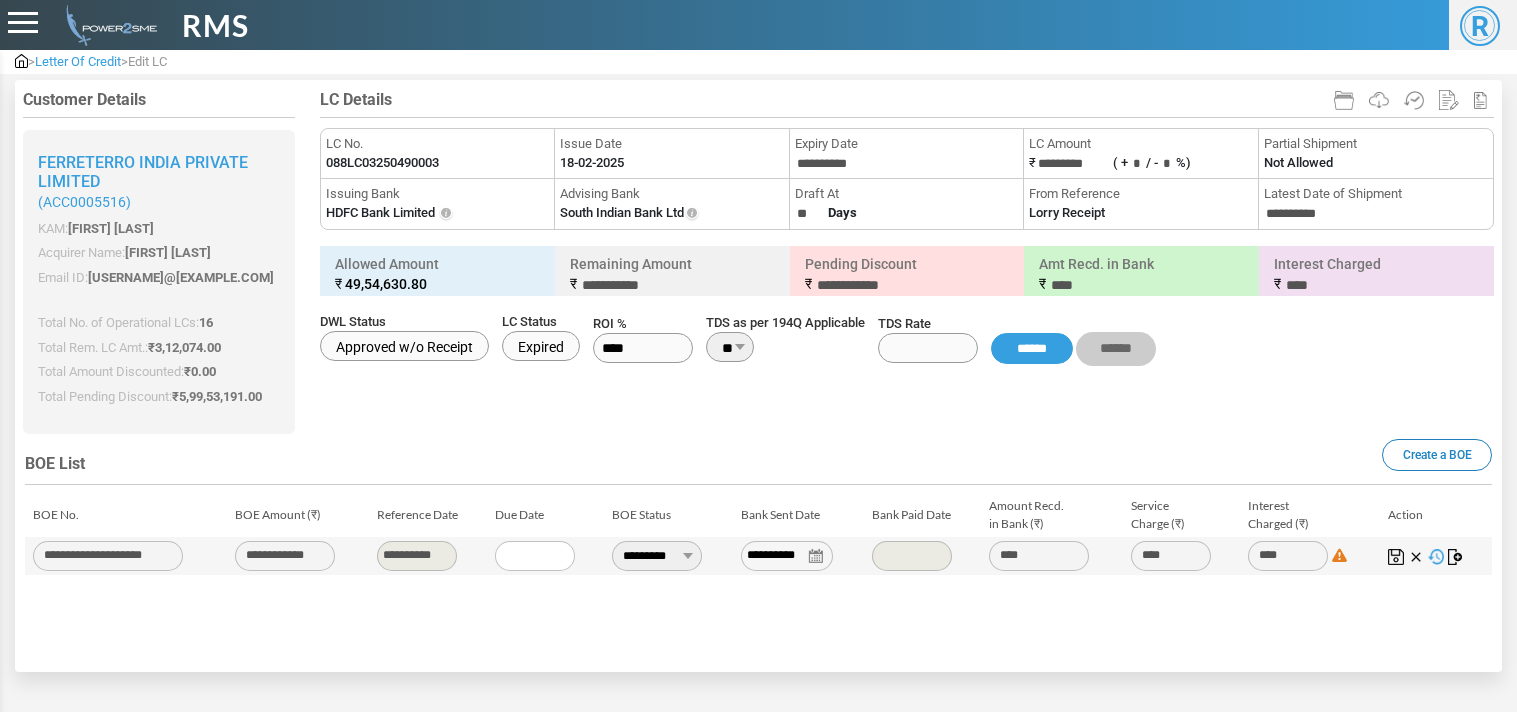 scroll, scrollTop: 0, scrollLeft: 0, axis: both 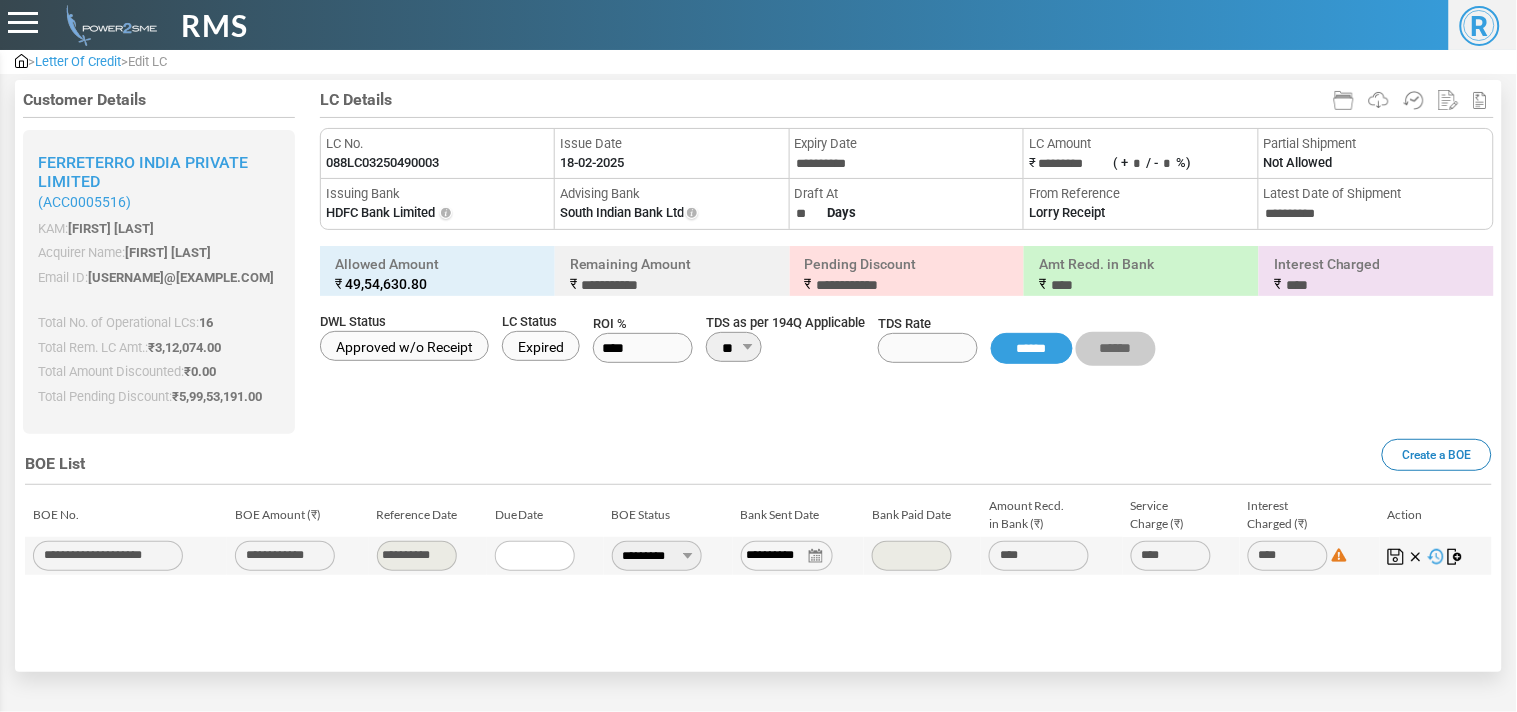 click on "088LC03250490003" at bounding box center [382, 163] 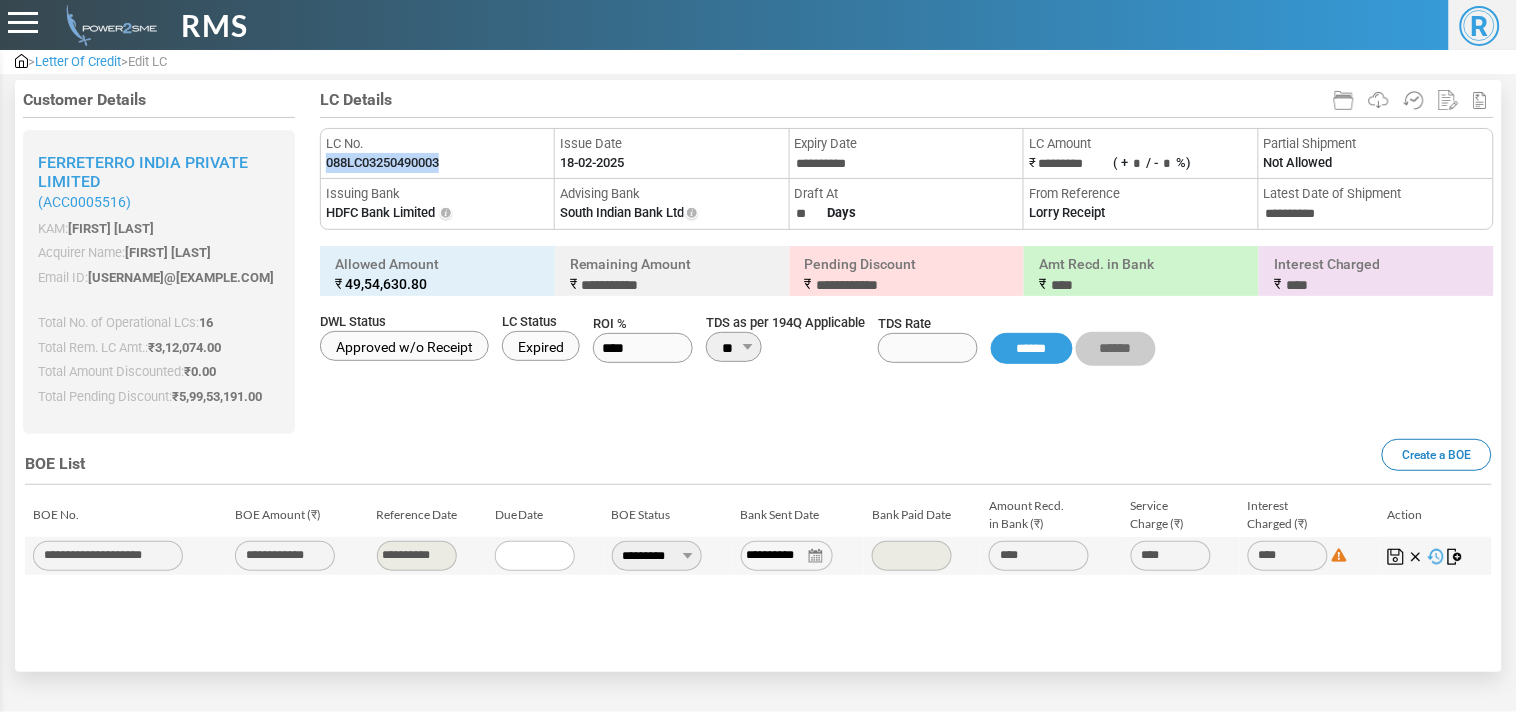 click on "088LC03250490003" at bounding box center (382, 163) 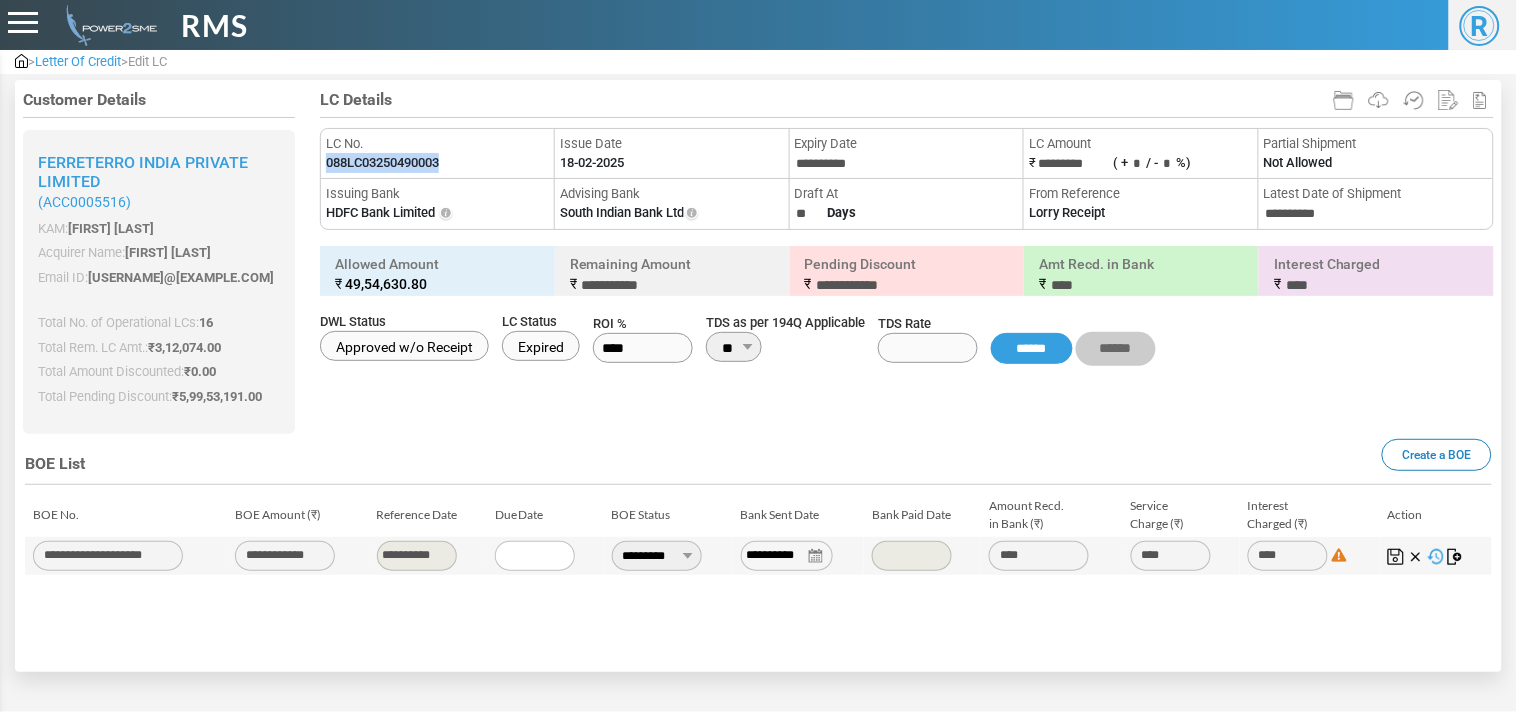 click on "**********" at bounding box center (657, 556) 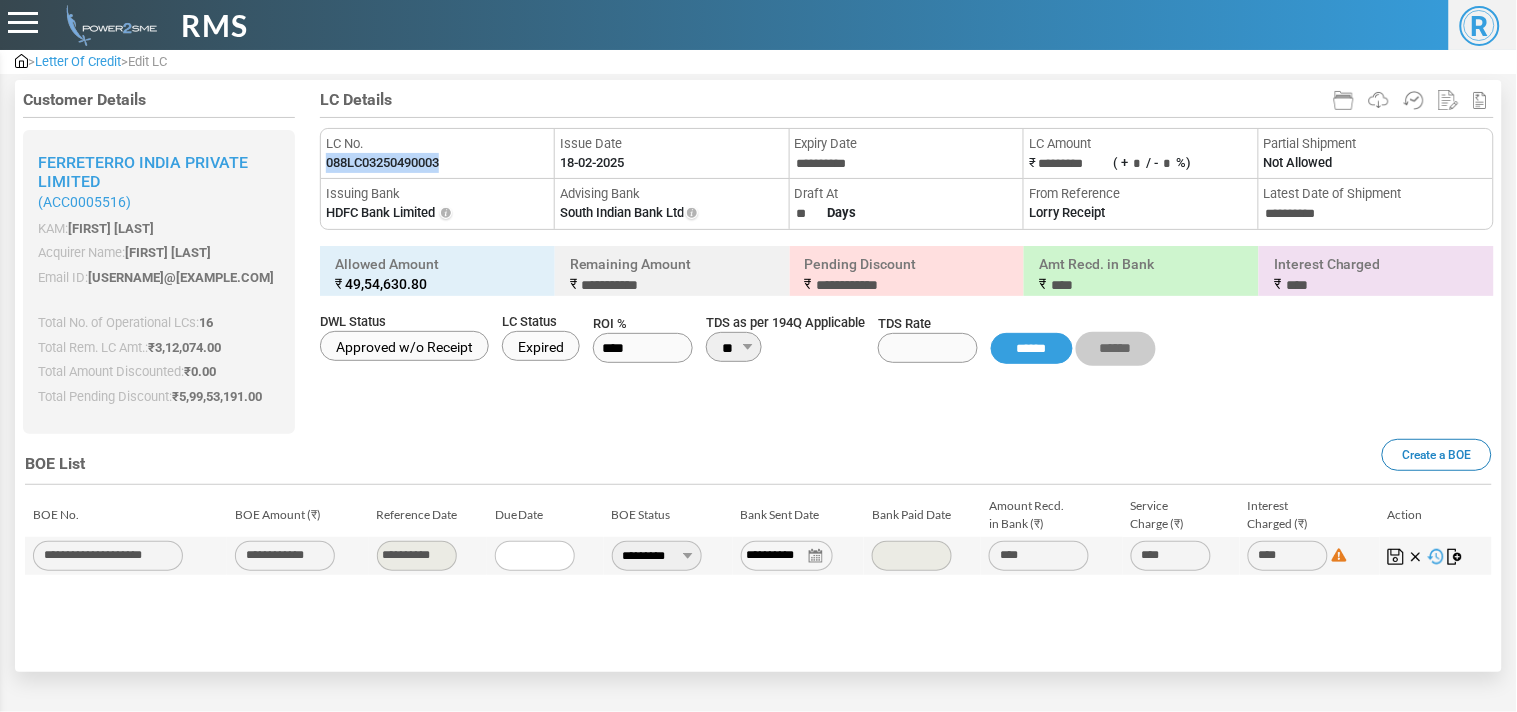 select on "***" 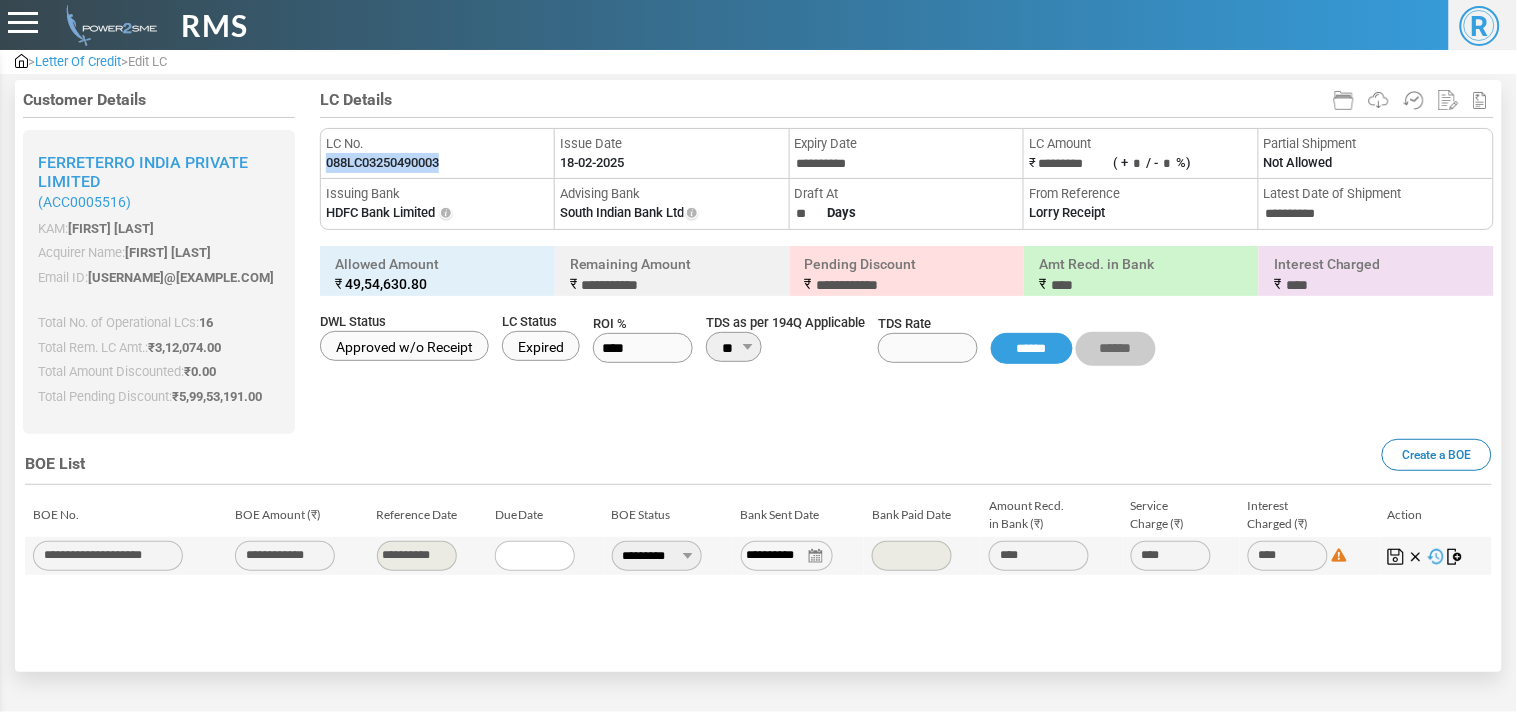 click on "**********" at bounding box center [657, 556] 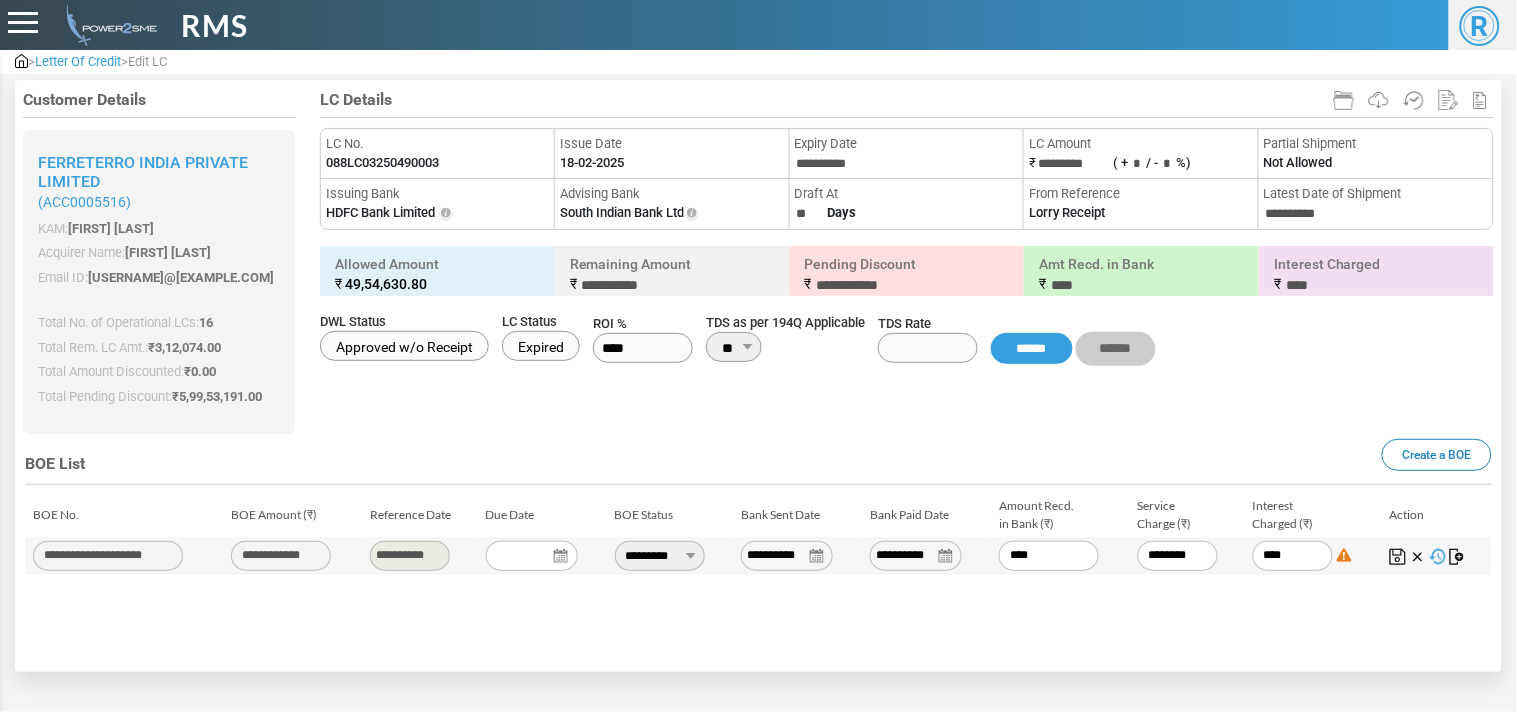 click on "**********" at bounding box center (916, 556) 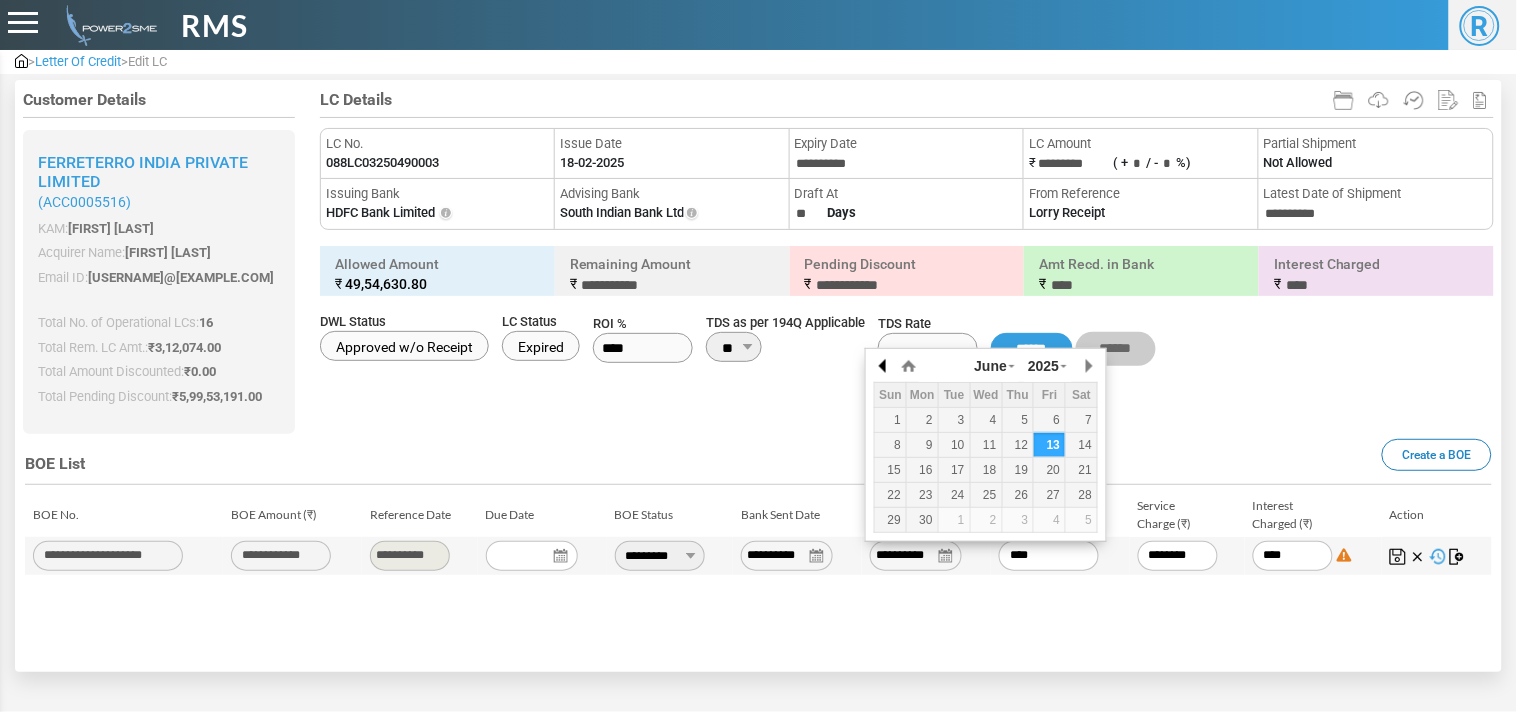 click at bounding box center [884, 366] 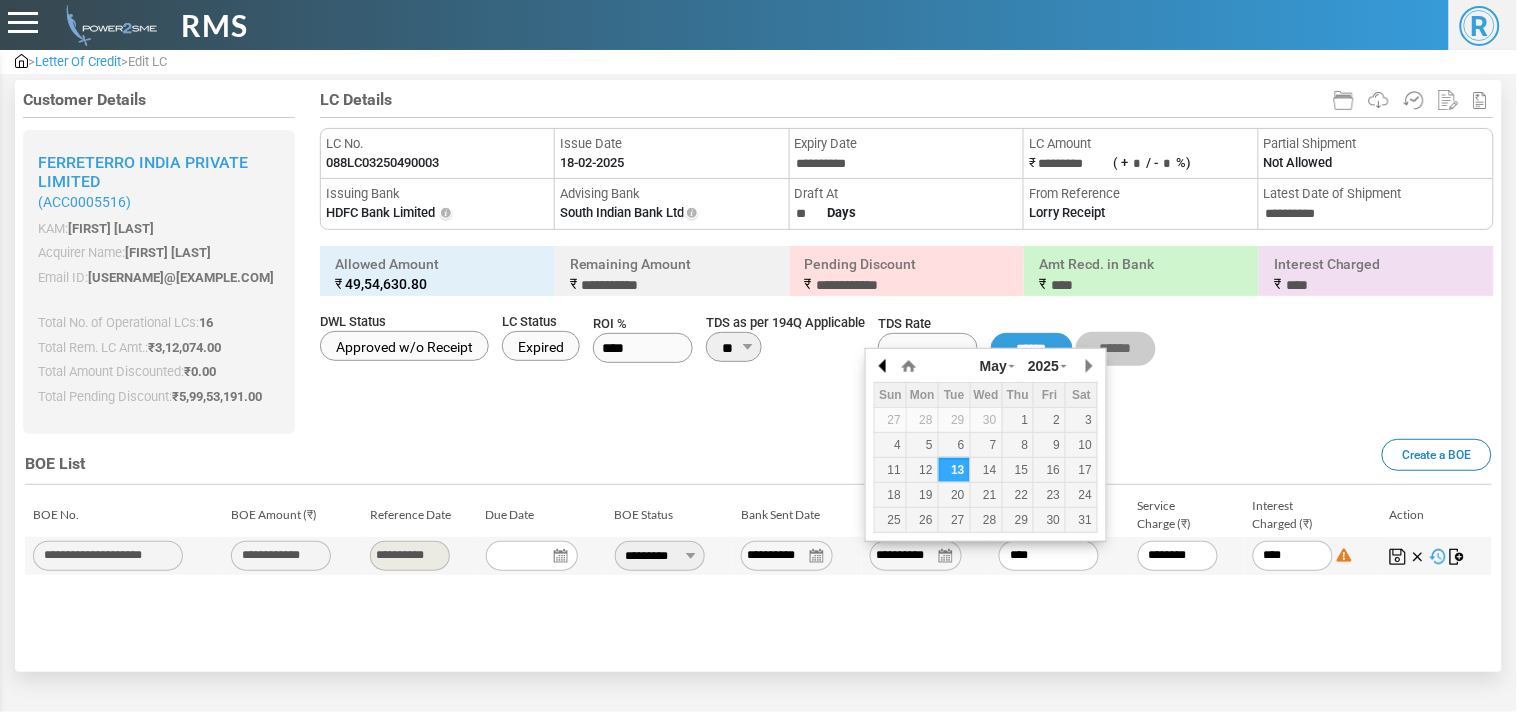 click at bounding box center (884, 366) 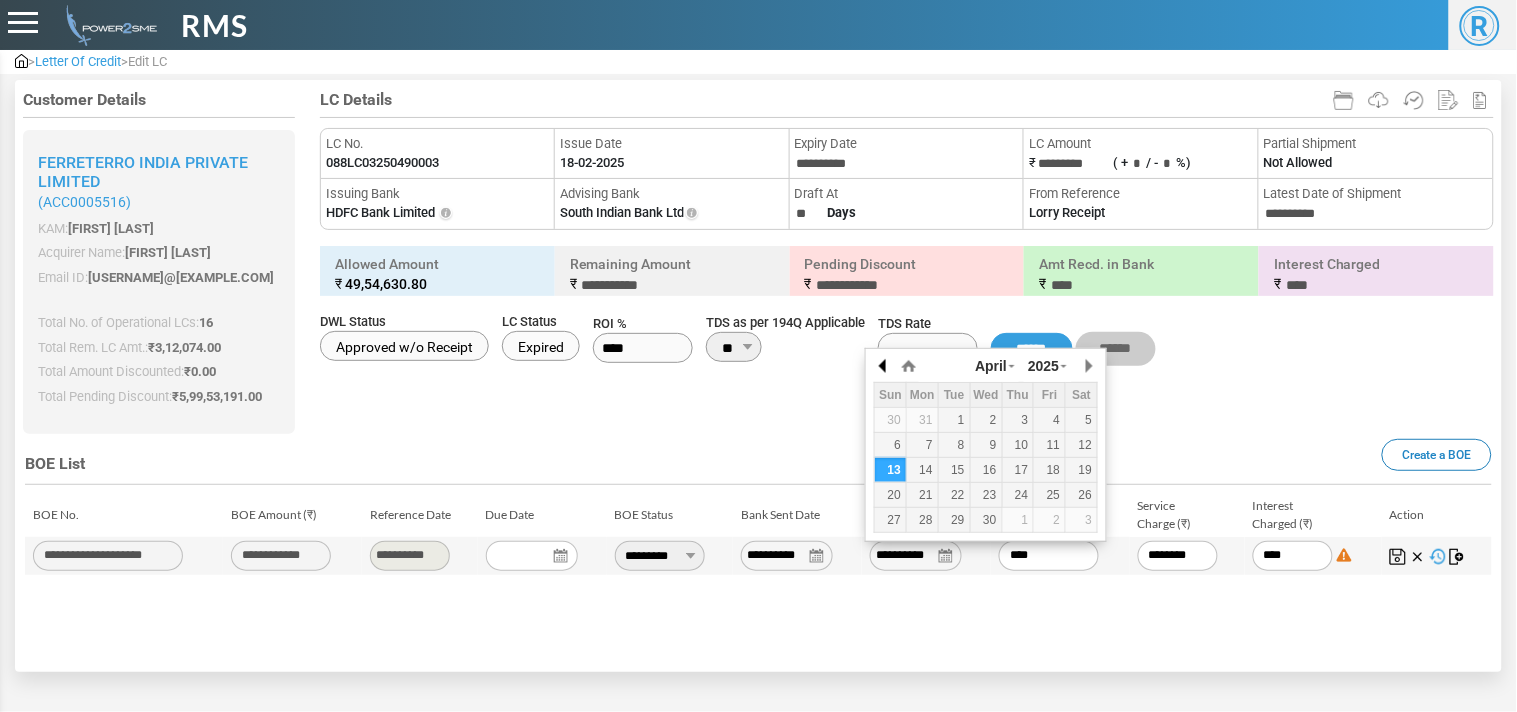click at bounding box center [884, 366] 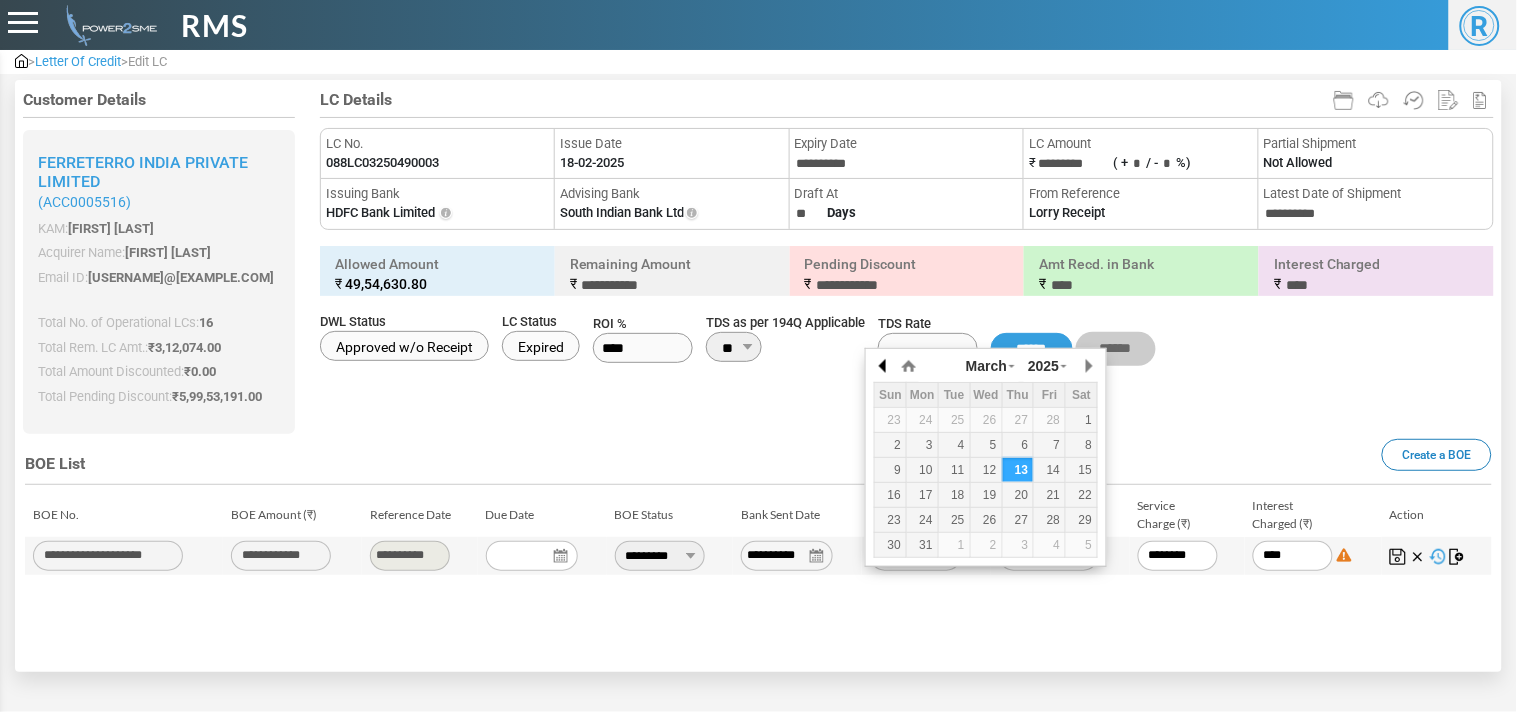 click at bounding box center (884, 366) 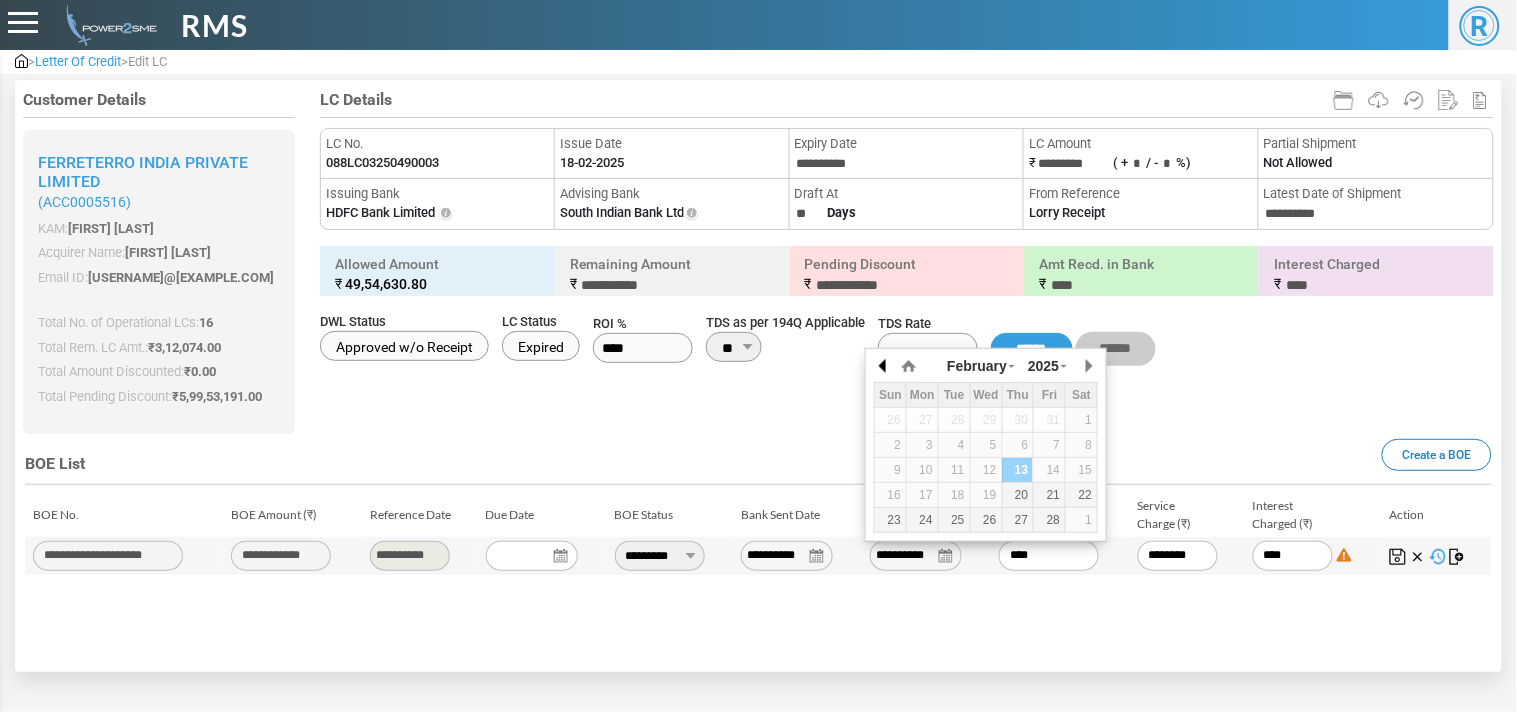 click at bounding box center (884, 366) 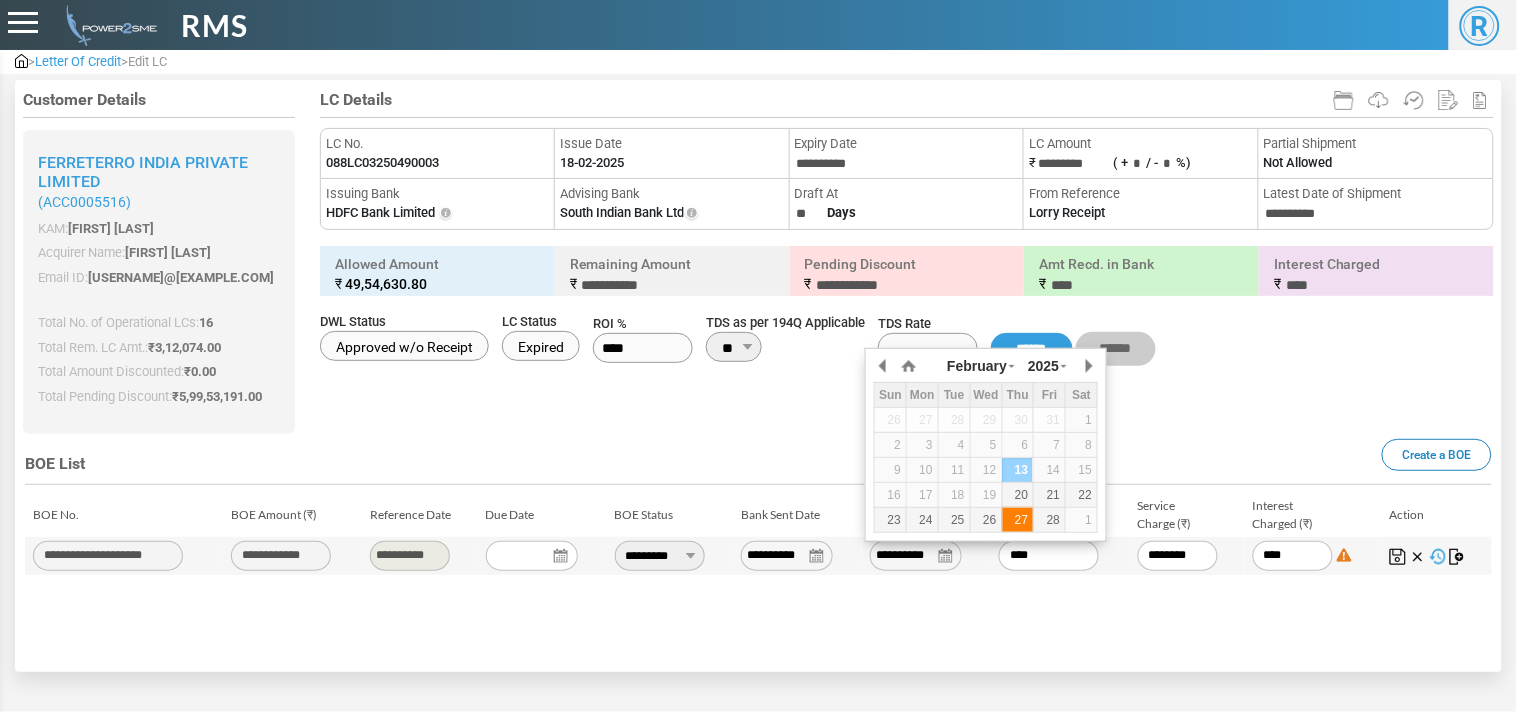 click on "27" at bounding box center [1018, 520] 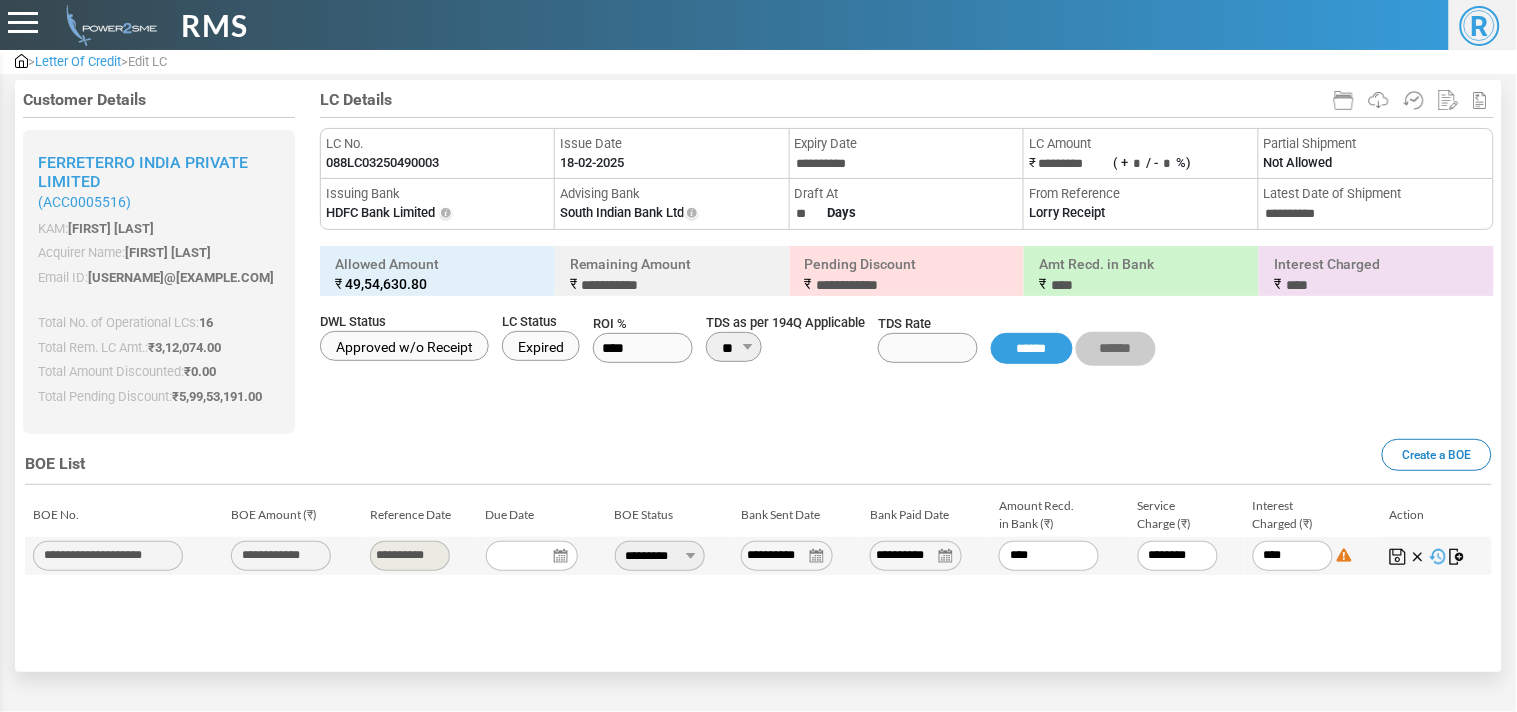 drag, startPoint x: 1057, startPoint y: 550, endPoint x: 940, endPoint y: 552, distance: 117.01709 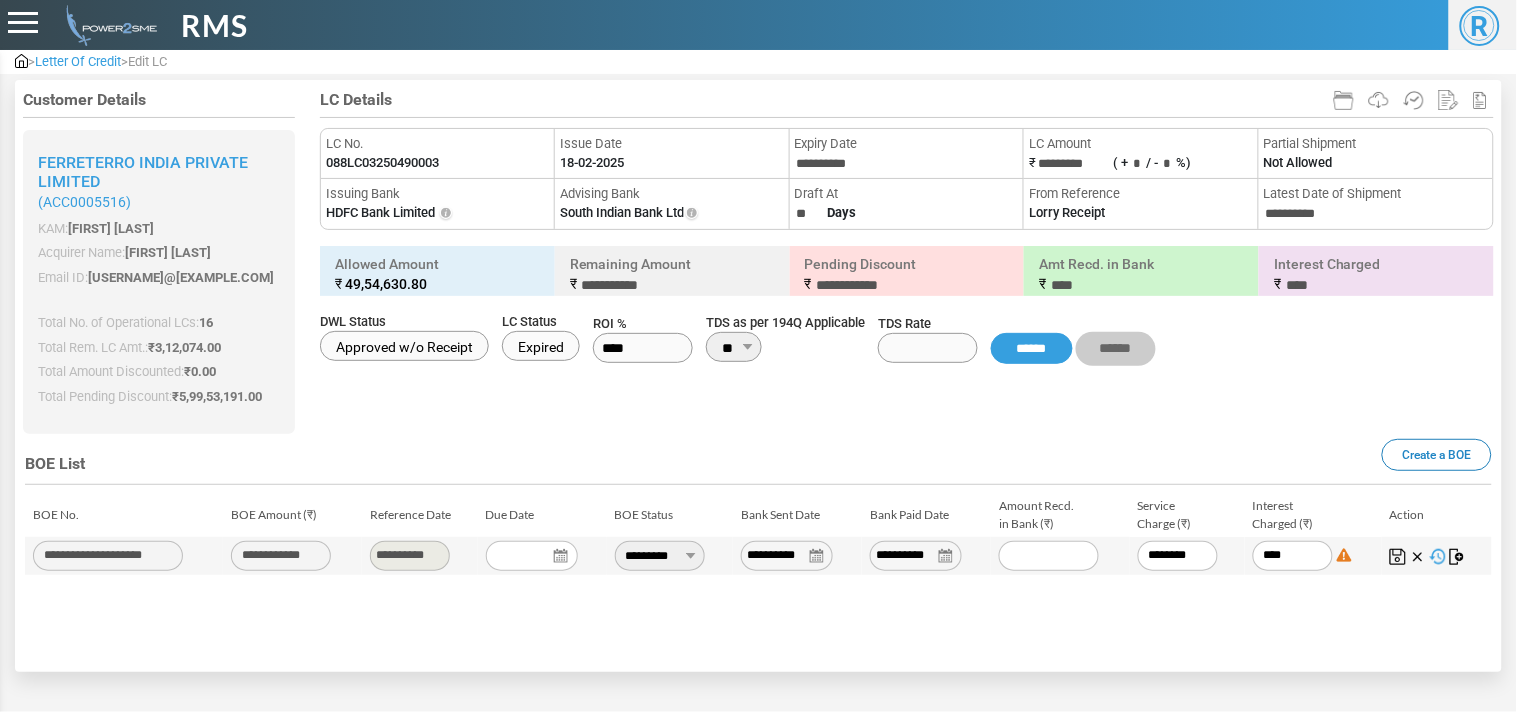 paste 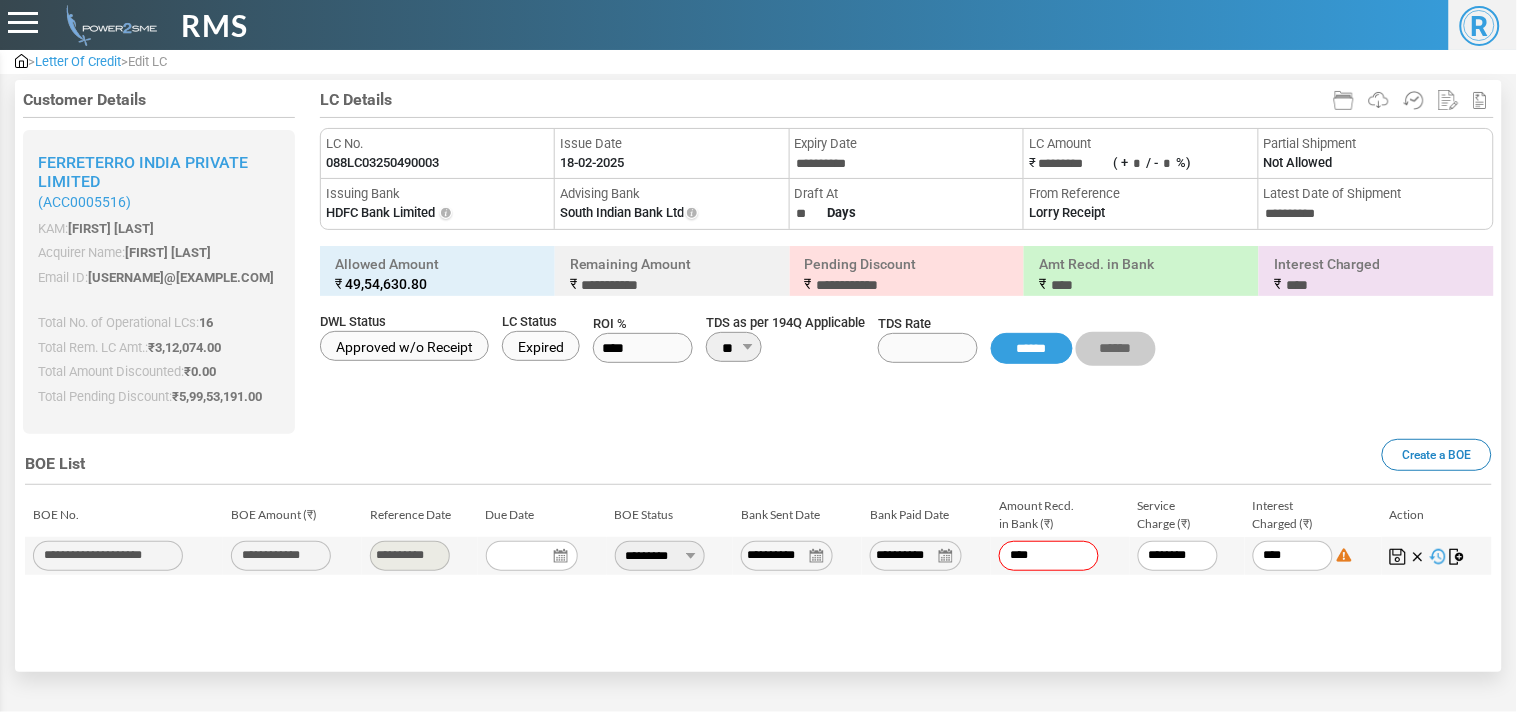 type on "***" 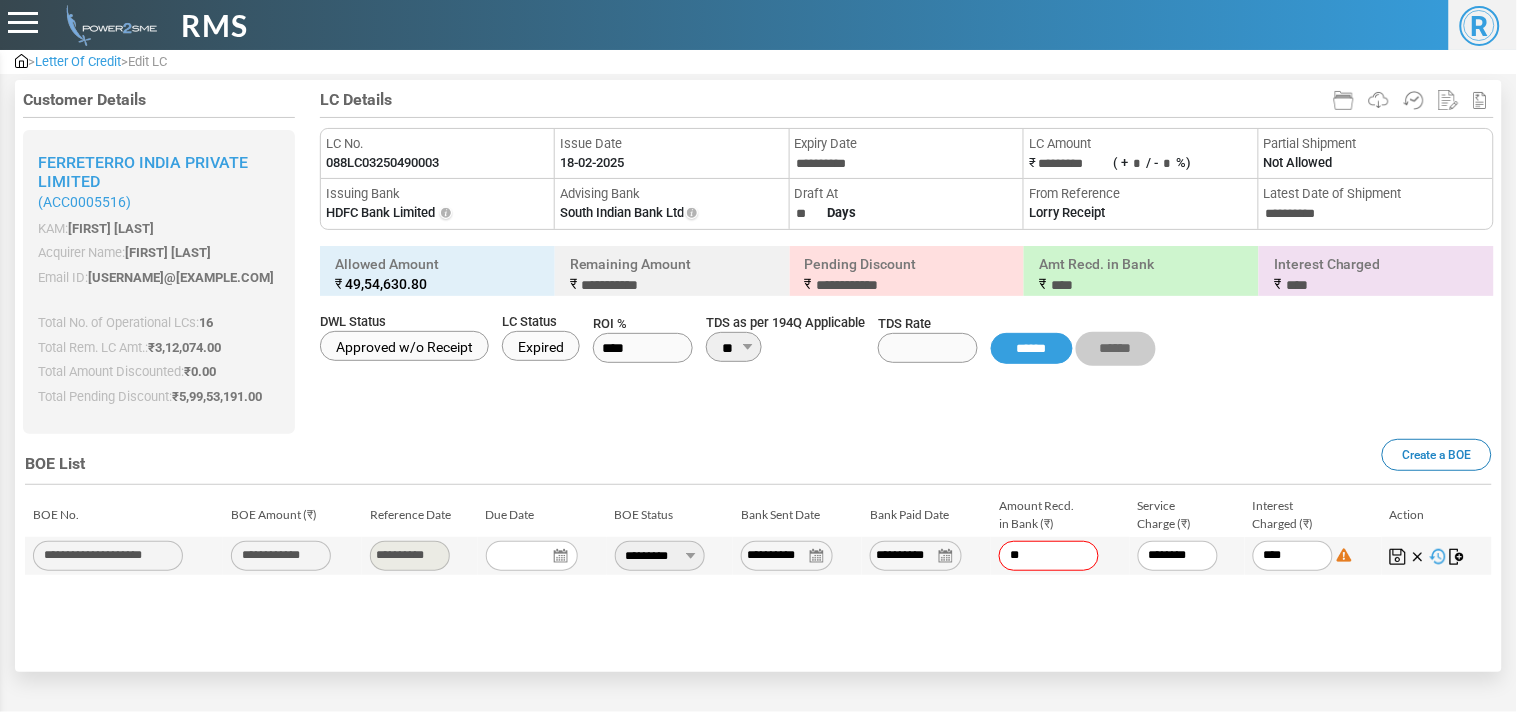 type on "*" 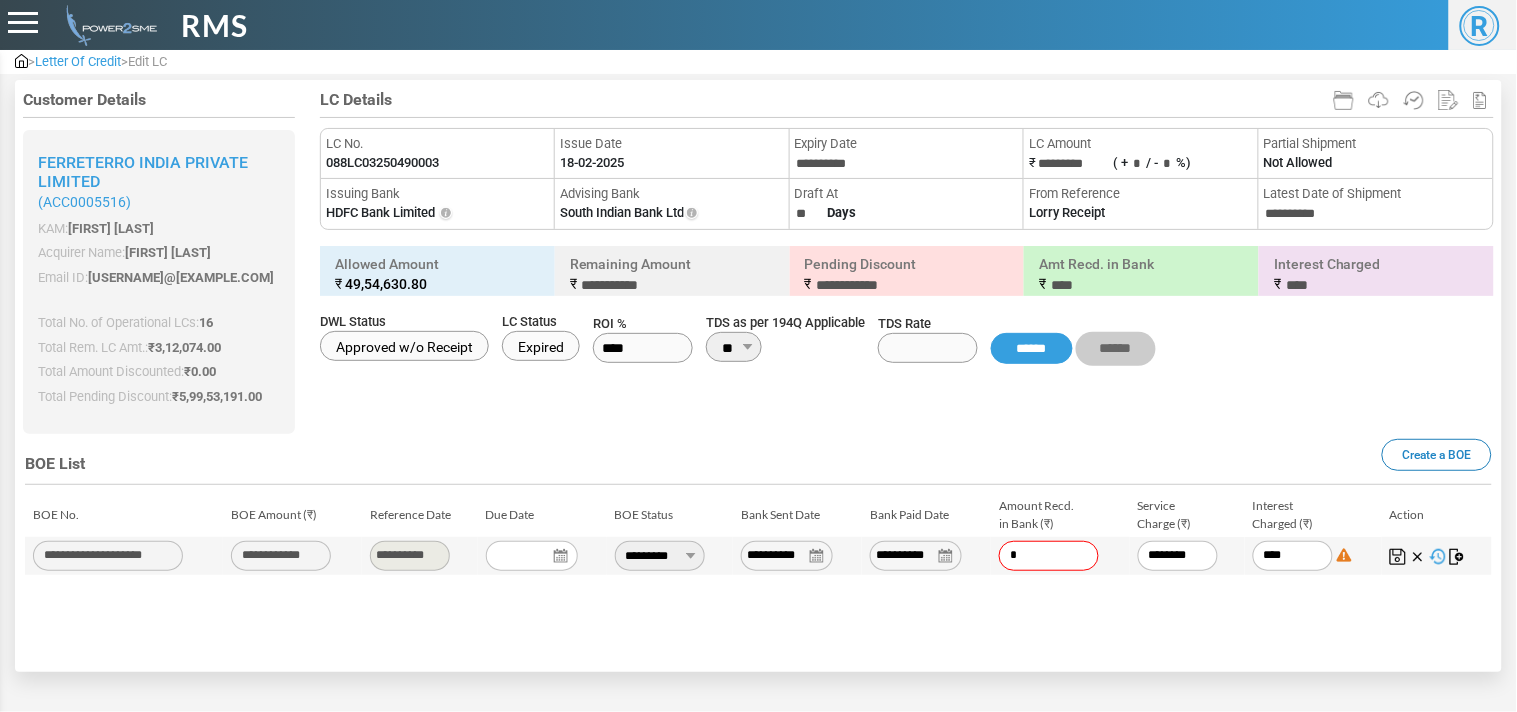 type on "*" 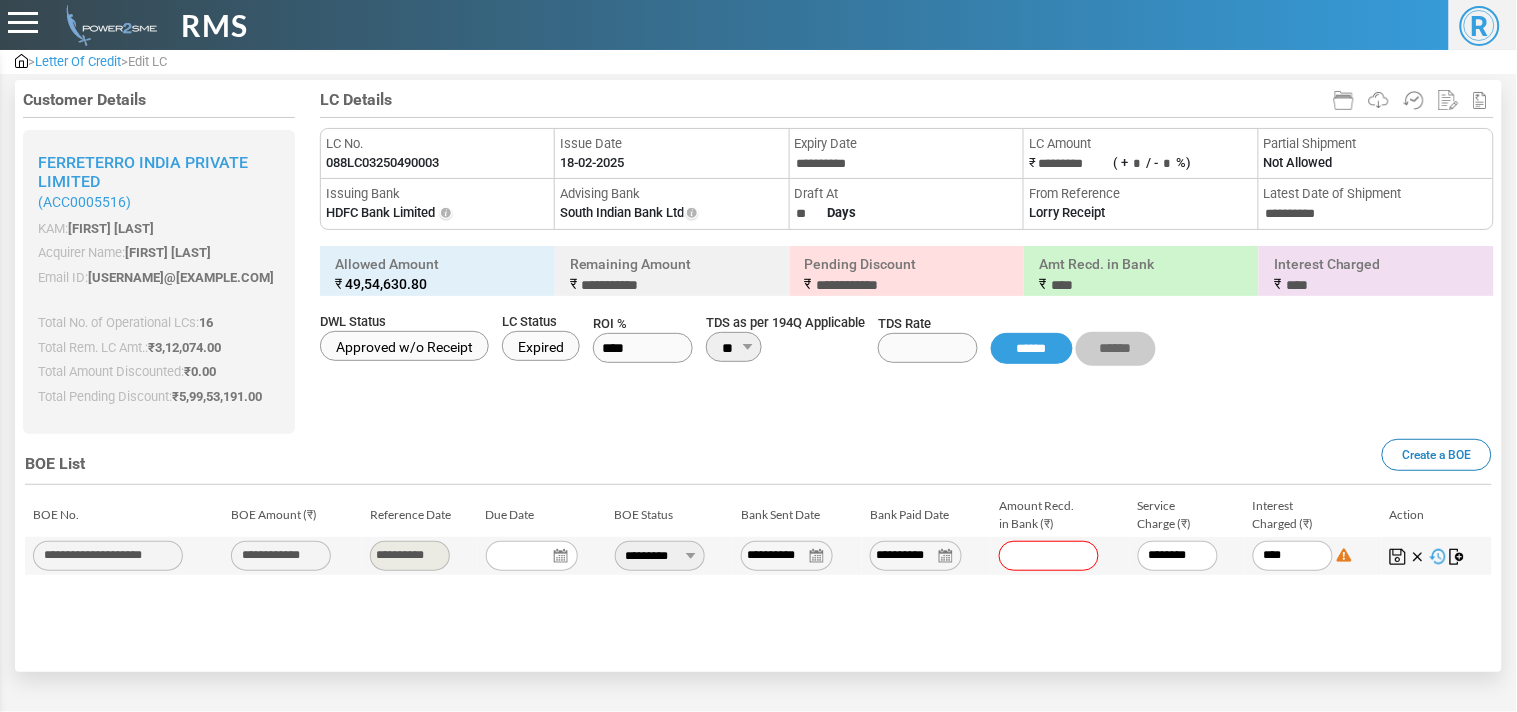 type 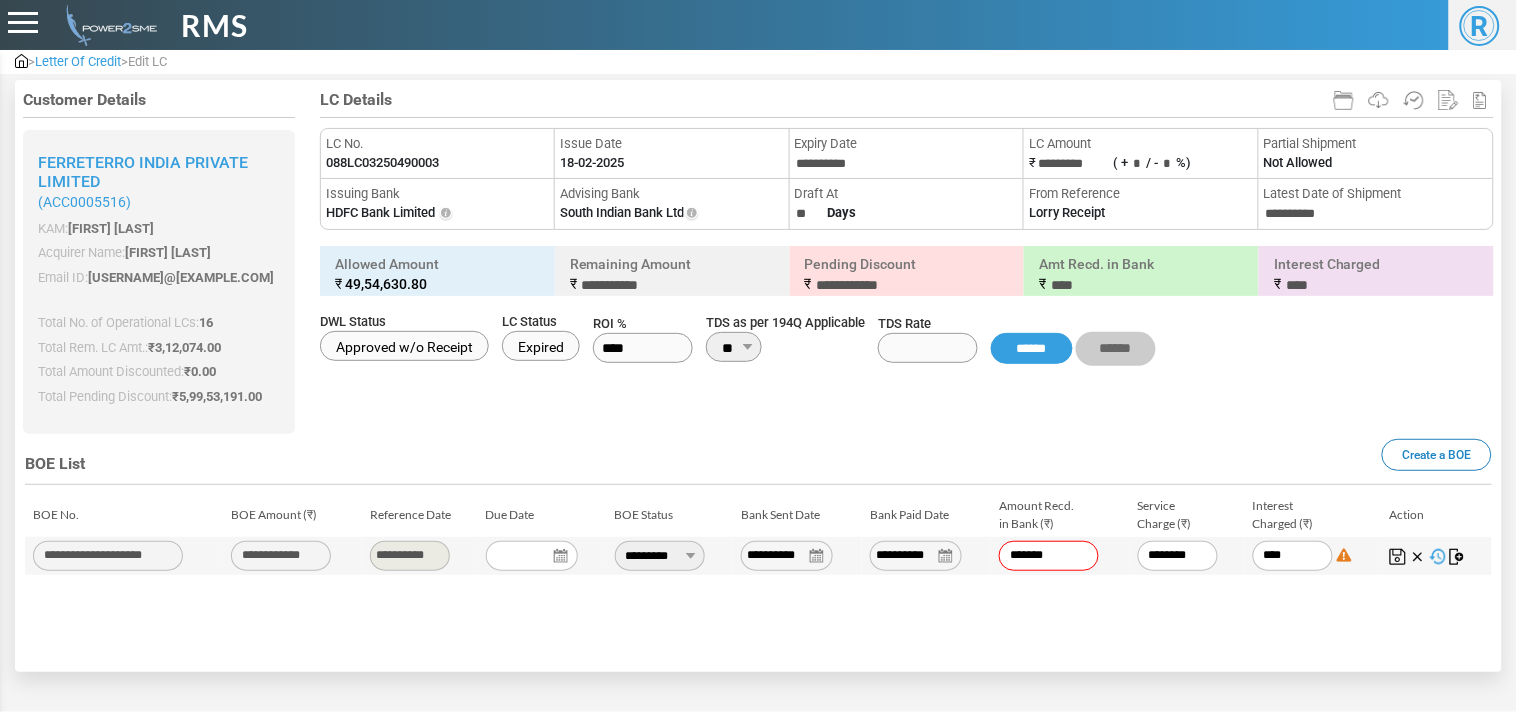 type on "******" 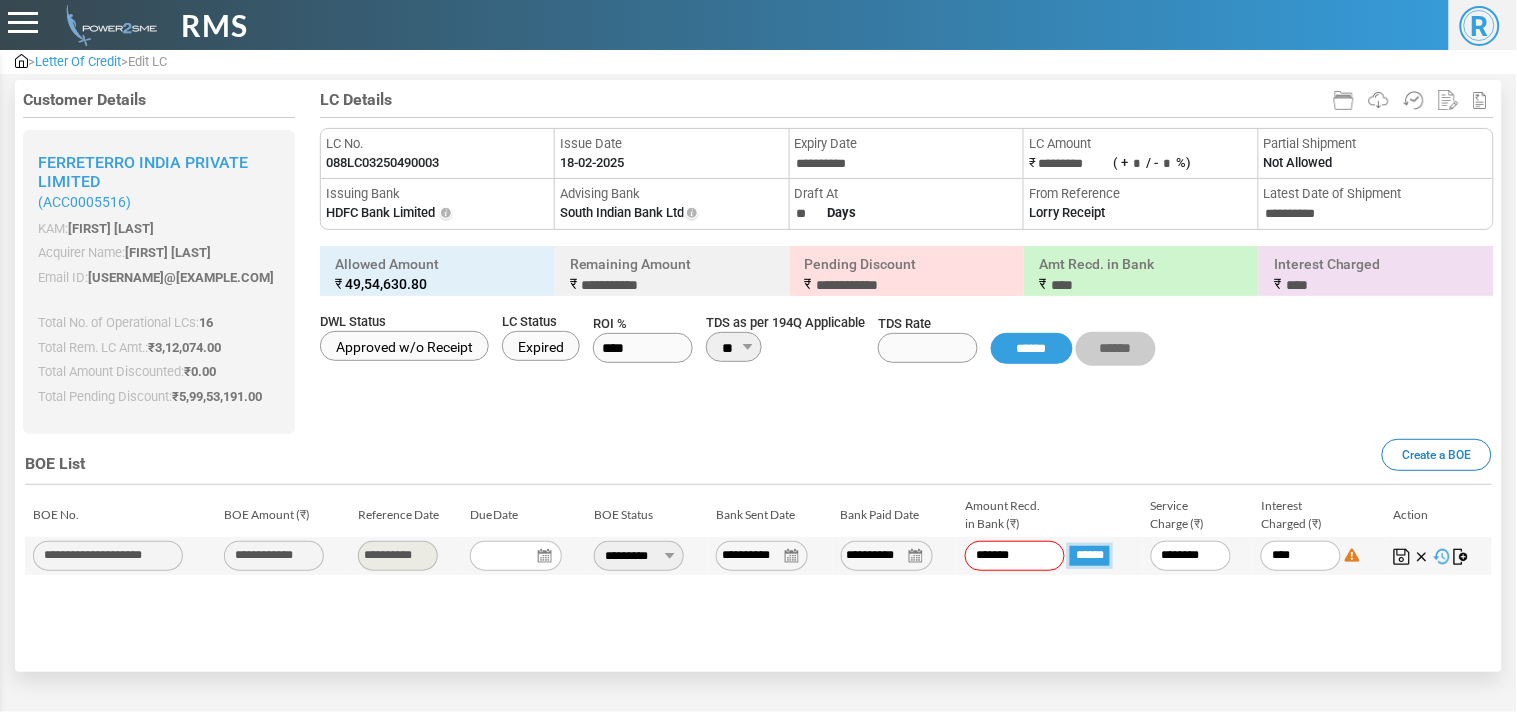 type on "**********" 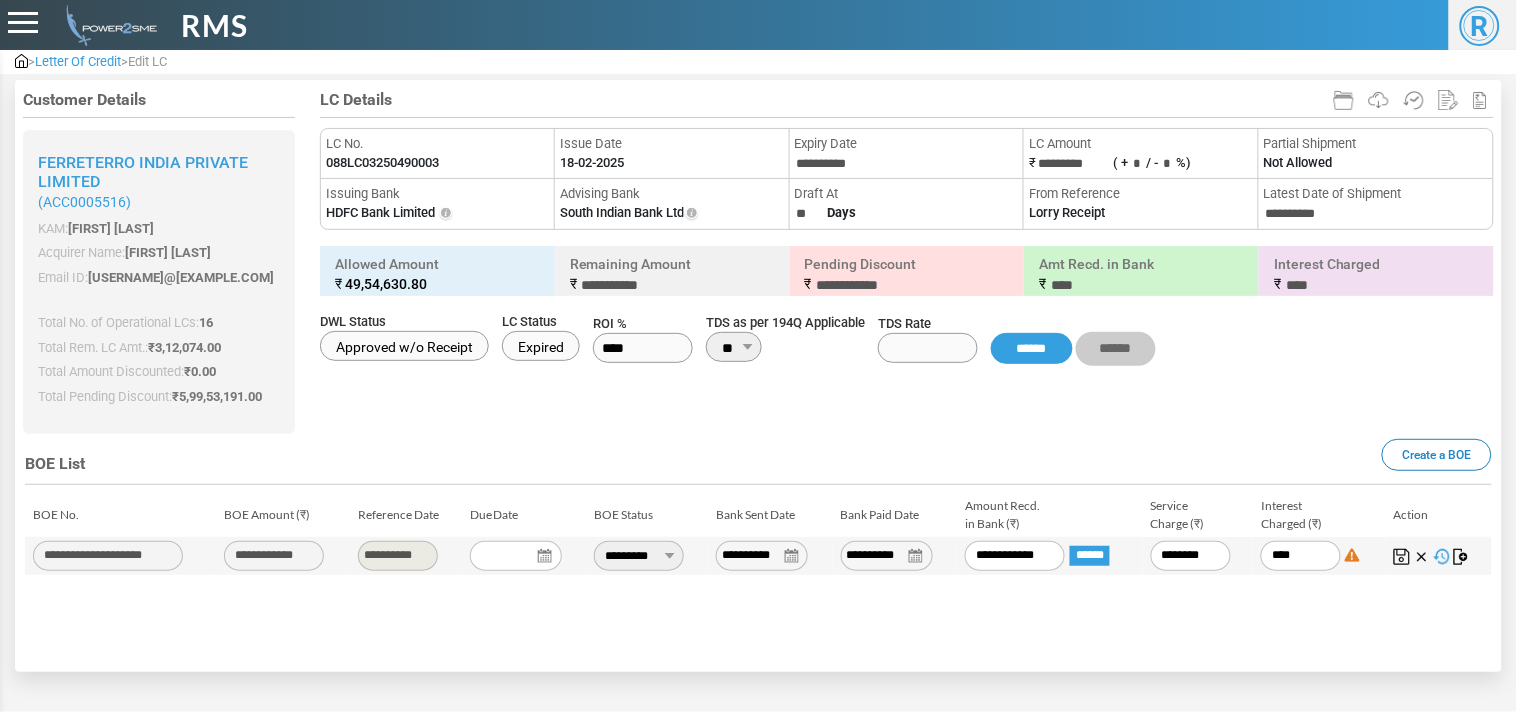 type on "********" 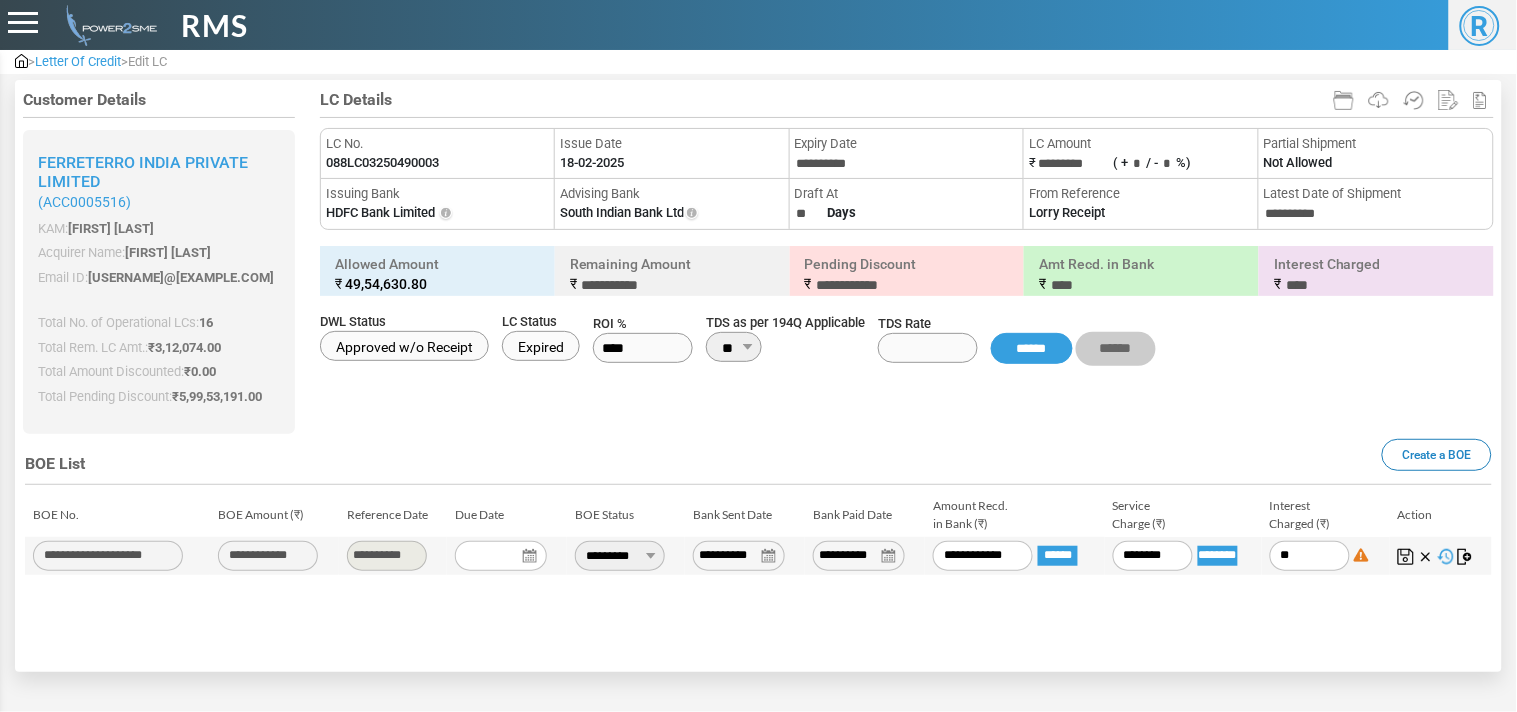 type on "*" 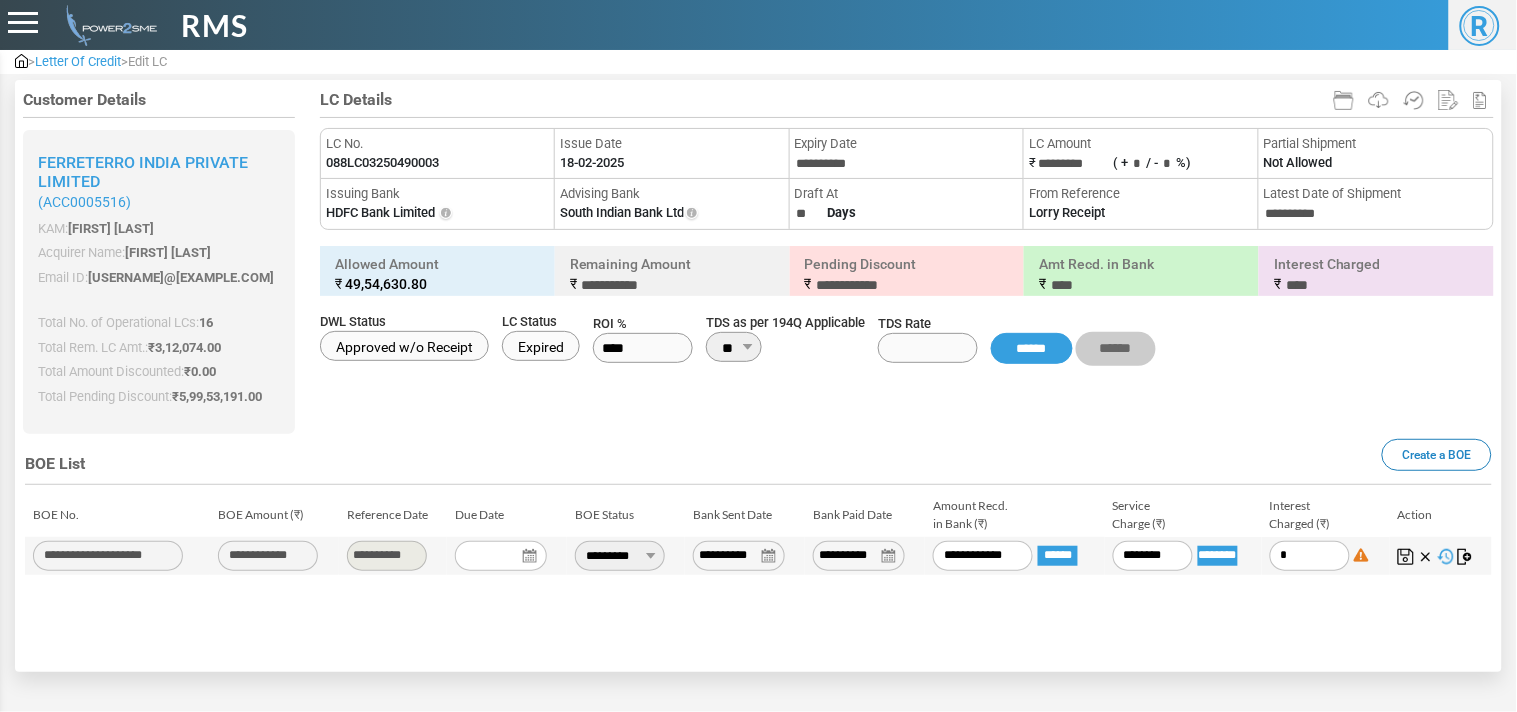type on "*" 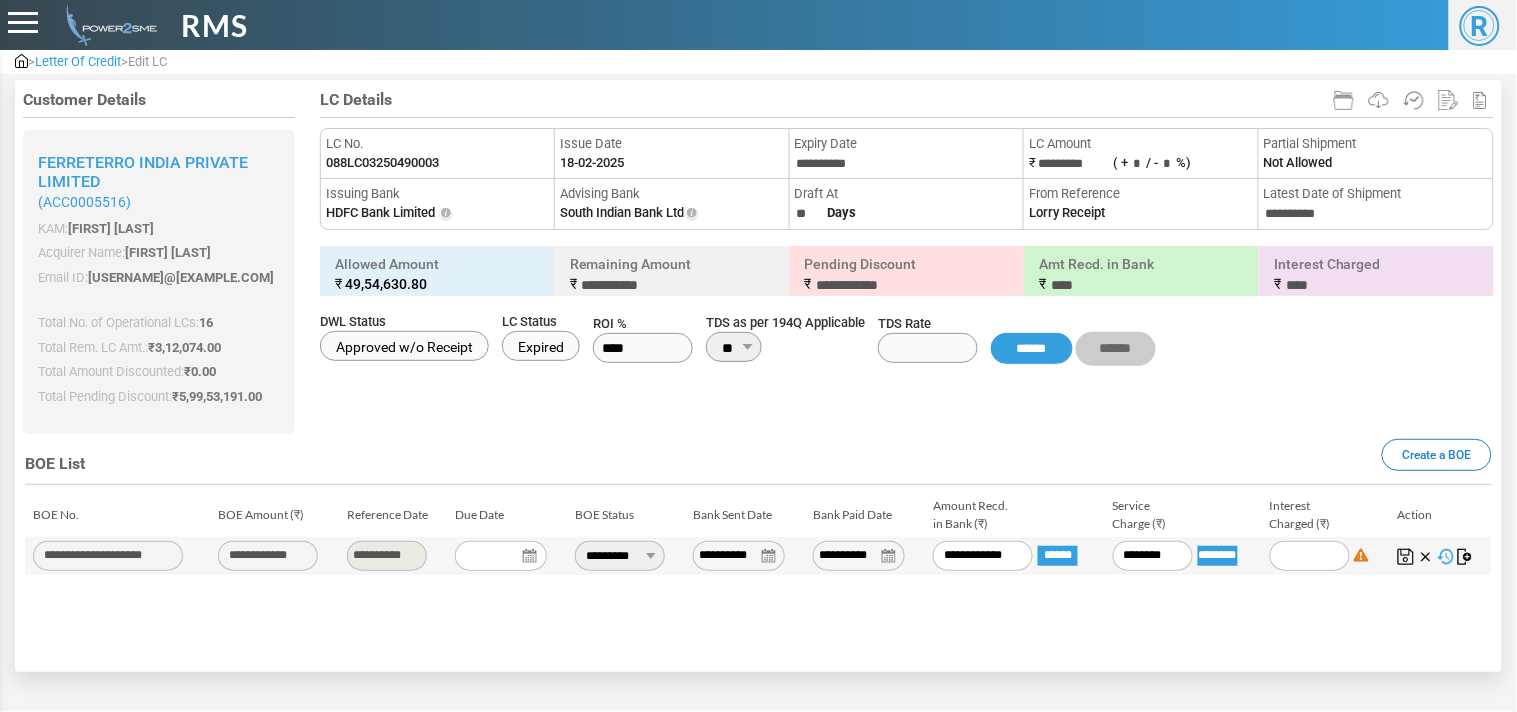 type 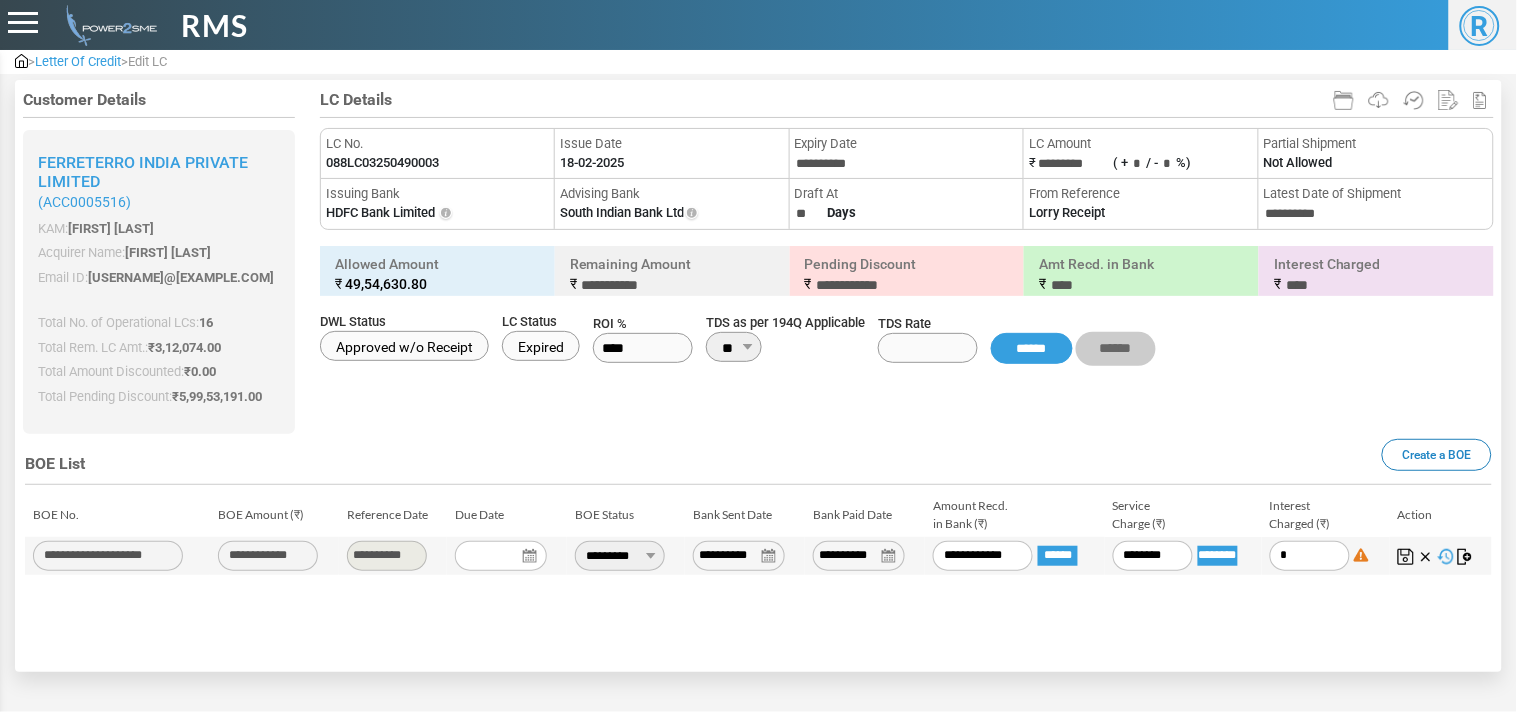 type on "**" 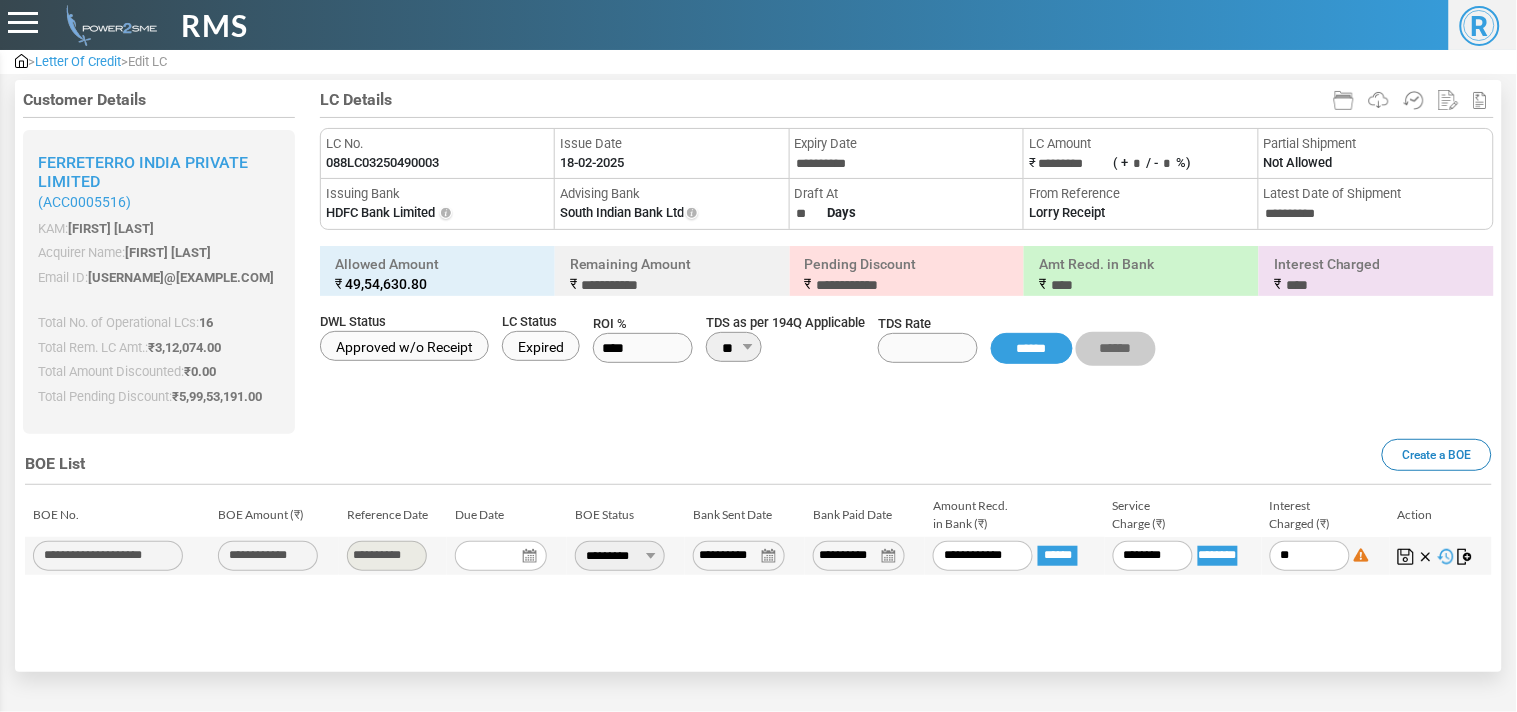 type on "*****" 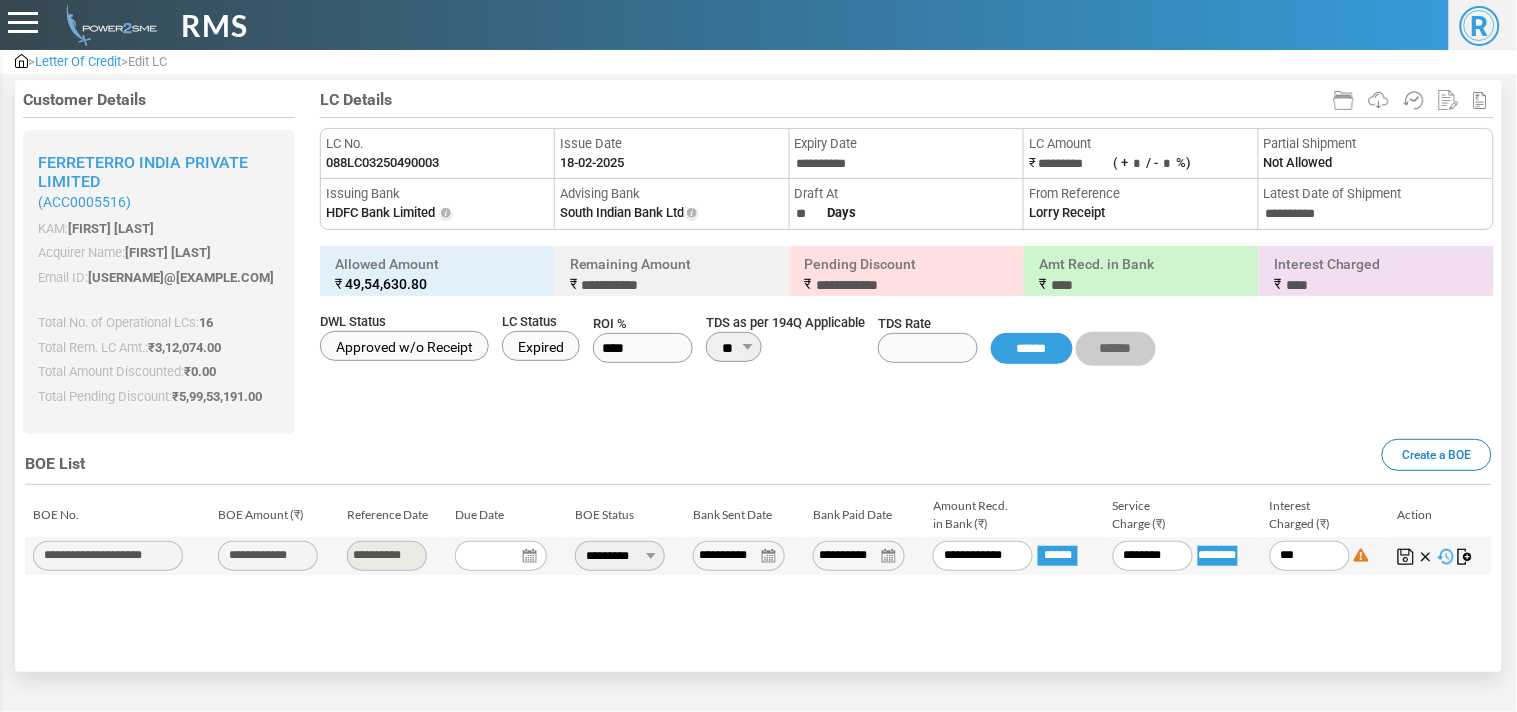 type on "*****" 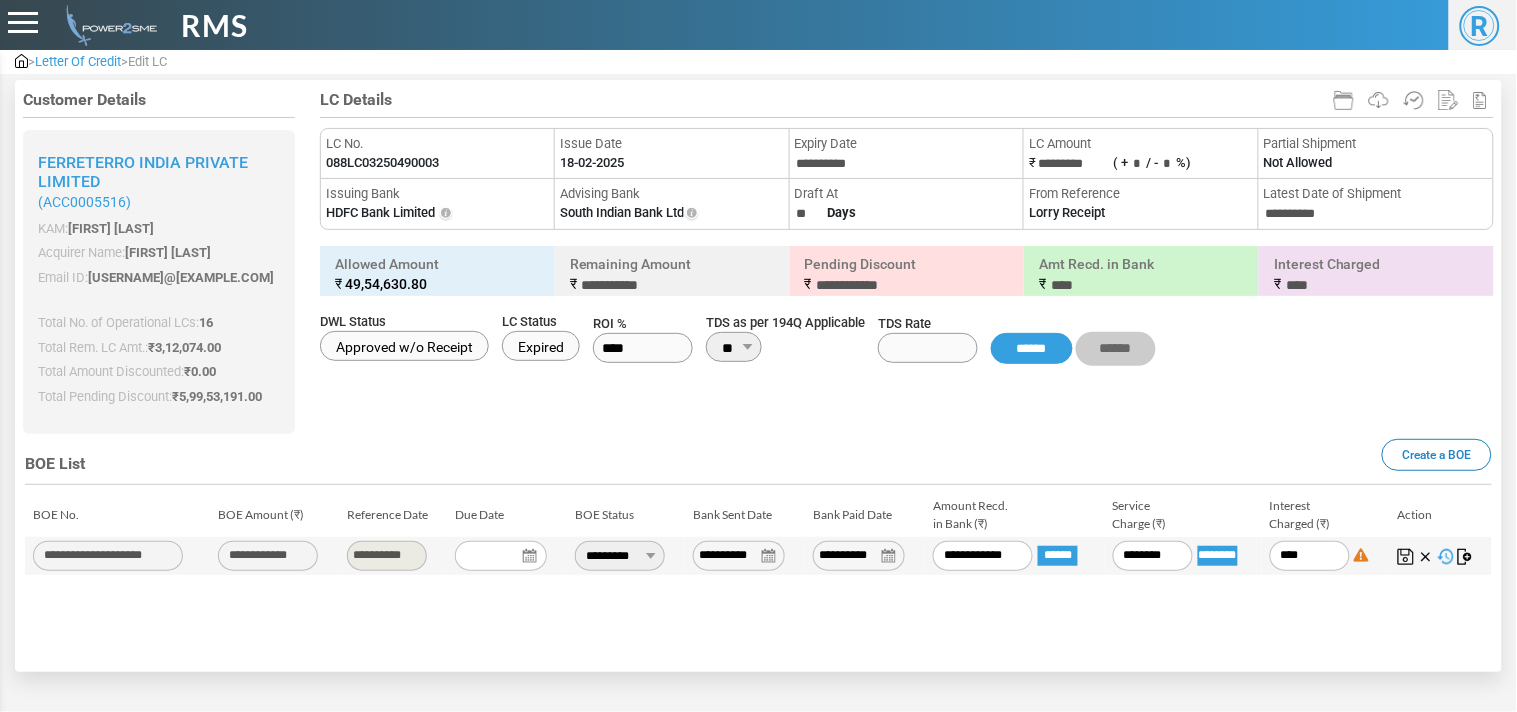 type on "*****" 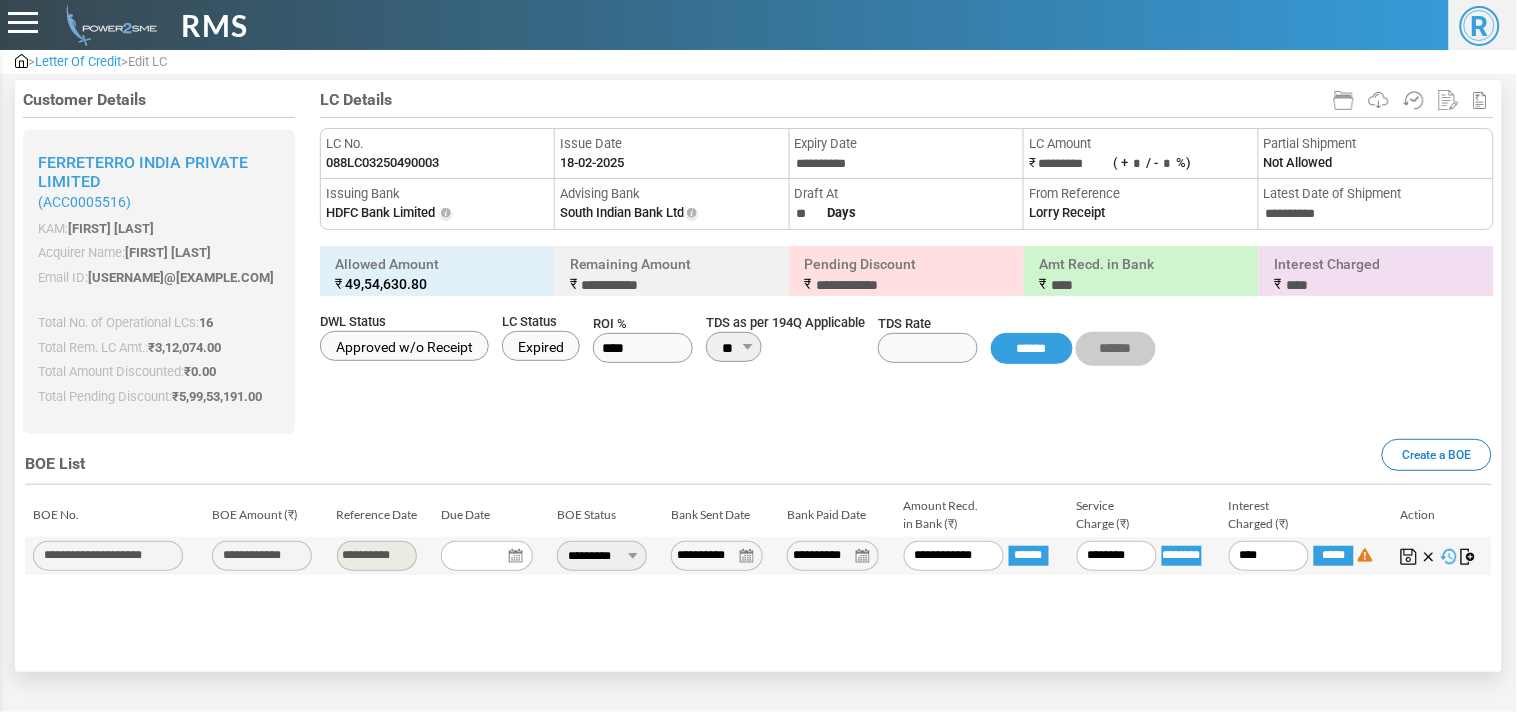 type on "*****" 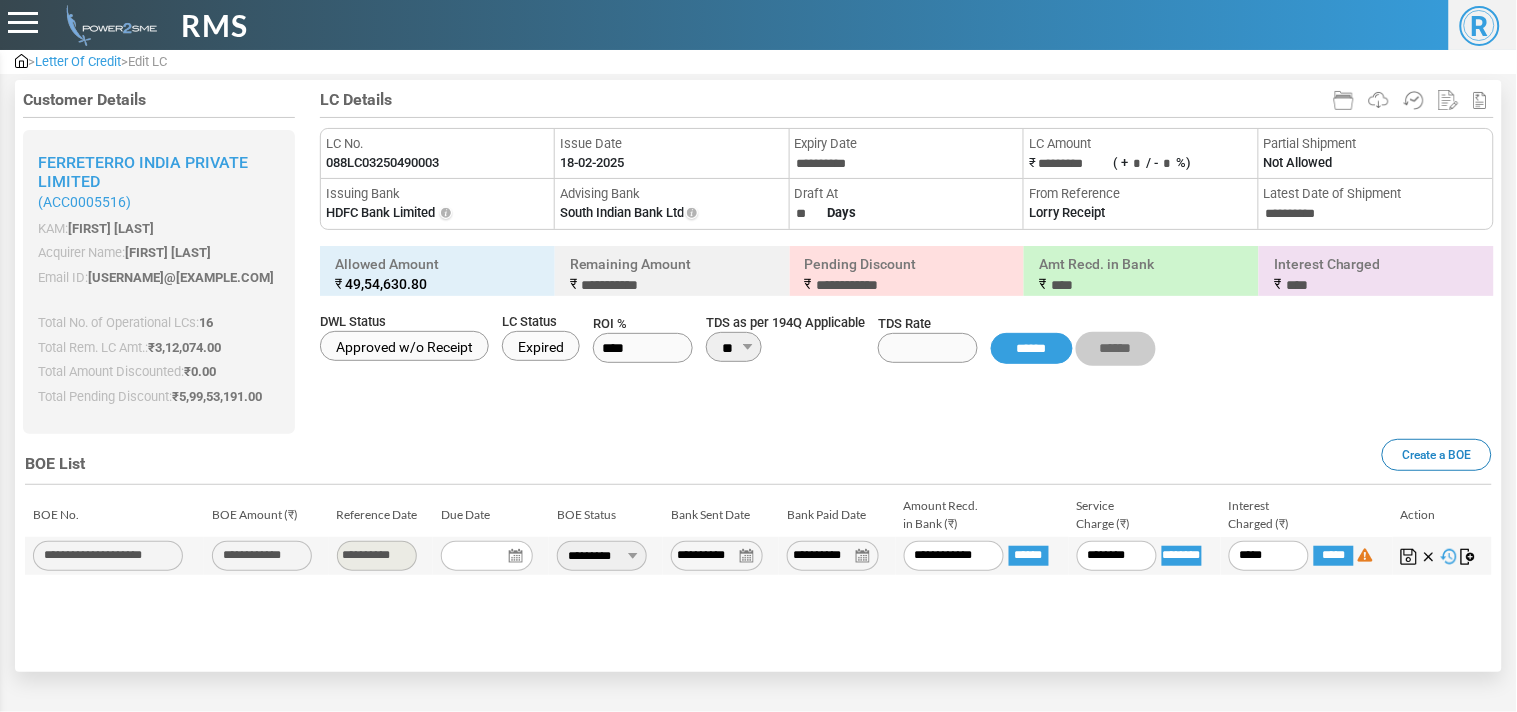 type on "******" 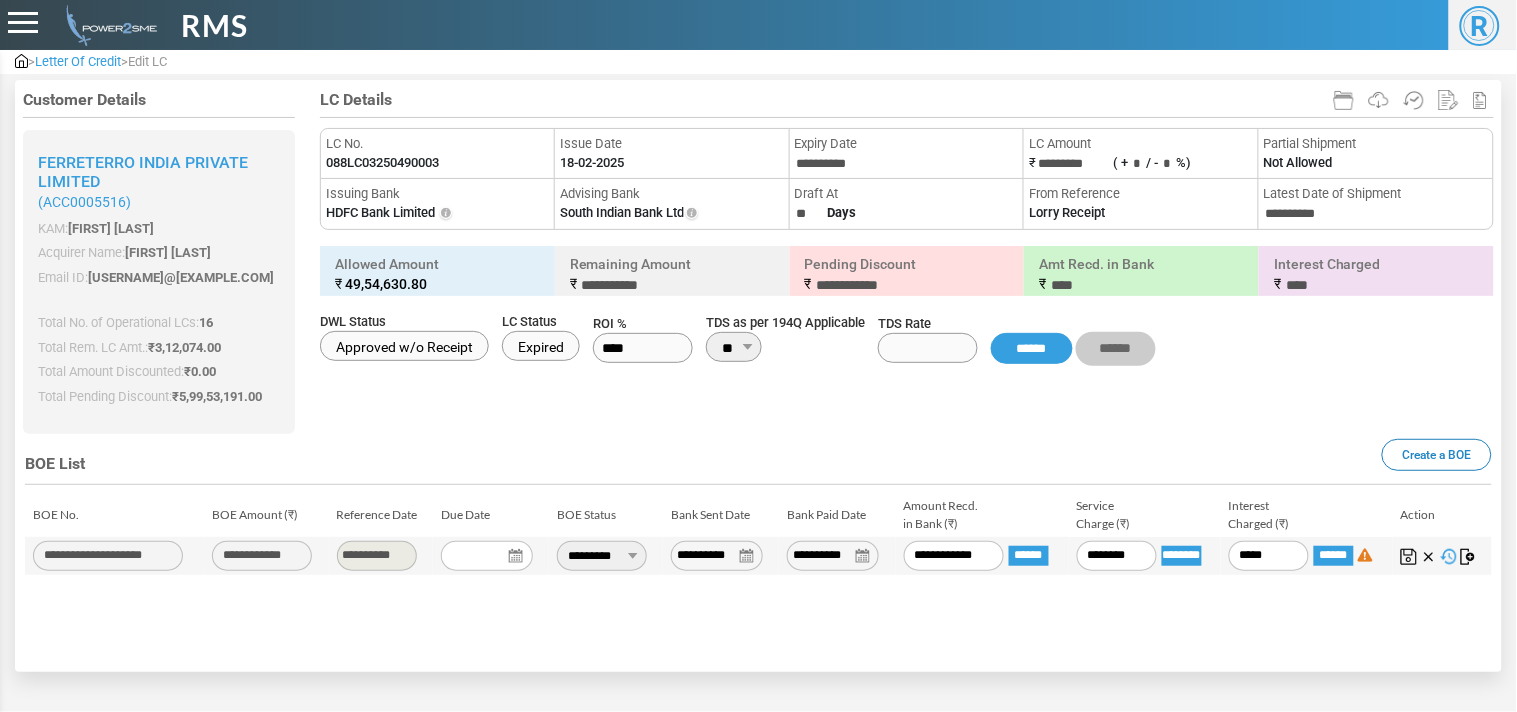 type on "*********" 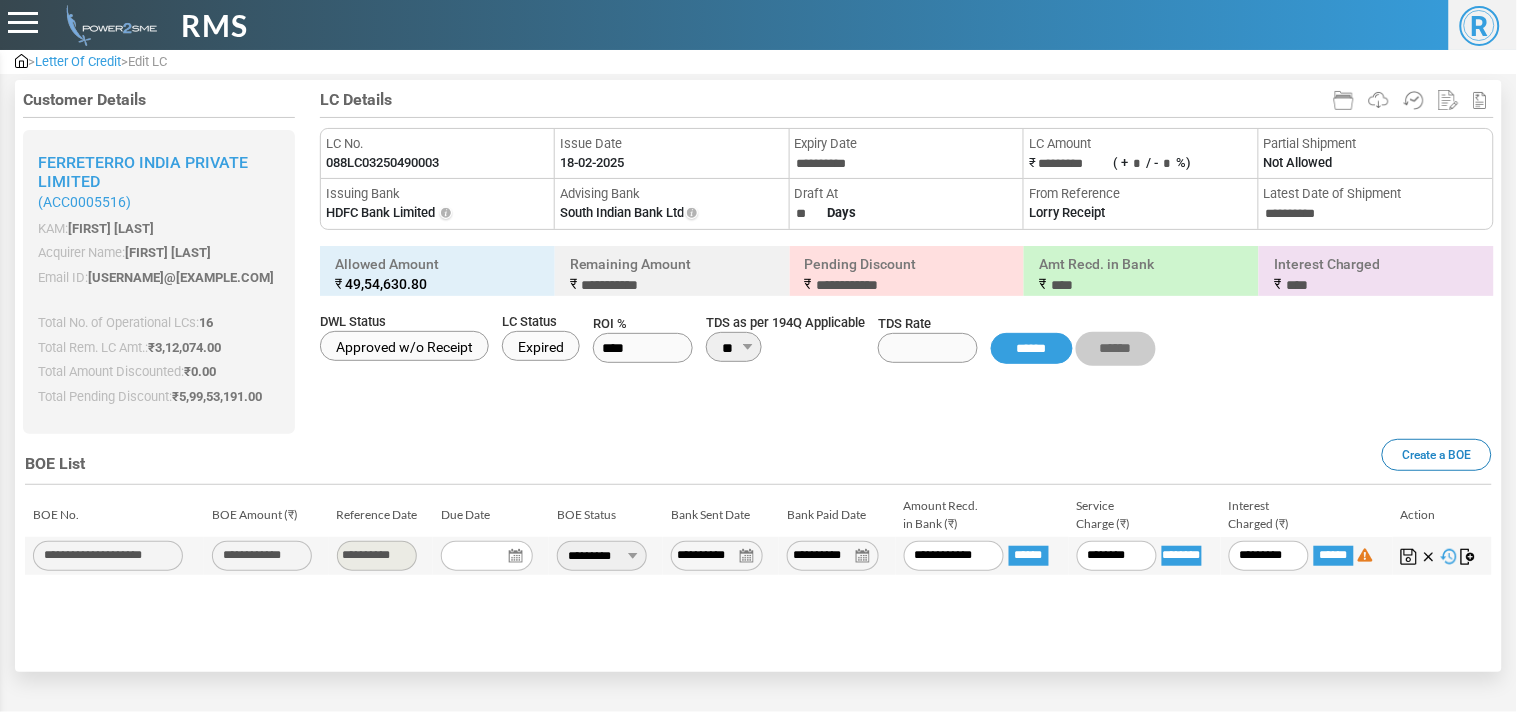 click at bounding box center (1409, 557) 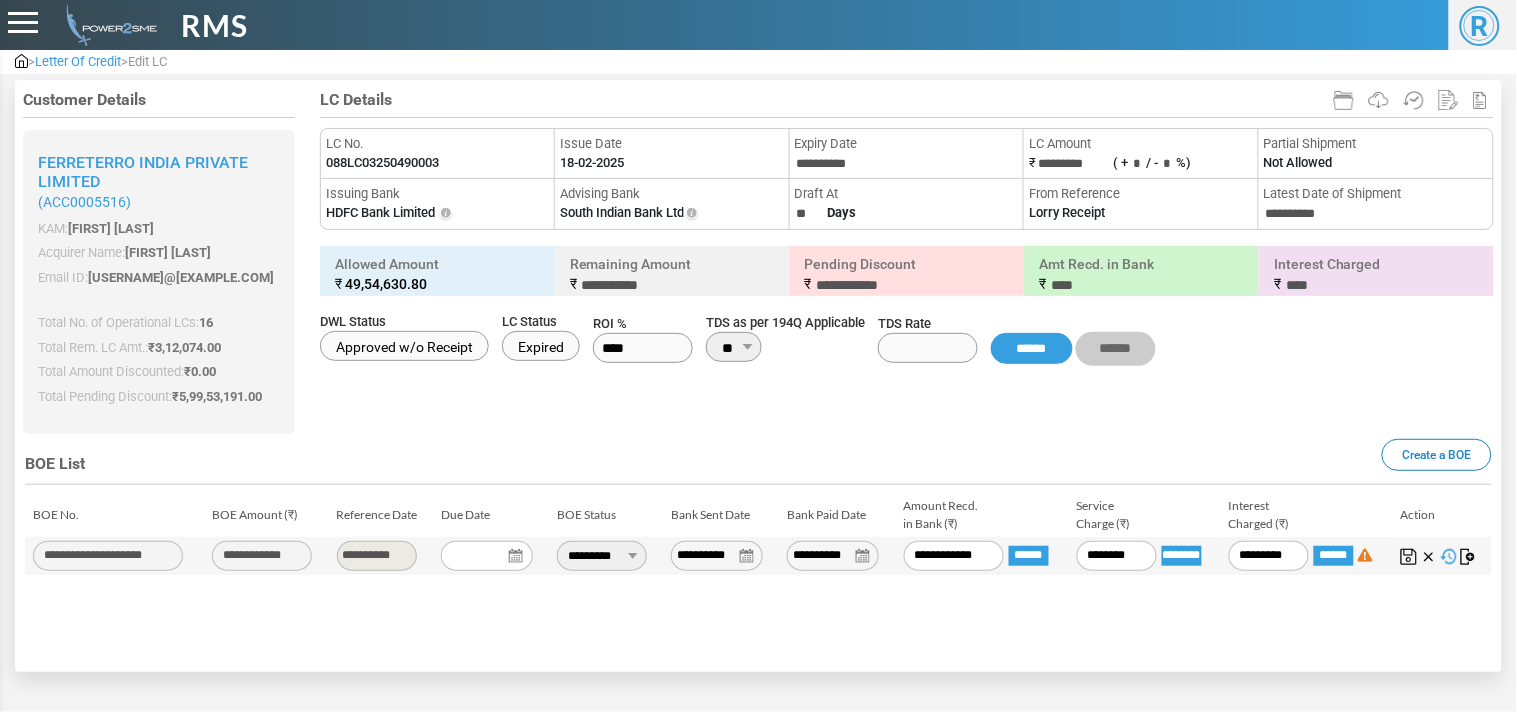 click at bounding box center [1409, 557] 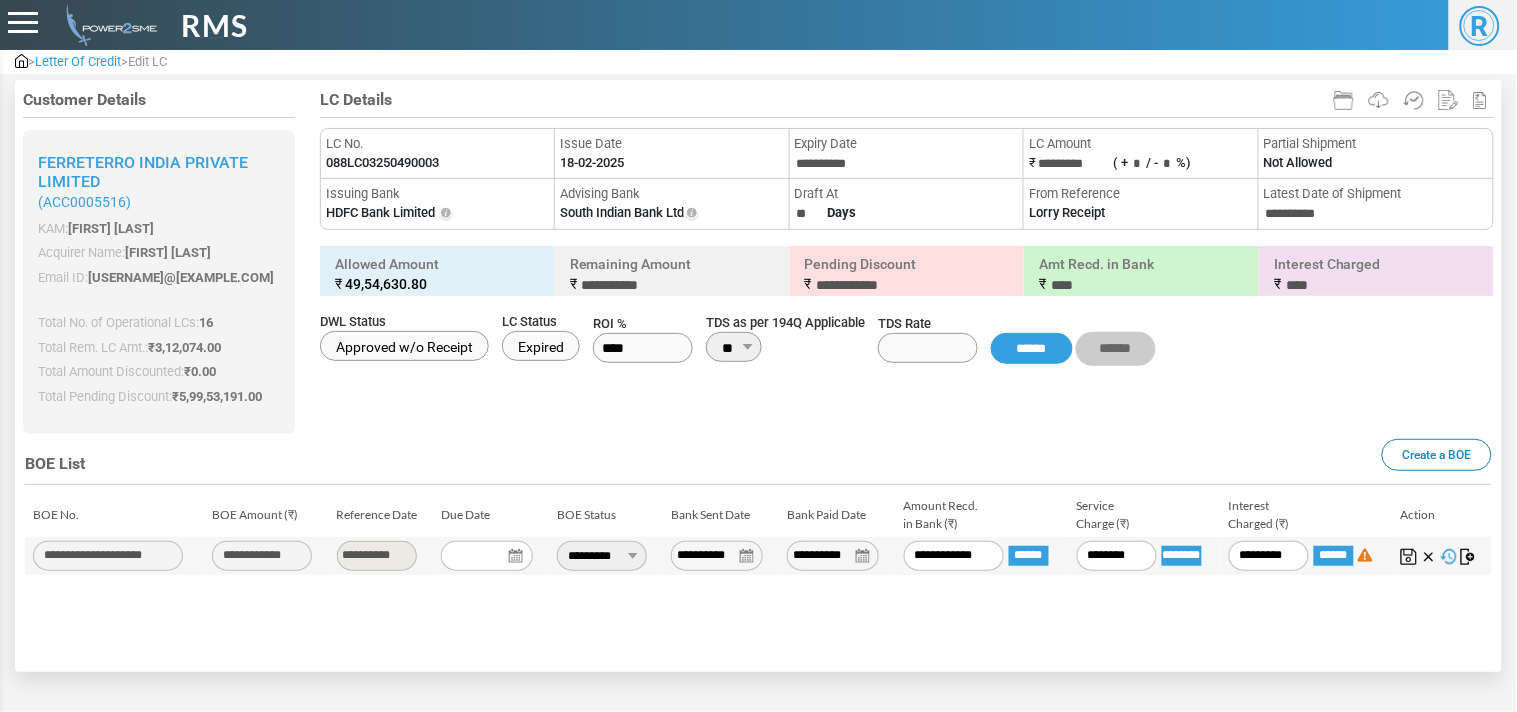 drag, startPoint x: 1402, startPoint y: 560, endPoint x: 1306, endPoint y: 655, distance: 135.05925 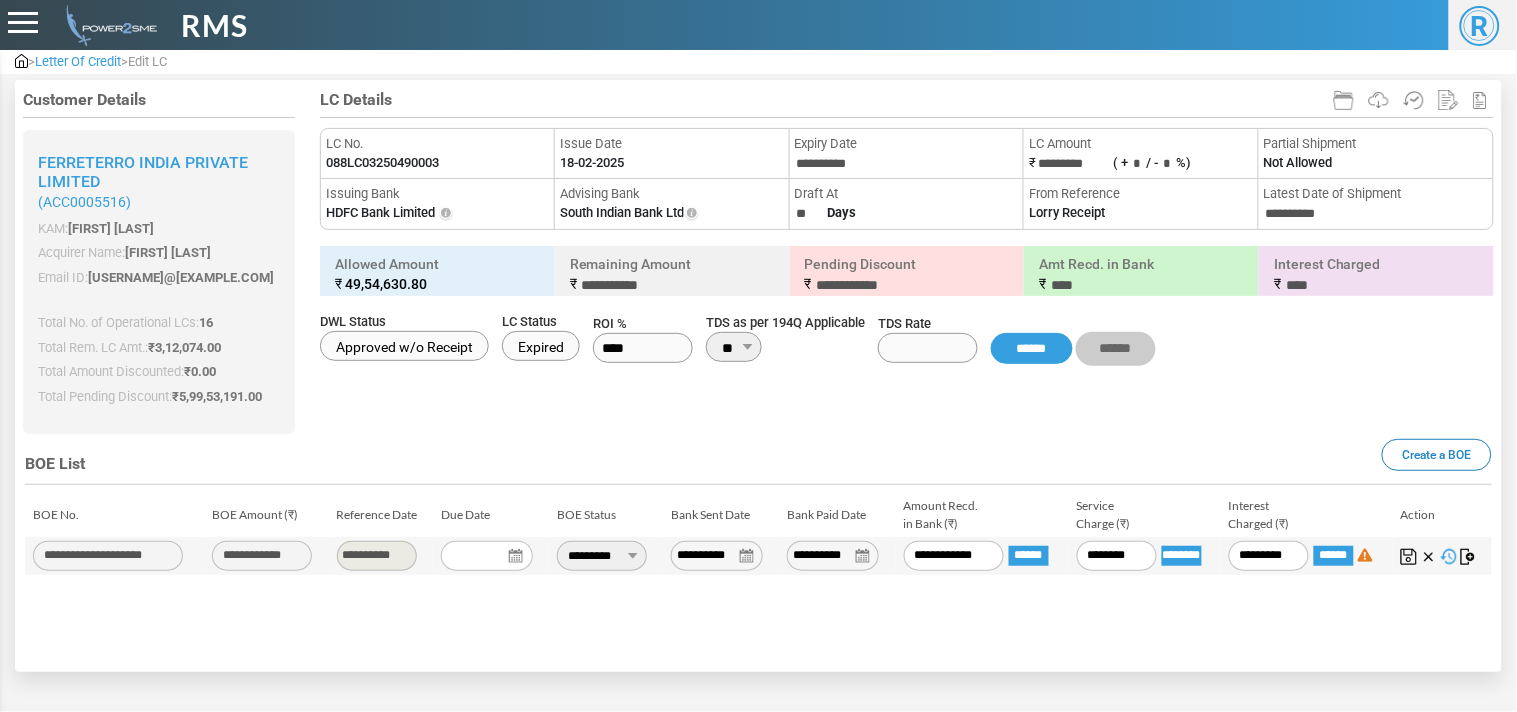 click on "Customer Details
Ferreterro India Private Limited (ACC0005516)
KAM:   Ashish Gupta
Acquirer Name:
Mohnish Sachdeva
Email ID:
mohnishs@power2sme.com
312074.00000
0.0
59953191.00
Total No. of Operational LCs:  16
Total Rem. LC Amt.:   ₹  3,12,074.00
Total Amount Discounted:   ₹  0.00
Total Pending Discount:   ₹  5,99,53,191.00" at bounding box center [758, 376] 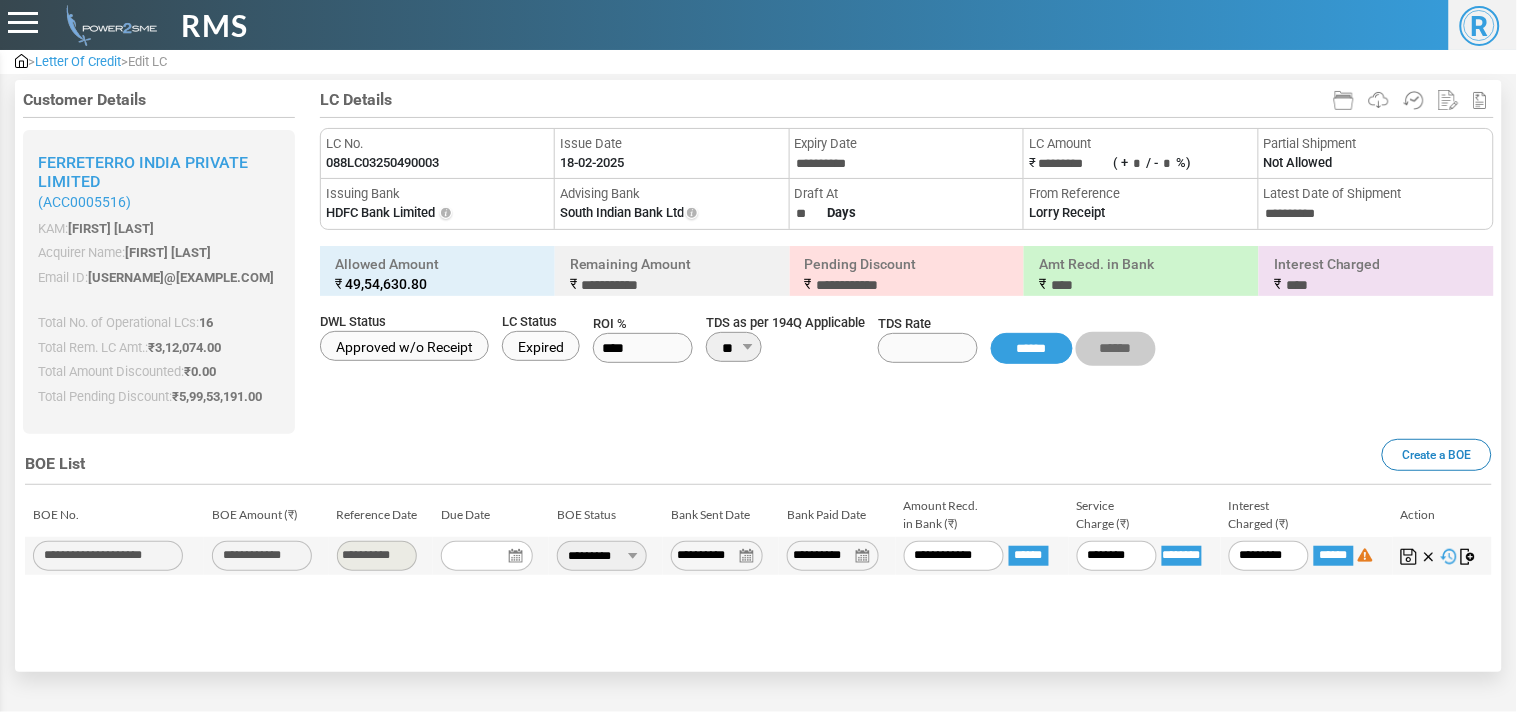 click at bounding box center (1409, 557) 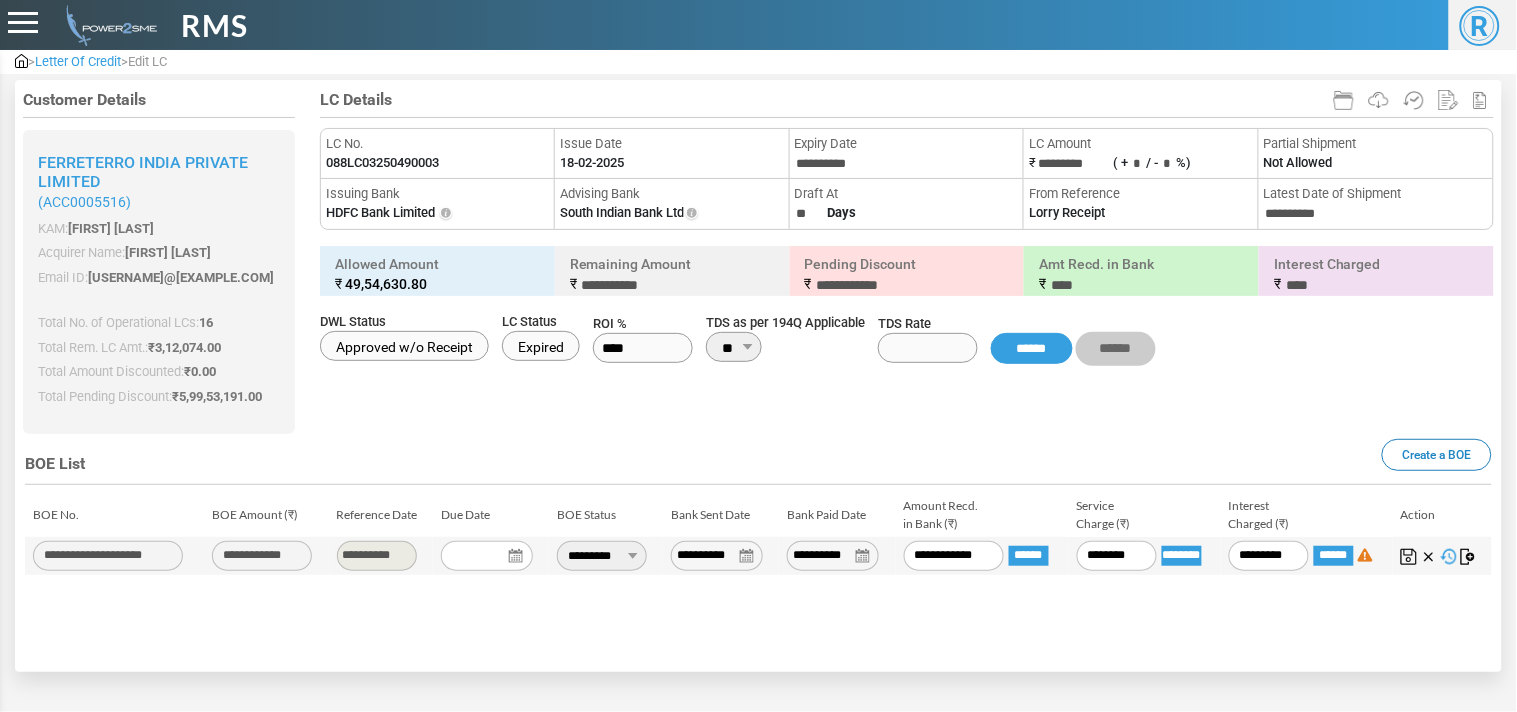 click on "Customer Details
Ferreterro India Private Limited (ACC0005516)
KAM:   Ashish Gupta
Acquirer Name:
Mohnish Sachdeva
Email ID:
mohnishs@power2sme.com
312074.00000
0.0
59953191.00
Total No. of Operational LCs:  16
Total Rem. LC Amt.:   ₹  3,12,074.00
Total Amount Discounted:   ₹  0.00
Total Pending Discount:   ₹  5,99,53,191.00" at bounding box center (758, 376) 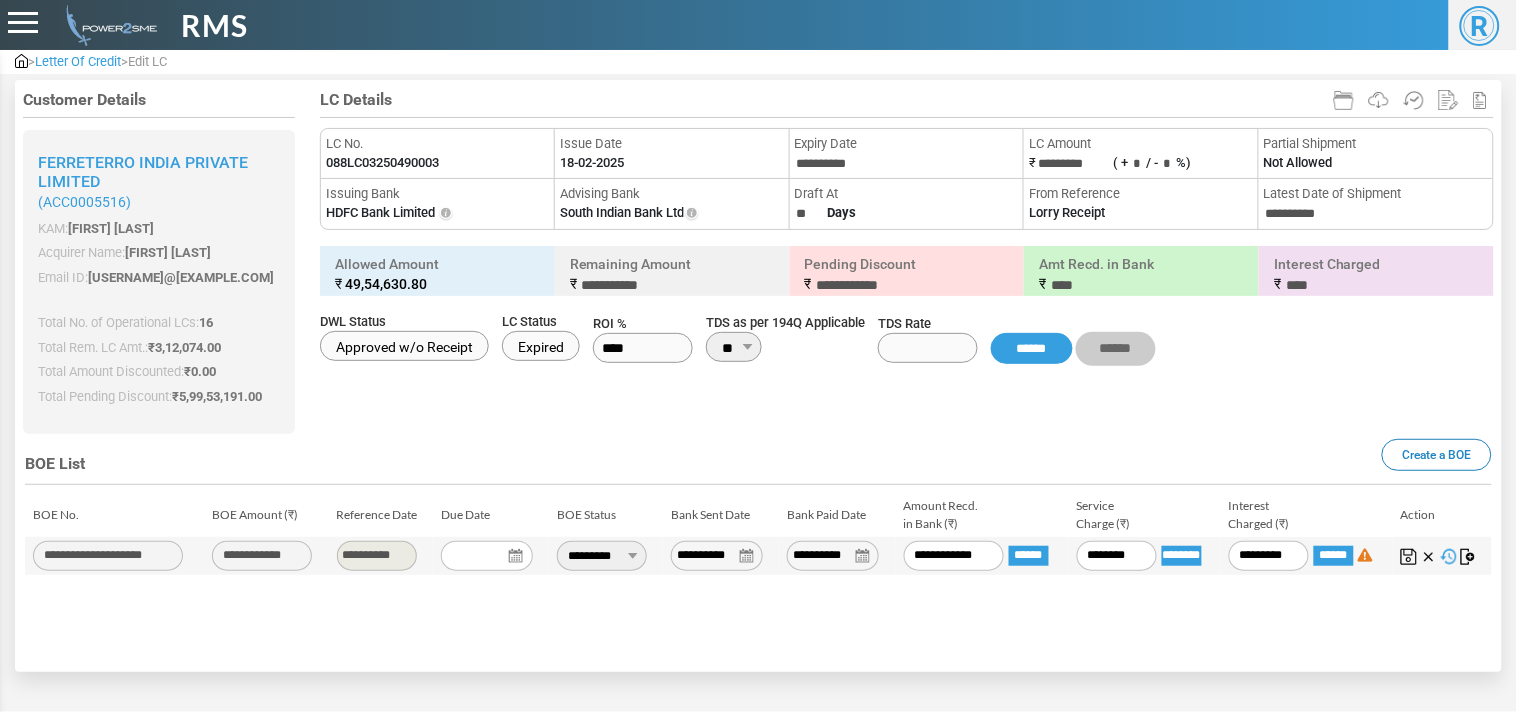 click on "******** ********" at bounding box center [1145, 556] 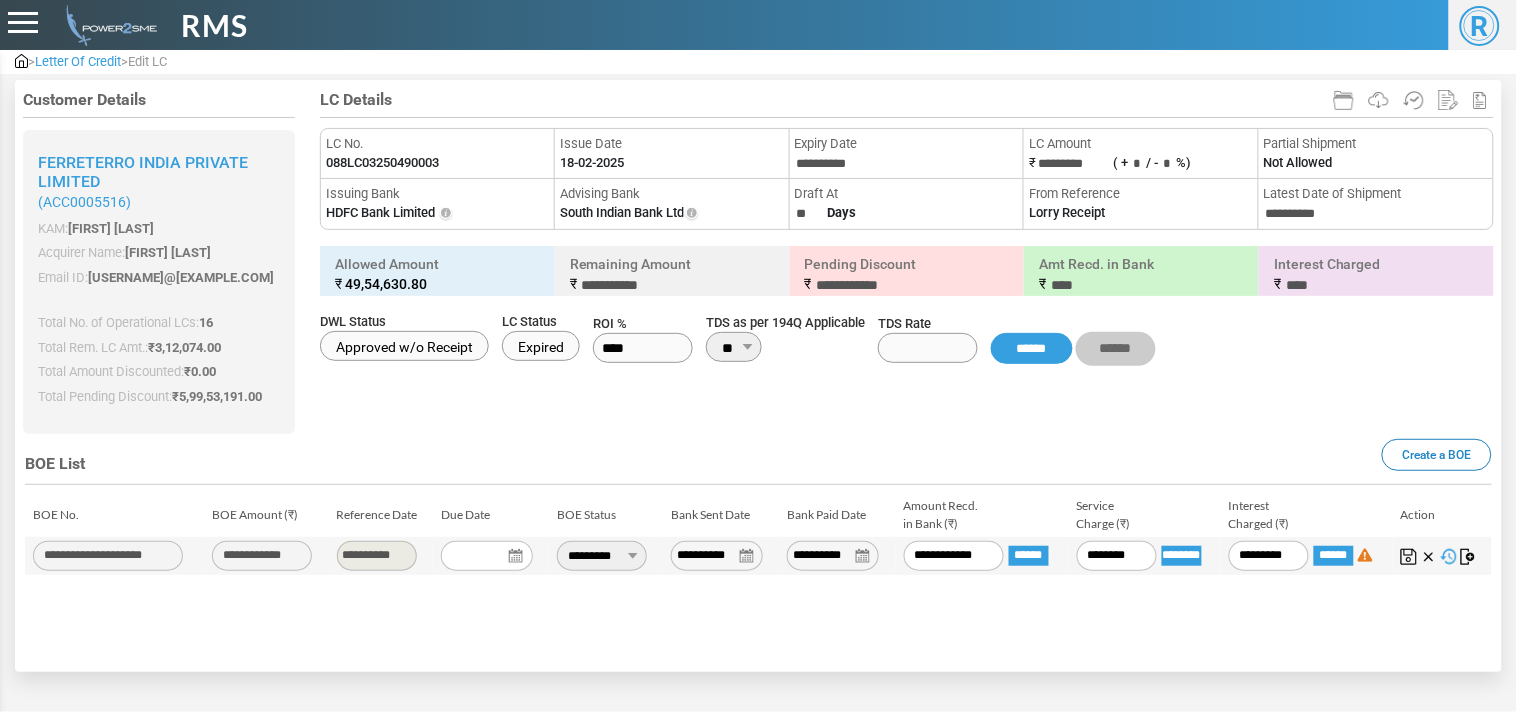 click at bounding box center [758, 262] 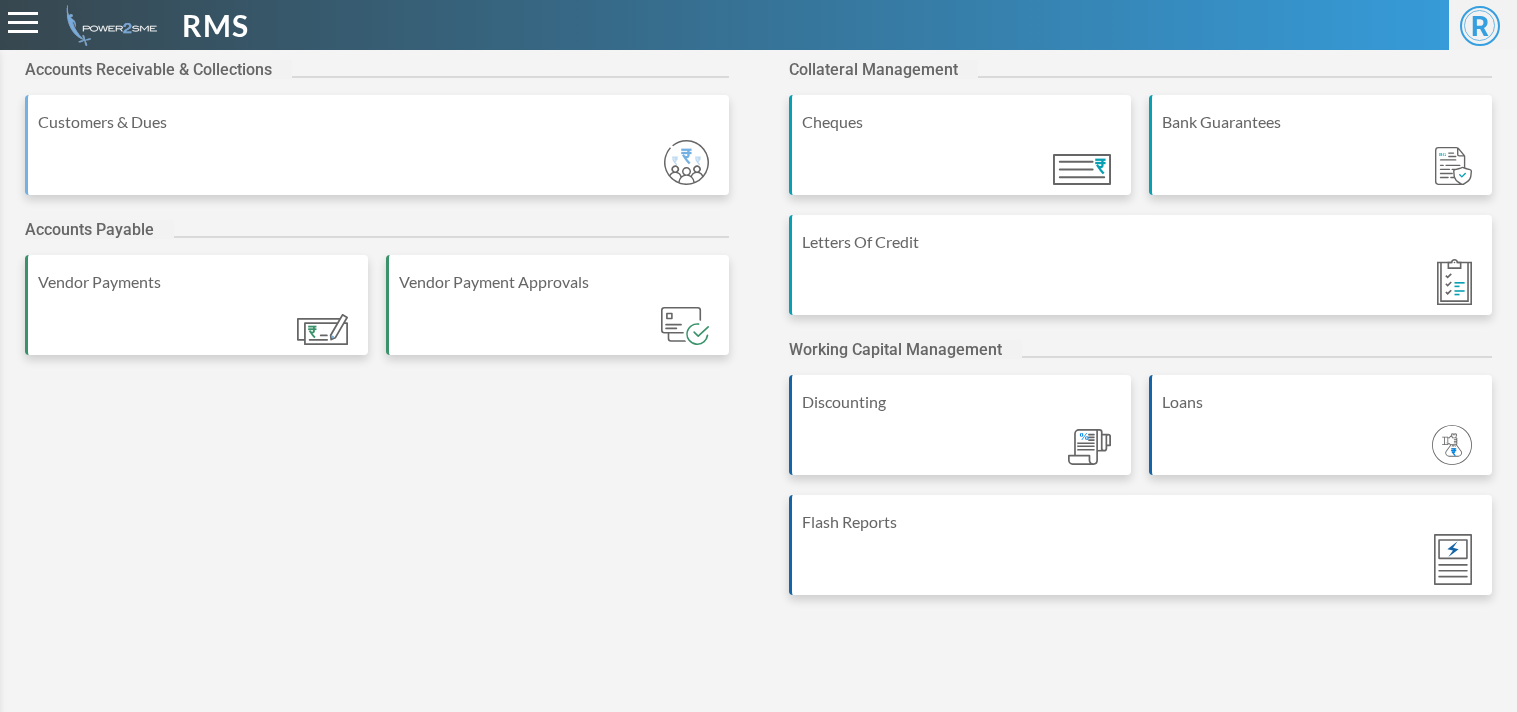 scroll, scrollTop: 0, scrollLeft: 0, axis: both 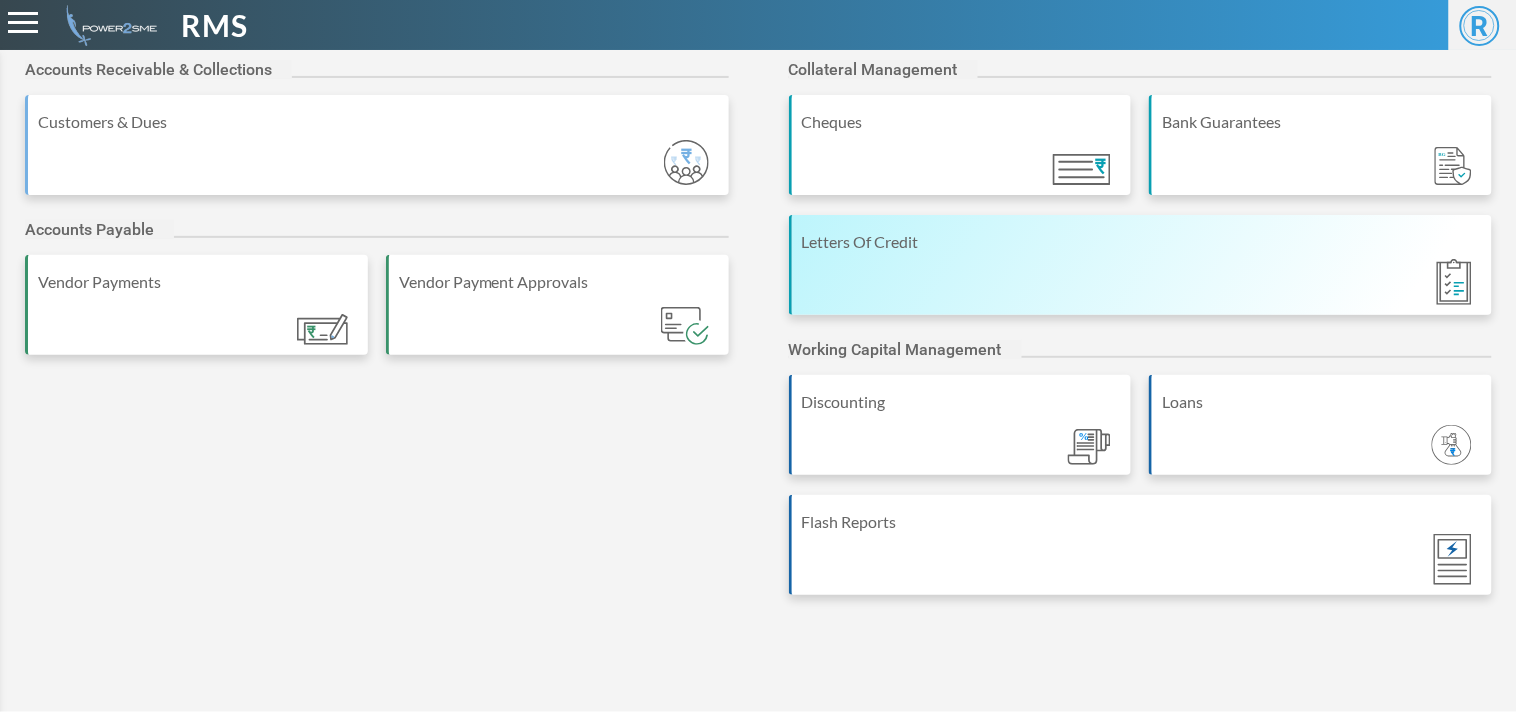 click on "Letters Of Credit" at bounding box center (1141, 265) 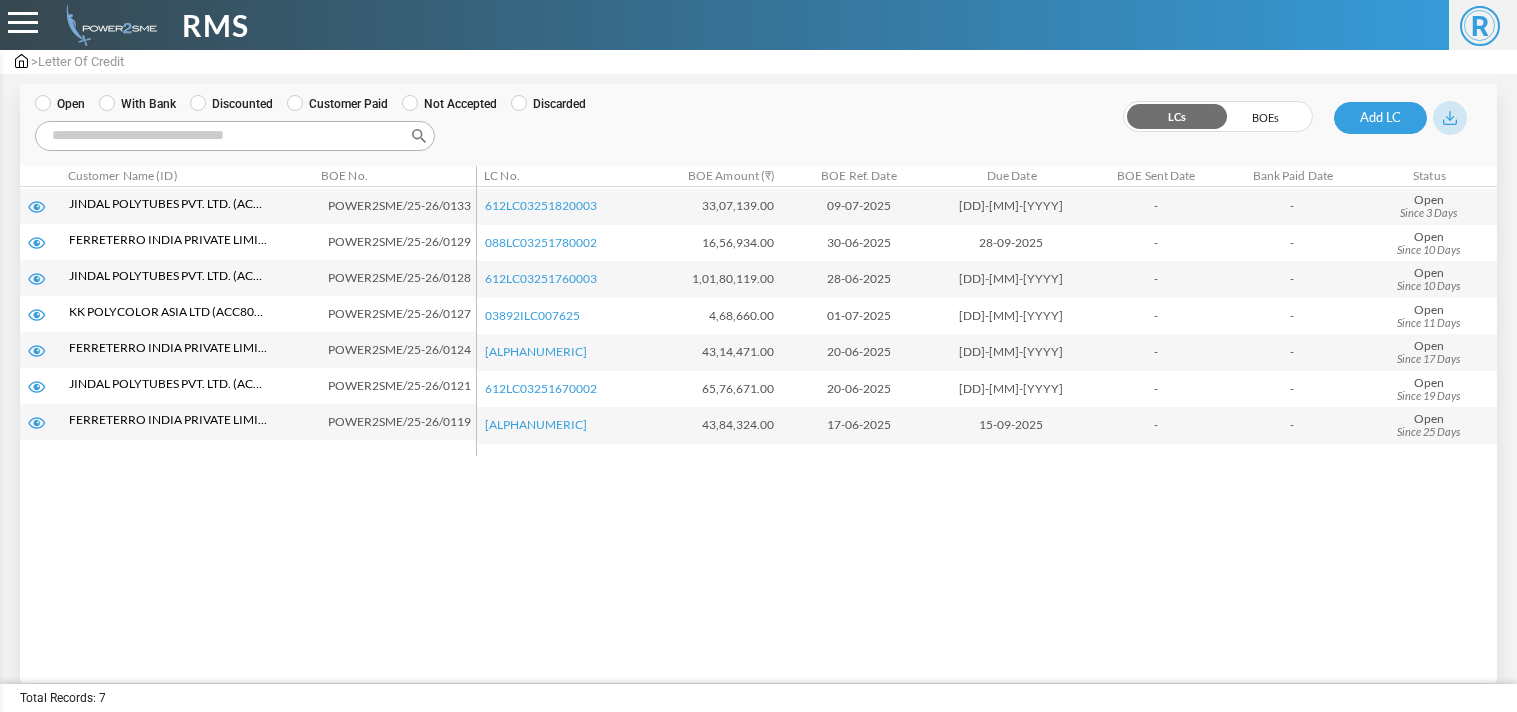 scroll, scrollTop: 0, scrollLeft: 0, axis: both 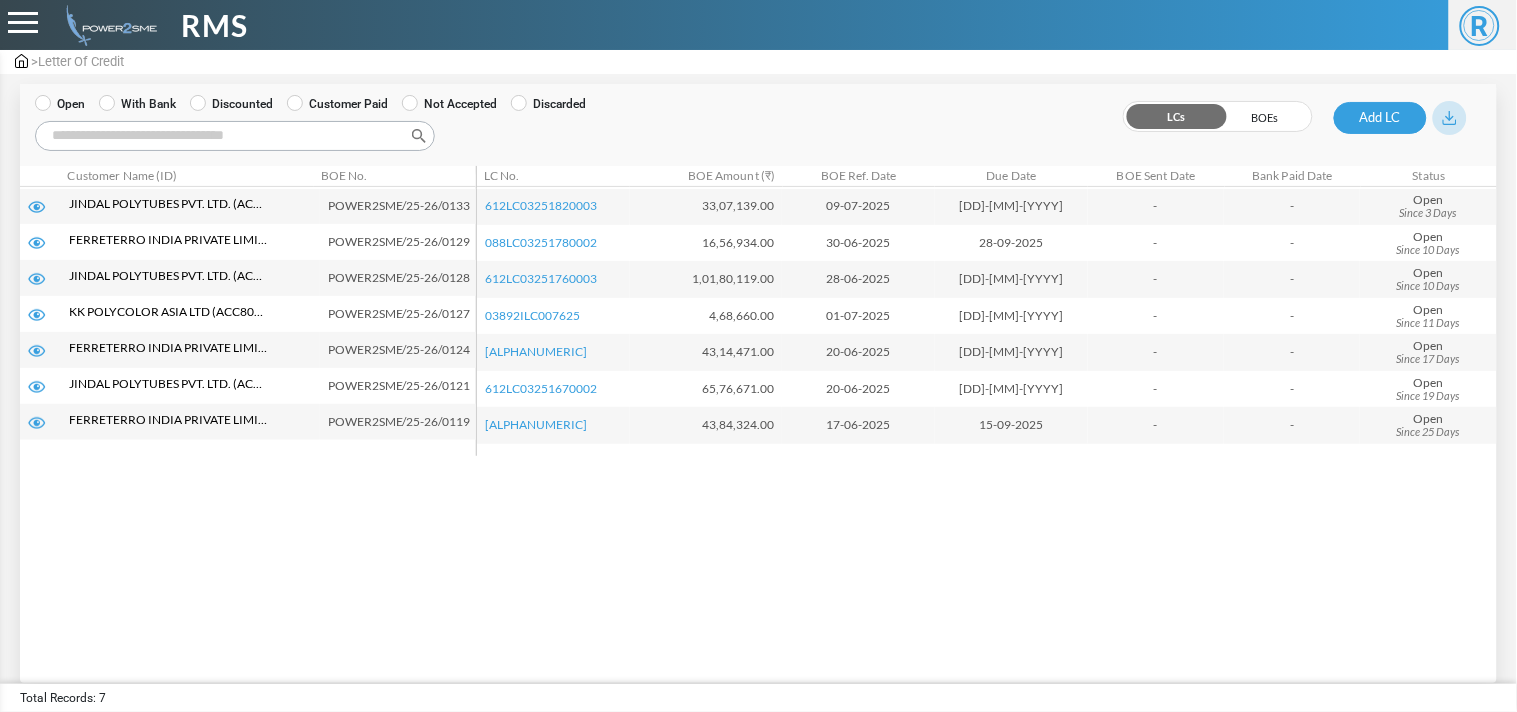 click on "With Bank" at bounding box center (137, 104) 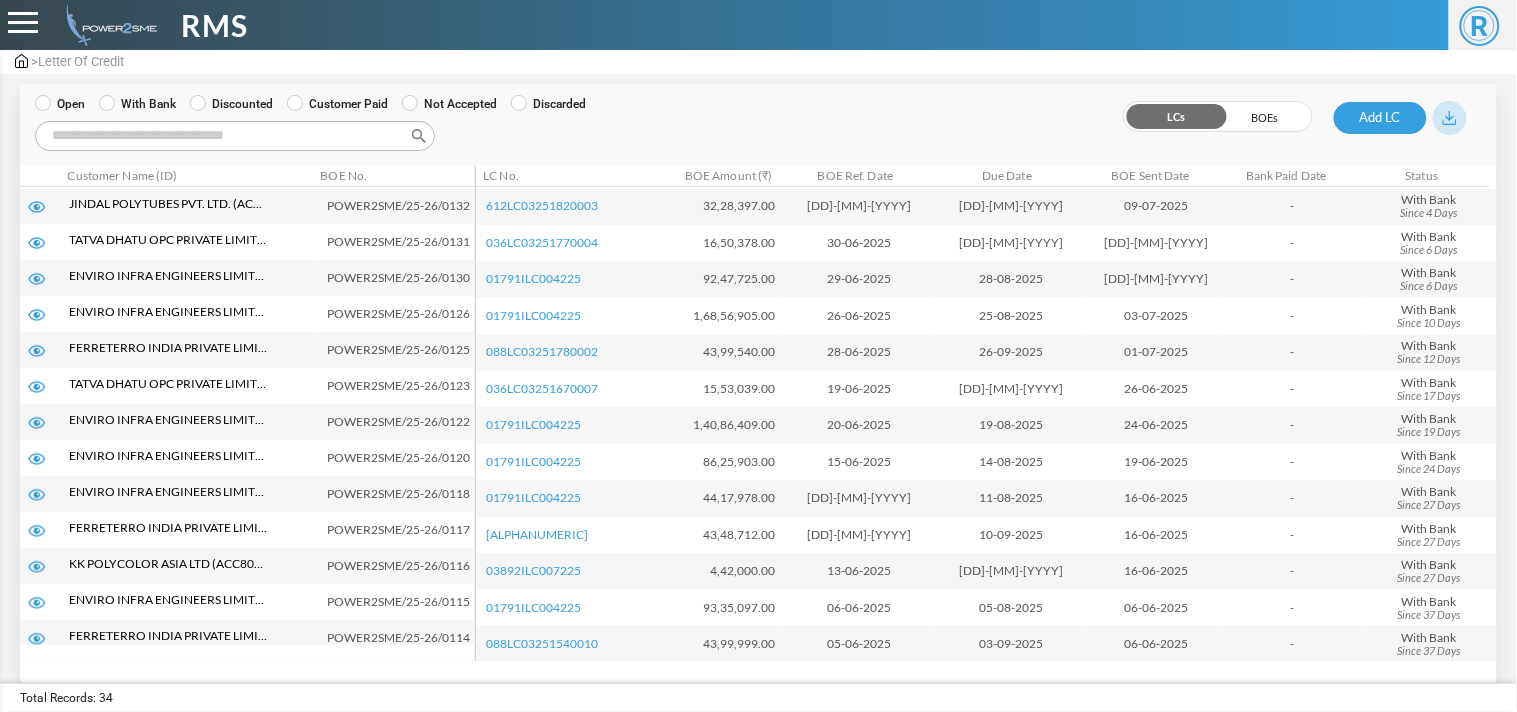 click on "Search:" at bounding box center [235, 136] 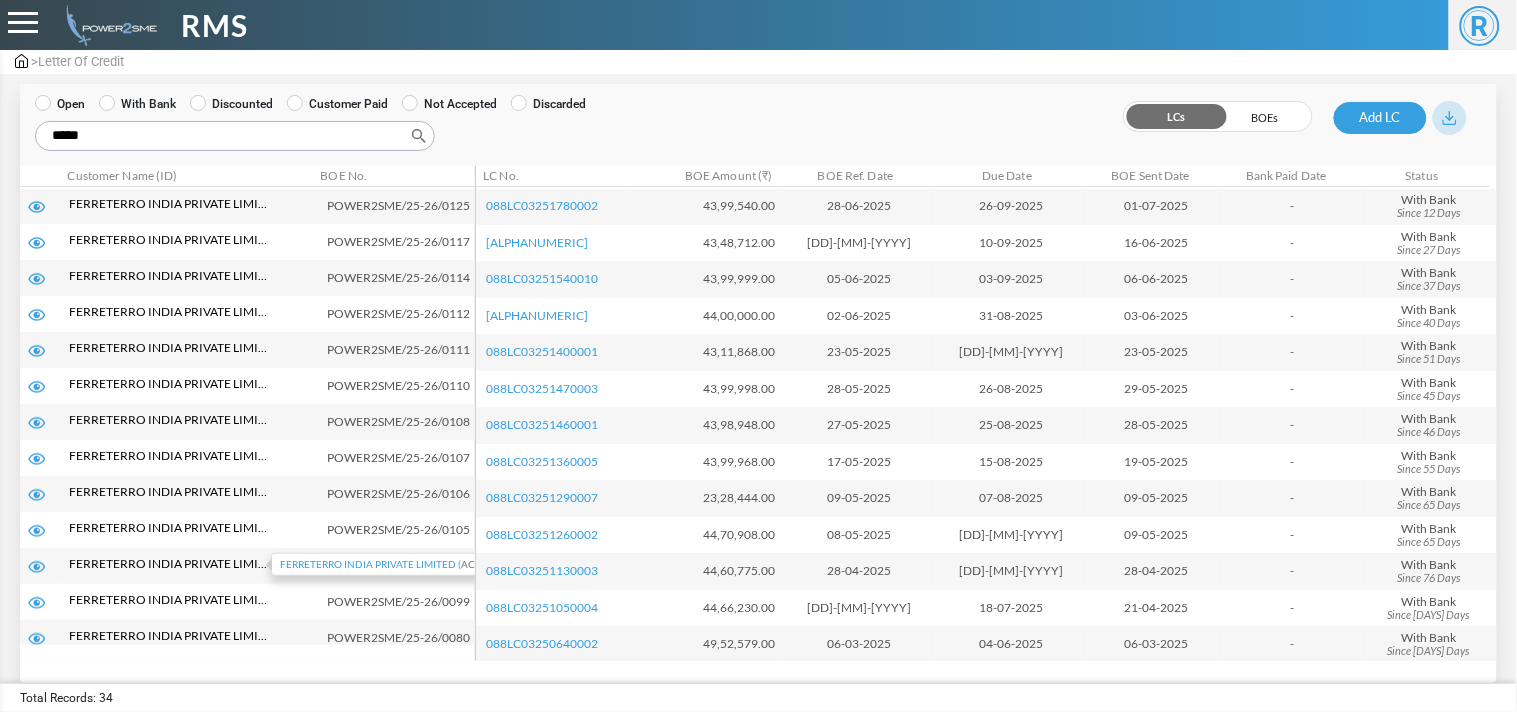 scroll, scrollTop: 53, scrollLeft: 0, axis: vertical 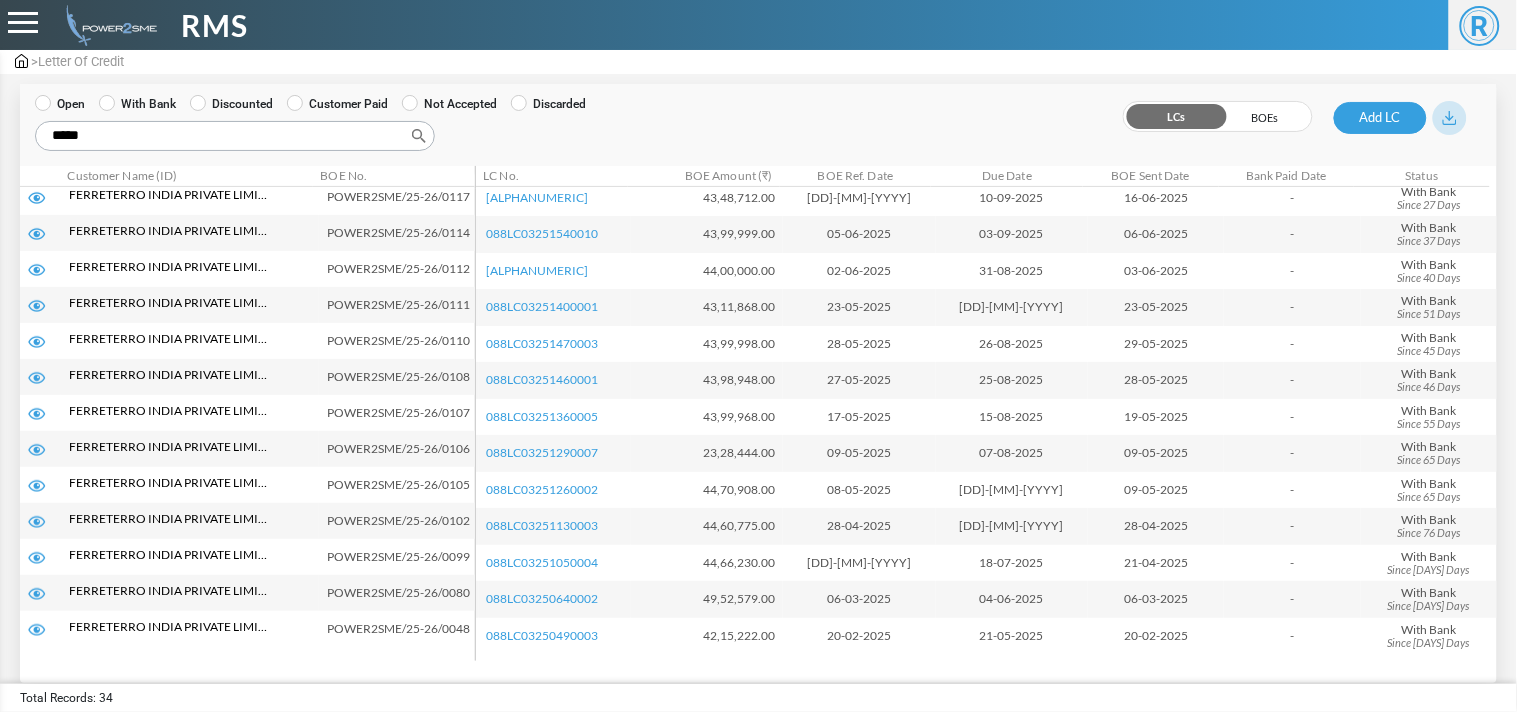 type on "*****" 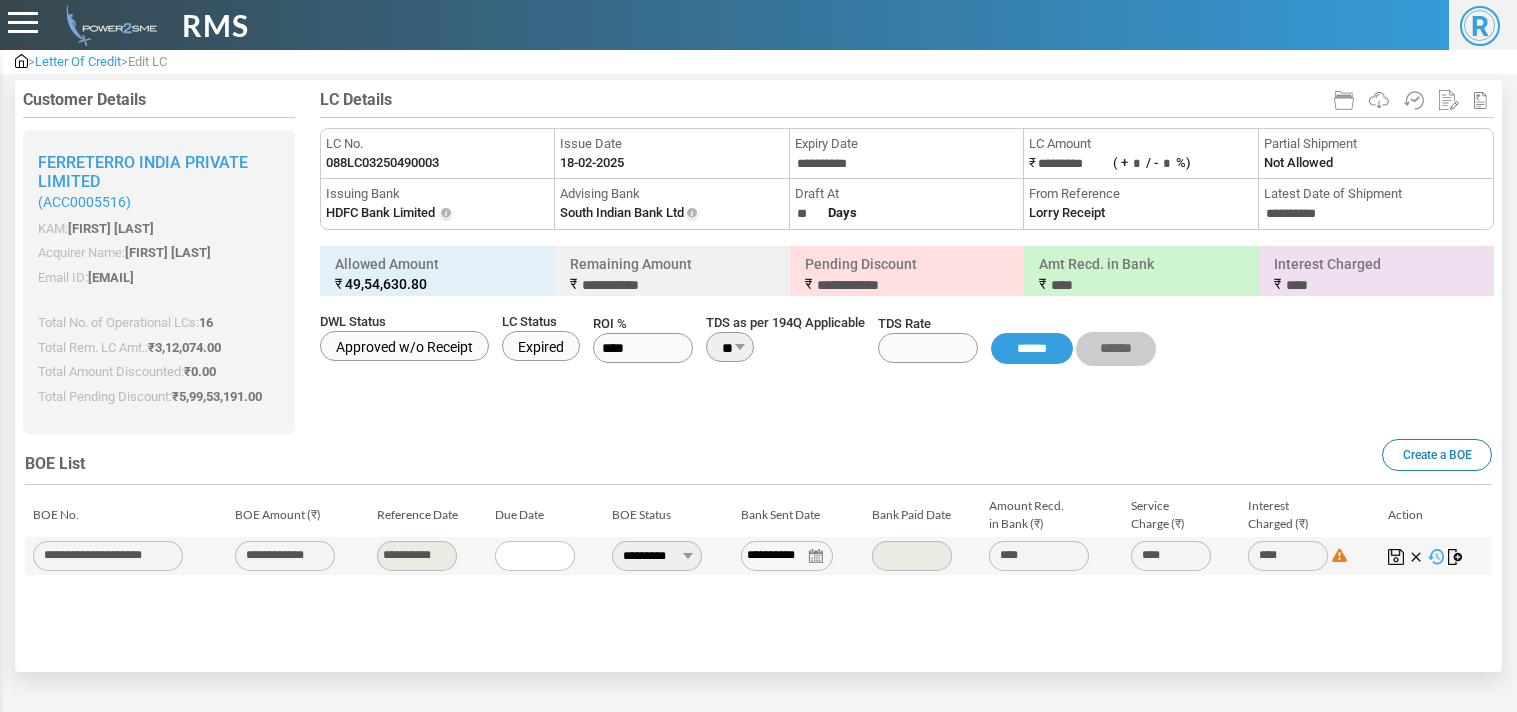 scroll, scrollTop: 0, scrollLeft: 0, axis: both 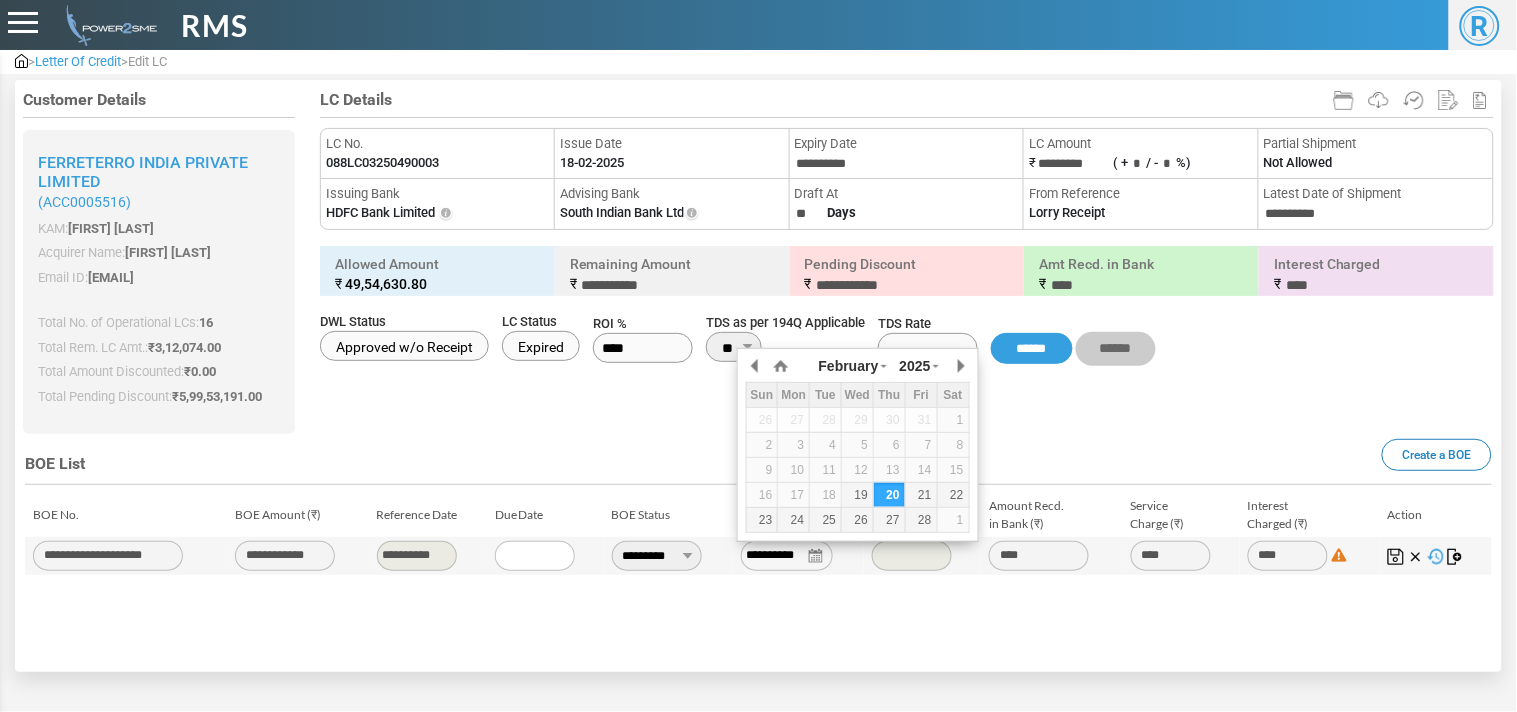 click on "**********" at bounding box center (787, 556) 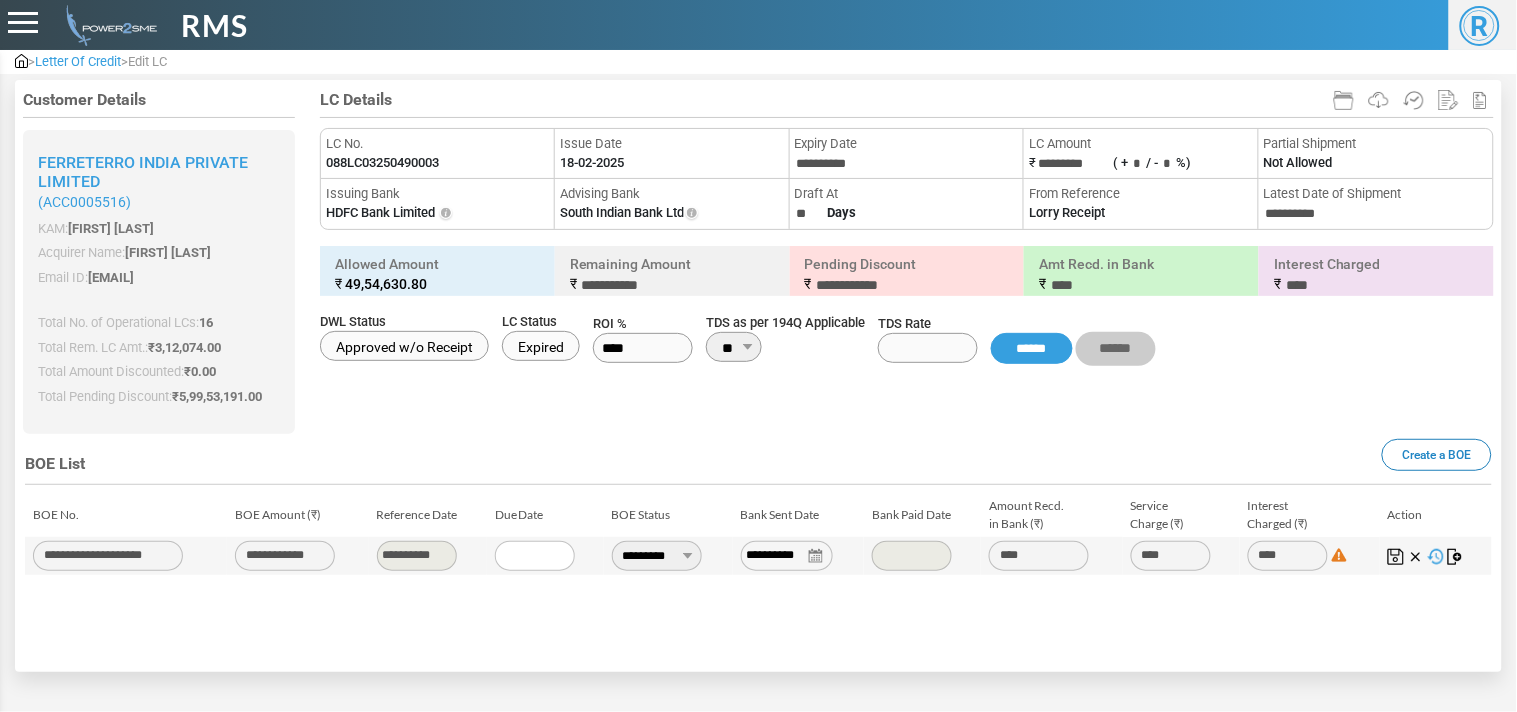 click on "**********" at bounding box center (657, 556) 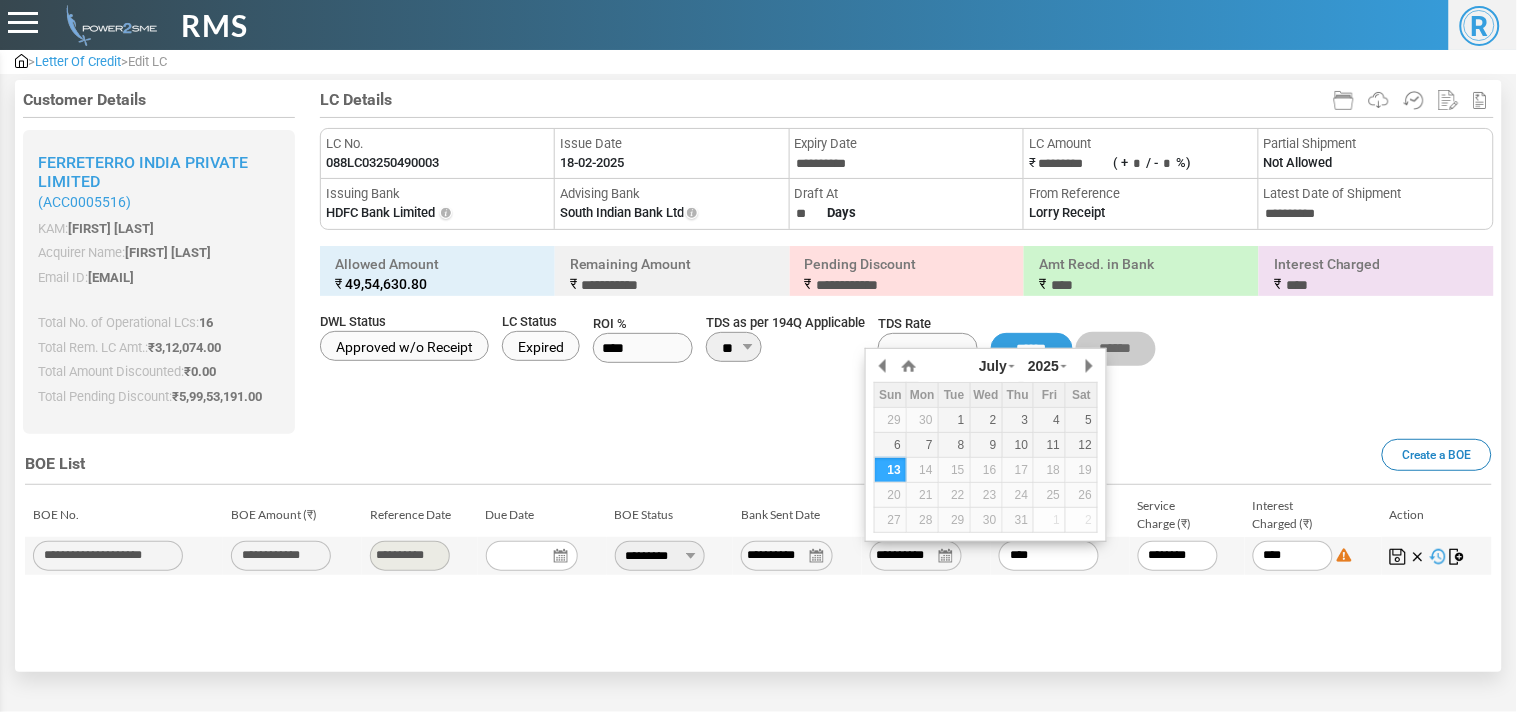 click on "**********" at bounding box center (916, 556) 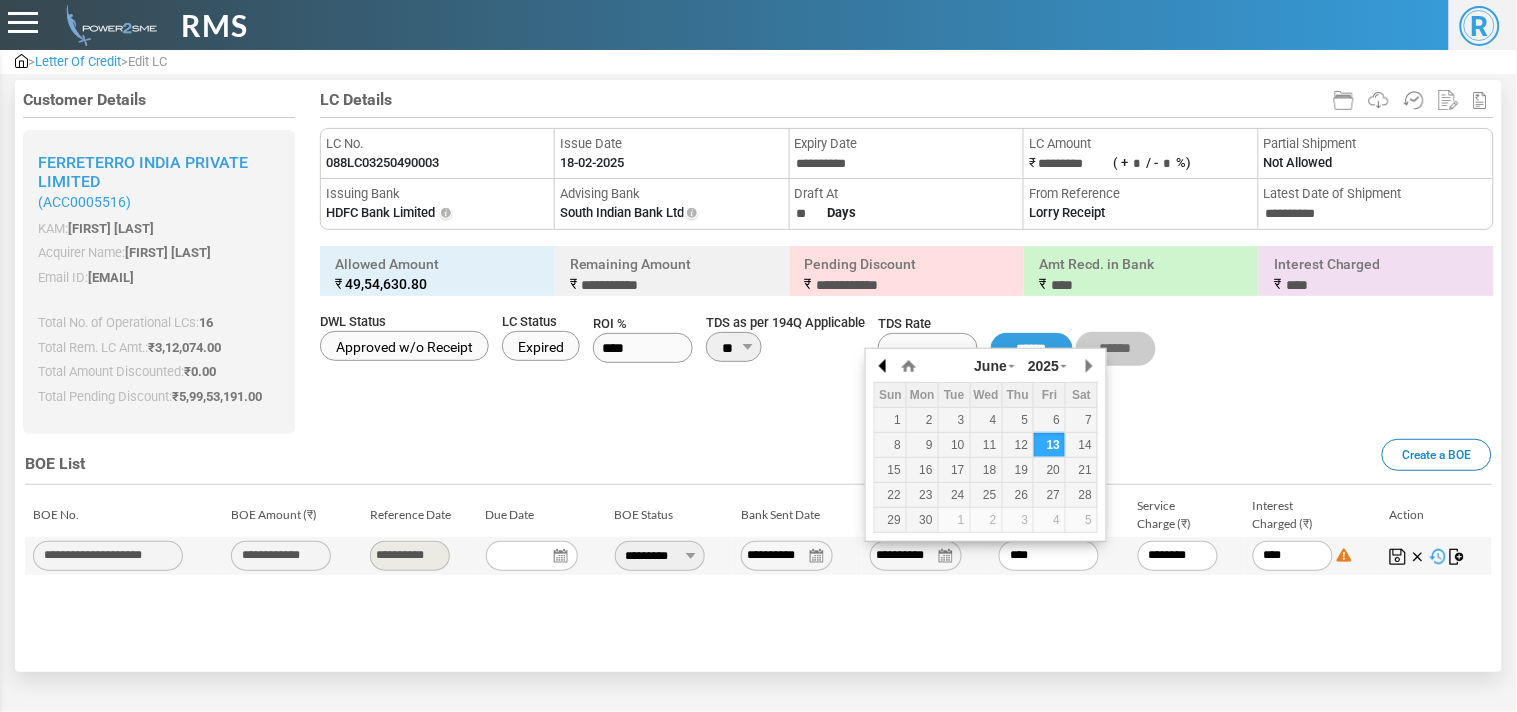 click at bounding box center [884, 366] 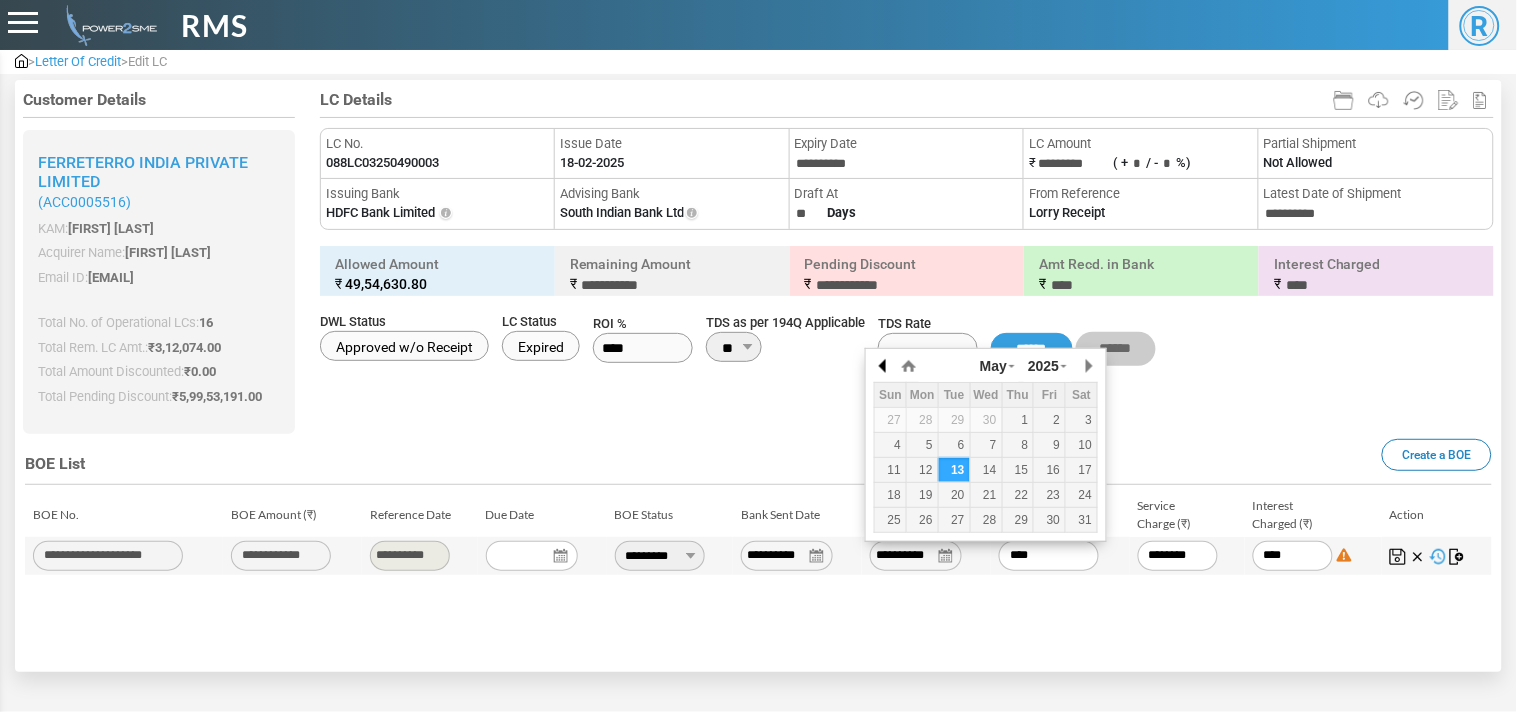 click at bounding box center [884, 366] 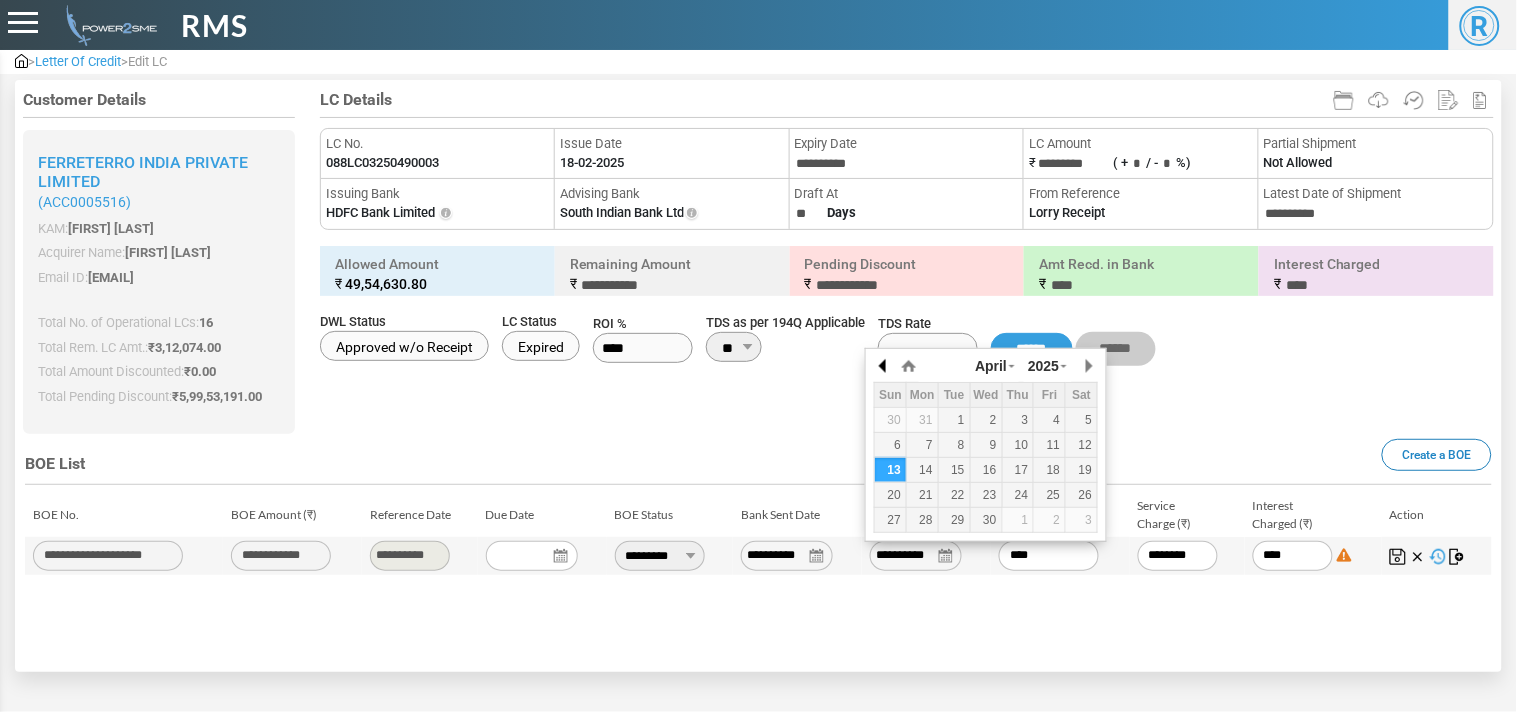 click at bounding box center [884, 366] 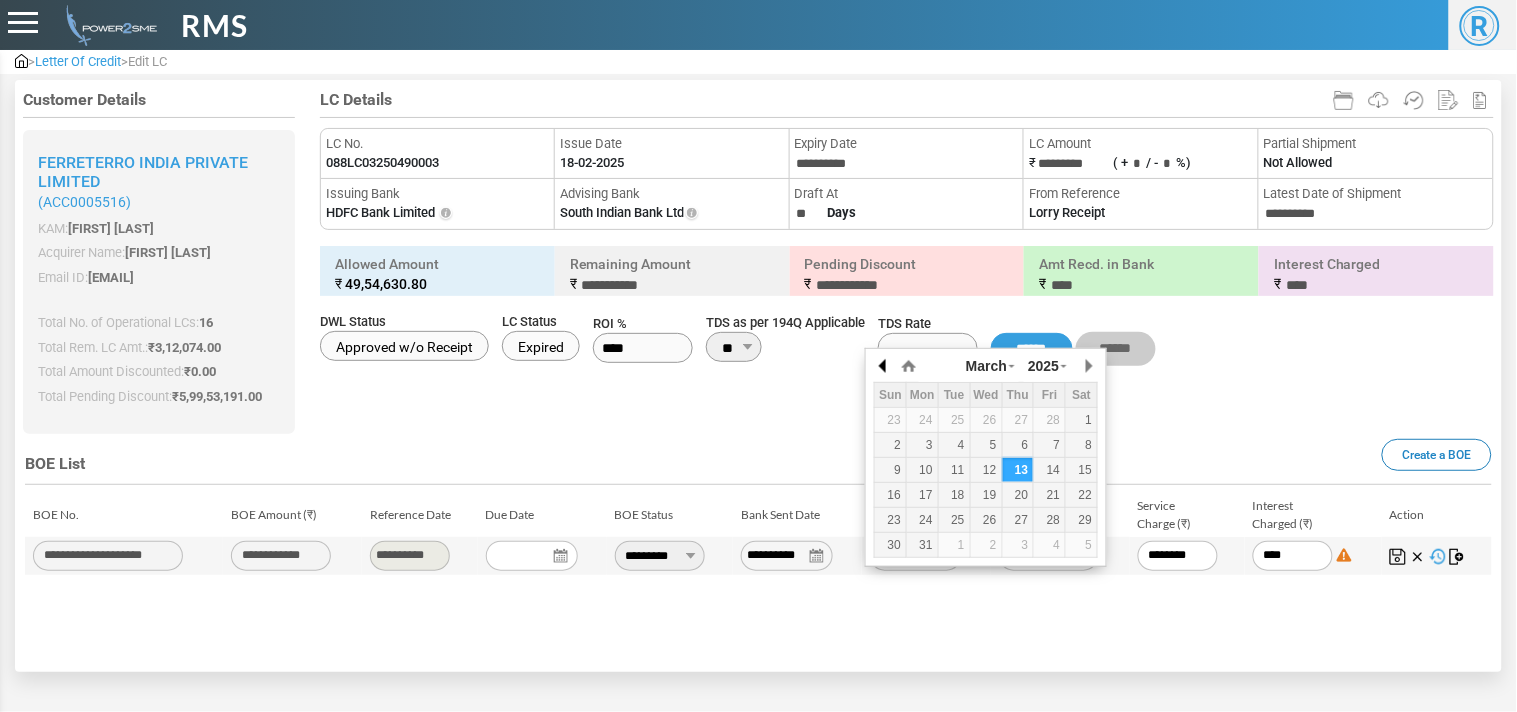 click at bounding box center (884, 366) 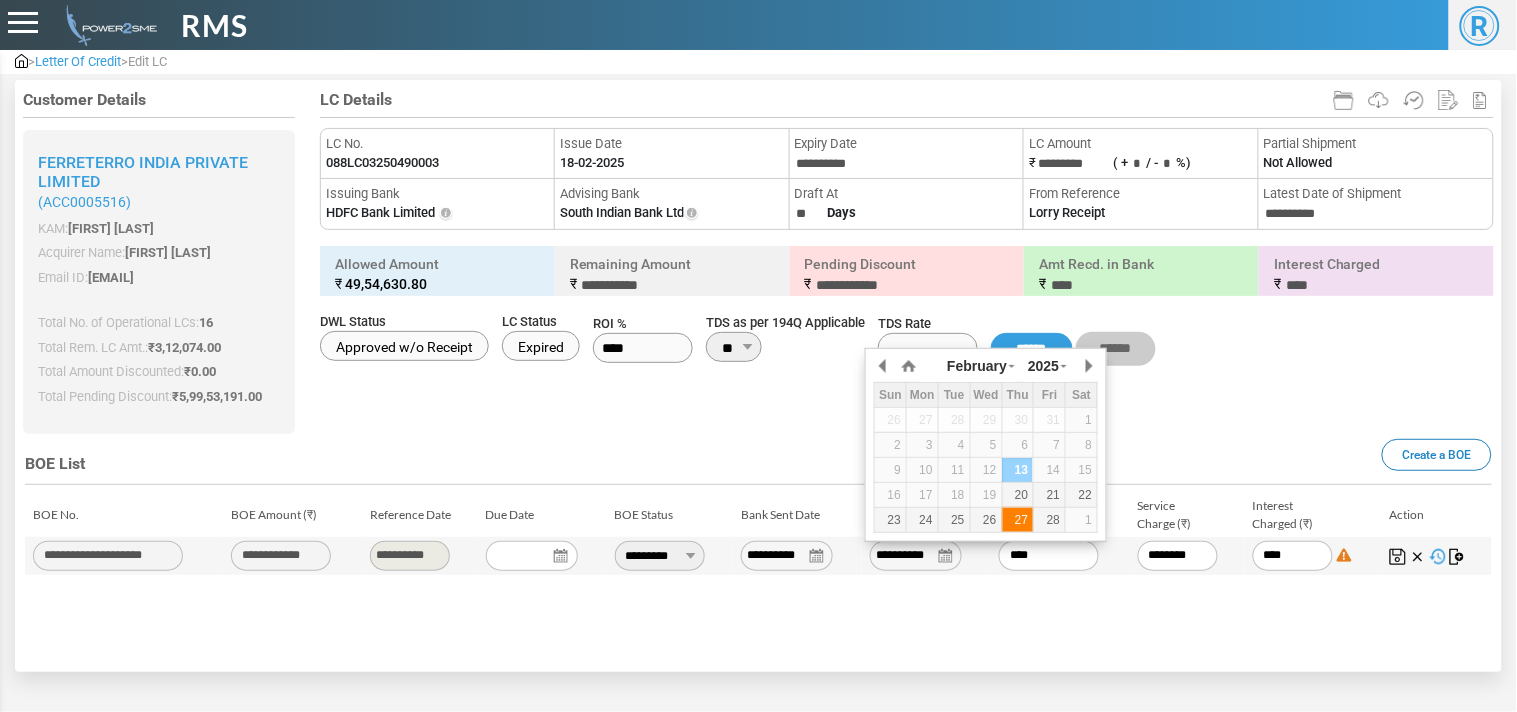 click on "27" at bounding box center (1018, 520) 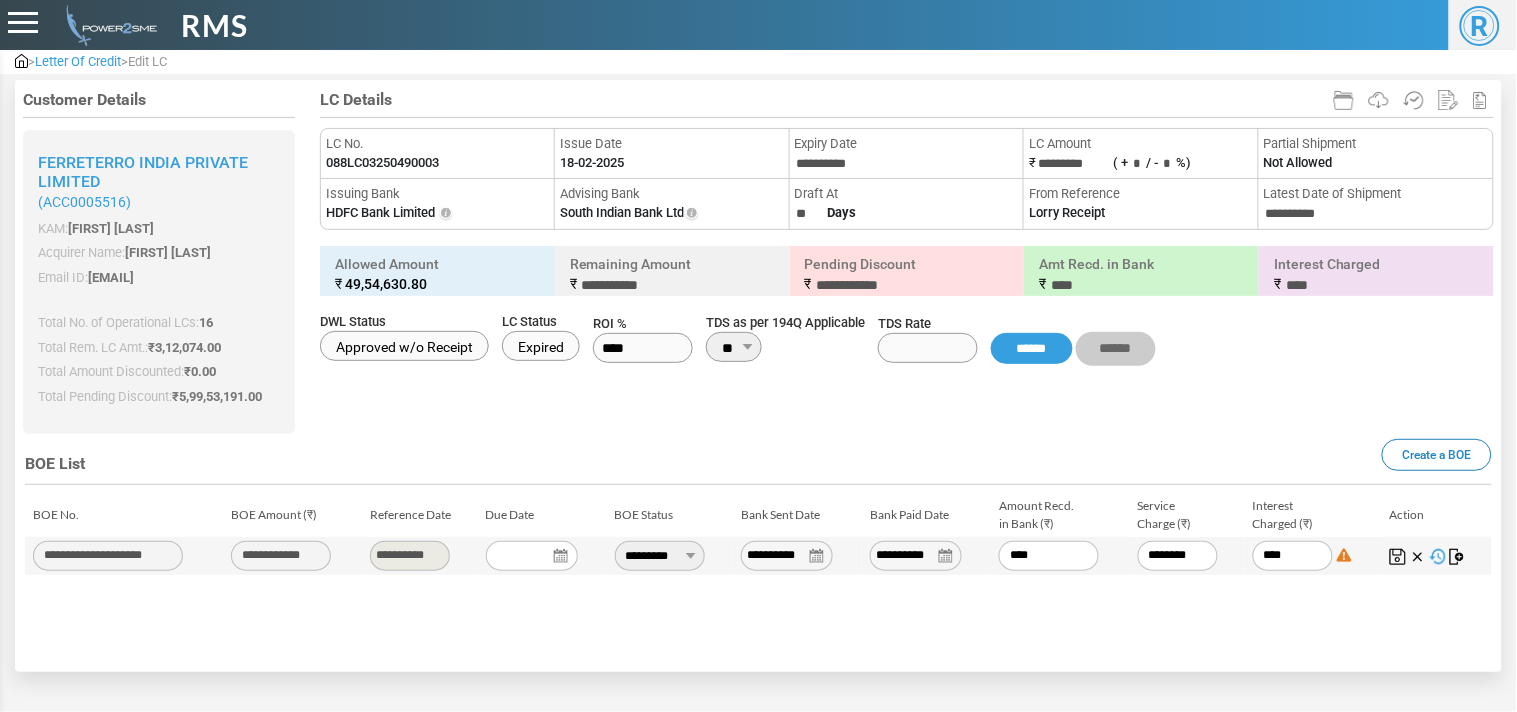 drag, startPoint x: 1051, startPoint y: 560, endPoint x: 952, endPoint y: 544, distance: 100.28459 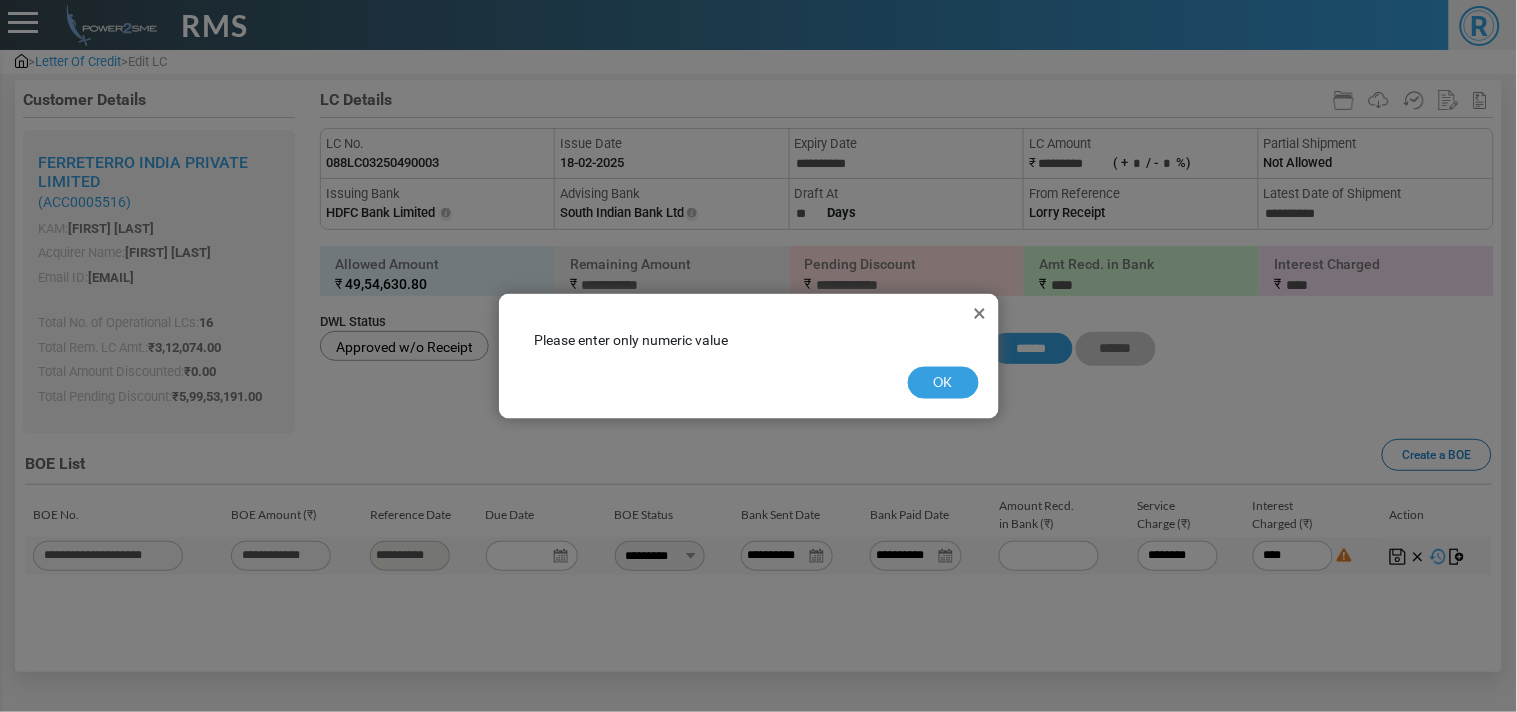 type on "****" 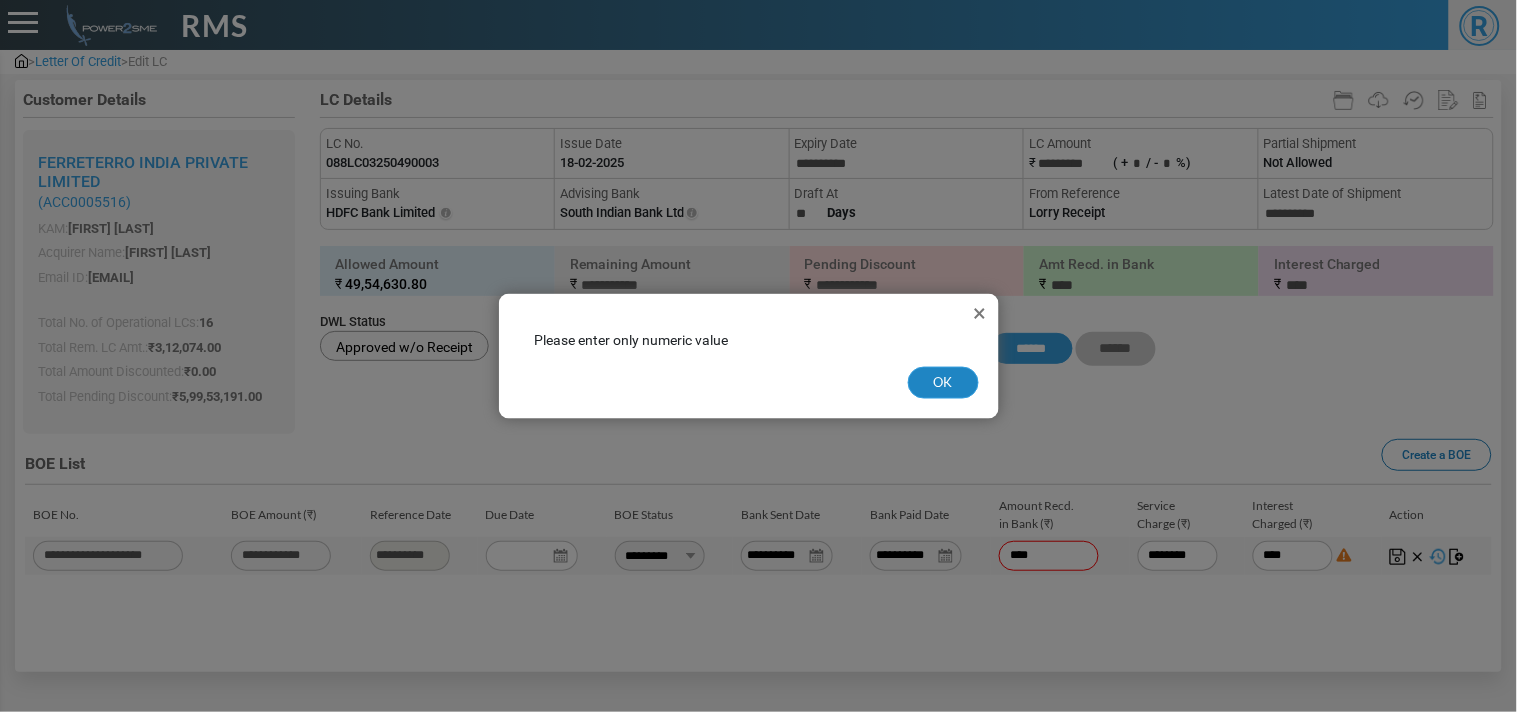 drag, startPoint x: 906, startPoint y: 374, endPoint x: 933, endPoint y: 375, distance: 27.018513 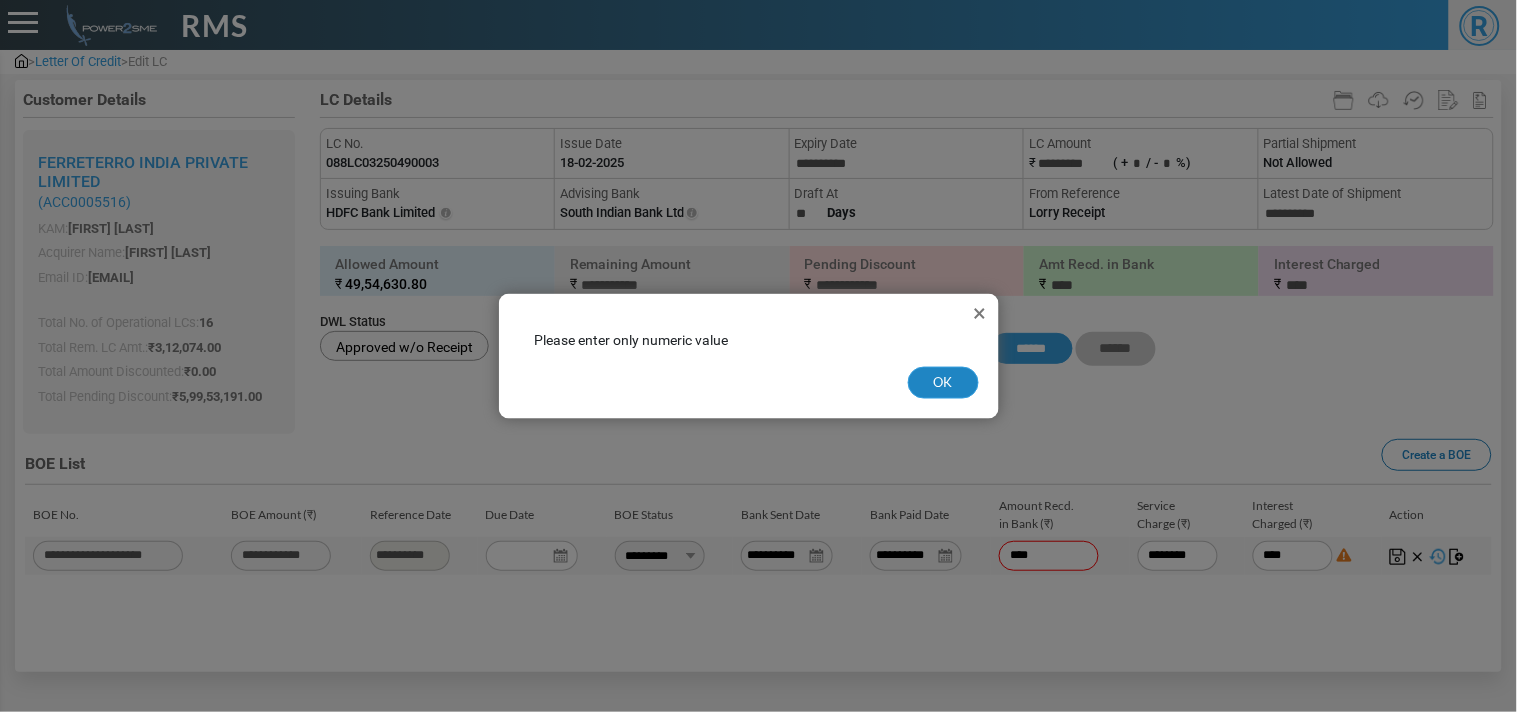 click on "OK" at bounding box center (749, 383) 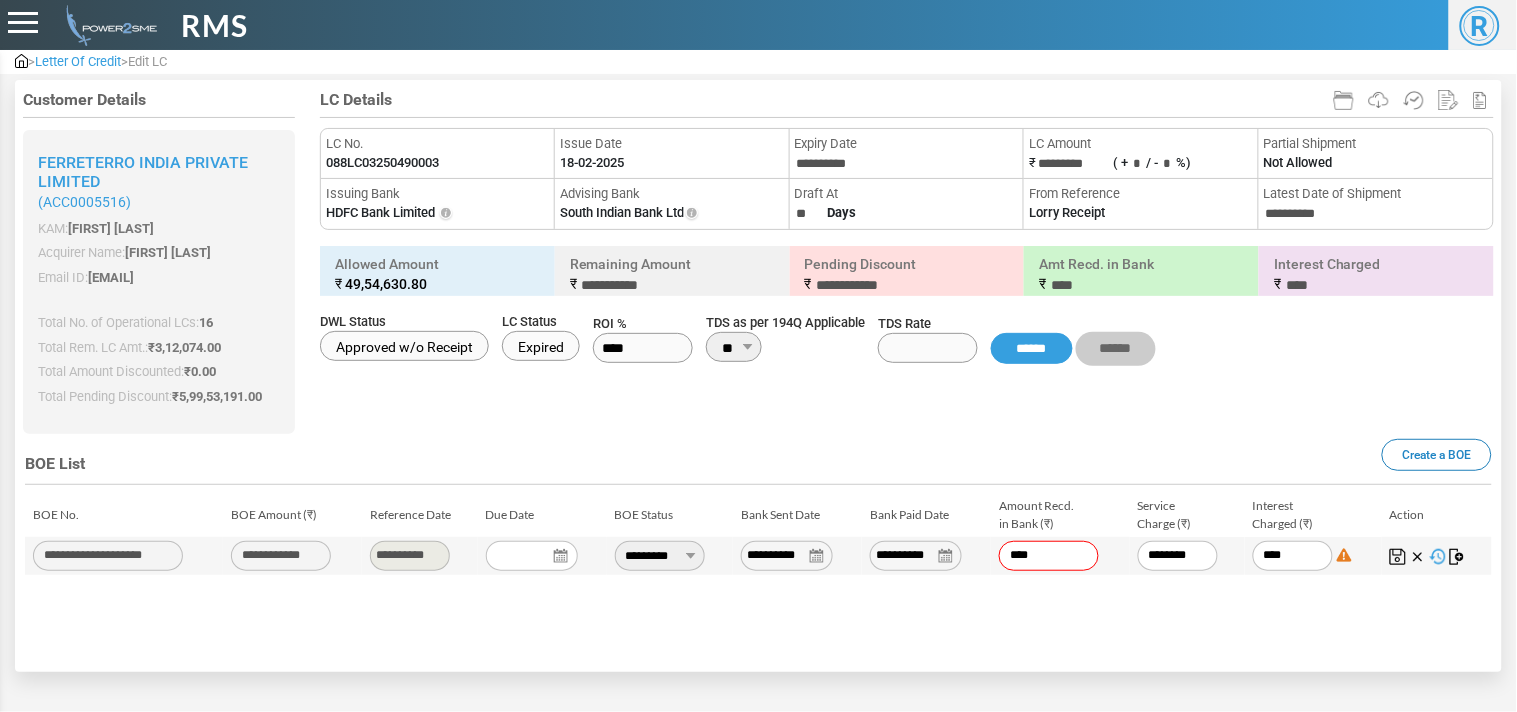 drag, startPoint x: 1051, startPoint y: 557, endPoint x: 862, endPoint y: 525, distance: 191.68985 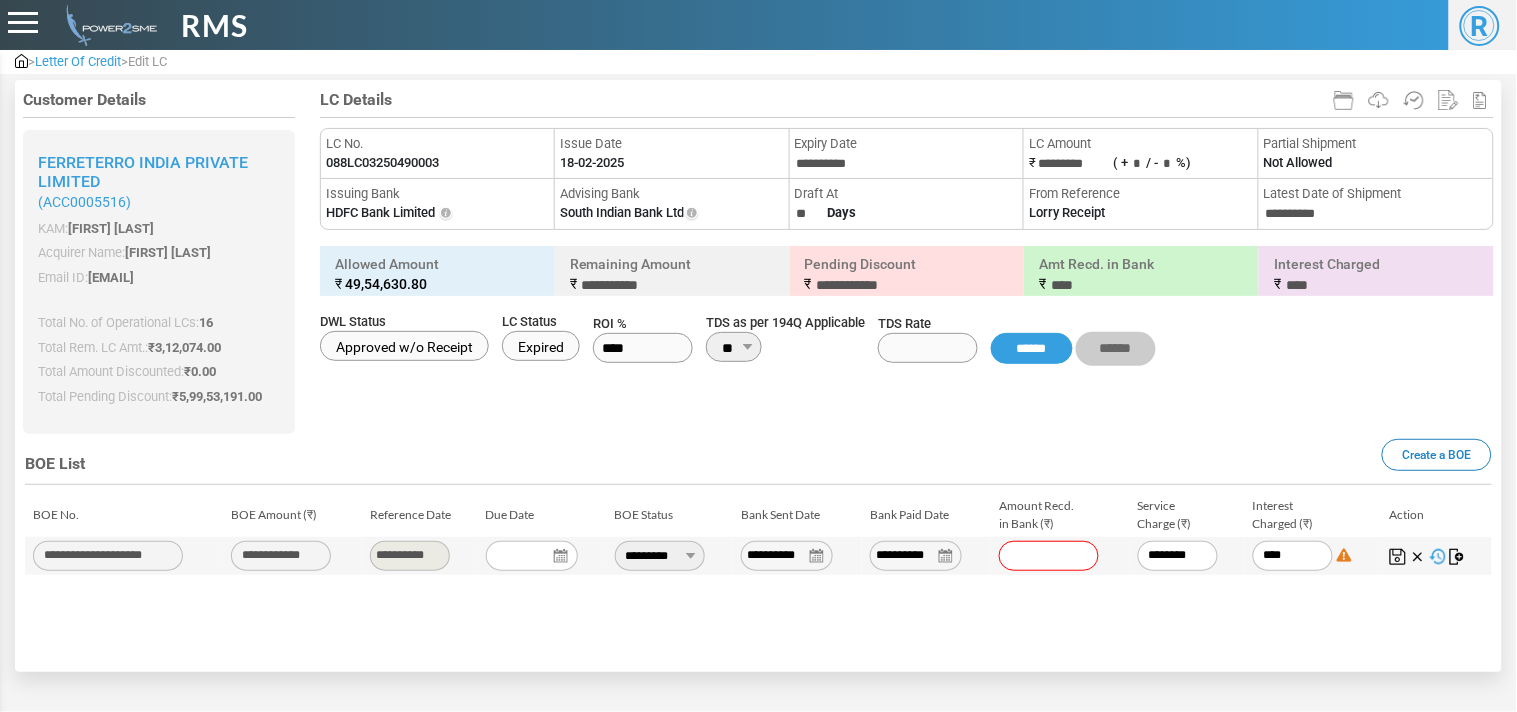 paste on "*******" 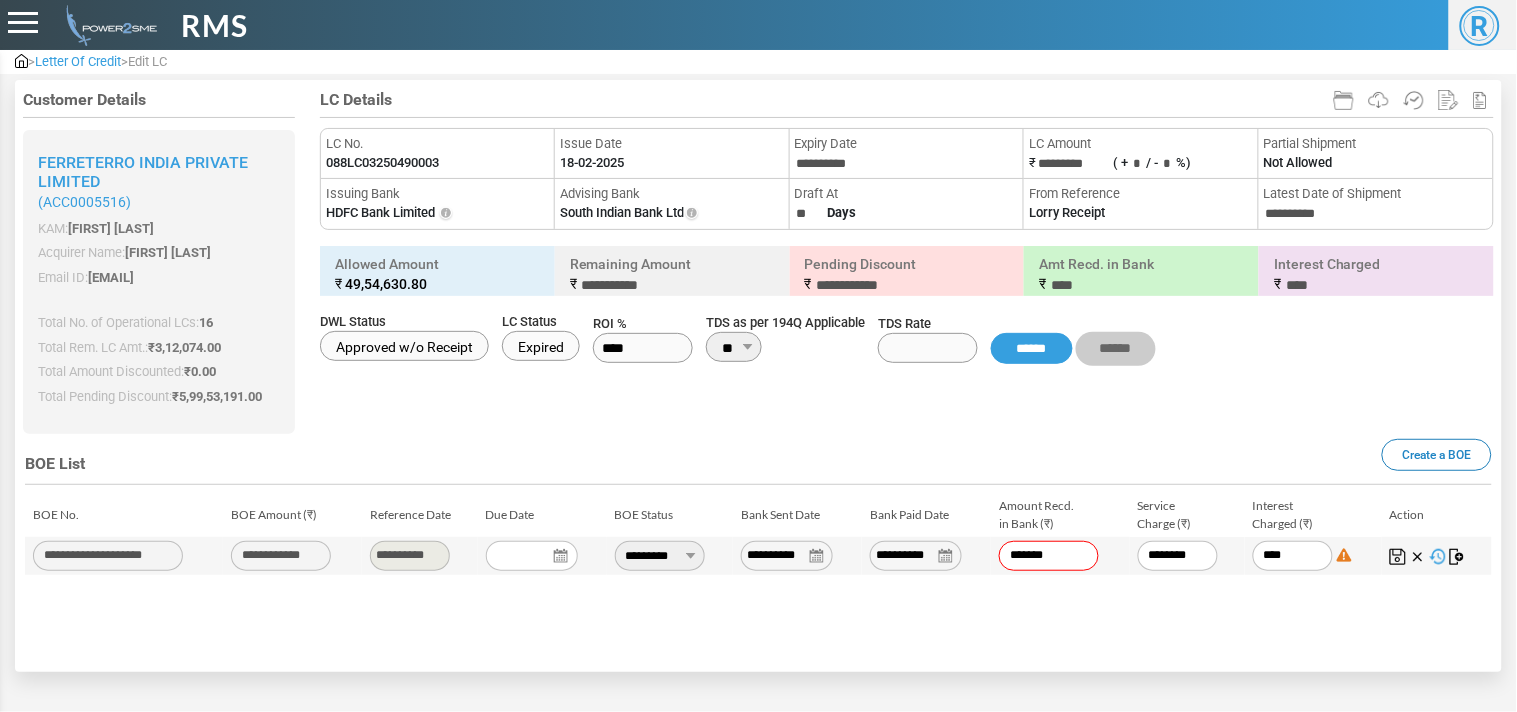 type on "******" 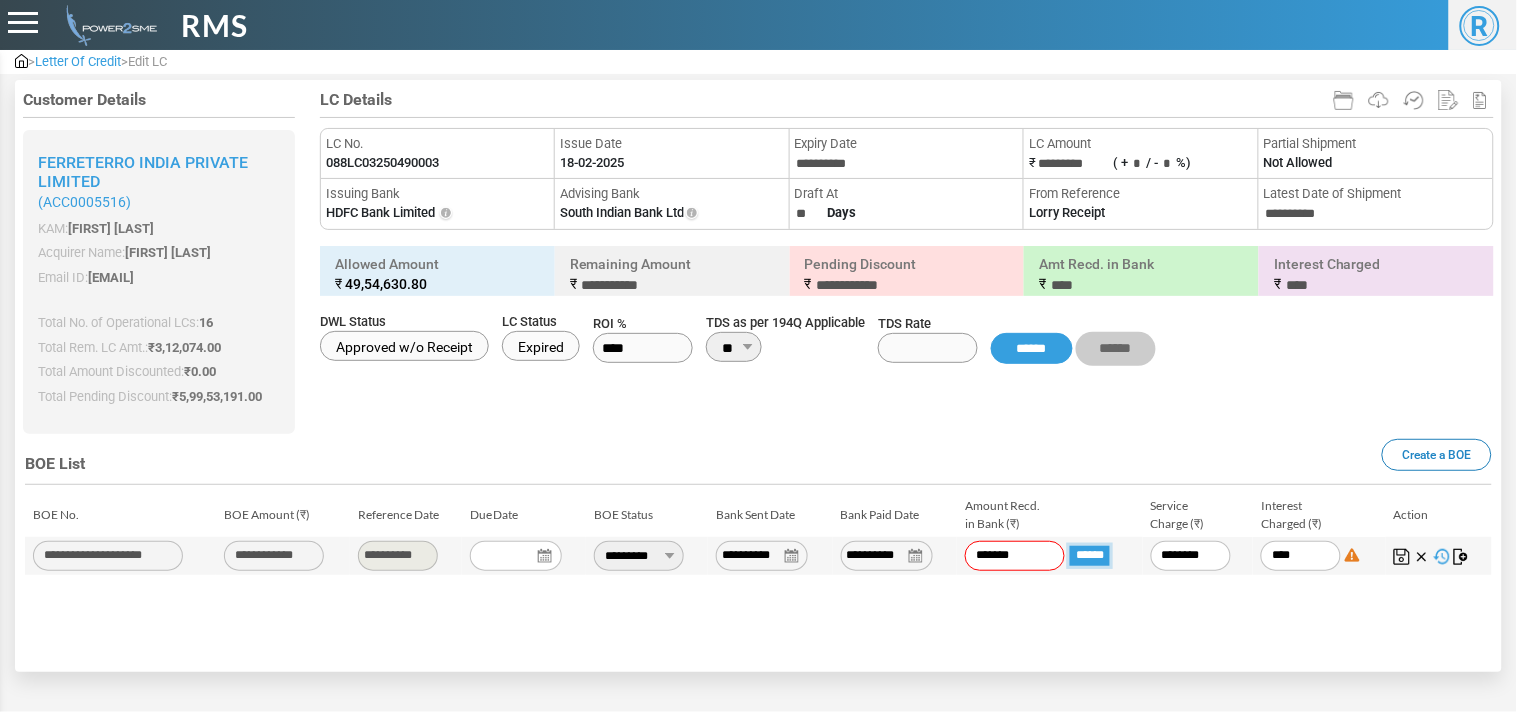 type on "**********" 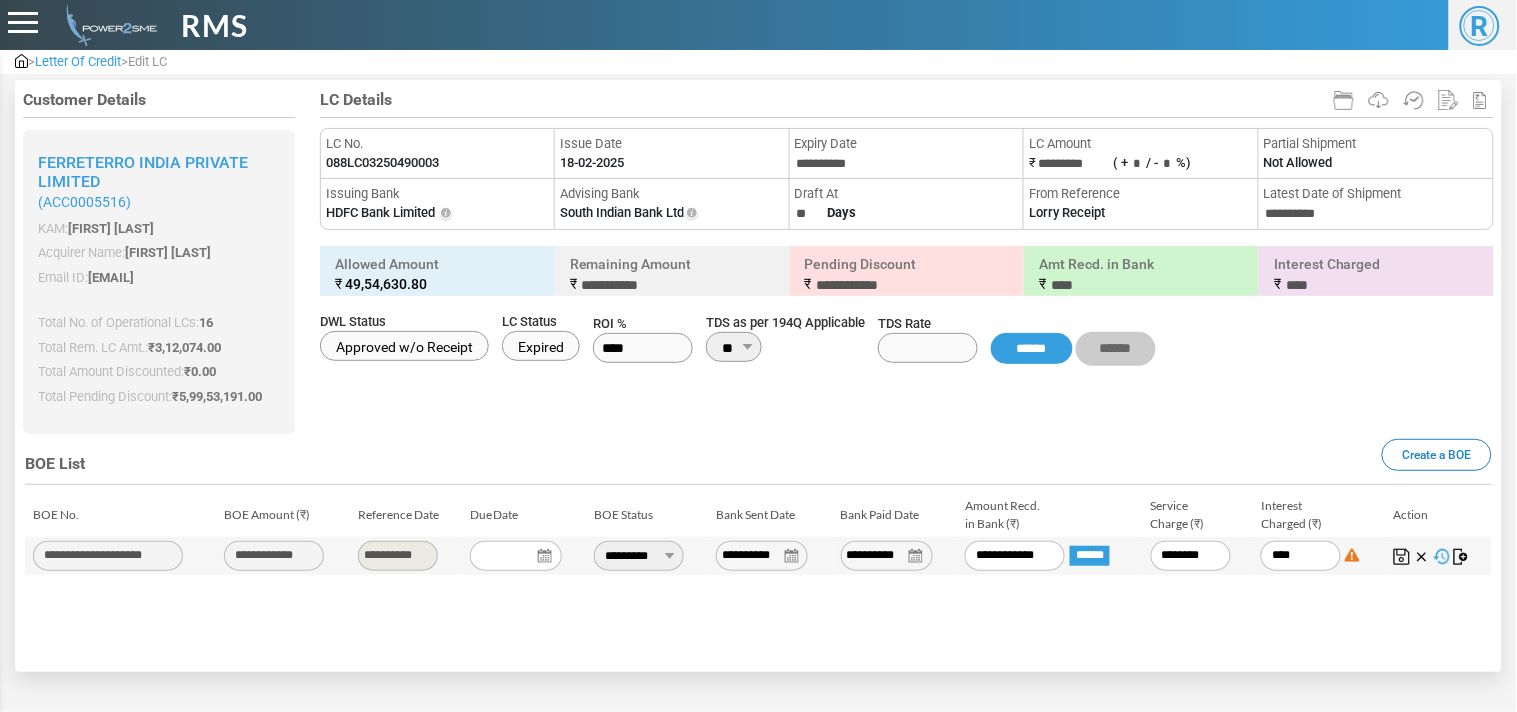 type on "********" 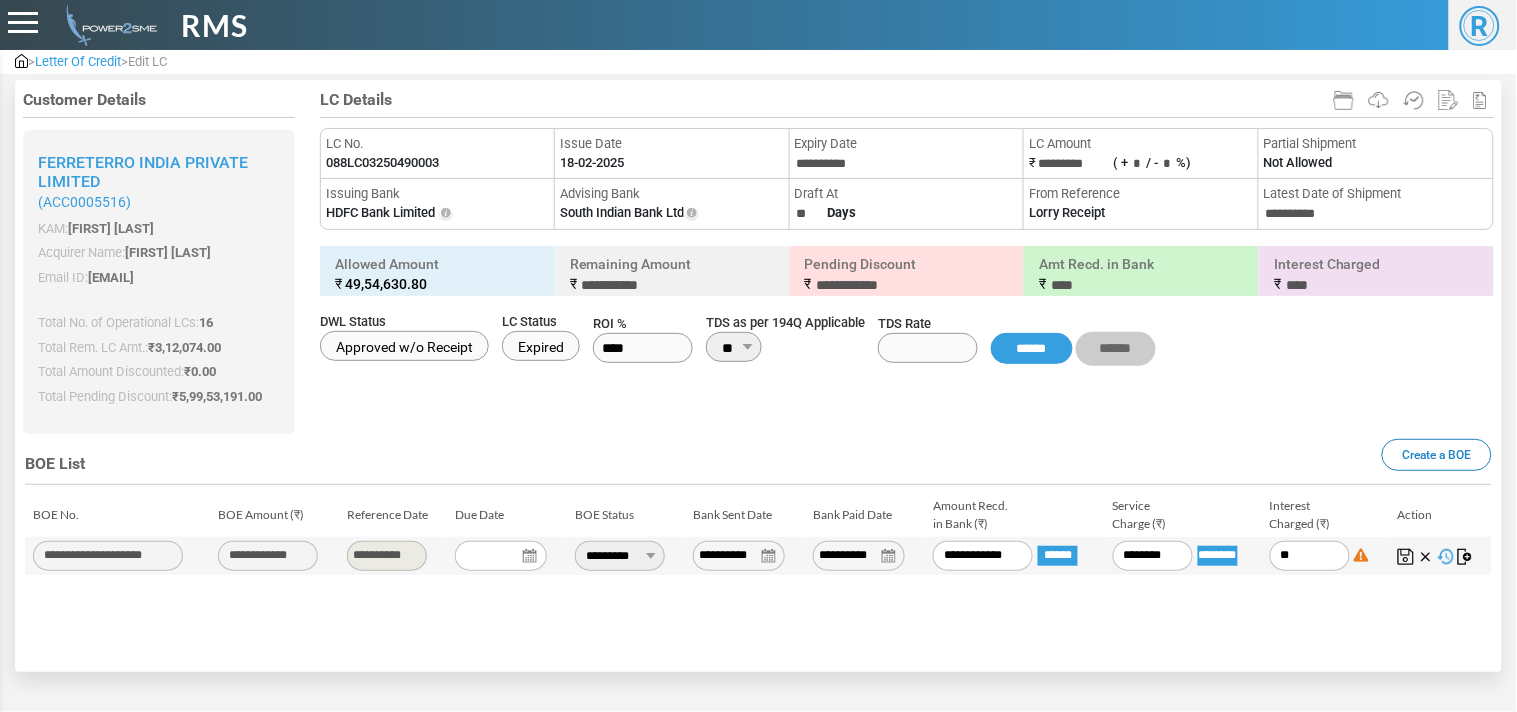 type on "*" 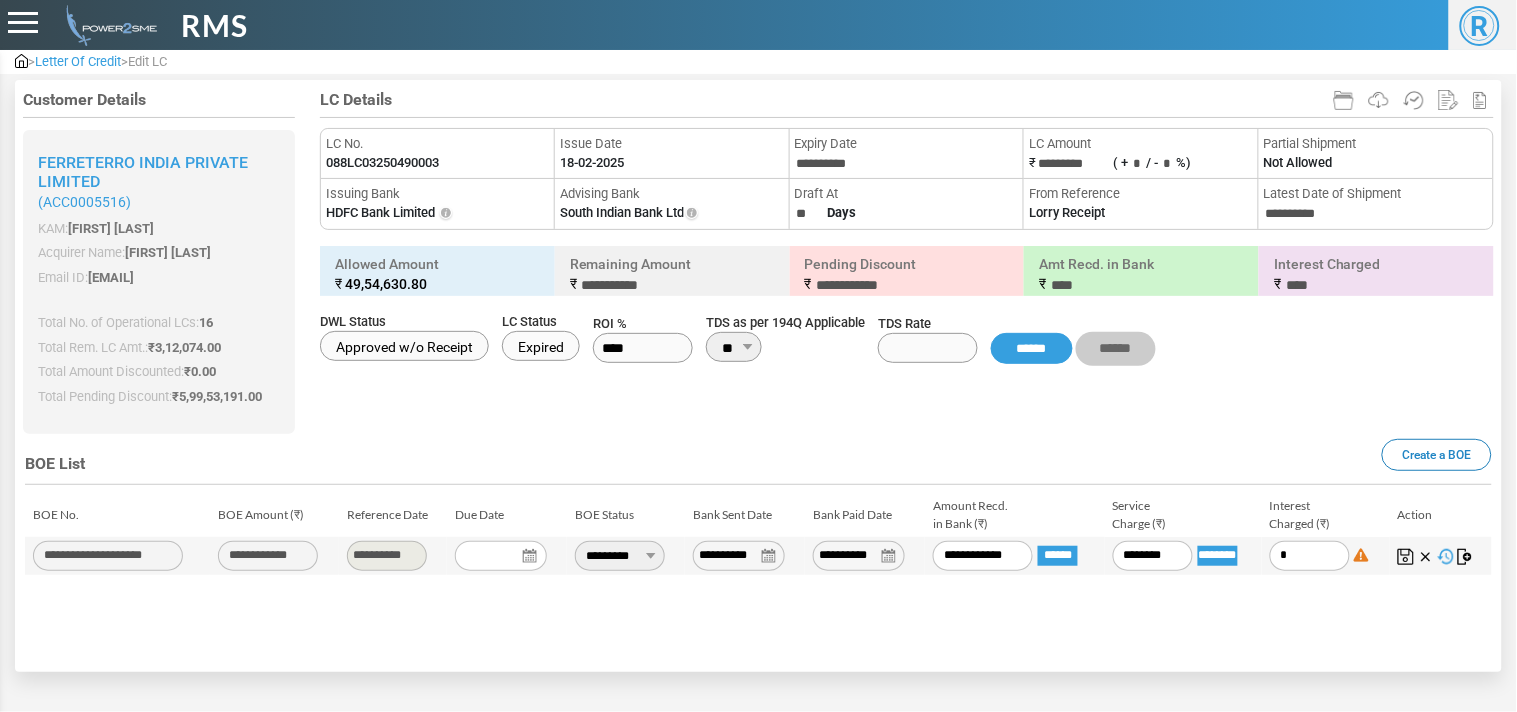 type on "*" 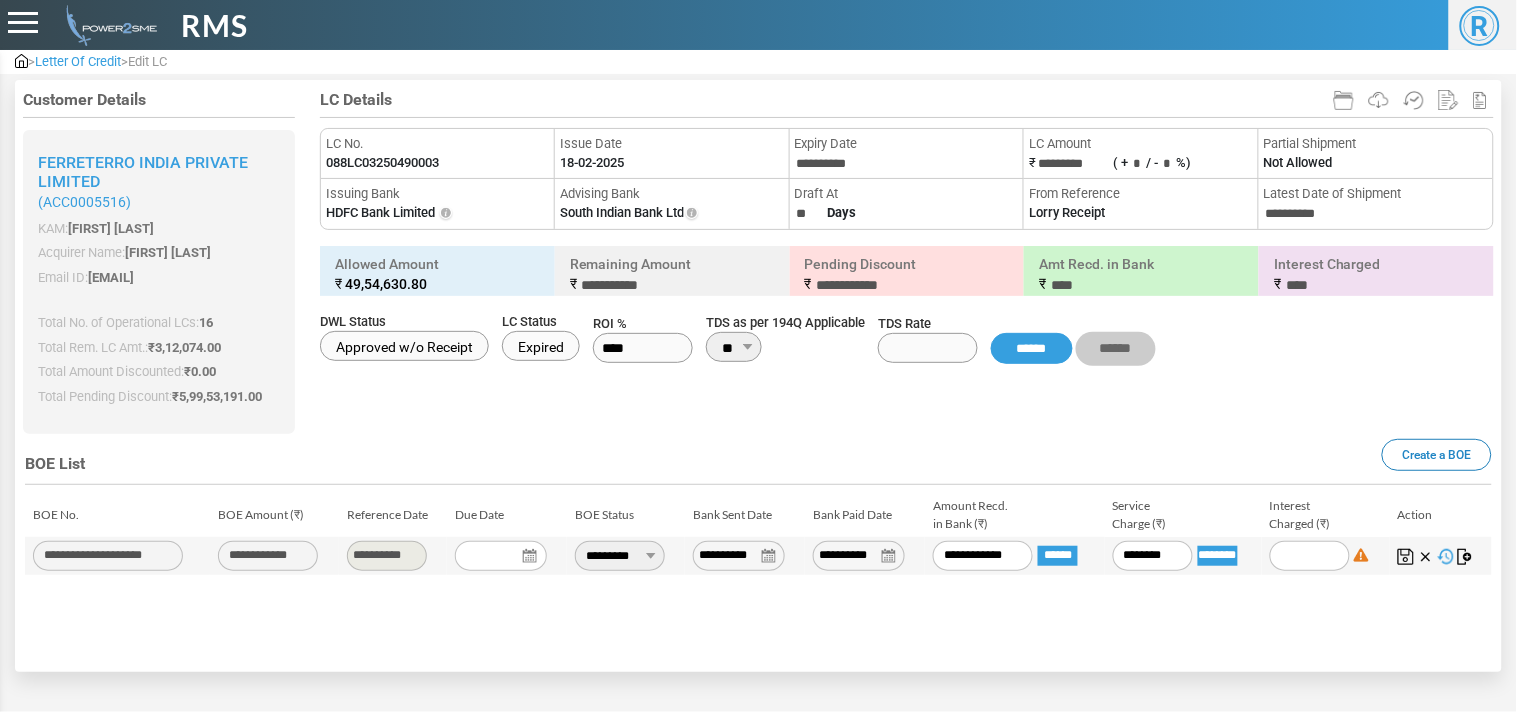 type 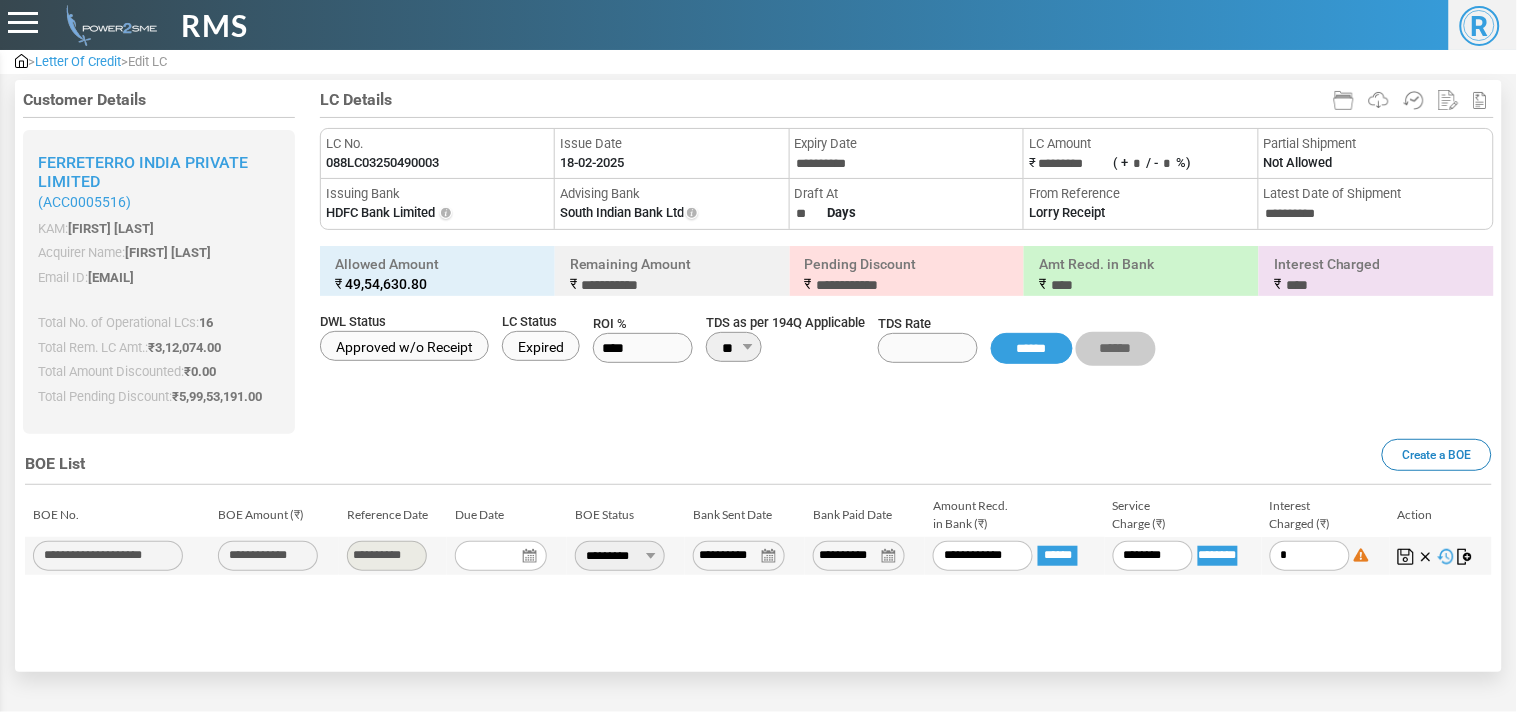 type on "**" 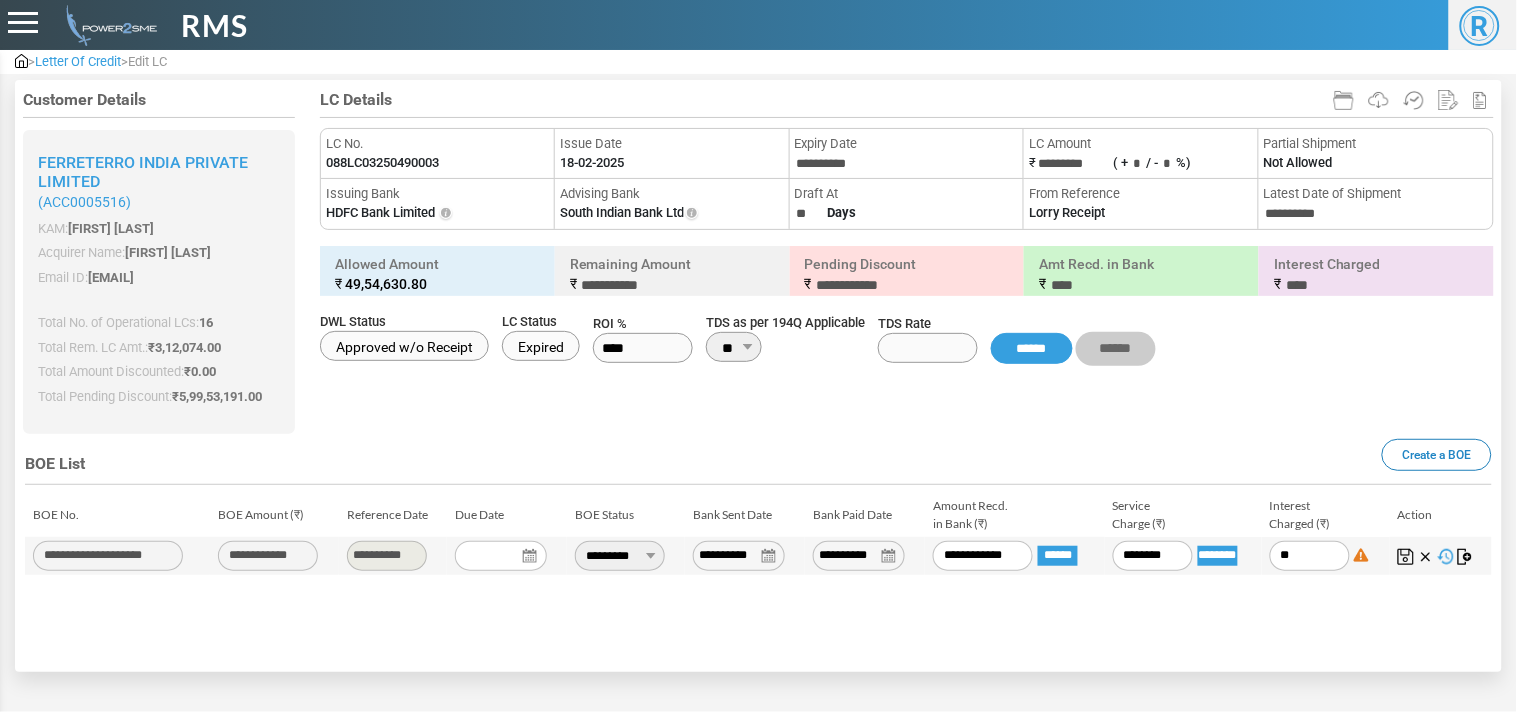 type on "*****" 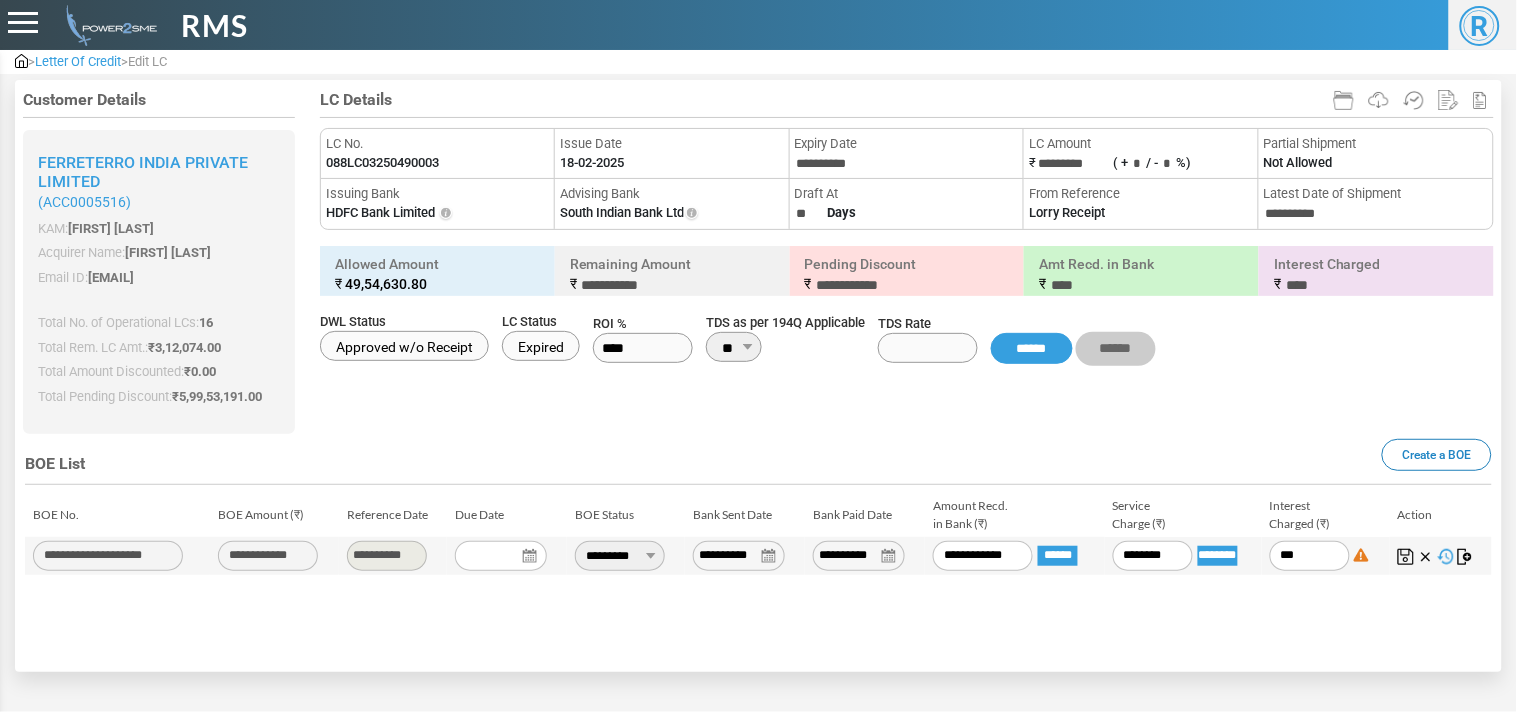 type on "*****" 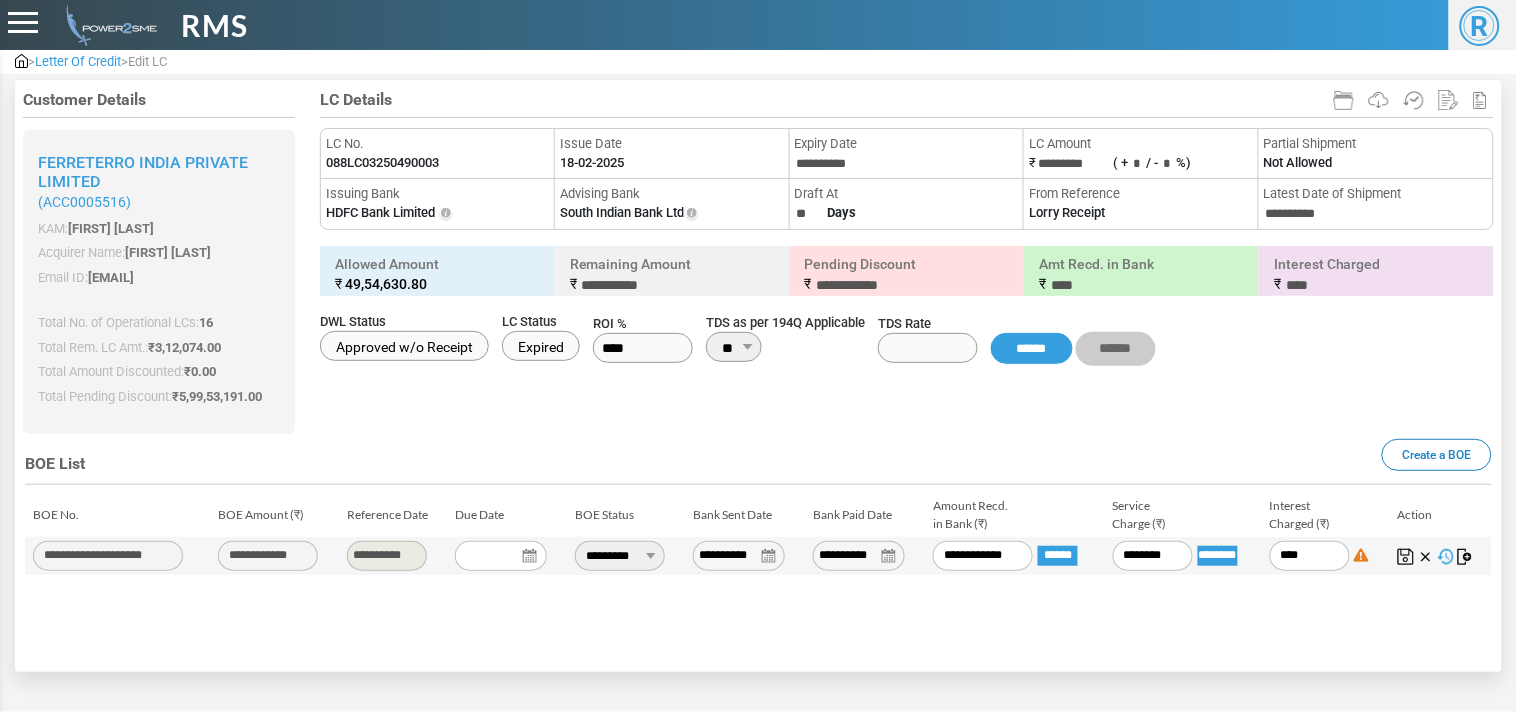 type on "*****" 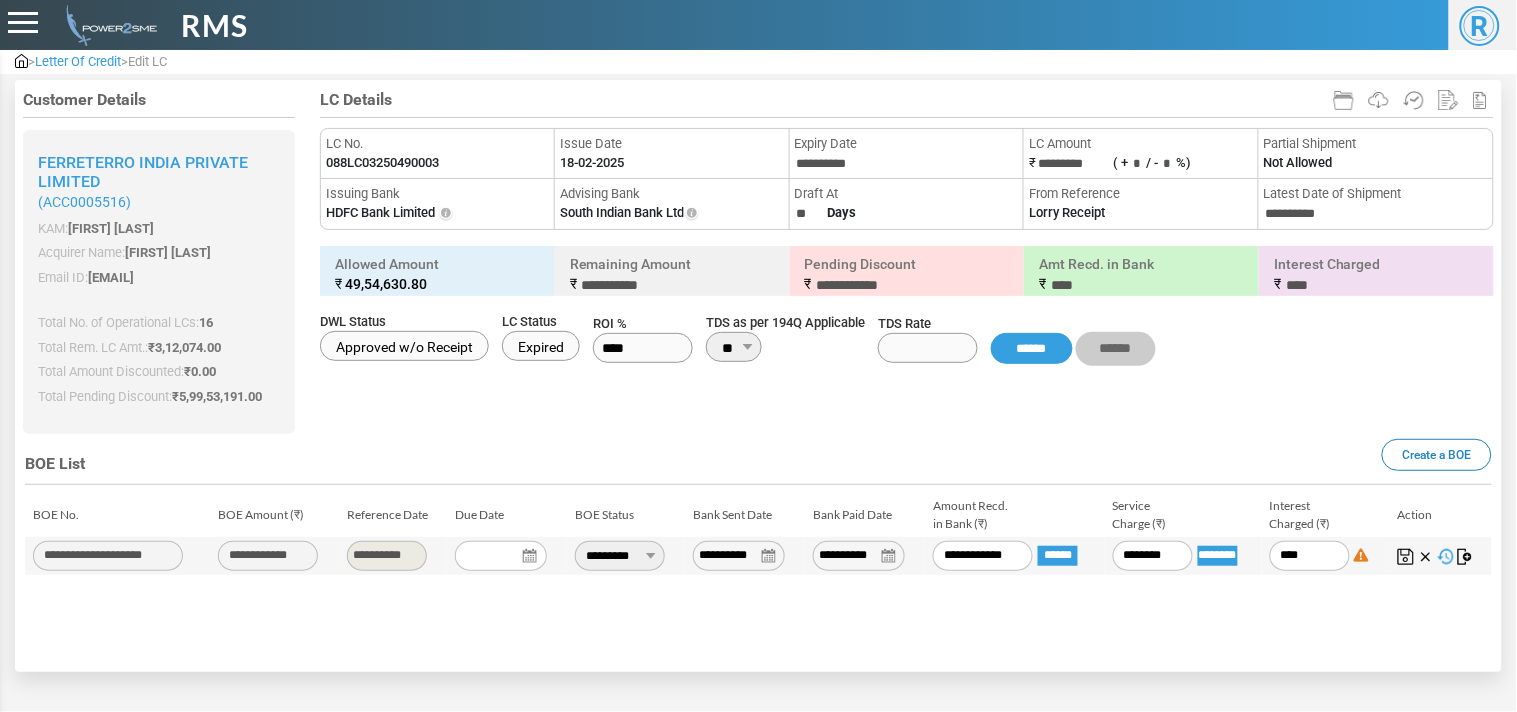 type on "*****" 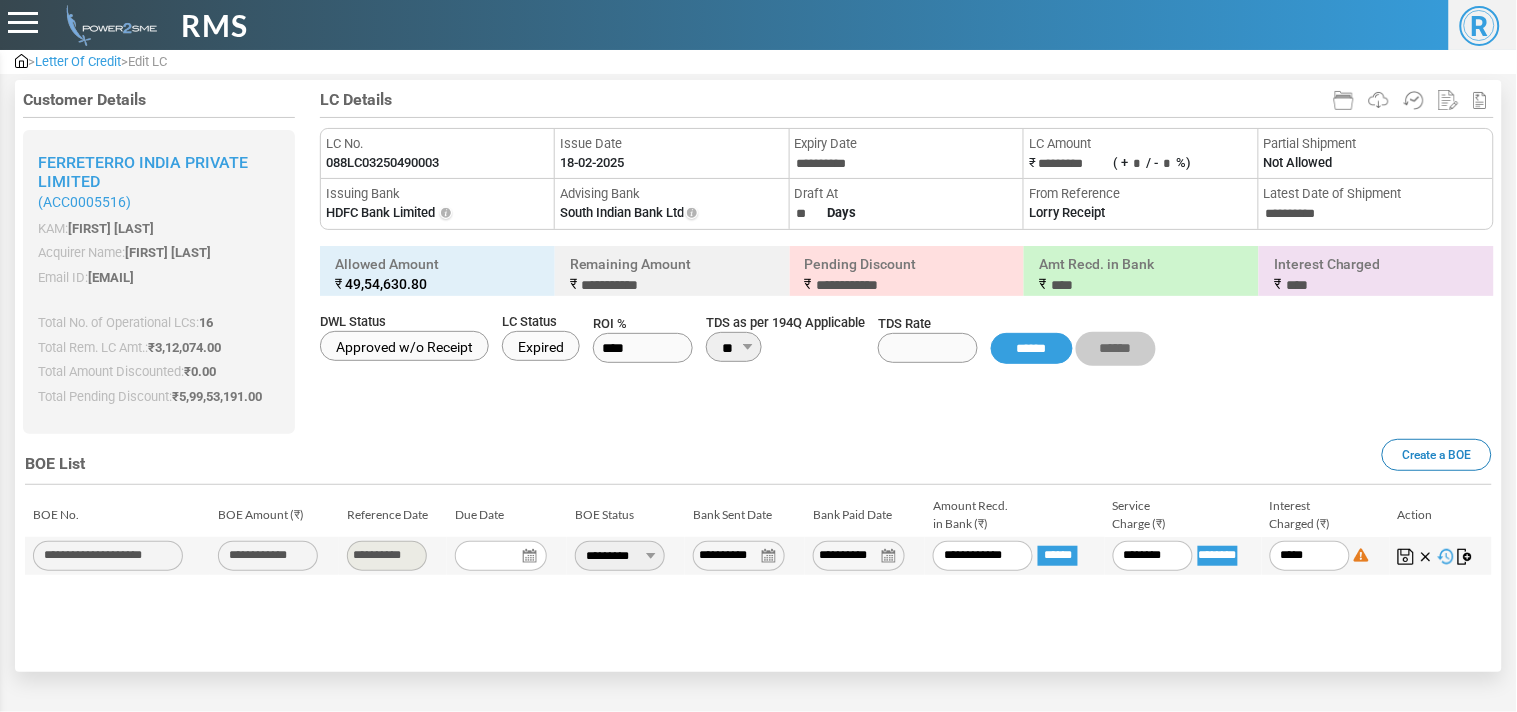 type on "******" 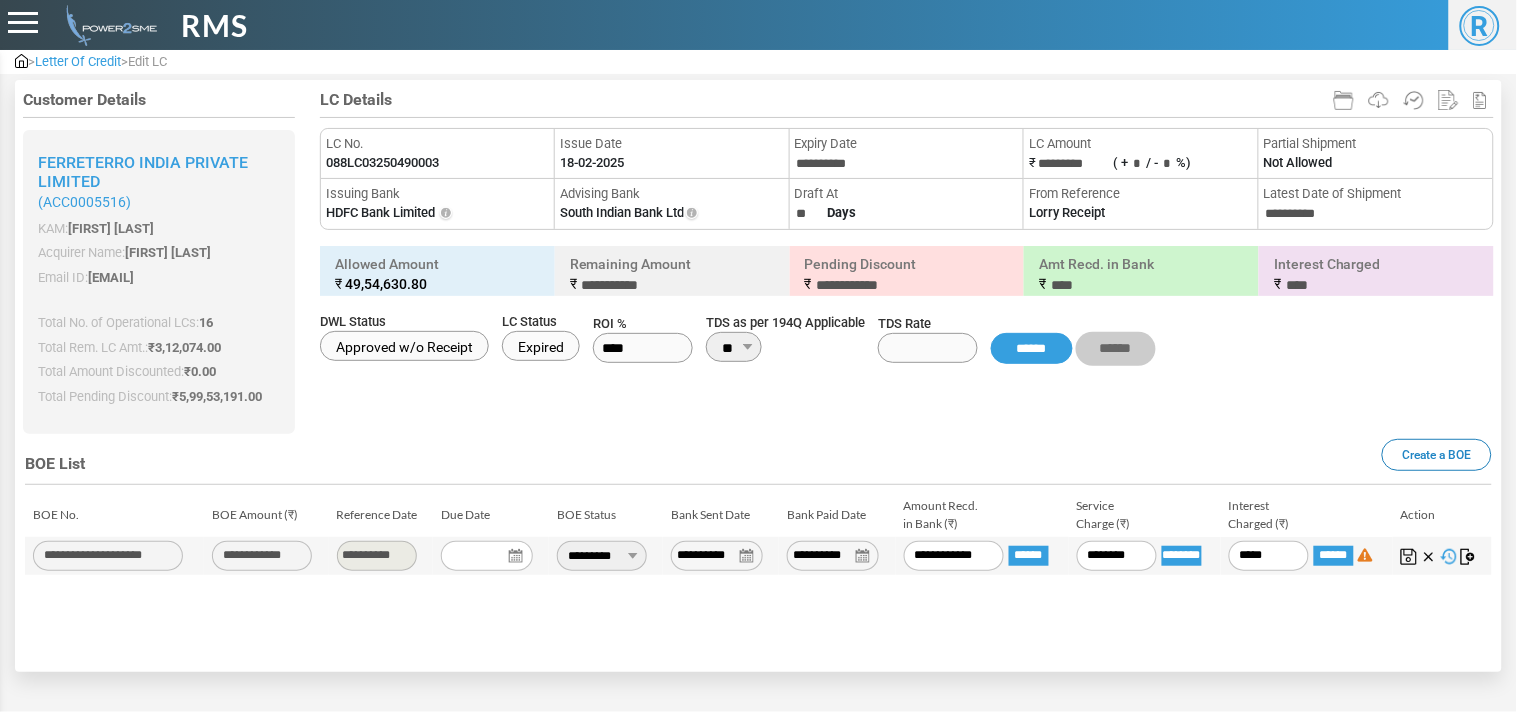 type on "*********" 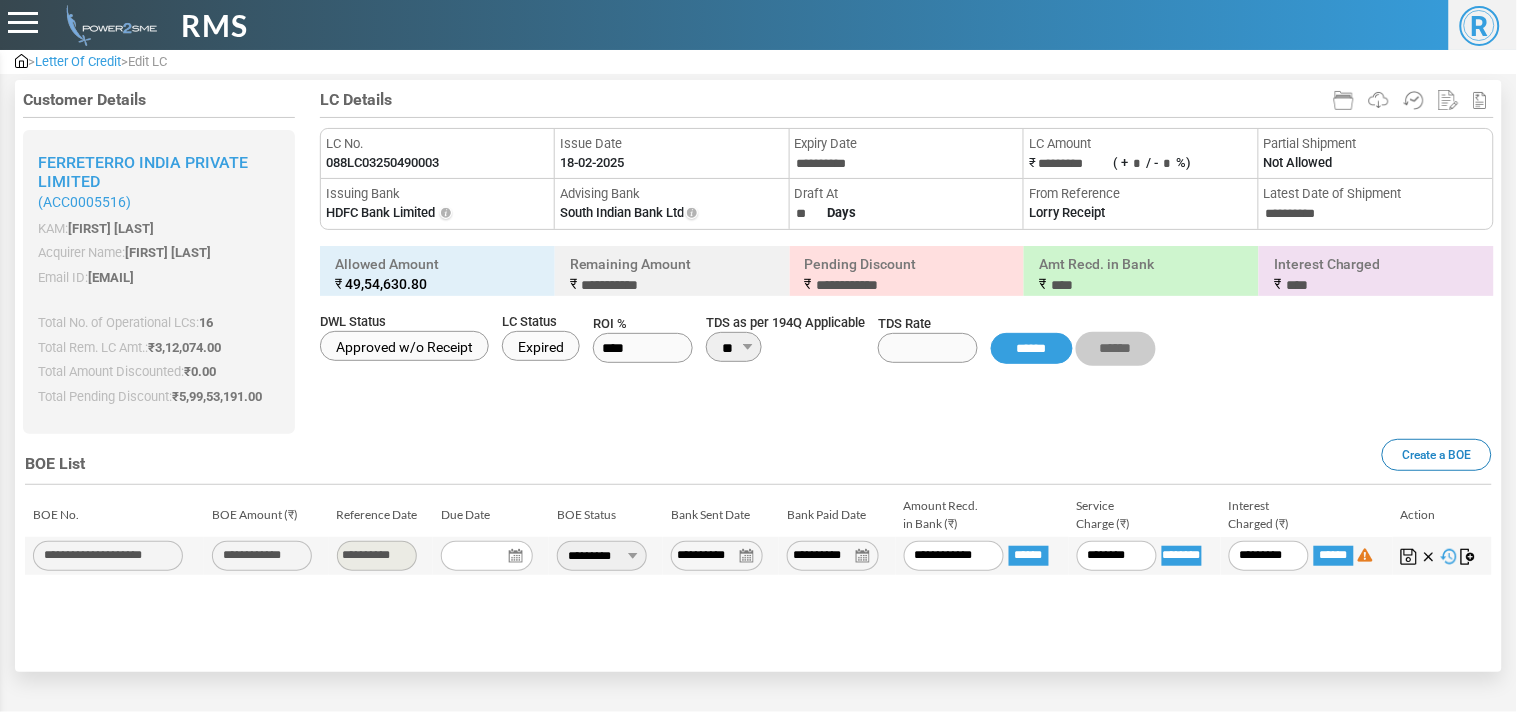 click at bounding box center [1409, 557] 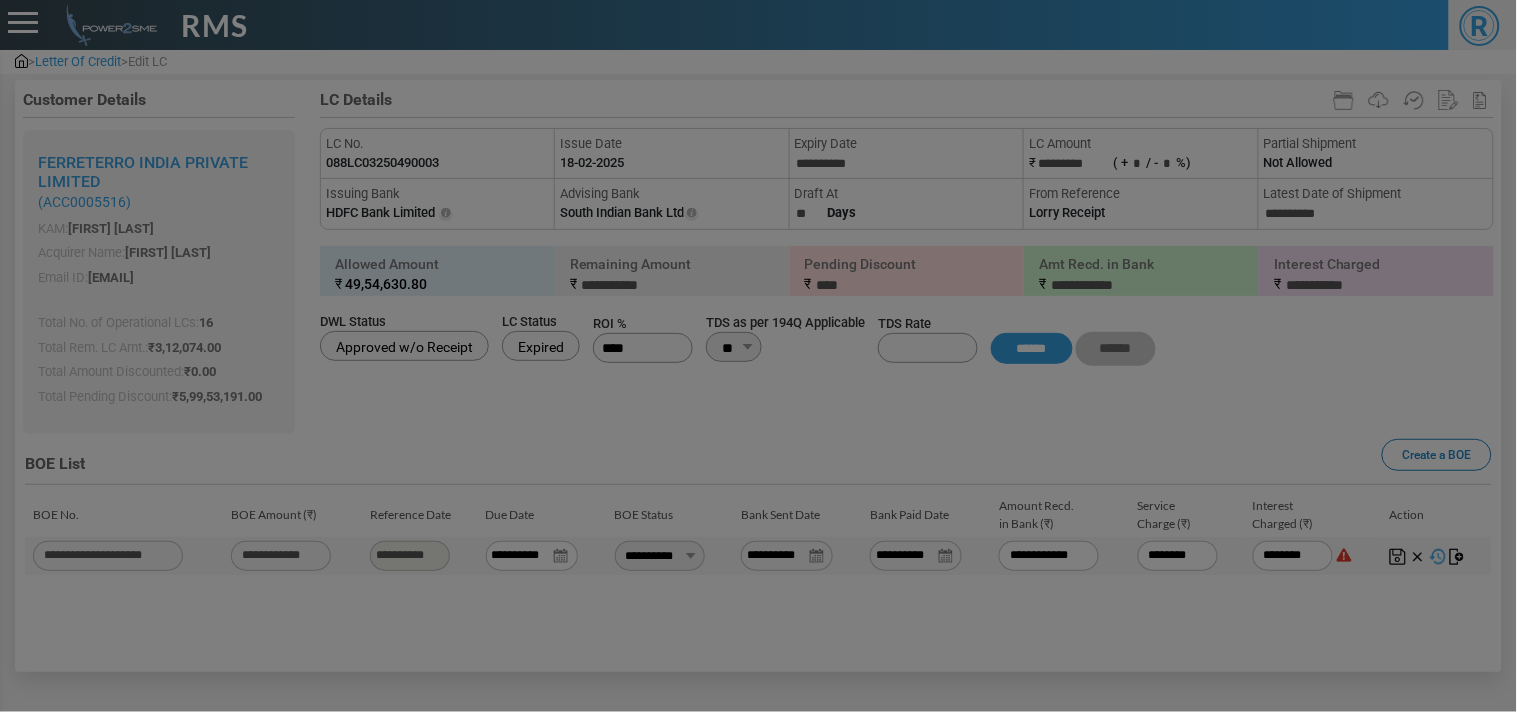 type on "*********" 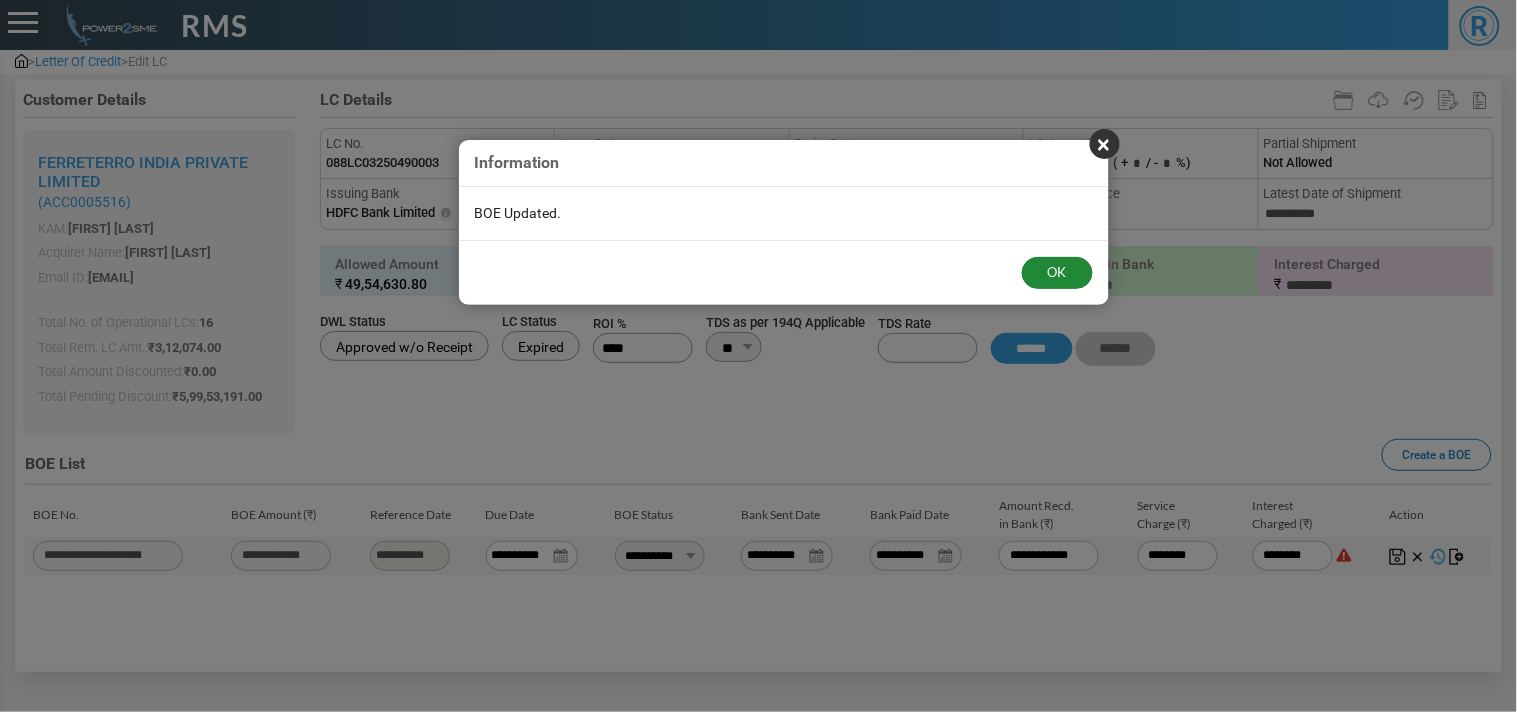 click on "OK" at bounding box center [1057, 273] 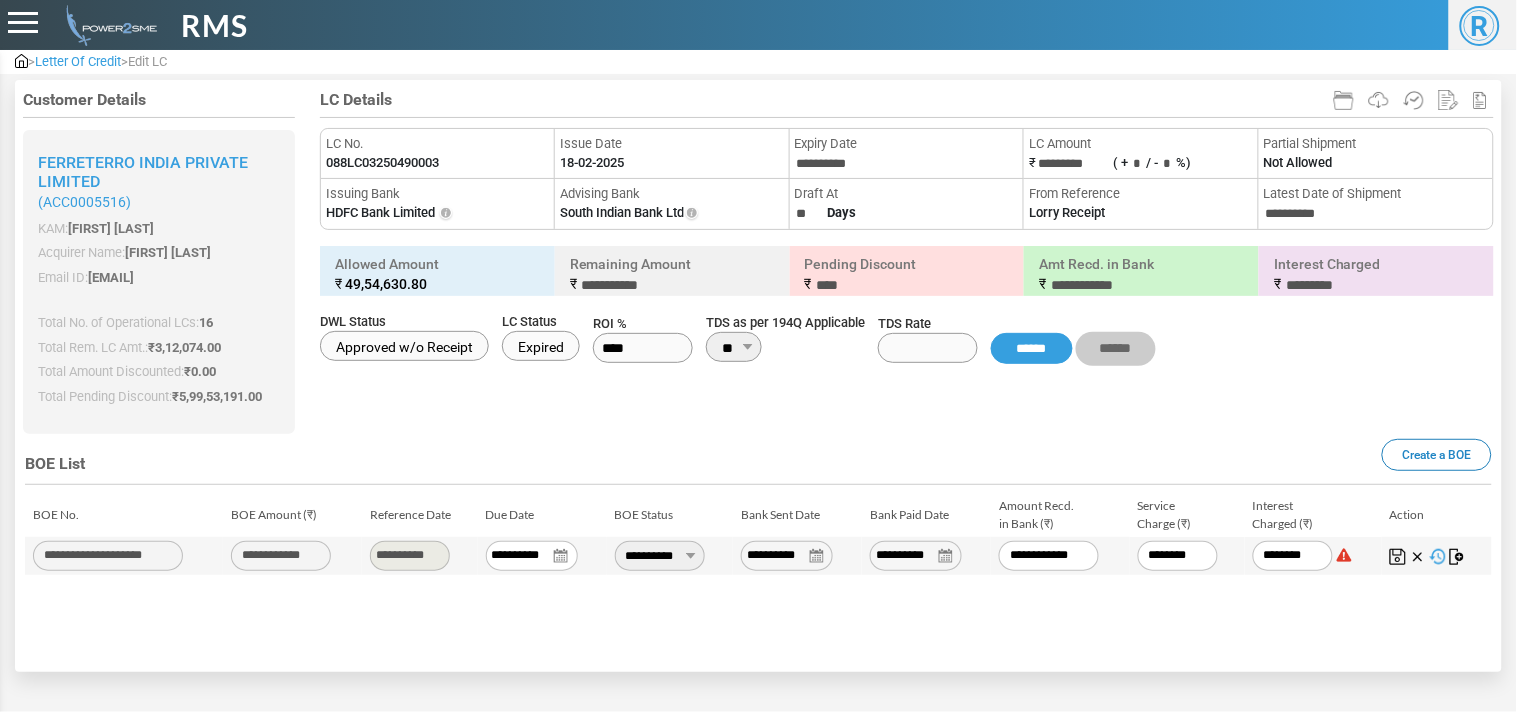 click on "Letter
Of Credit" at bounding box center [78, 61] 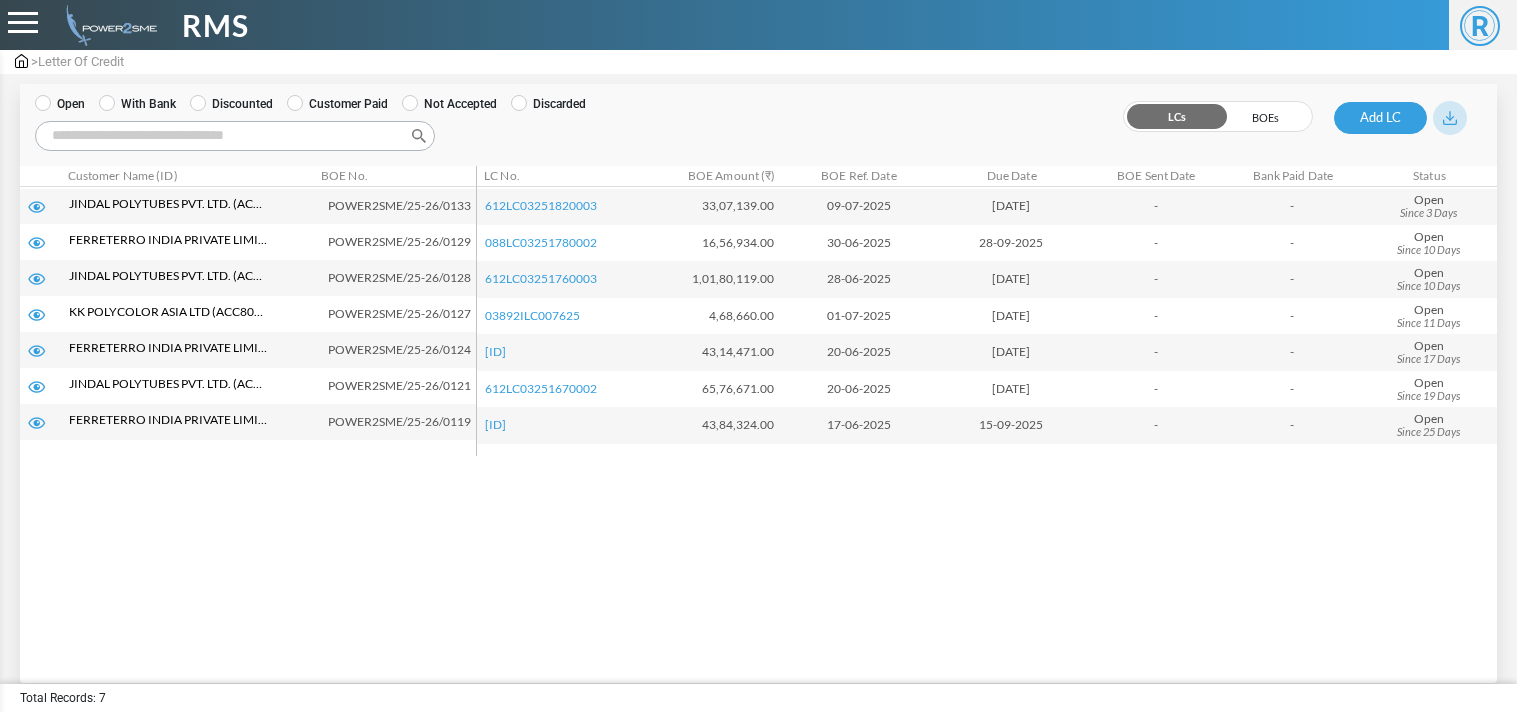 scroll, scrollTop: 0, scrollLeft: 0, axis: both 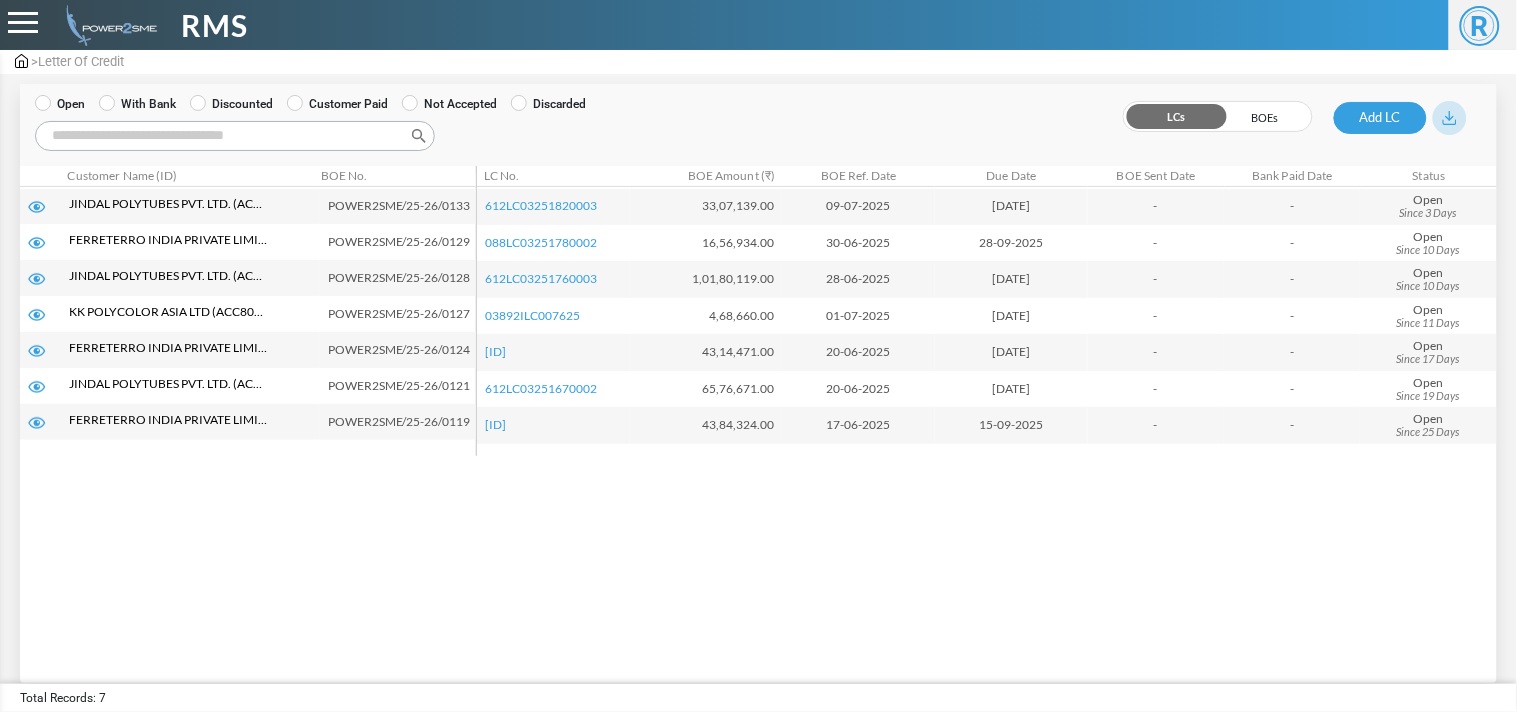 click on "With Bank" at bounding box center [137, 104] 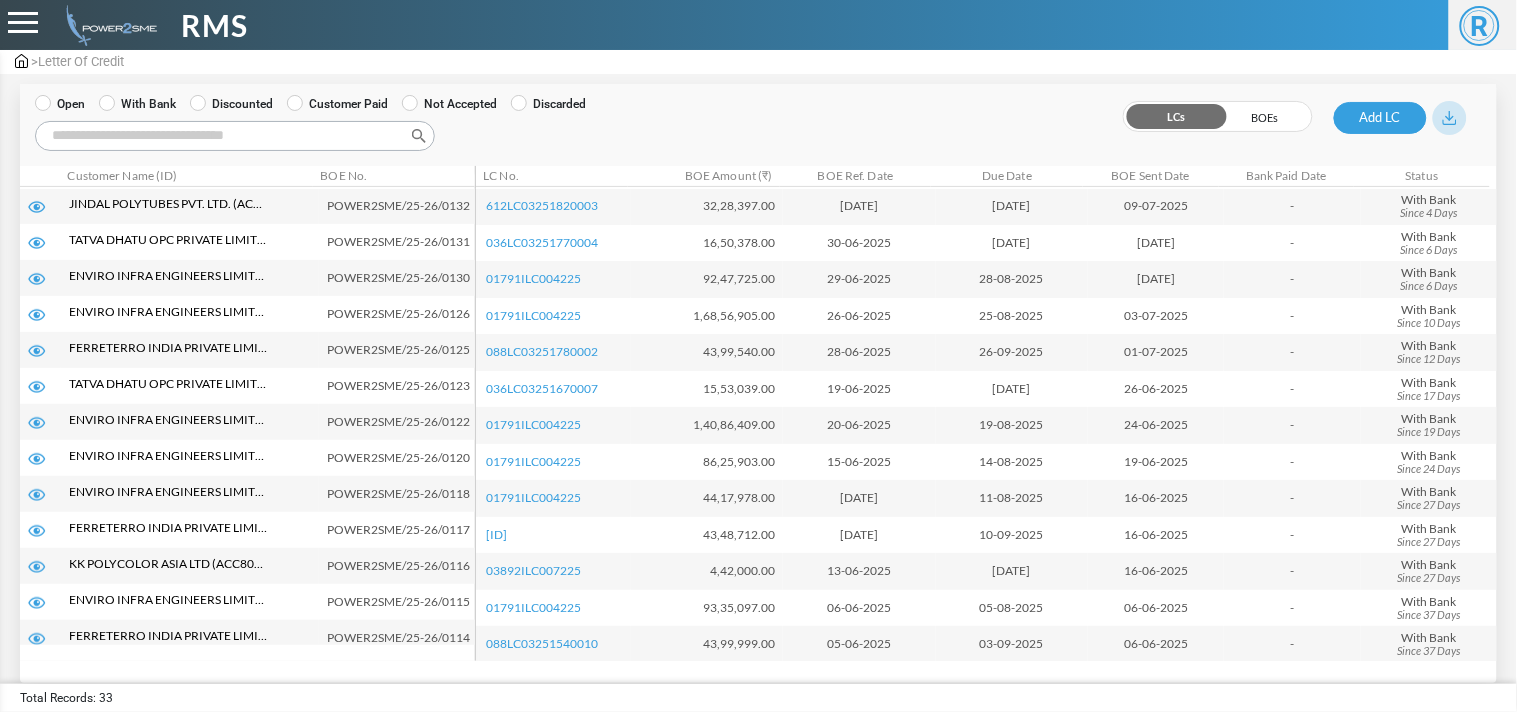 click on "Search:" at bounding box center (235, 136) 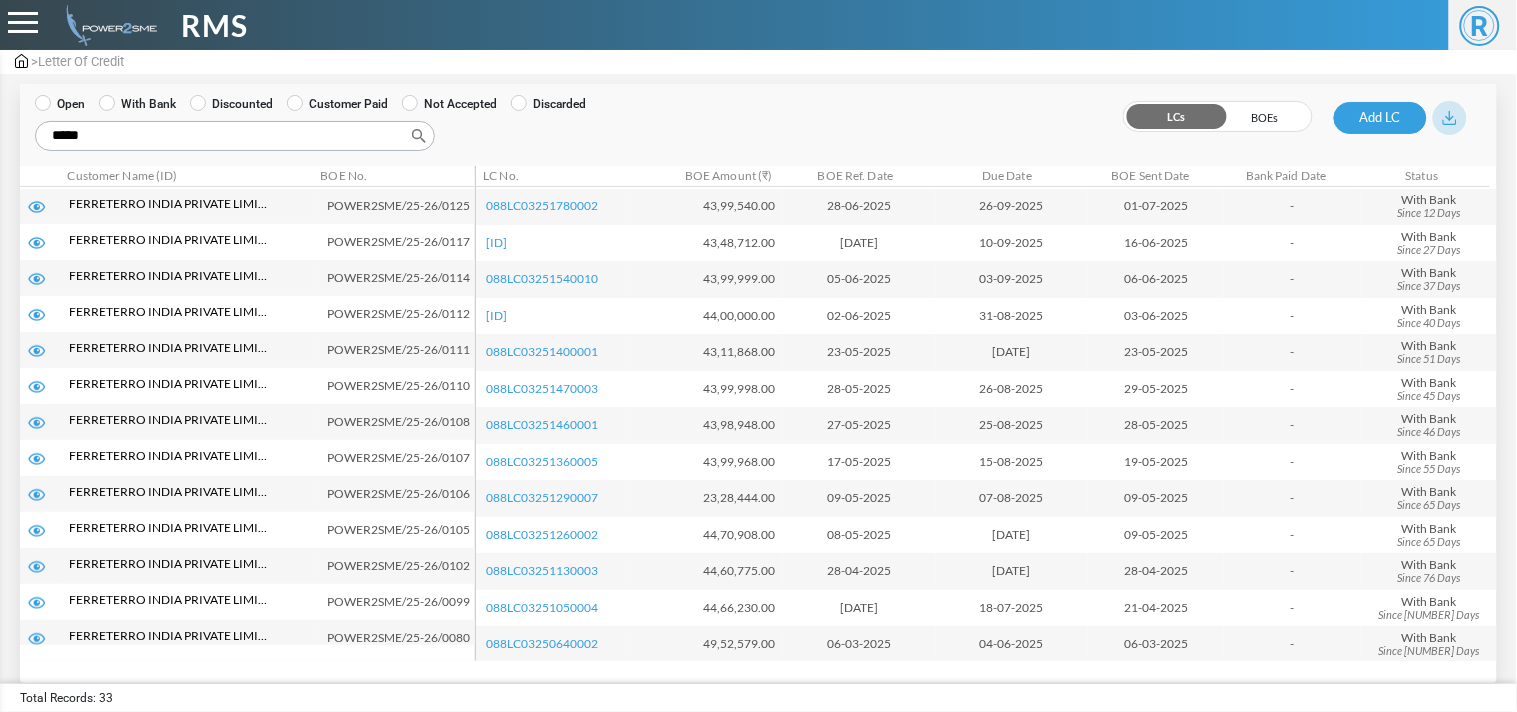scroll, scrollTop: 10, scrollLeft: 0, axis: vertical 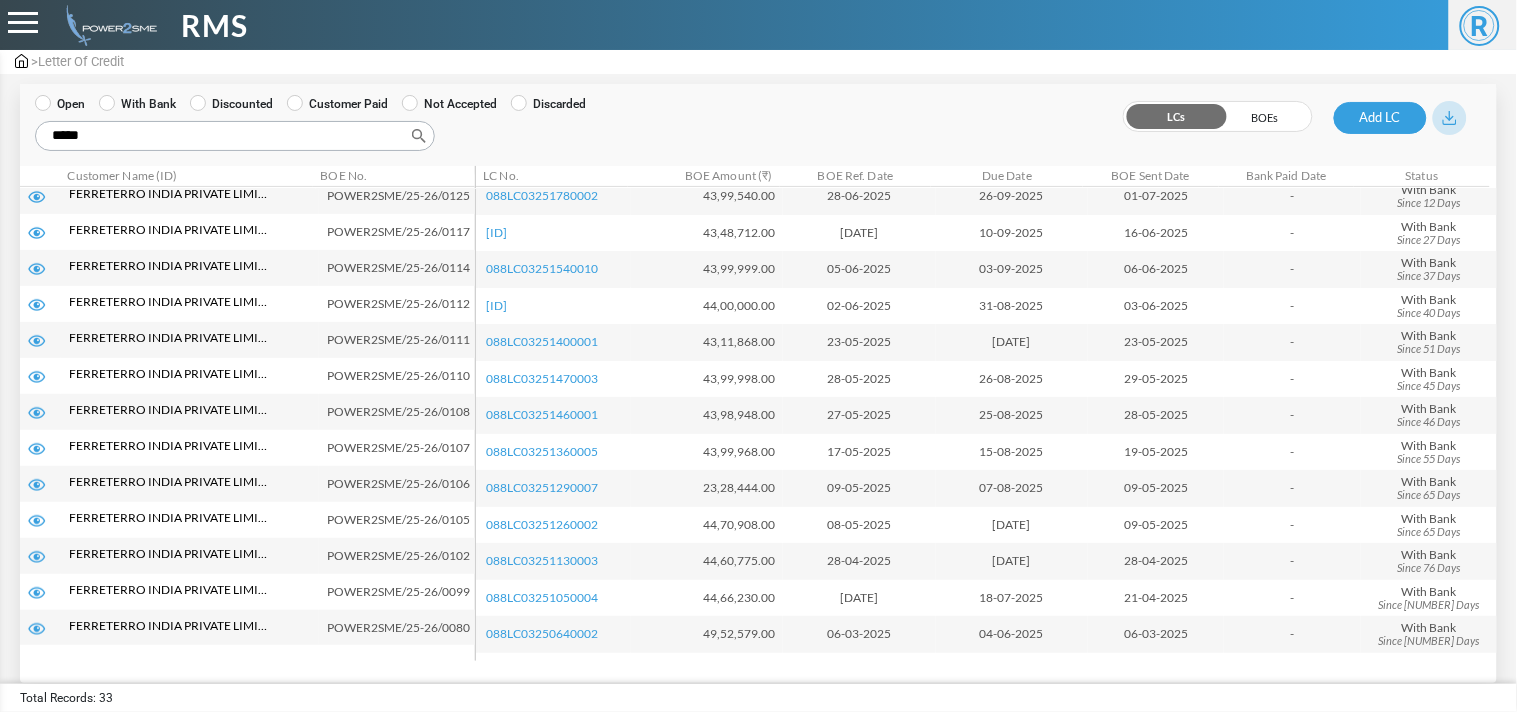 type on "*****" 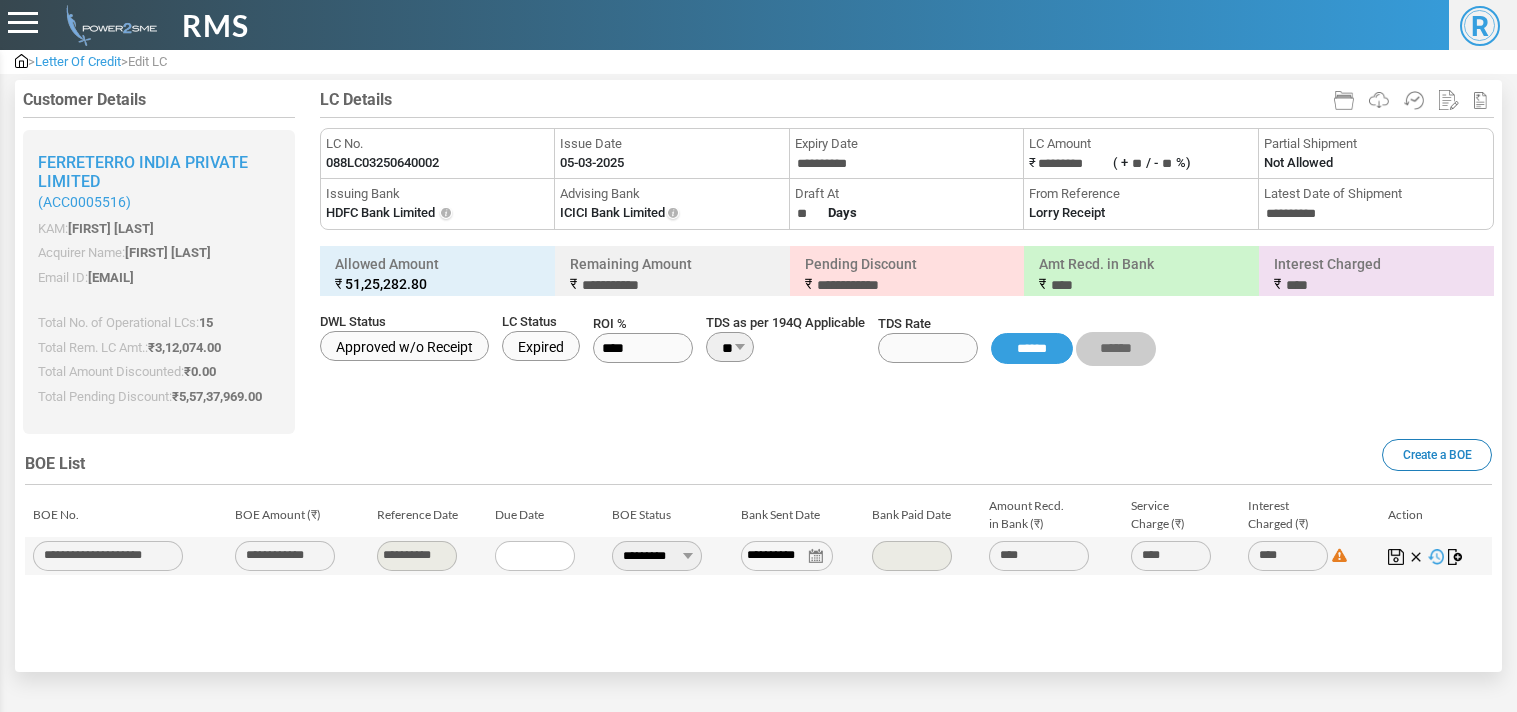 scroll, scrollTop: 0, scrollLeft: 0, axis: both 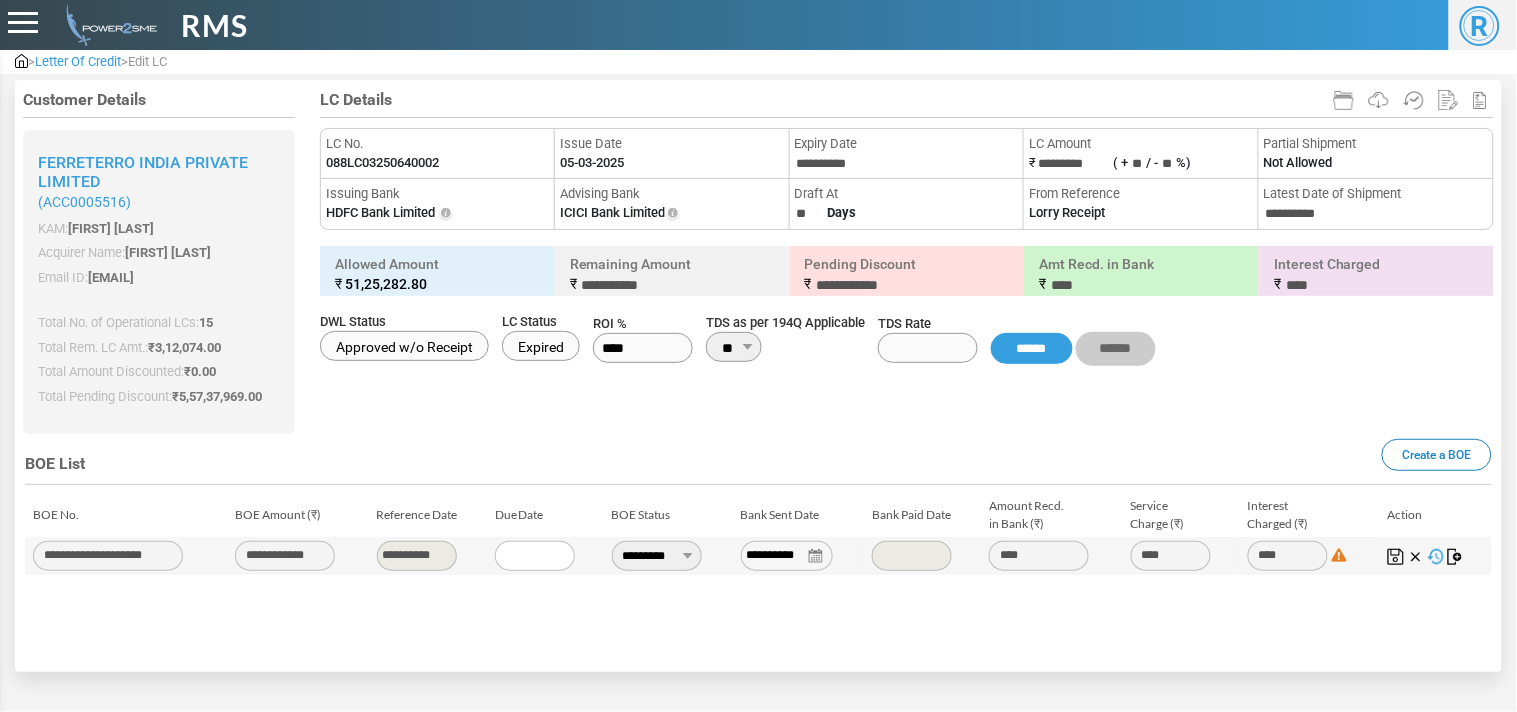 click on "088LC03250640002" at bounding box center [382, 163] 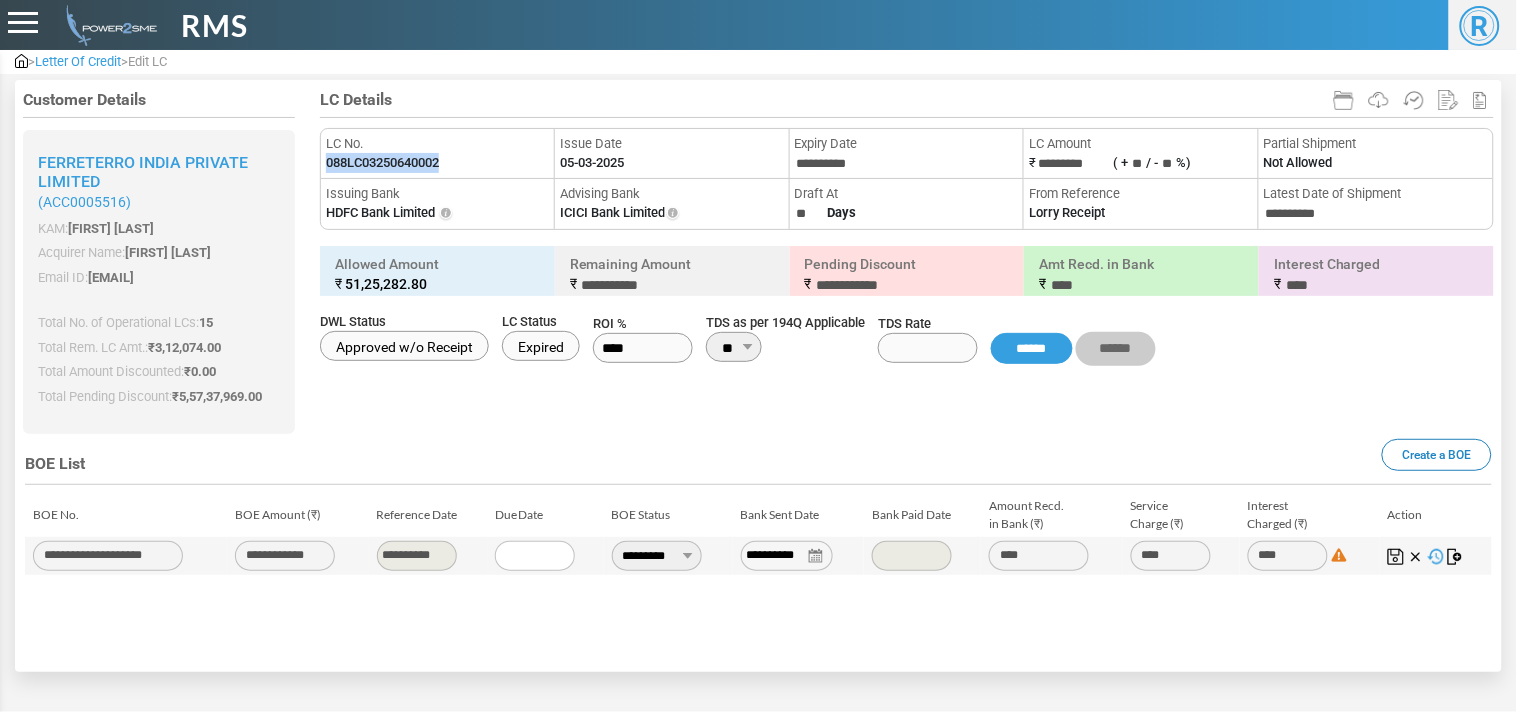 drag, startPoint x: 0, startPoint y: 0, endPoint x: 407, endPoint y: 168, distance: 440.31012 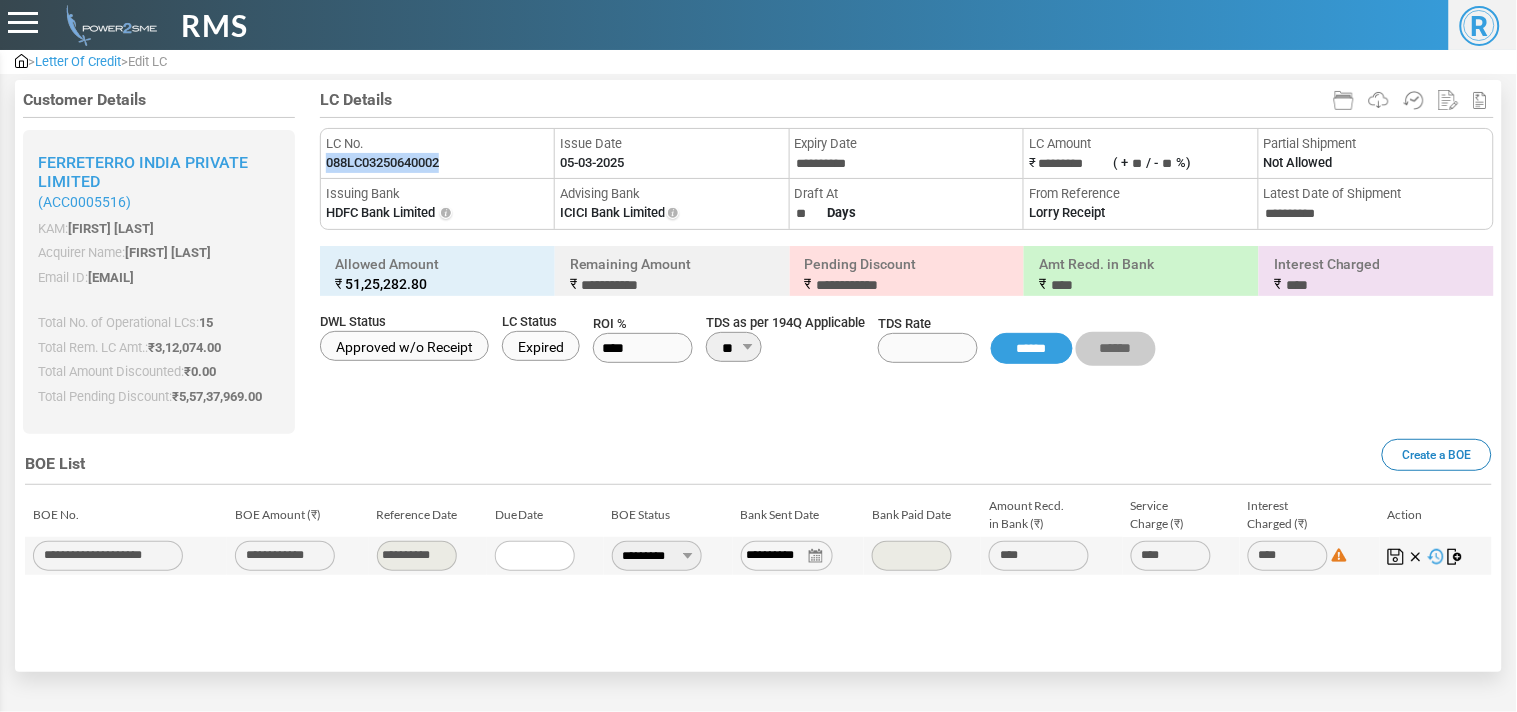 click on "088LC03250640002" at bounding box center (382, 163) 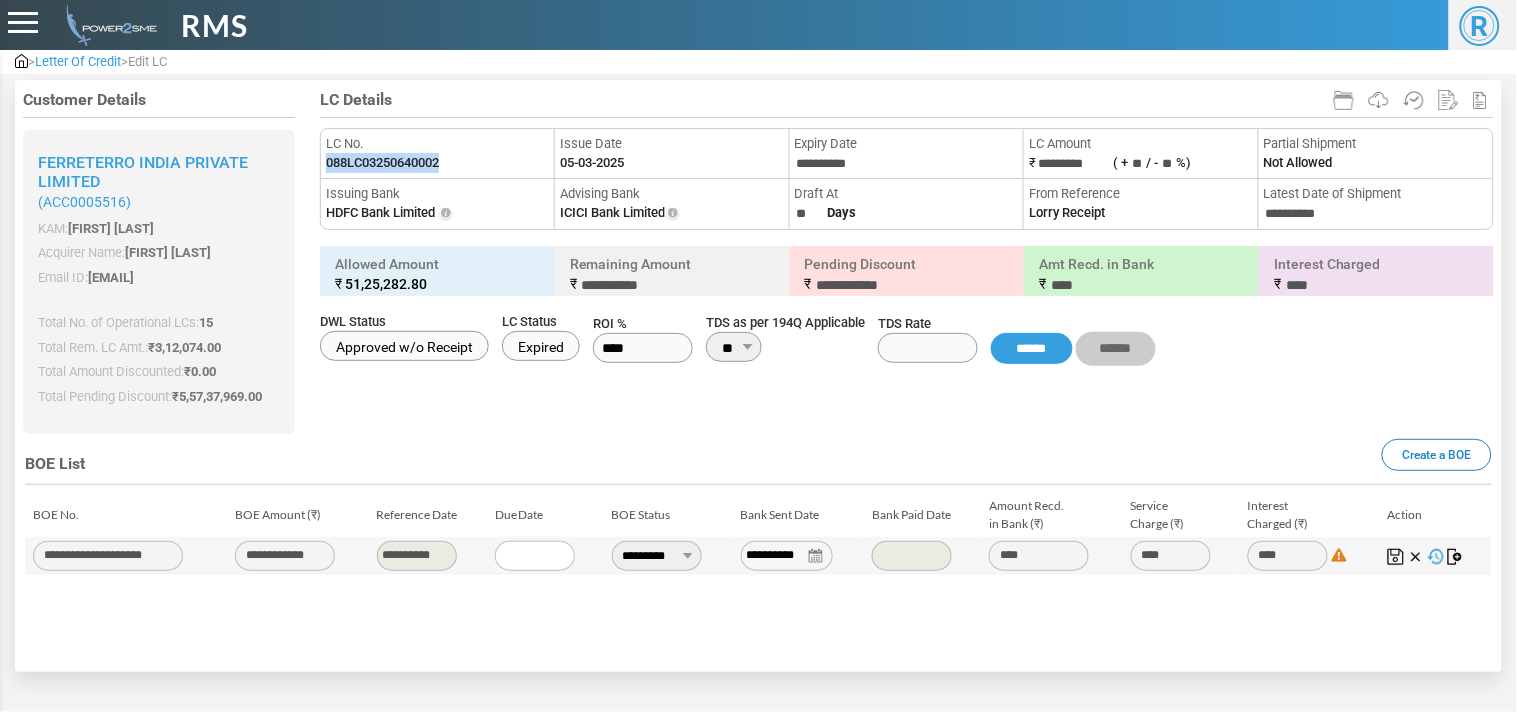 drag, startPoint x: 650, startPoint y: 554, endPoint x: 682, endPoint y: 628, distance: 80.622574 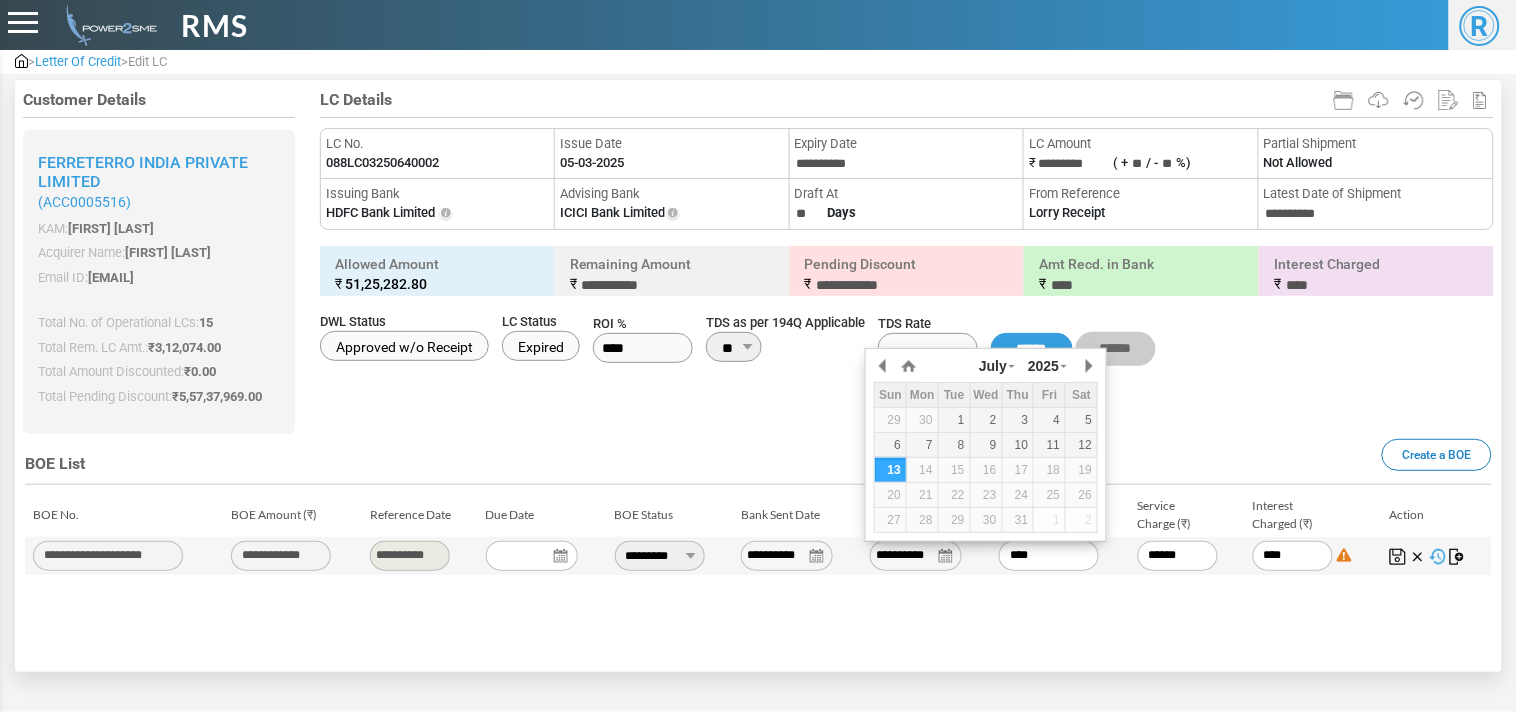 click on "**********" at bounding box center [916, 556] 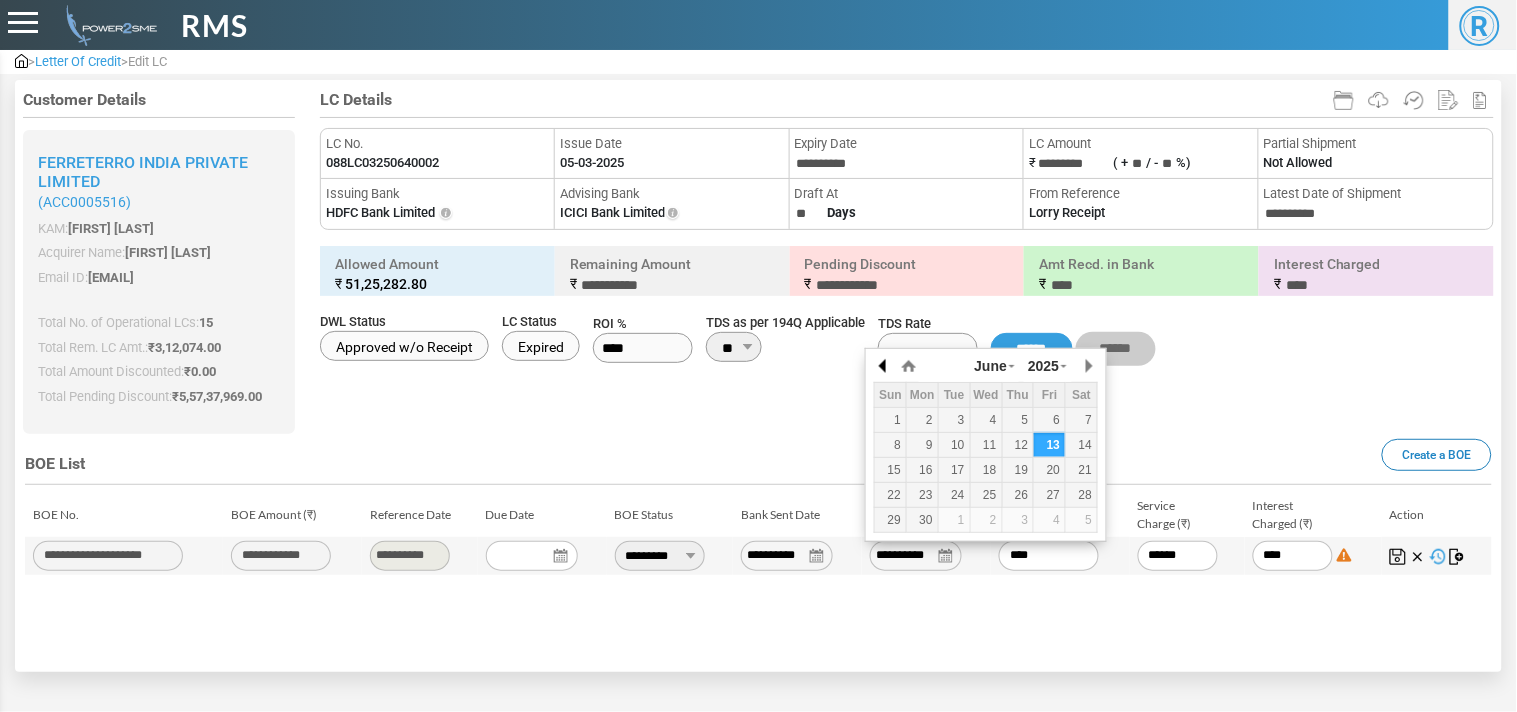 click at bounding box center (884, 366) 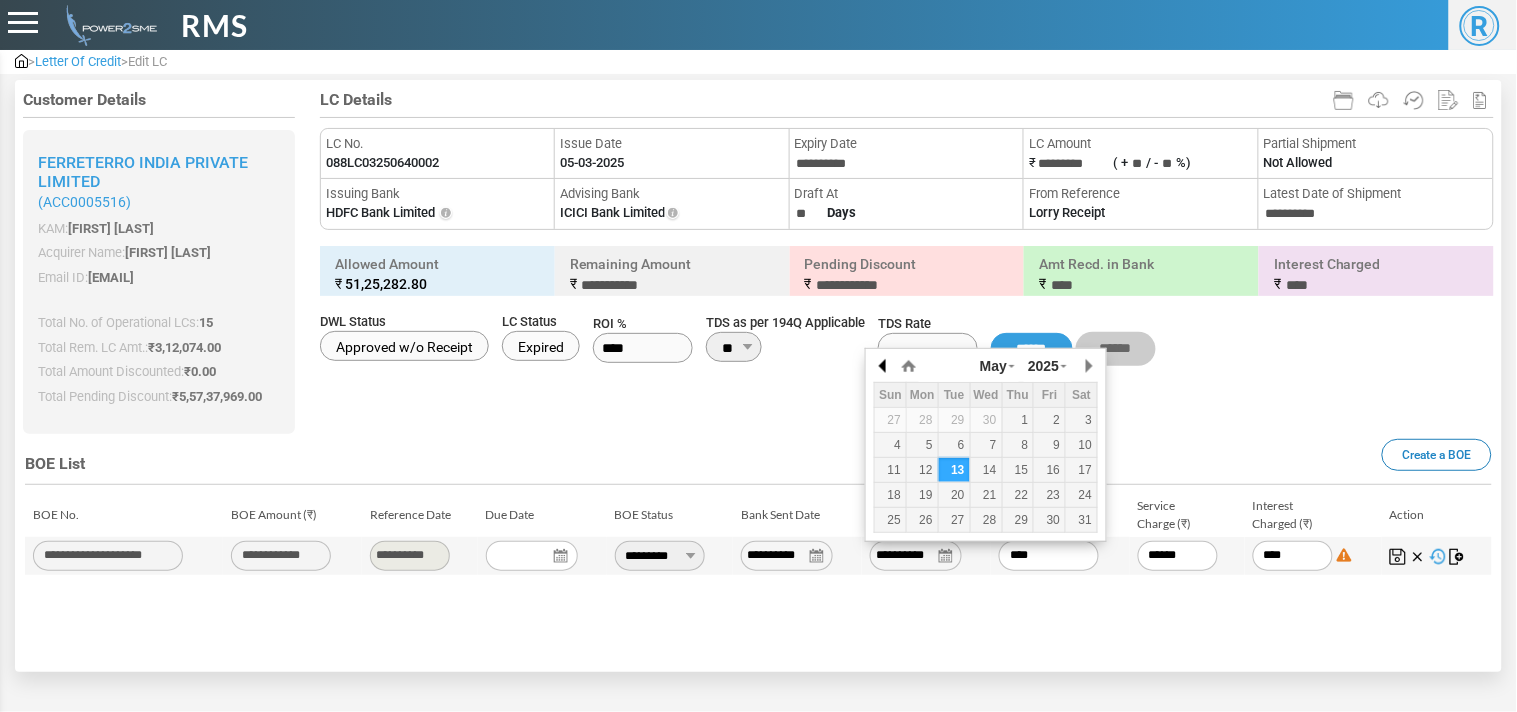 click at bounding box center (884, 366) 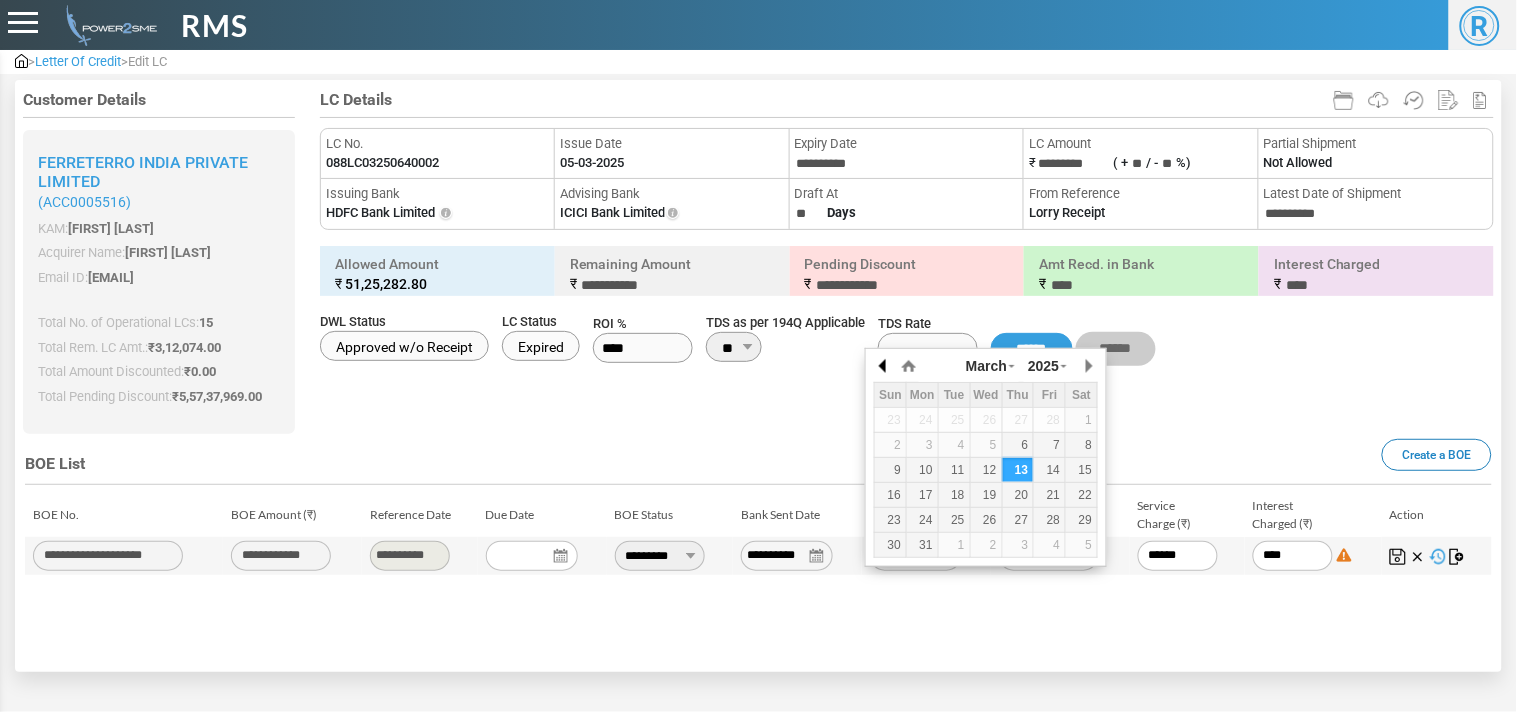 click at bounding box center [884, 366] 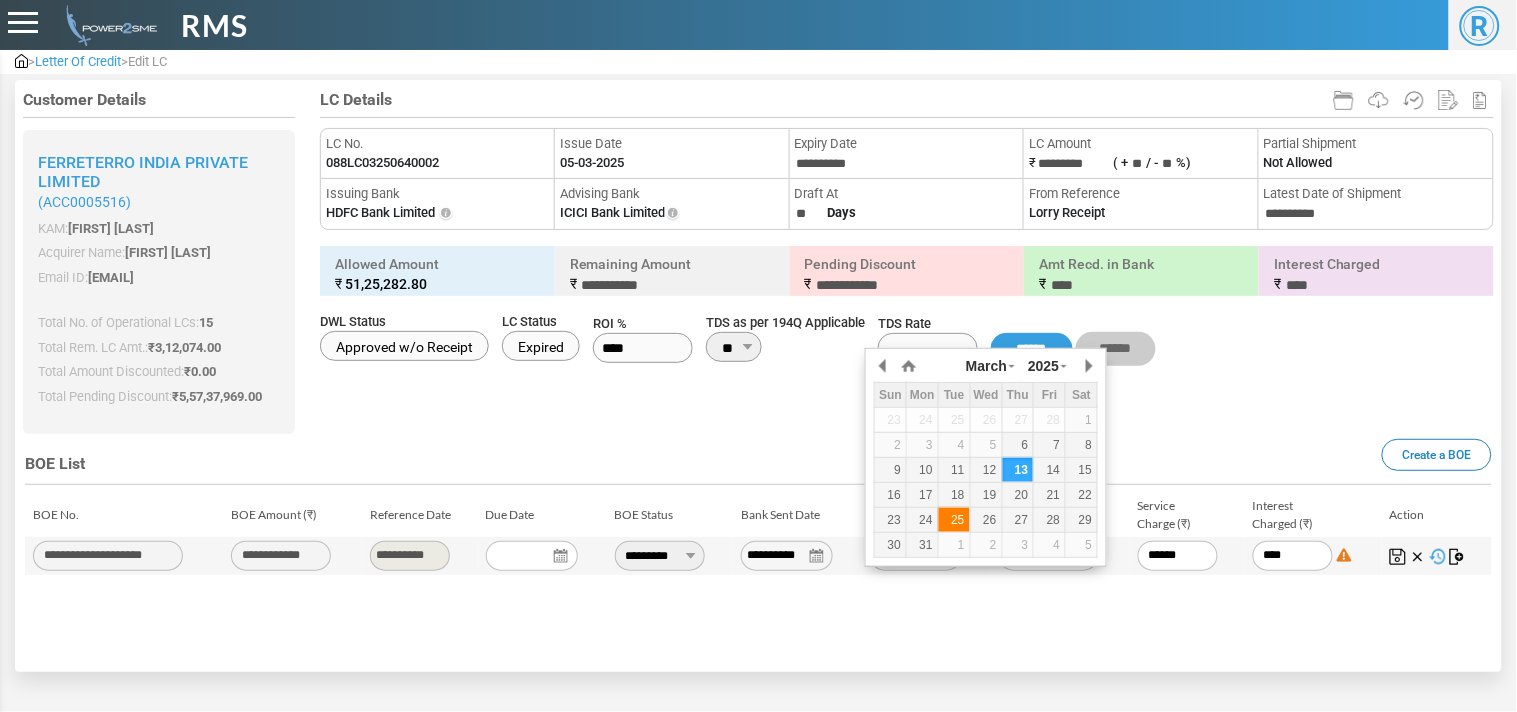 click on "25" at bounding box center [954, 520] 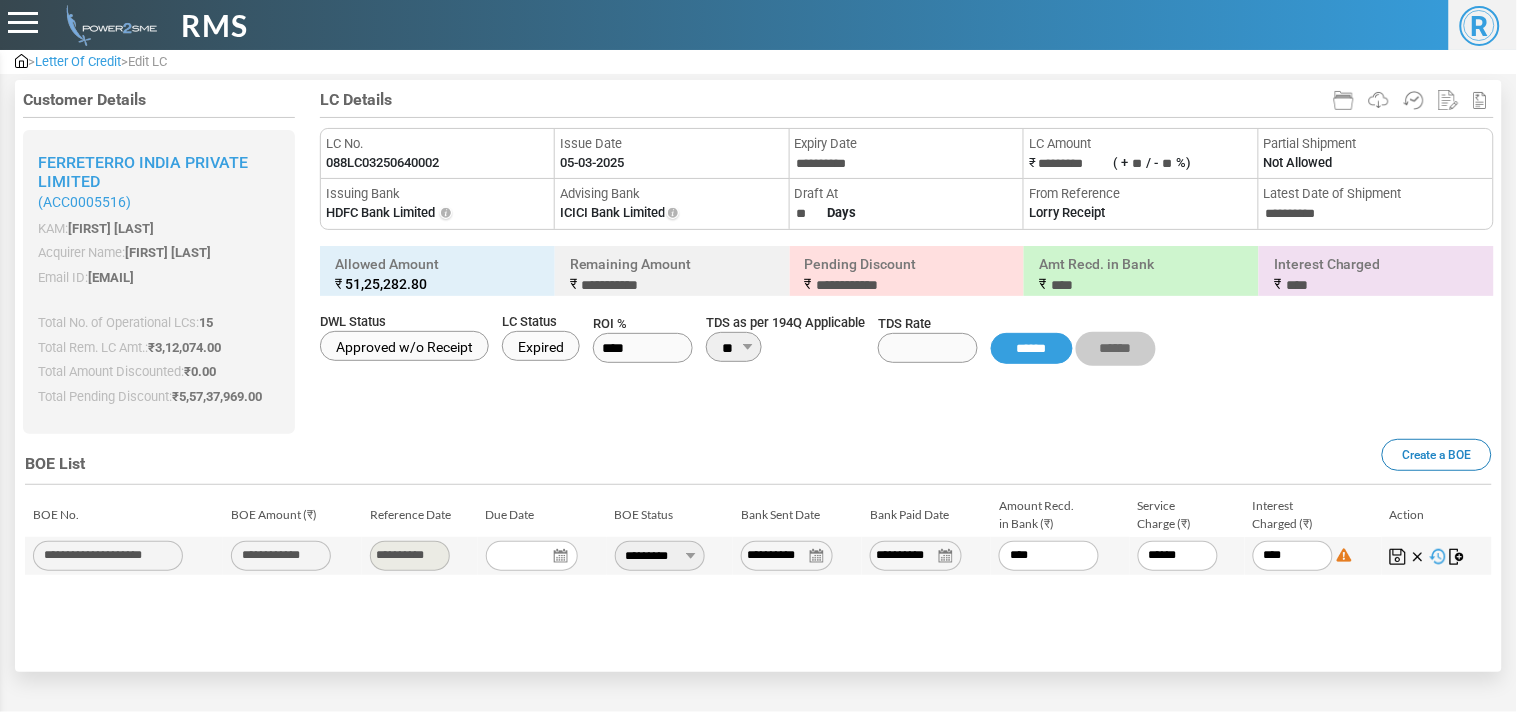 drag, startPoint x: 1041, startPoint y: 563, endPoint x: 921, endPoint y: 548, distance: 120.93387 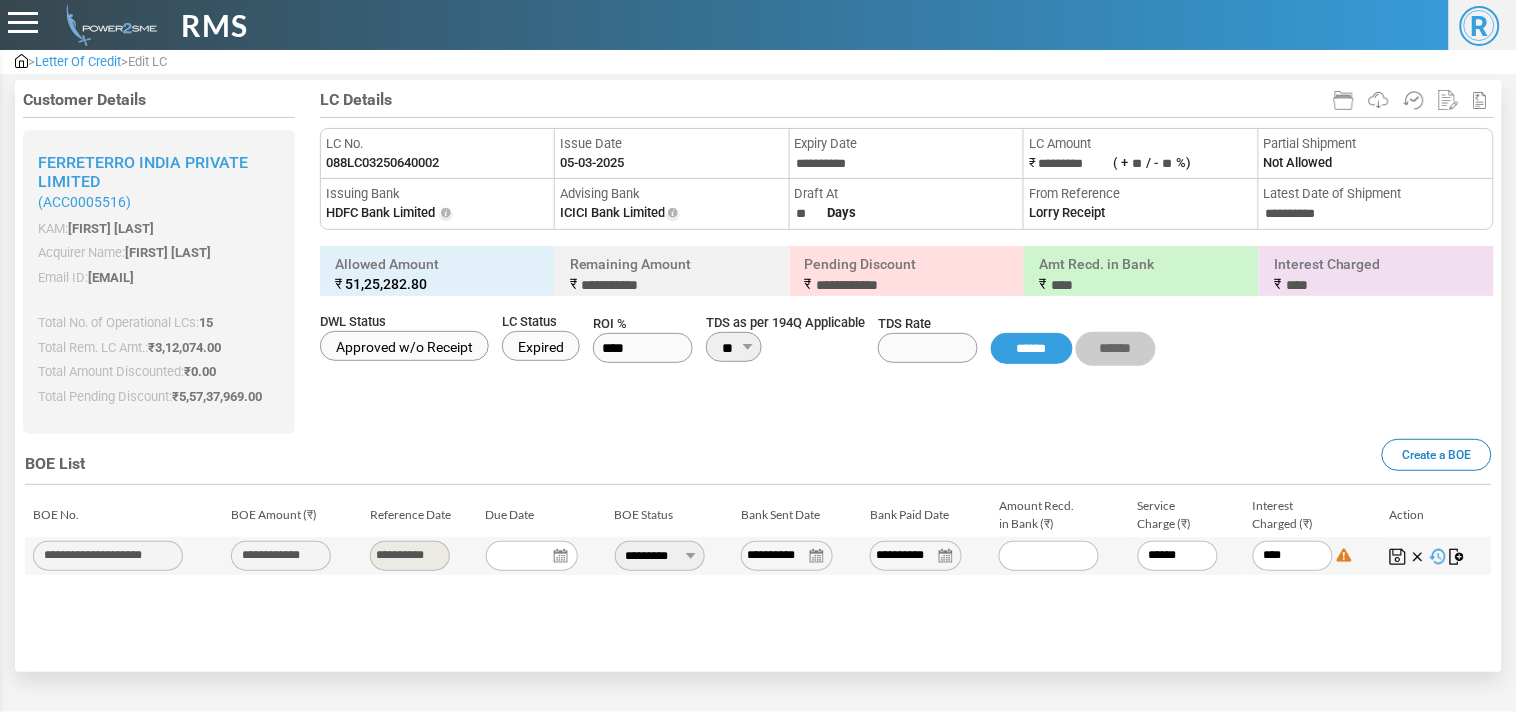 paste on "*******" 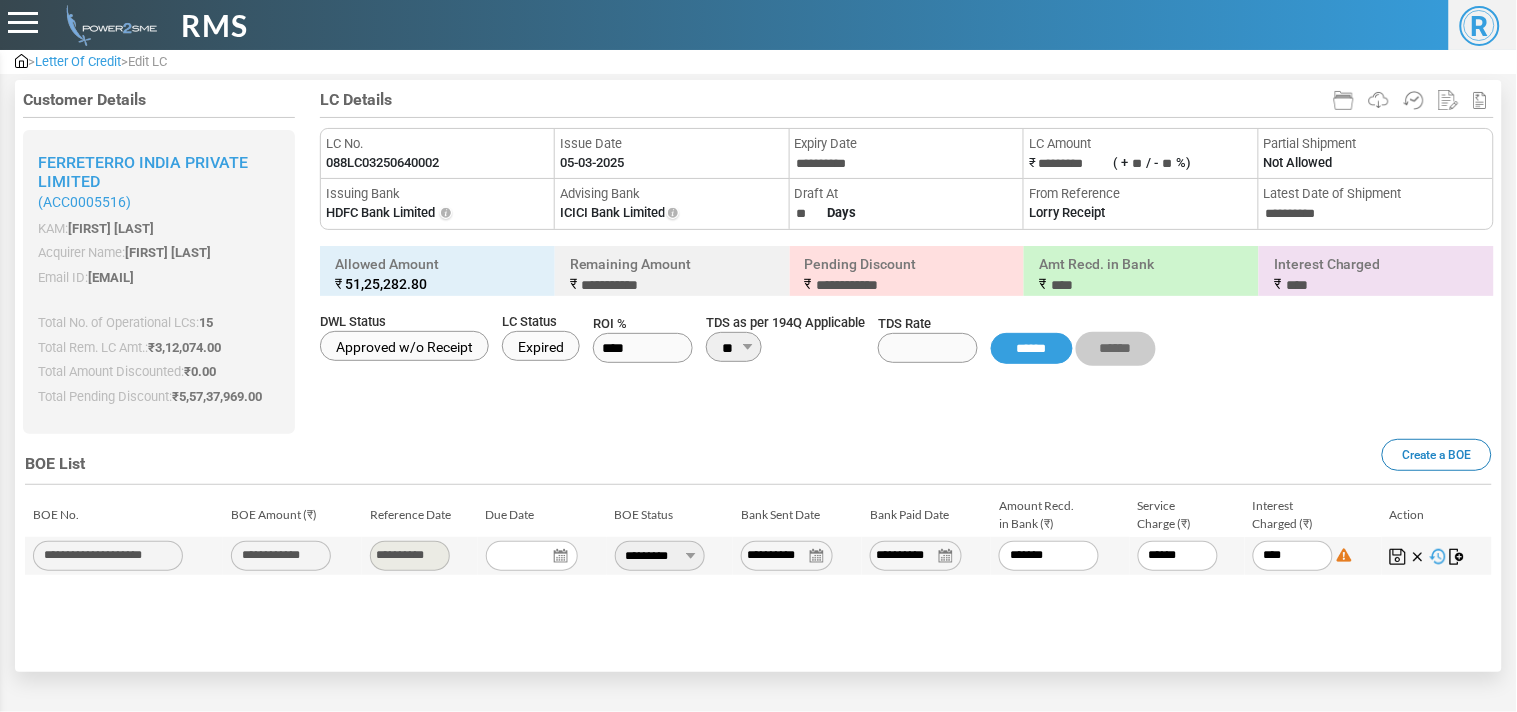 type on "***" 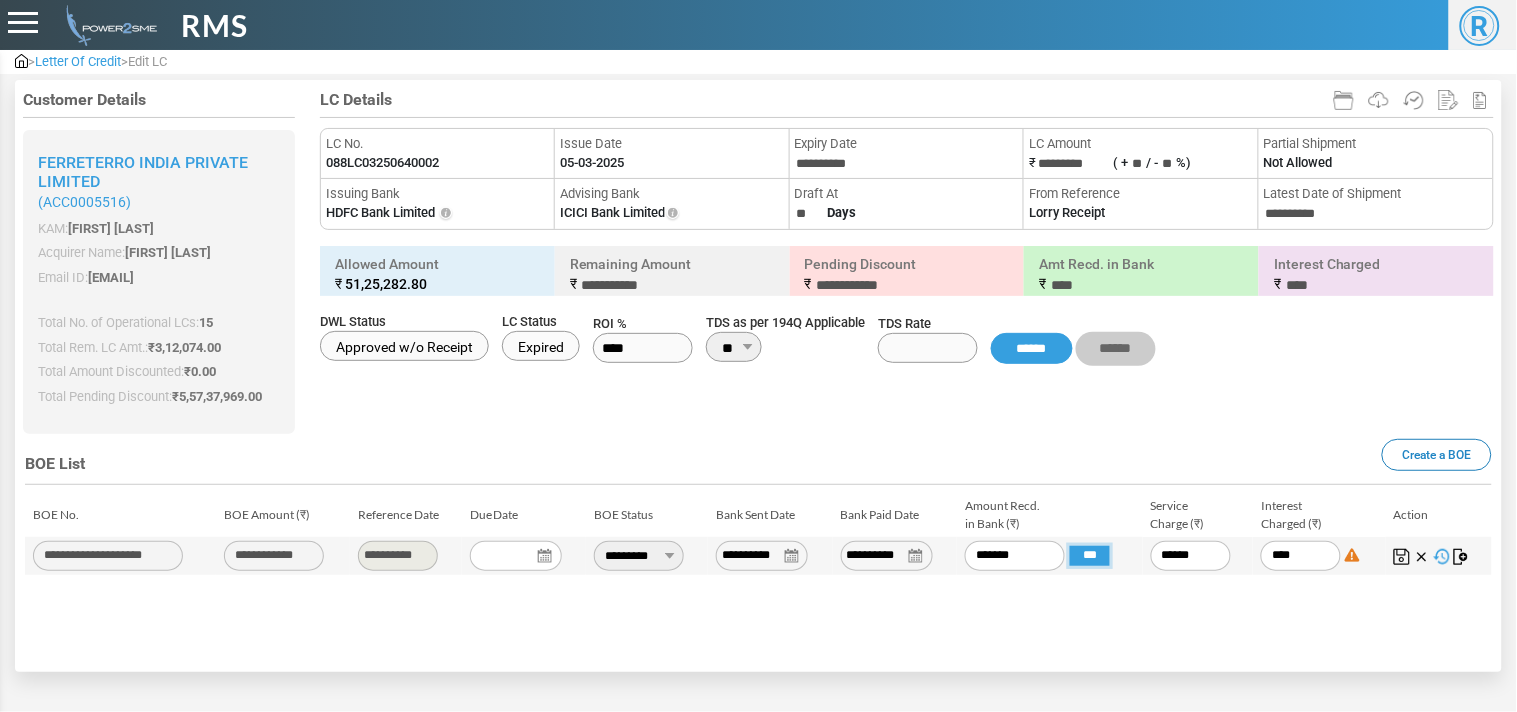 type on "**********" 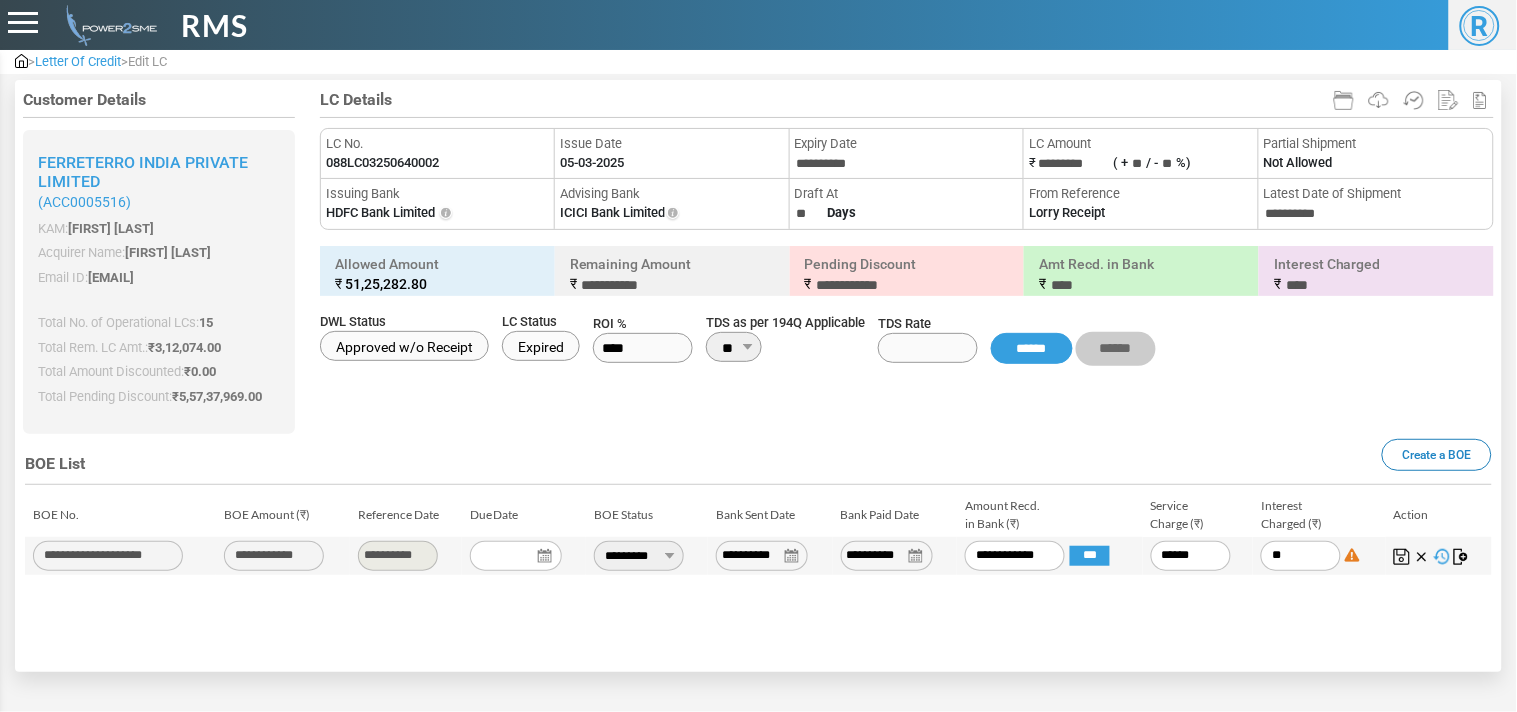 type on "*" 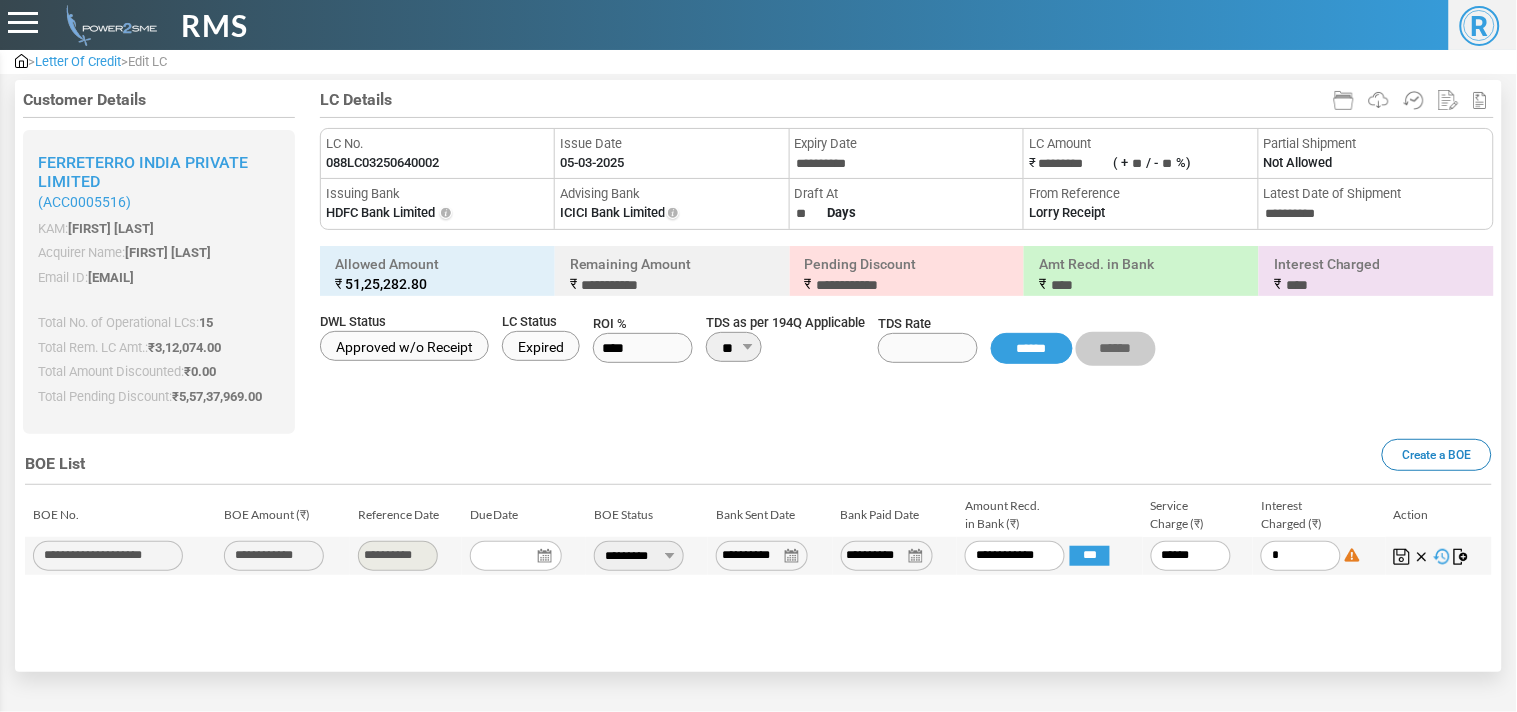 type on "*" 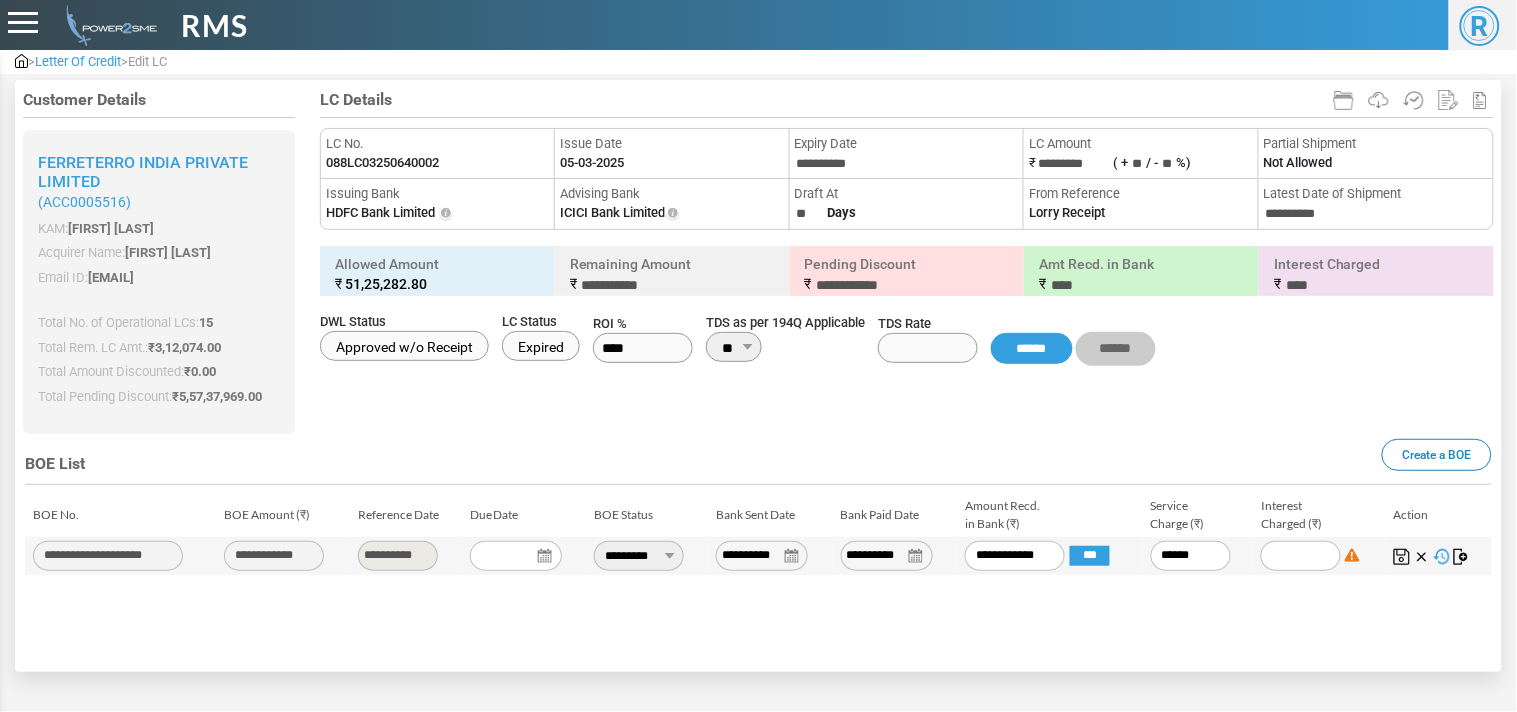 type 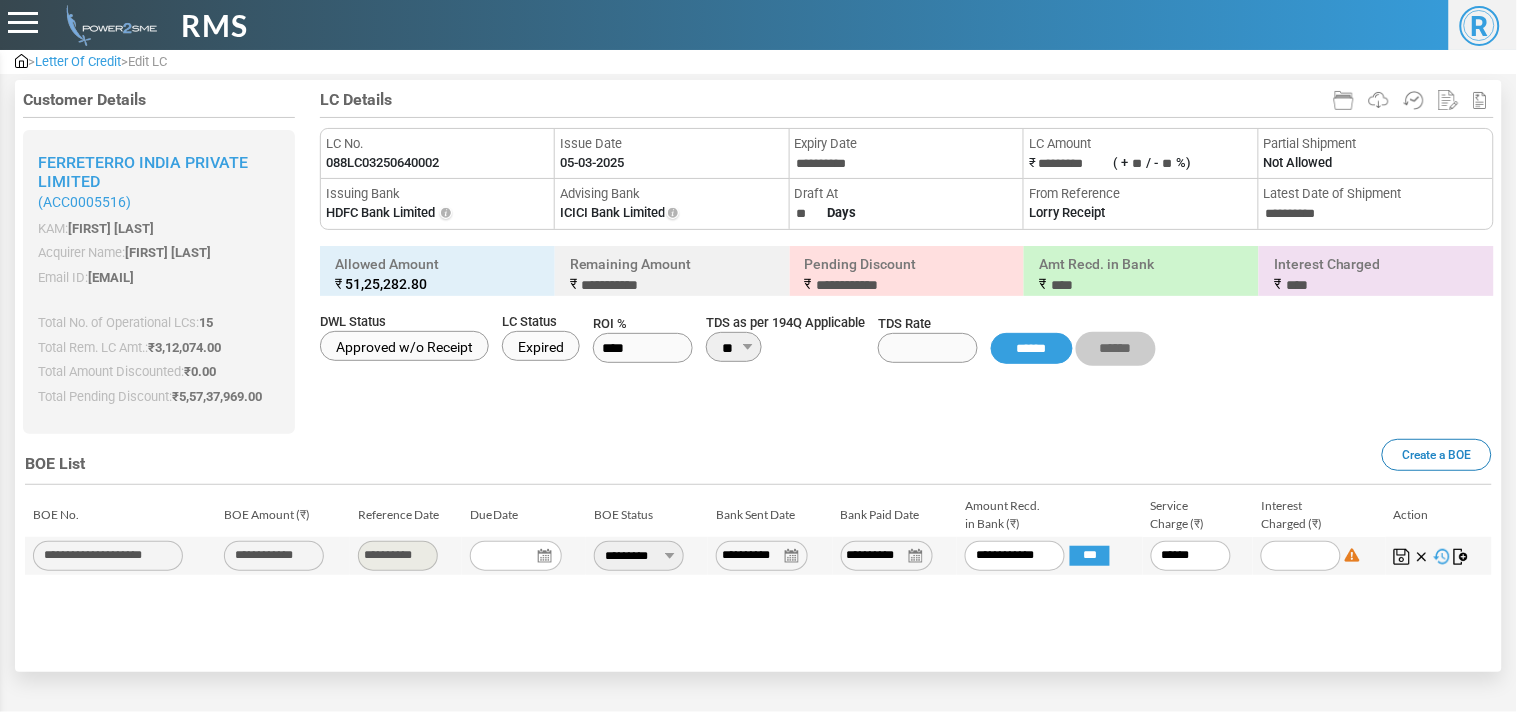 type on "*" 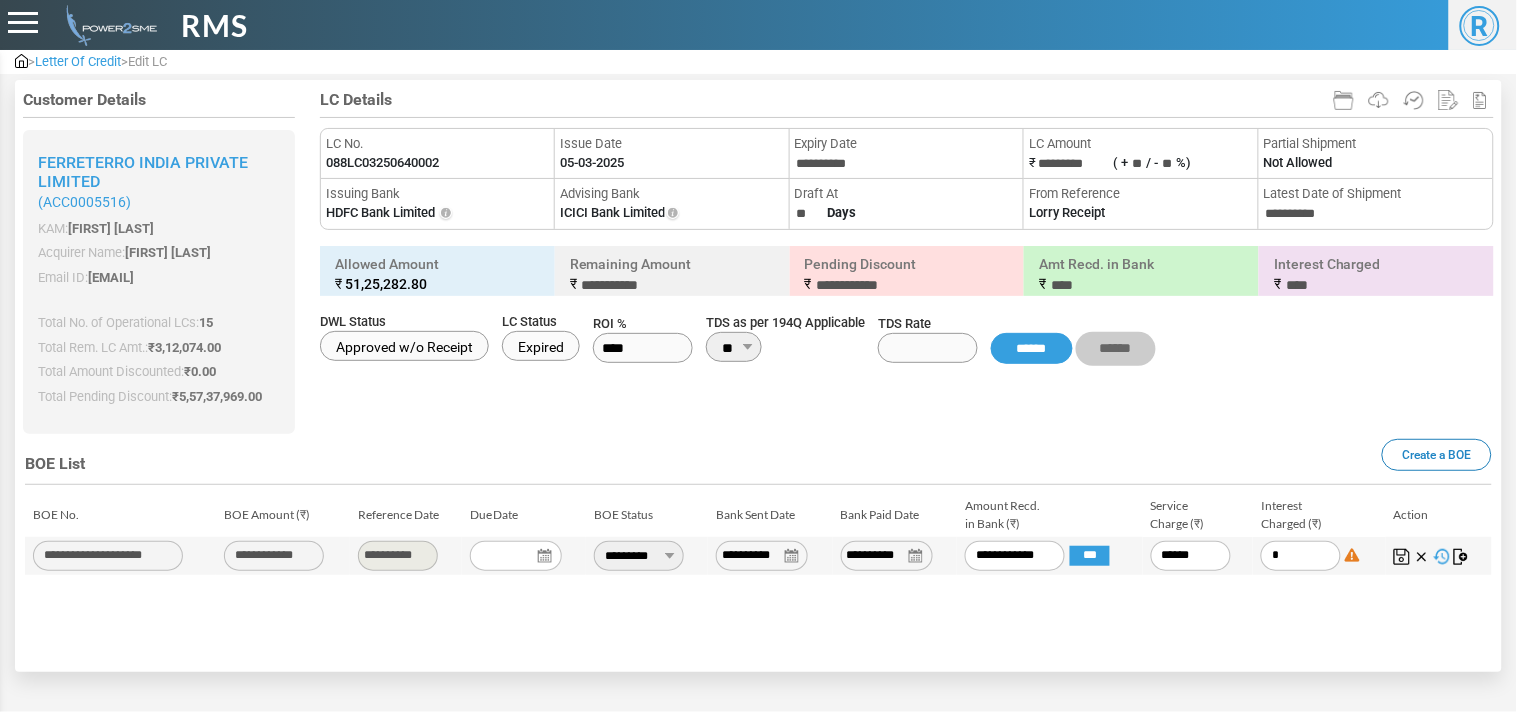 type on "**" 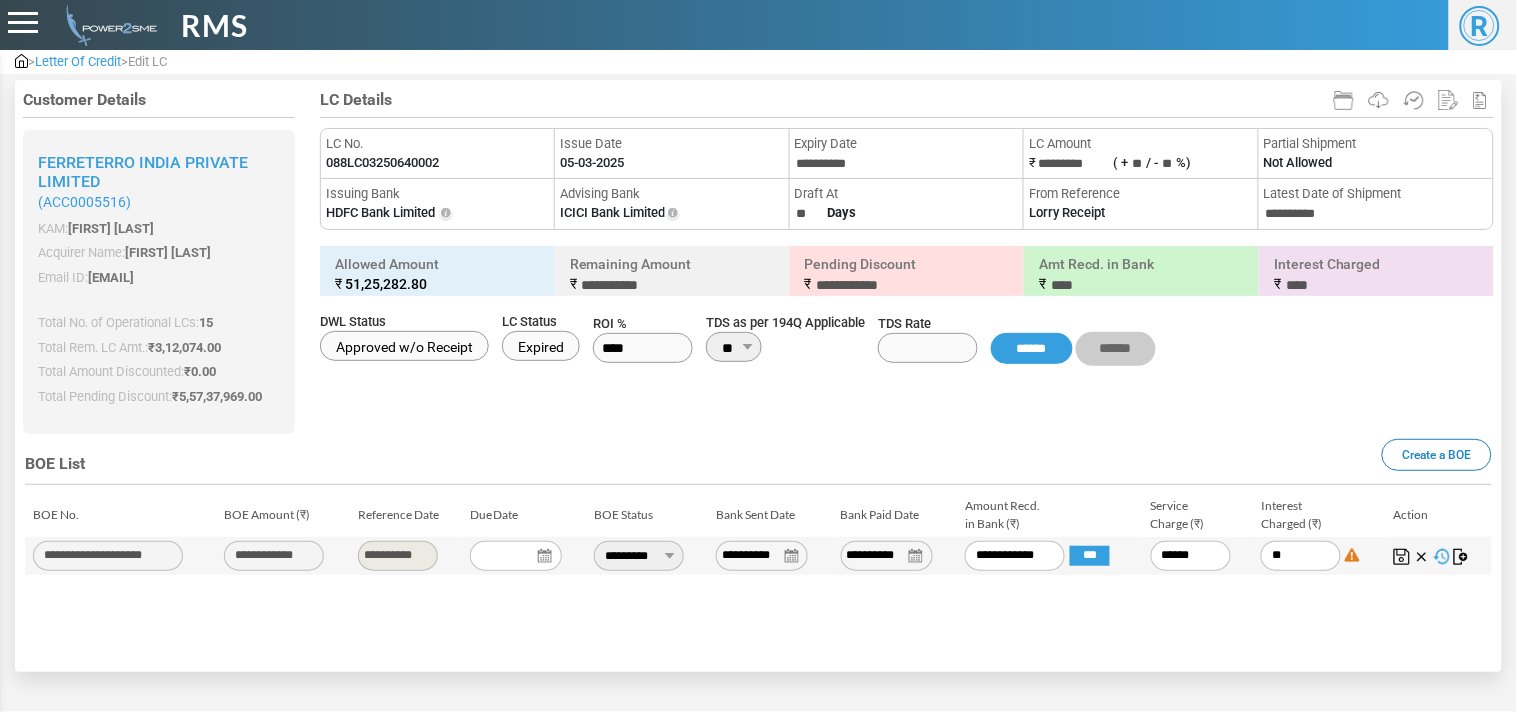 type on "*****" 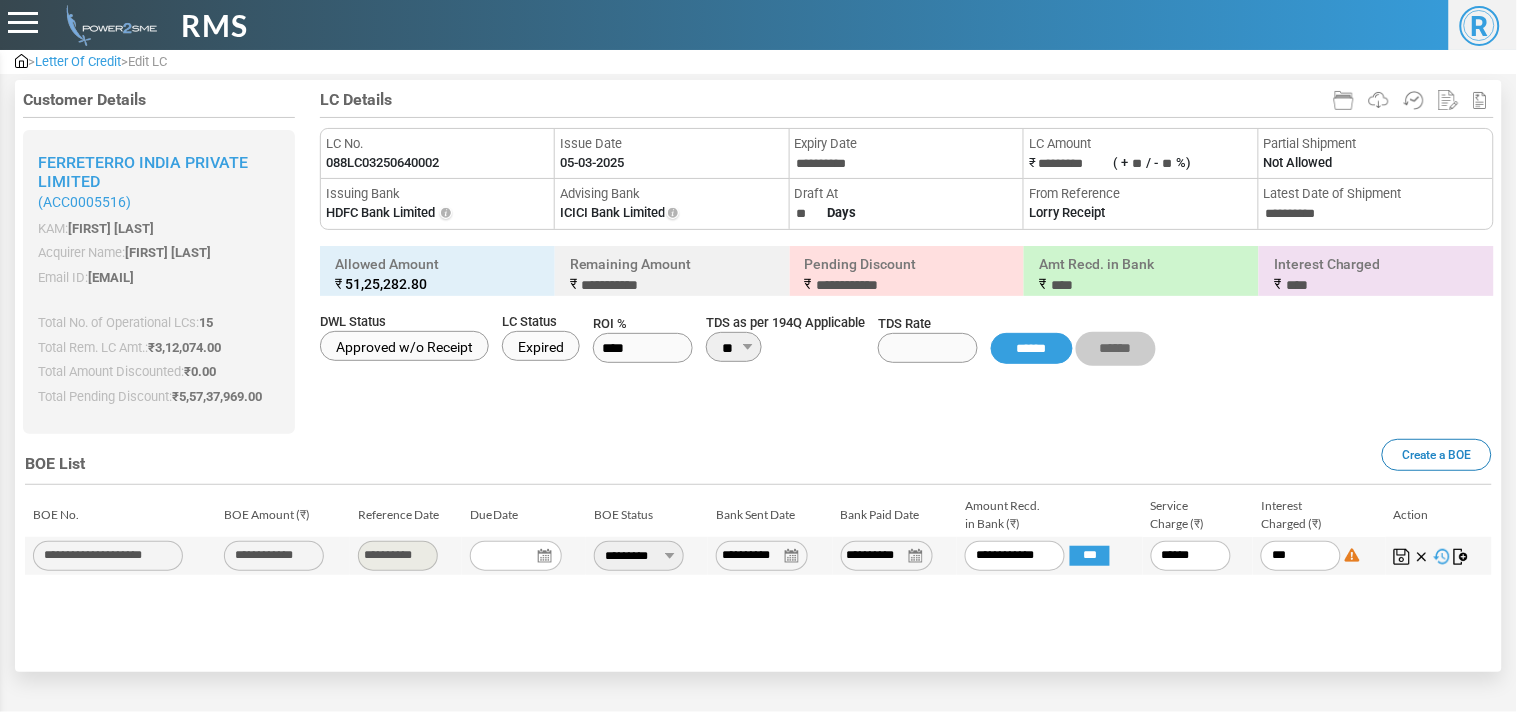 type on "*****" 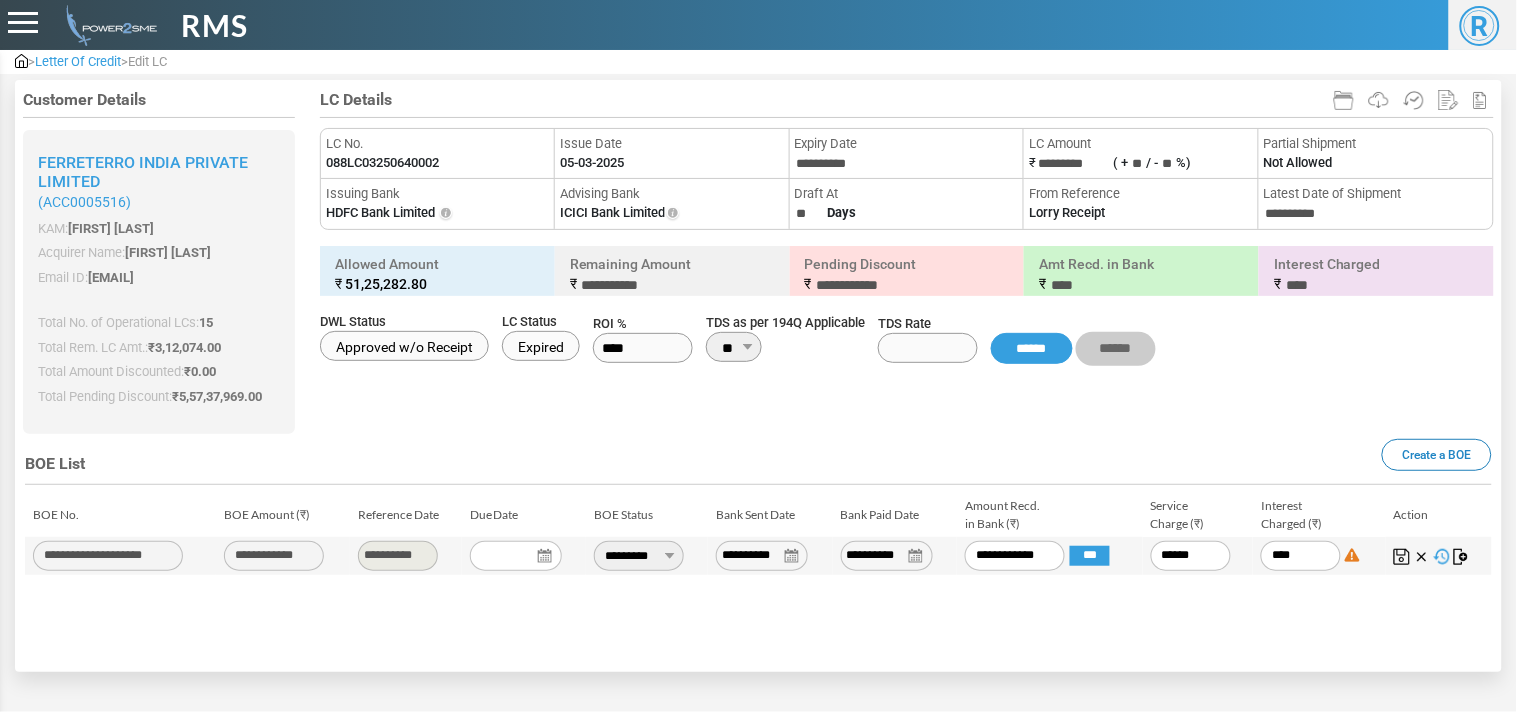 type on "*****" 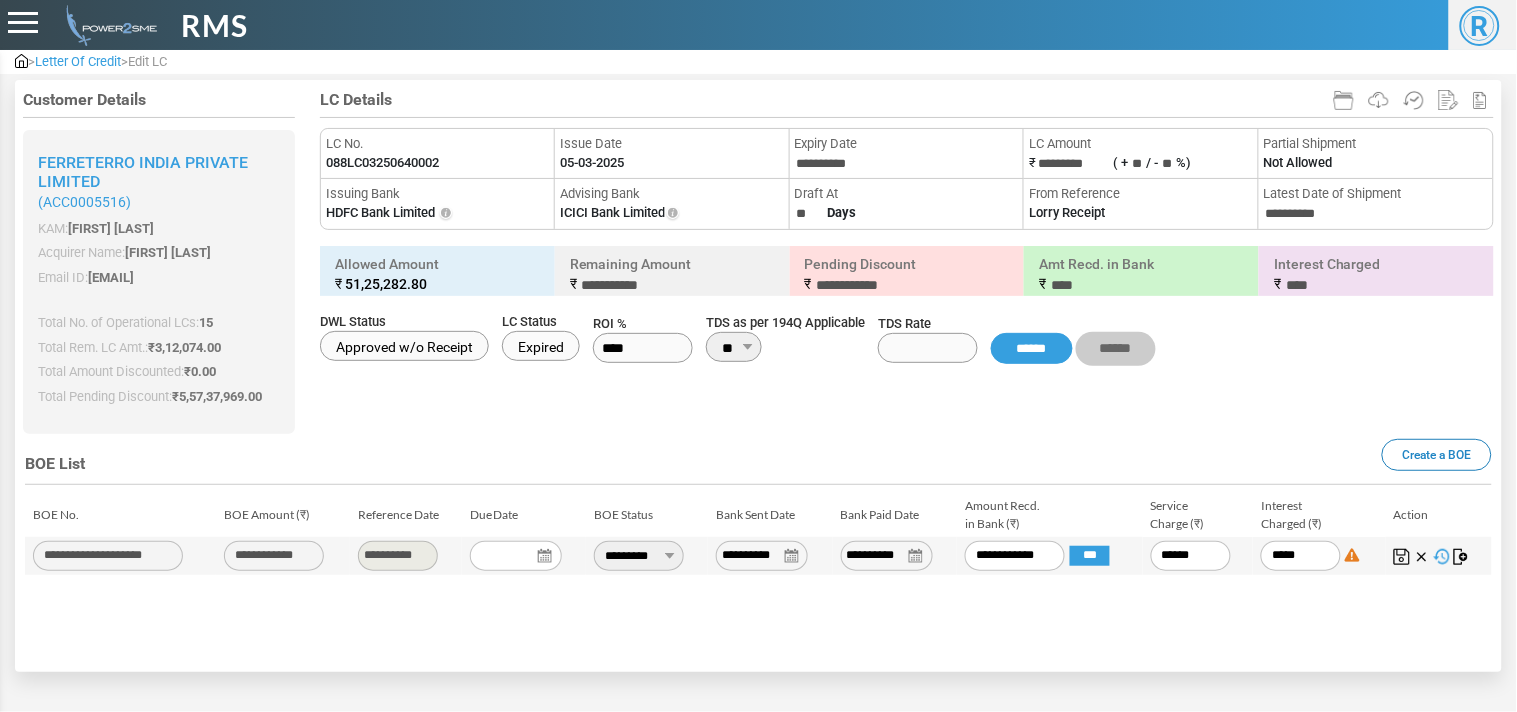 type on "******" 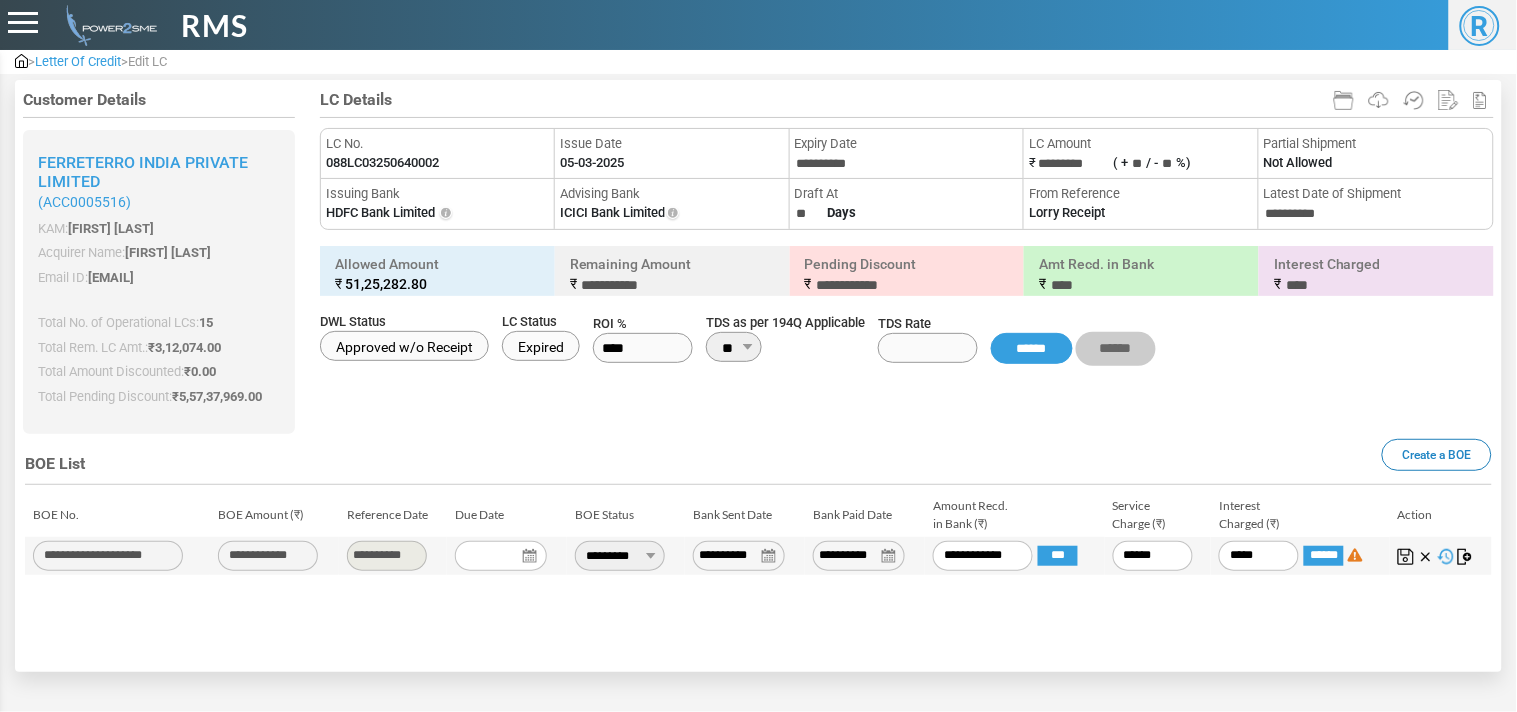 type on "****" 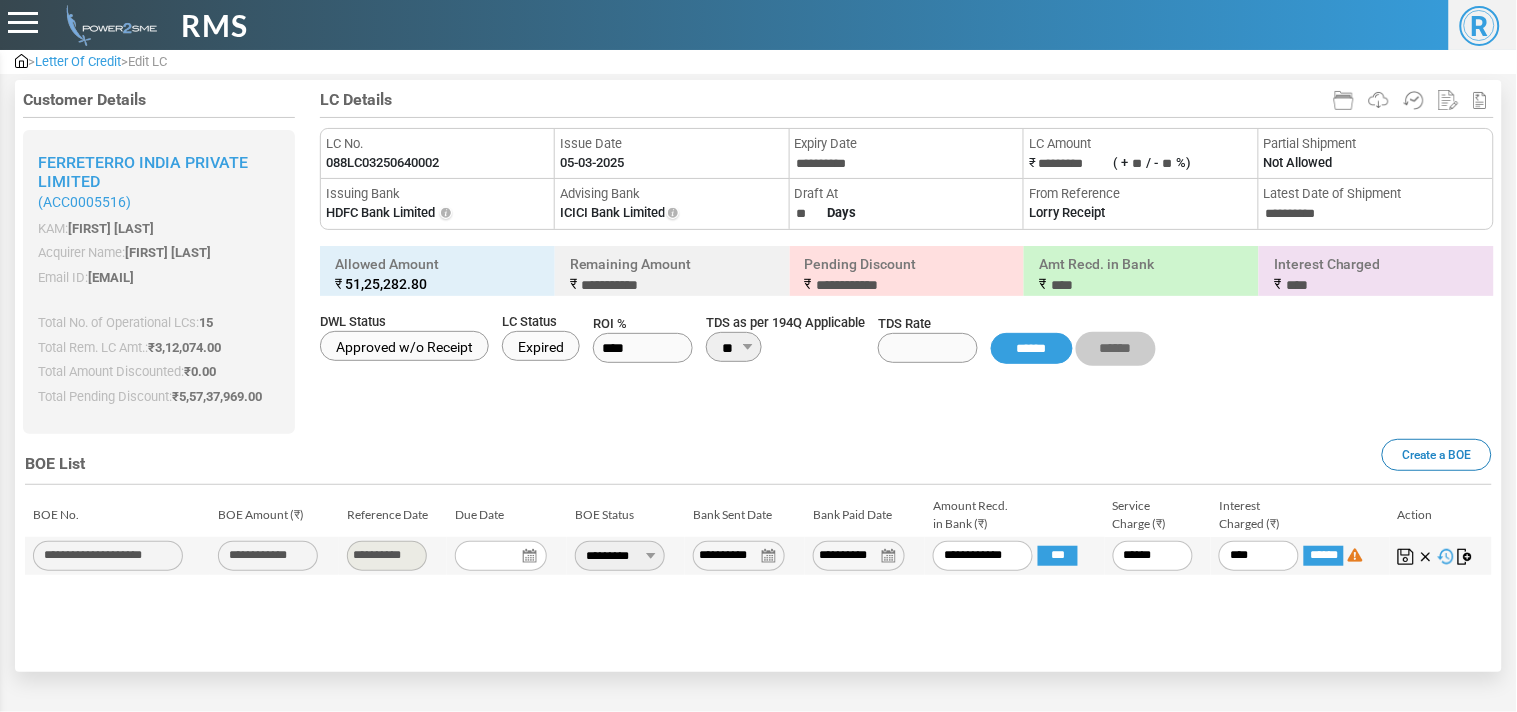 type on "*****" 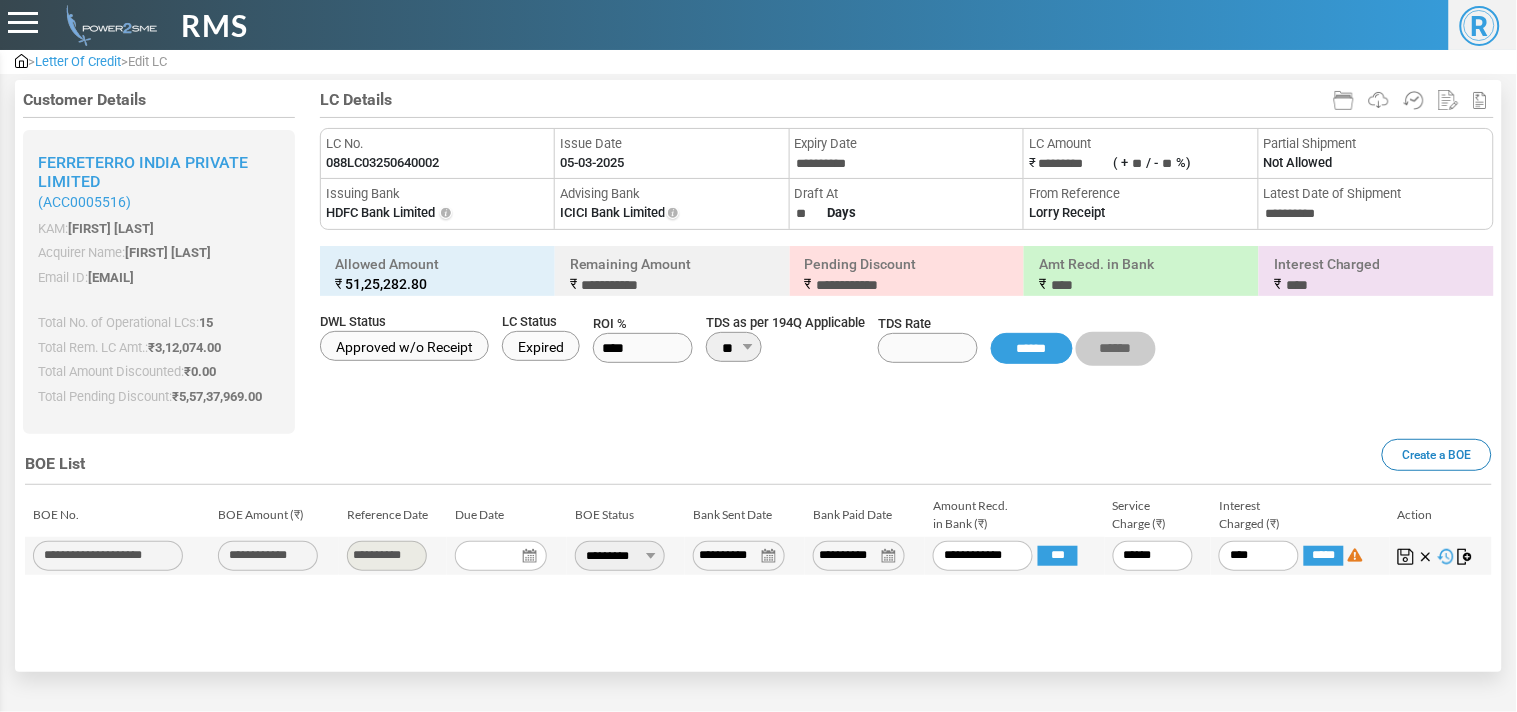 type on "***" 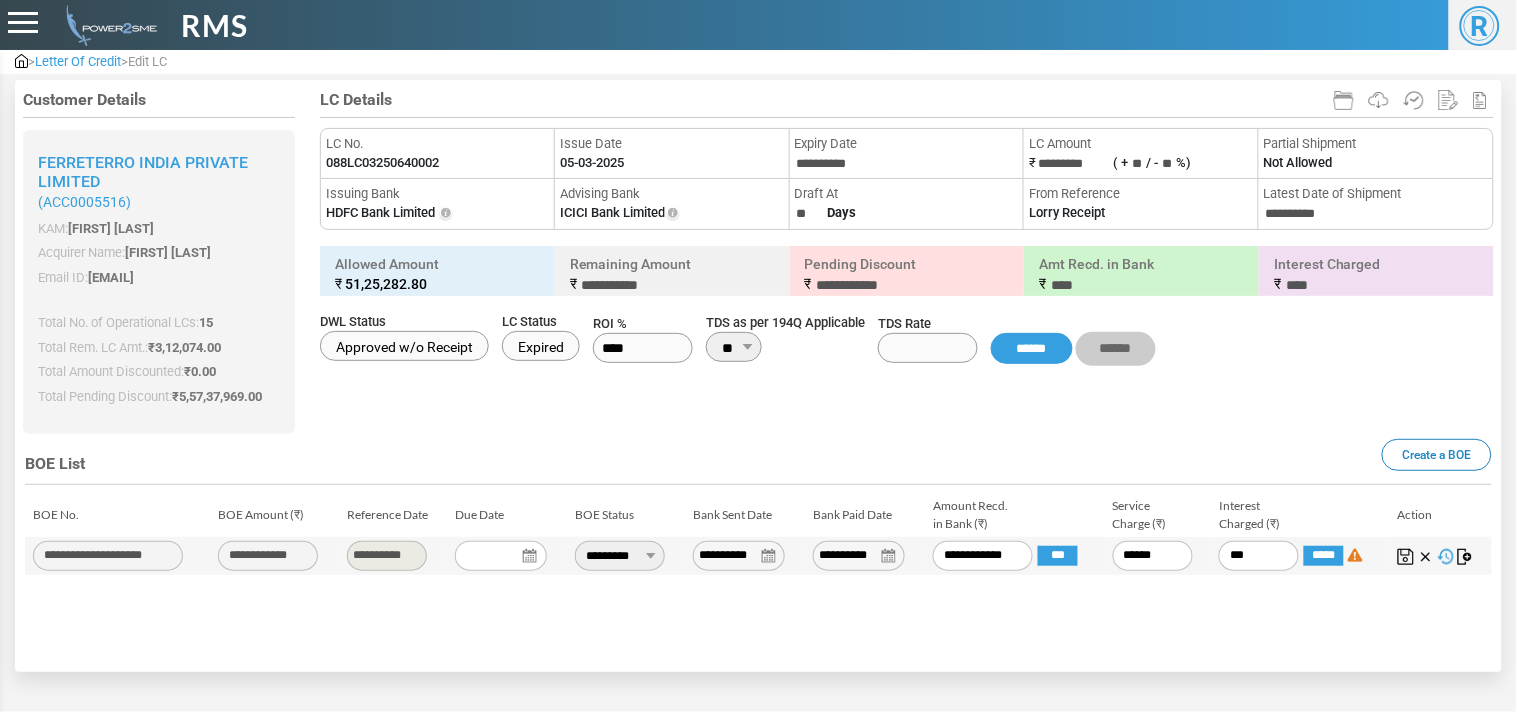 type on "*****" 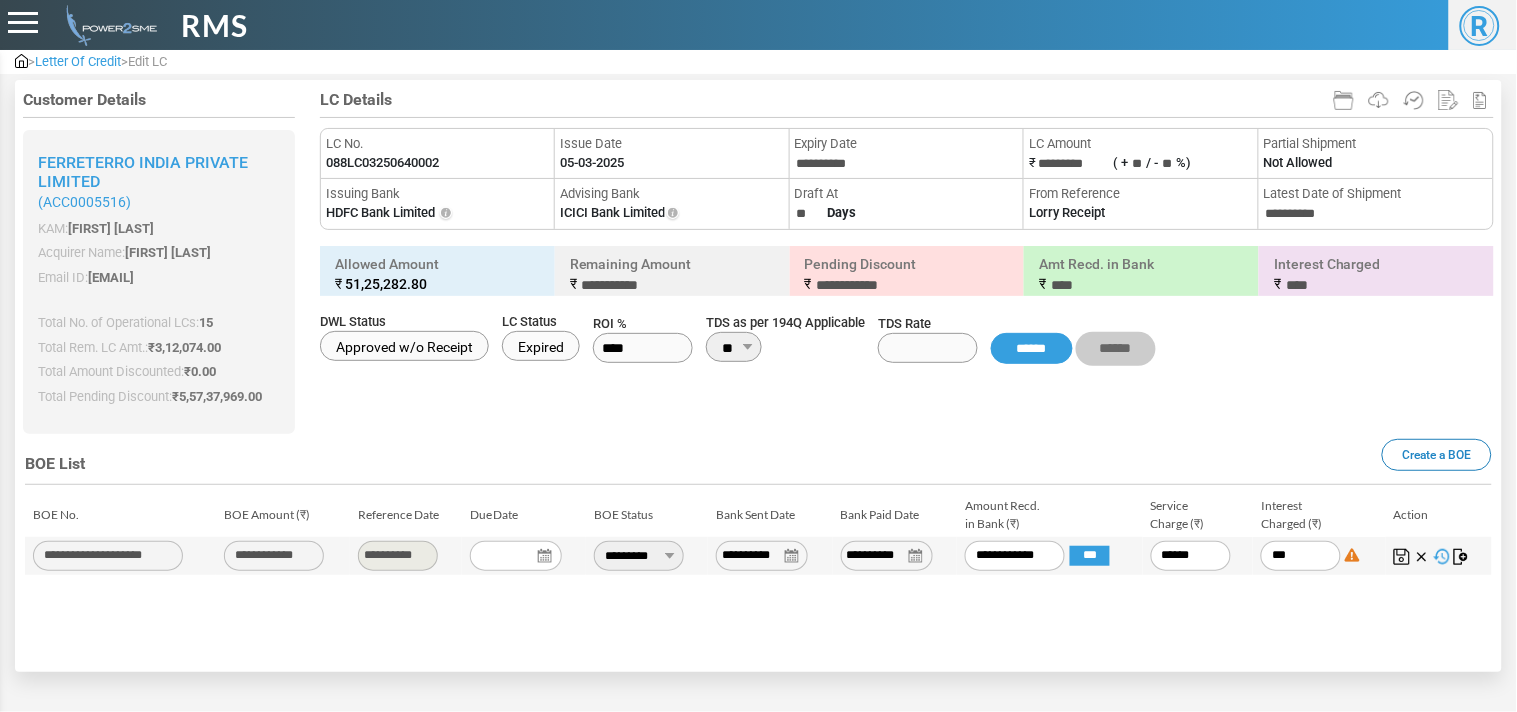 type on "****" 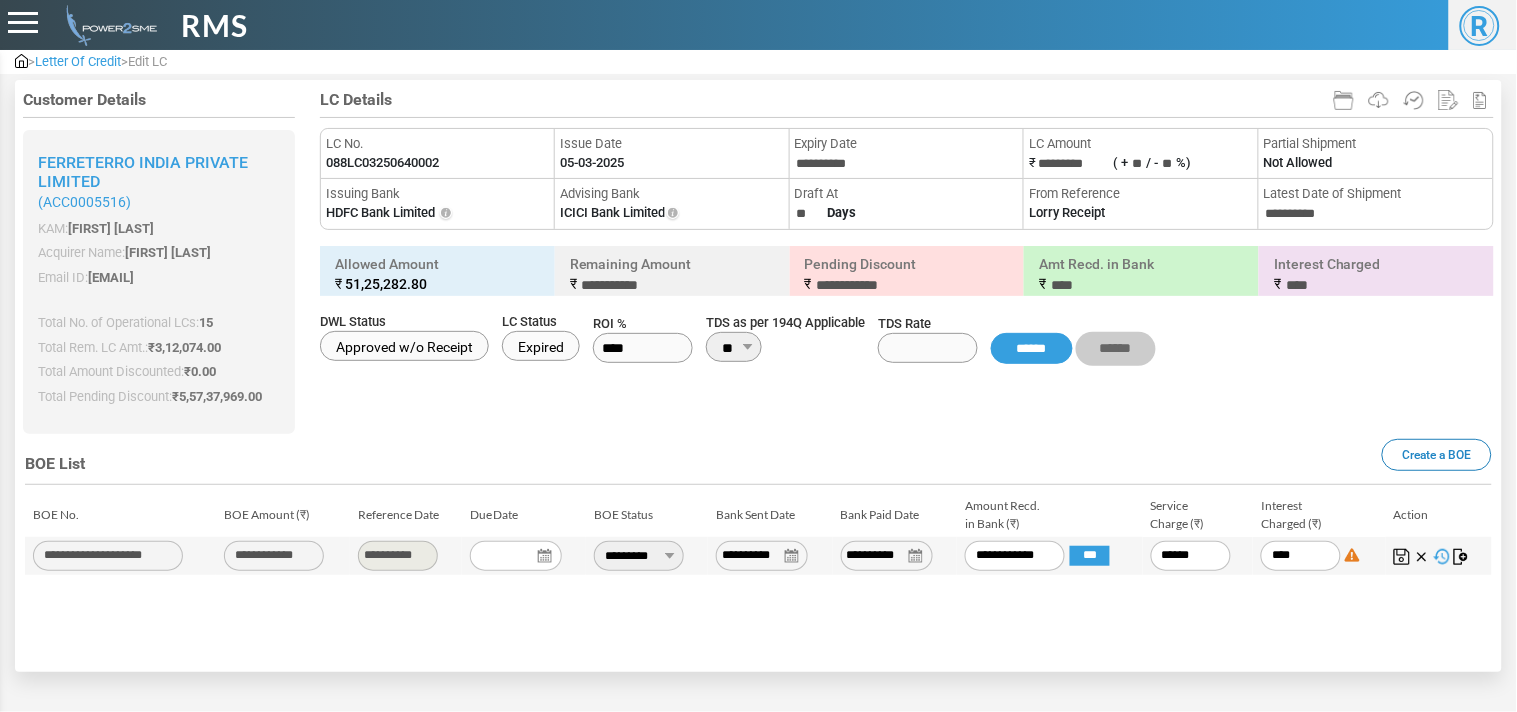type on "*****" 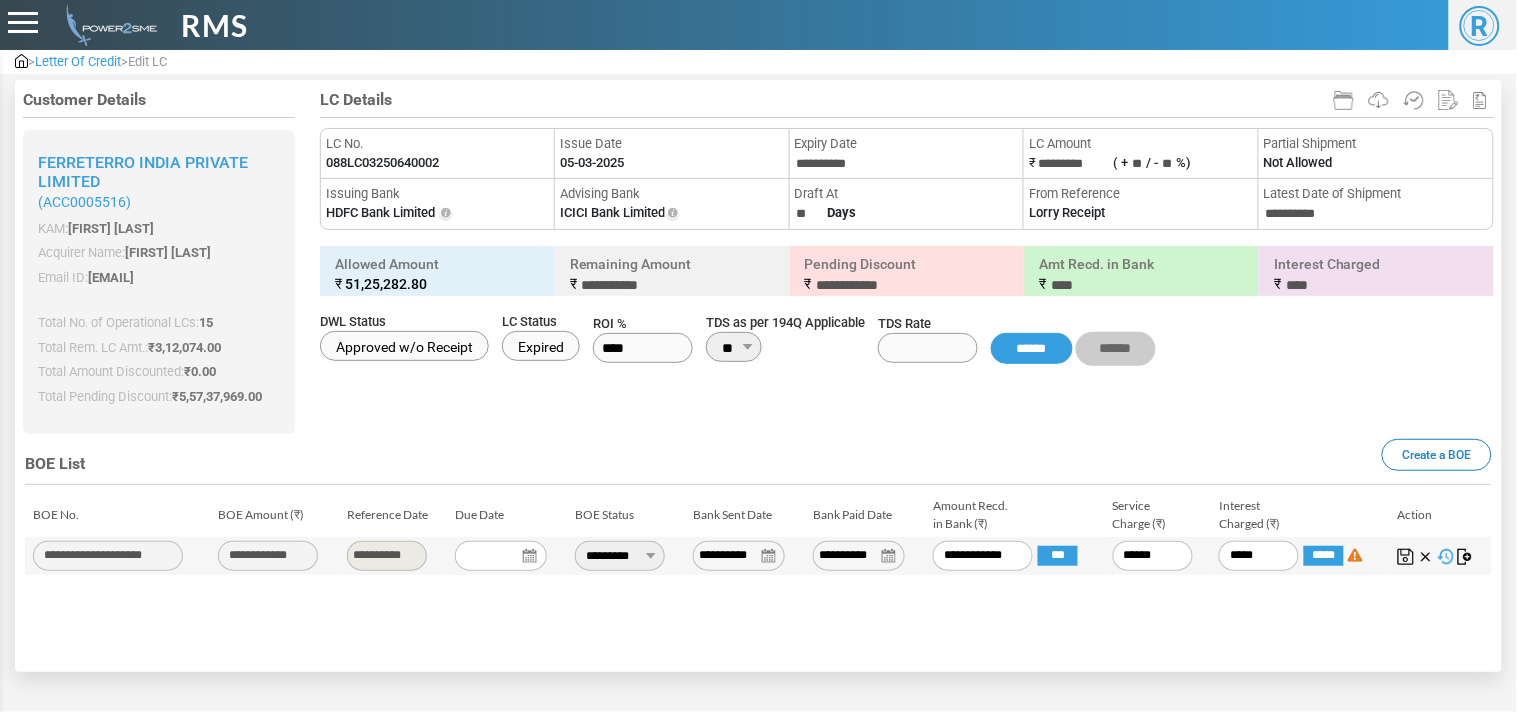 type on "******" 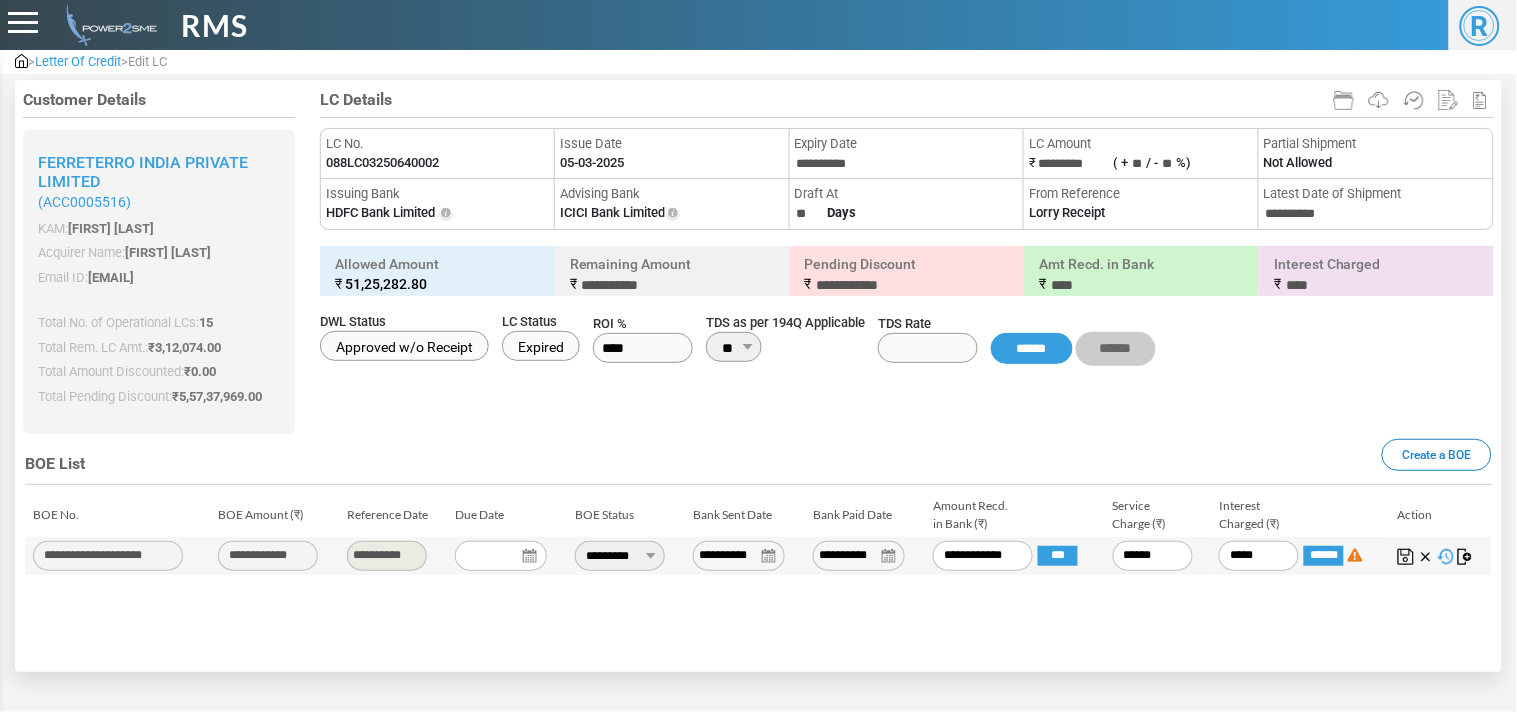 type on "*********" 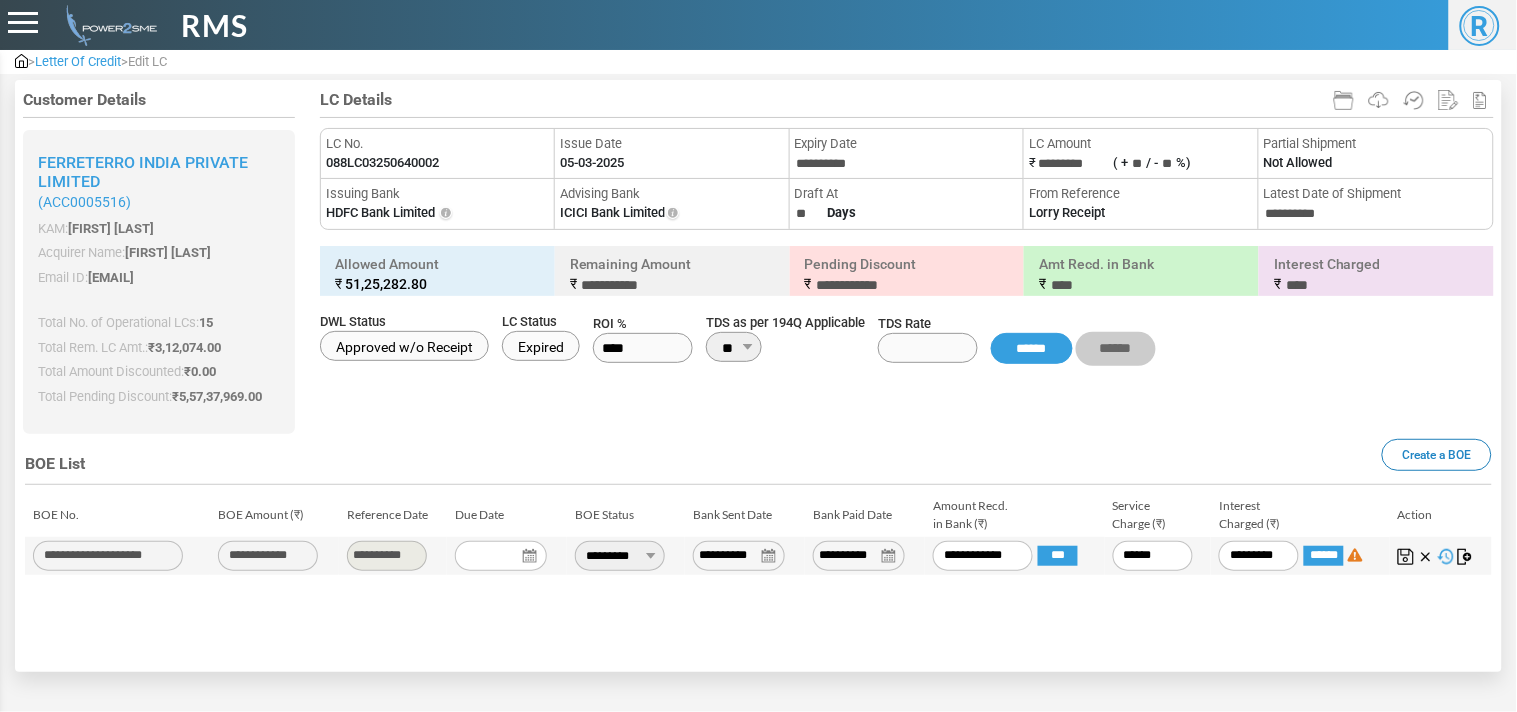 click at bounding box center (1406, 557) 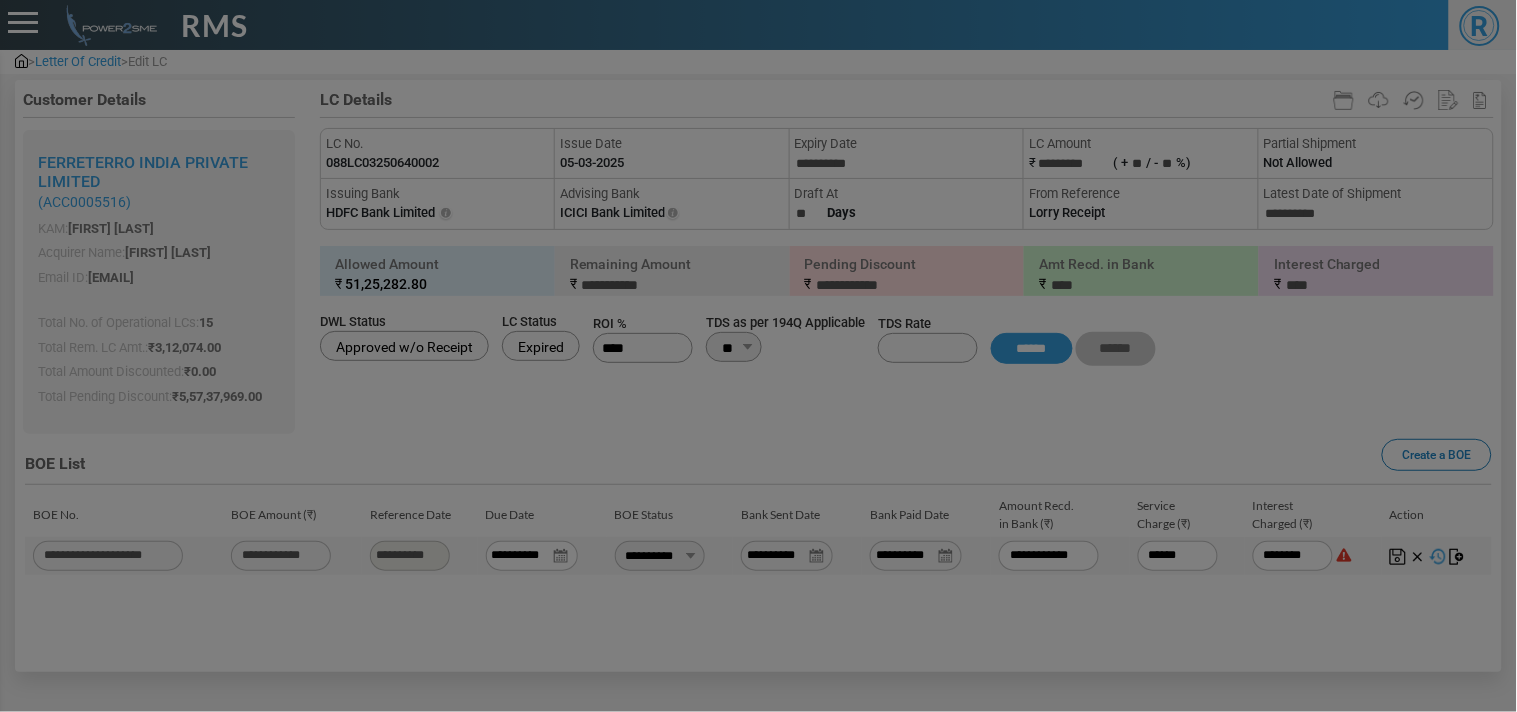 type on "****" 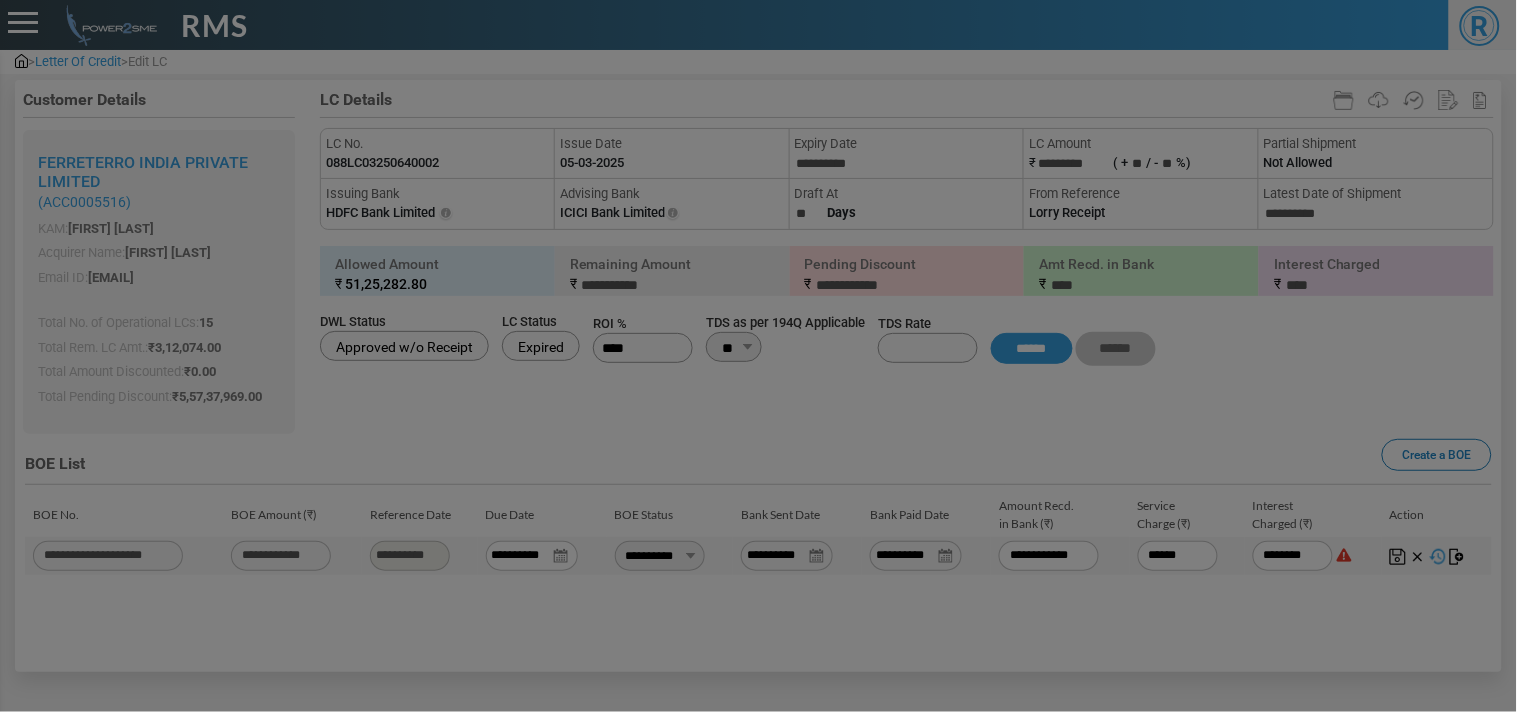 type on "**********" 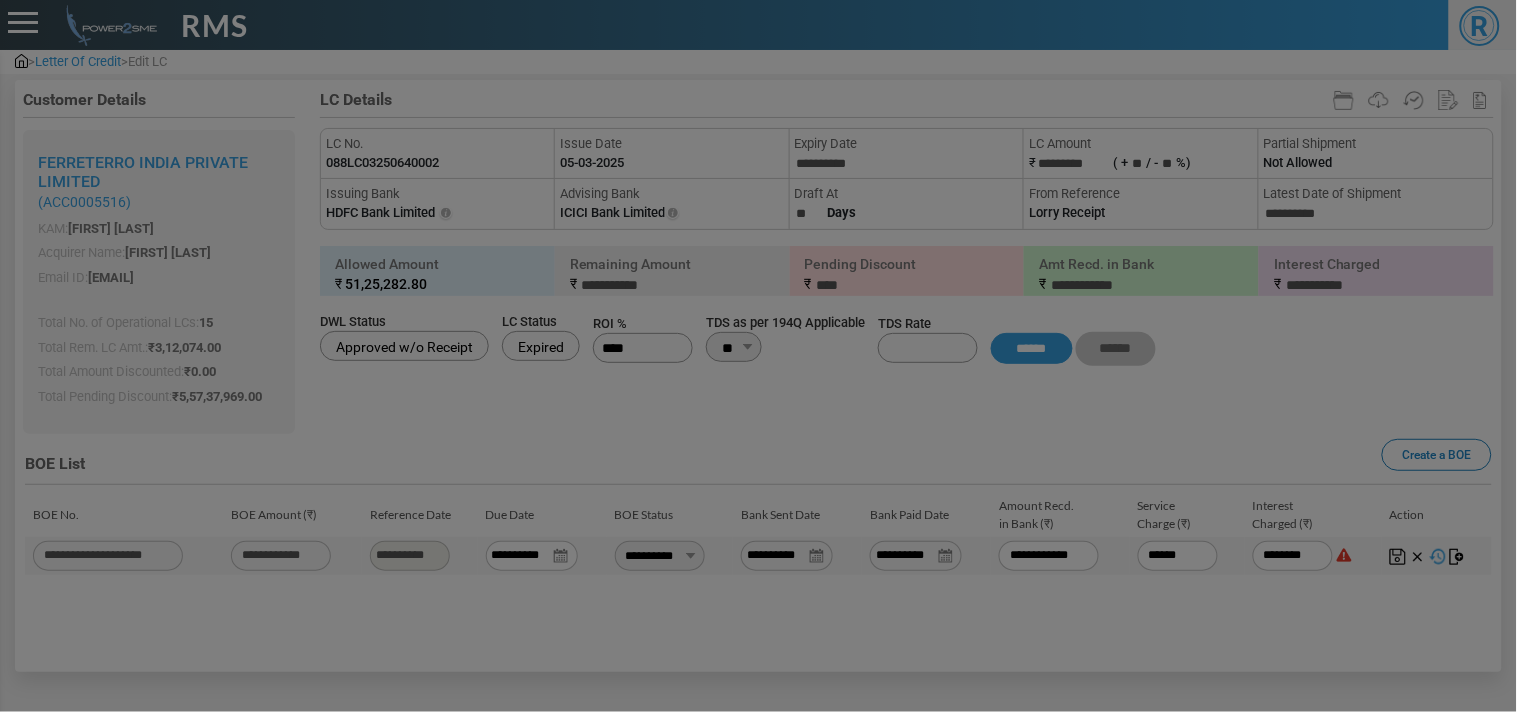 type on "********" 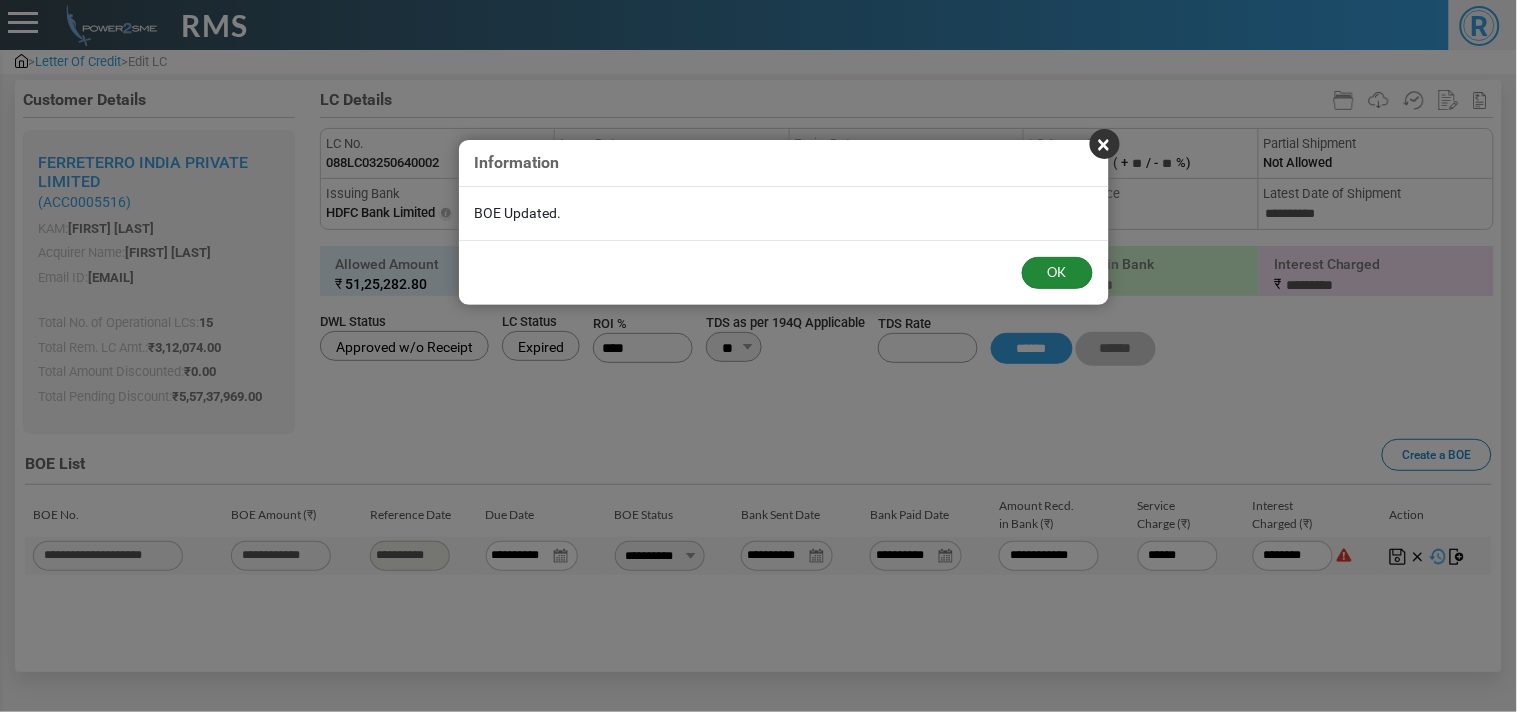 click on "OK" at bounding box center [1057, 273] 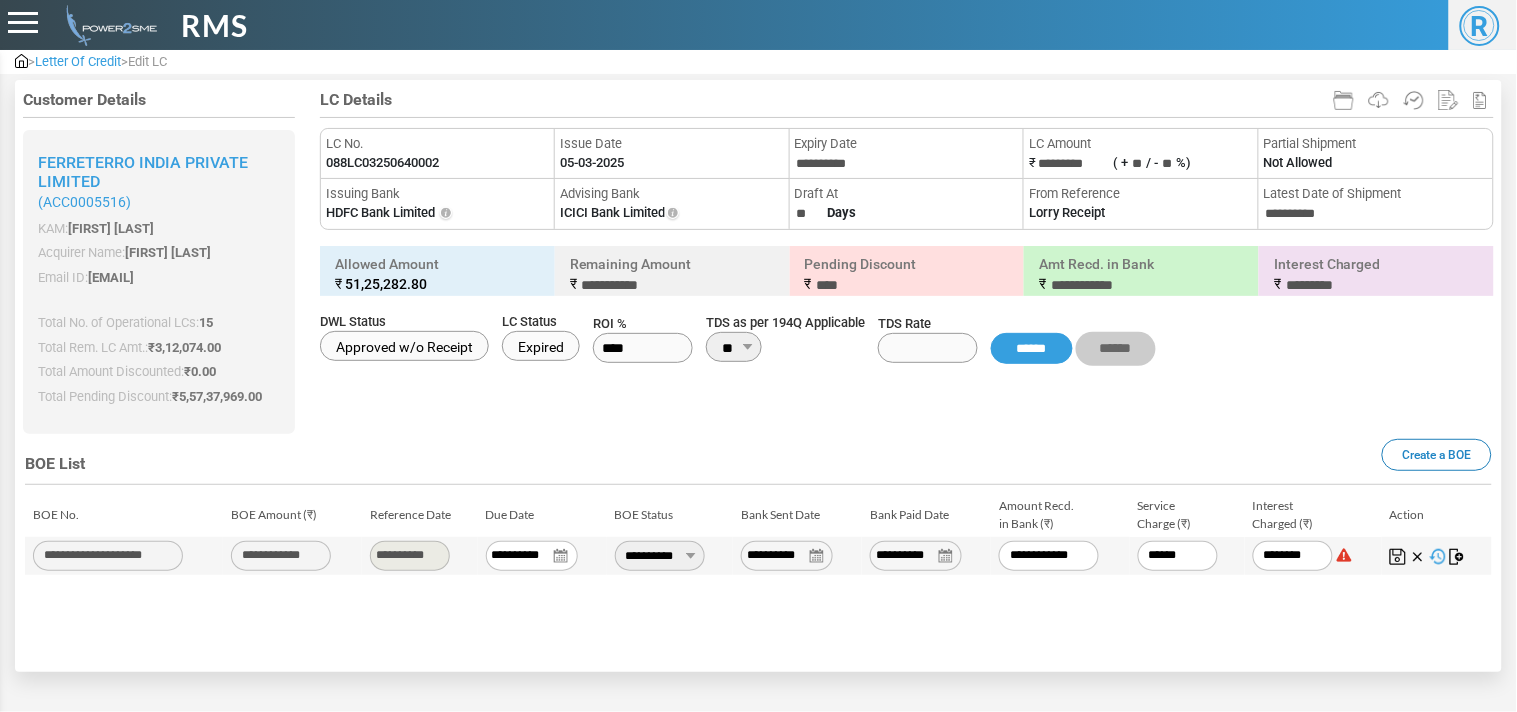 click on "Letter
Of Credit" at bounding box center [78, 61] 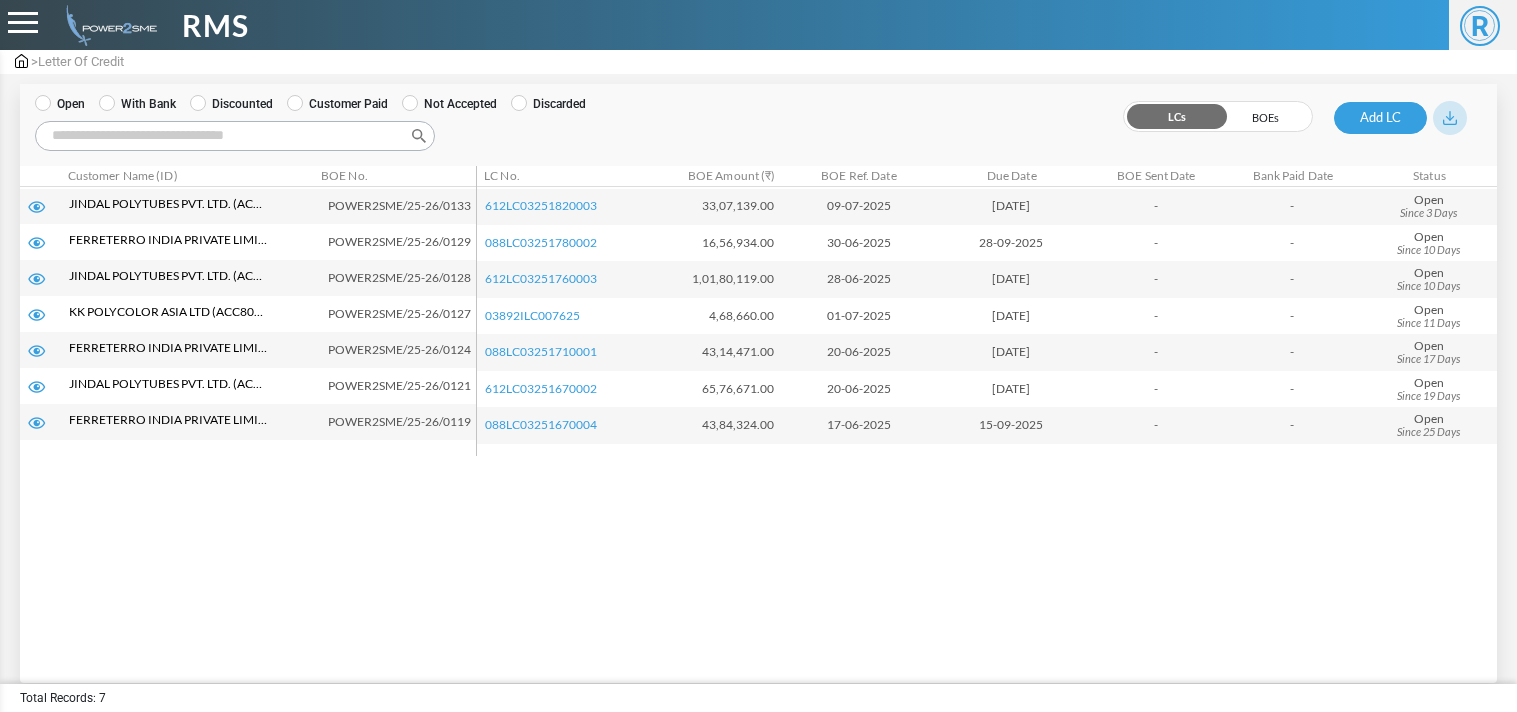 scroll, scrollTop: 0, scrollLeft: 0, axis: both 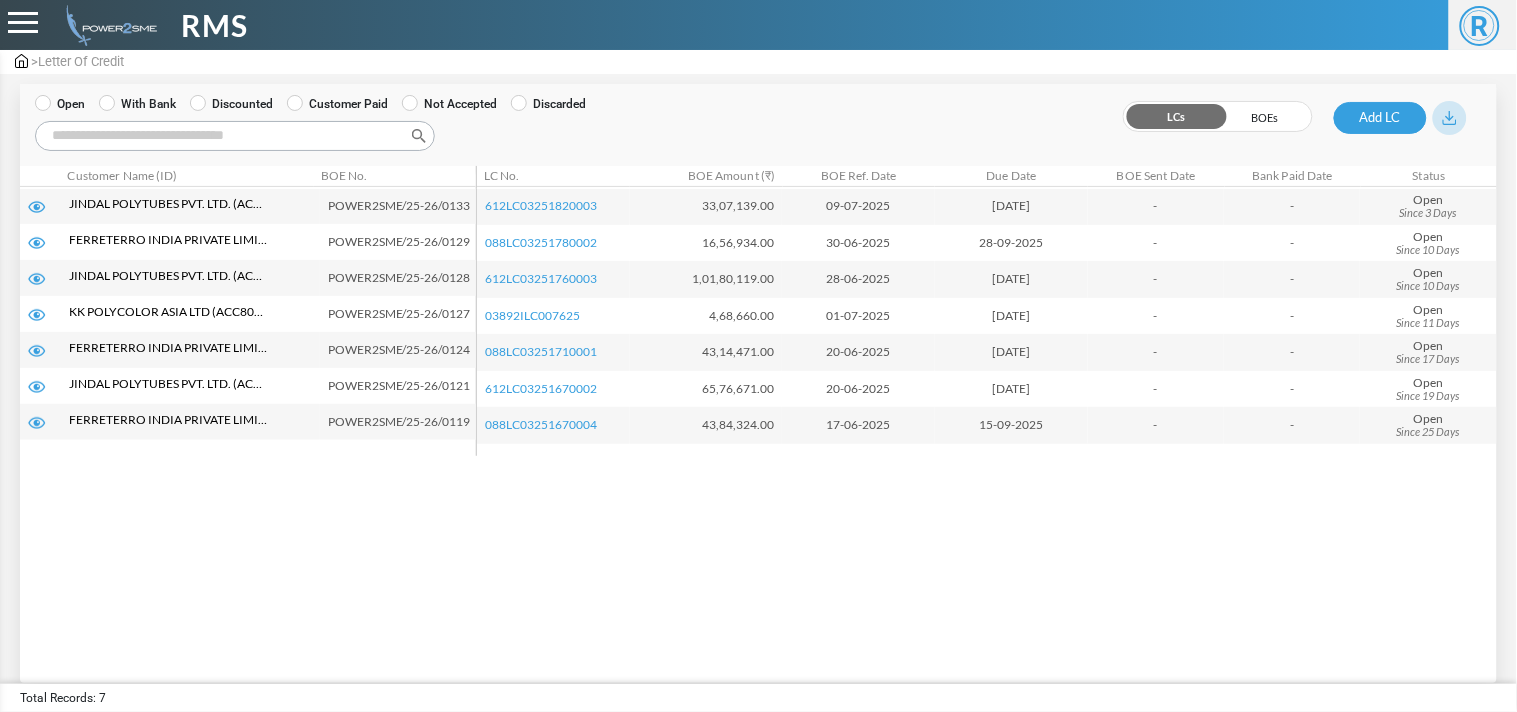 click on "With Bank" at bounding box center [137, 104] 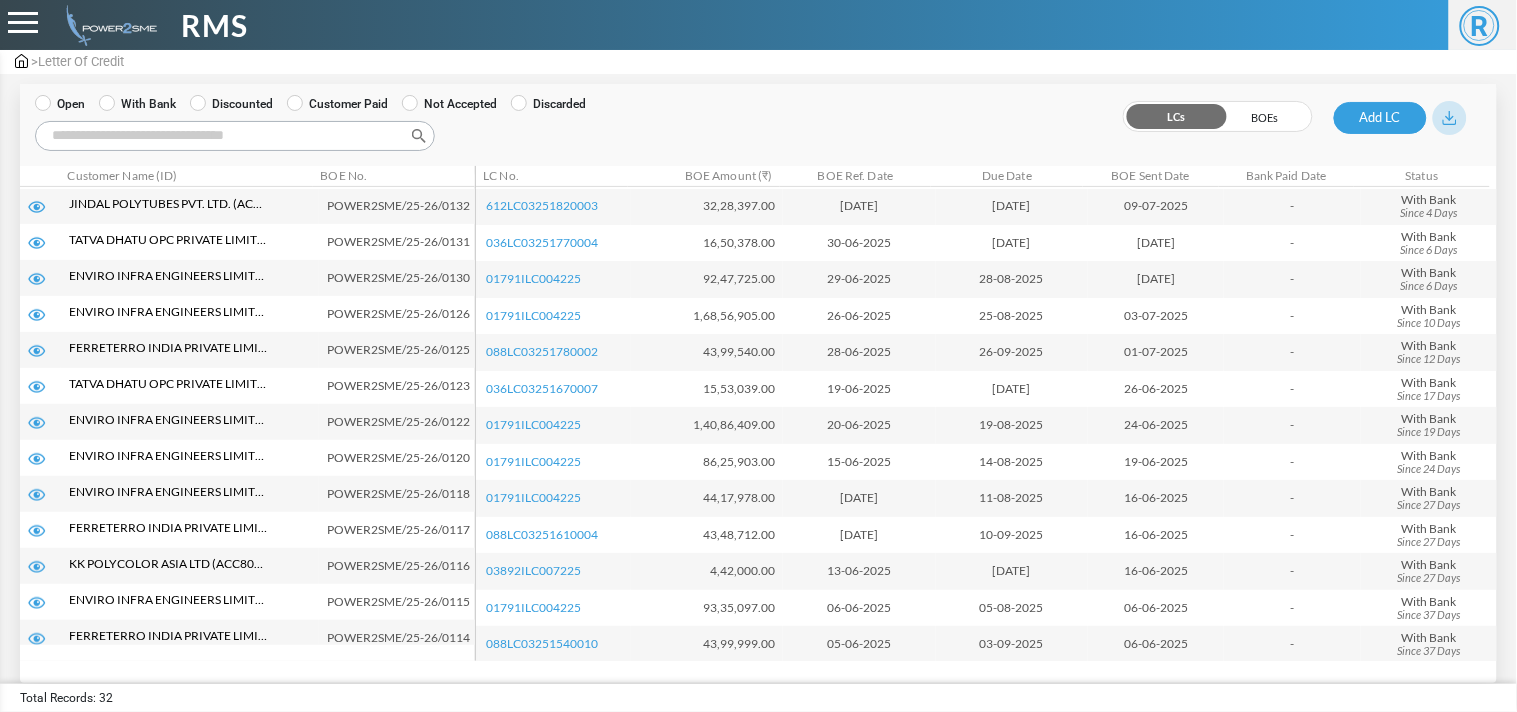click on "Search:" at bounding box center (235, 136) 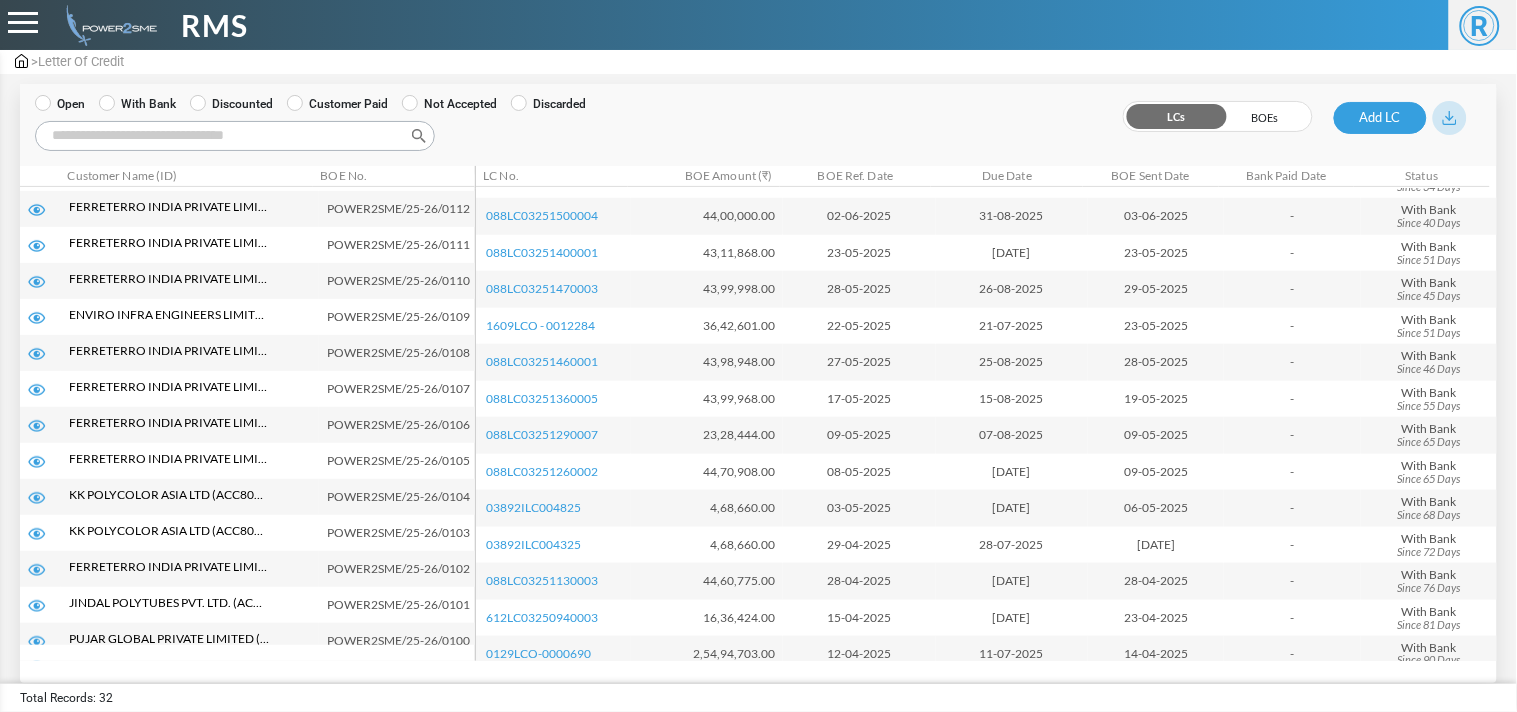 scroll, scrollTop: 724, scrollLeft: 0, axis: vertical 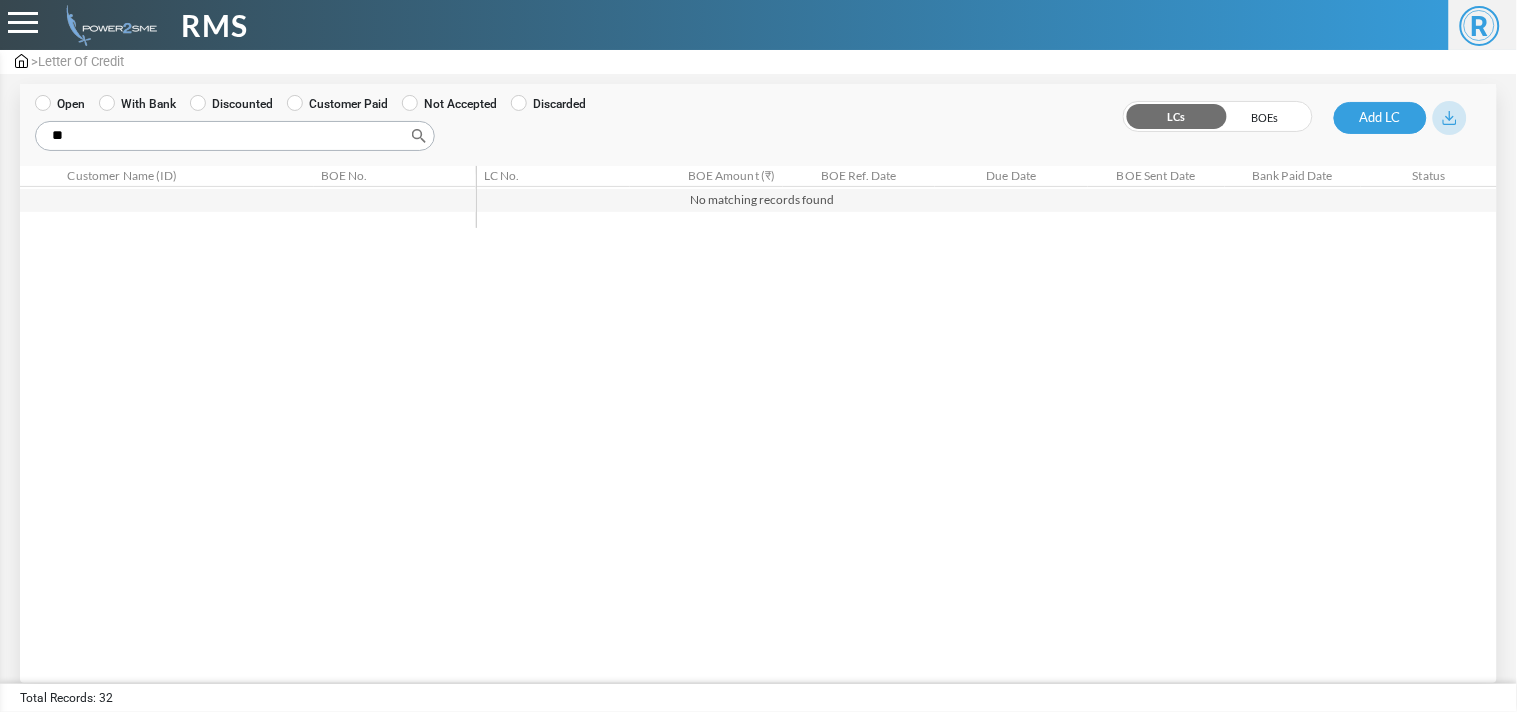 type on "*" 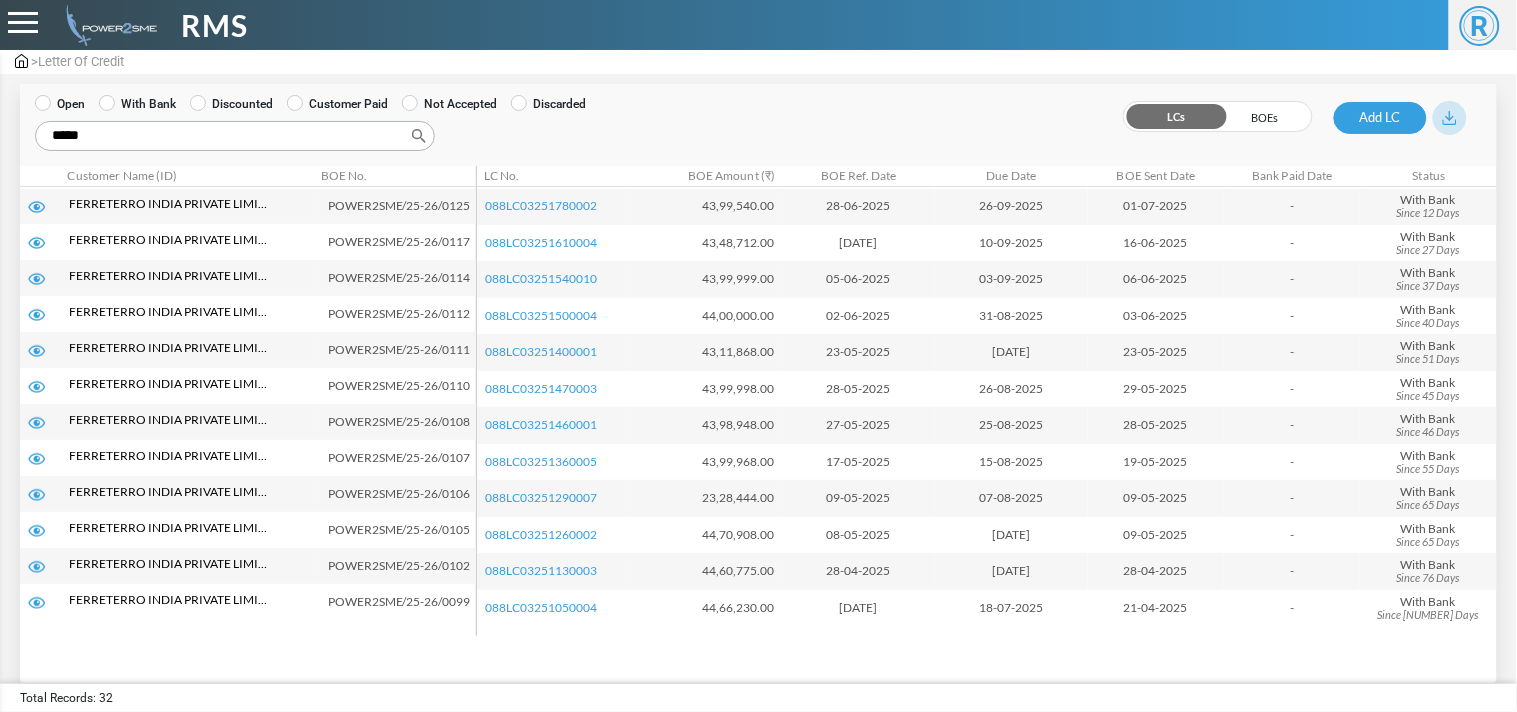 type on "*****" 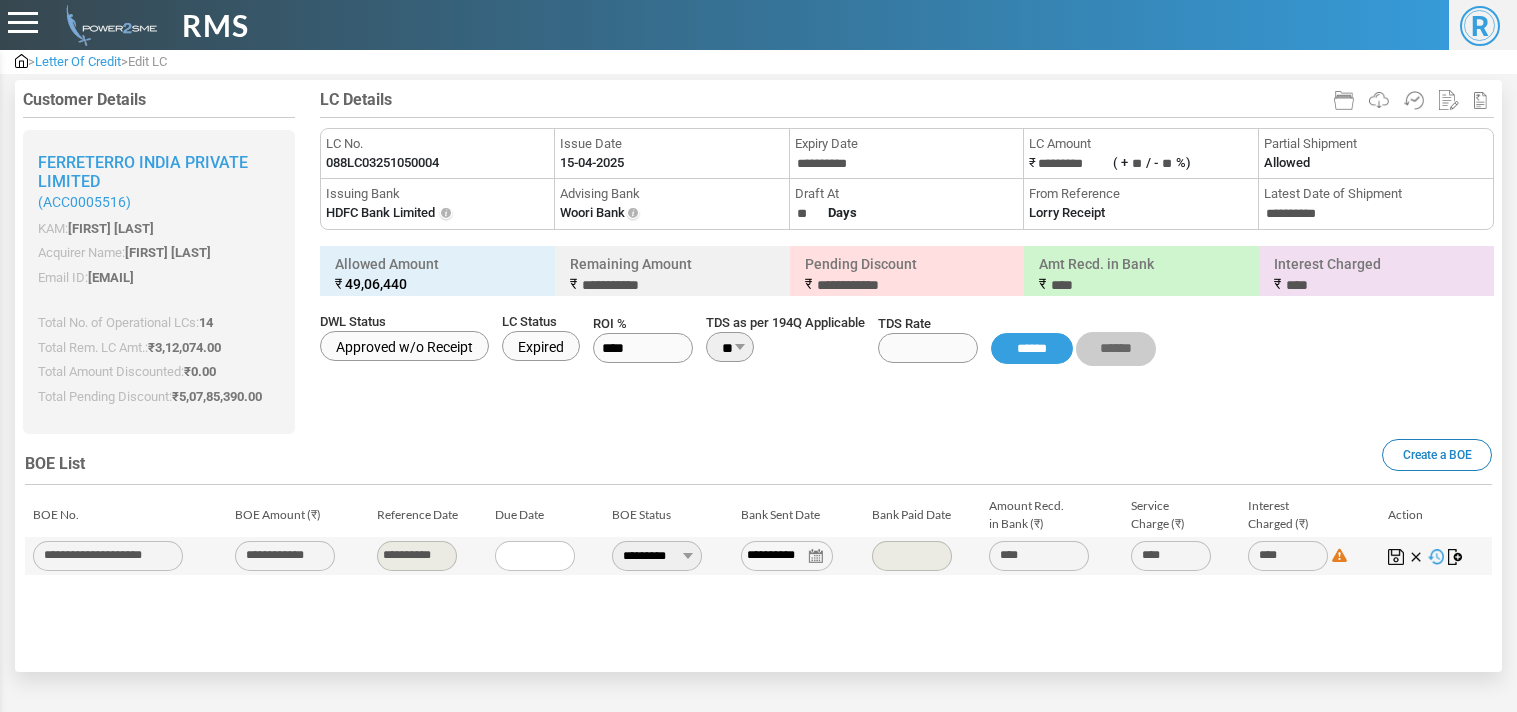 scroll, scrollTop: 0, scrollLeft: 0, axis: both 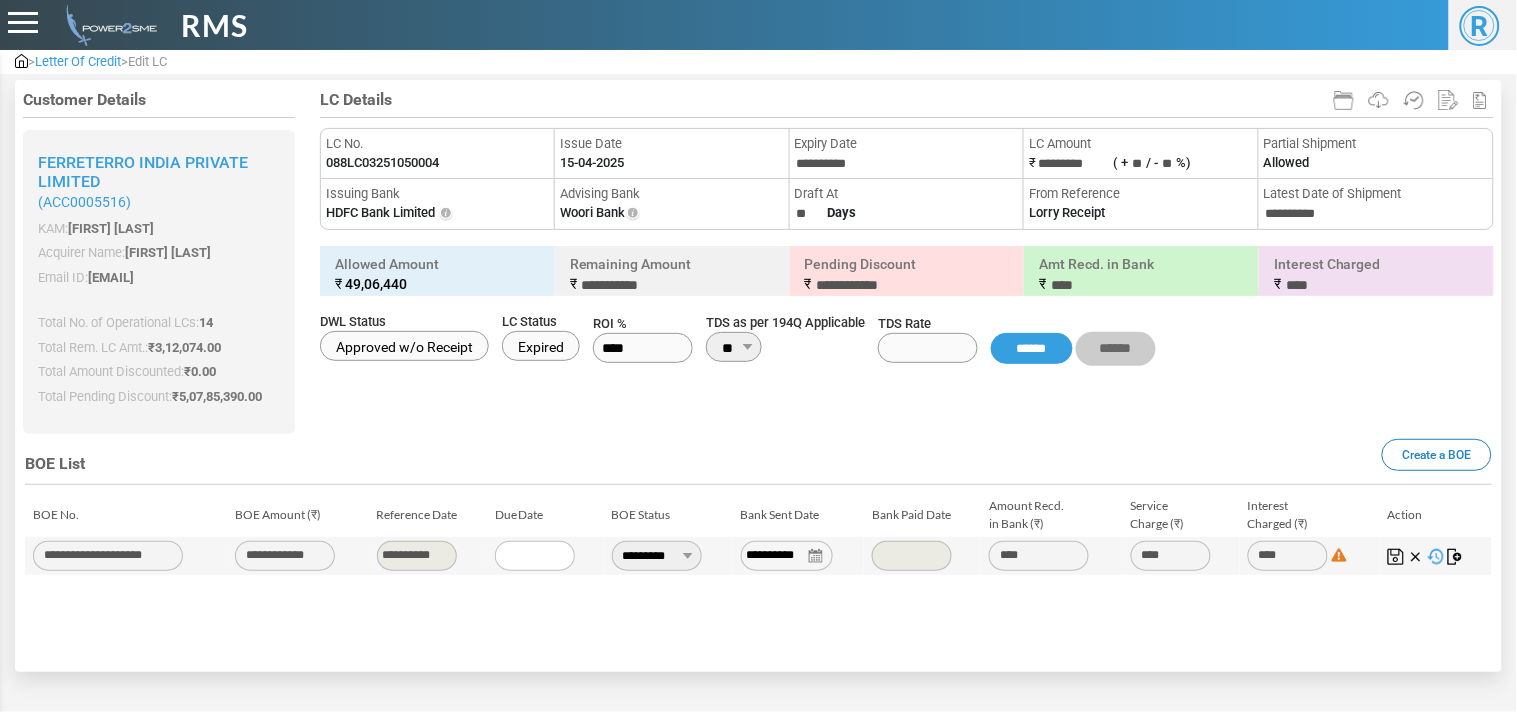 click on "Issuing Bank   HDFC Bank Limited
EXPRESS TRADE TOWER -02 B-36 SECTOR1 32,NOIDA-201301, INDIA" at bounding box center (438, 204) 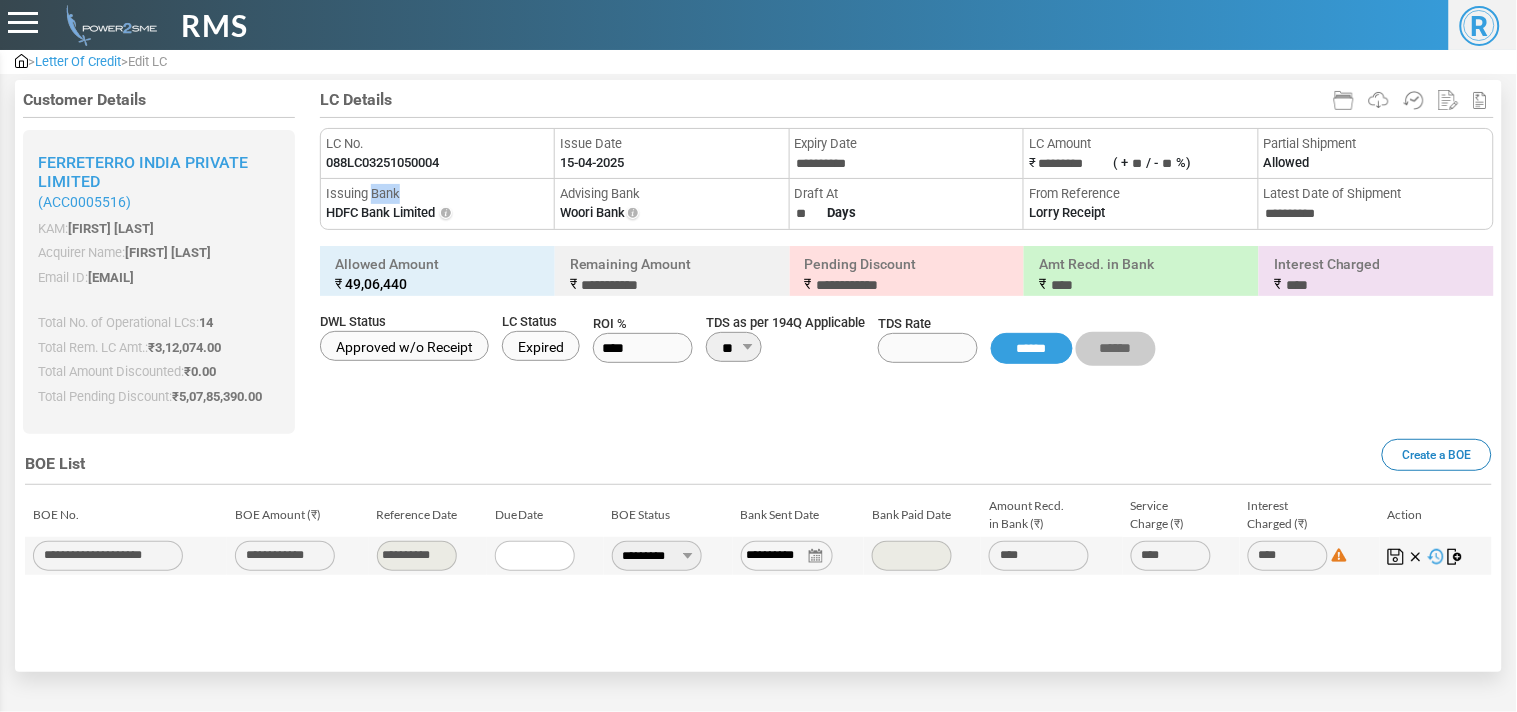 click on "Issuing Bank   HDFC Bank Limited
EXPRESS TRADE TOWER -02 B-36 SECTOR1 32,NOIDA-201301, INDIA" at bounding box center (438, 204) 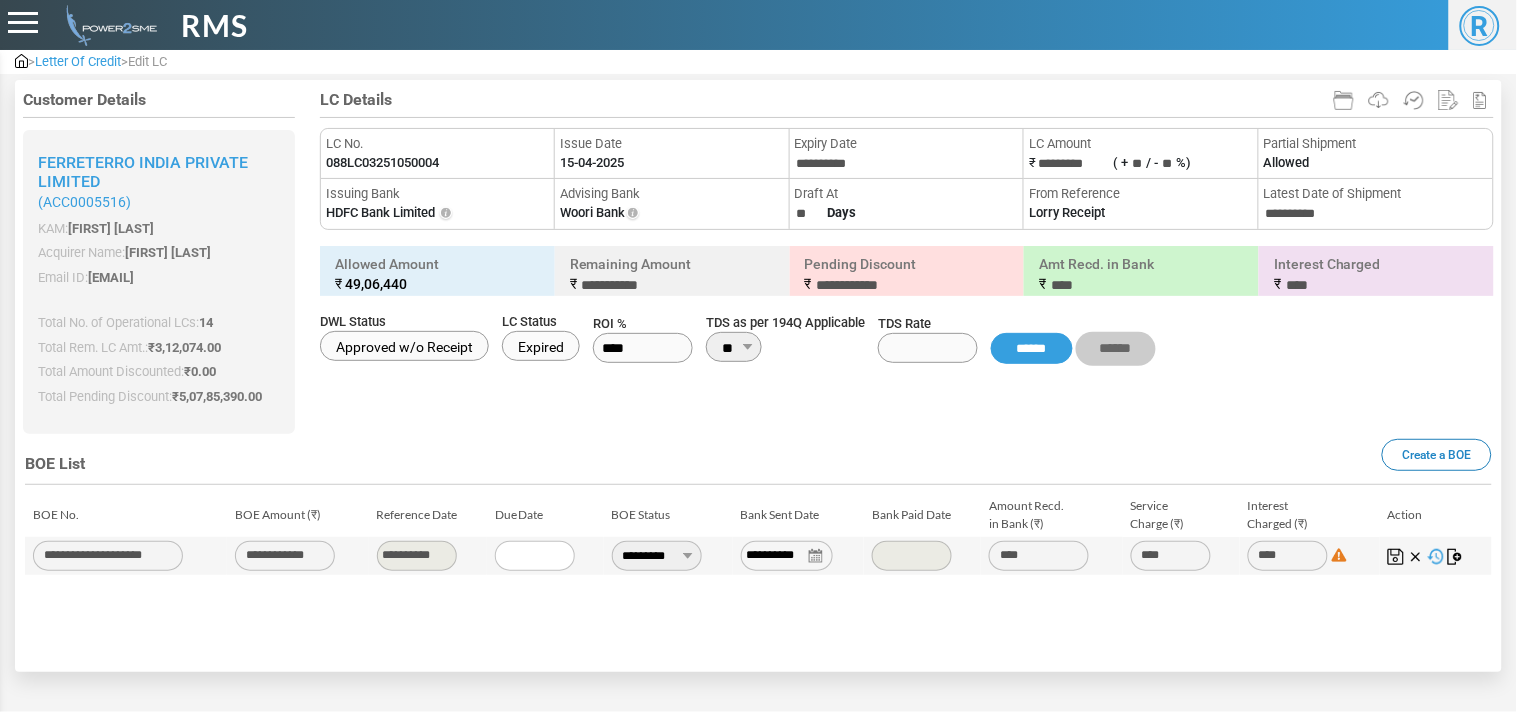 click on "088LC03251050004" at bounding box center [382, 163] 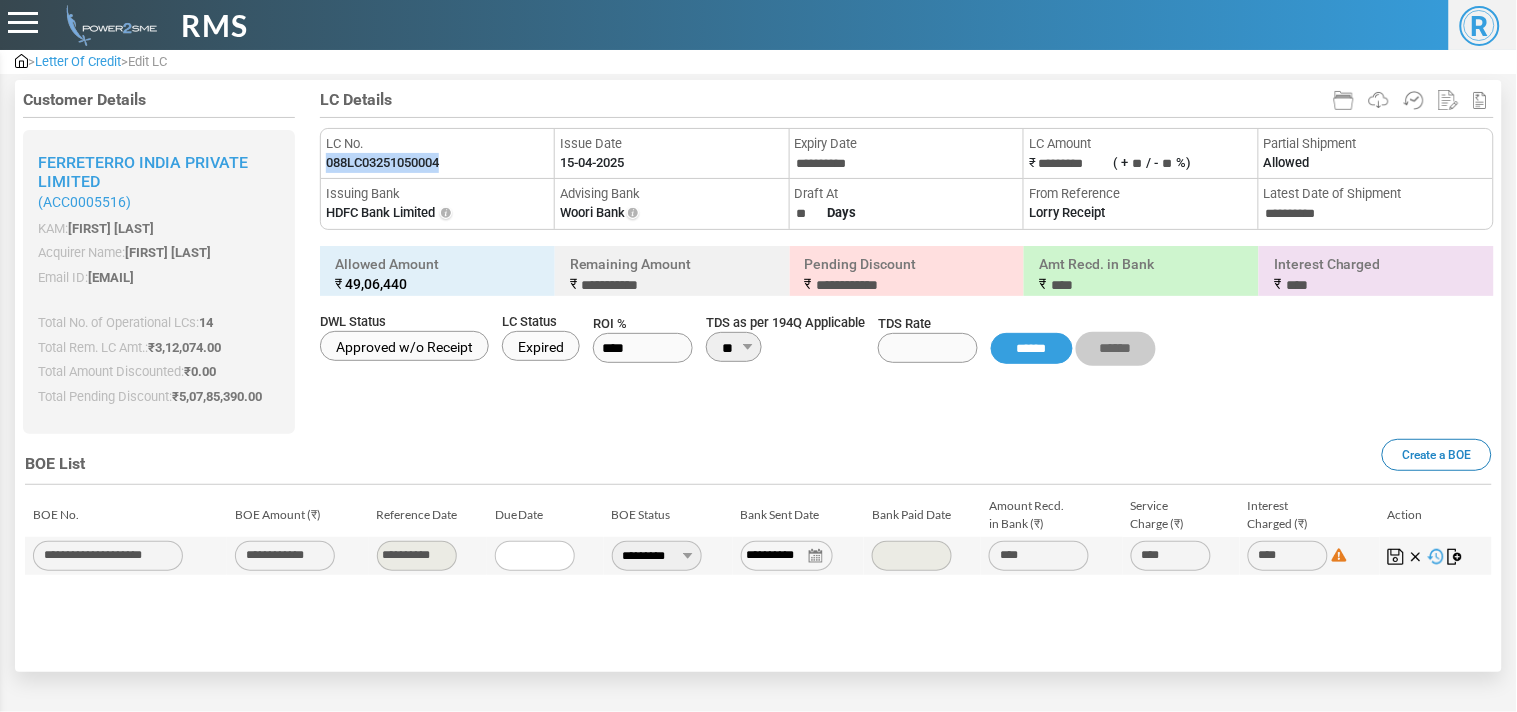 click on "088LC03251050004" at bounding box center [382, 163] 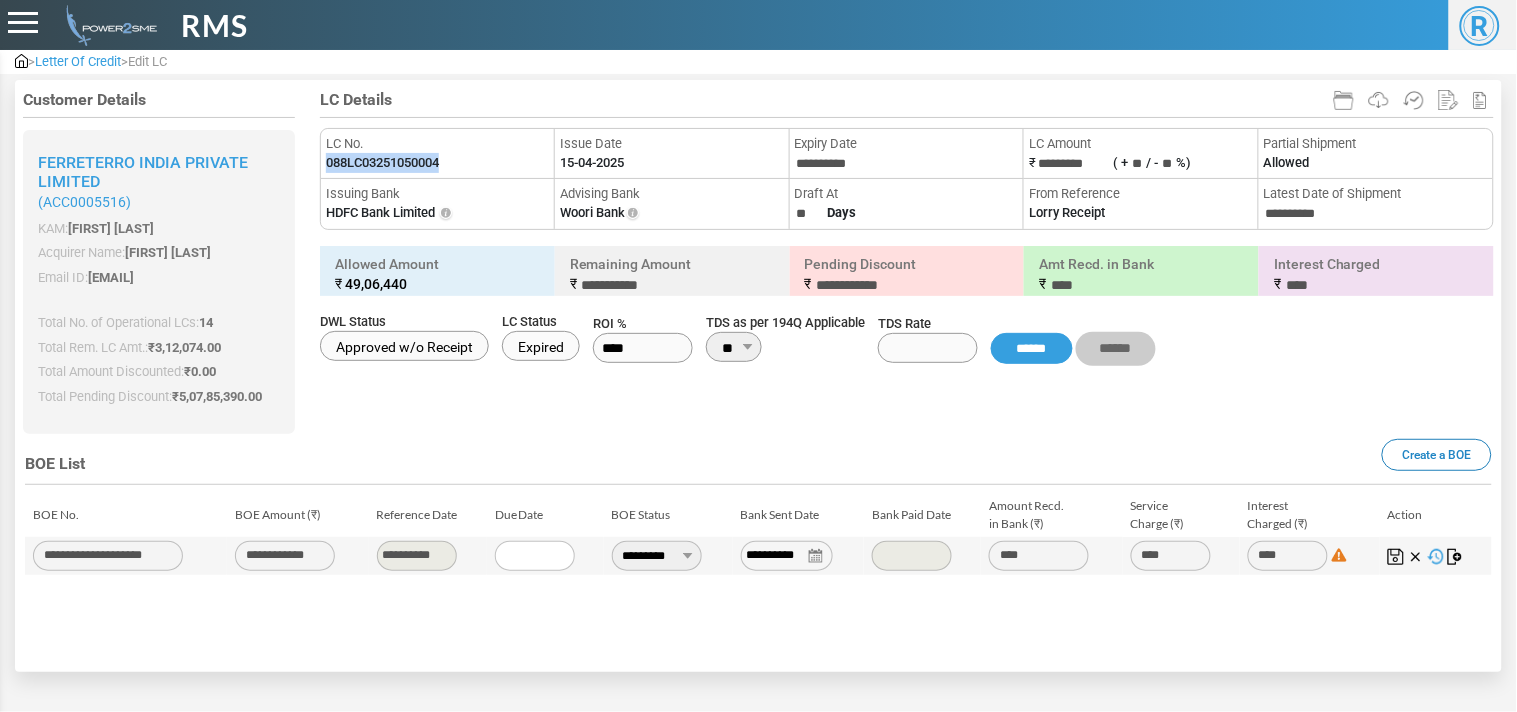 click on "**********" at bounding box center (657, 556) 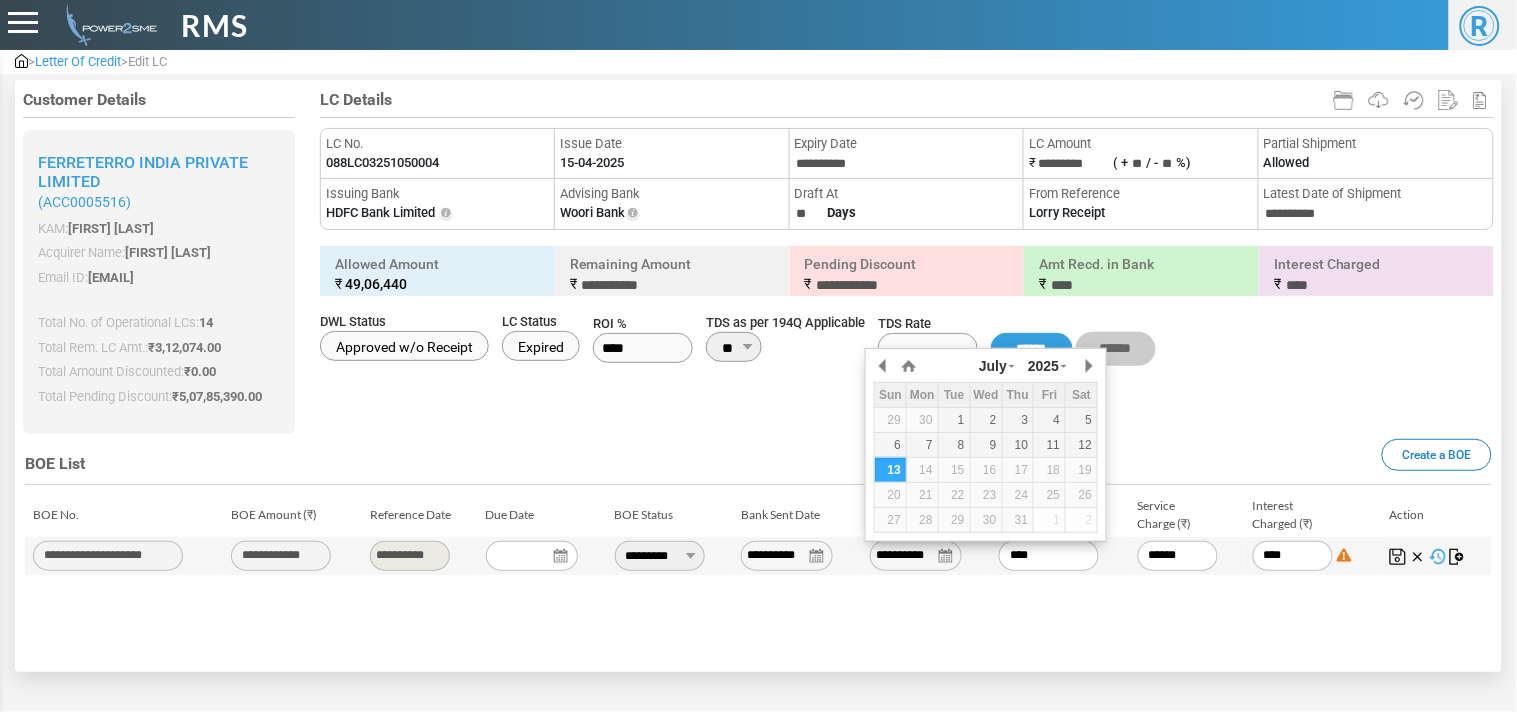 click on "**********" at bounding box center [916, 556] 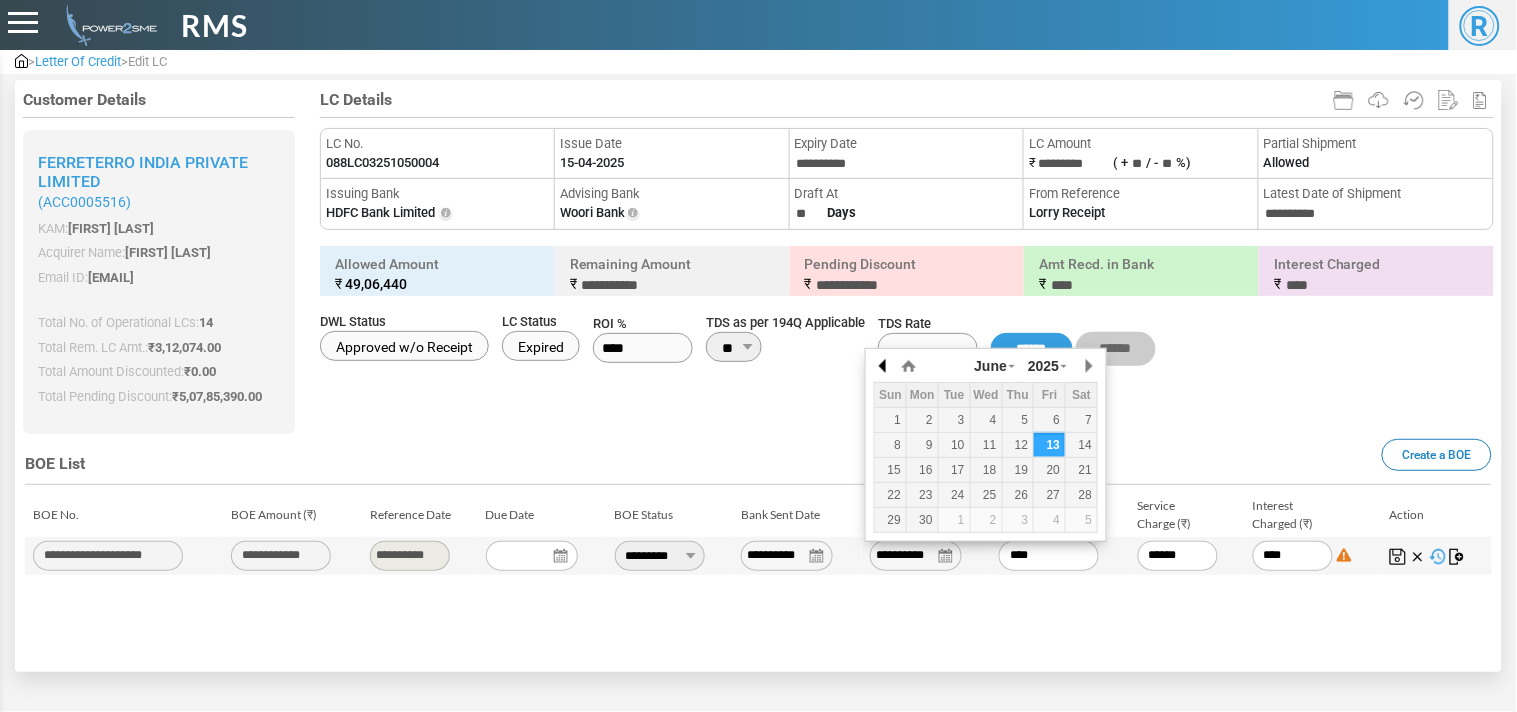 click at bounding box center (884, 366) 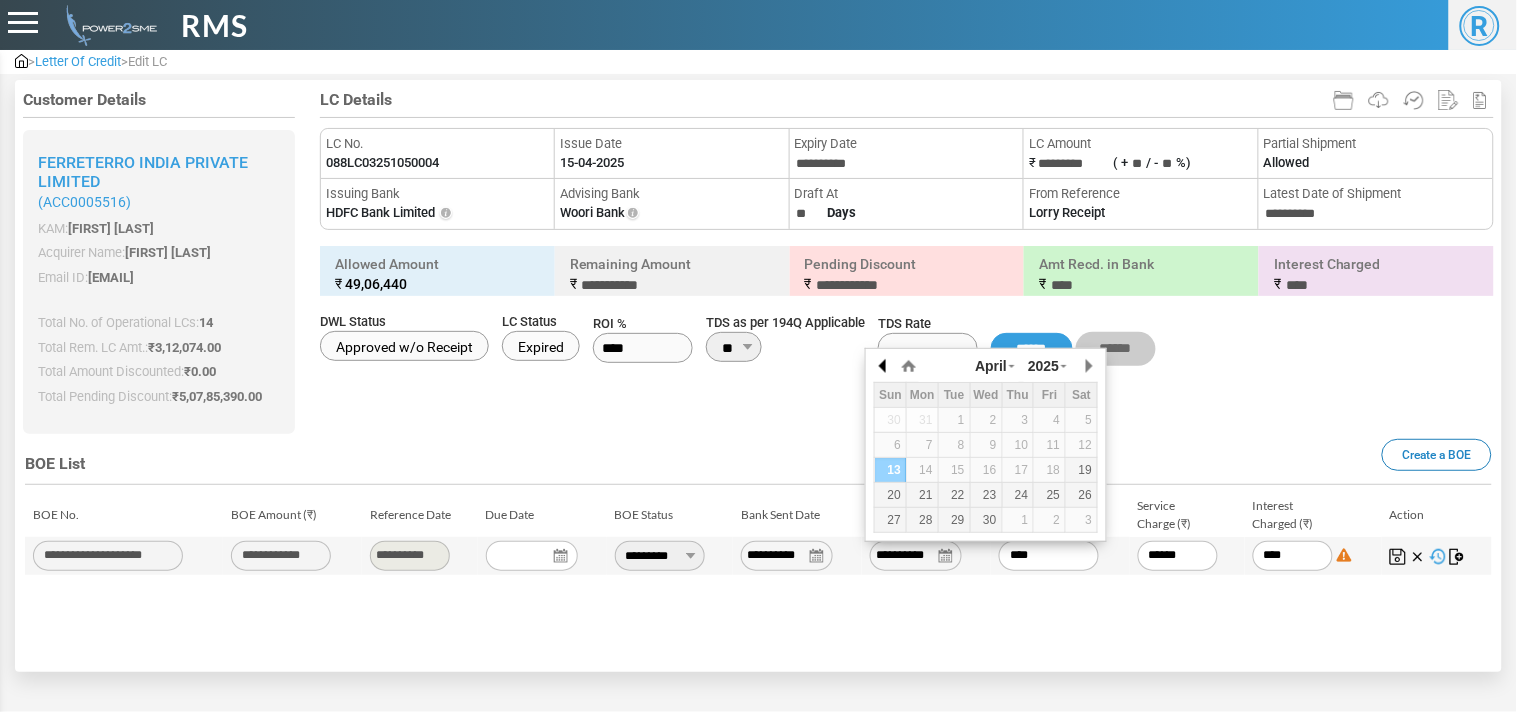 click at bounding box center [884, 366] 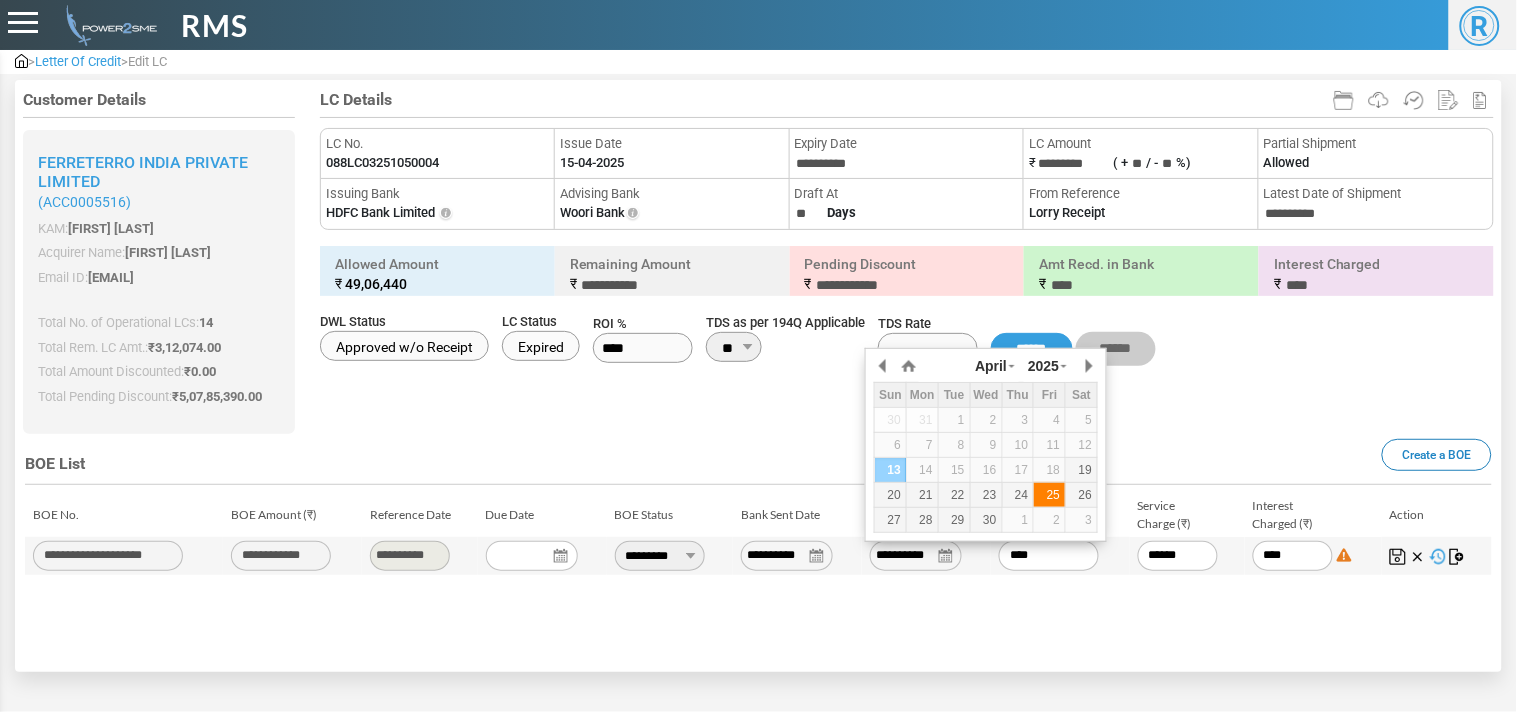 click on "25" at bounding box center [1049, 495] 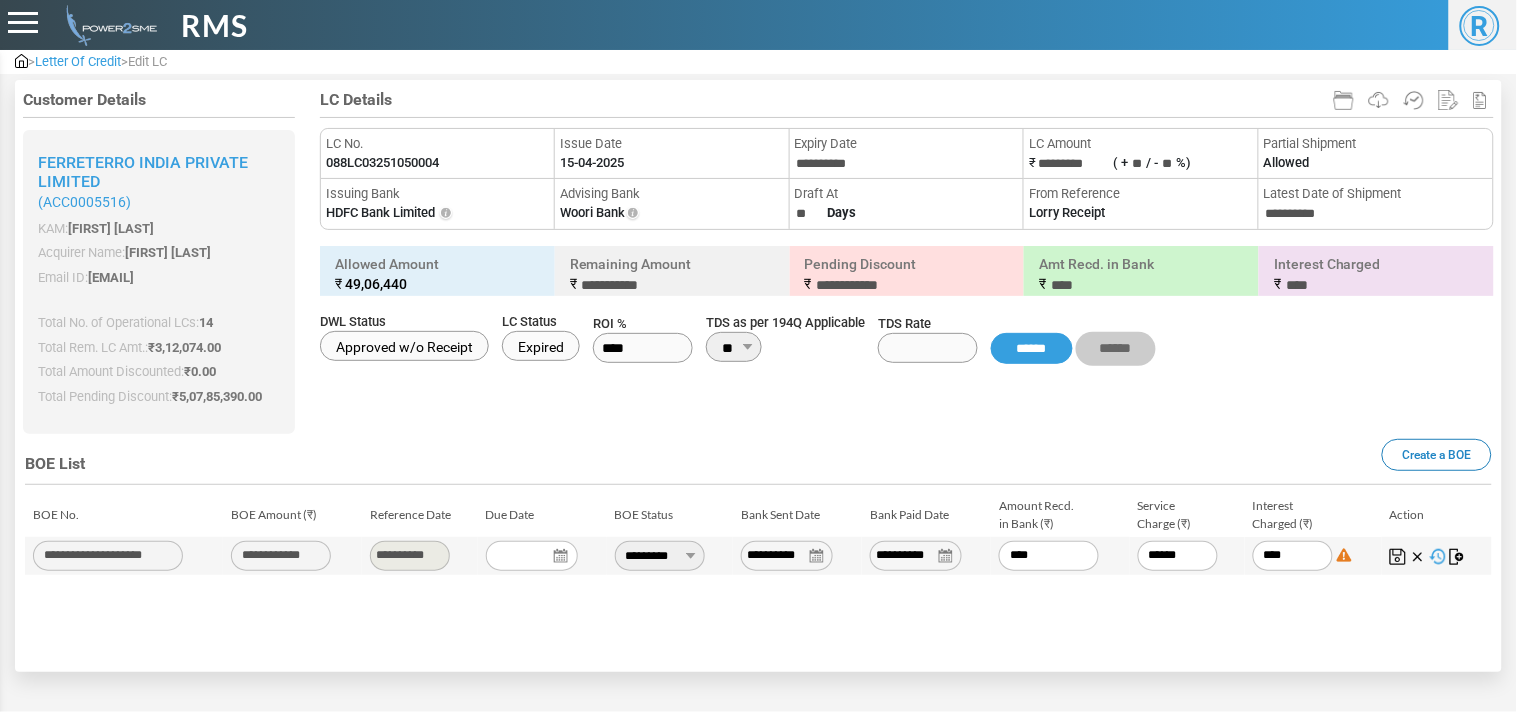 drag, startPoint x: 1046, startPoint y: 565, endPoint x: 960, endPoint y: 553, distance: 86.833176 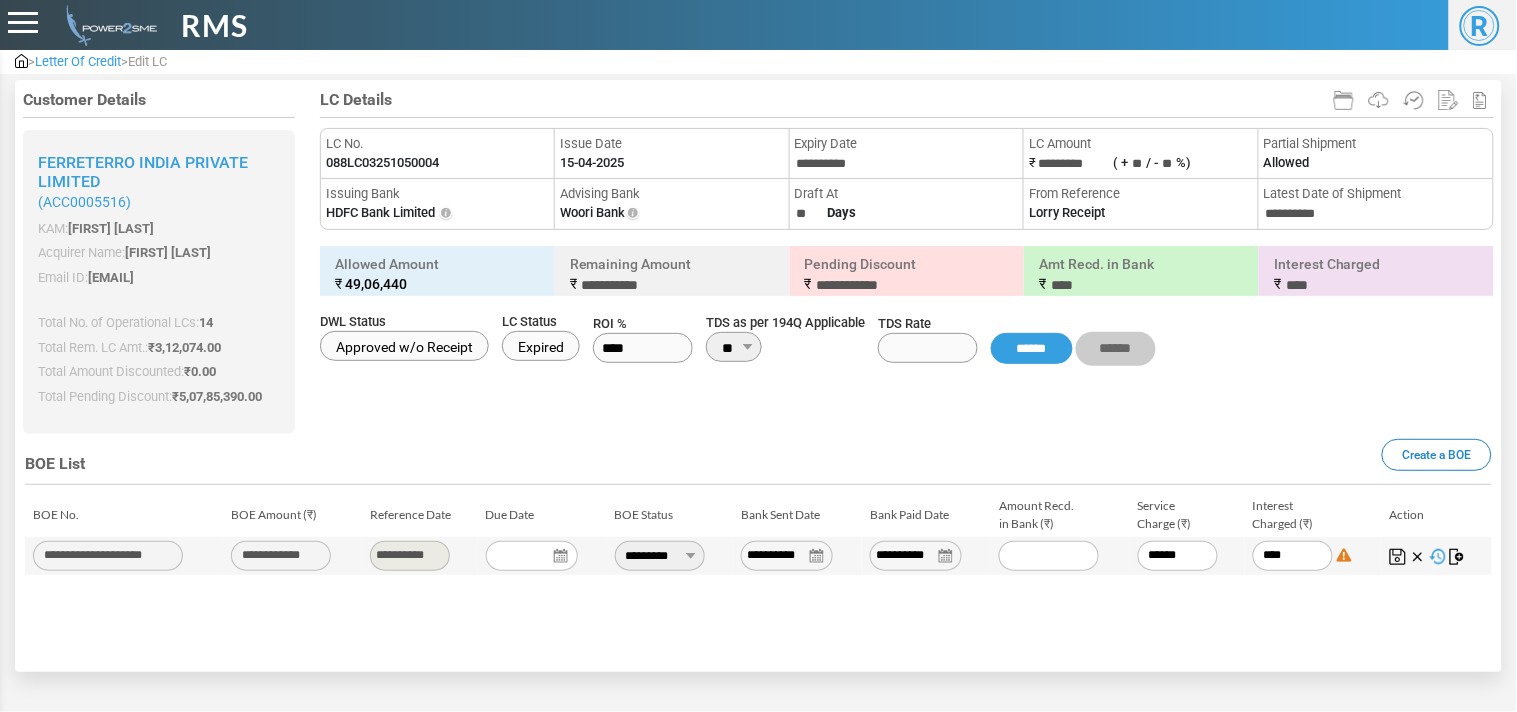 paste on "*********" 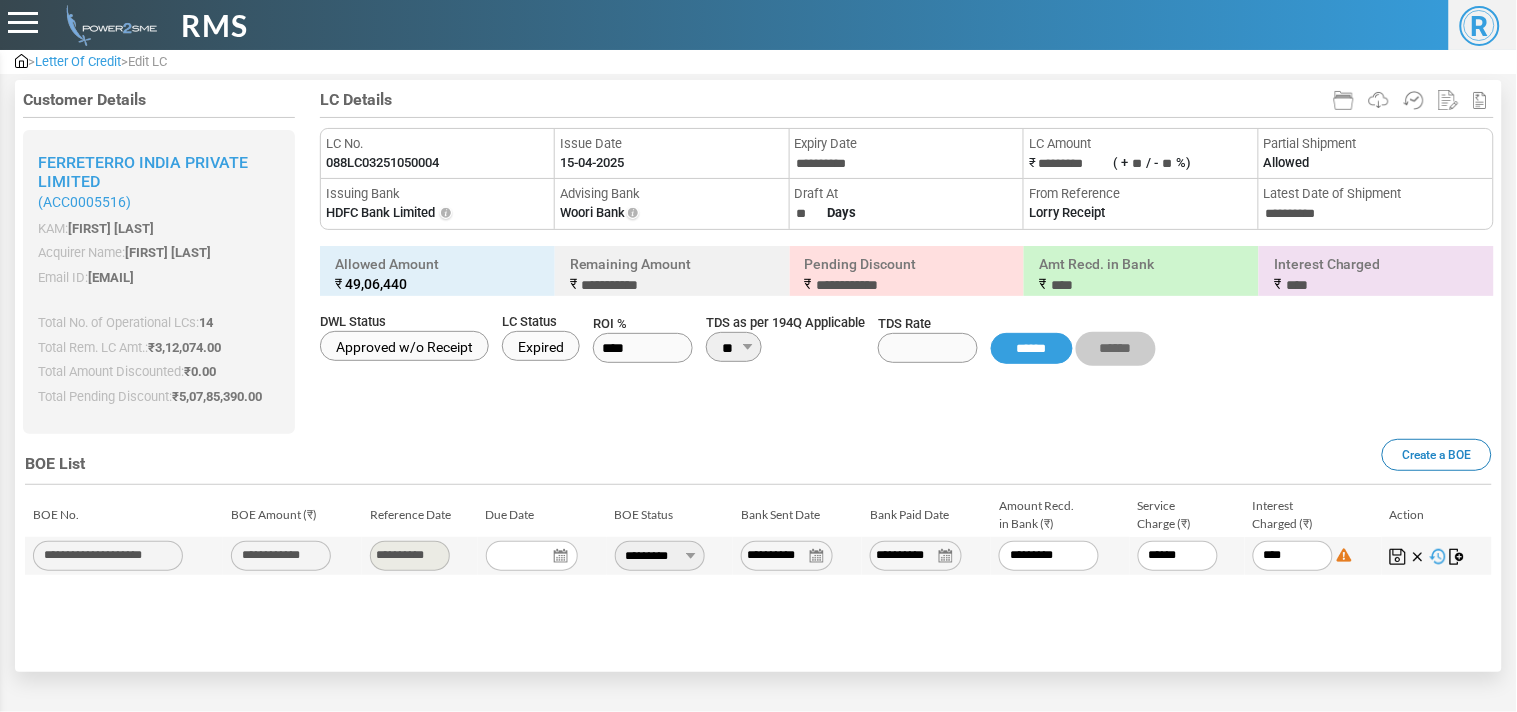 type on "*****" 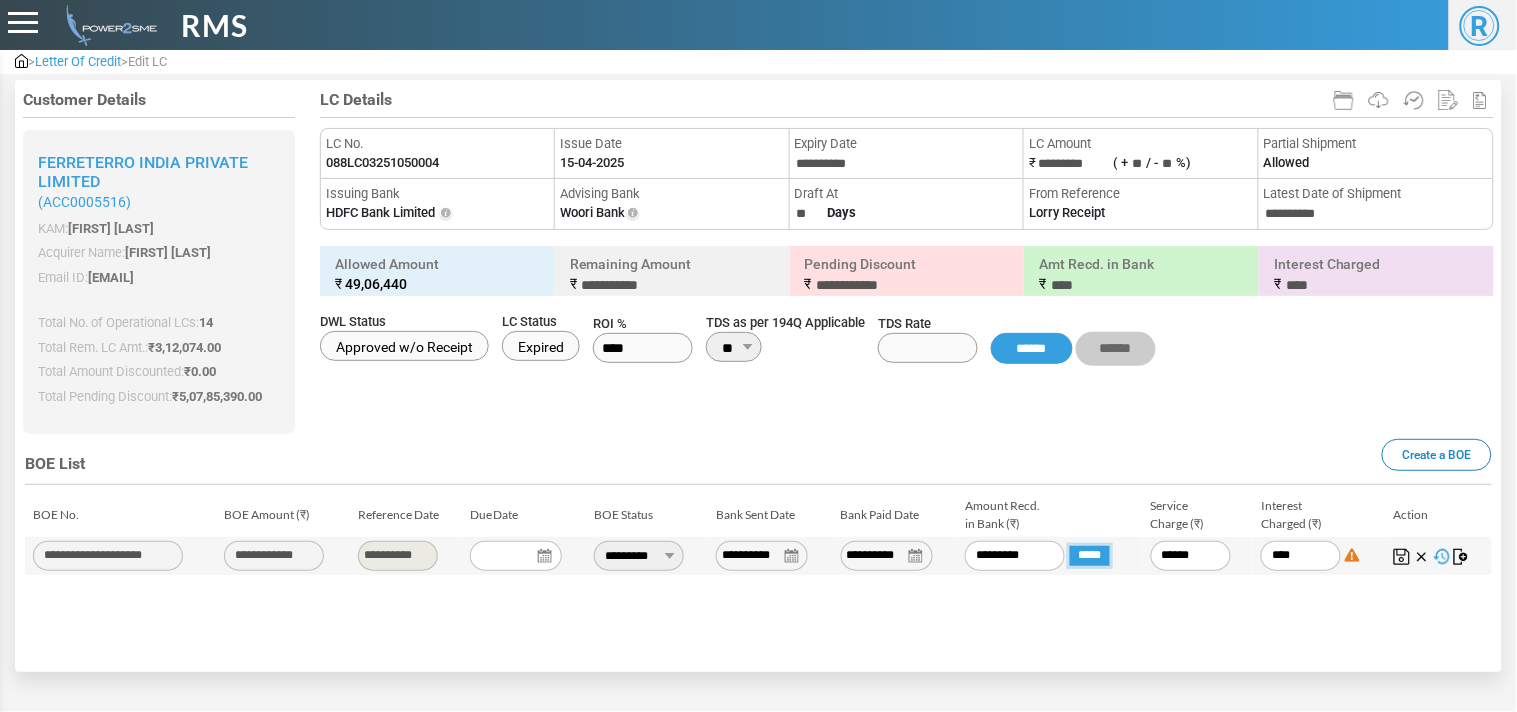 type on "**********" 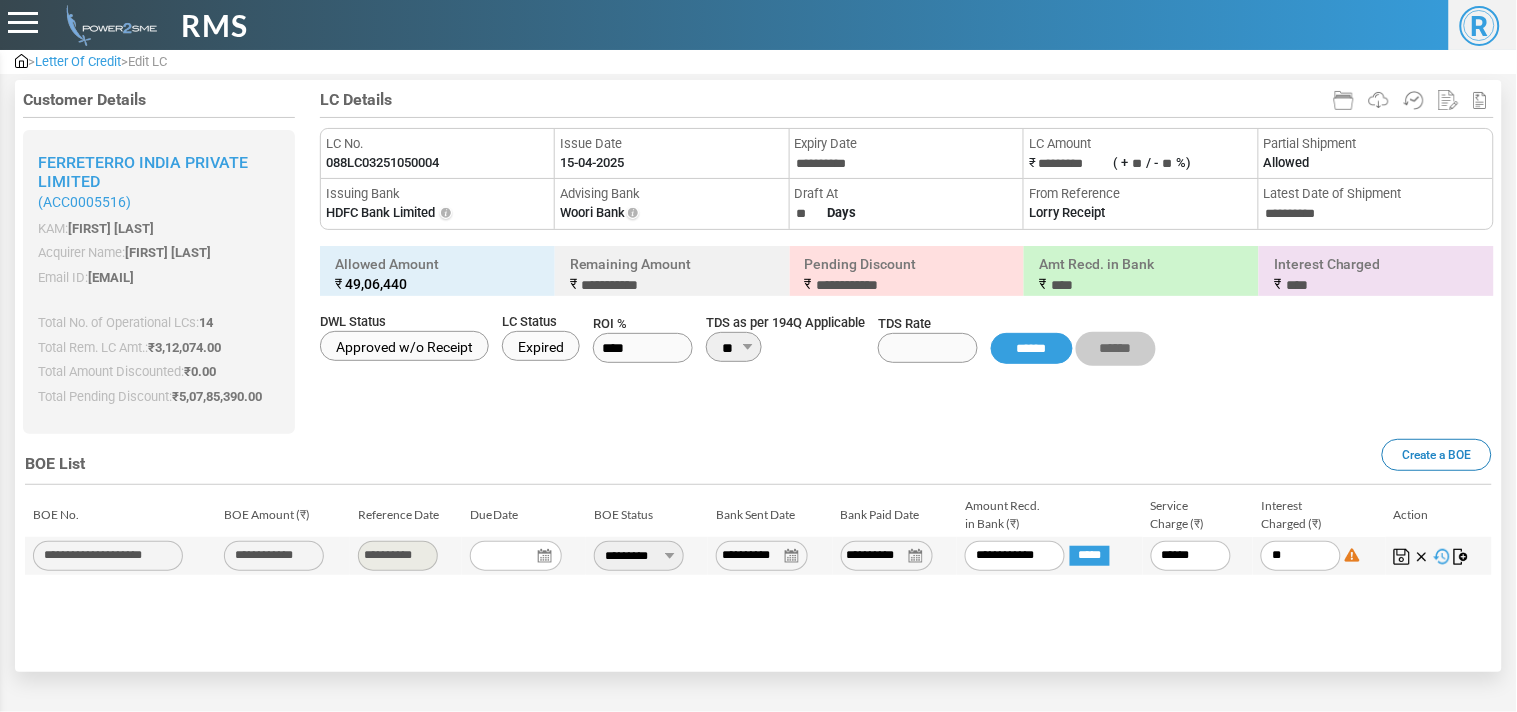 type on "*" 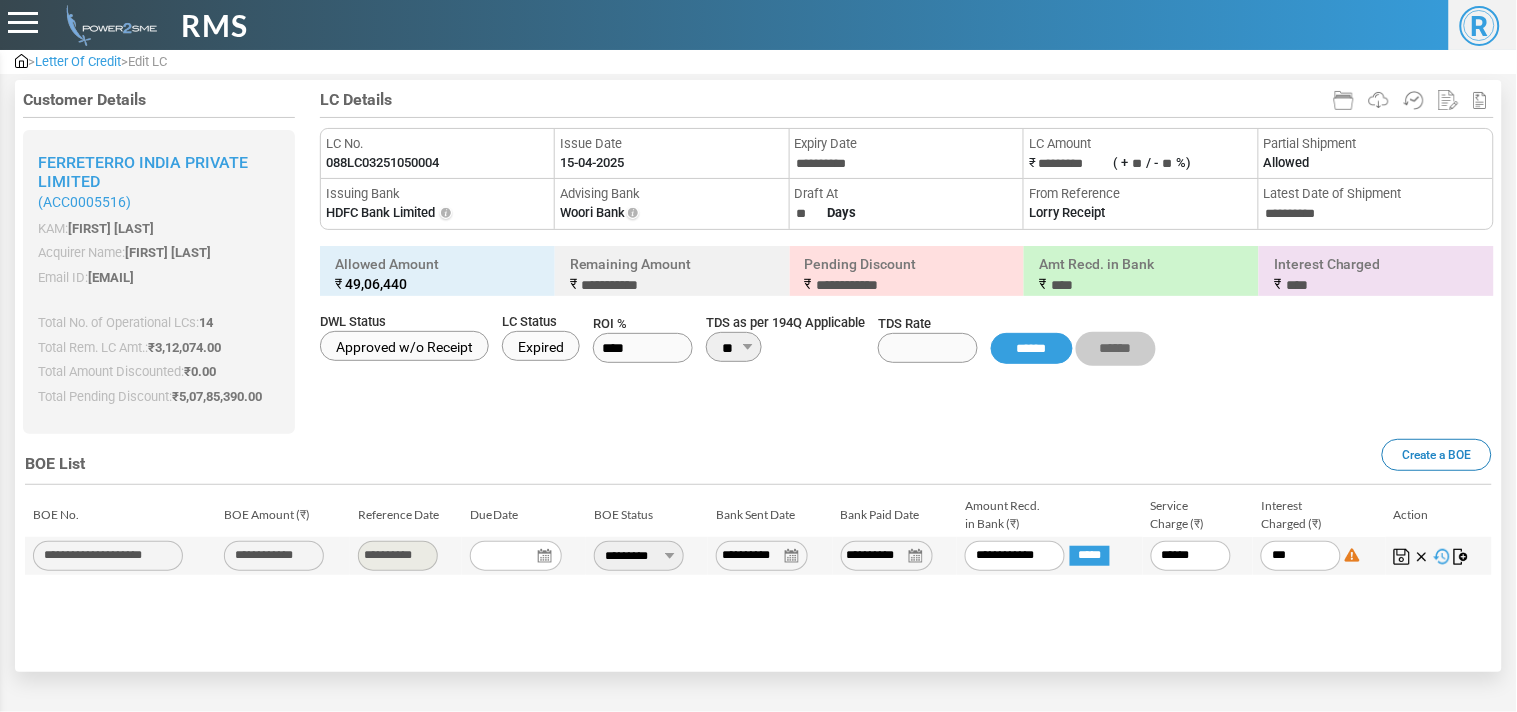 type on "****" 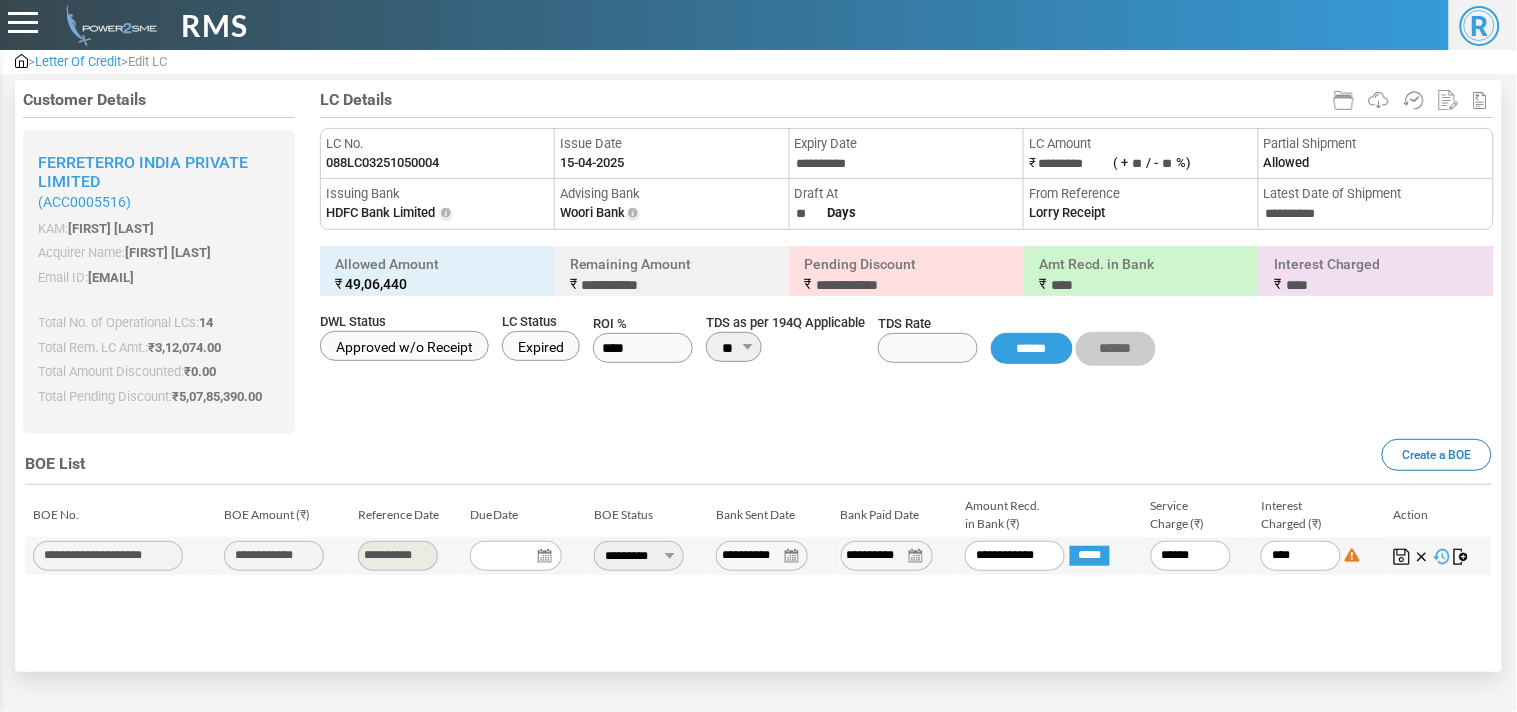 type on "*****" 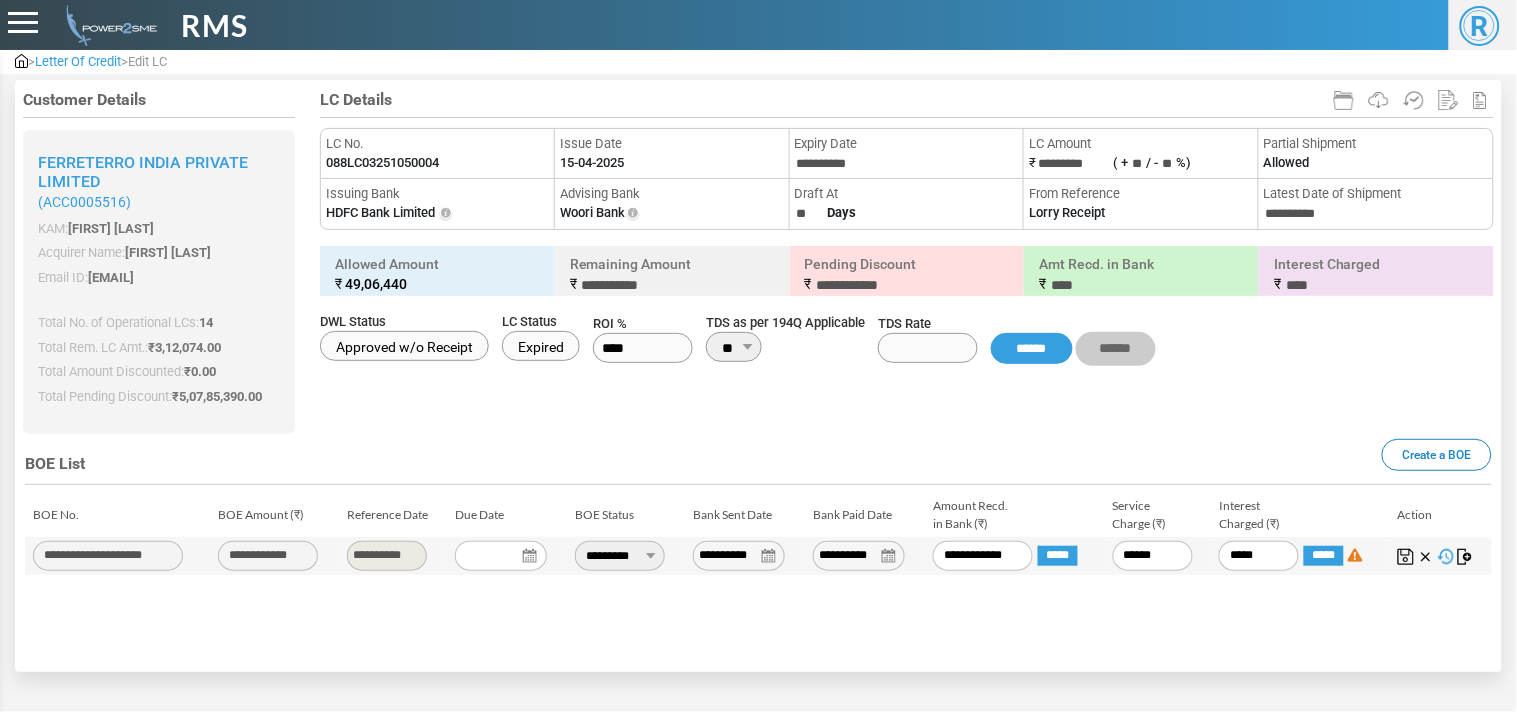 type on "******" 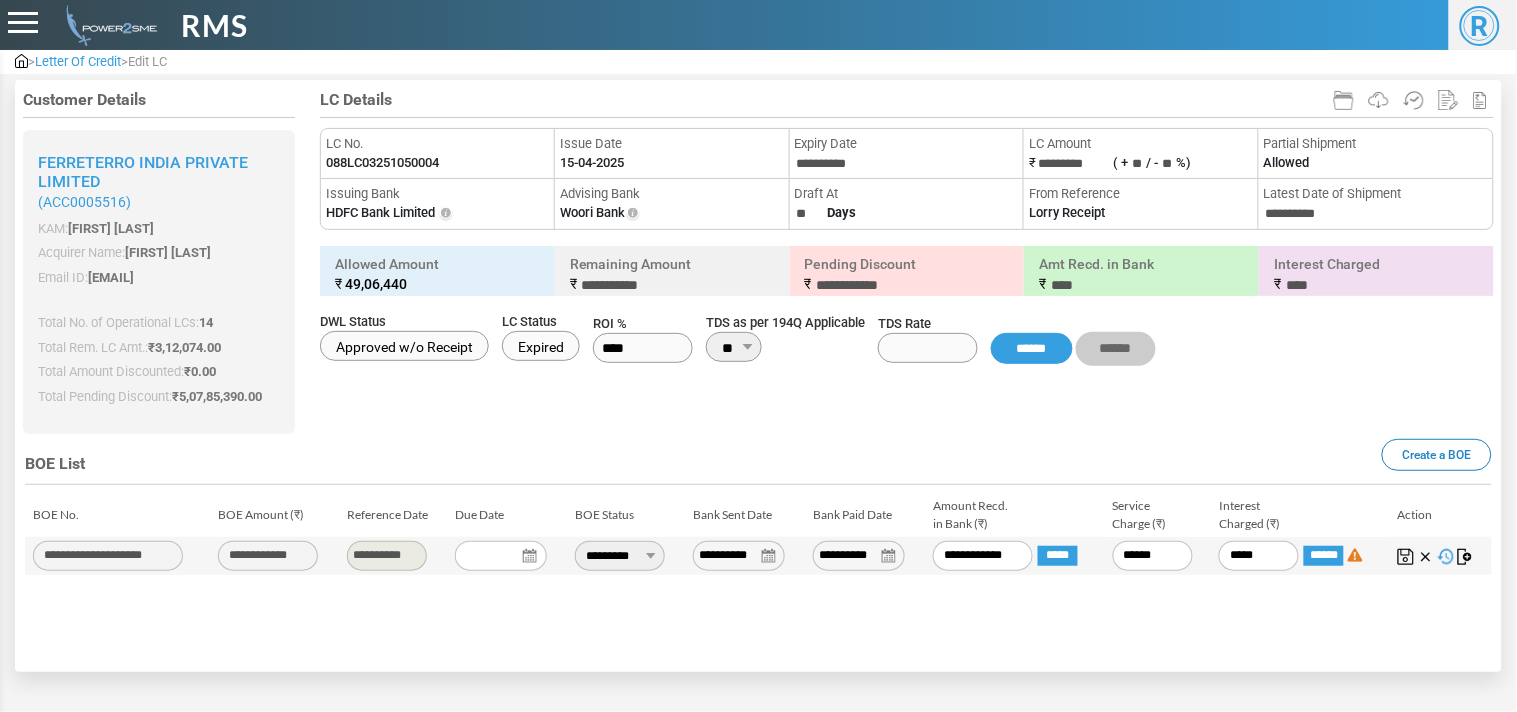 type on "*********" 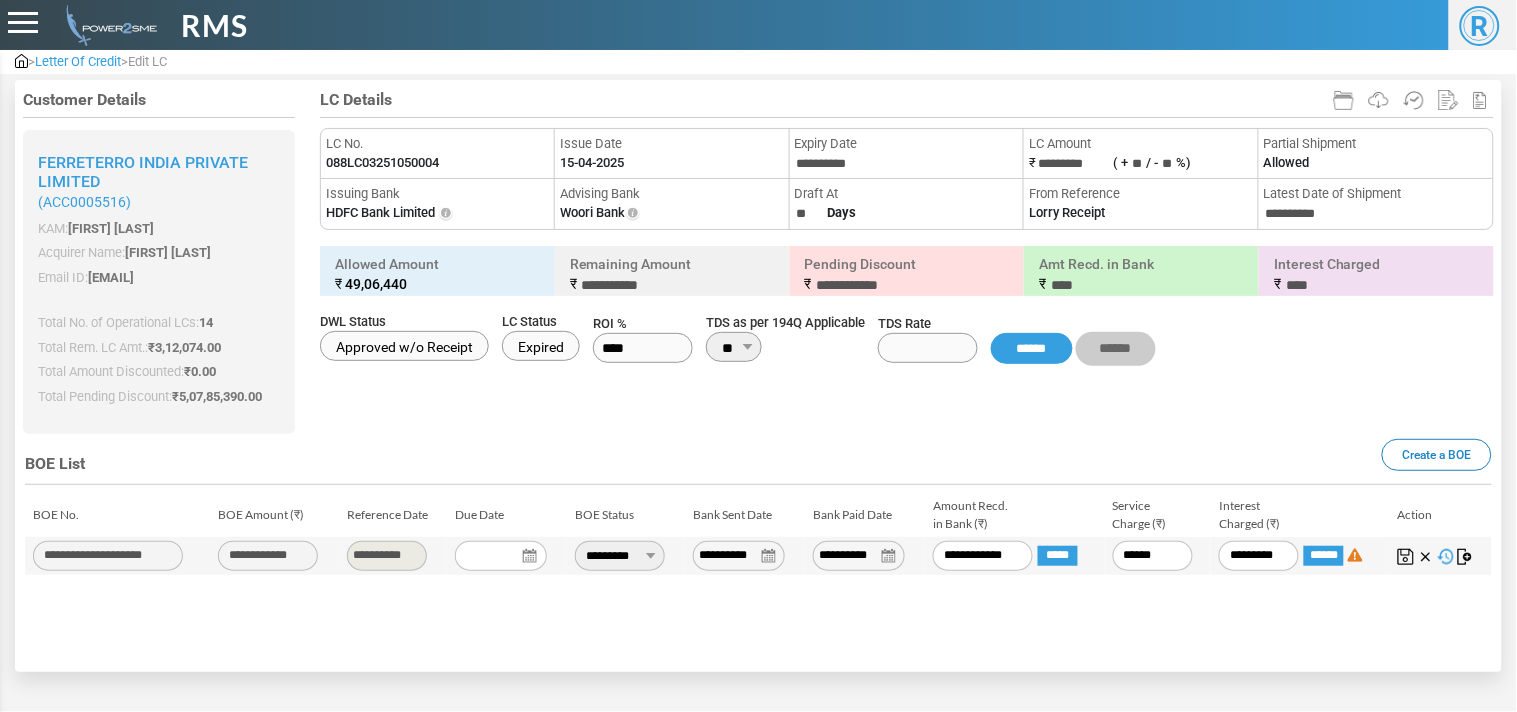 click at bounding box center (1406, 557) 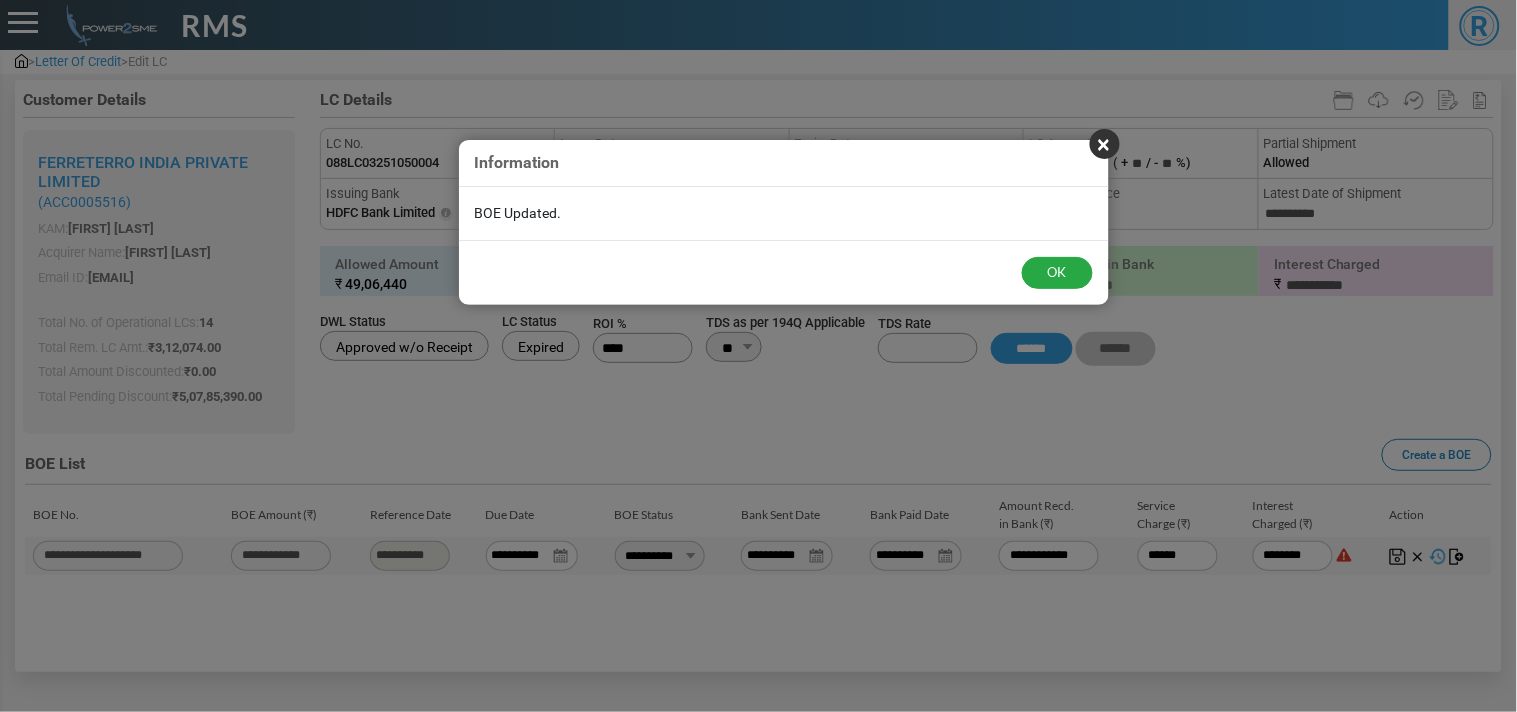 type on "*********" 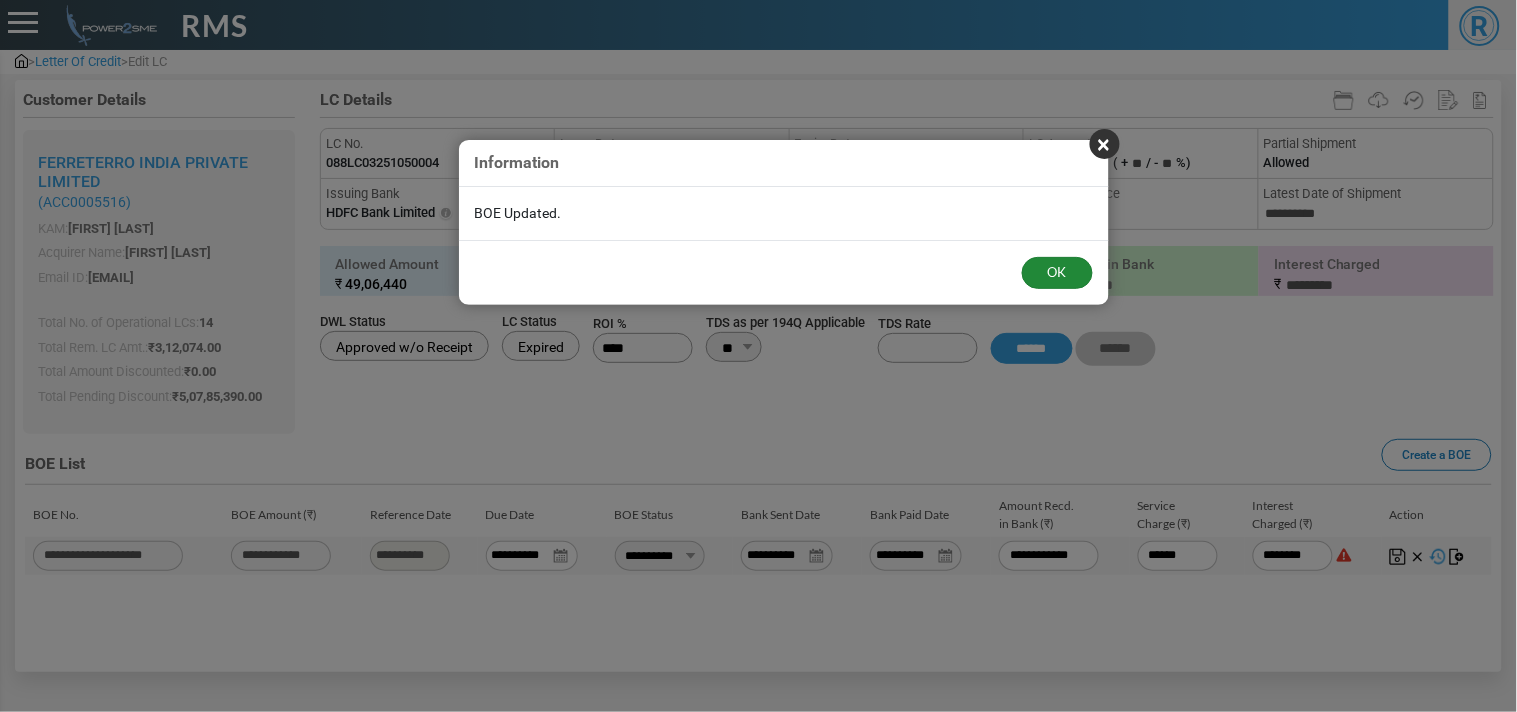 click on "OK" at bounding box center (1057, 273) 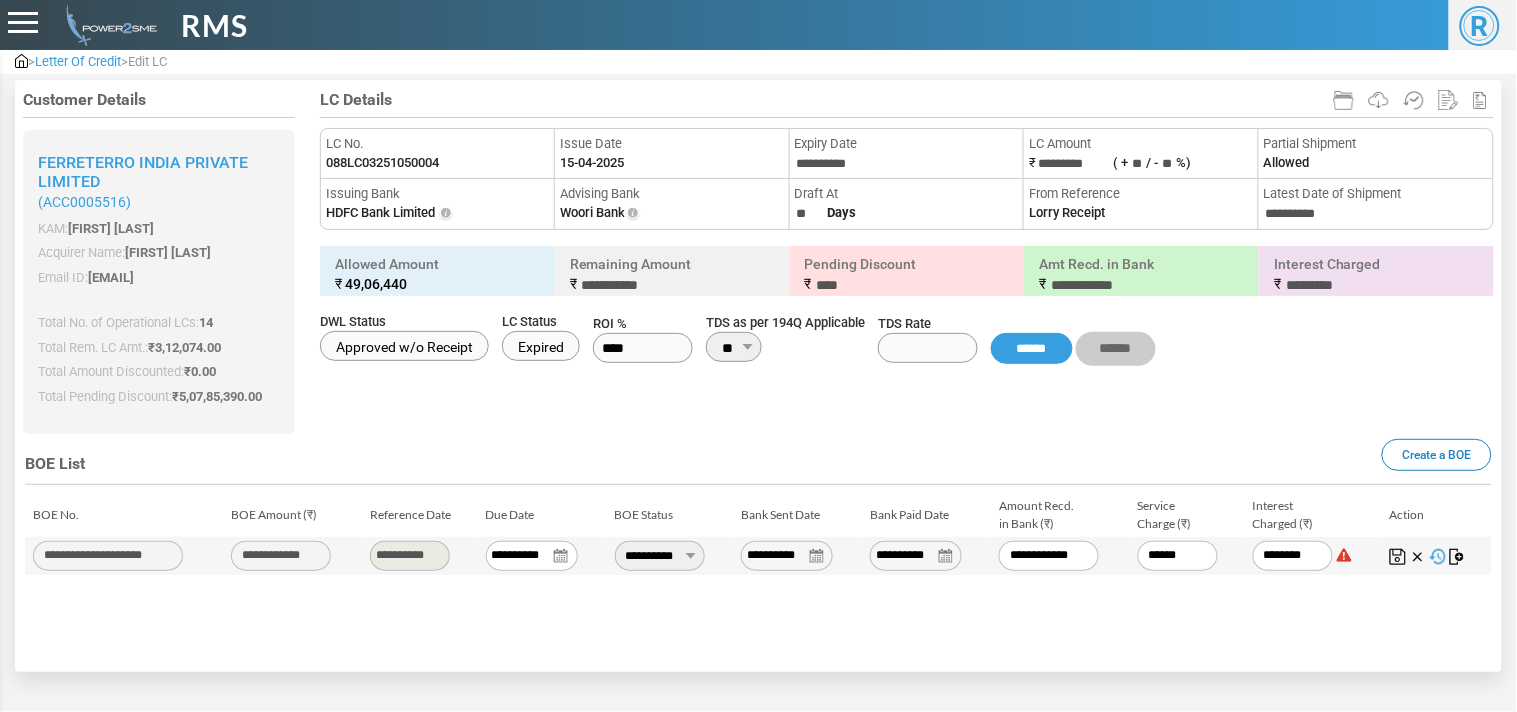 click on "Letter
Of Credit" at bounding box center (78, 61) 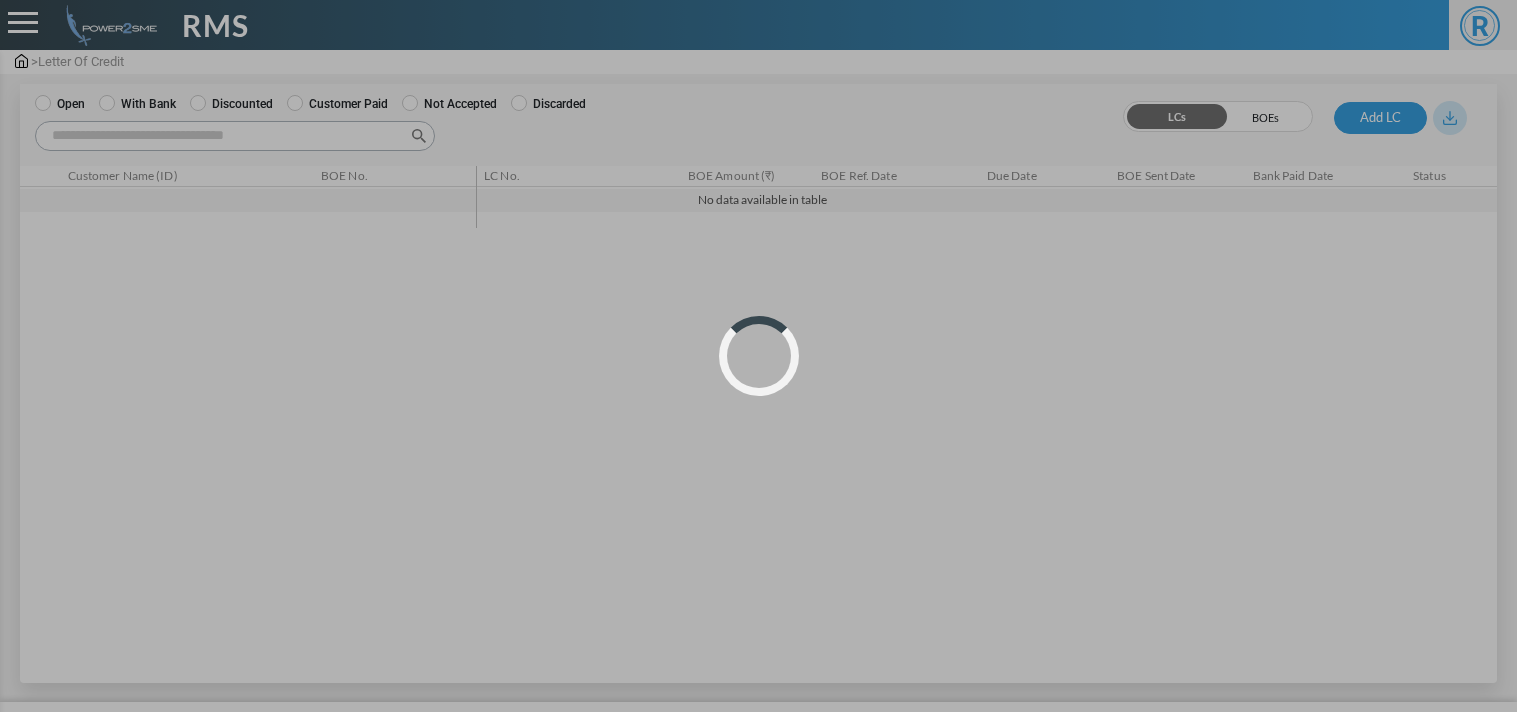scroll, scrollTop: 0, scrollLeft: 0, axis: both 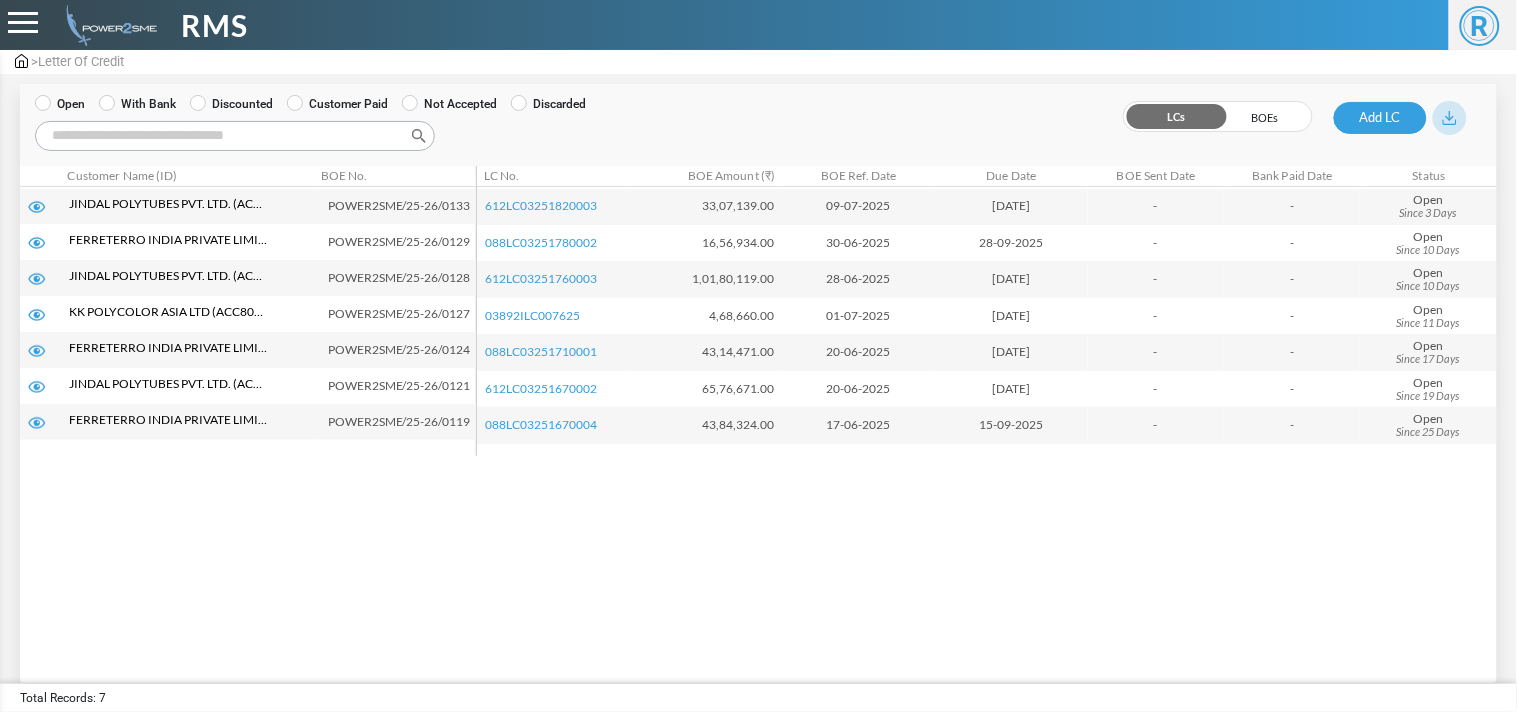 click on "With Bank" at bounding box center (137, 104) 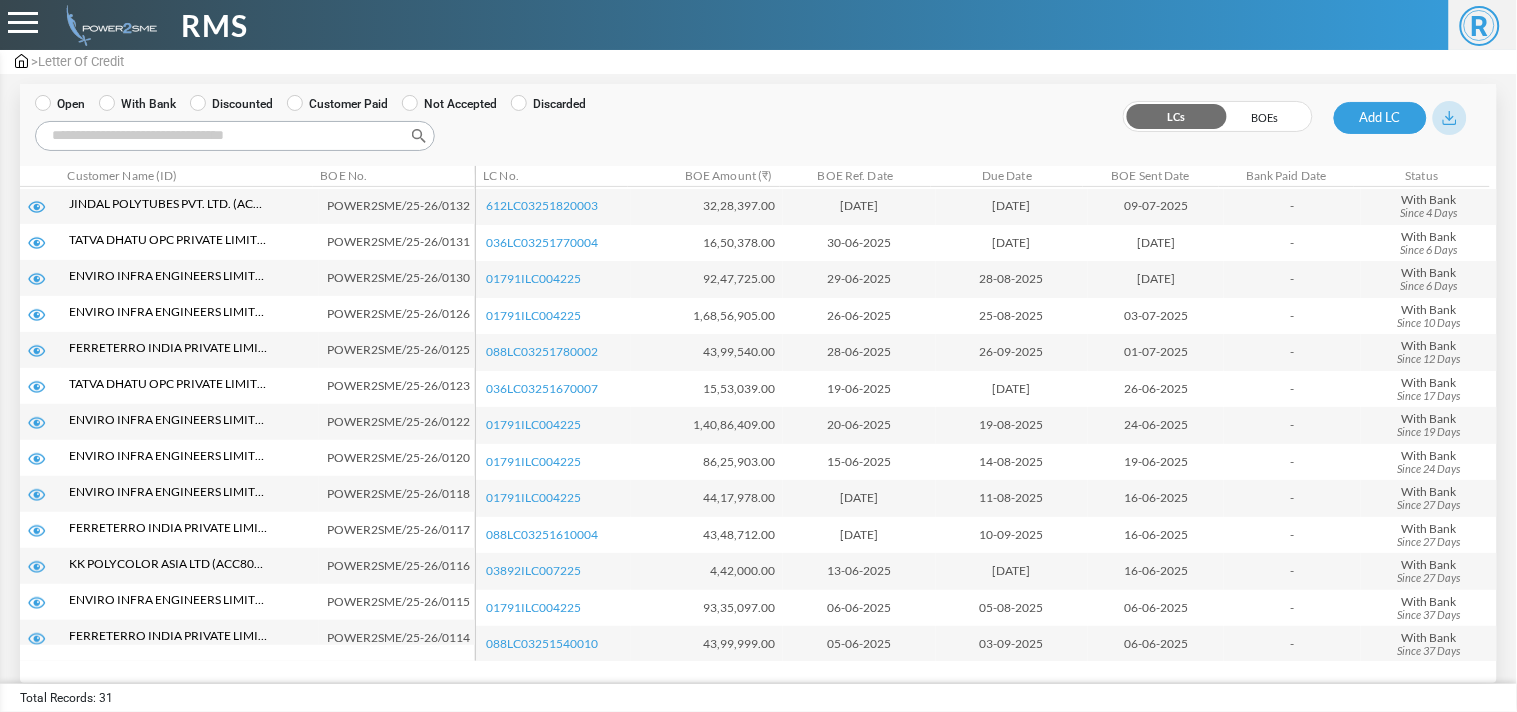 click on "Search:" at bounding box center [235, 136] 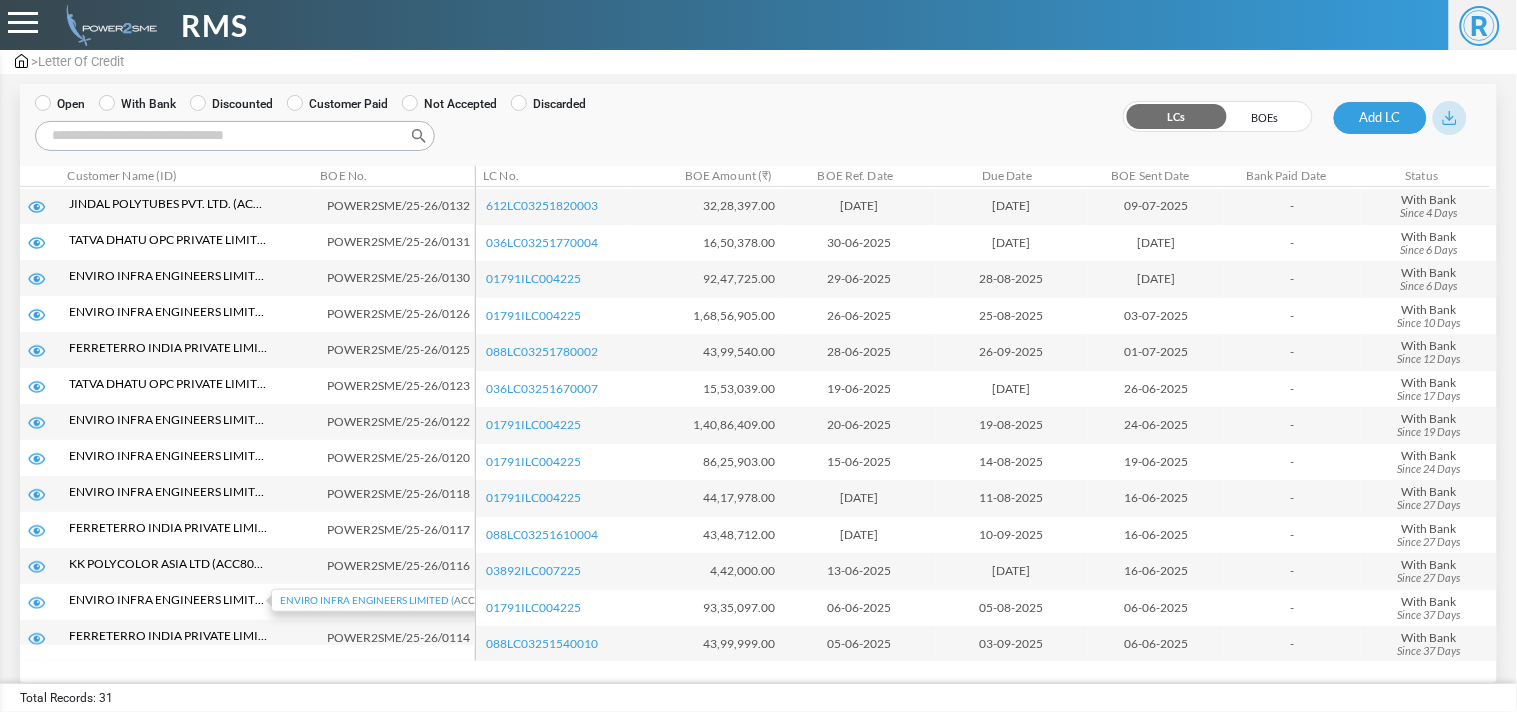 scroll, scrollTop: 441, scrollLeft: 0, axis: vertical 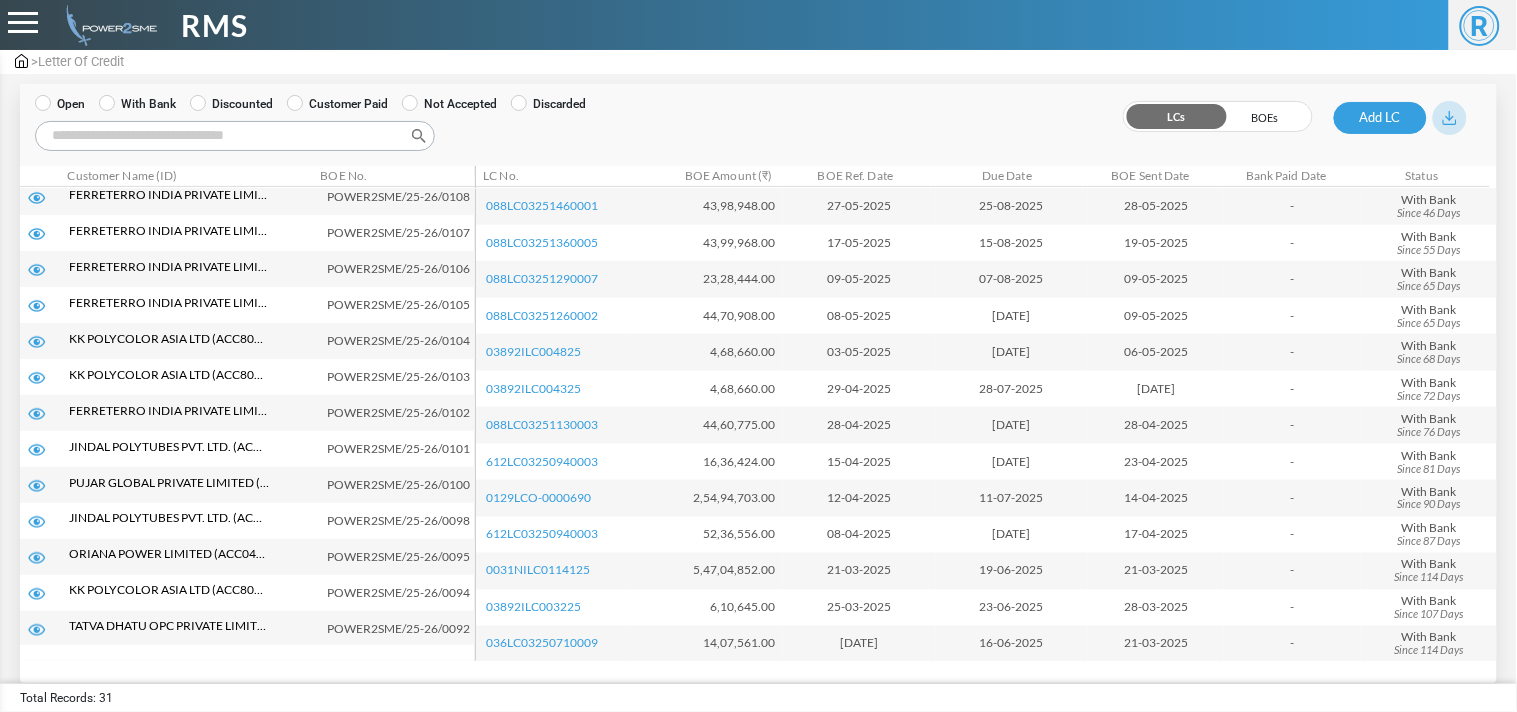 click on "Search:" at bounding box center (235, 136) 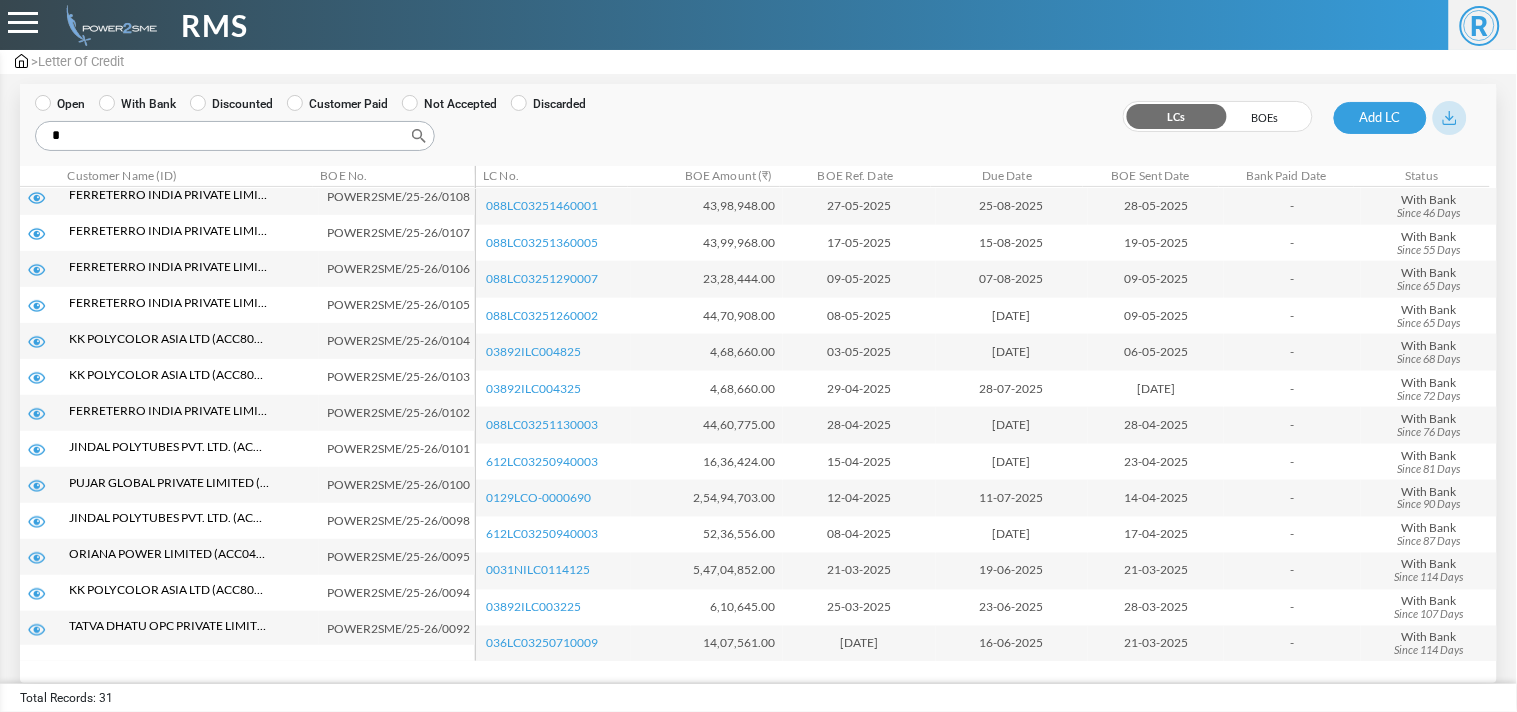 scroll, scrollTop: 0, scrollLeft: 0, axis: both 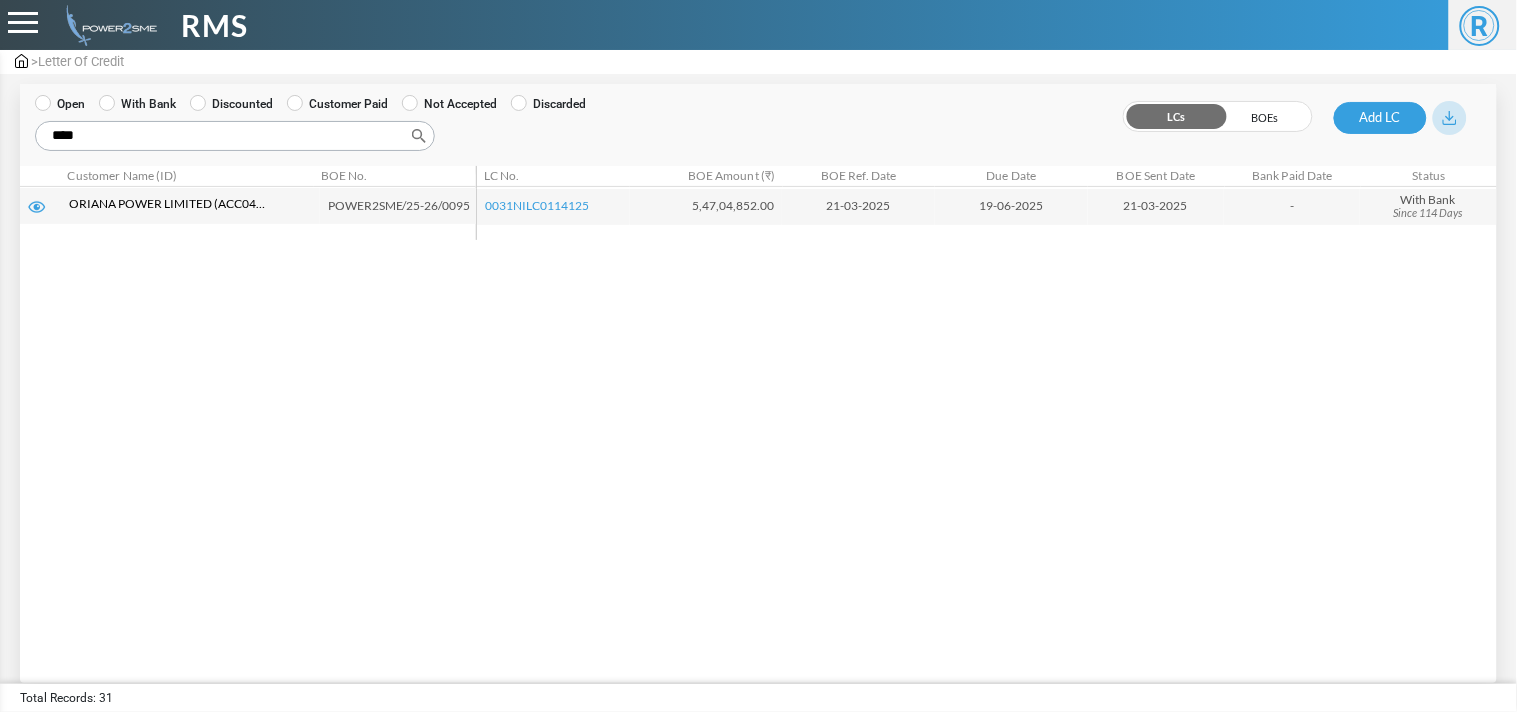 type on "****" 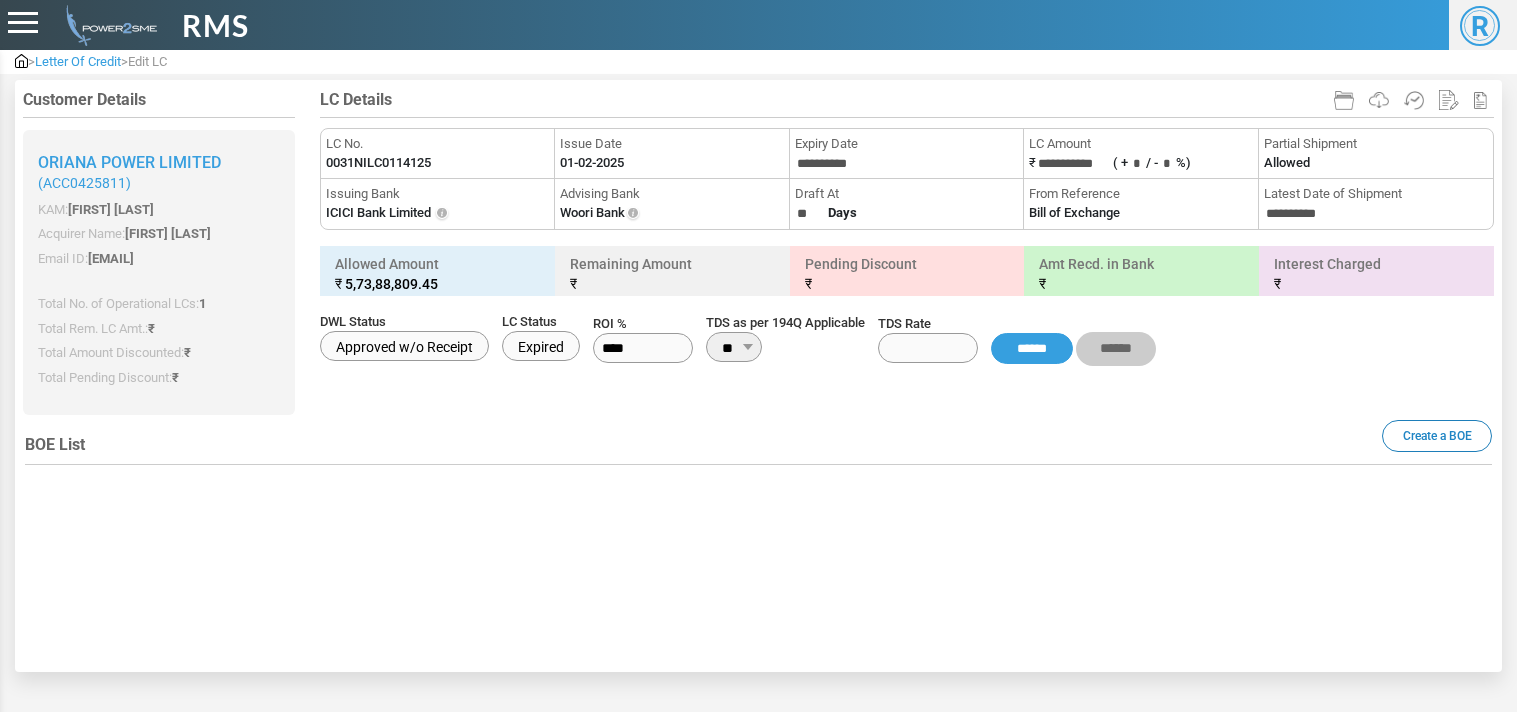 type on "**********" 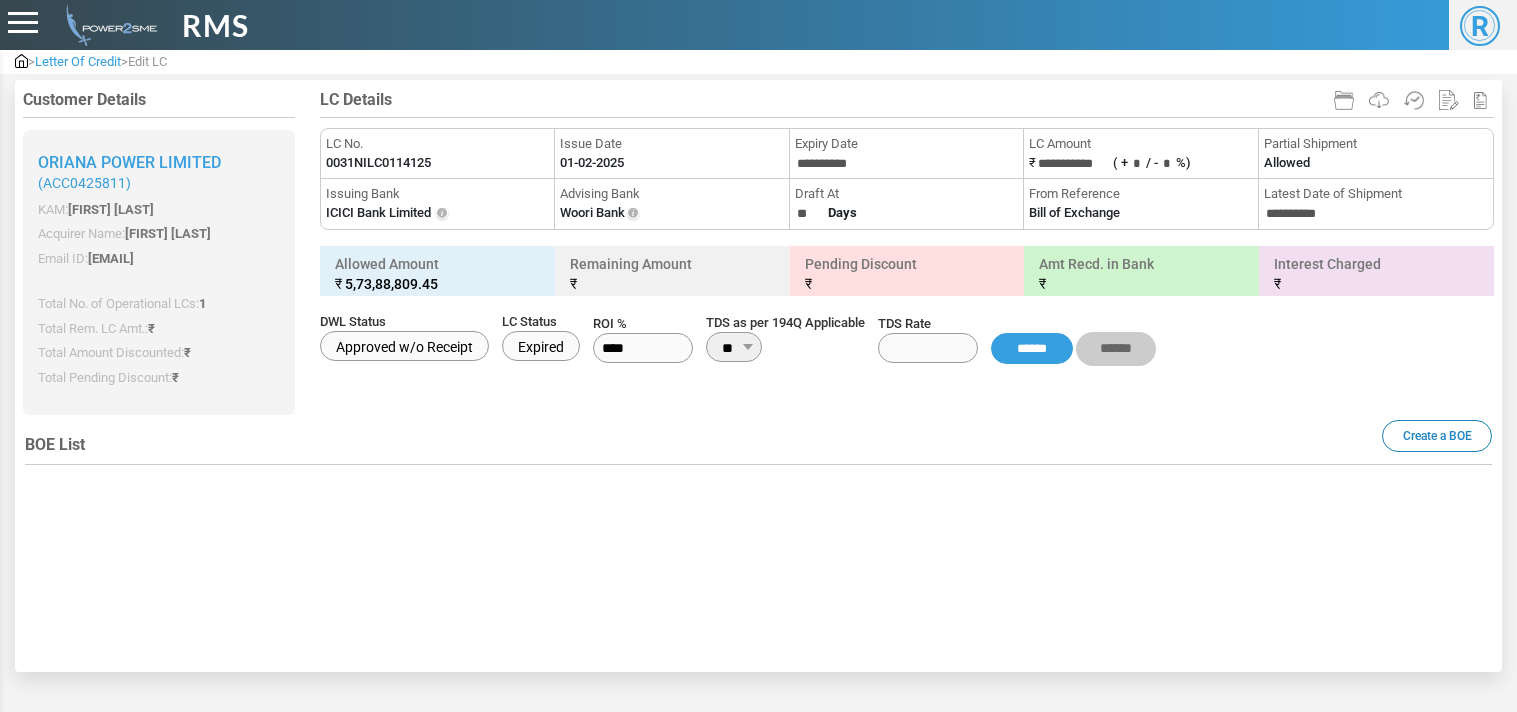 type on "**********" 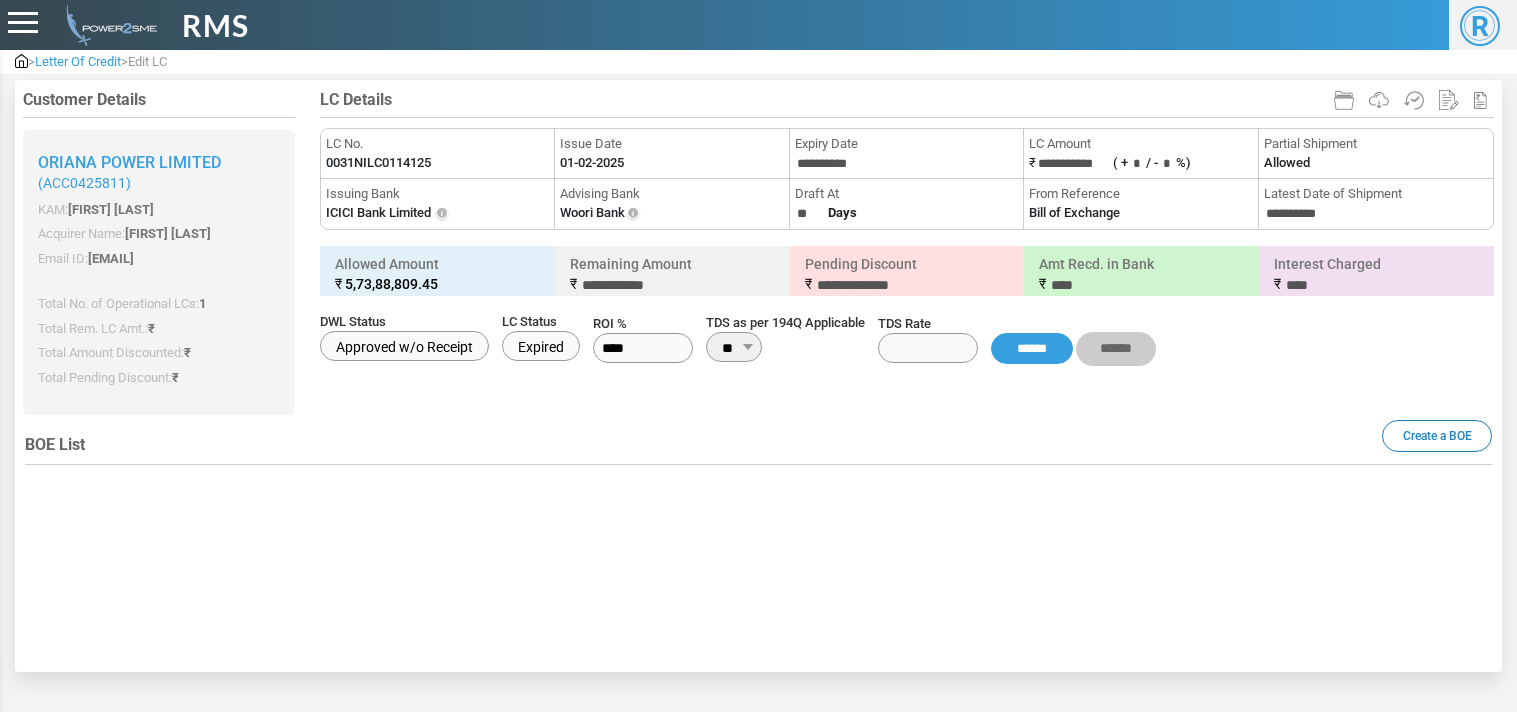 scroll, scrollTop: 0, scrollLeft: 0, axis: both 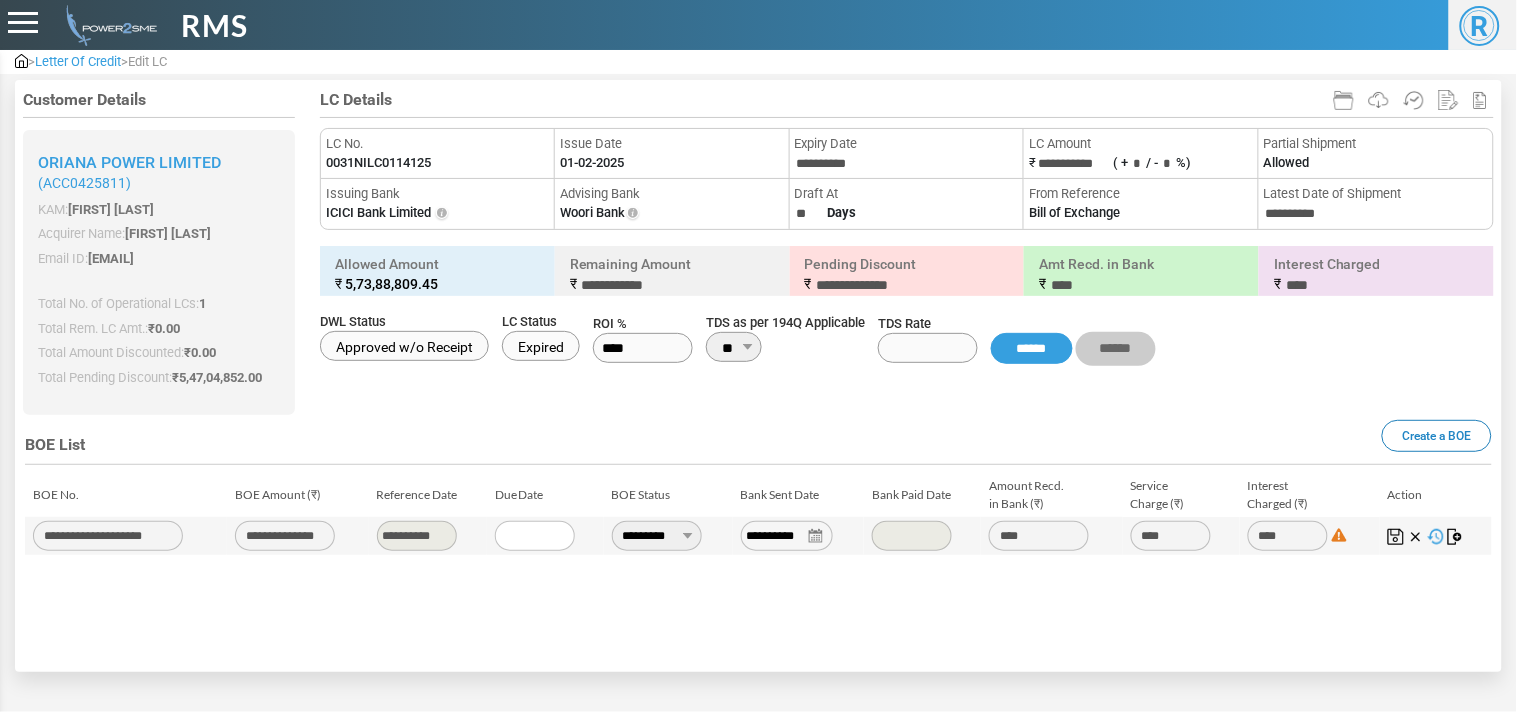click on "0031NILC0114125" at bounding box center [378, 163] 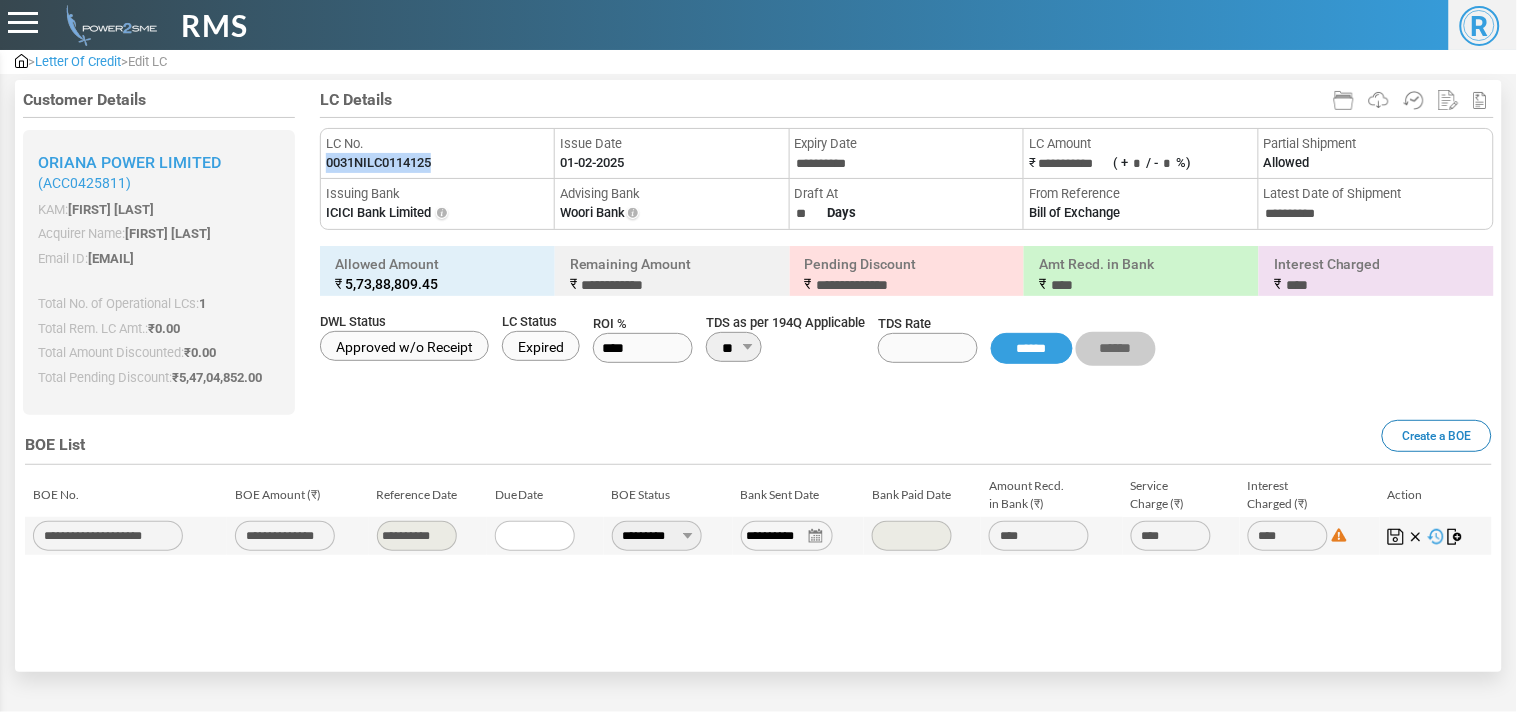 click on "0031NILC0114125" at bounding box center [378, 163] 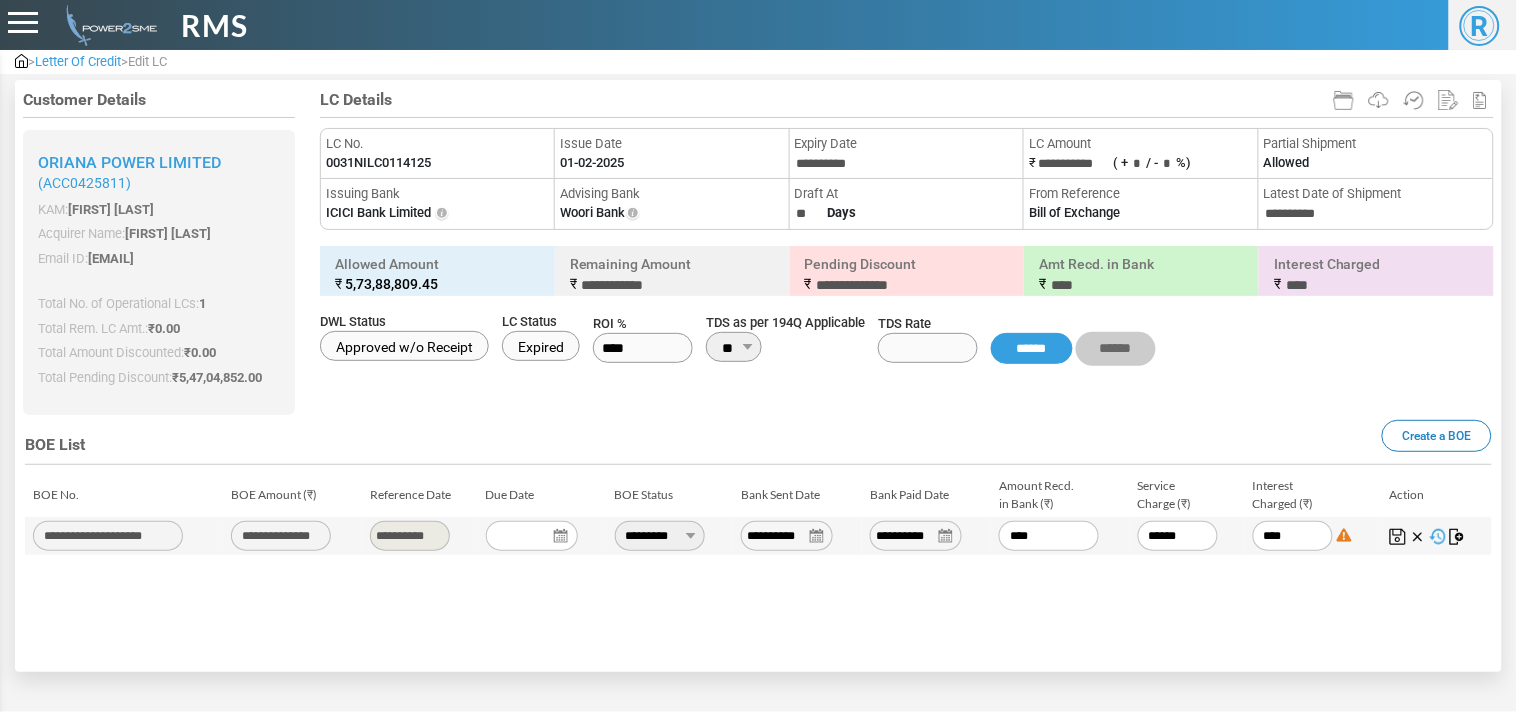 click on "**********" at bounding box center [916, 536] 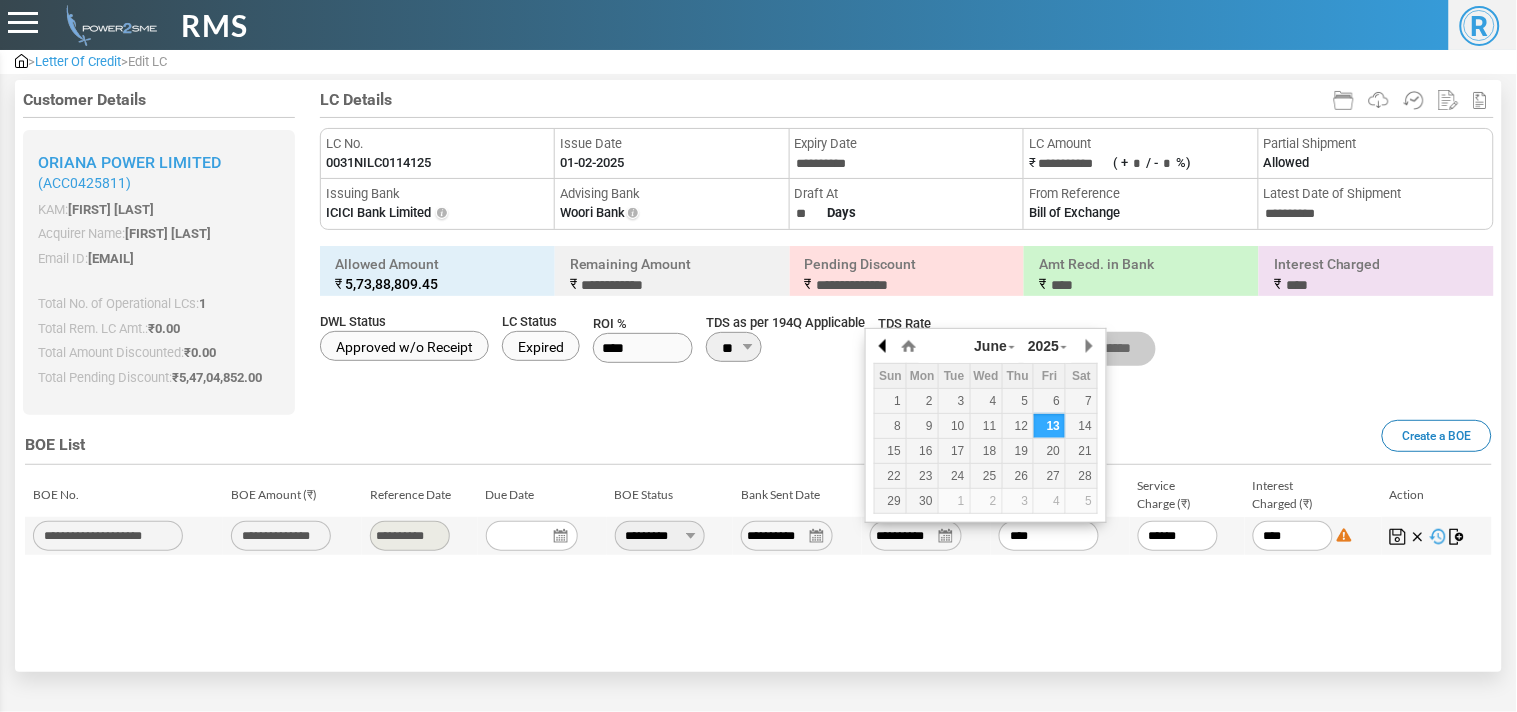 click at bounding box center (884, 346) 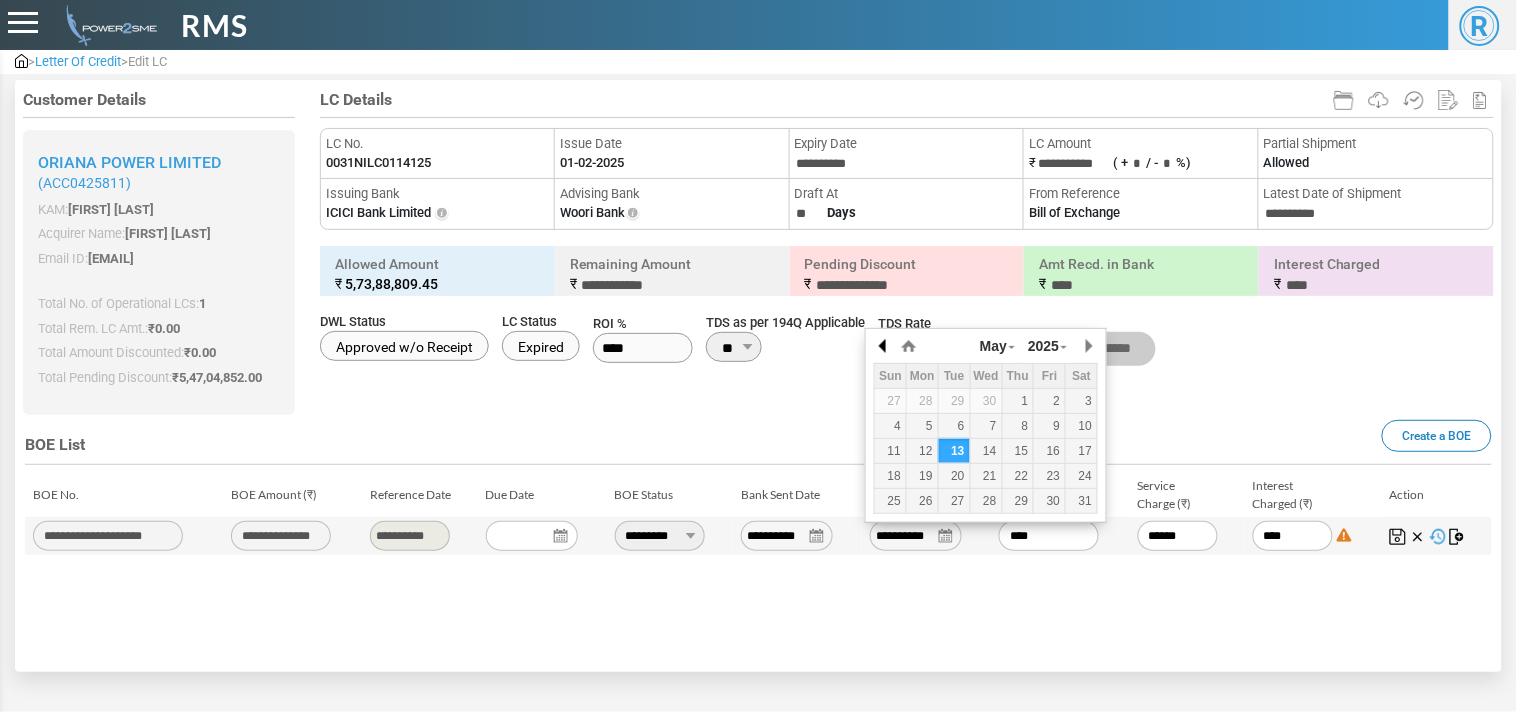 click at bounding box center [884, 346] 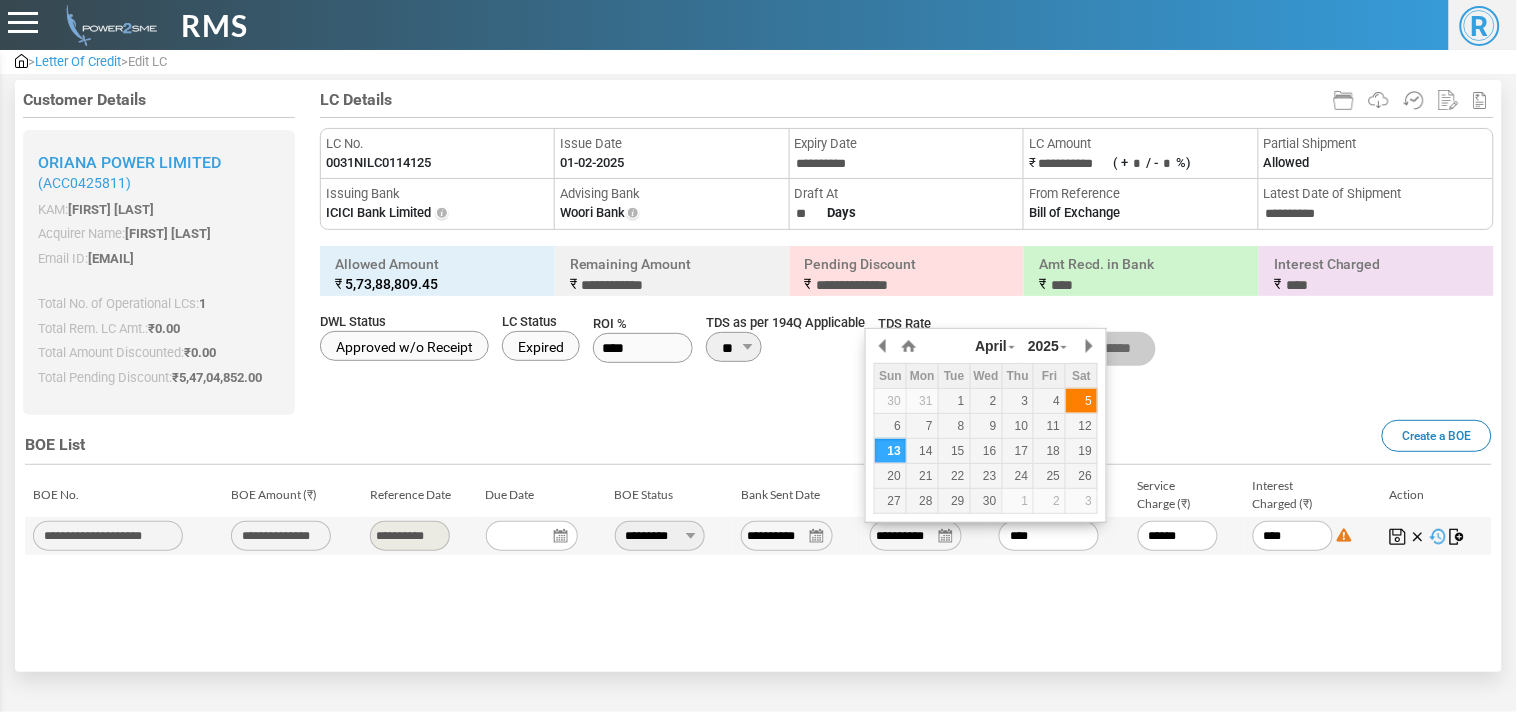 click on "5" at bounding box center (1082, 400) 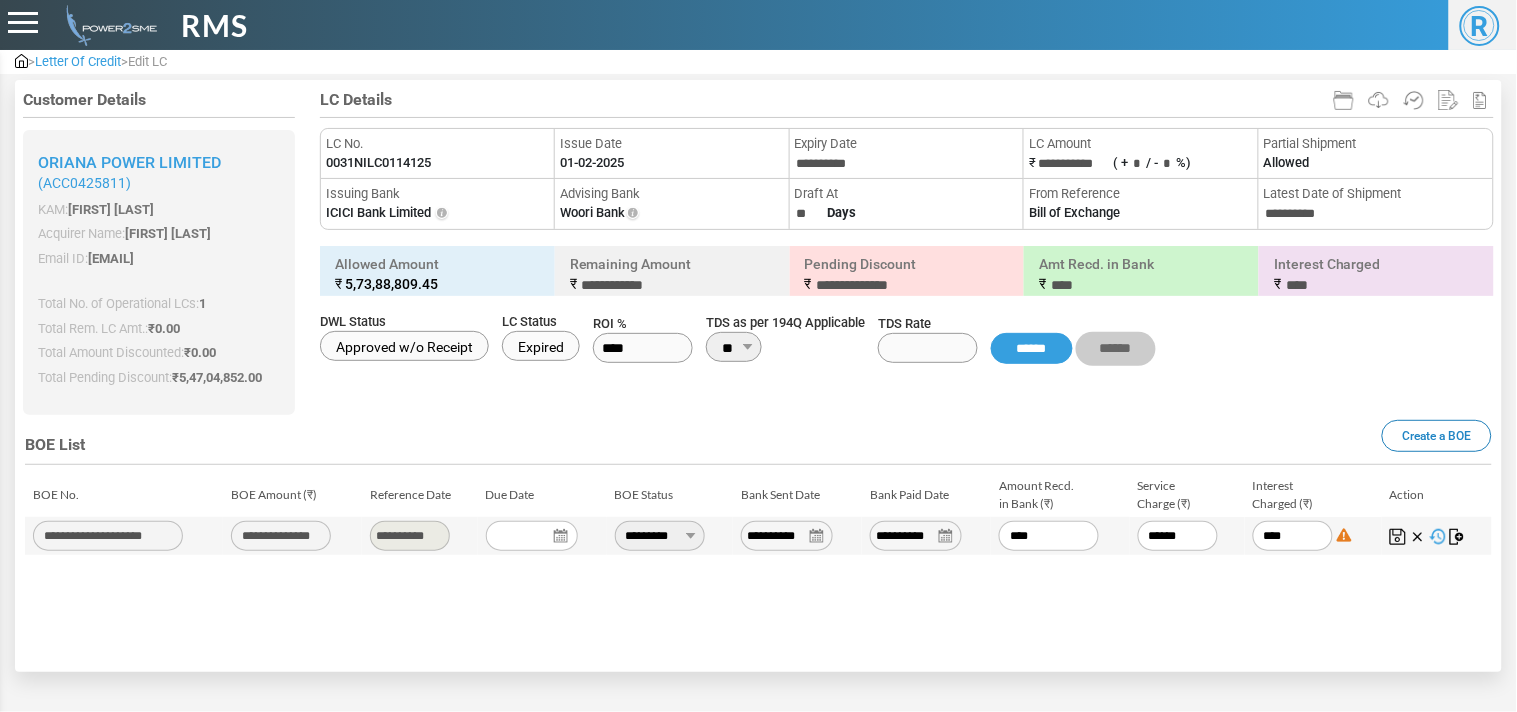 drag, startPoint x: 1045, startPoint y: 537, endPoint x: 885, endPoint y: 522, distance: 160.70158 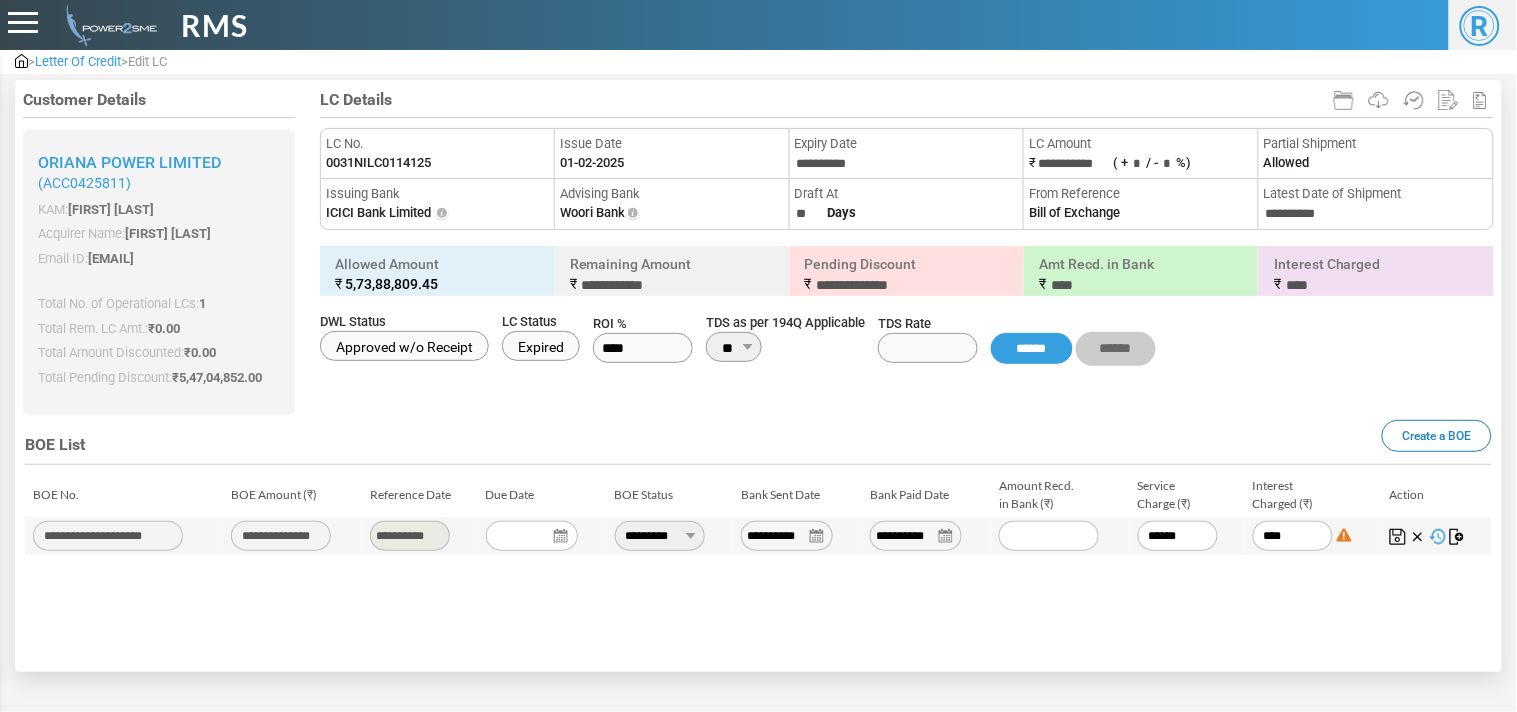 paste on "**********" 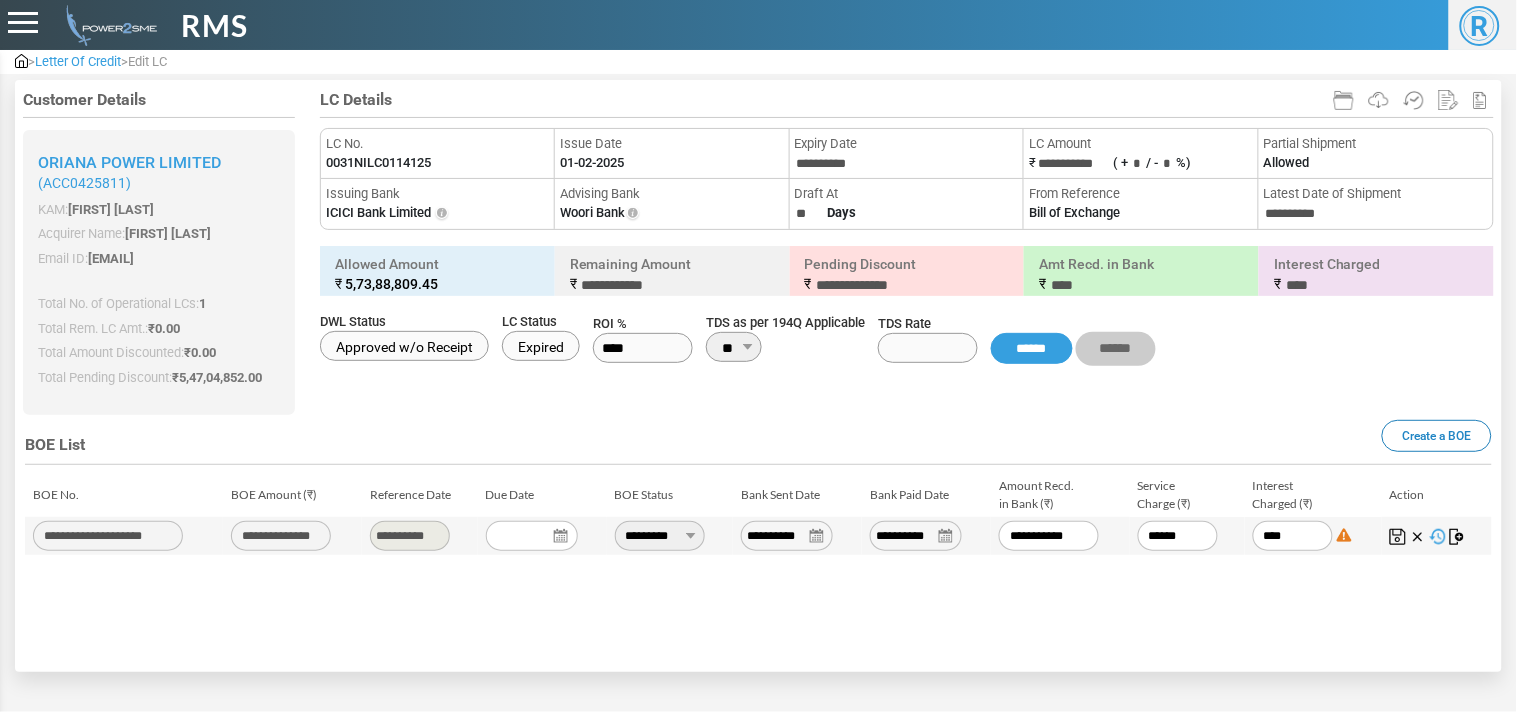 type on "******" 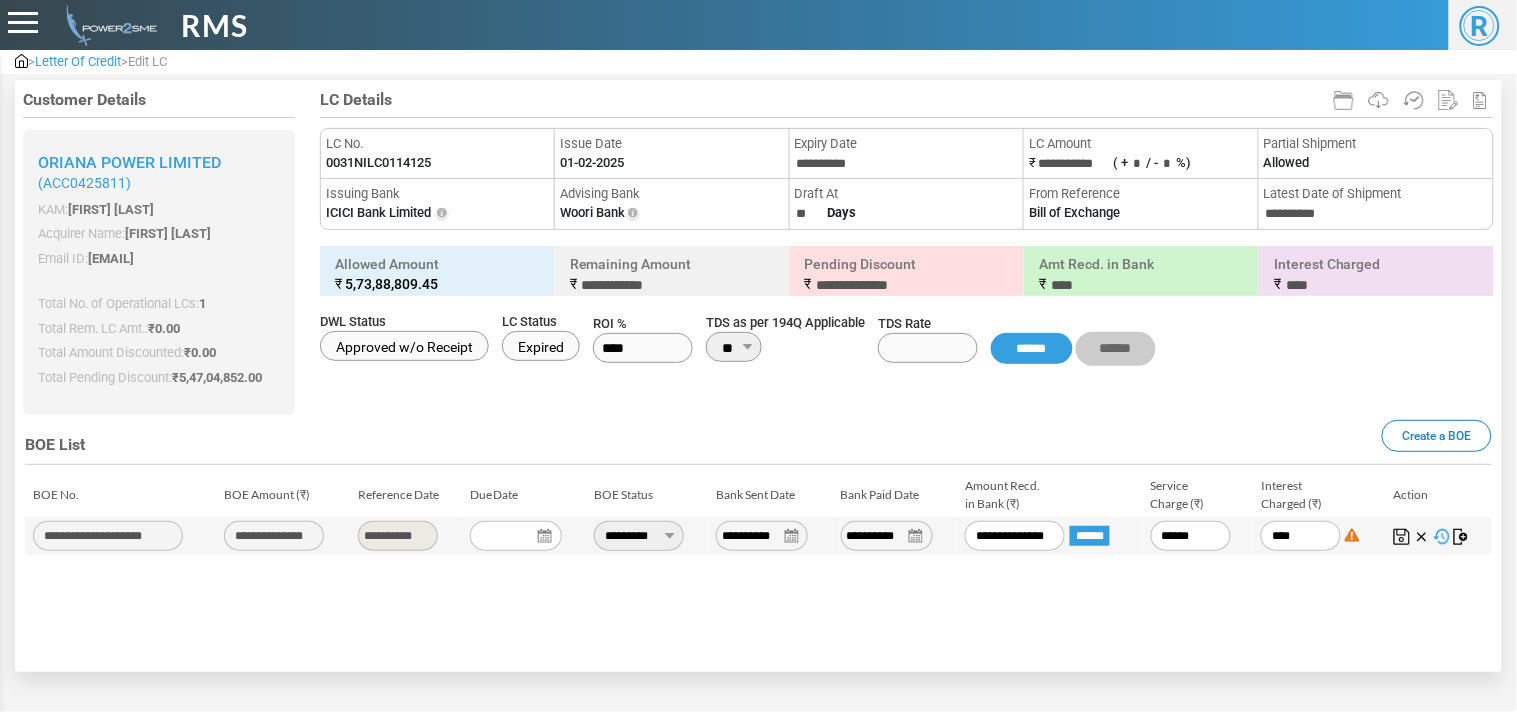 type on "***" 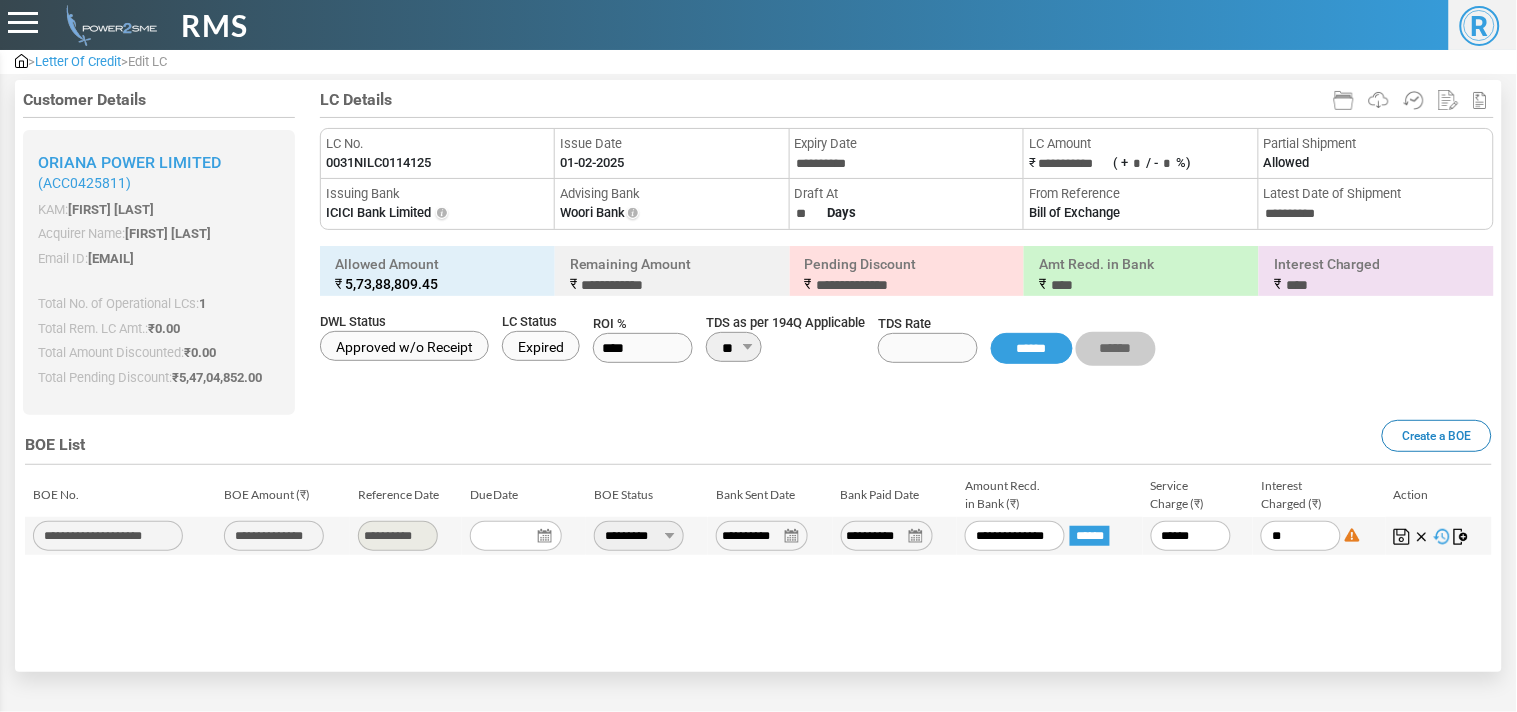 type on "*" 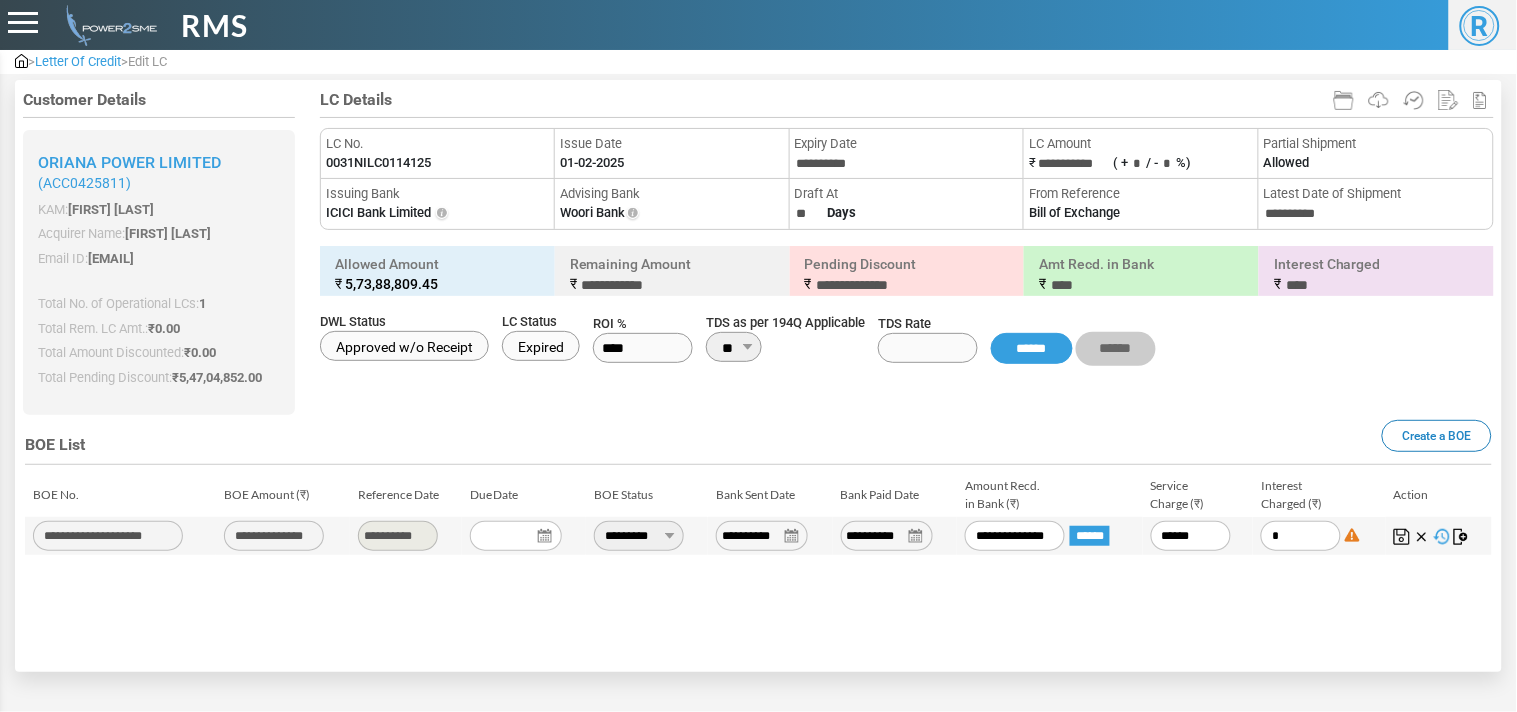 type on "*" 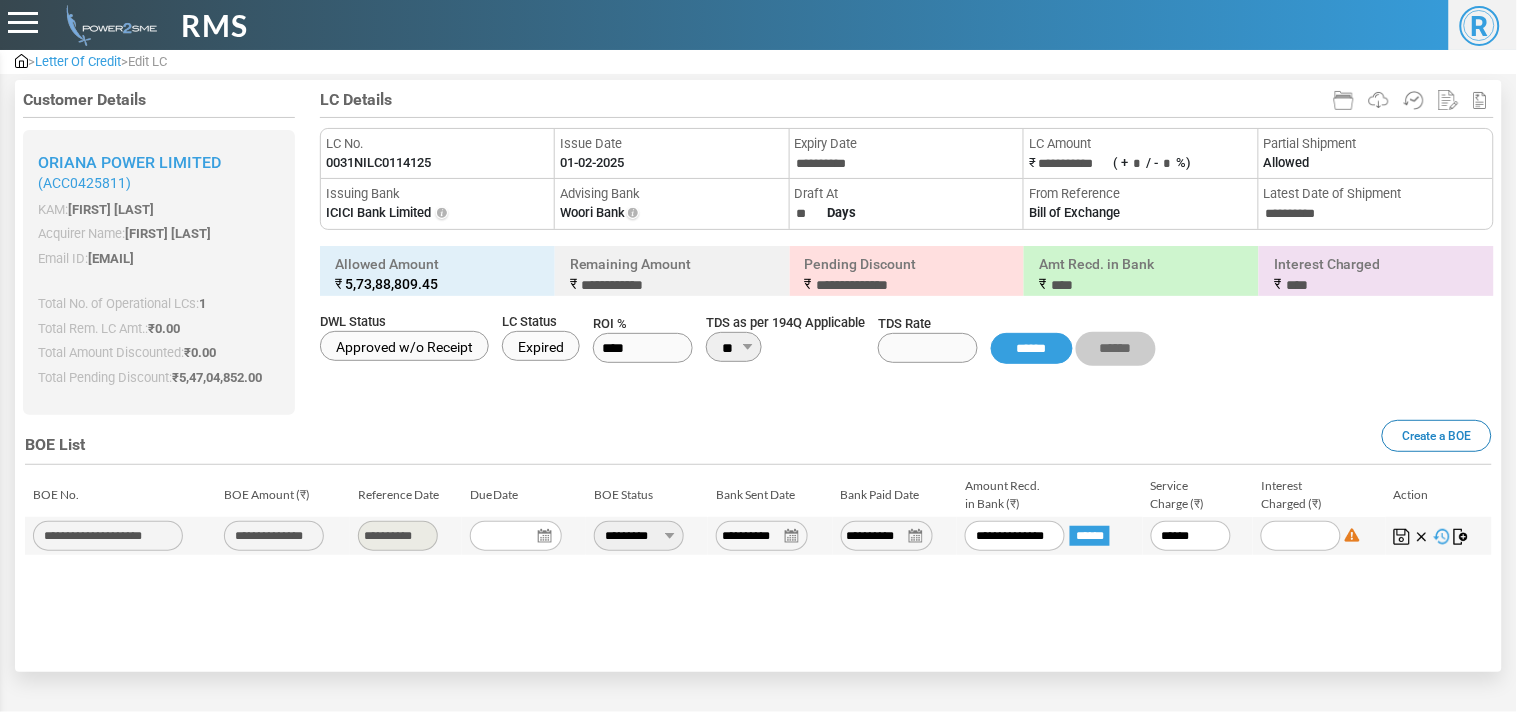 type 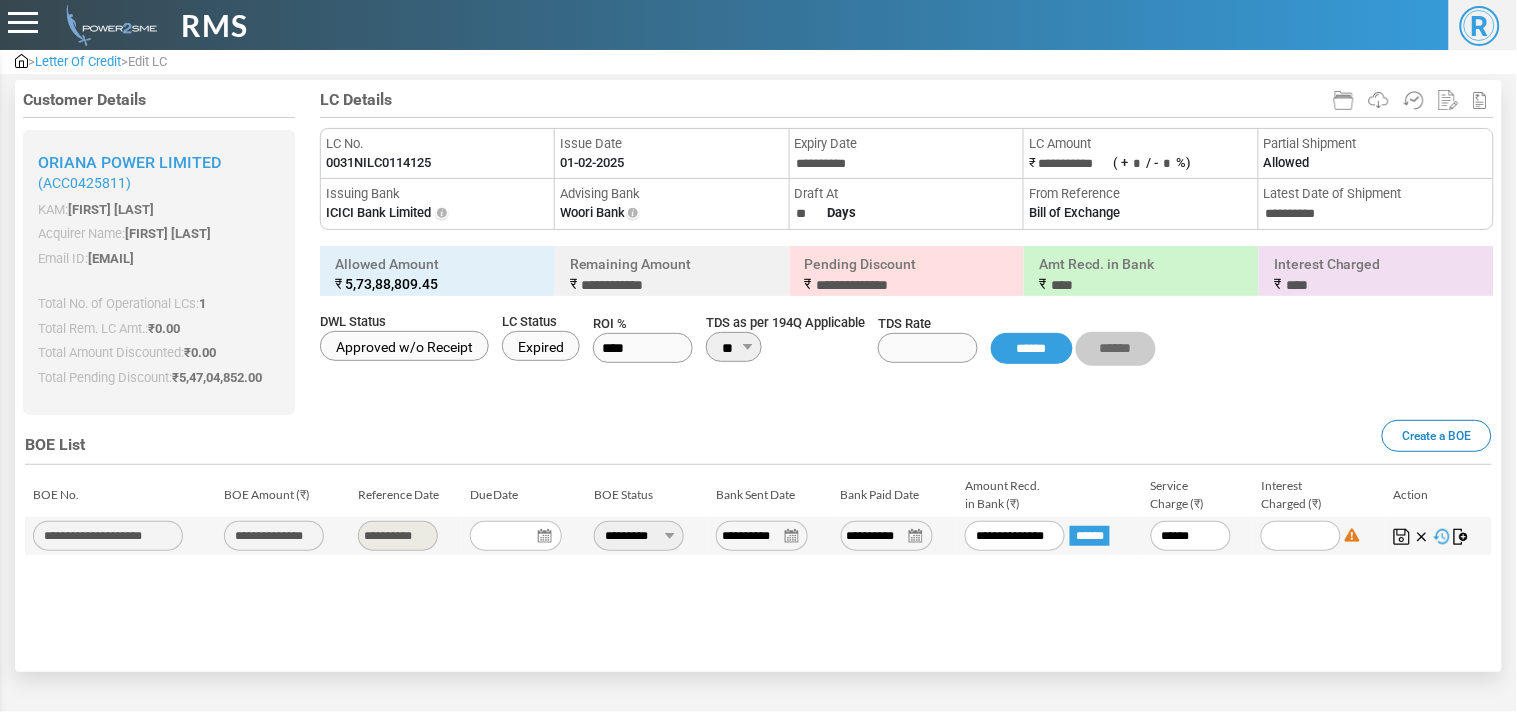 type on "*" 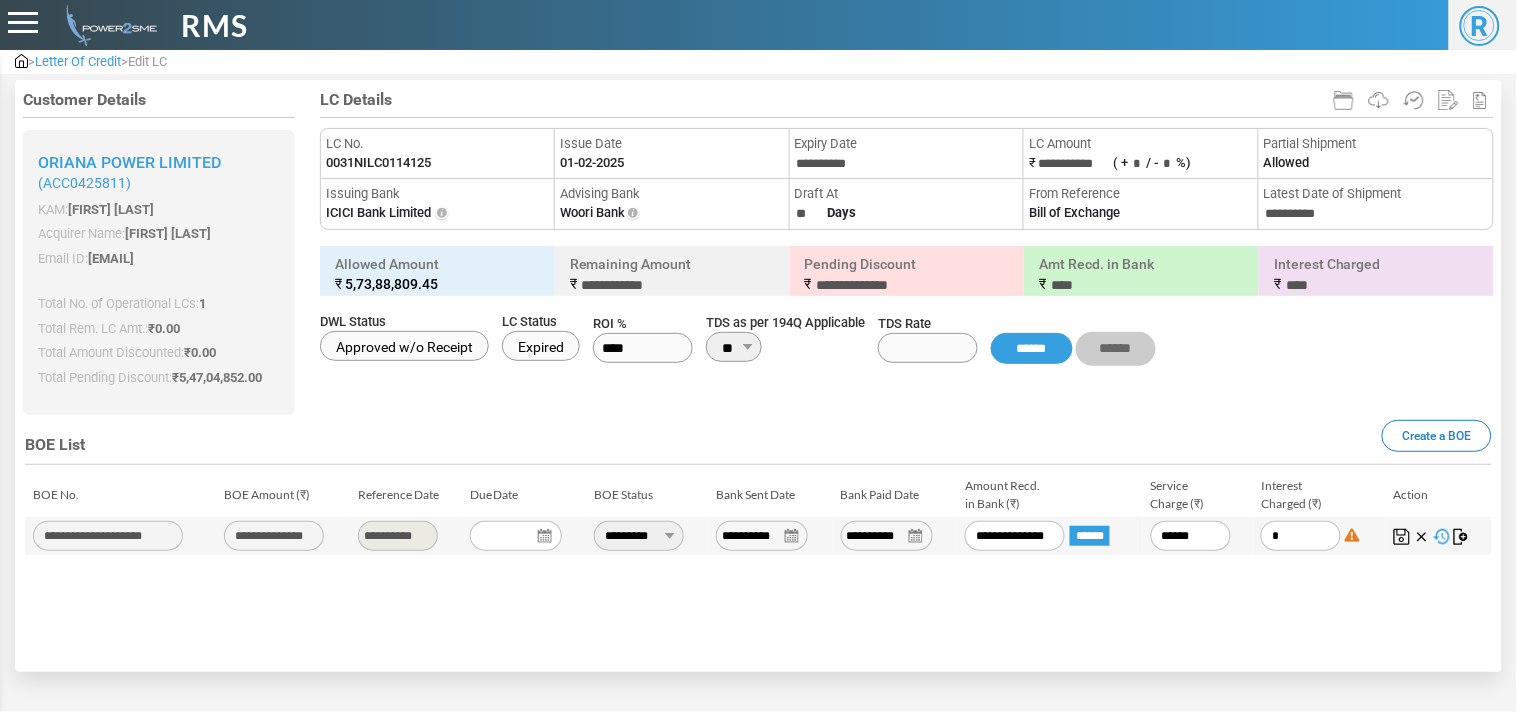 type on "**" 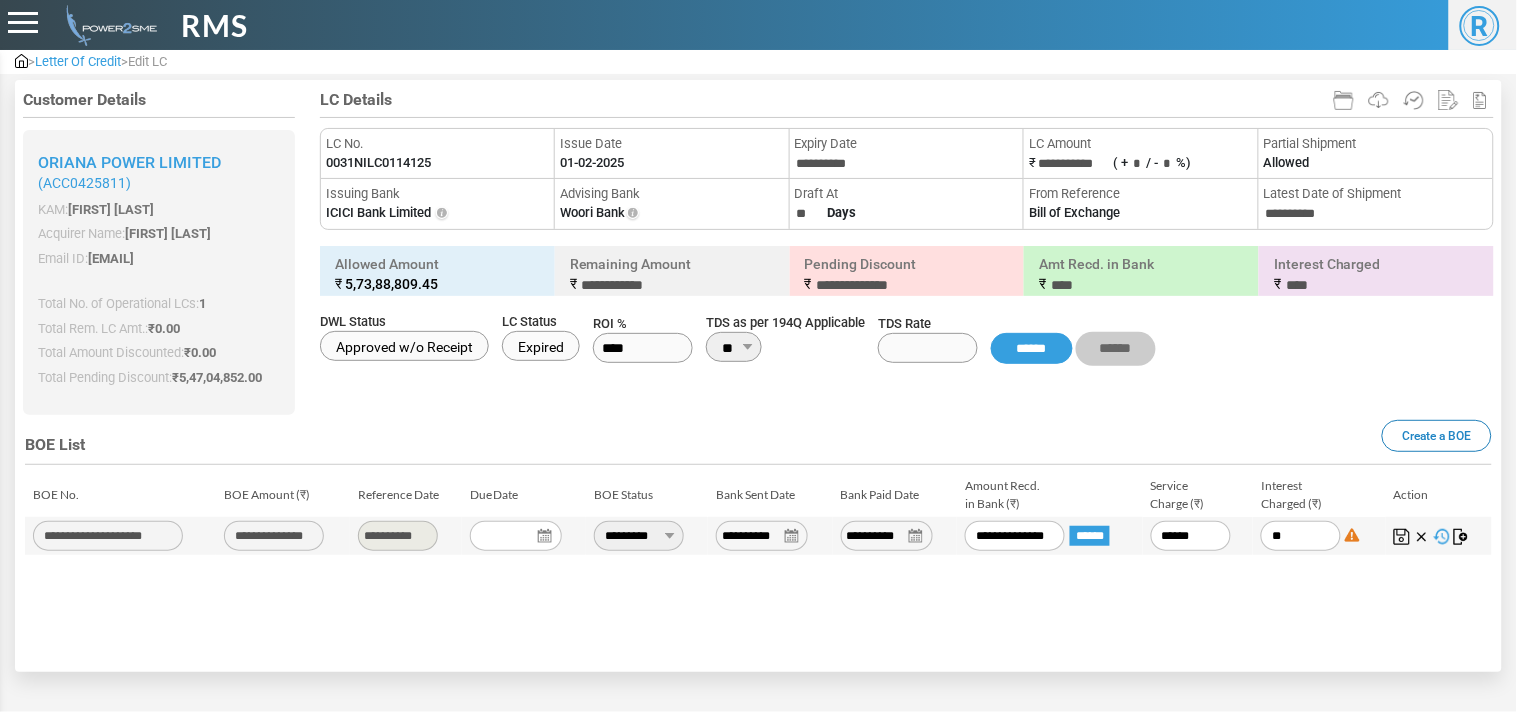 type on "*****" 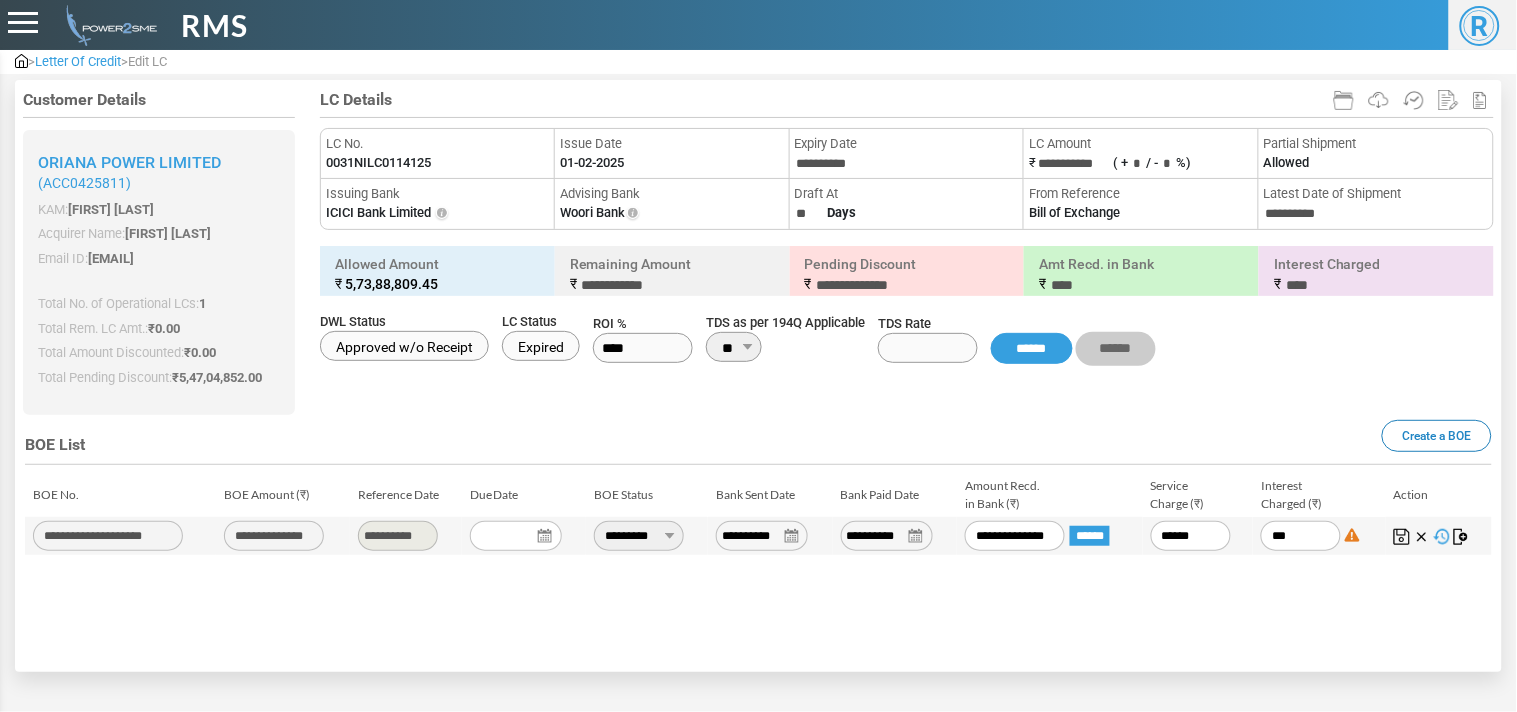 type on "*****" 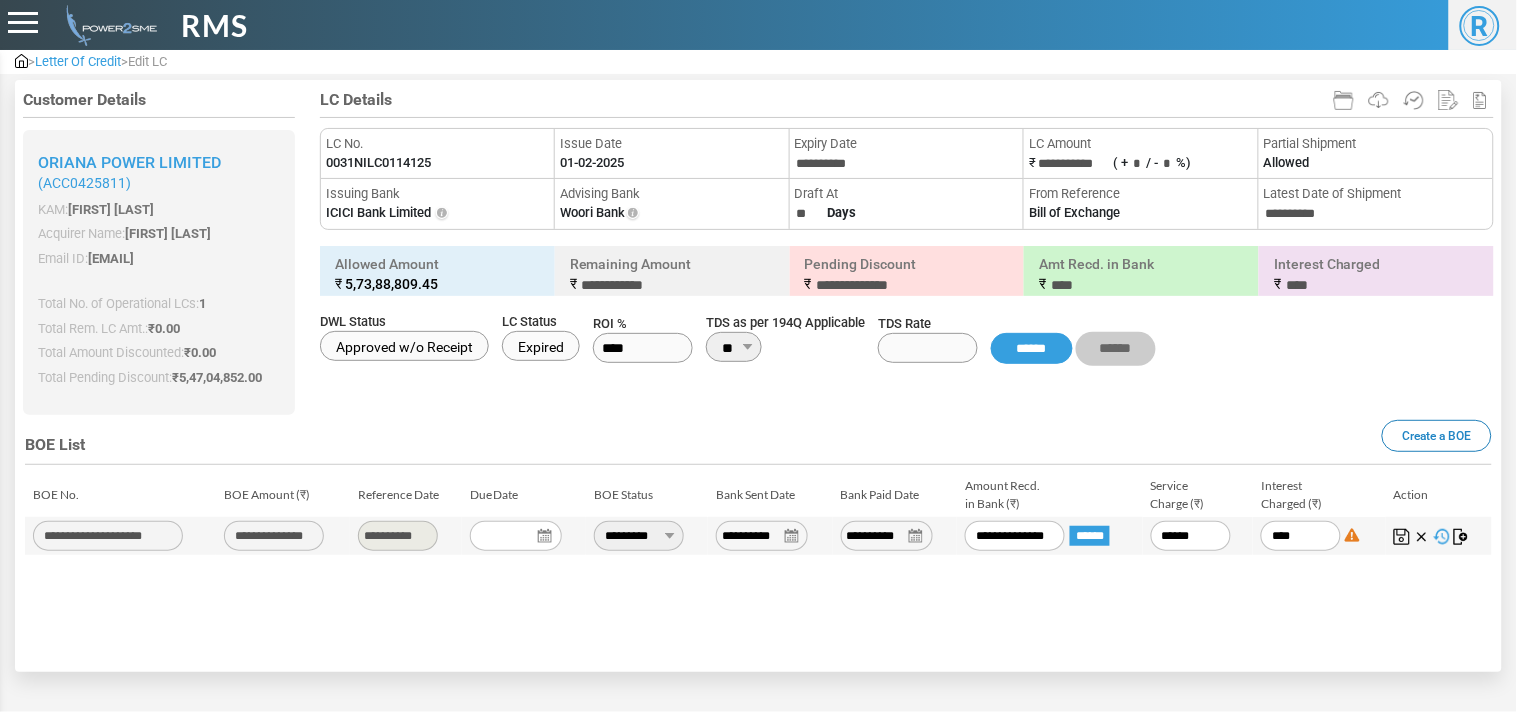 type on "*****" 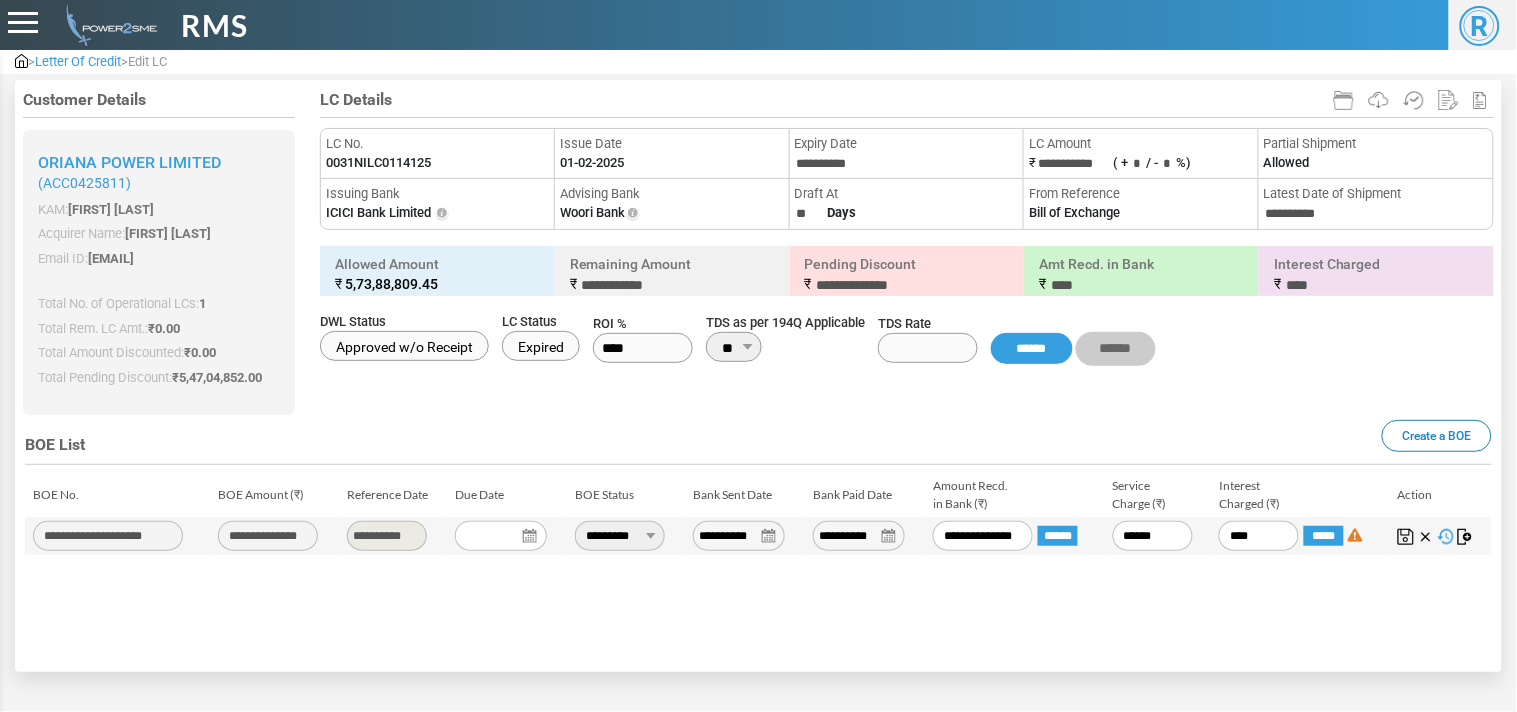 type on "*****" 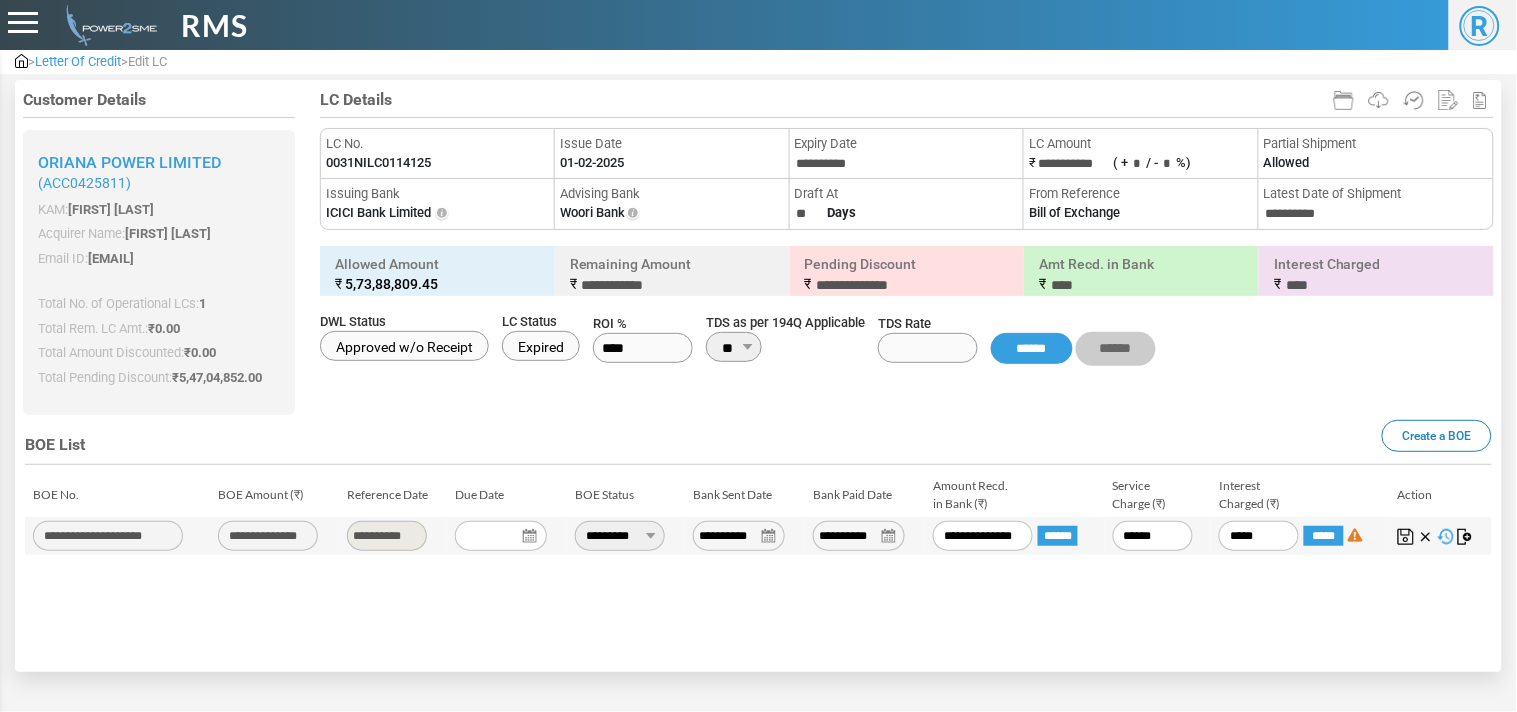 type on "******" 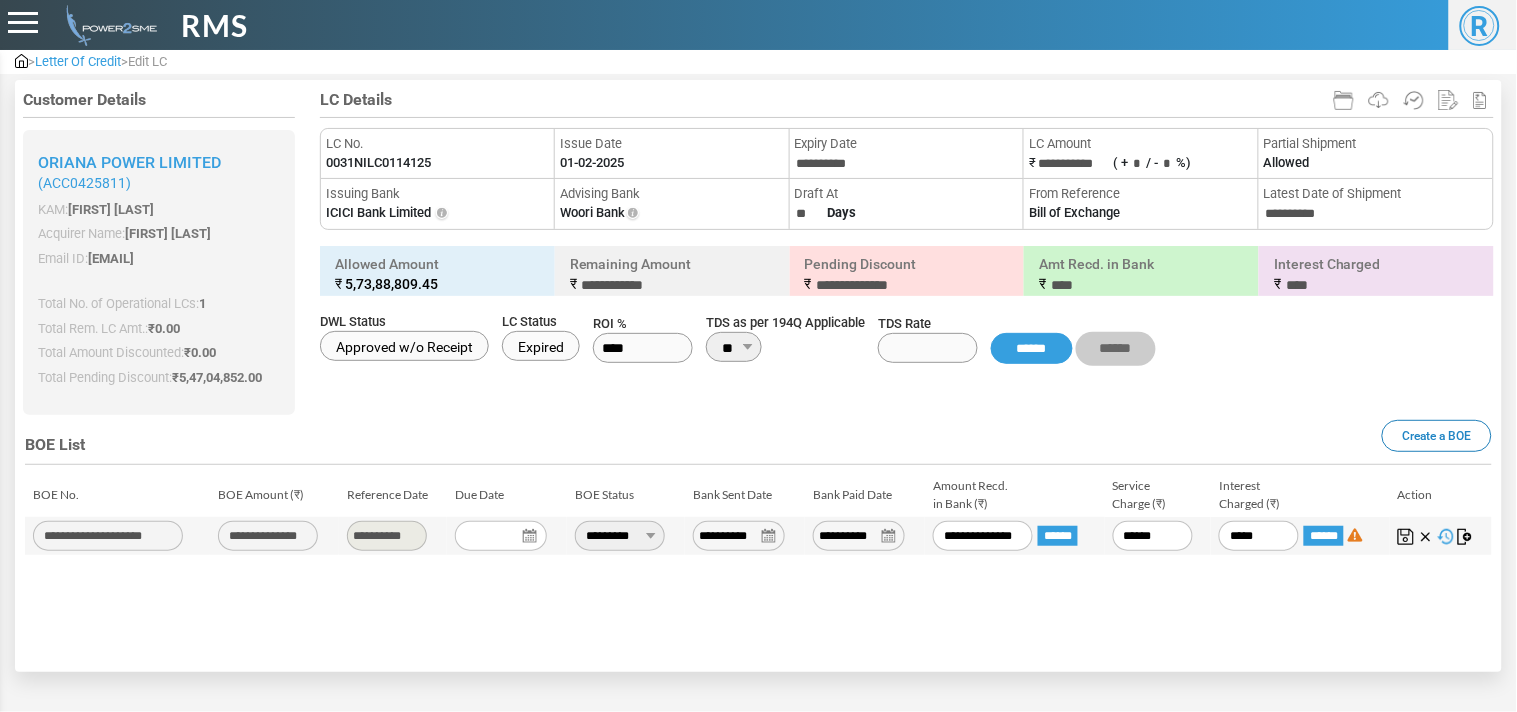 type on "******" 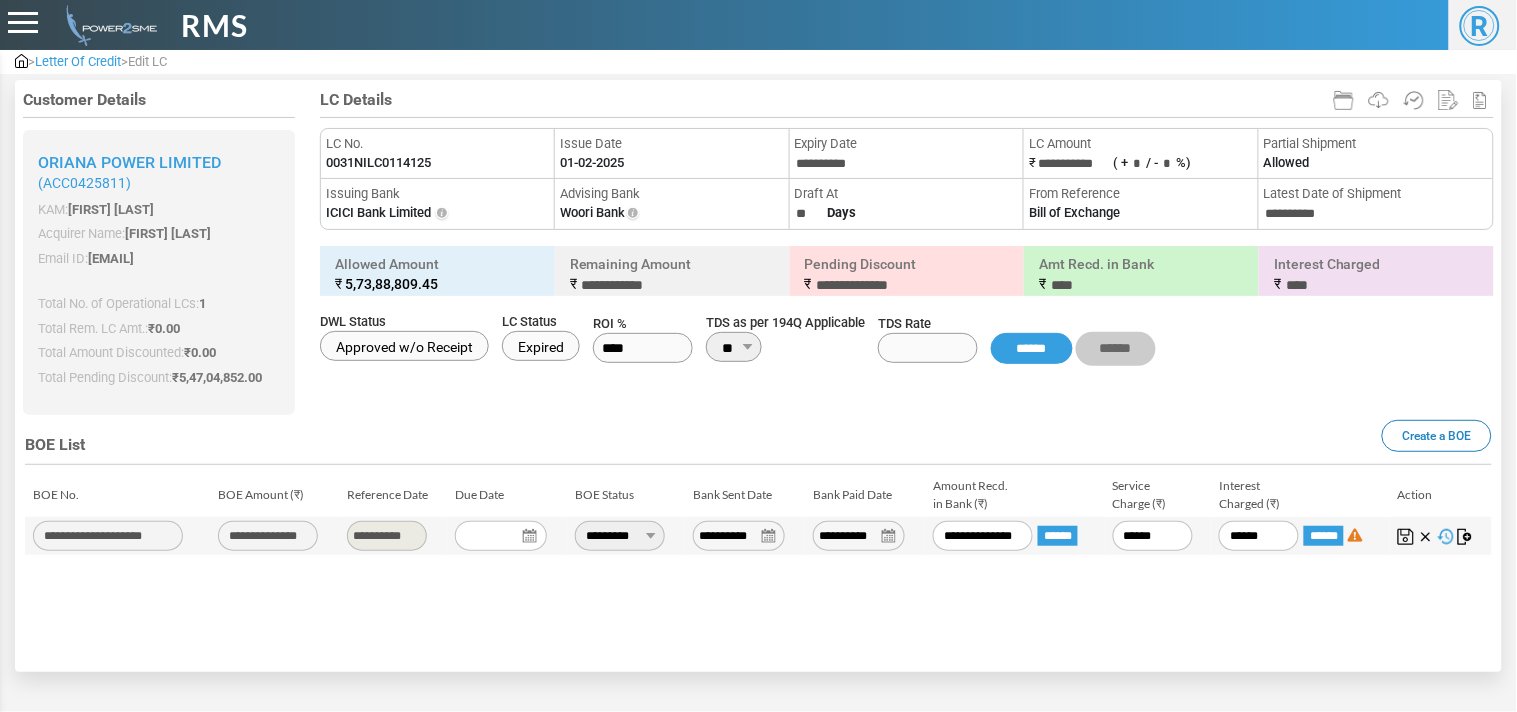type on "*****" 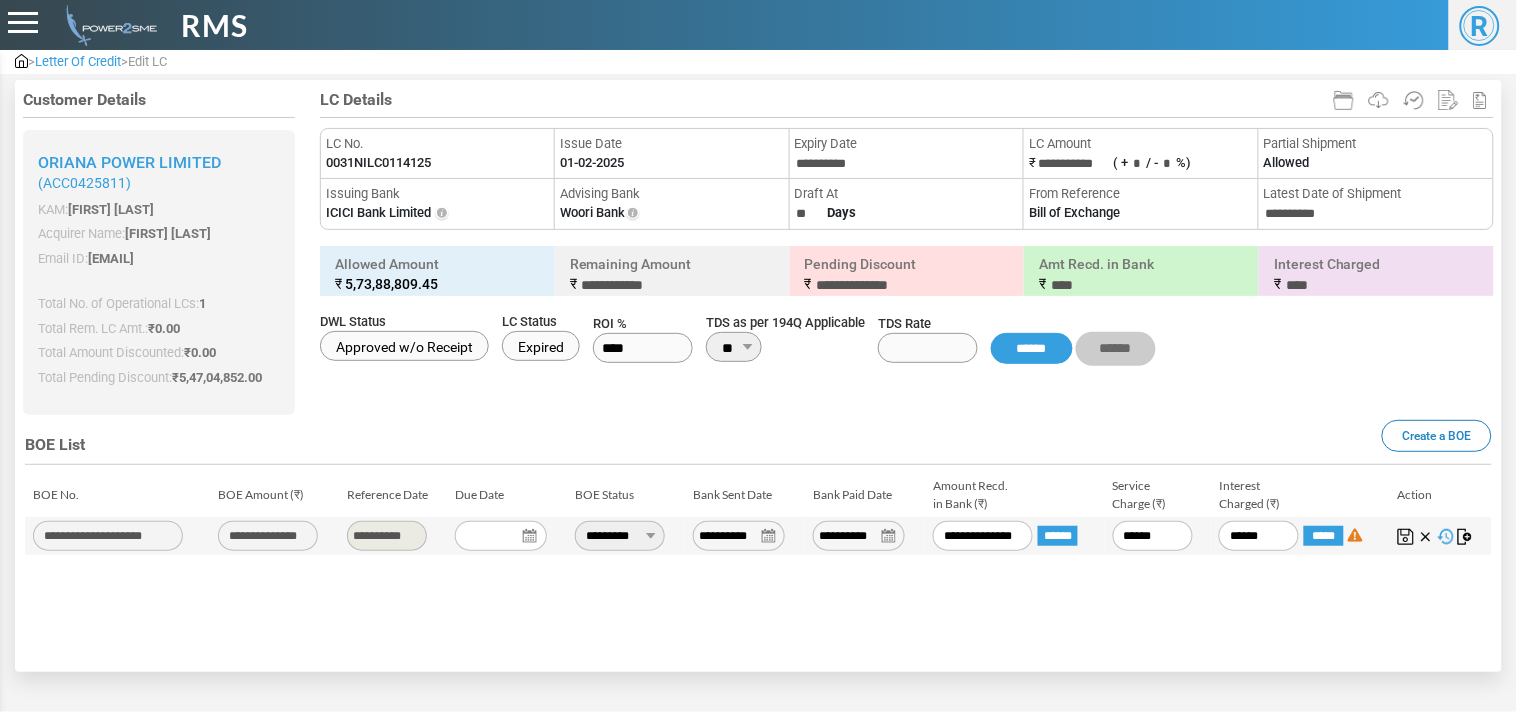 type on "**********" 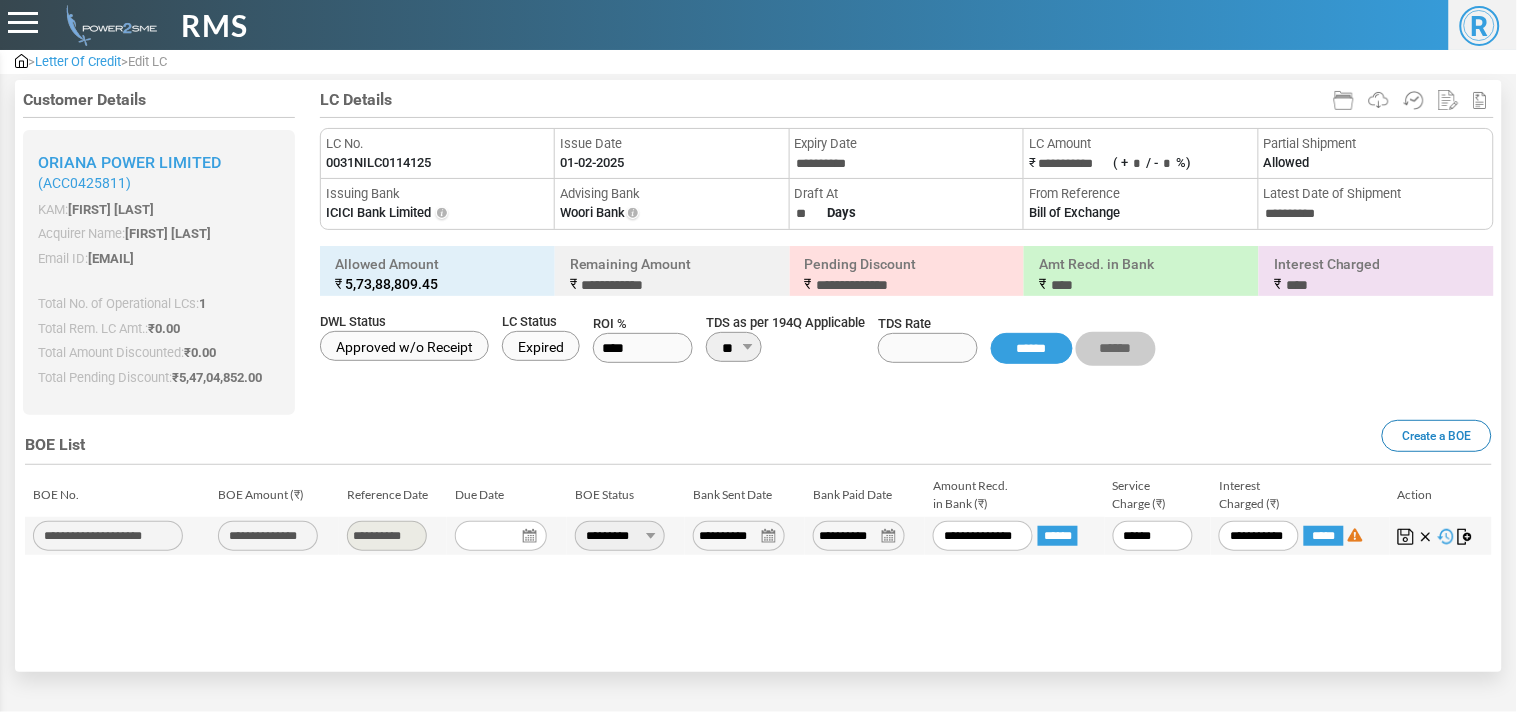 click at bounding box center (1406, 537) 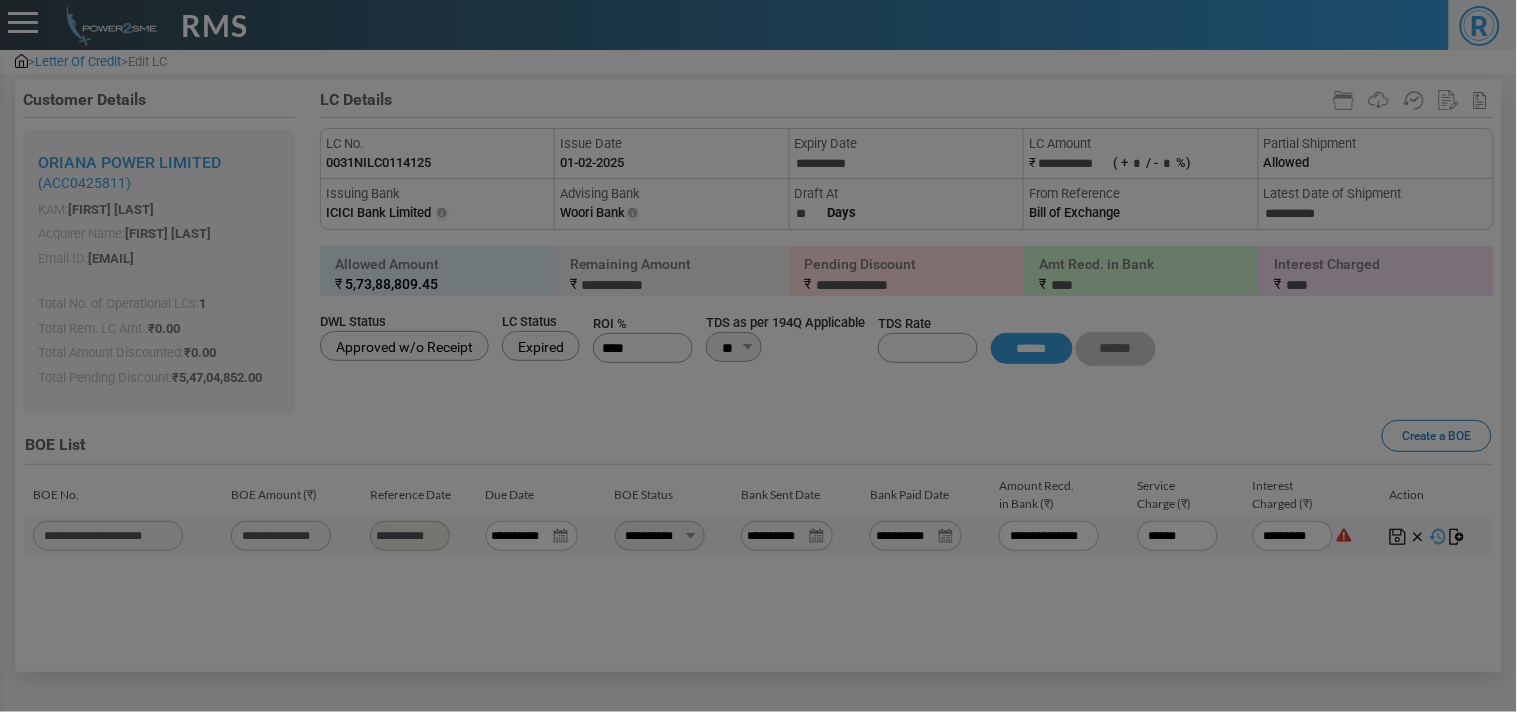 type on "****" 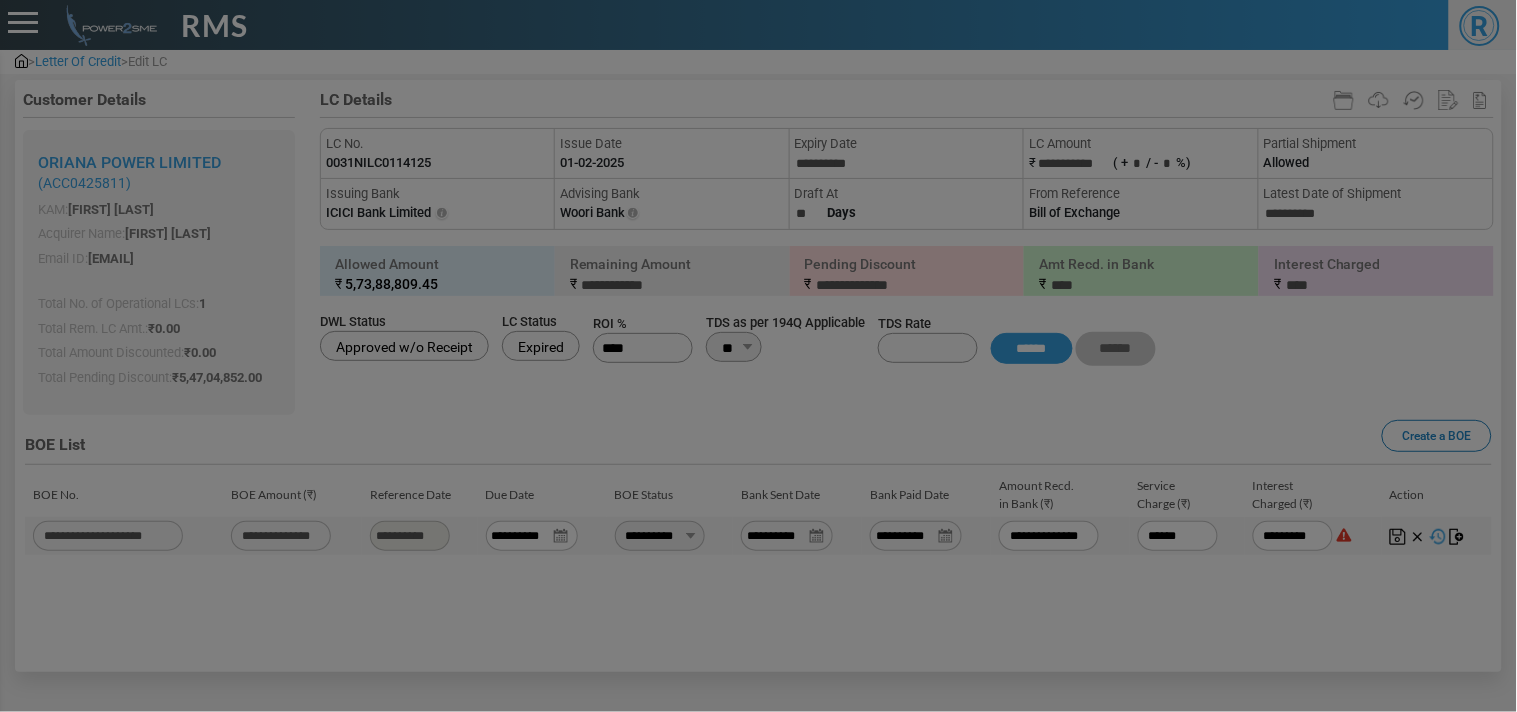 type on "**********" 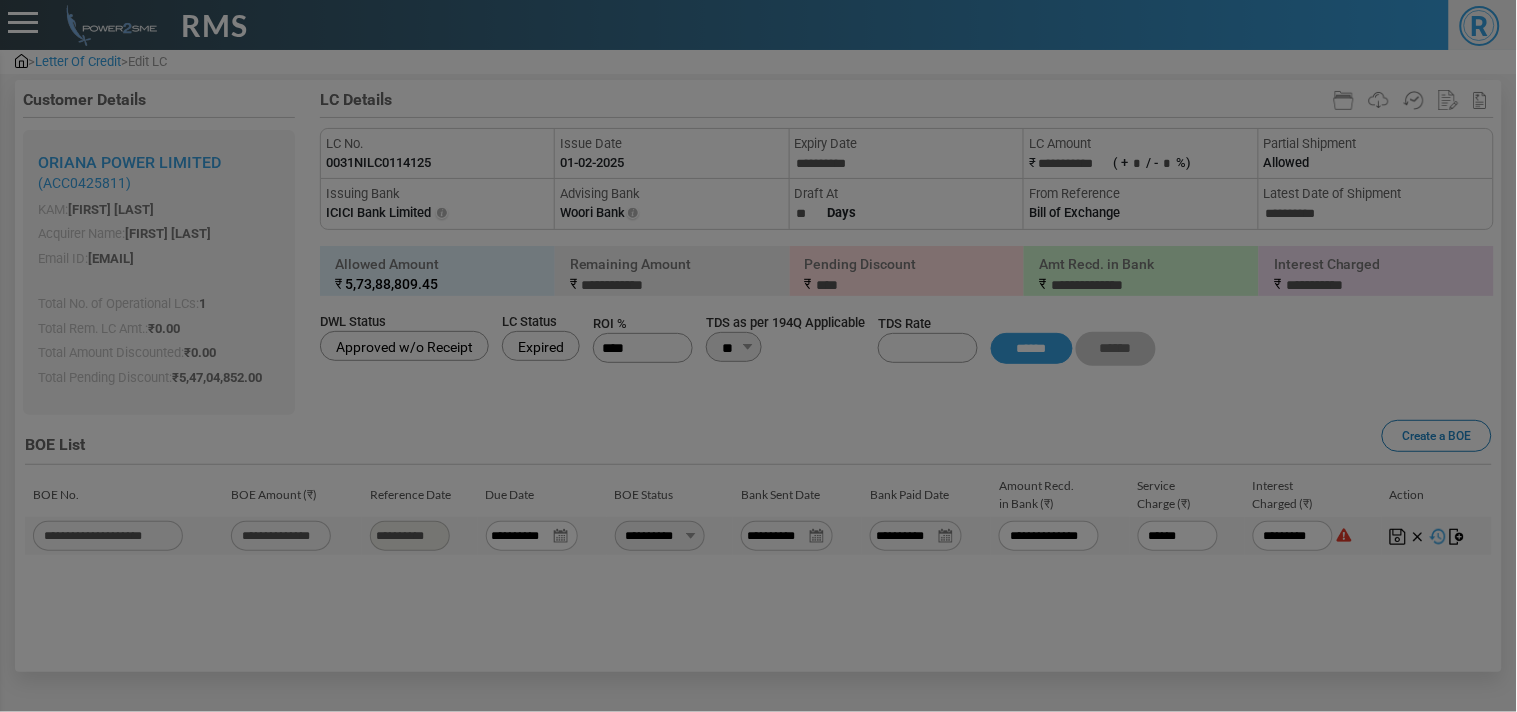 type on "*********" 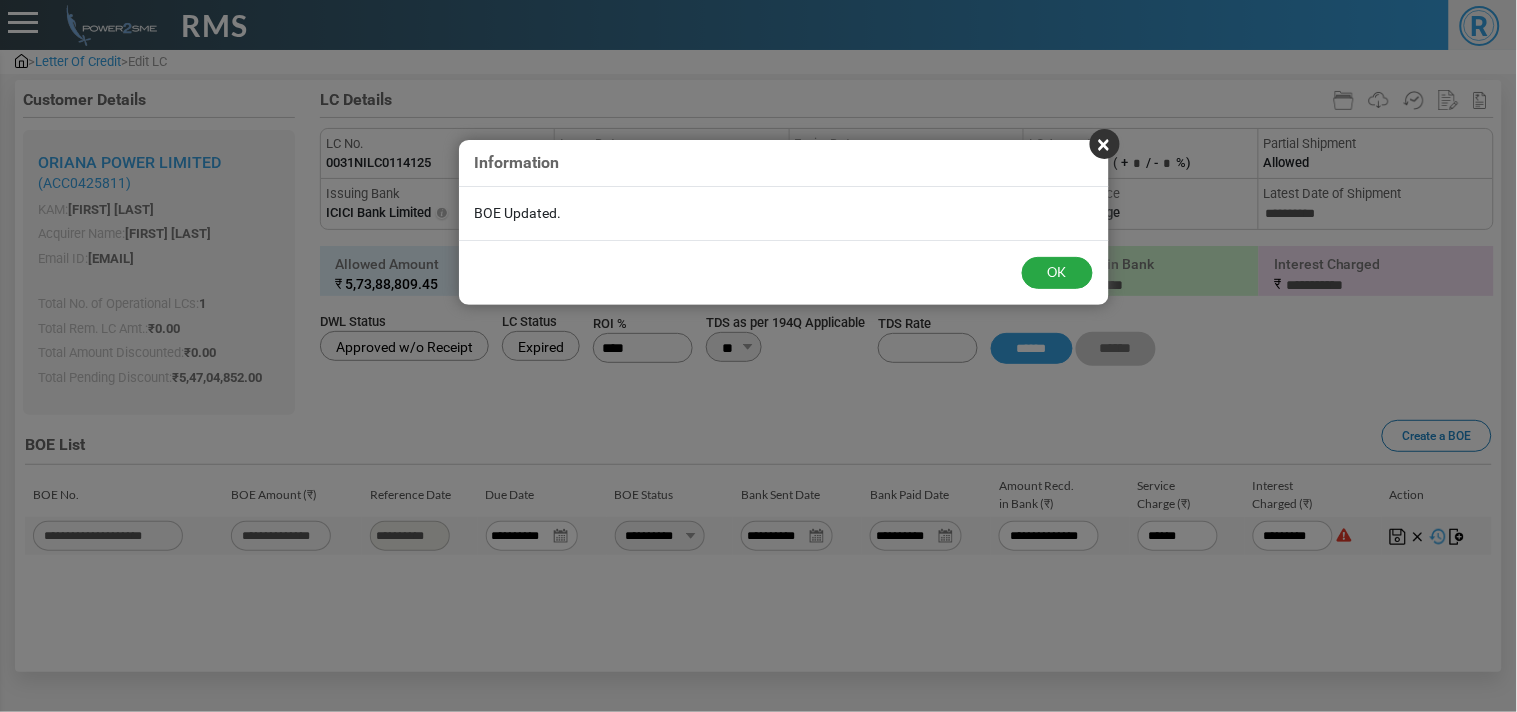 type on "**********" 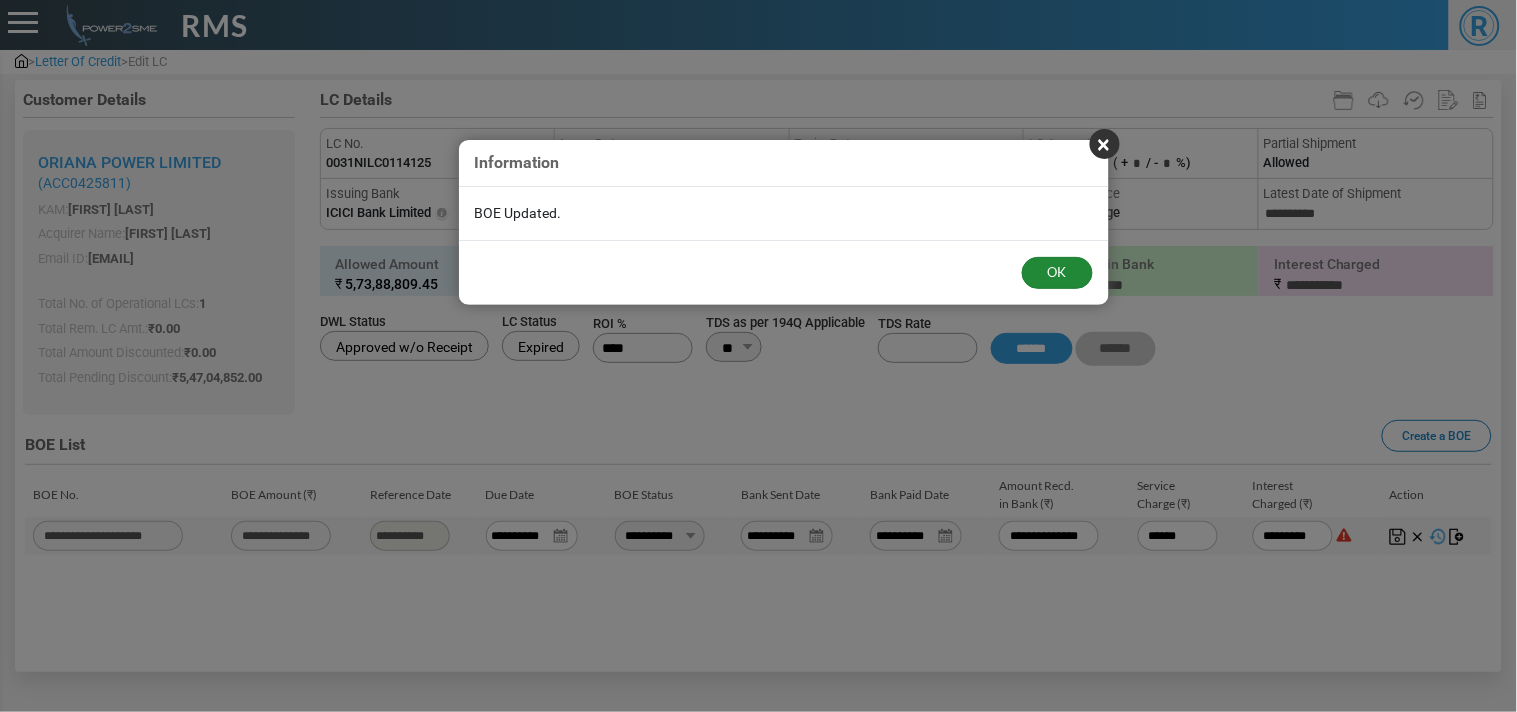 click on "OK" at bounding box center [1057, 273] 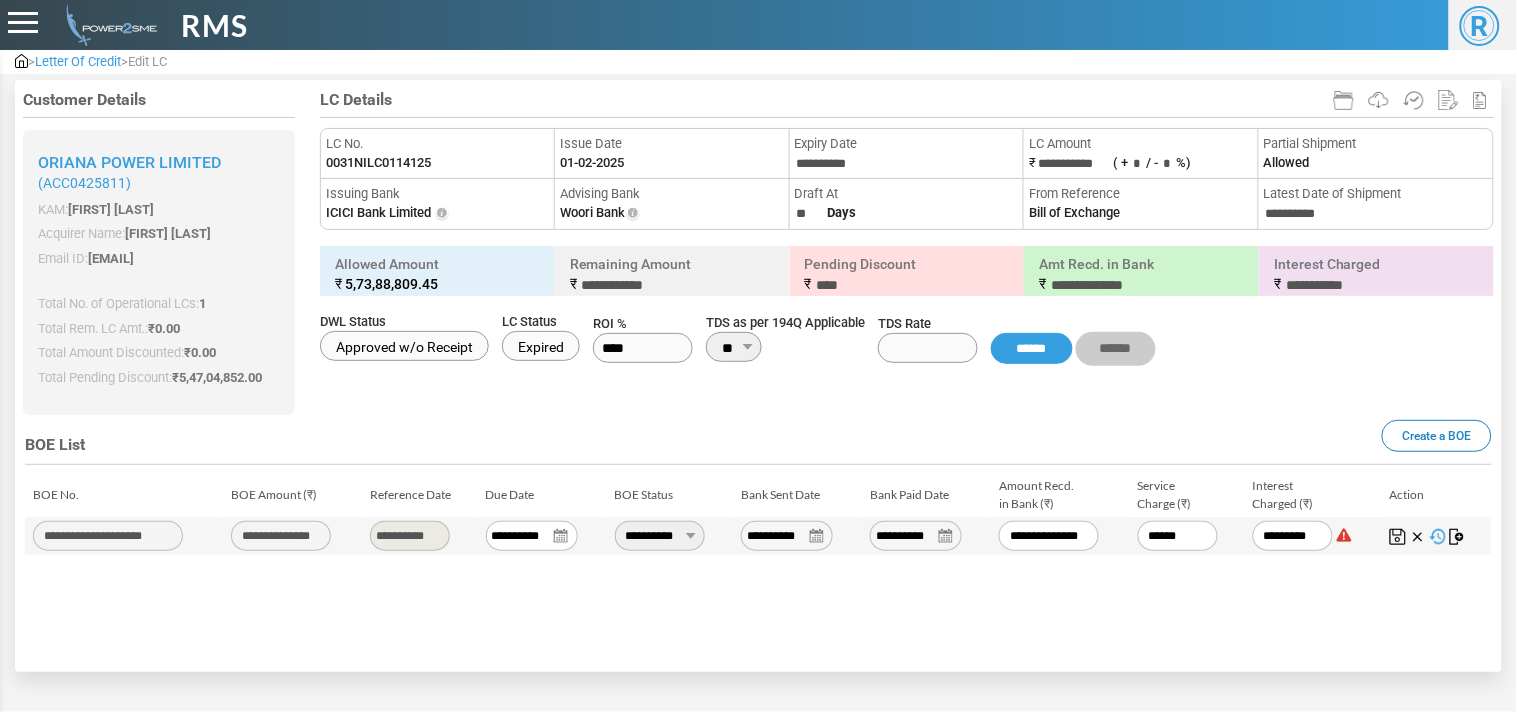 click on "Letter
Of Credit" at bounding box center (78, 61) 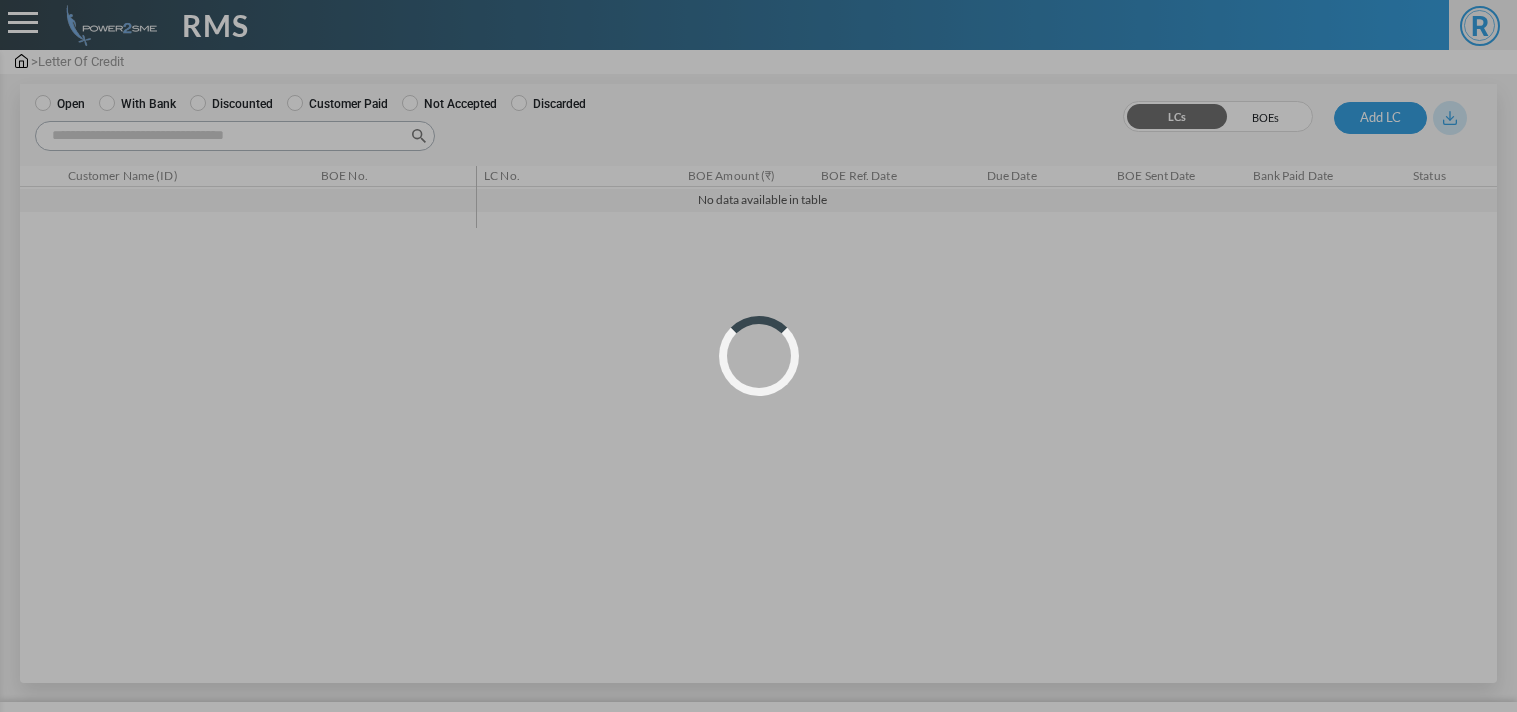 scroll, scrollTop: 0, scrollLeft: 0, axis: both 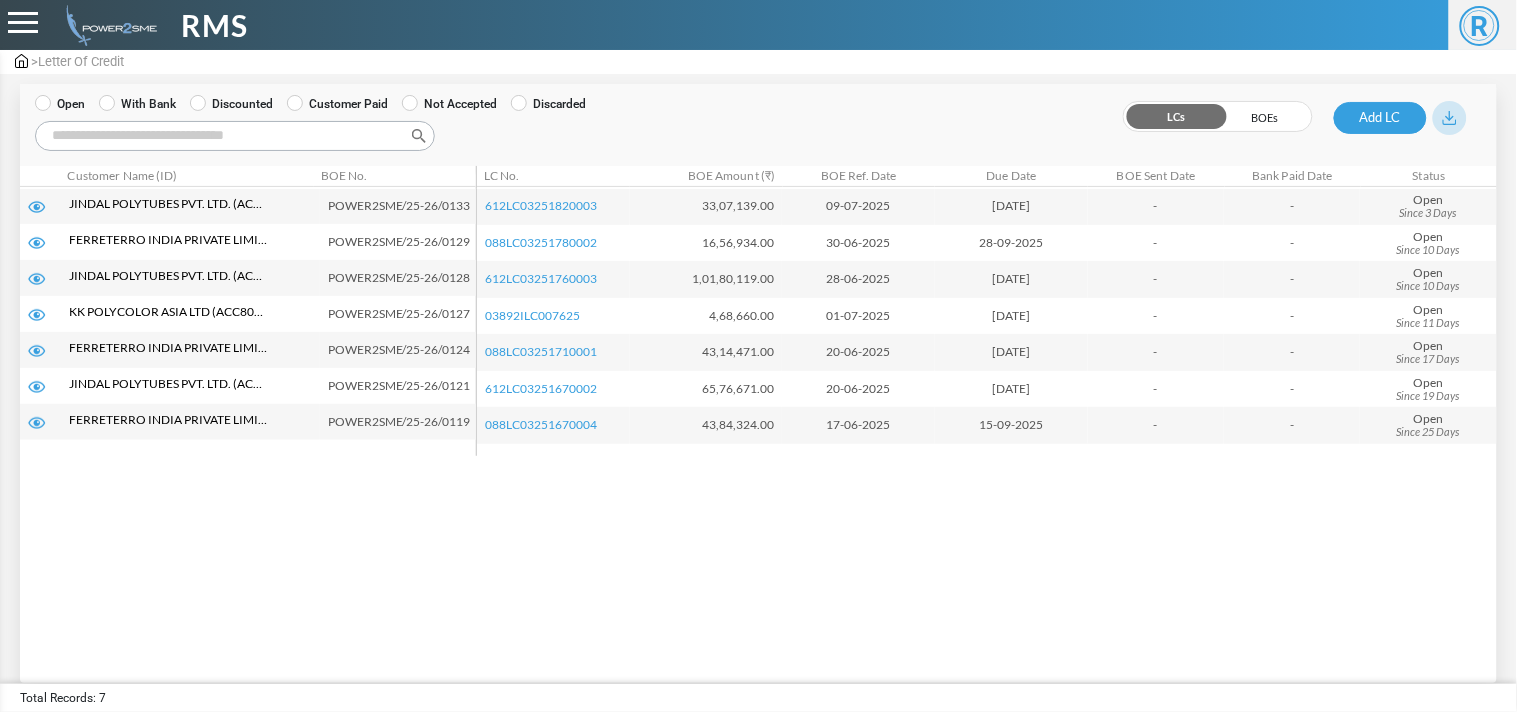 click on "With Bank" at bounding box center (137, 104) 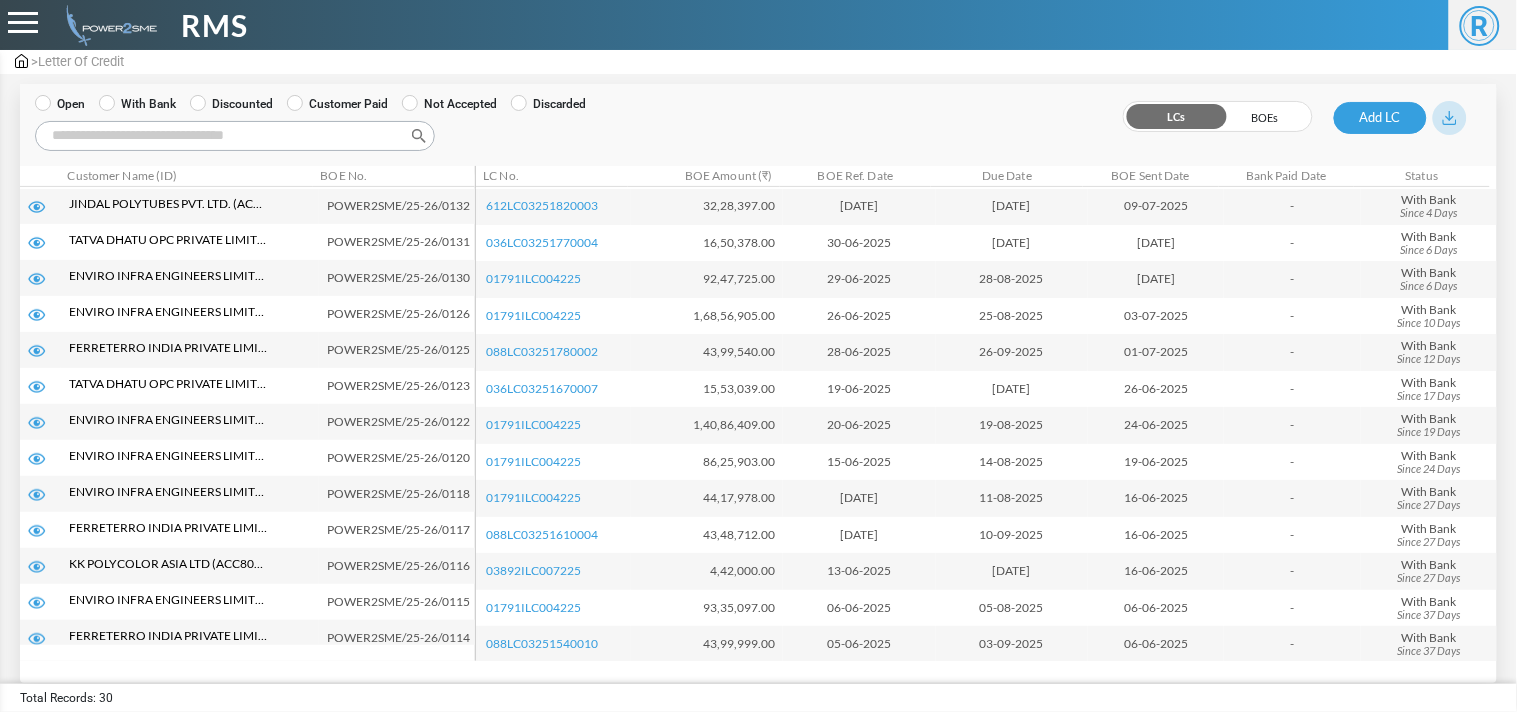 click on "Search:" at bounding box center (235, 136) 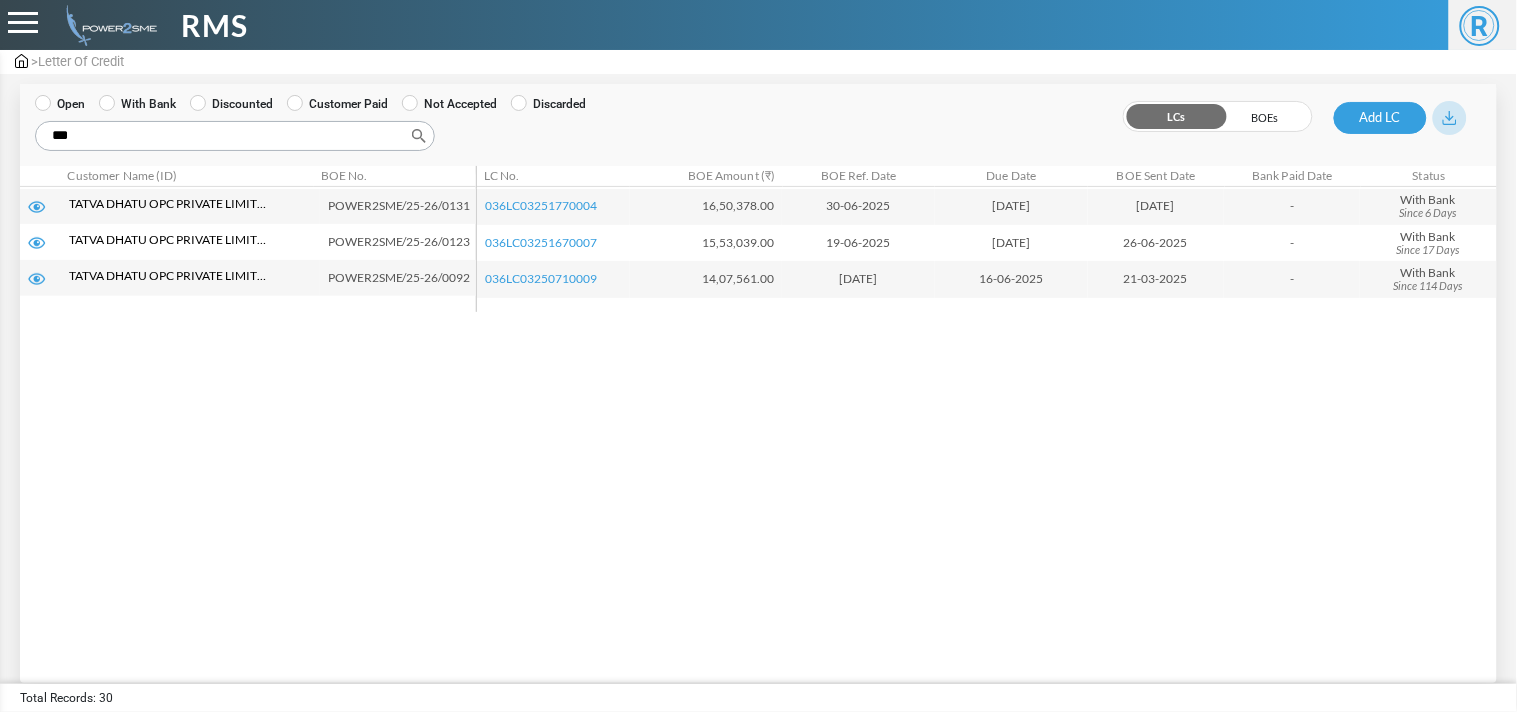 type on "***" 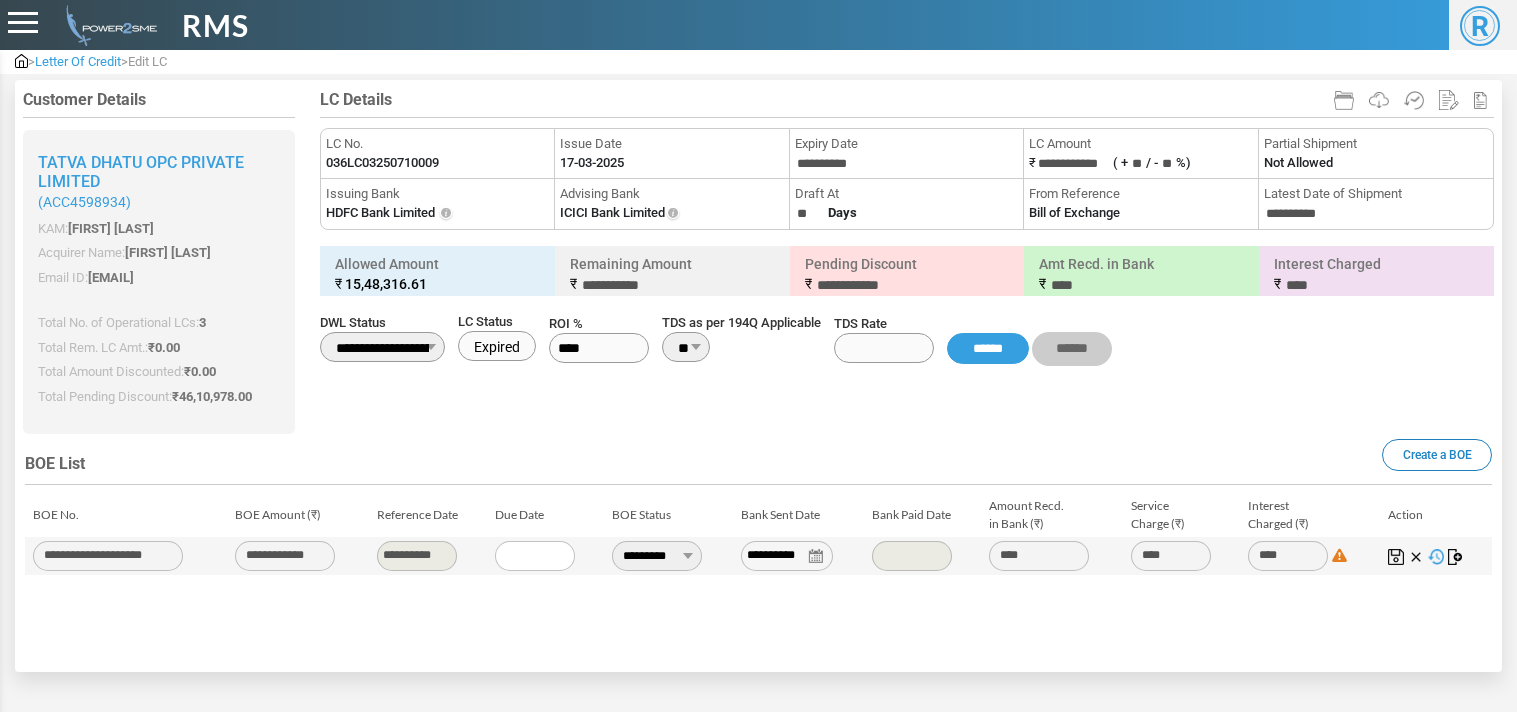 scroll, scrollTop: 0, scrollLeft: 0, axis: both 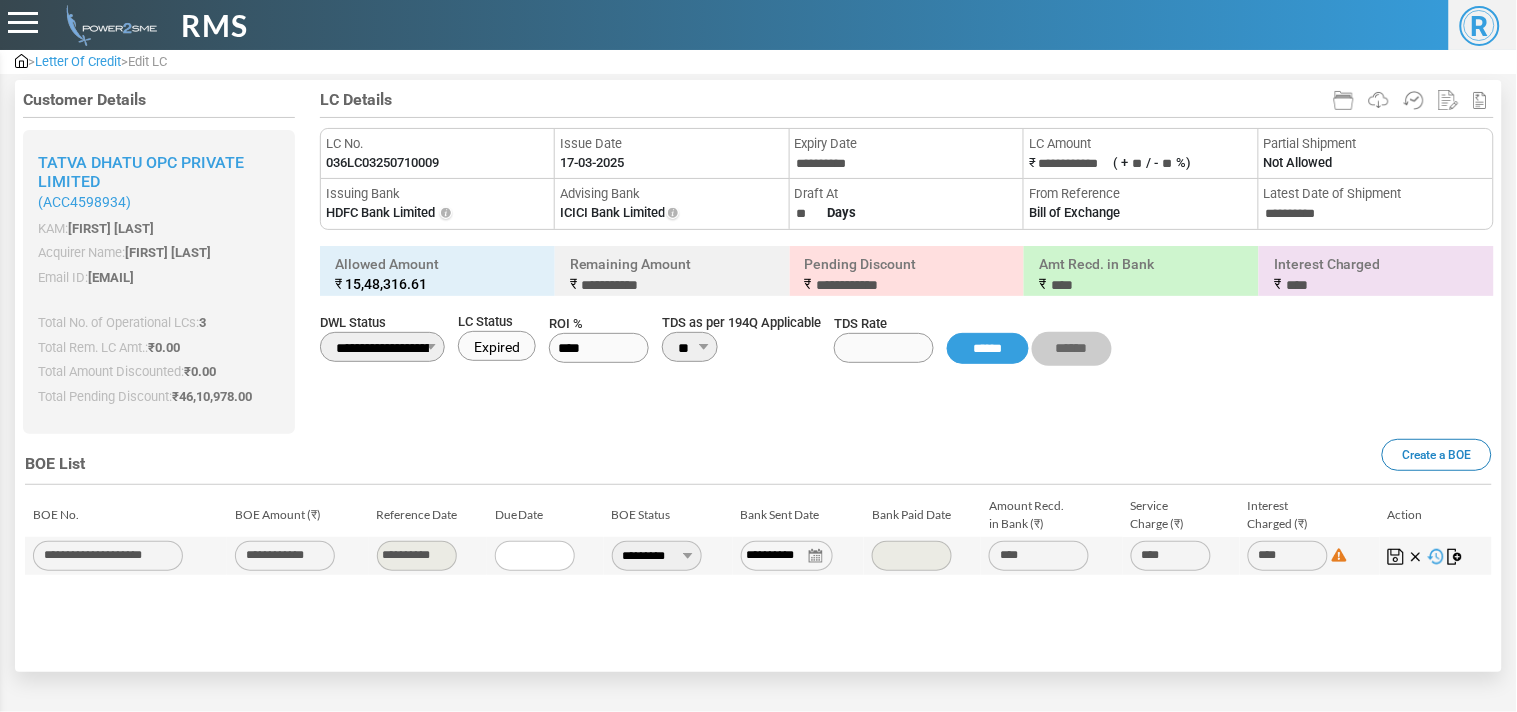 click on "036LC03250710009" at bounding box center (382, 163) 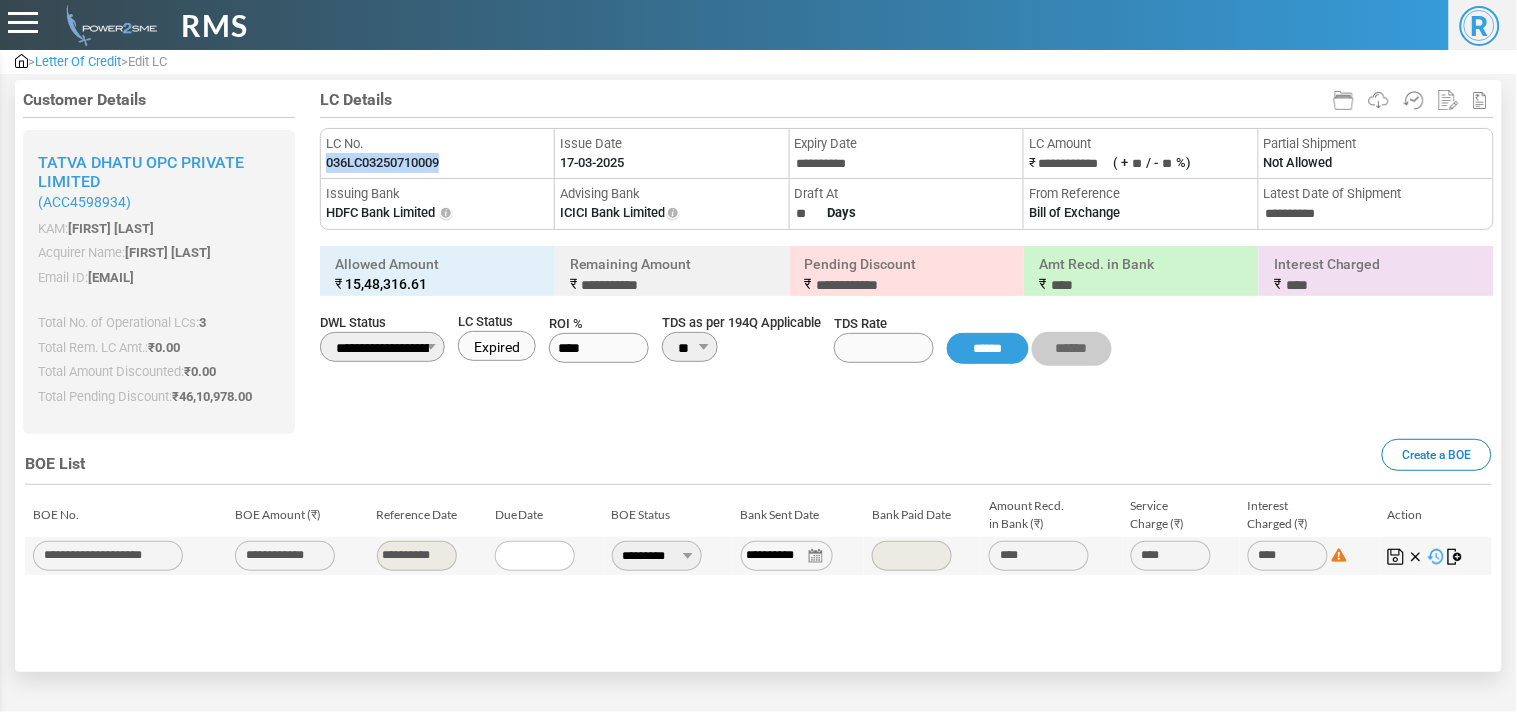 click on "036LC03250710009" at bounding box center [382, 163] 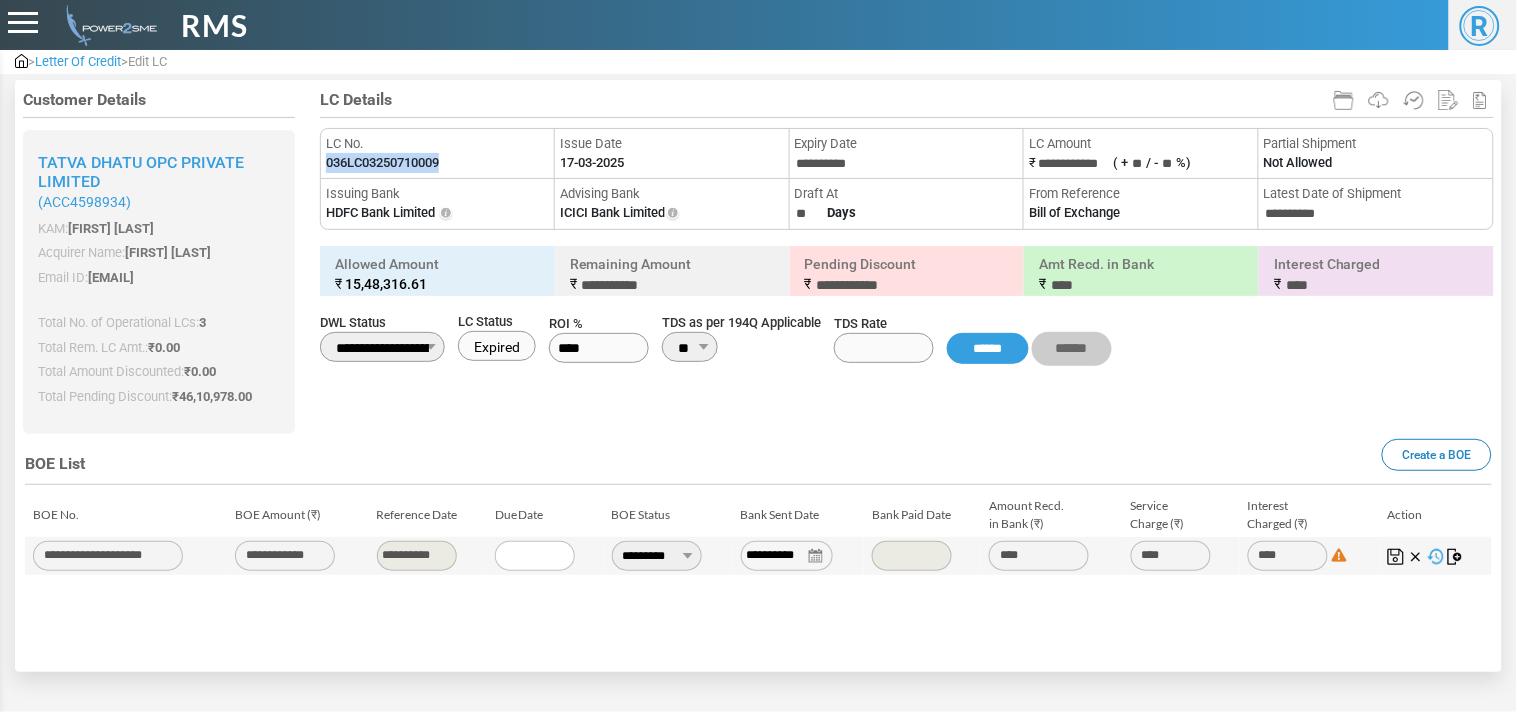 click on "**********" at bounding box center [657, 556] 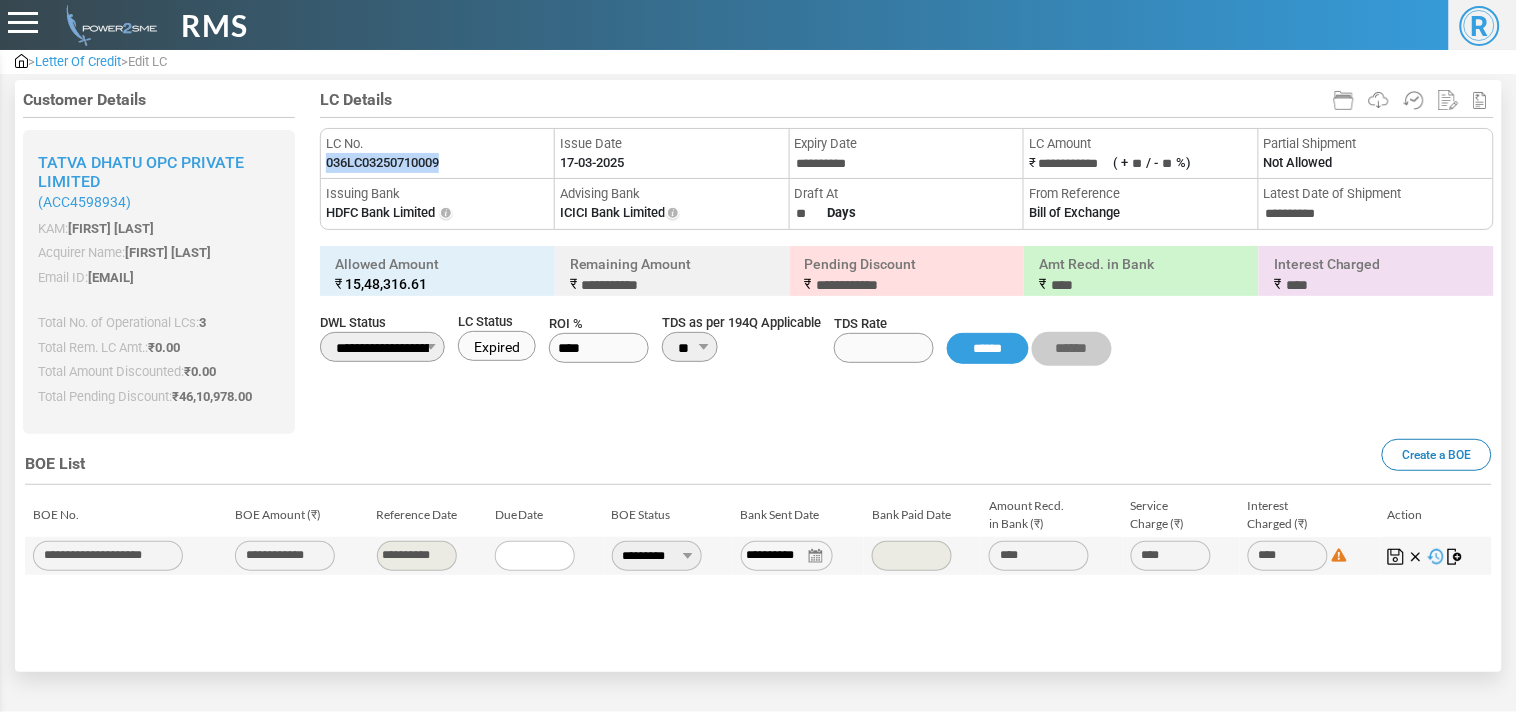 type on "**********" 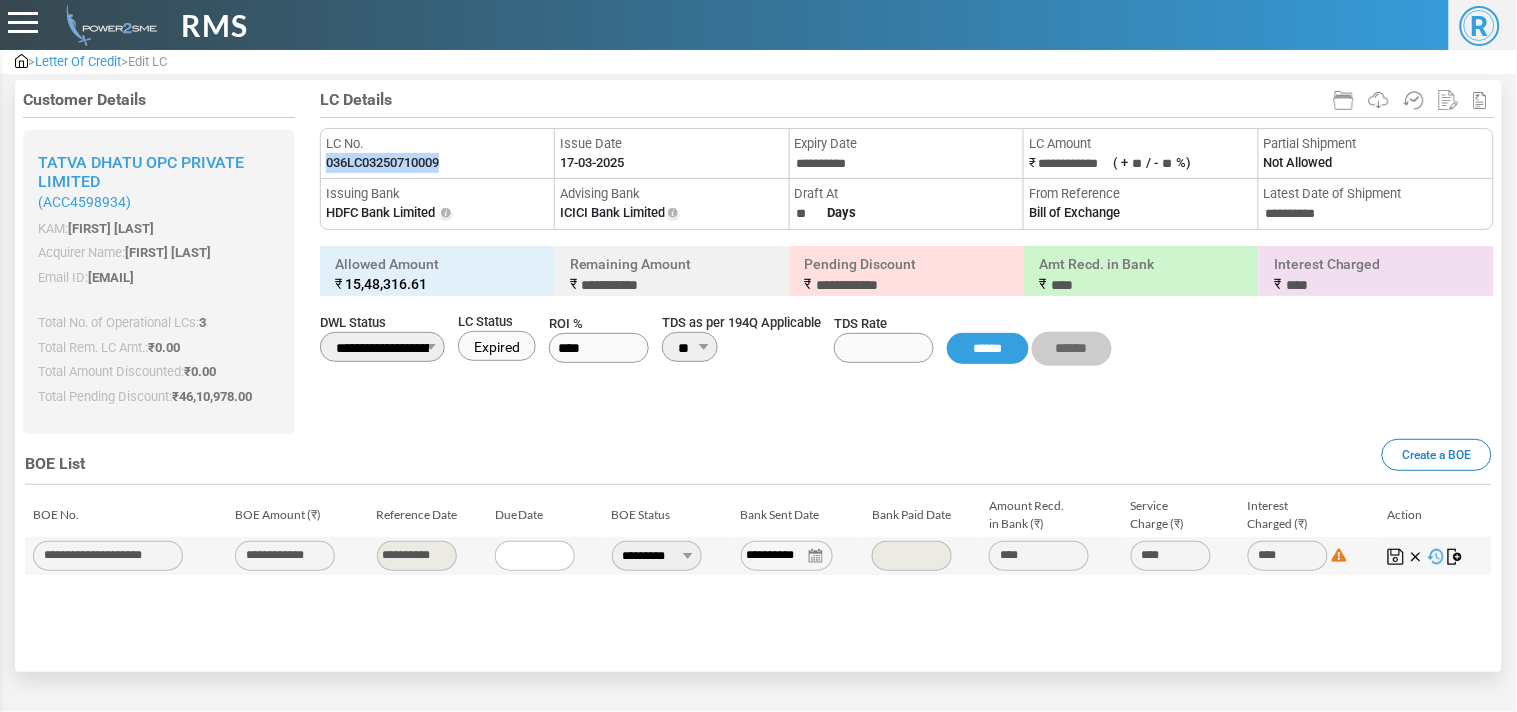 type on "******" 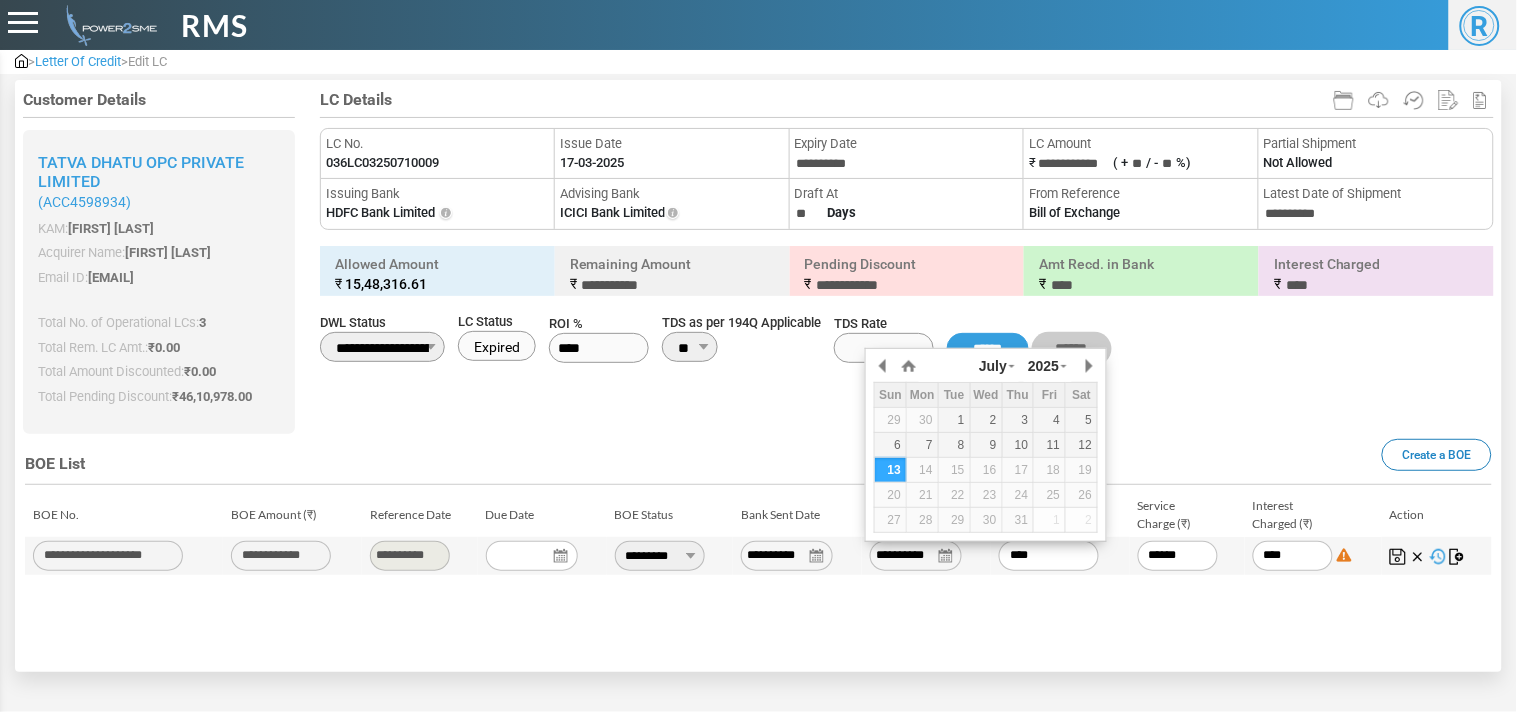 click on "**********" at bounding box center [916, 556] 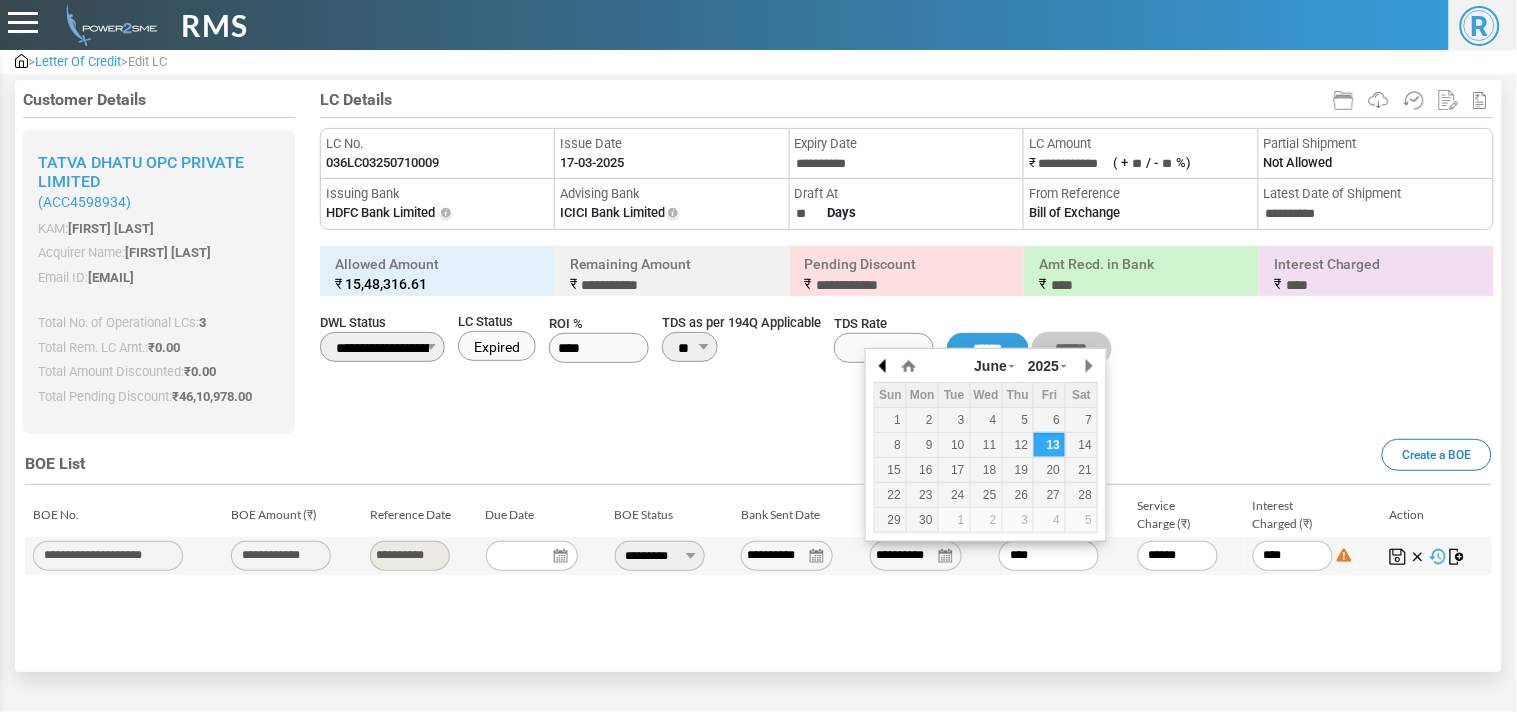 click at bounding box center [884, 366] 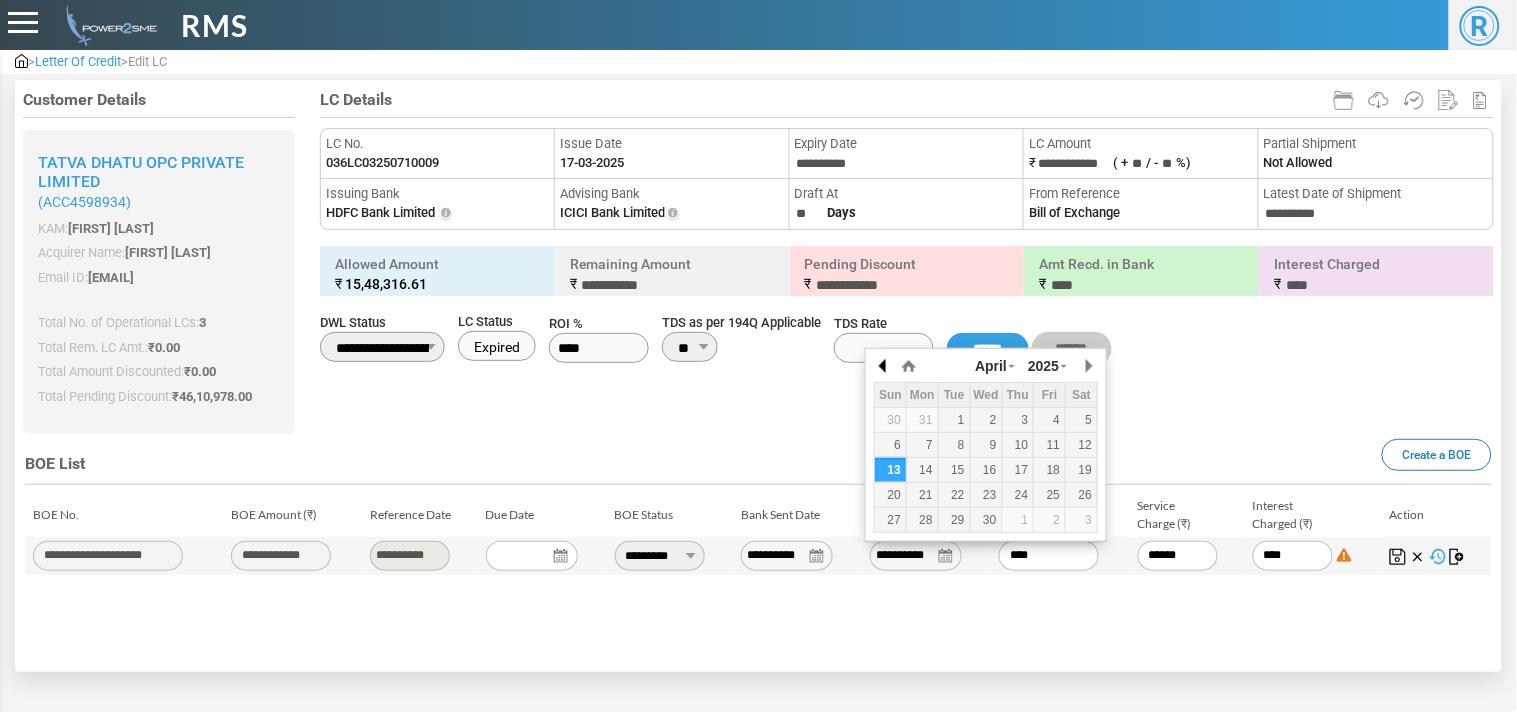 click at bounding box center [884, 366] 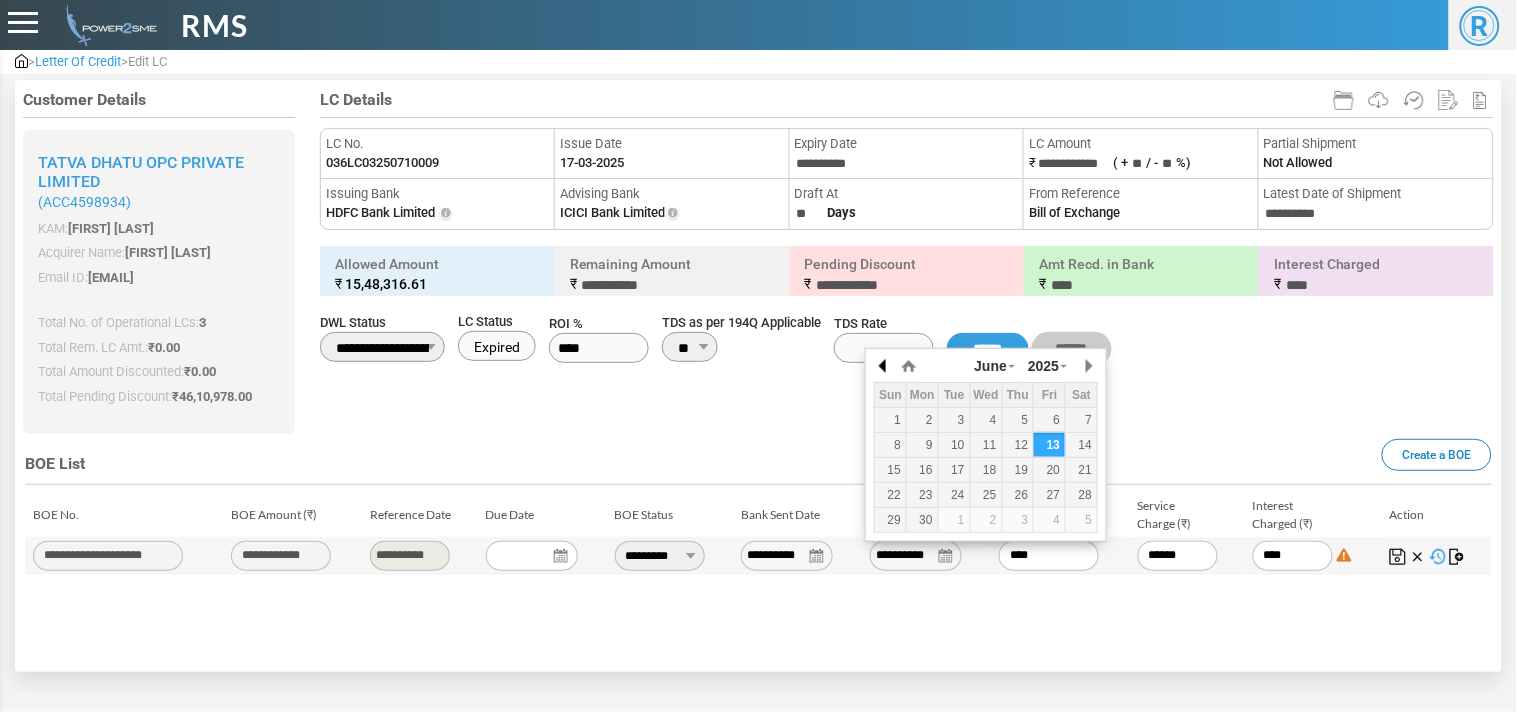 drag, startPoint x: 880, startPoint y: 352, endPoint x: 882, endPoint y: 365, distance: 13.152946 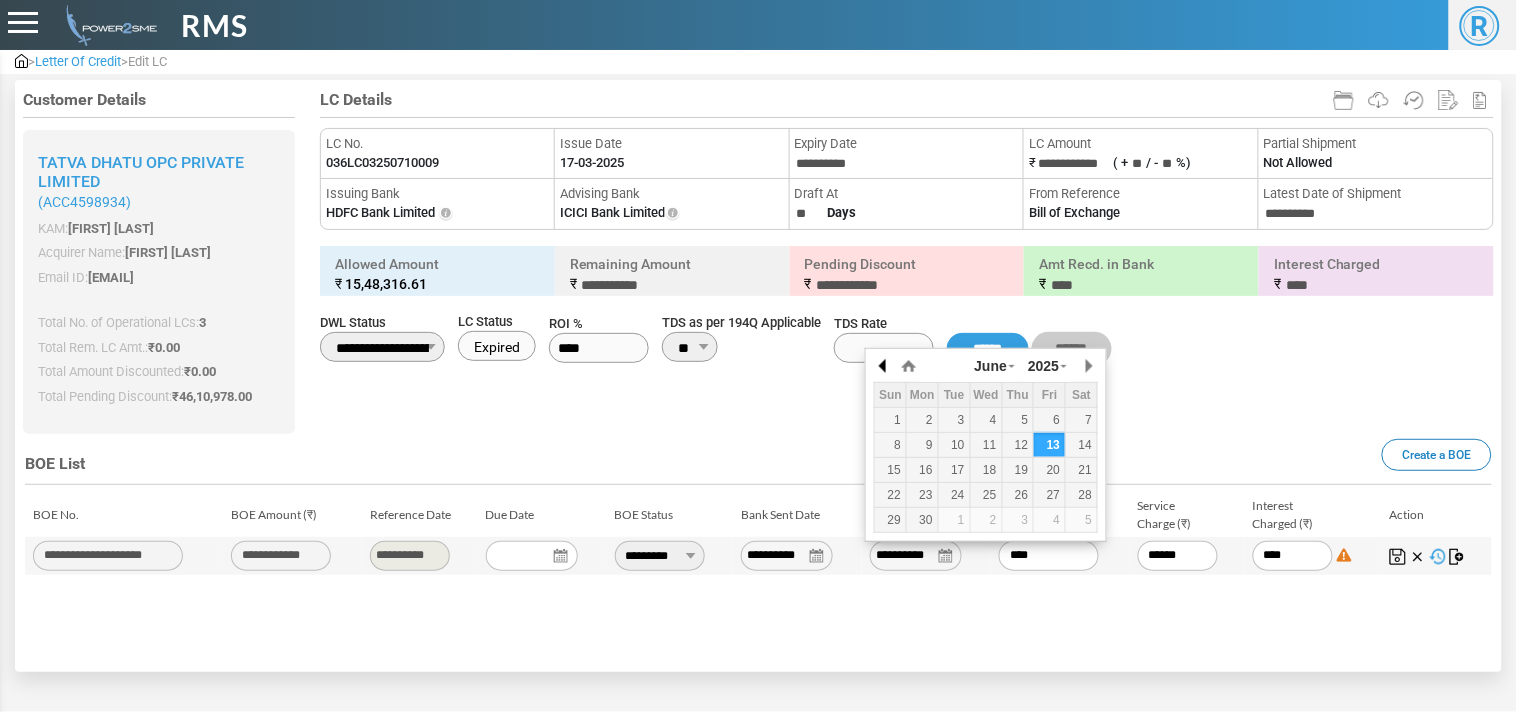 click at bounding box center [884, 366] 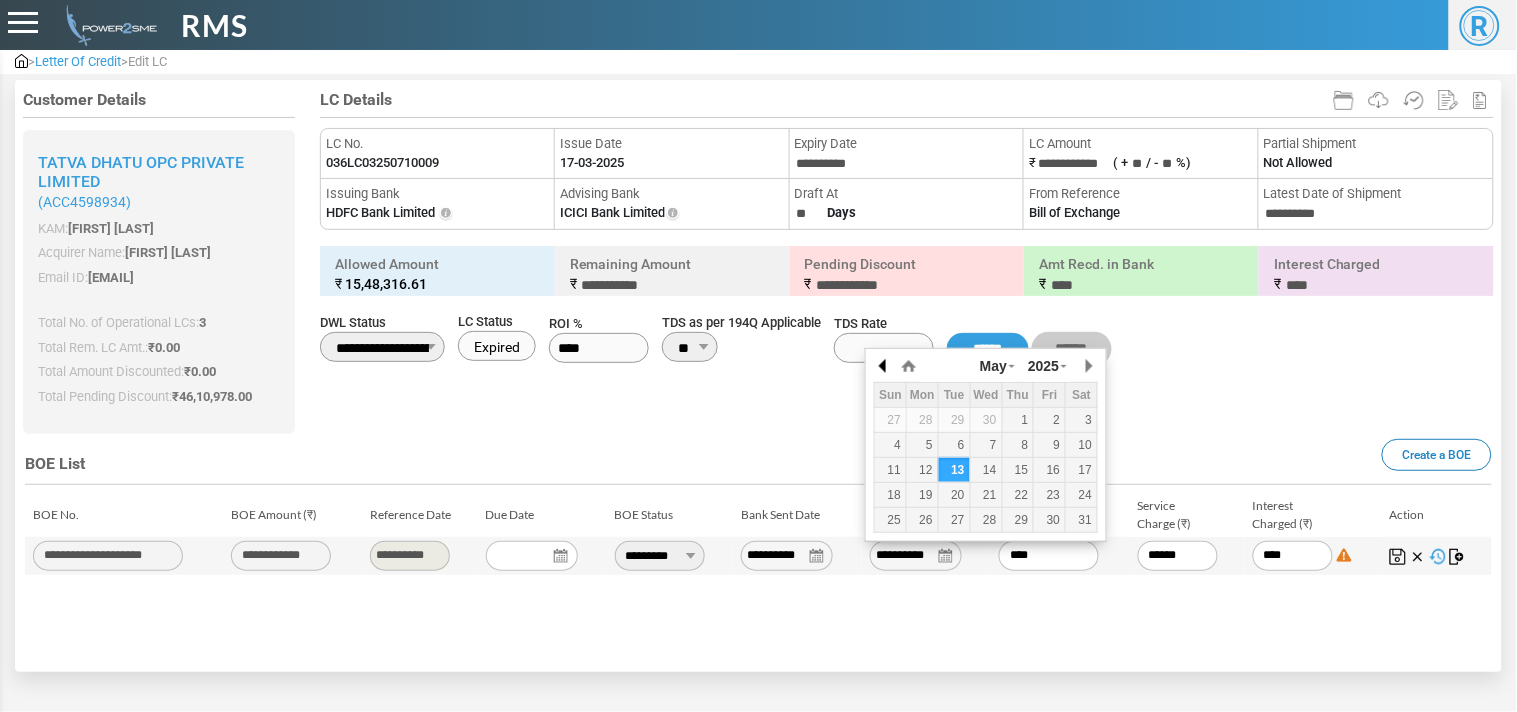 click at bounding box center [884, 366] 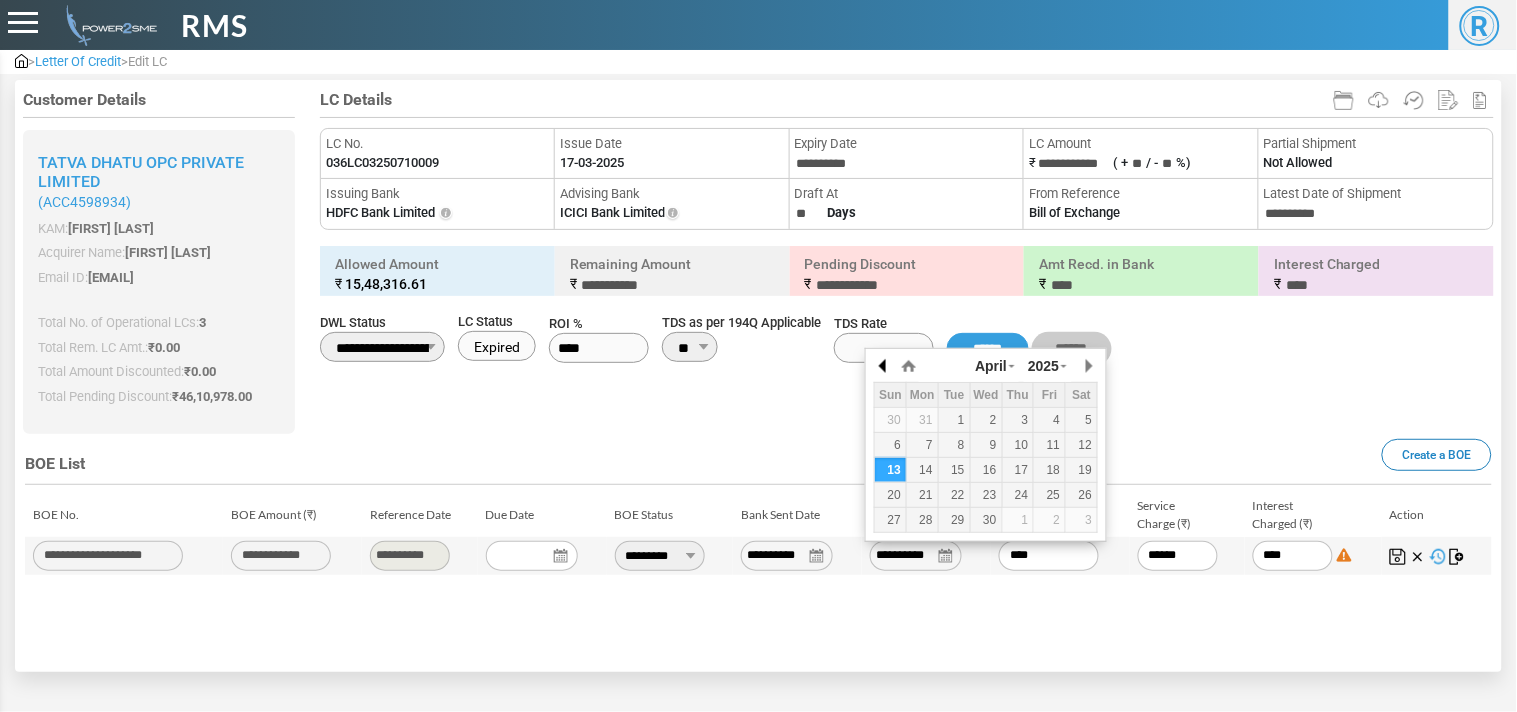 click at bounding box center [884, 366] 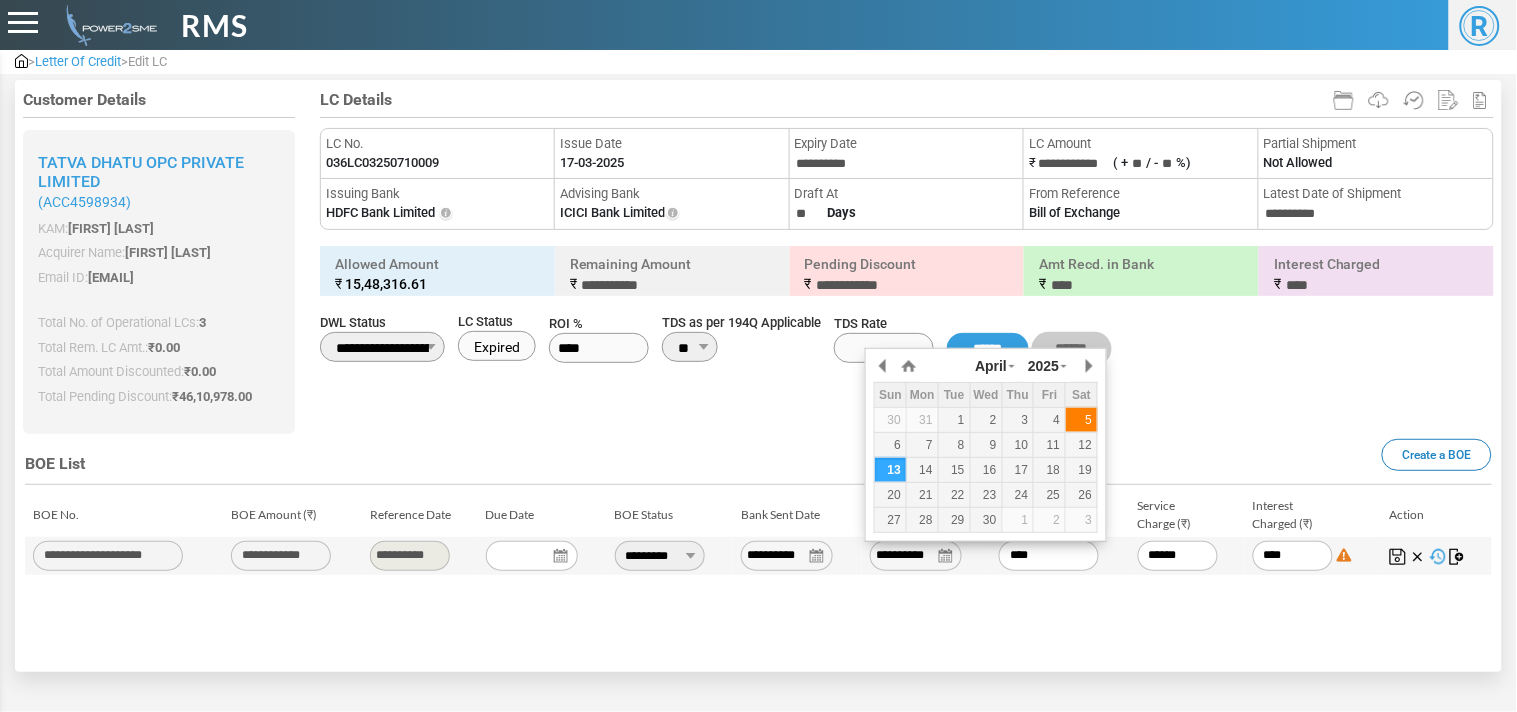 click on "5" at bounding box center [1081, 420] 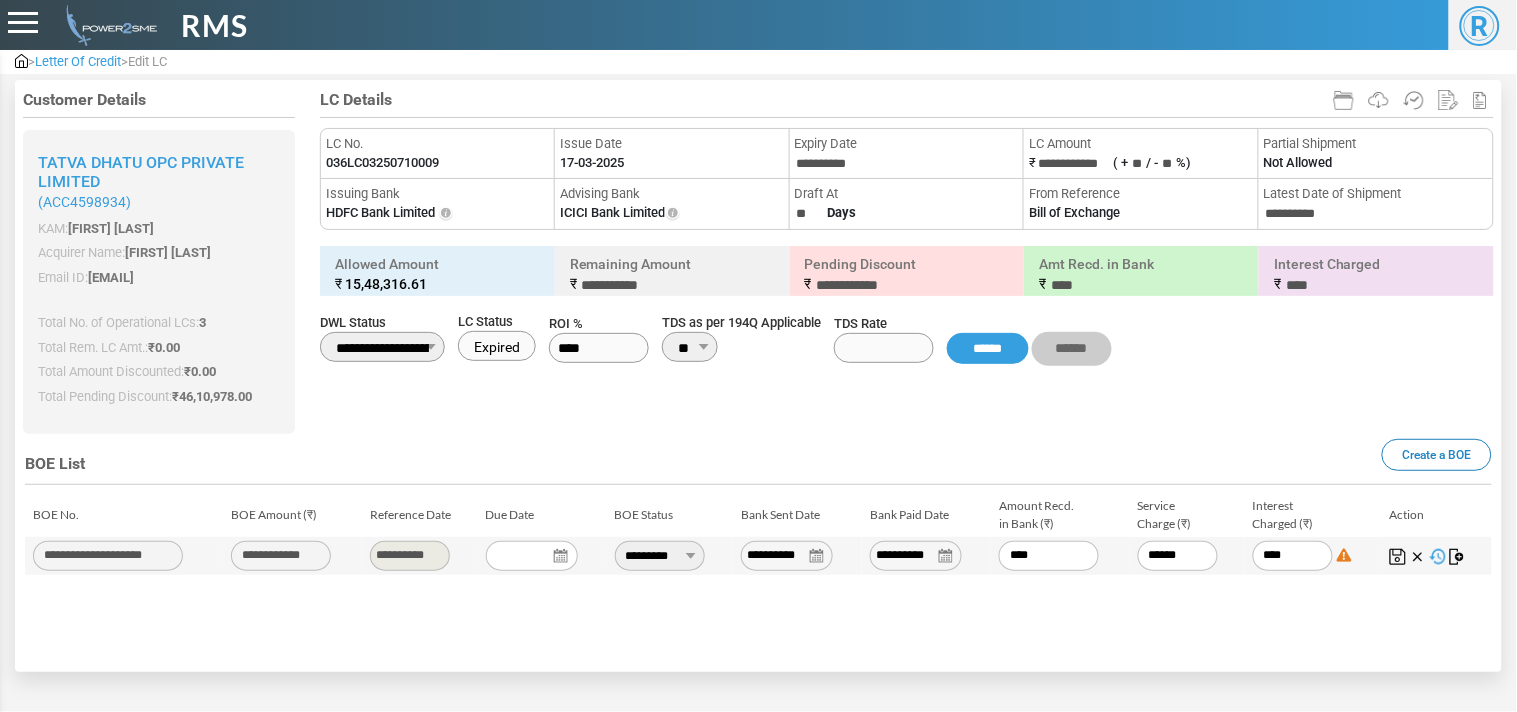 drag, startPoint x: 1050, startPoint y: 547, endPoint x: 887, endPoint y: 553, distance: 163.1104 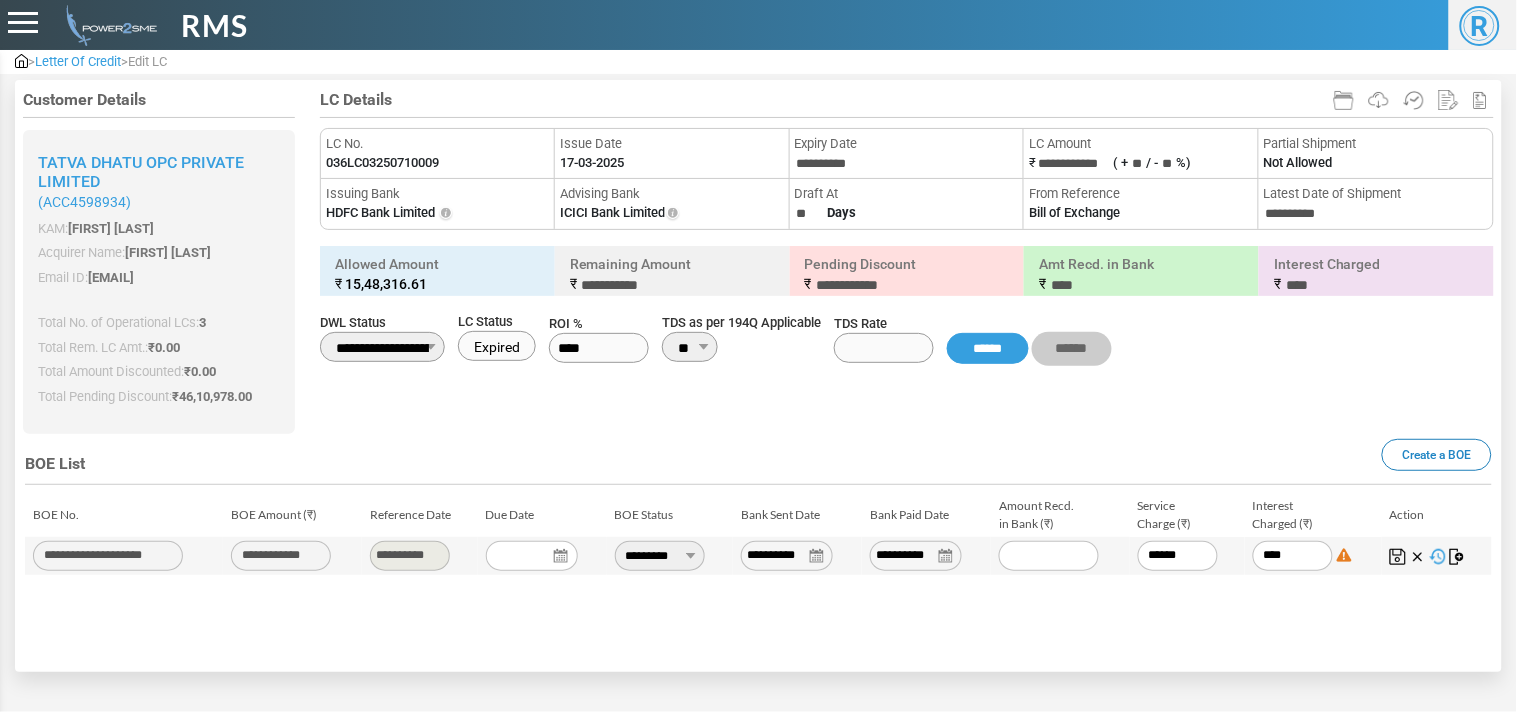 paste on "*********" 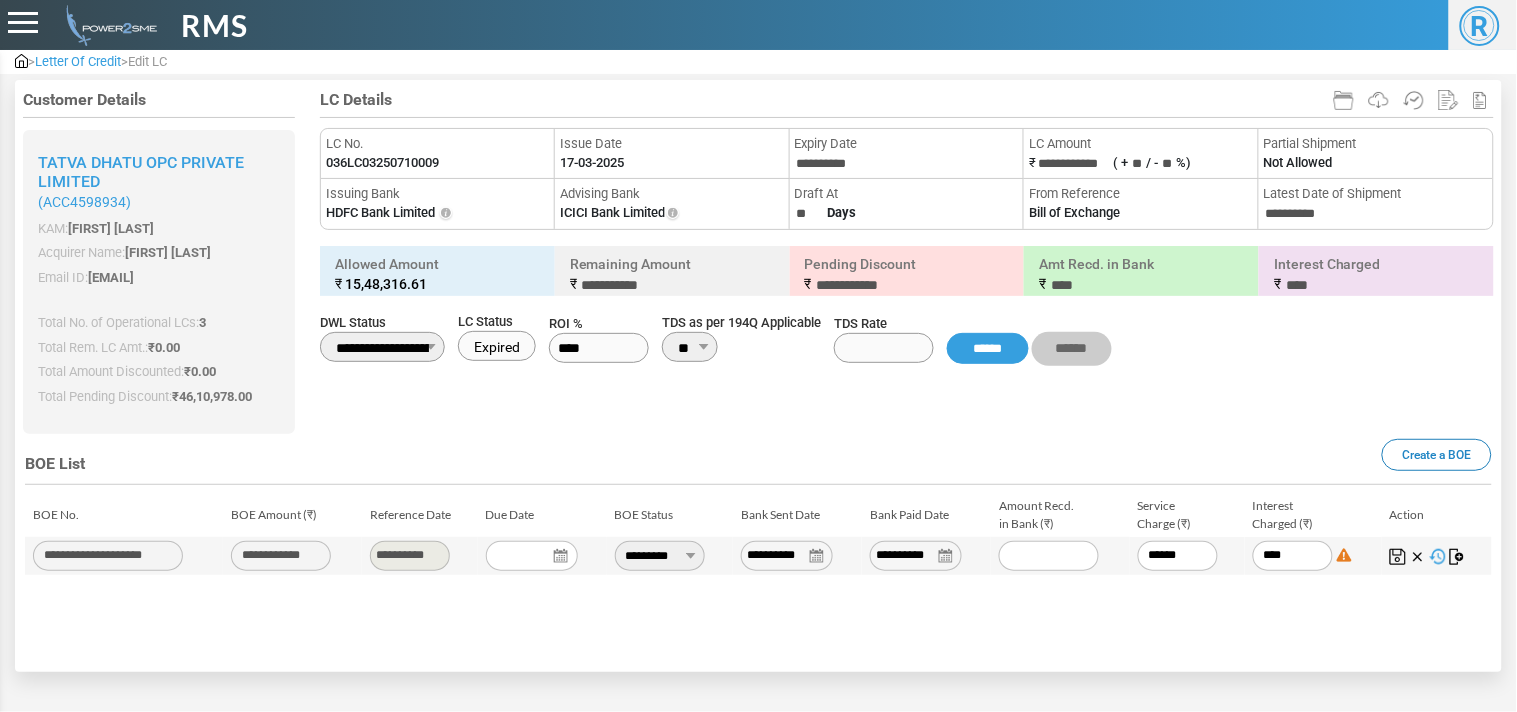 type on "*********" 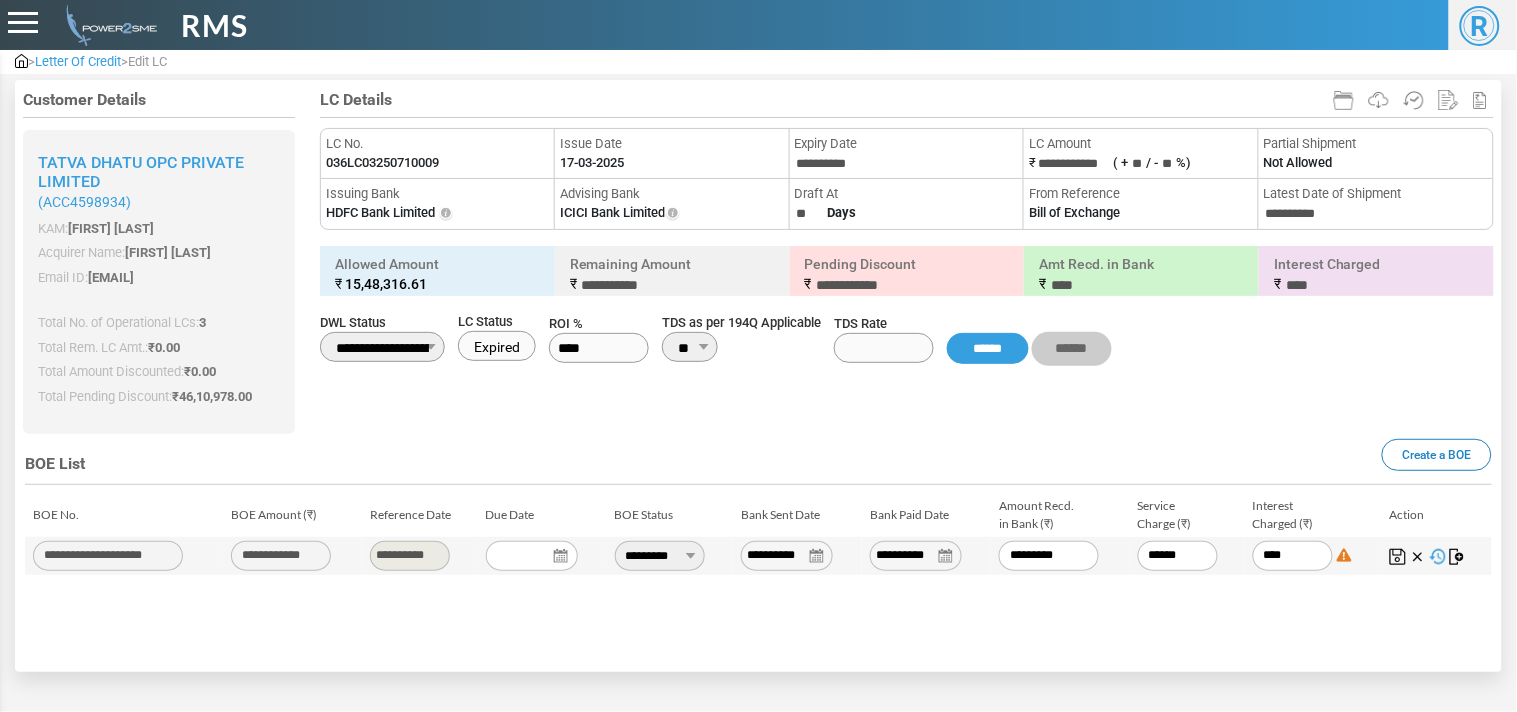 type on "******" 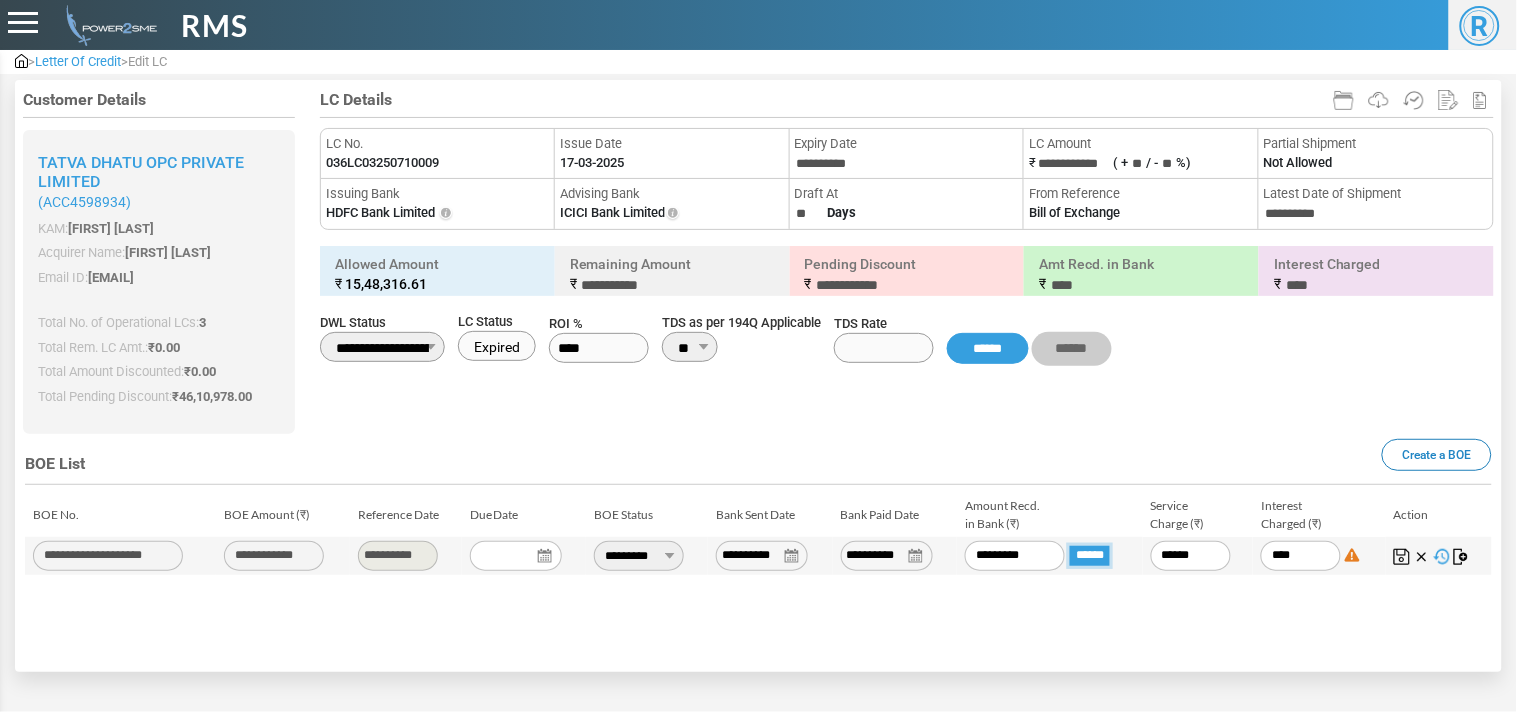 type on "**********" 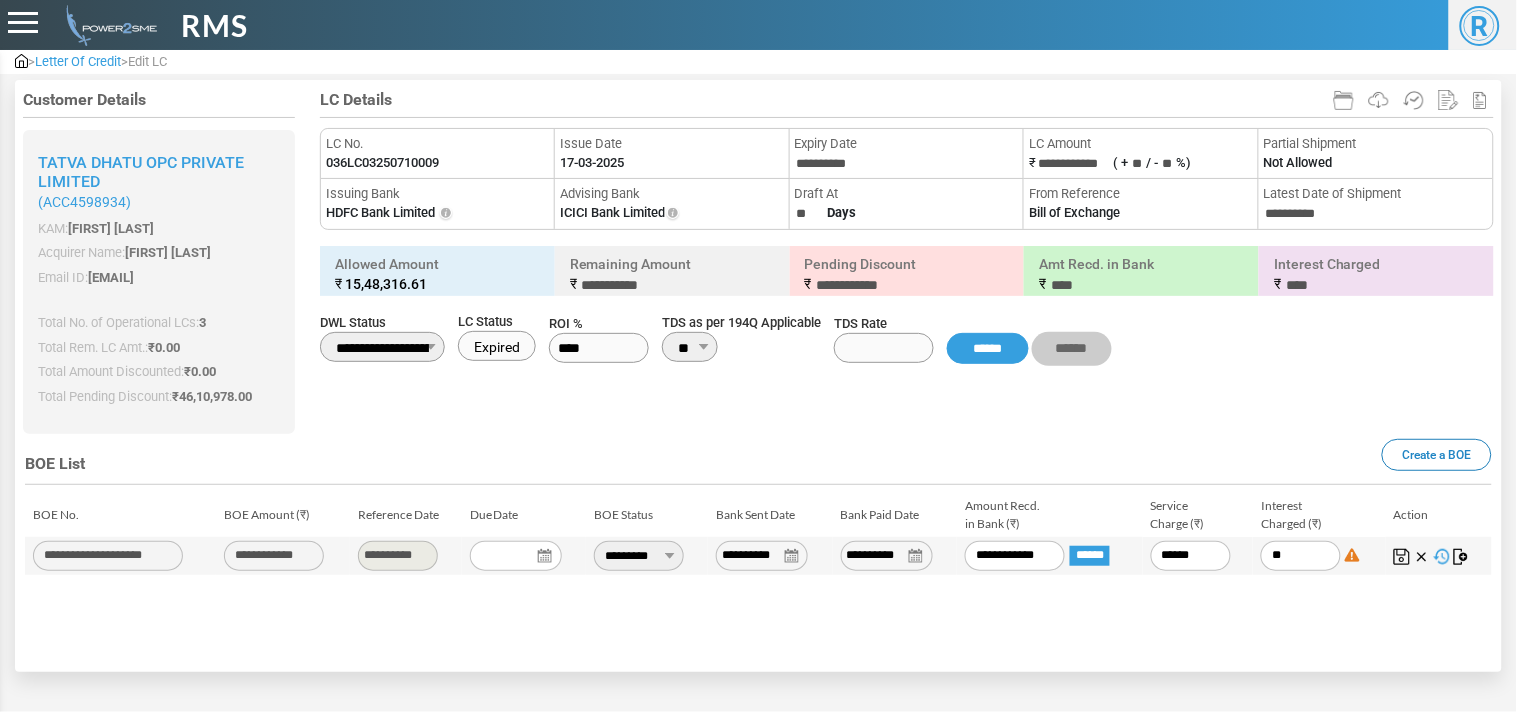 type on "*" 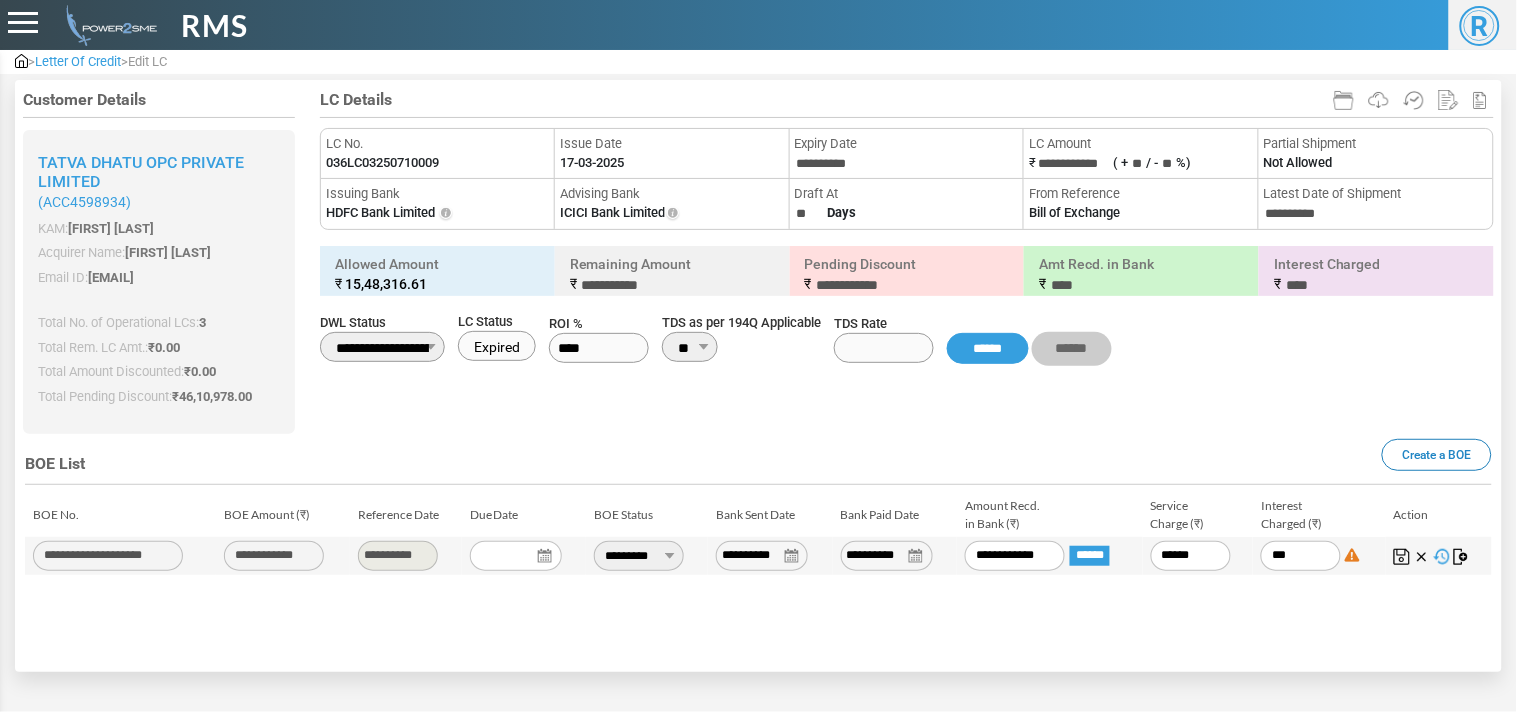 type on "****" 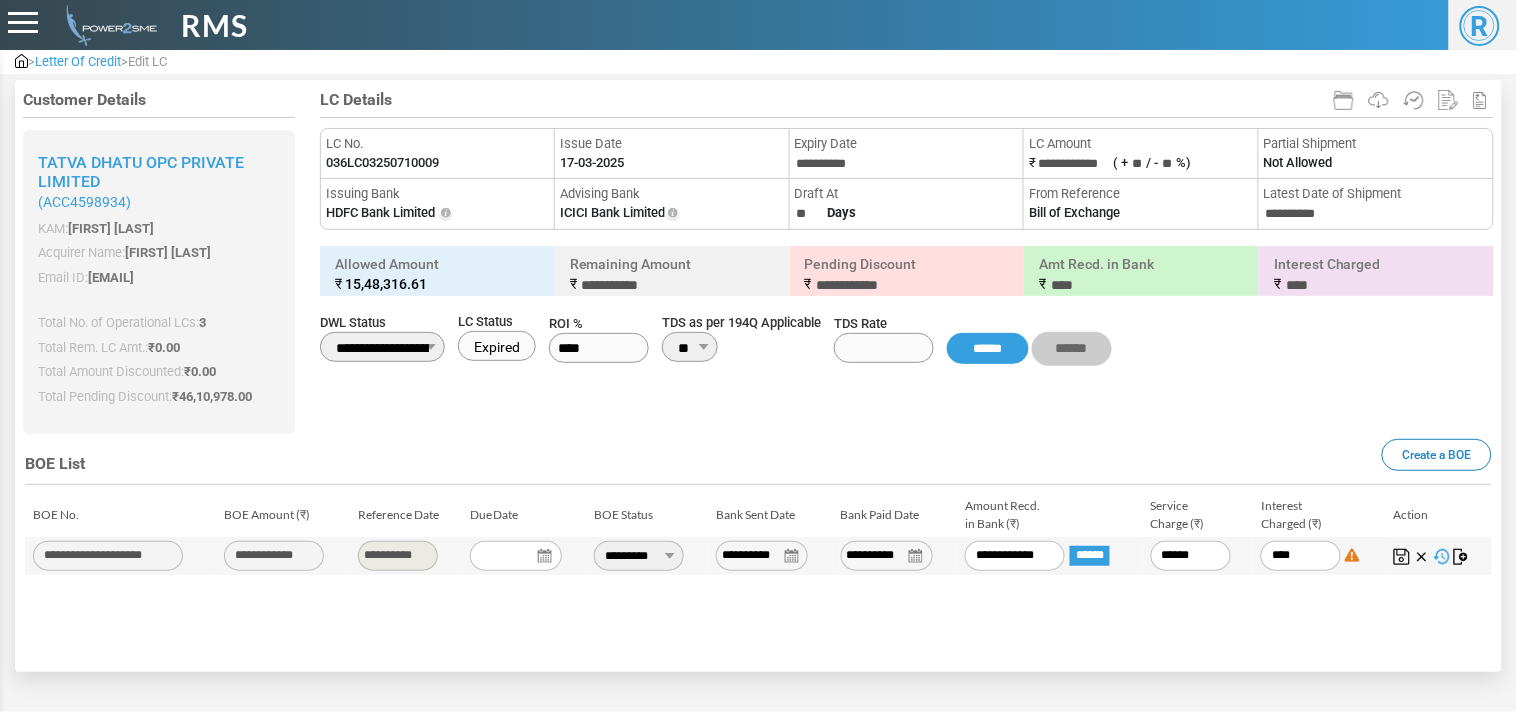 type on "*****" 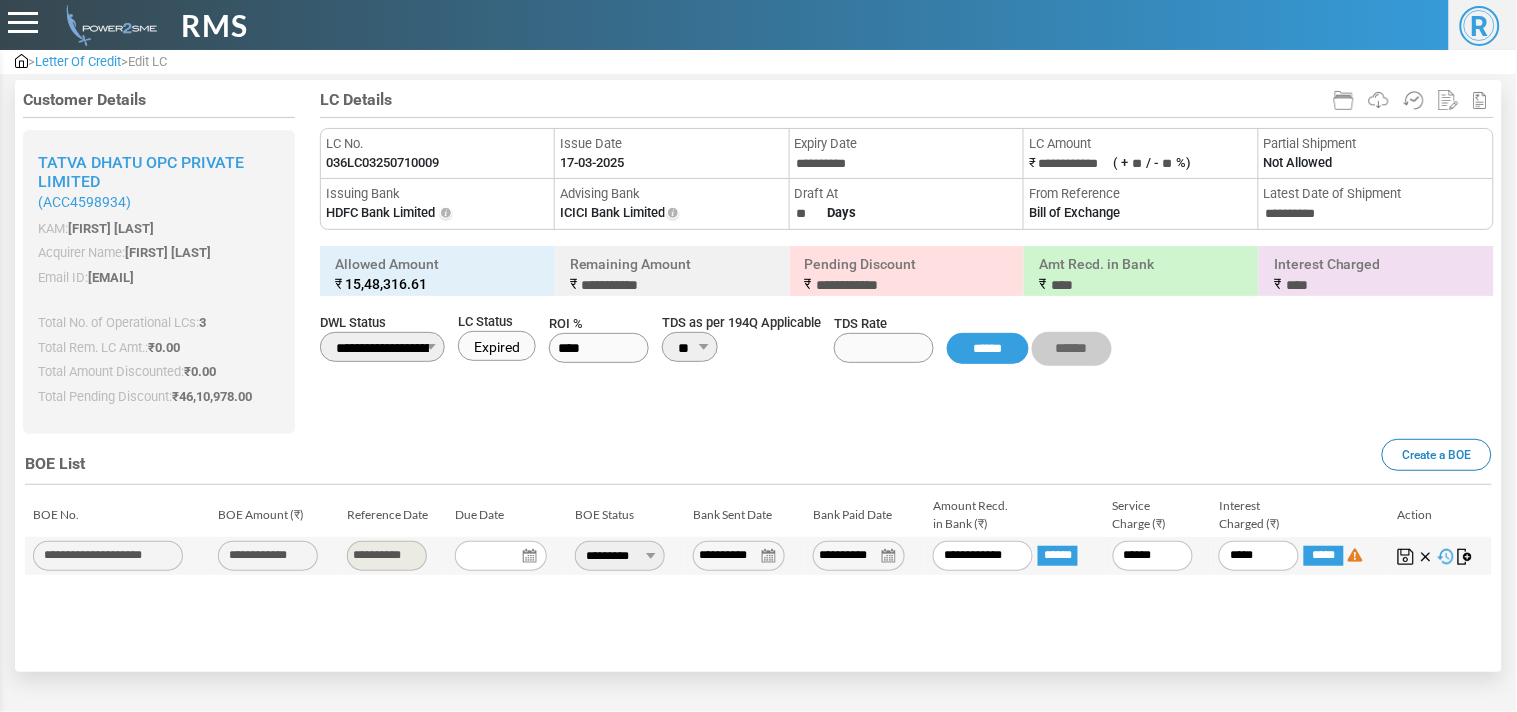 type on "******" 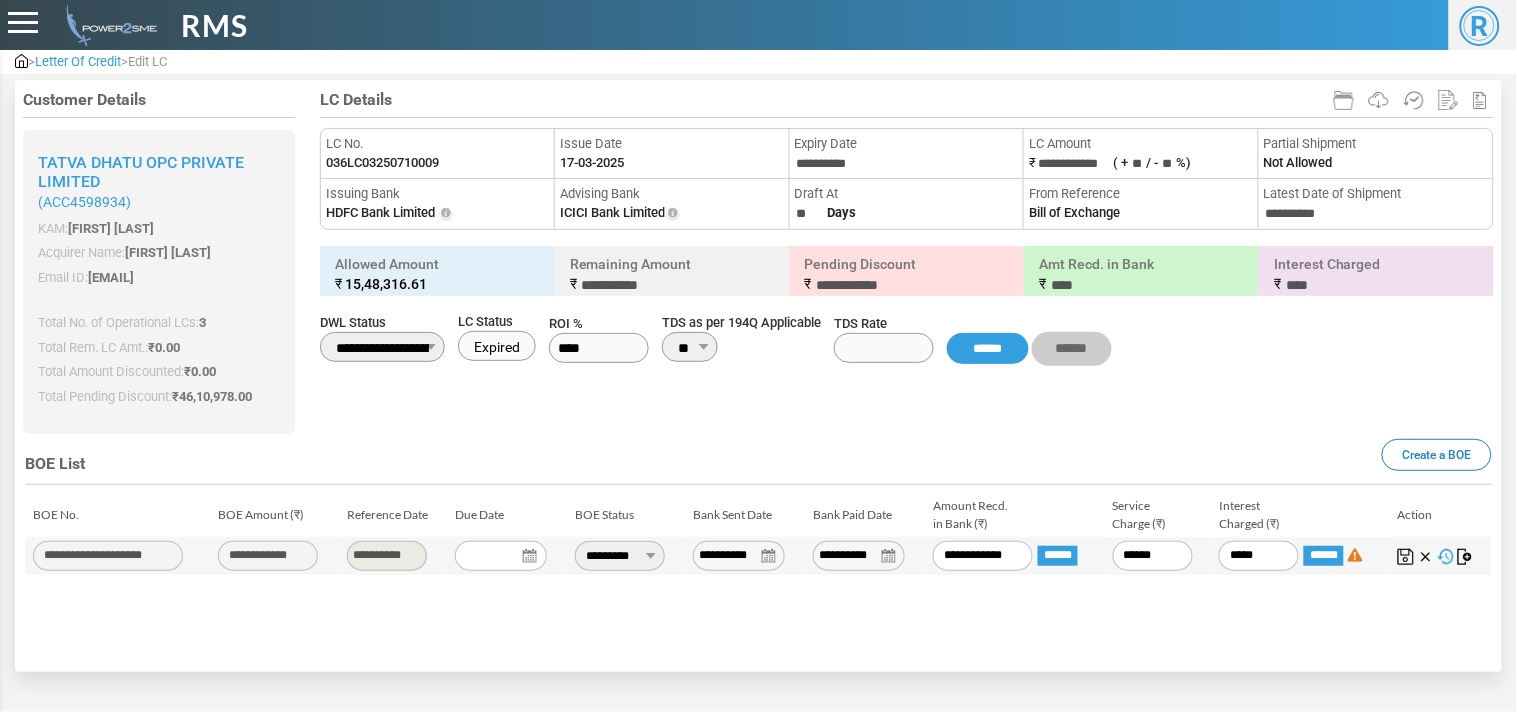 type on "*********" 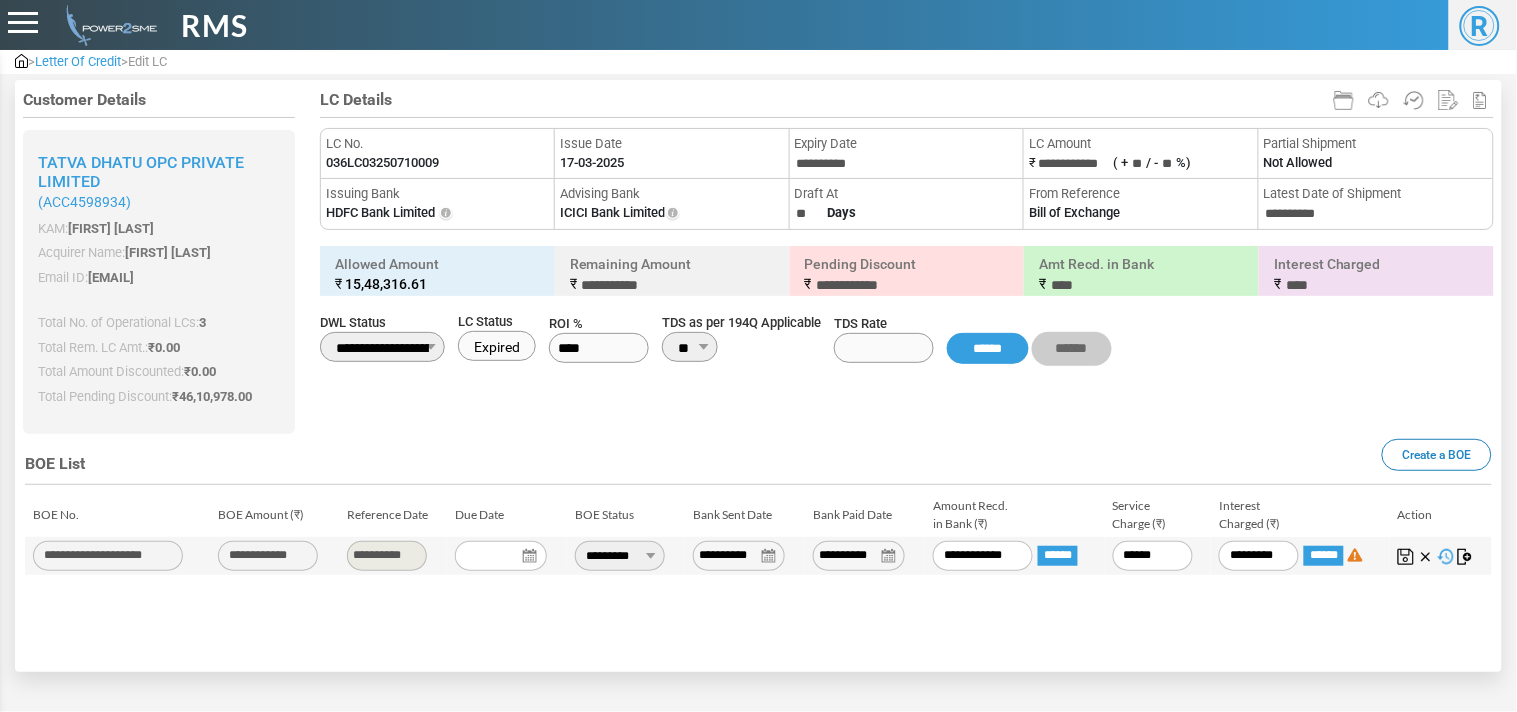 click at bounding box center (1406, 557) 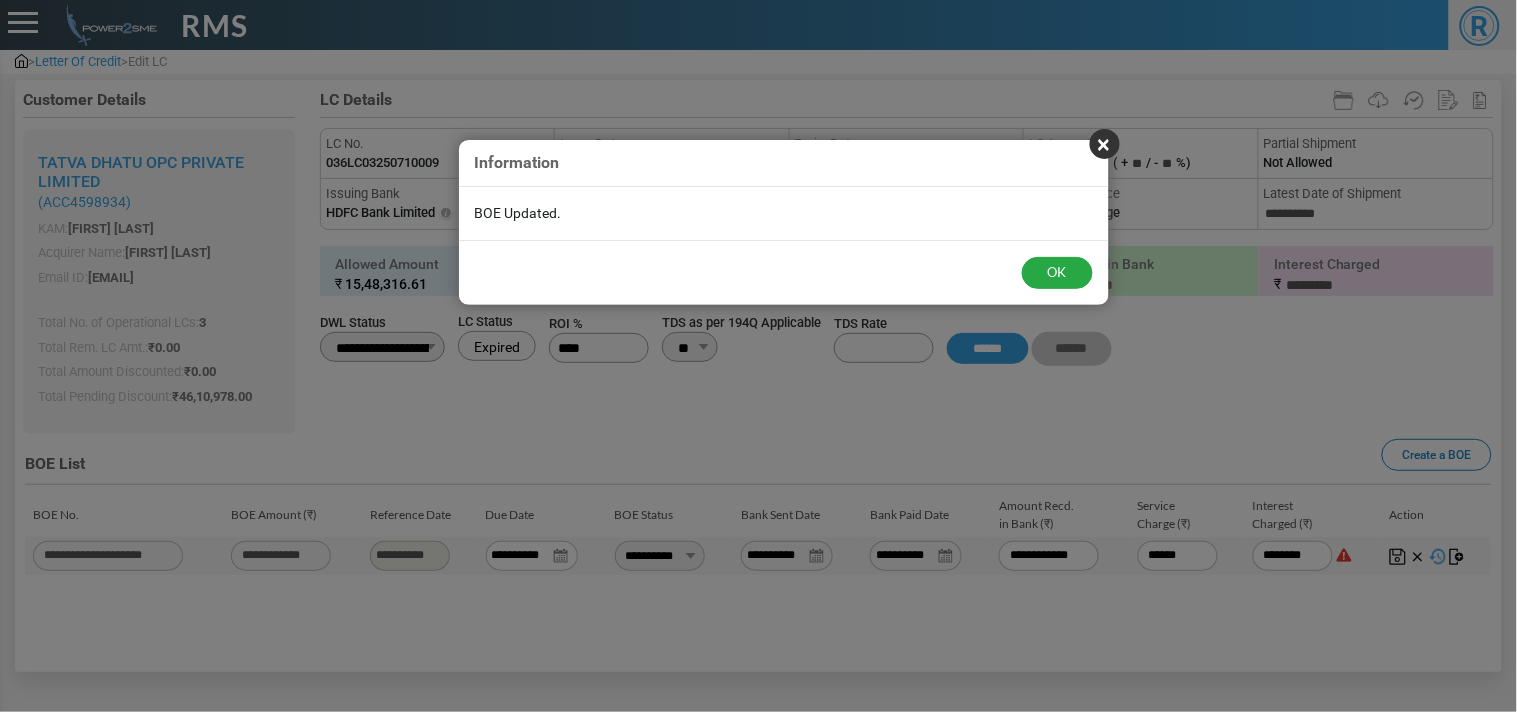 type on "*********" 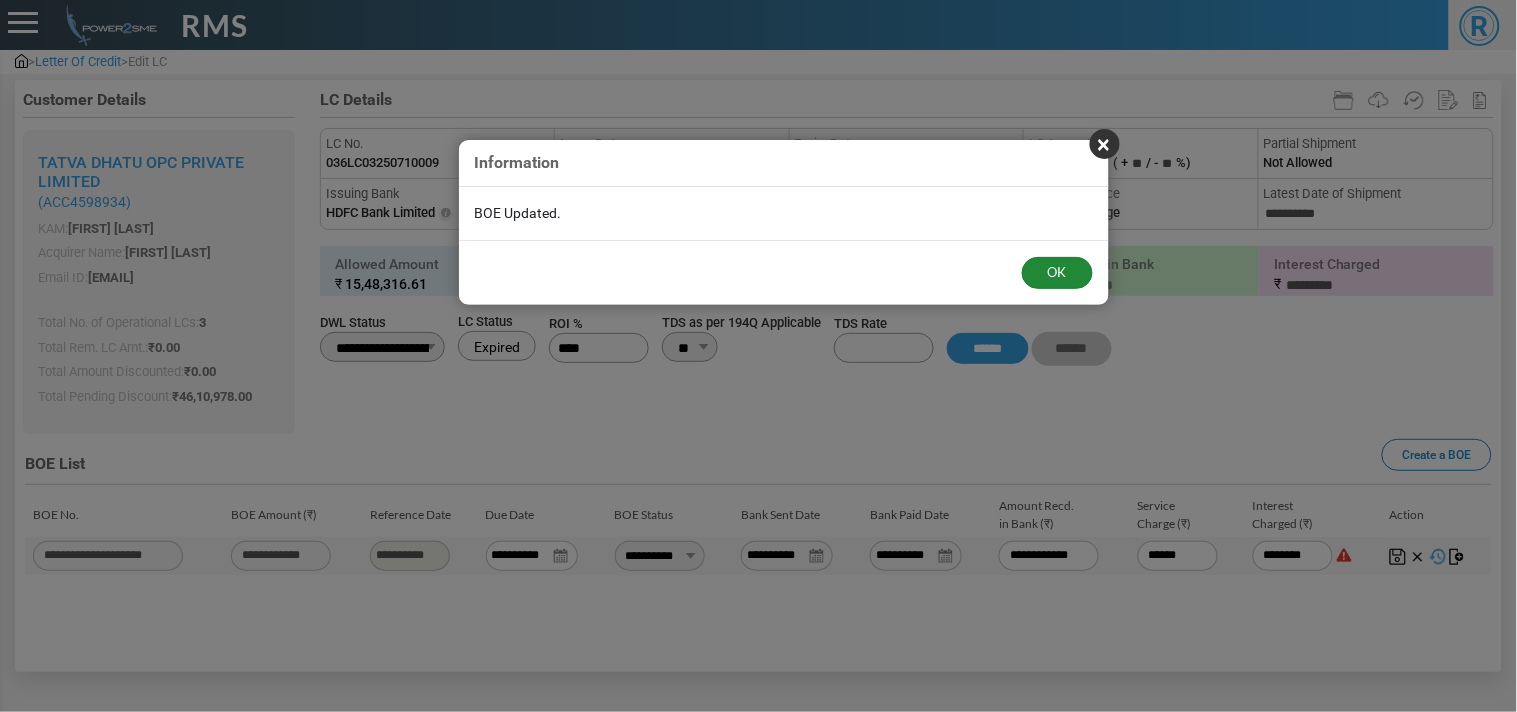 click on "OK" at bounding box center [1057, 273] 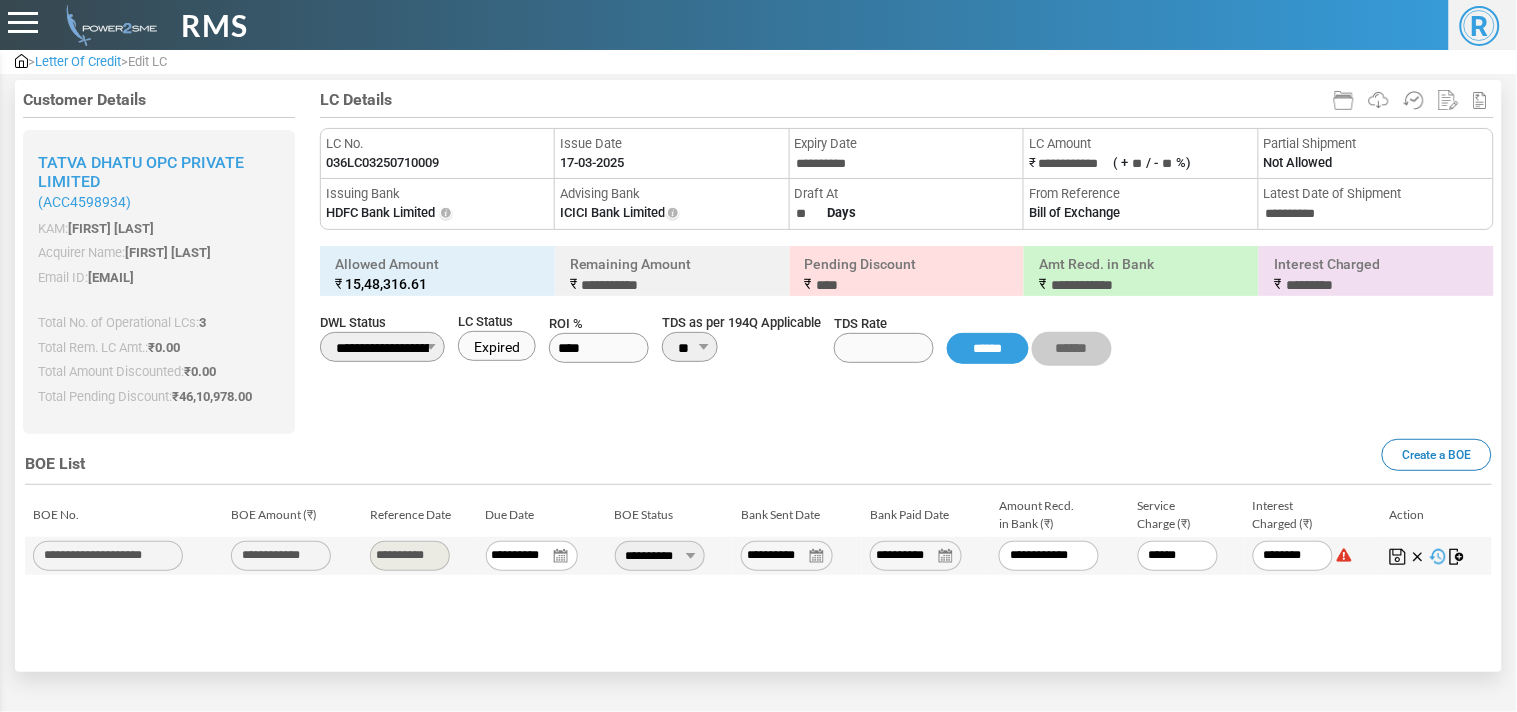 click on "Letter
Of Credit" at bounding box center (78, 61) 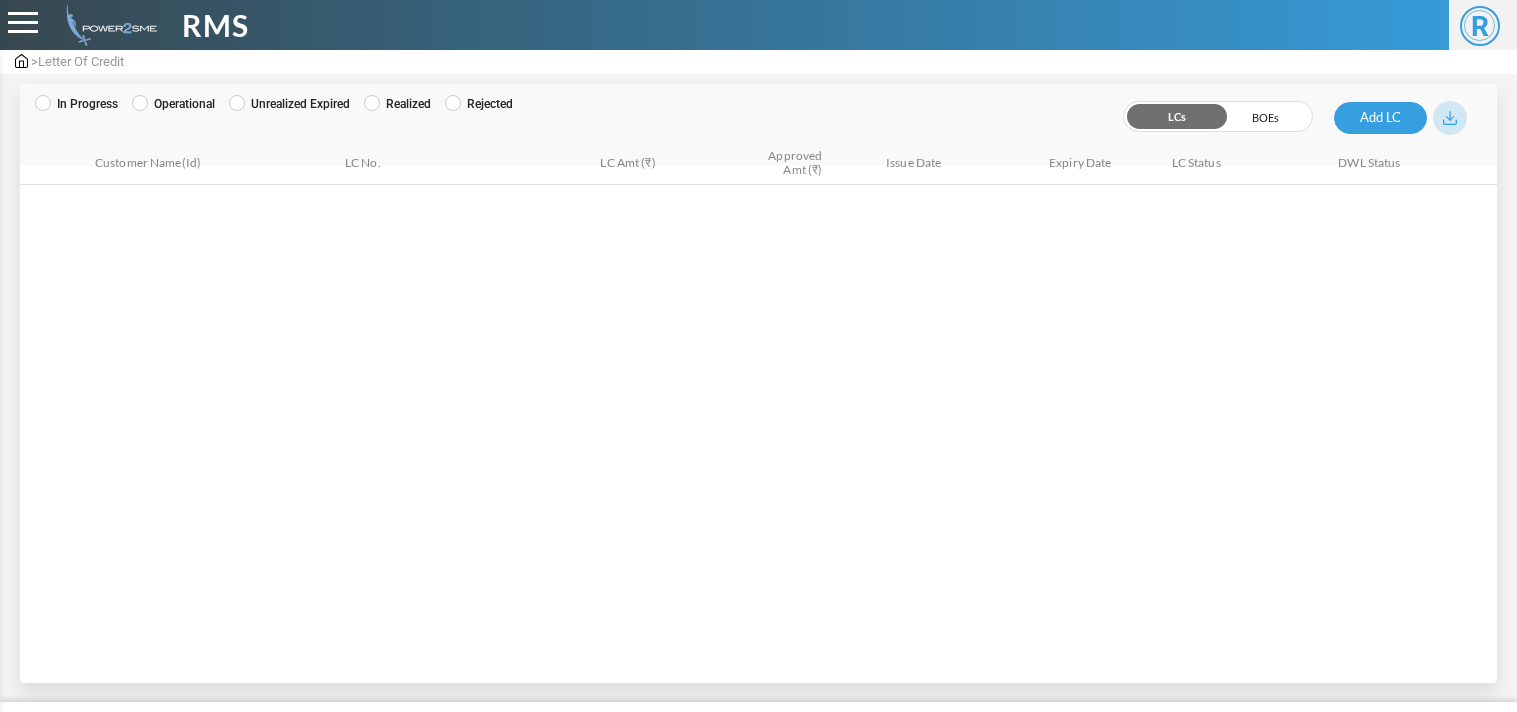 scroll, scrollTop: 0, scrollLeft: 0, axis: both 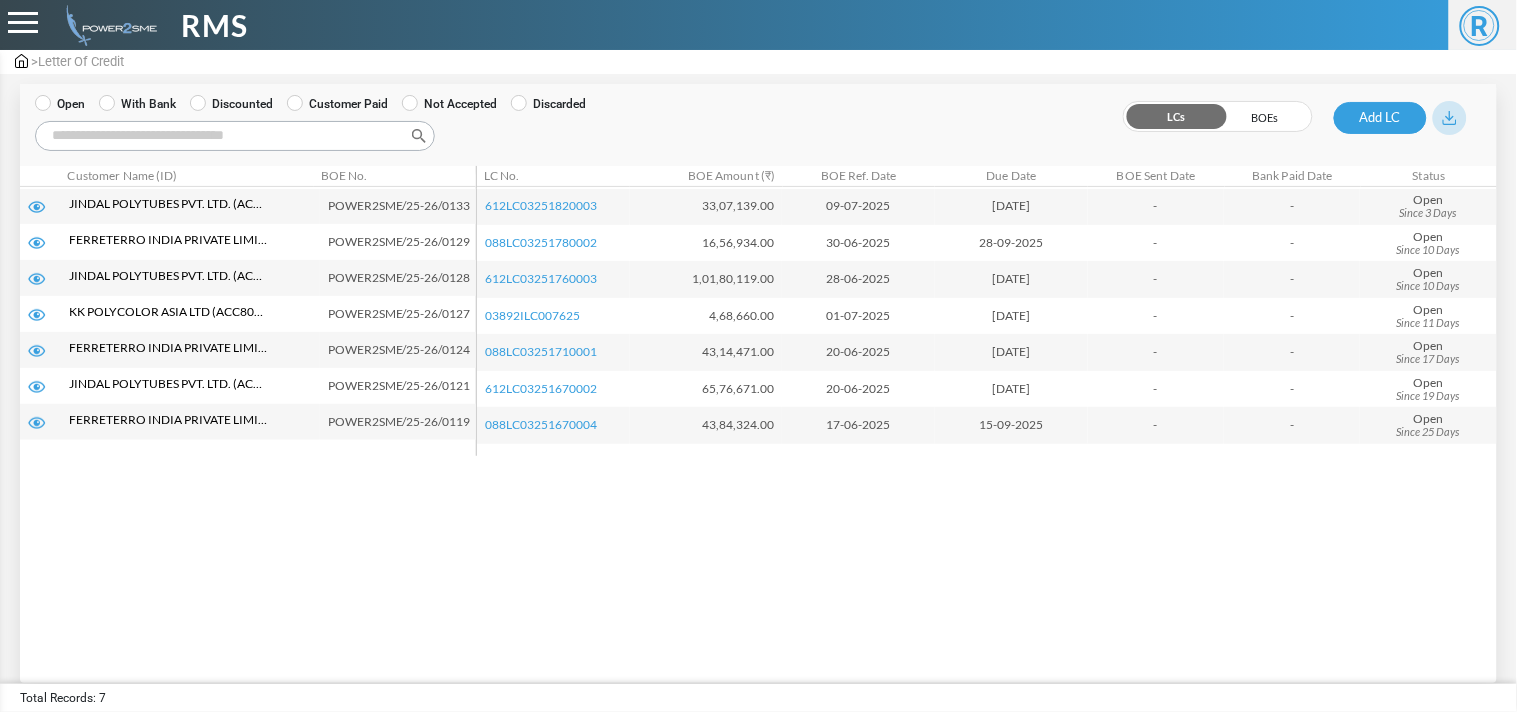 click on "With Bank" at bounding box center [137, 104] 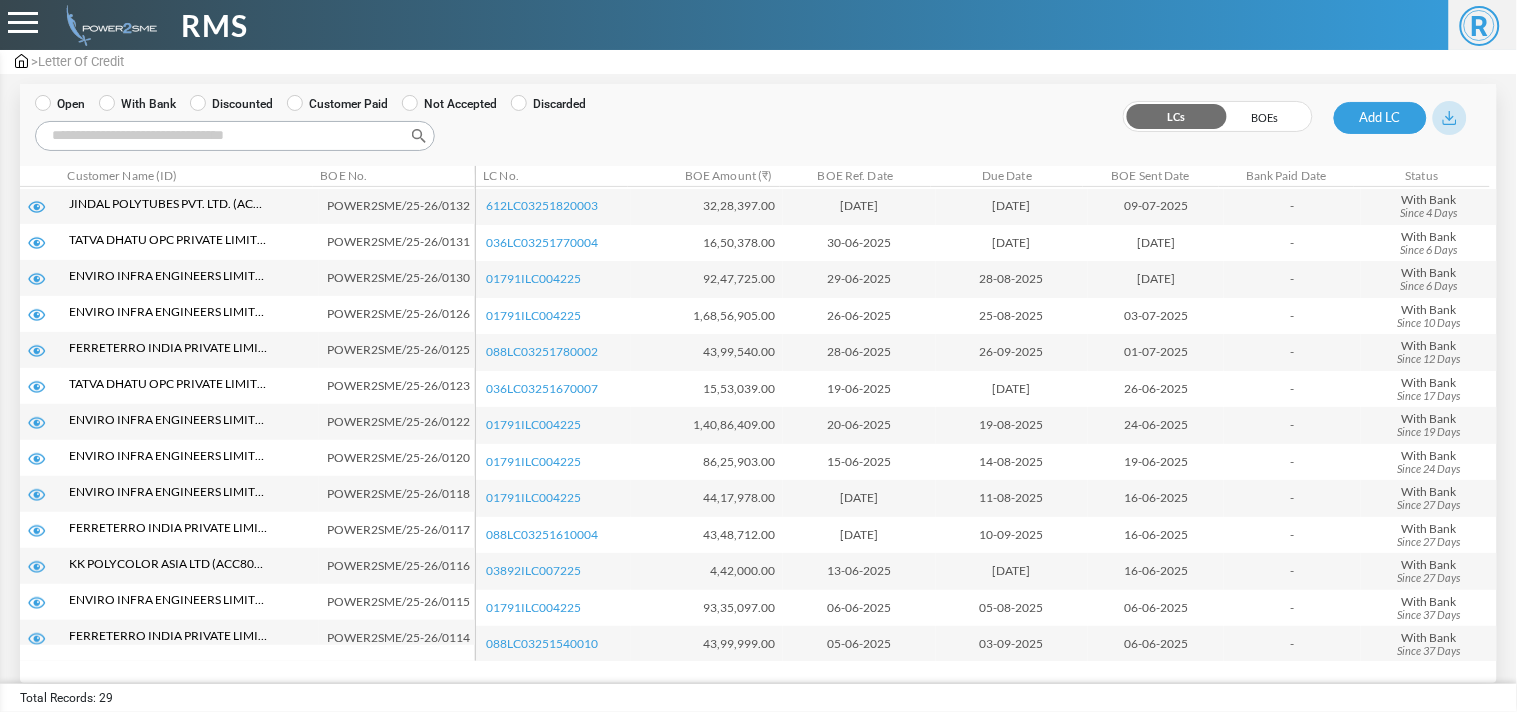 scroll, scrollTop: 585, scrollLeft: 0, axis: vertical 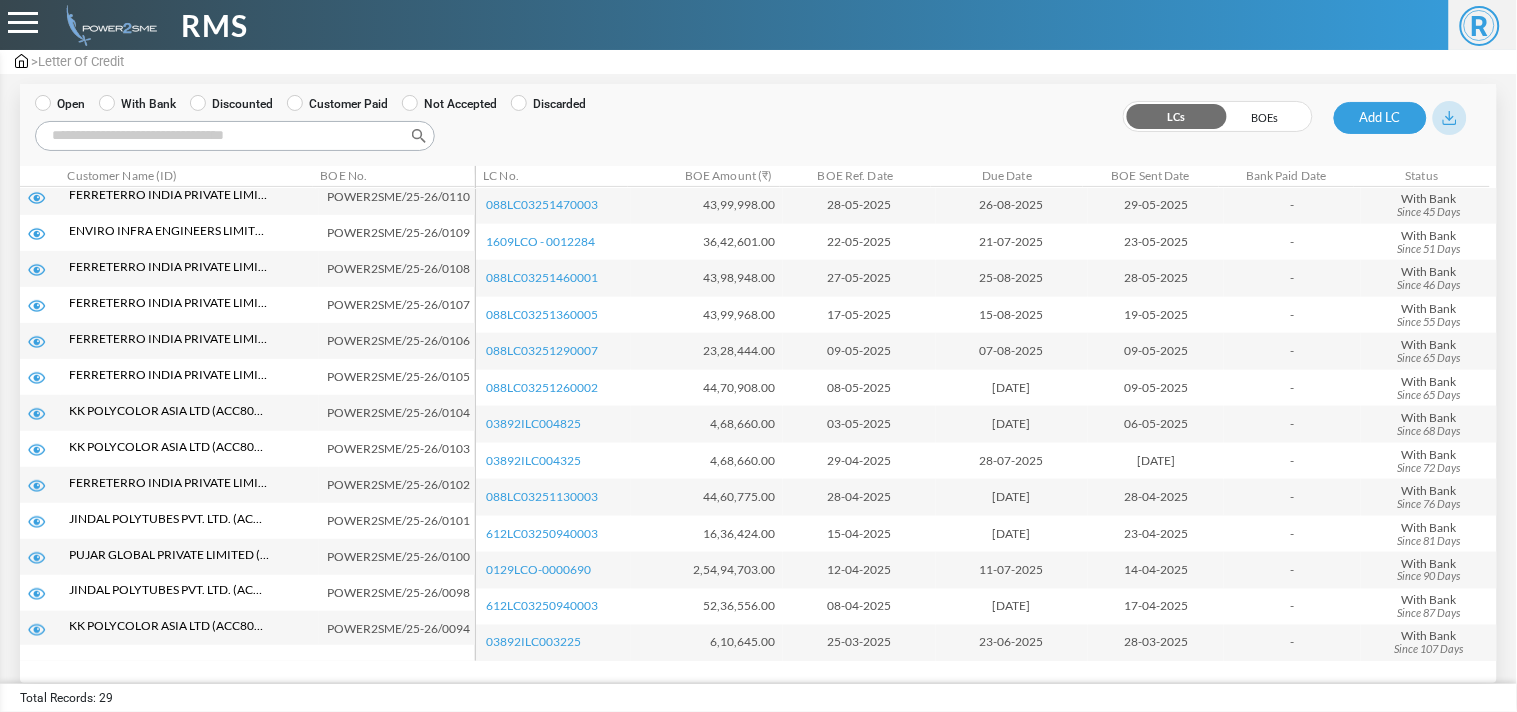 click on "Search:" at bounding box center [235, 136] 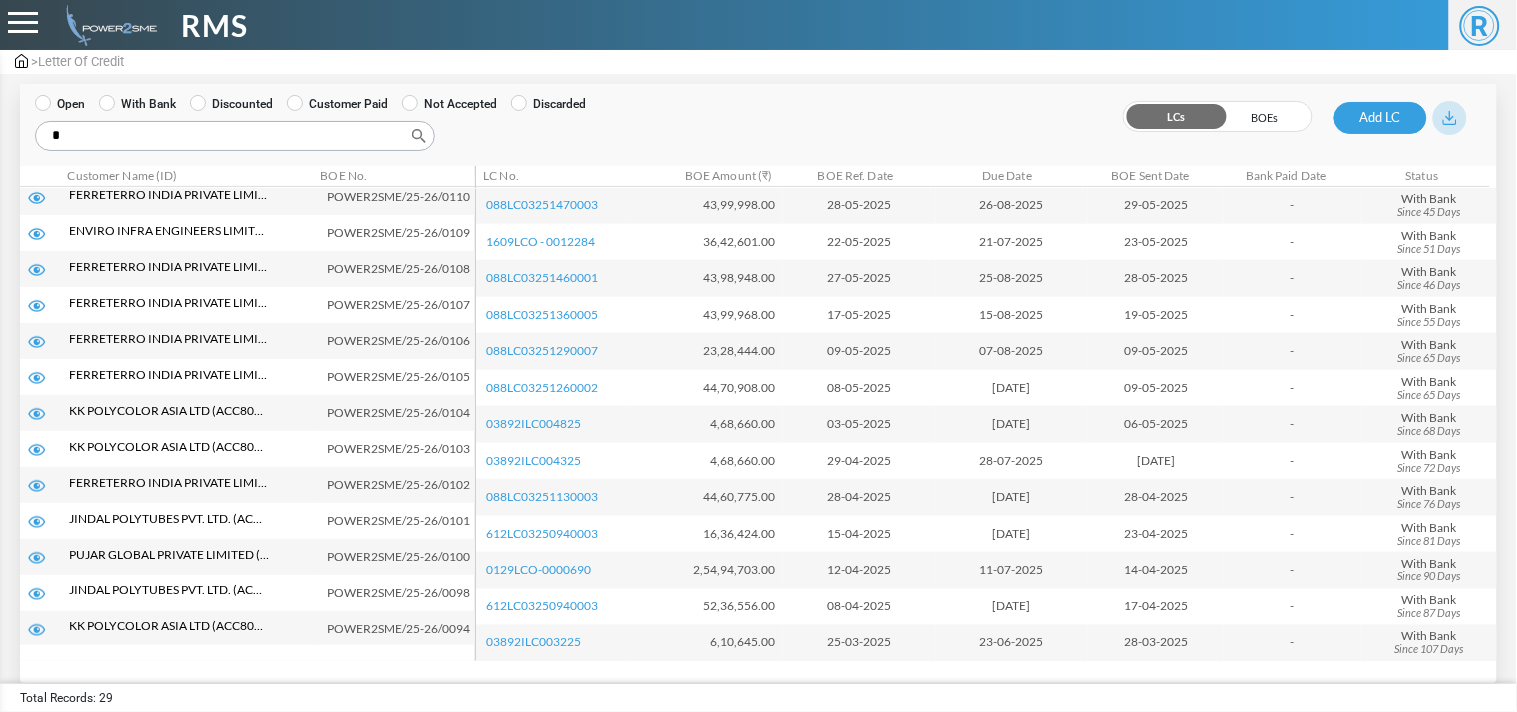 scroll, scrollTop: 0, scrollLeft: 0, axis: both 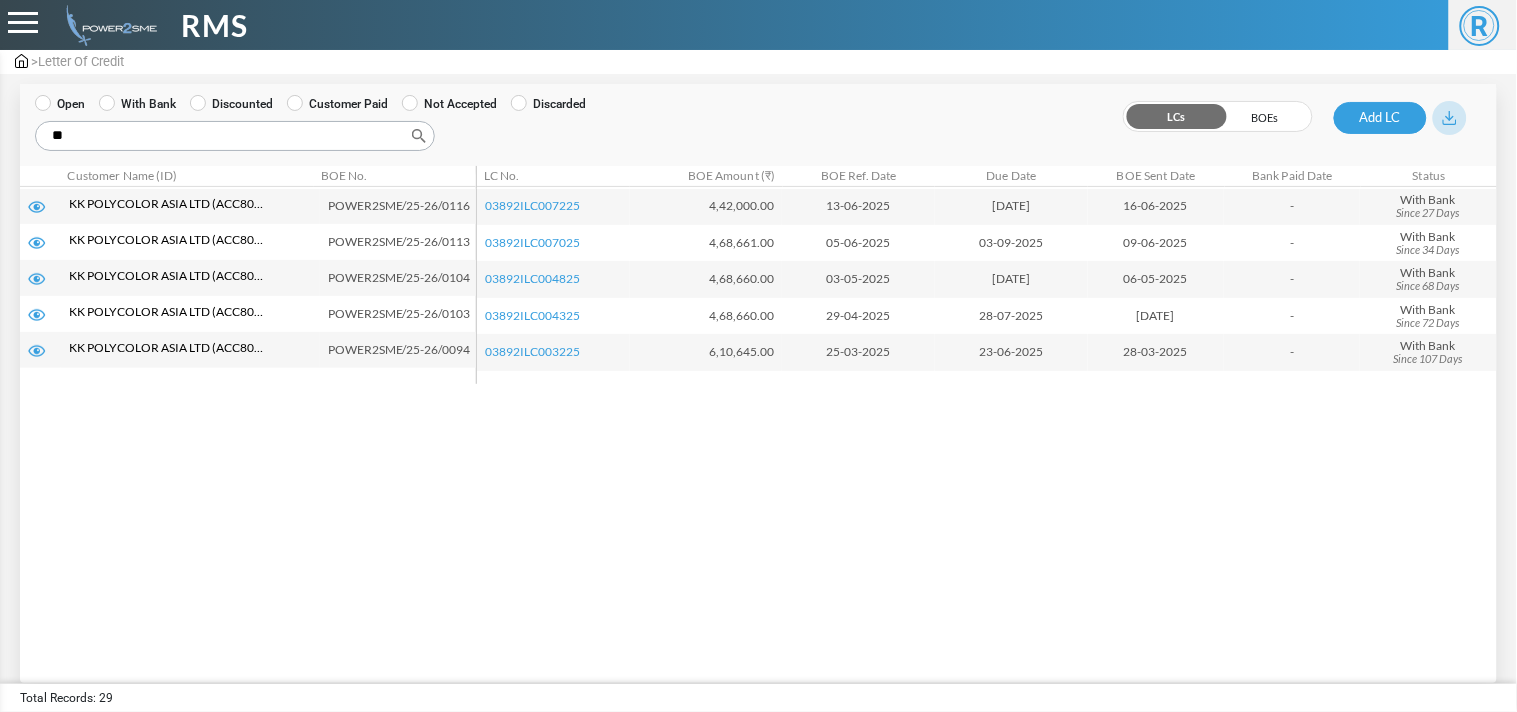type on "**" 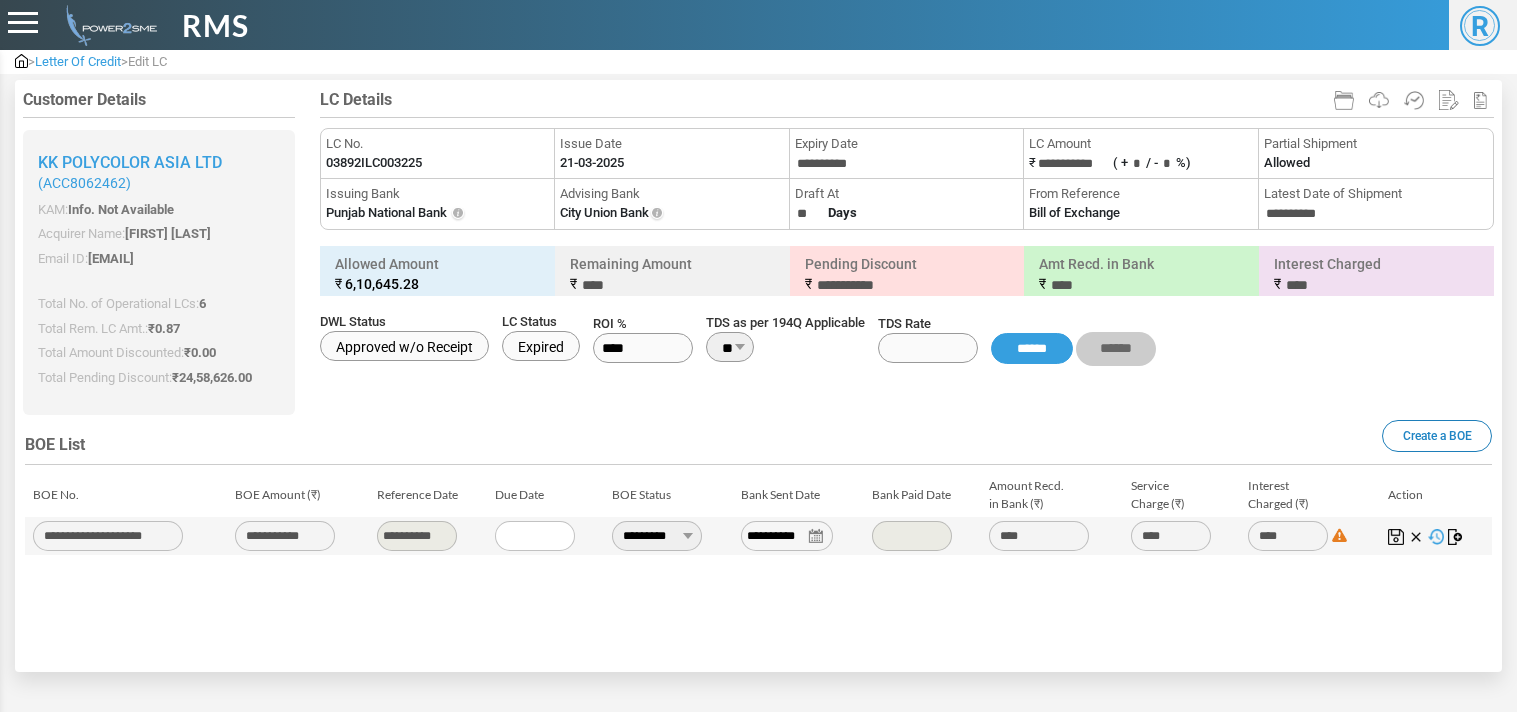 click on "03892ILC003225" at bounding box center (374, 163) 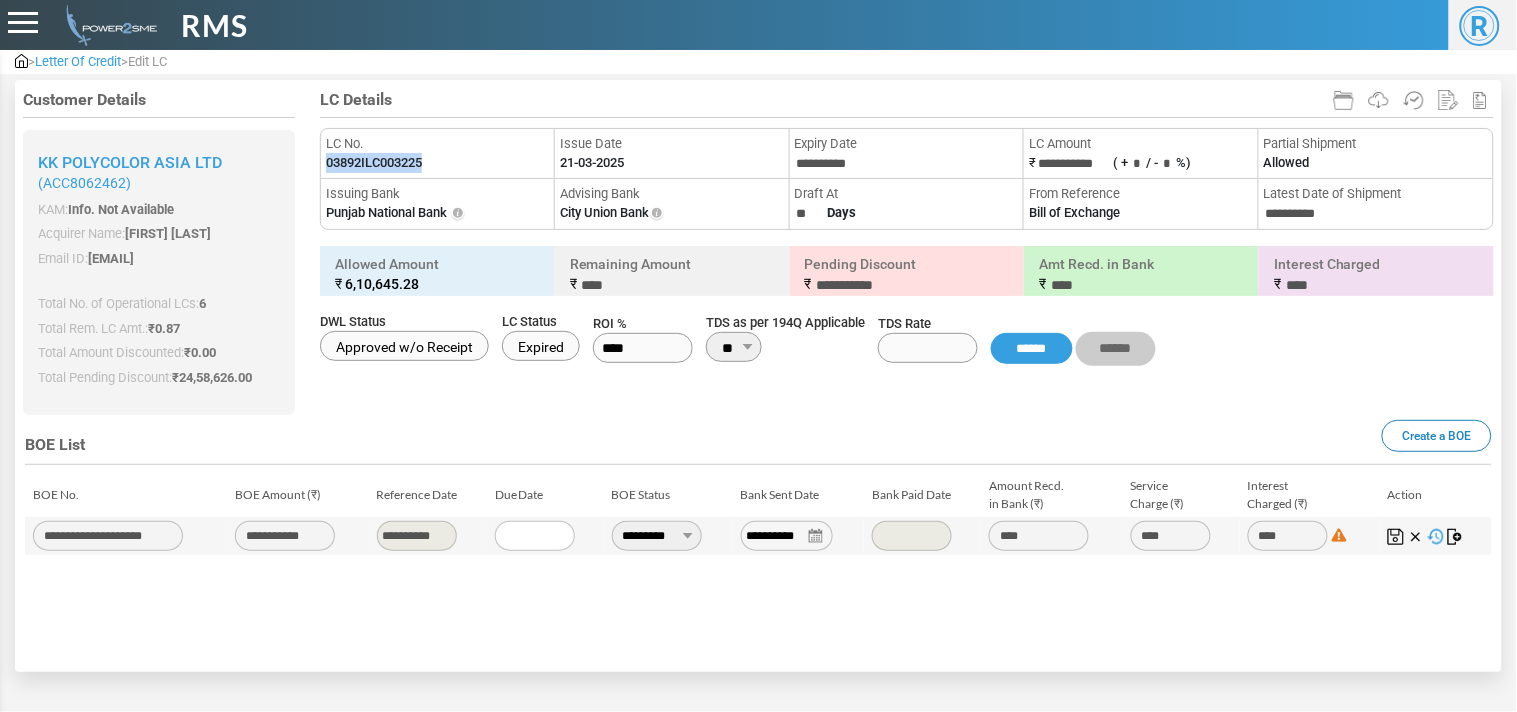drag, startPoint x: 0, startPoint y: 0, endPoint x: 407, endPoint y: 154, distance: 435.1609 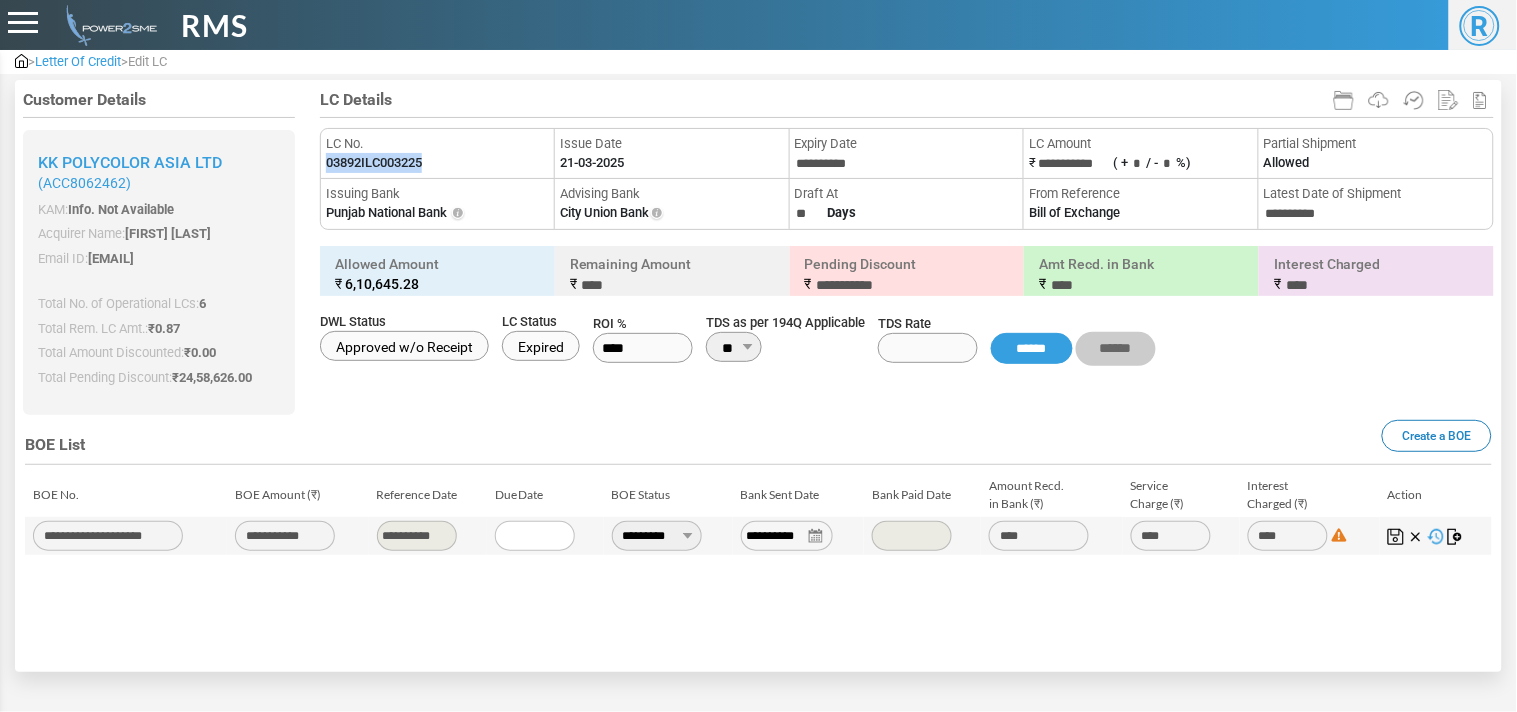 click on "03892ILC003225" at bounding box center (374, 163) 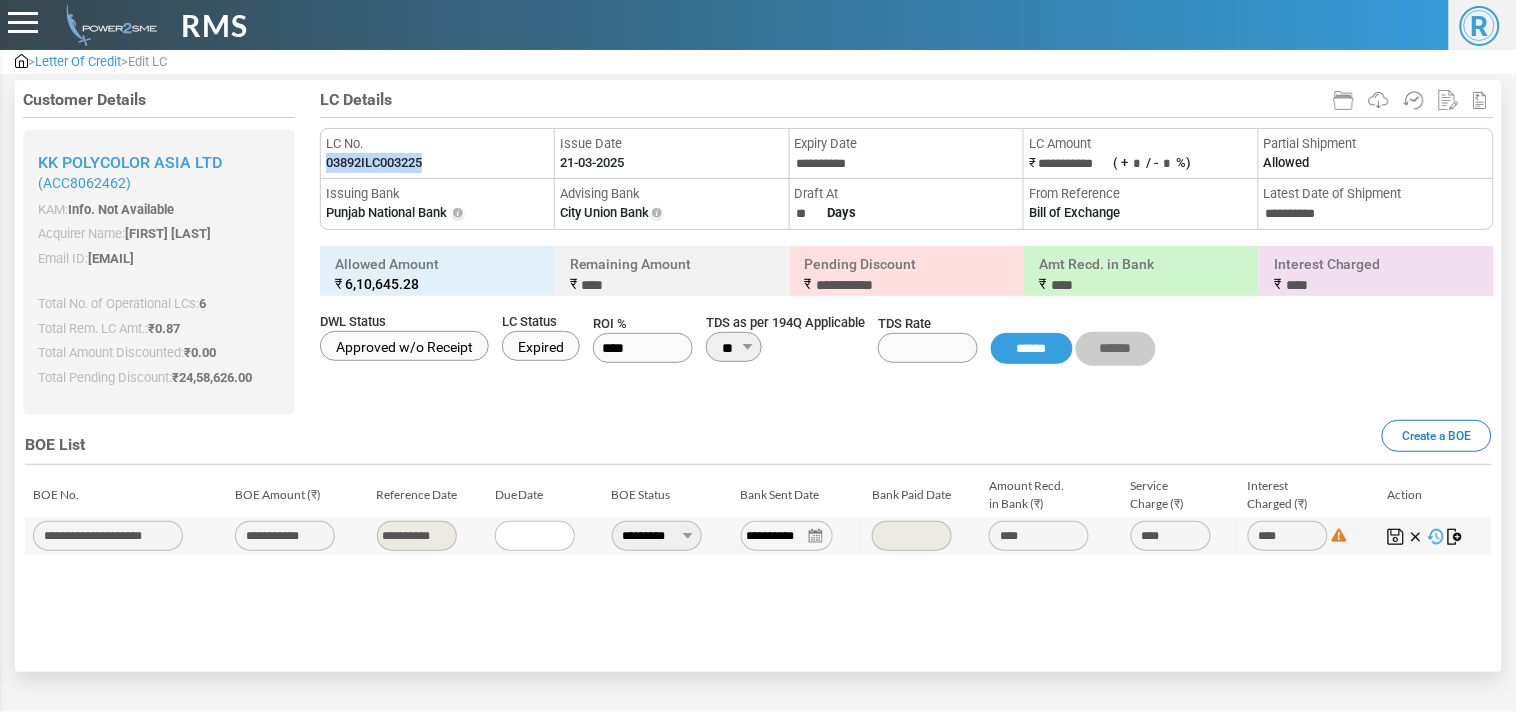 click on "**********" at bounding box center [657, 536] 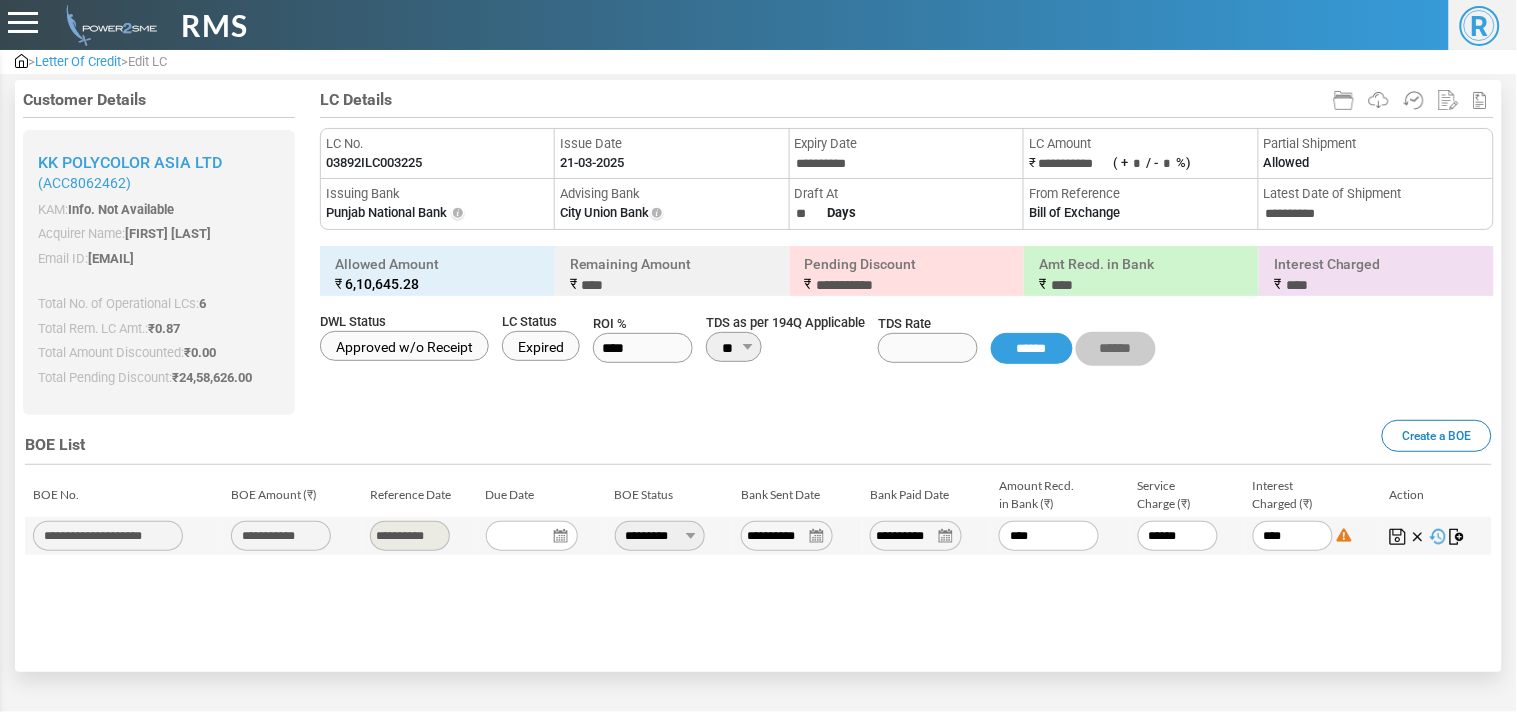 click on "**********" at bounding box center [916, 536] 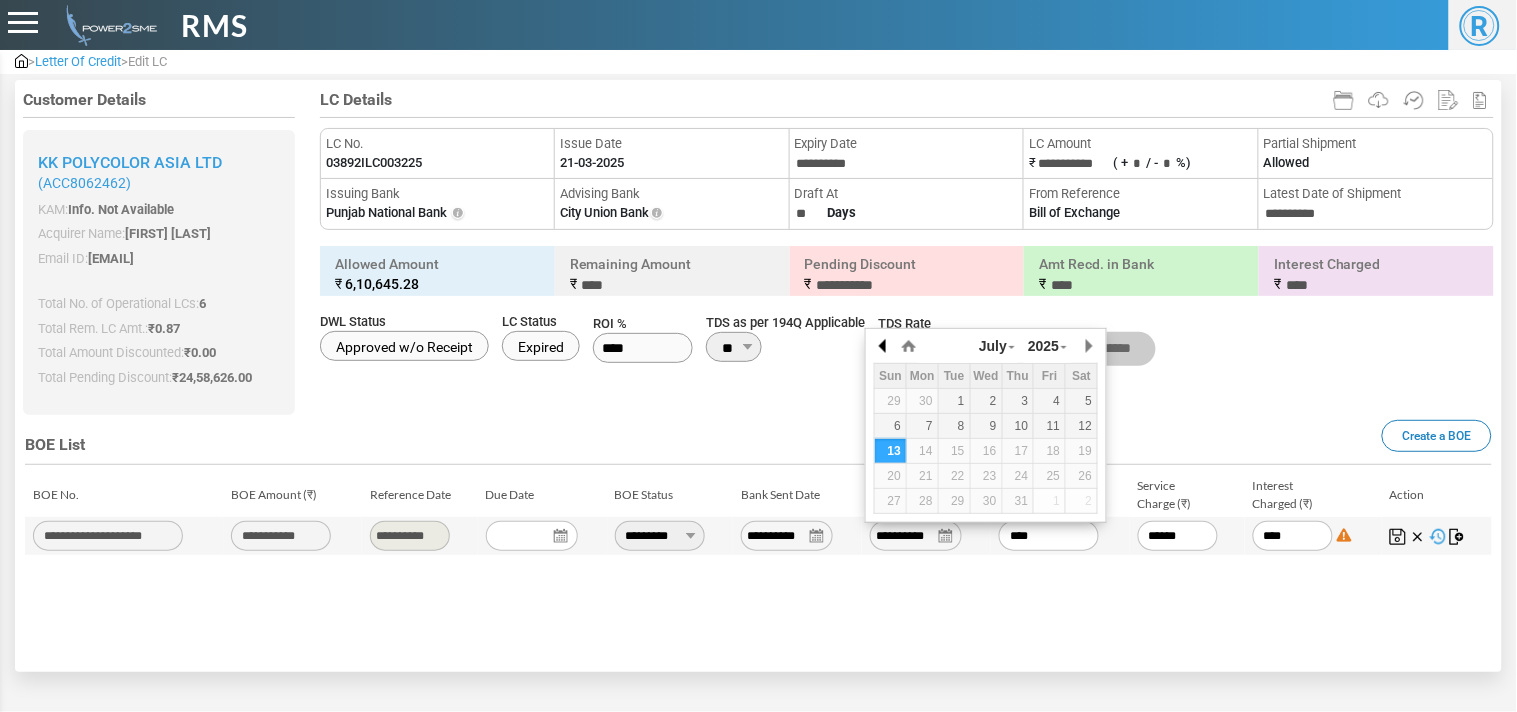 click at bounding box center [884, 346] 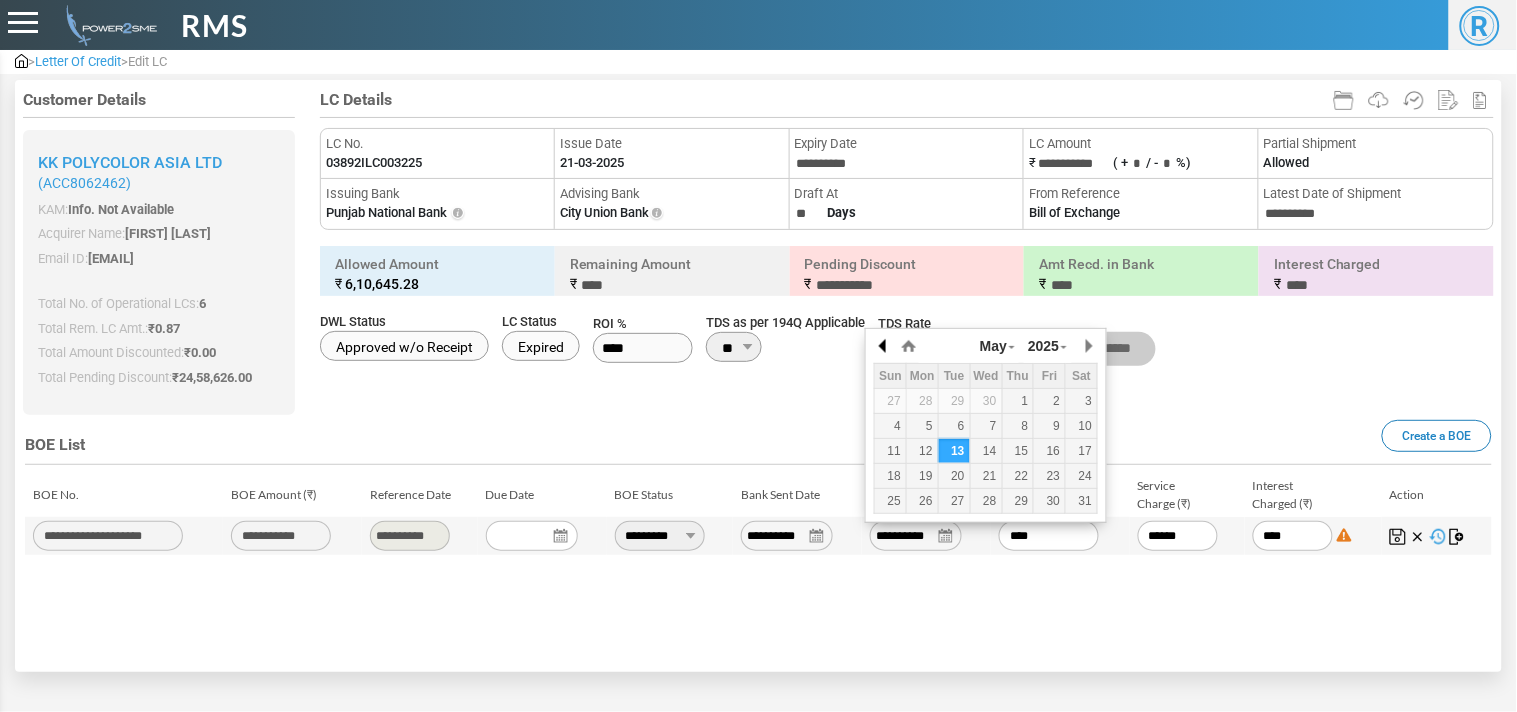 click at bounding box center (884, 346) 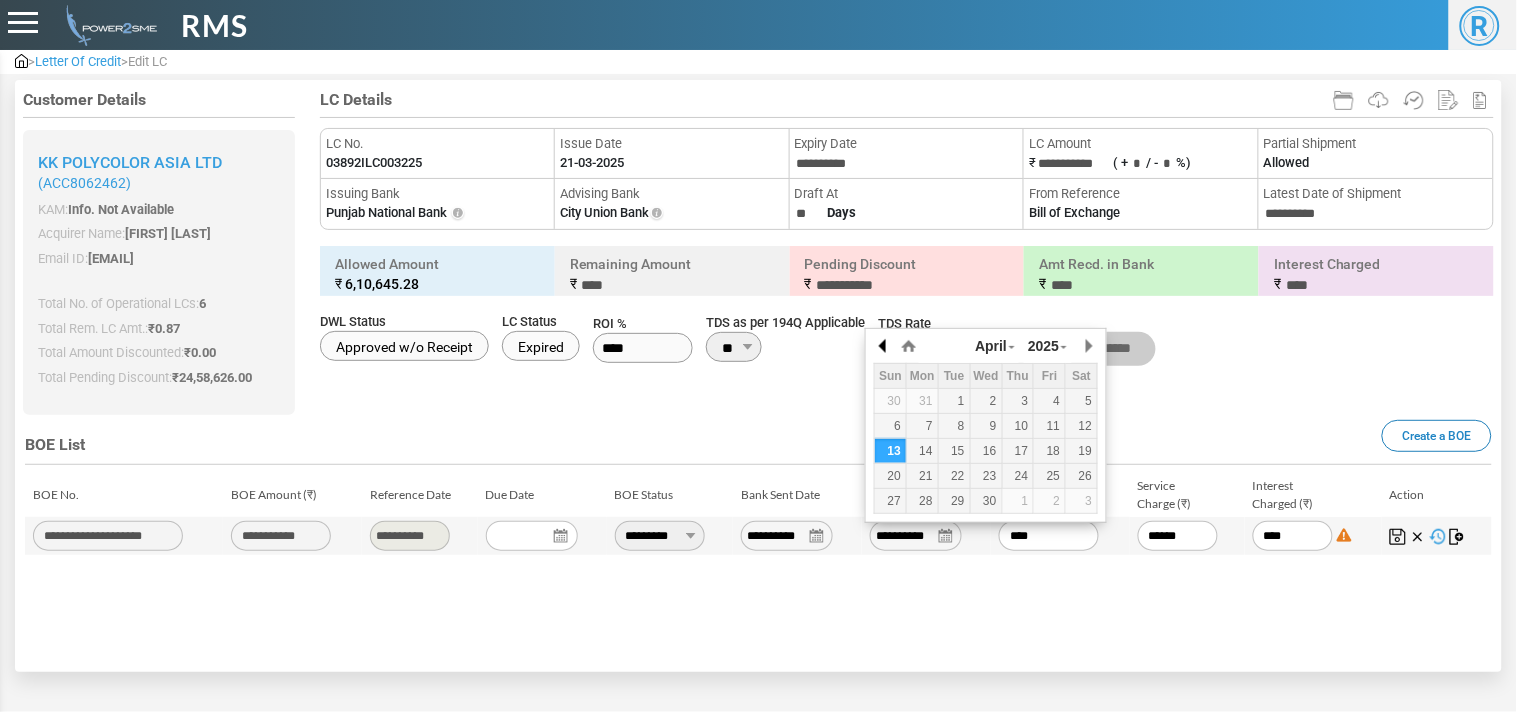click at bounding box center (884, 346) 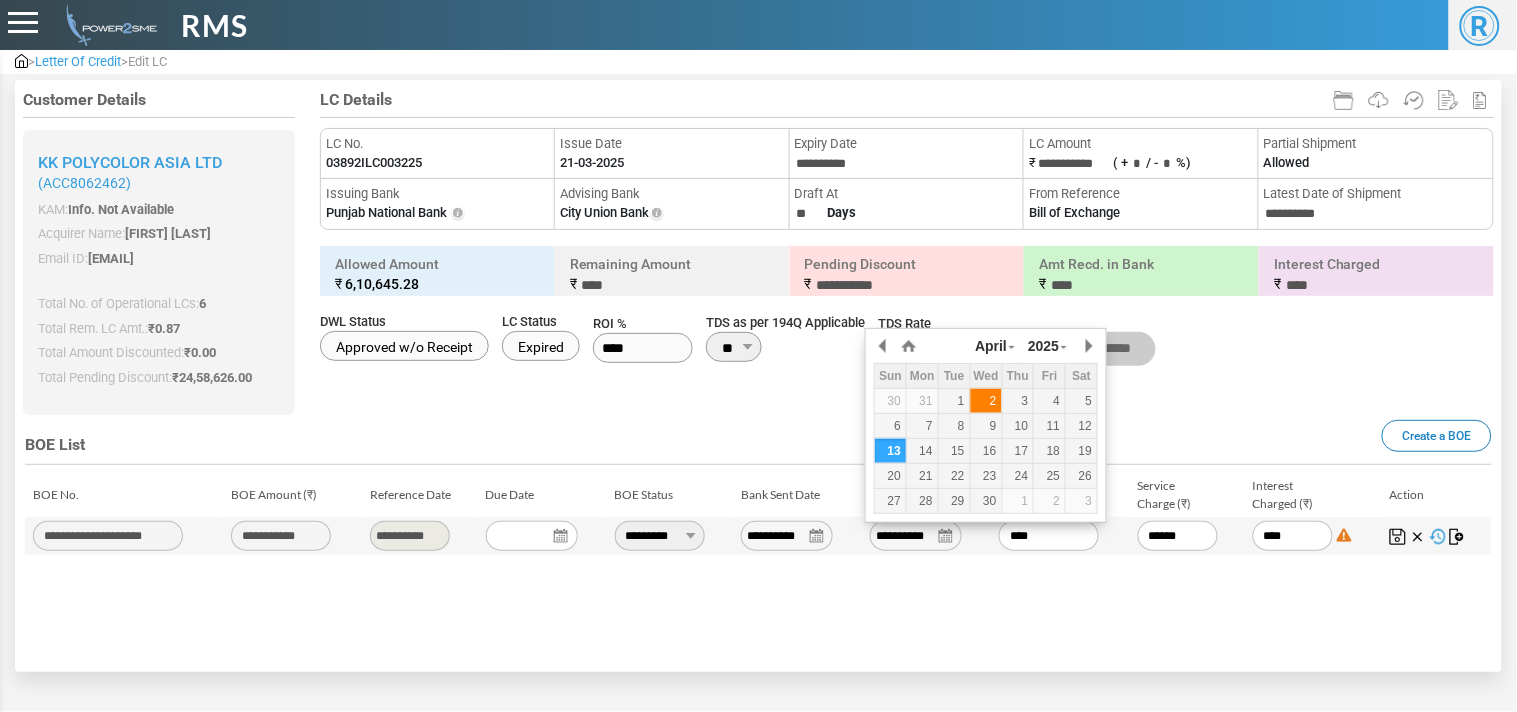 click on "2" at bounding box center [986, 401] 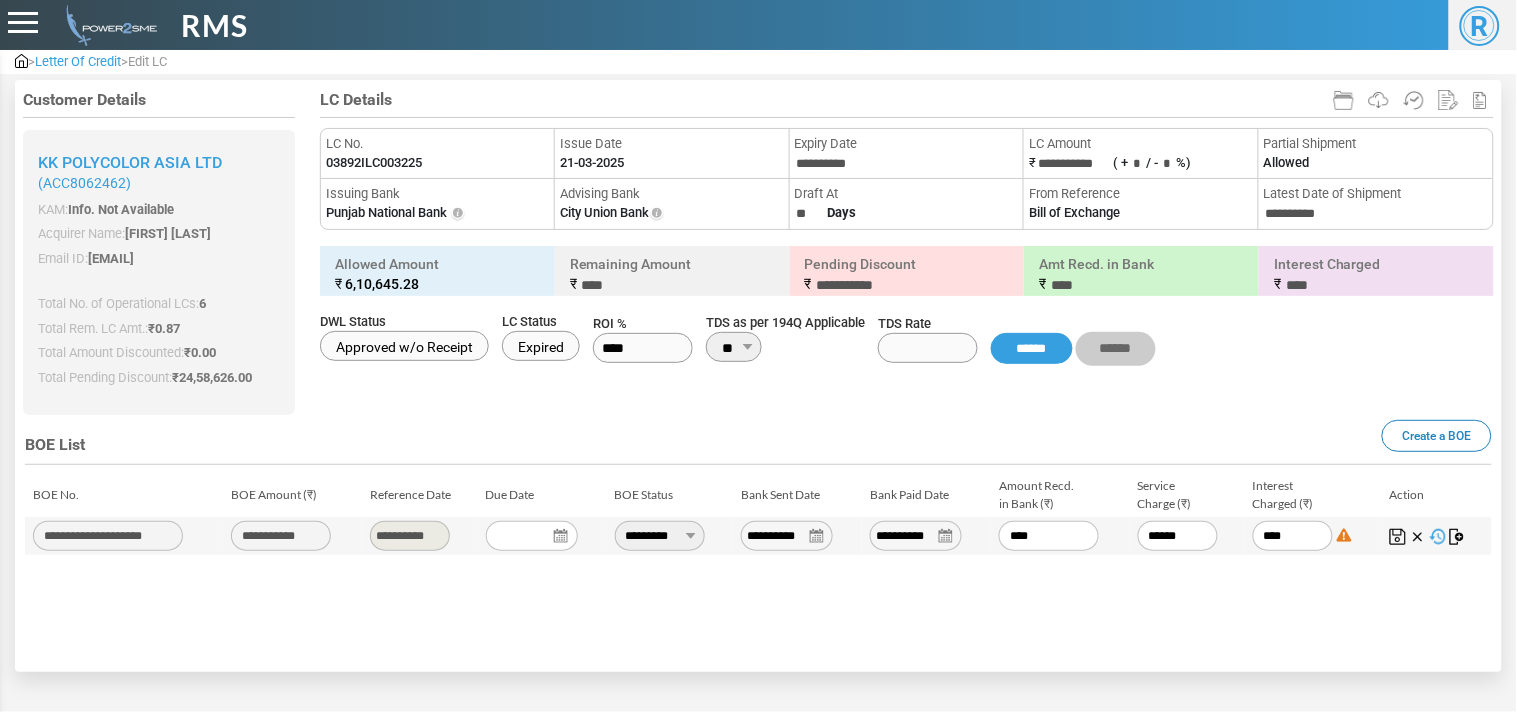 drag, startPoint x: 1050, startPoint y: 536, endPoint x: 828, endPoint y: 554, distance: 222.72853 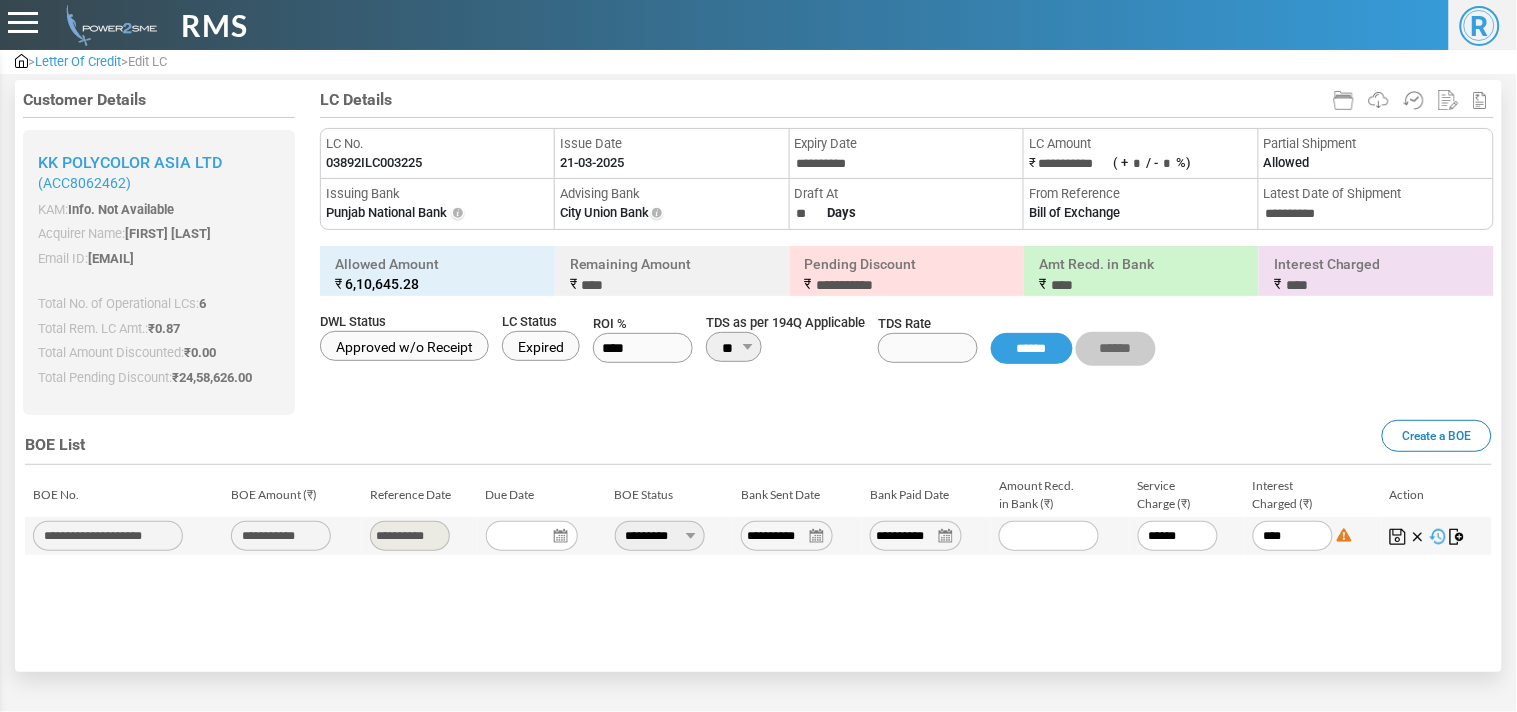 paste on "******" 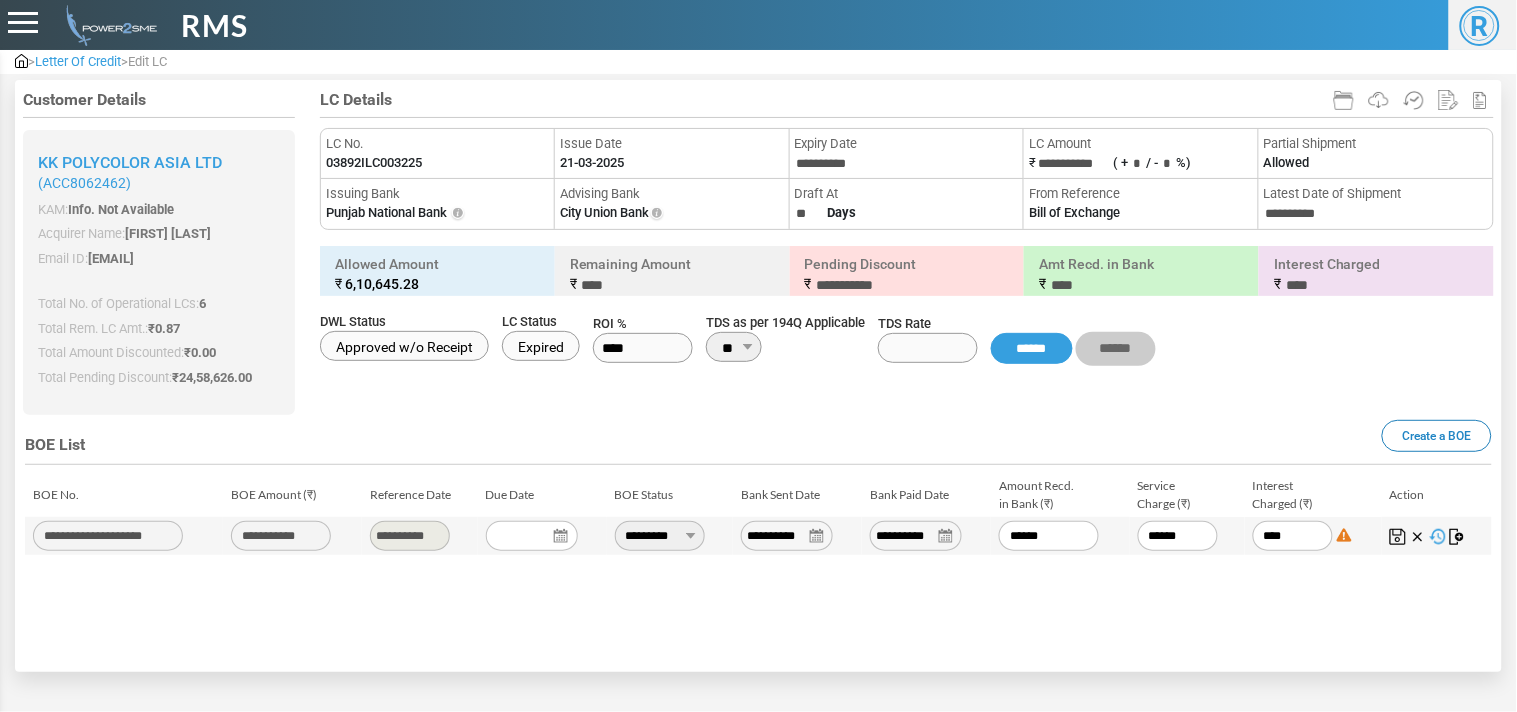 type on "****" 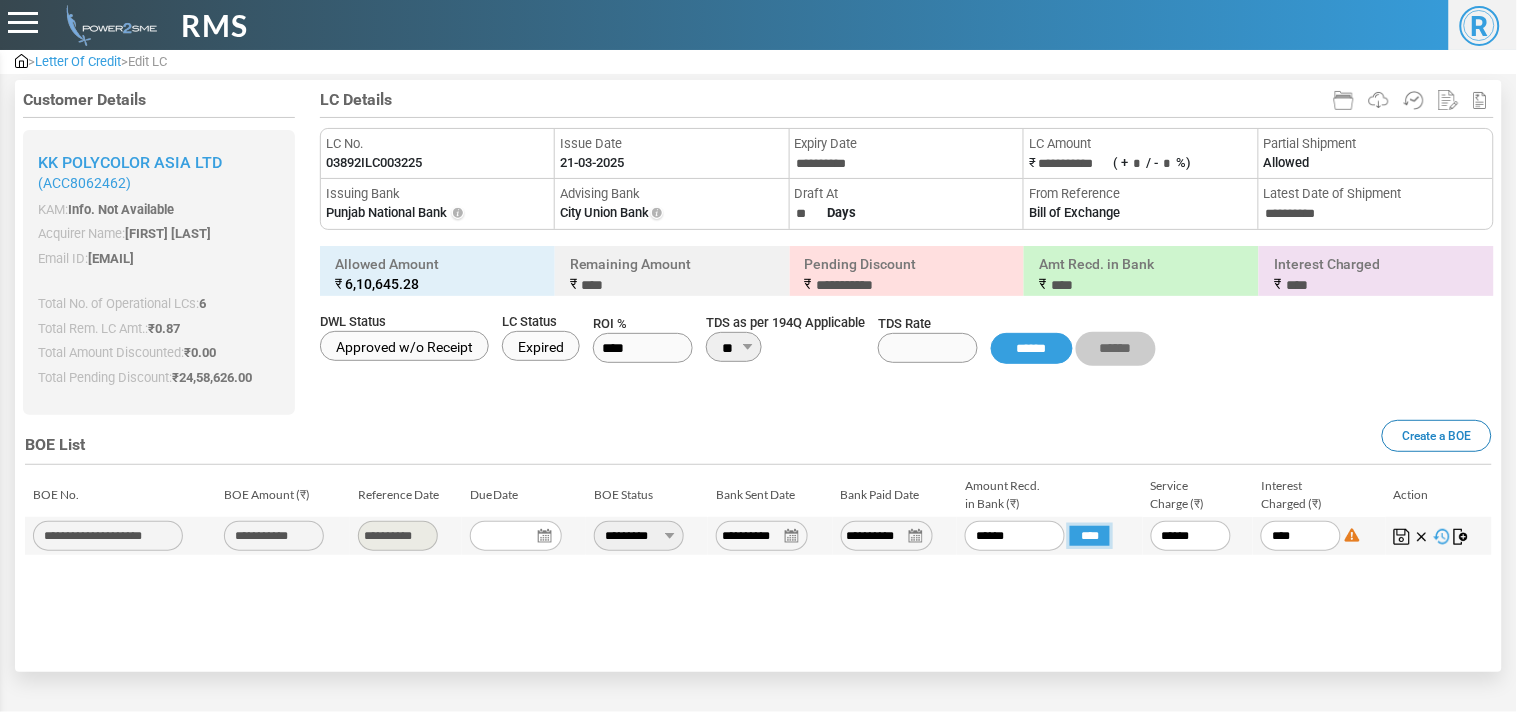 type on "**********" 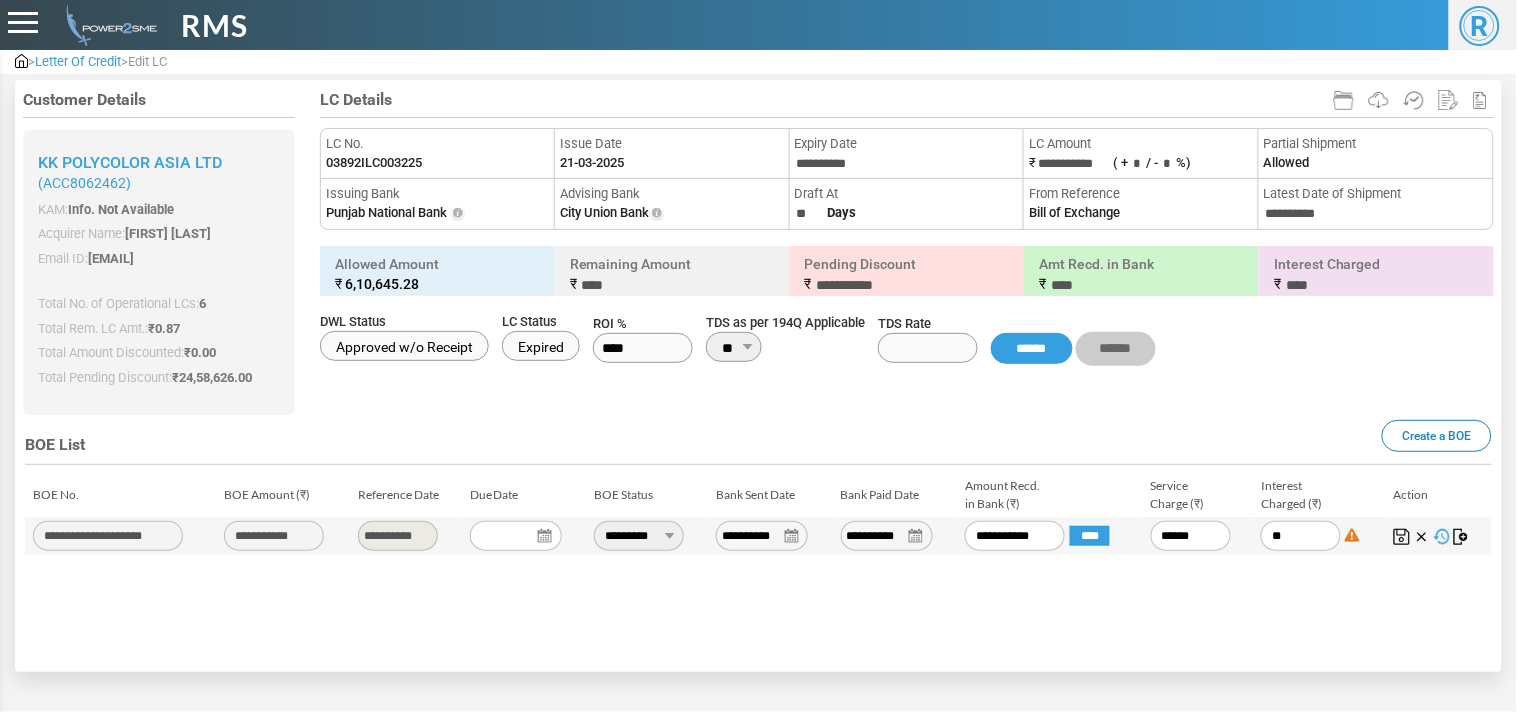 type on "*" 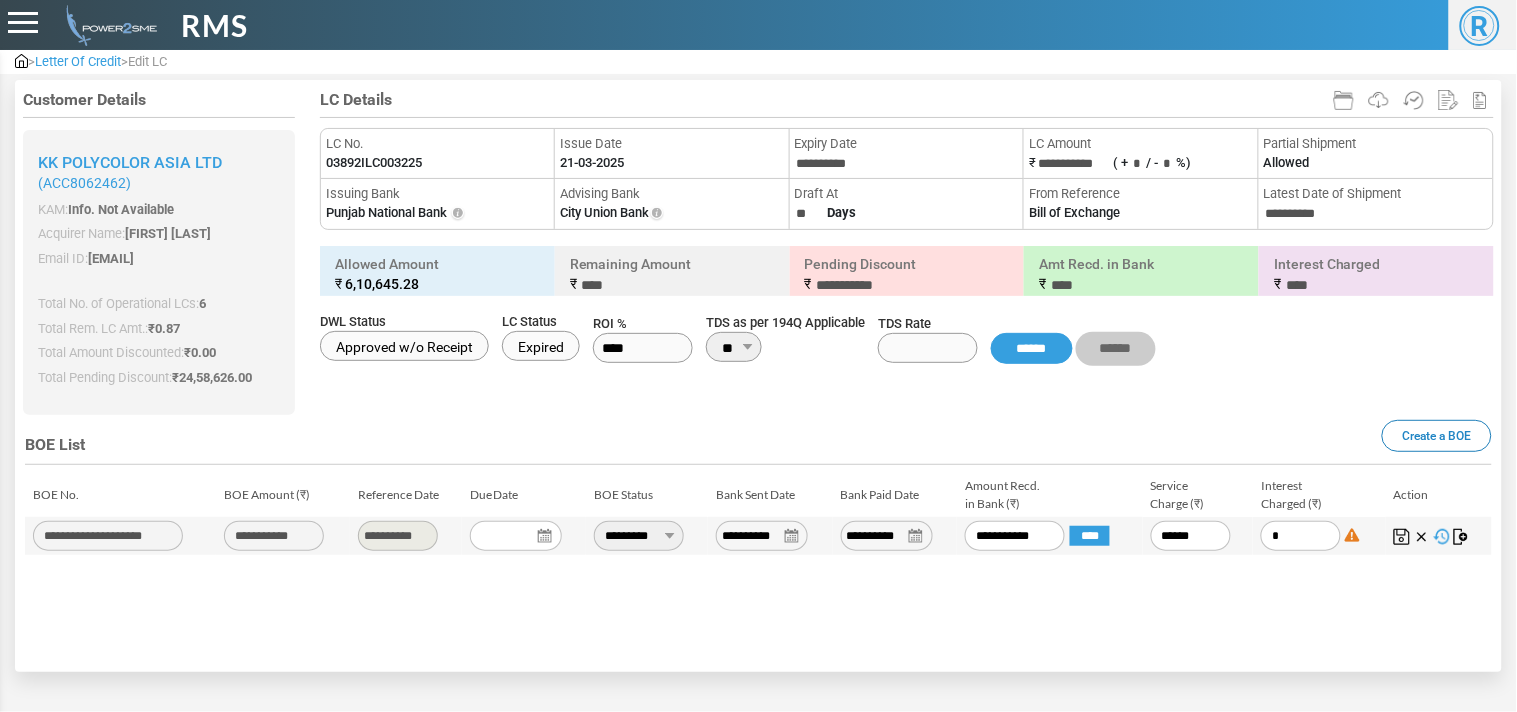 type on "*" 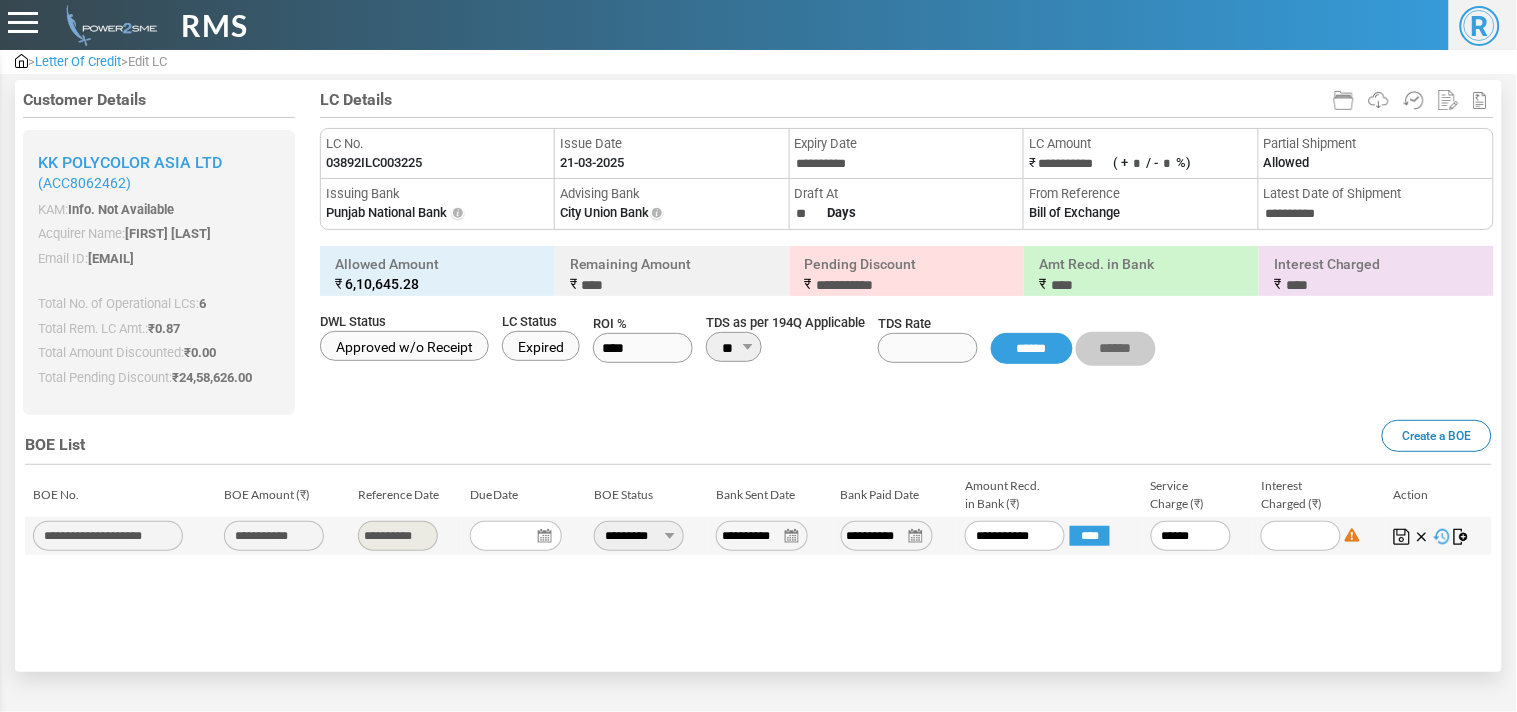 type 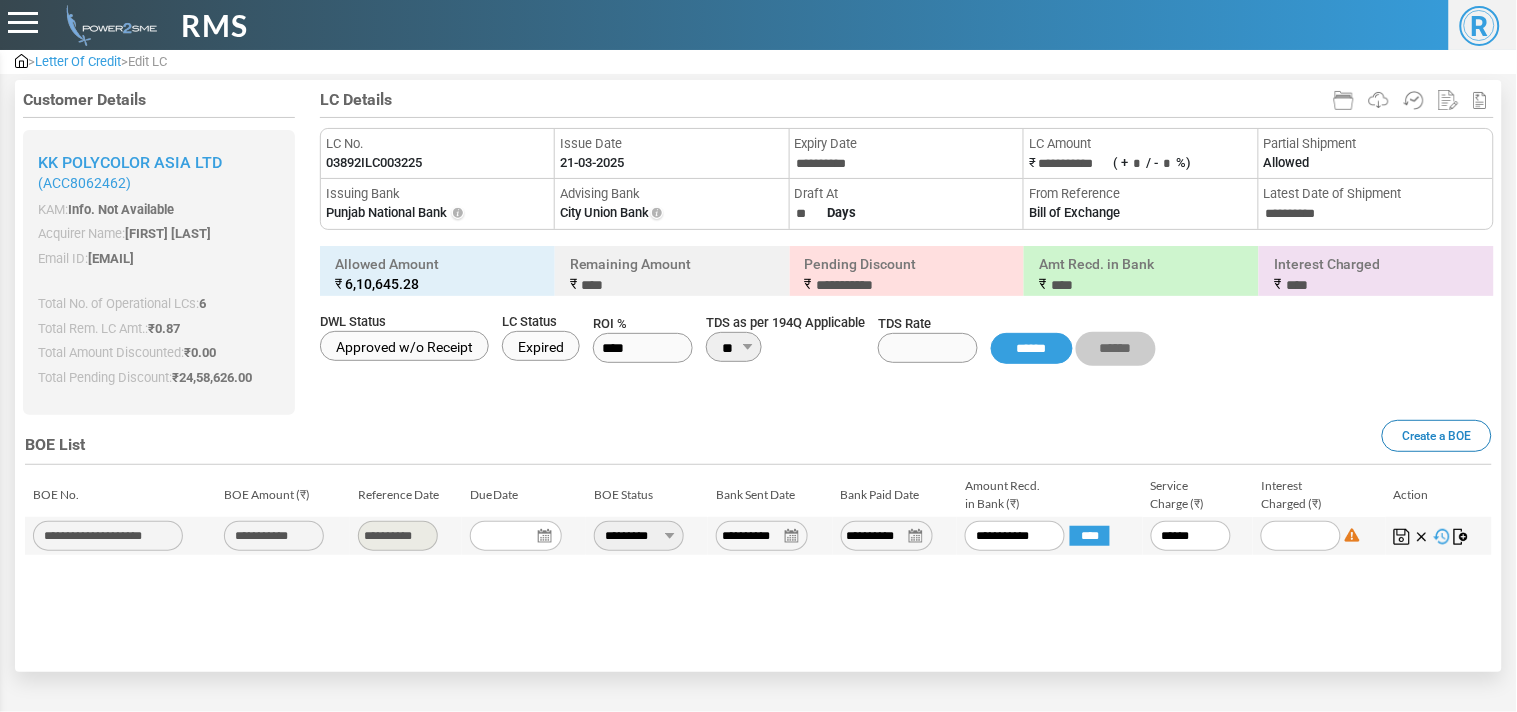 type on "*" 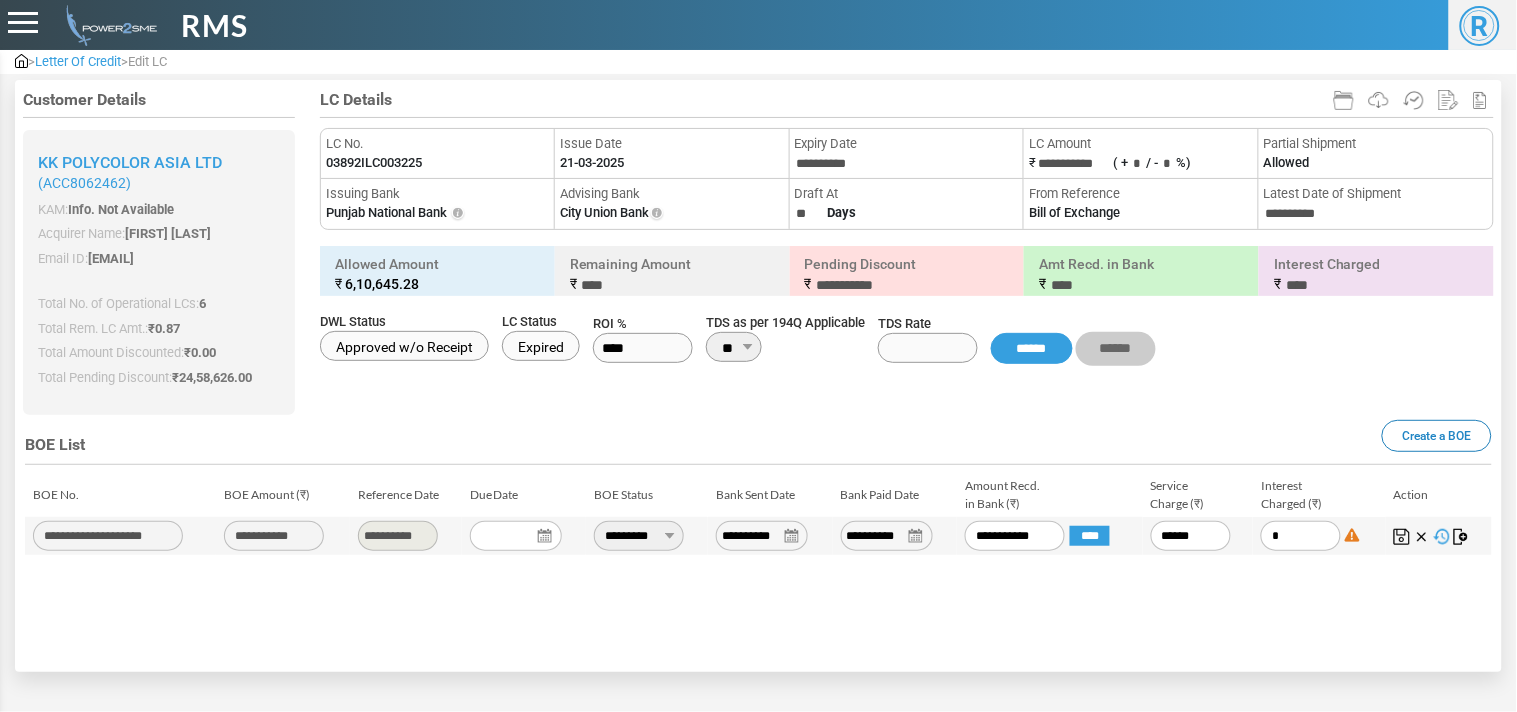 type on "**" 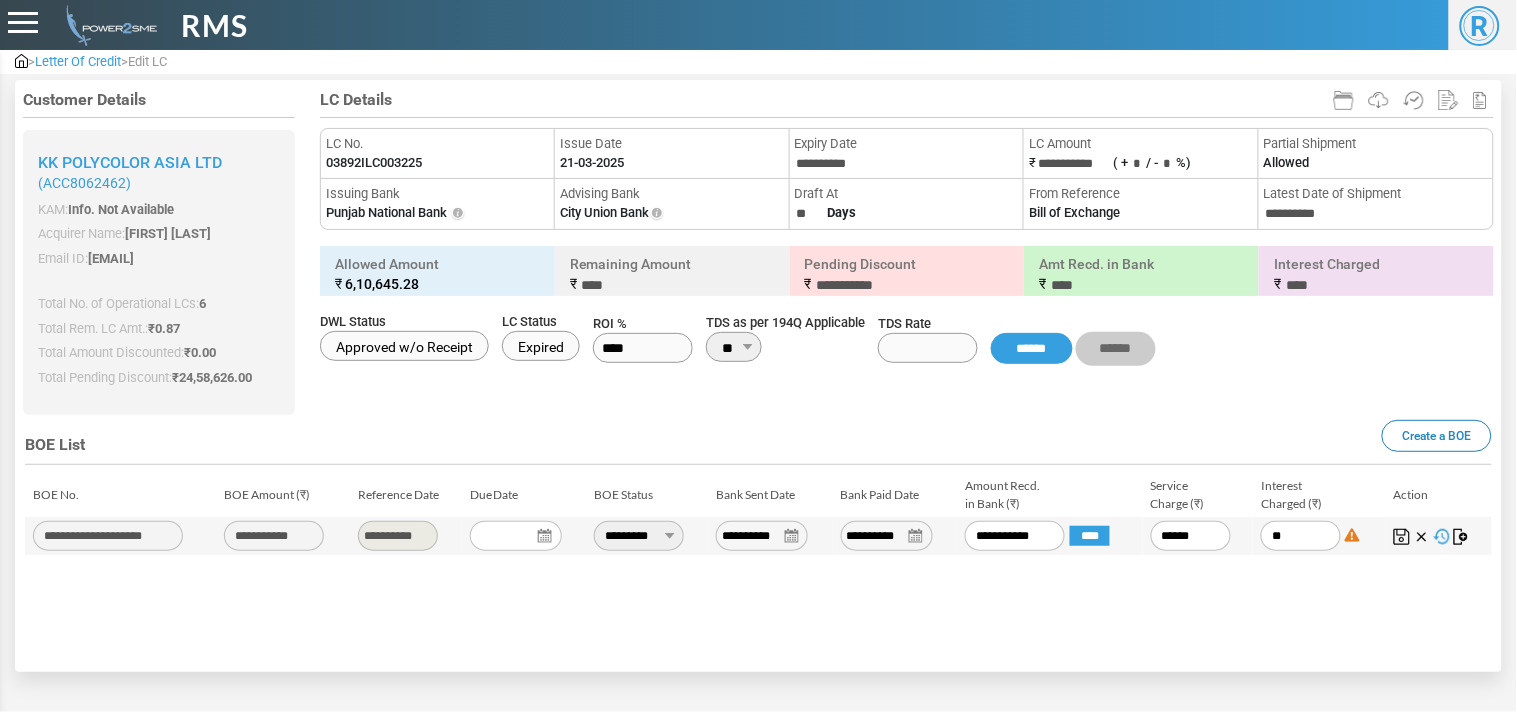 type on "*****" 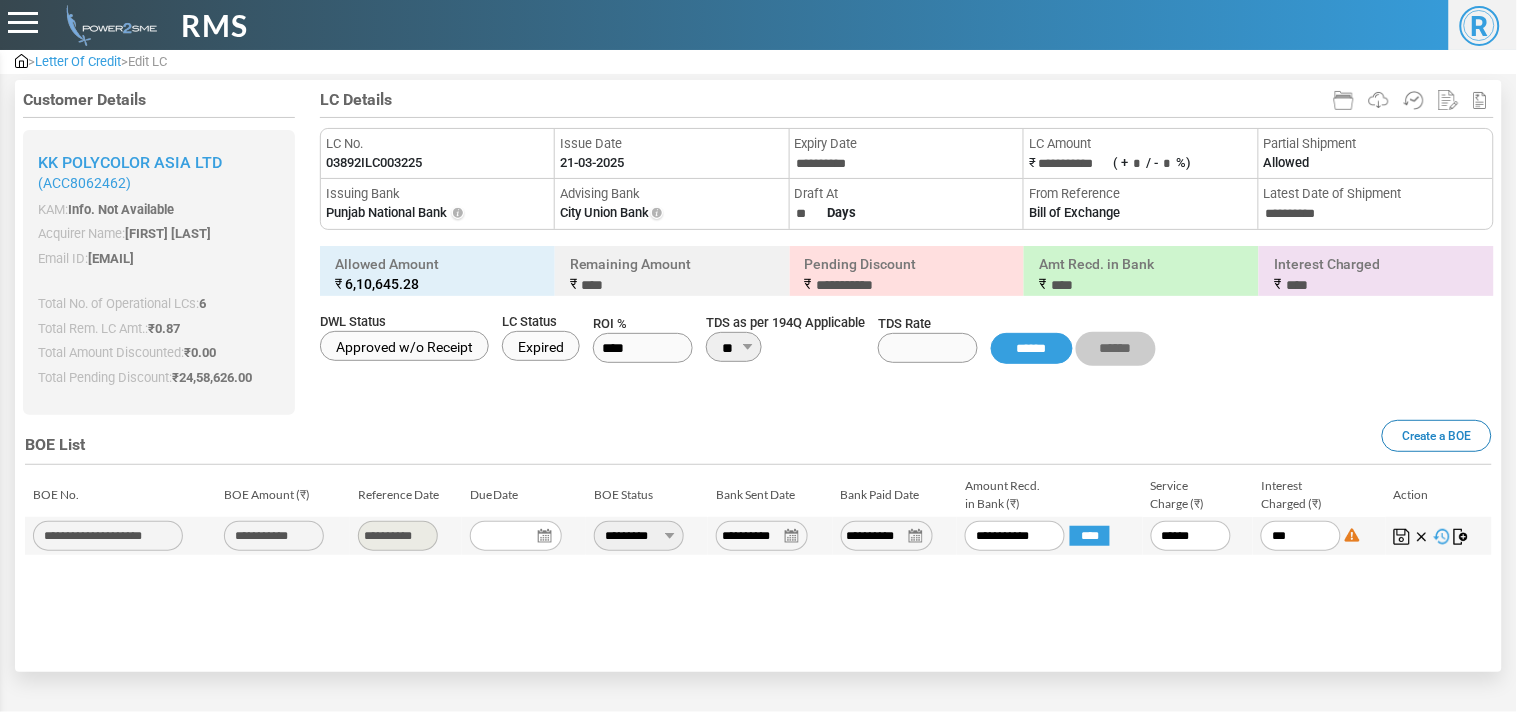 type on "*****" 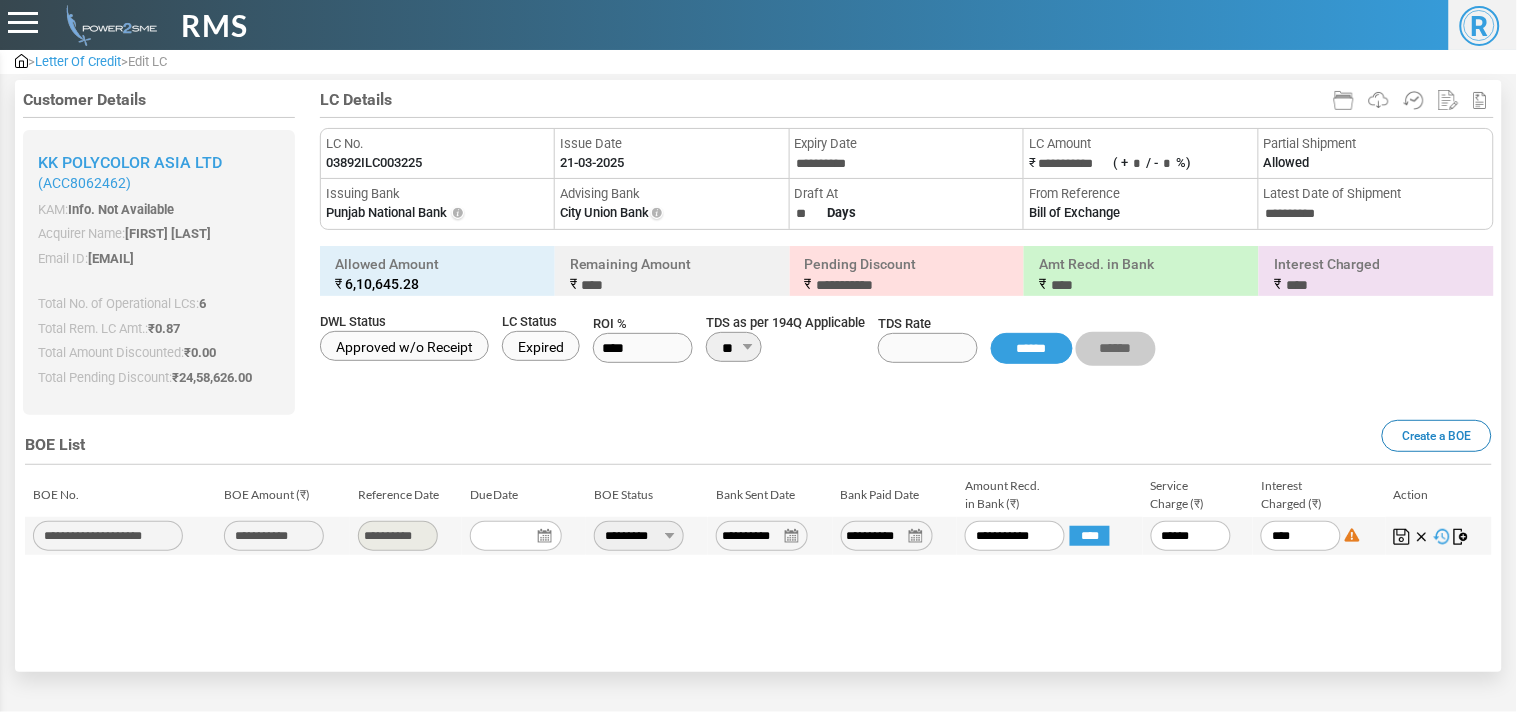 type on "*****" 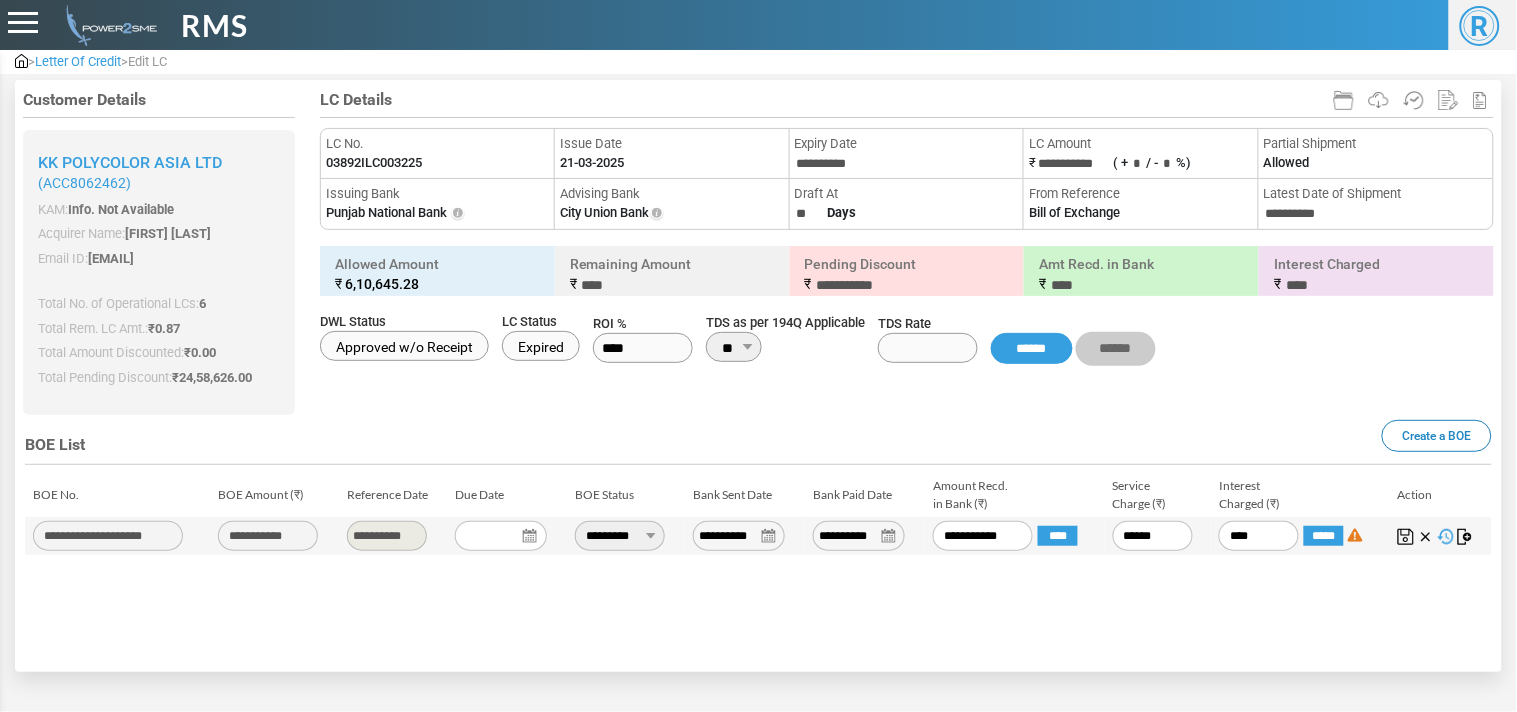 type on "*****" 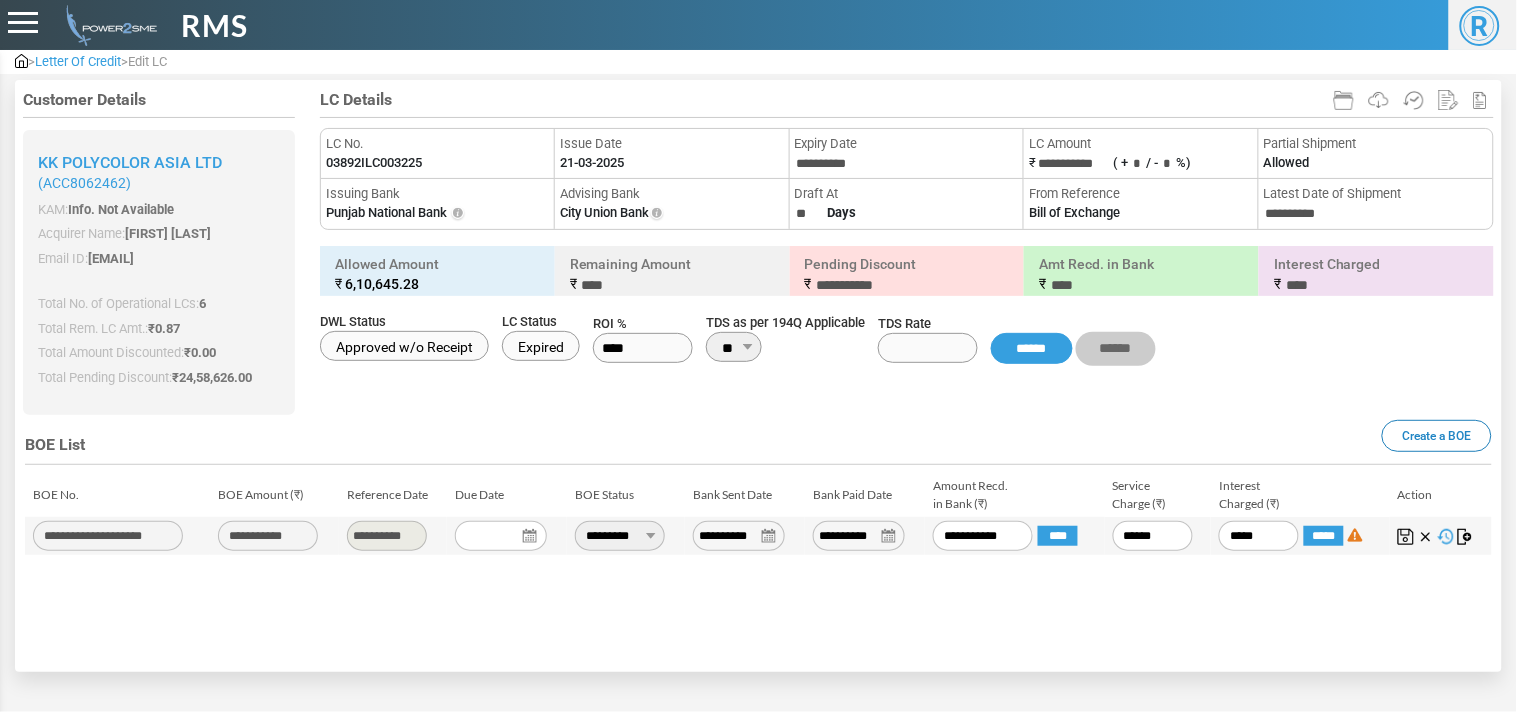 type on "******" 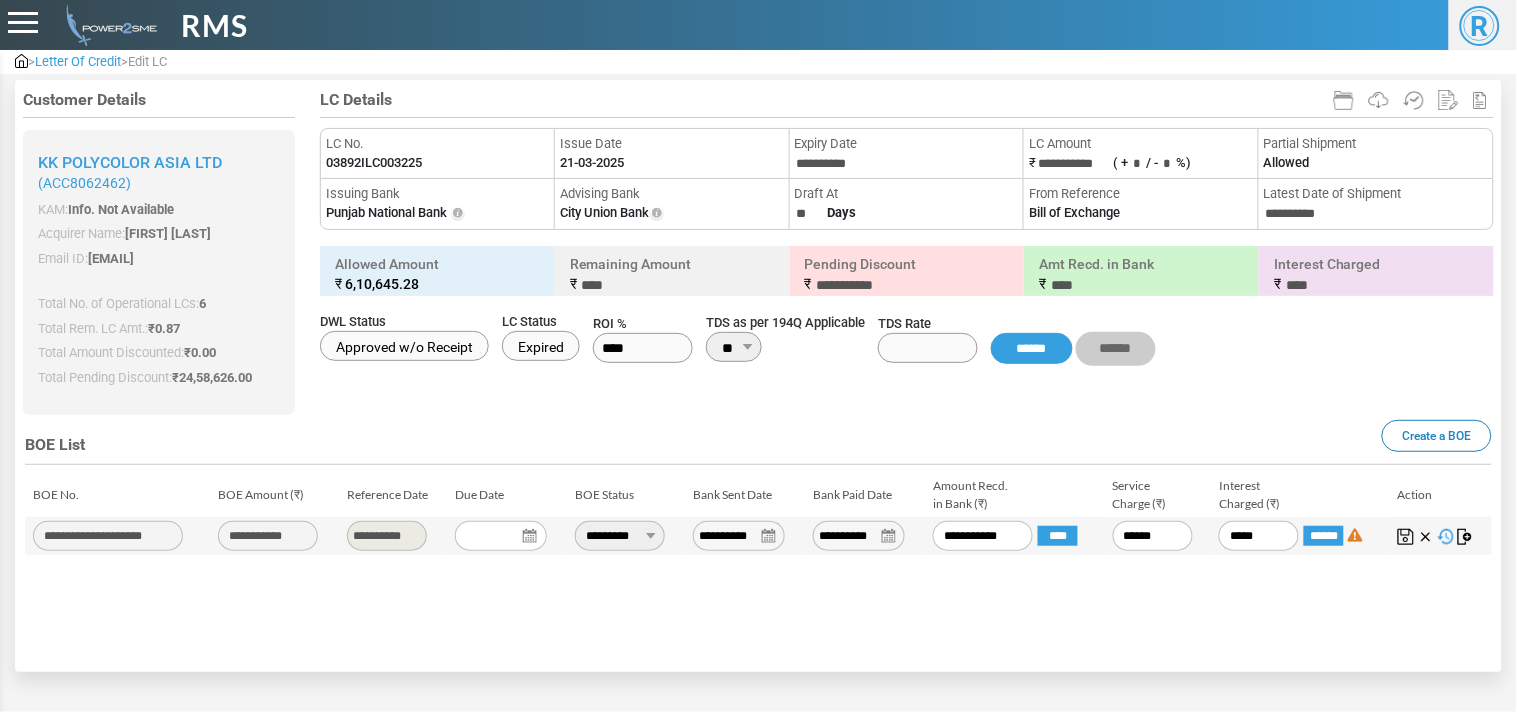 type on "*********" 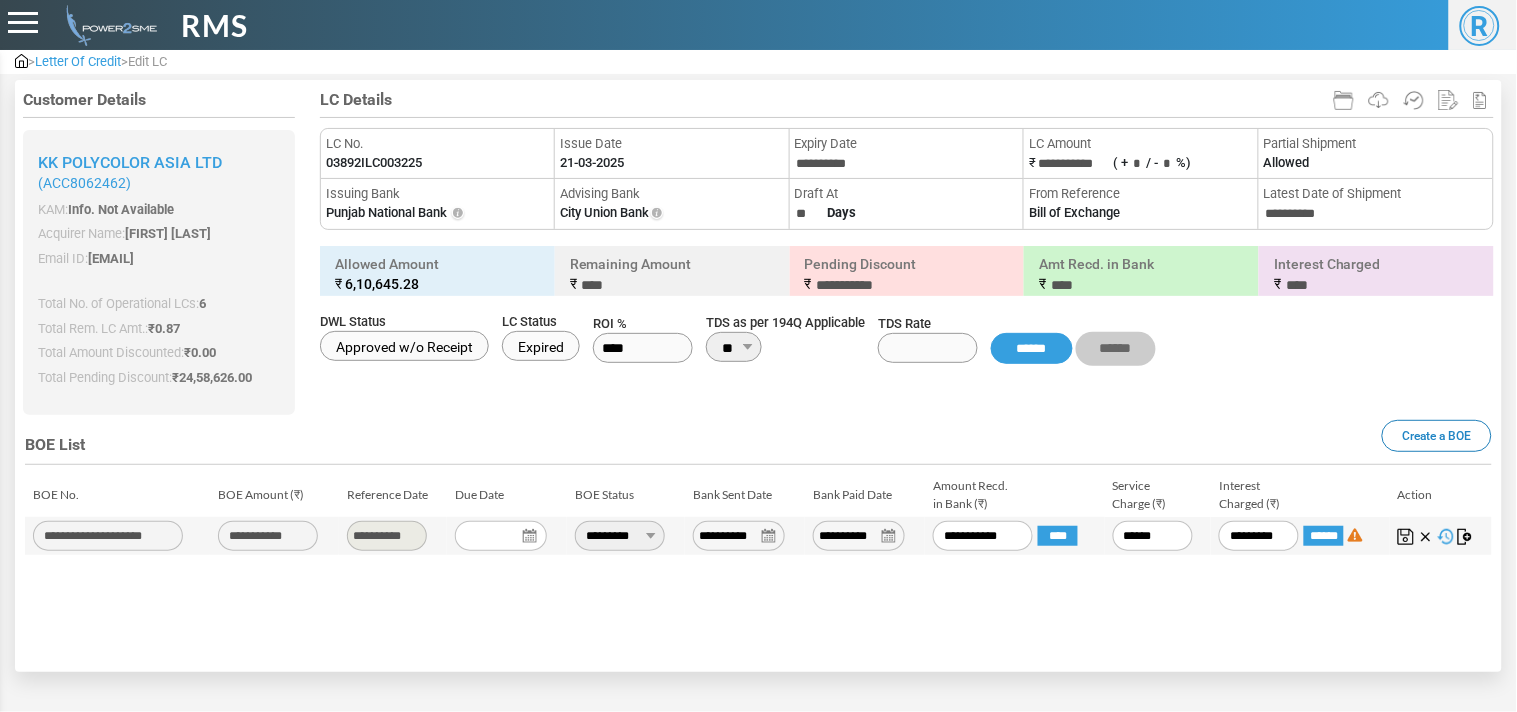 click at bounding box center (1406, 537) 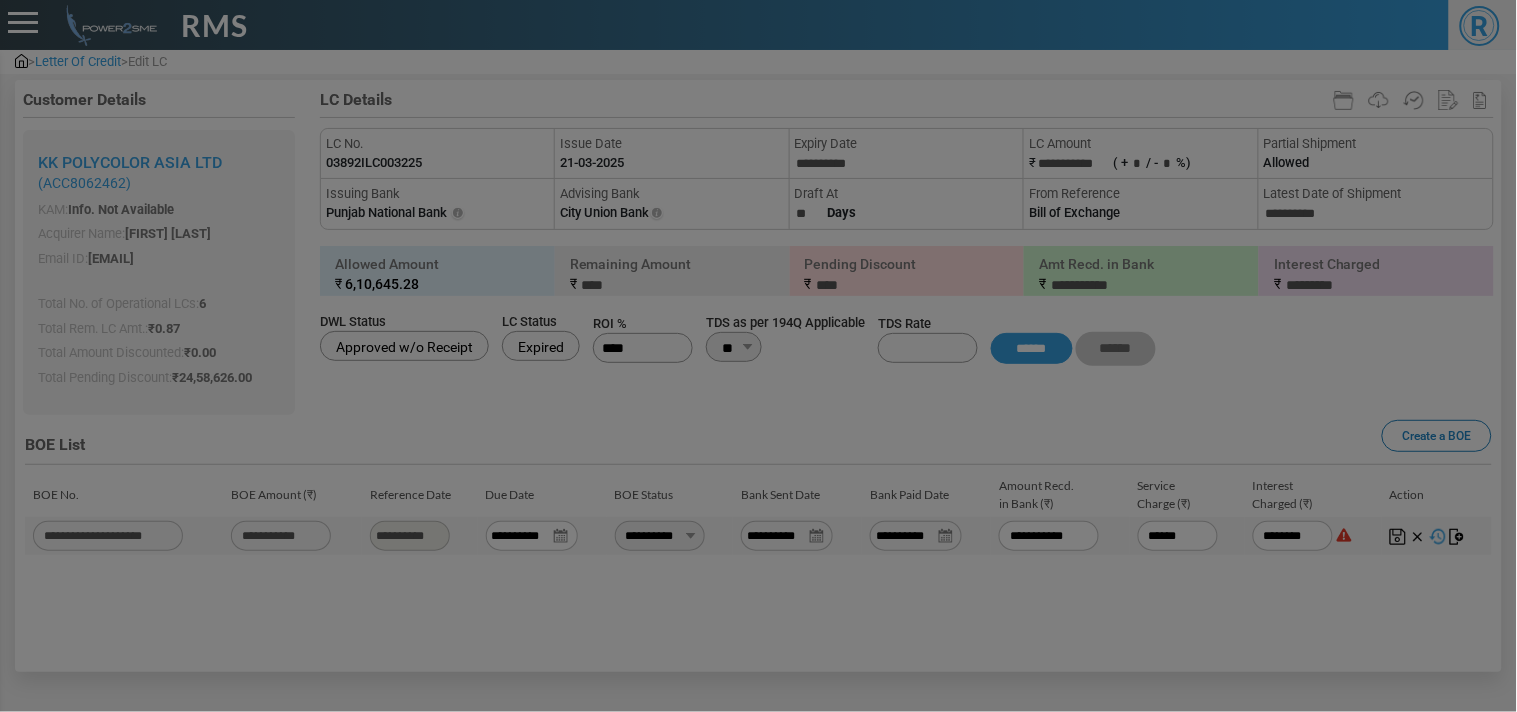 type on "*********" 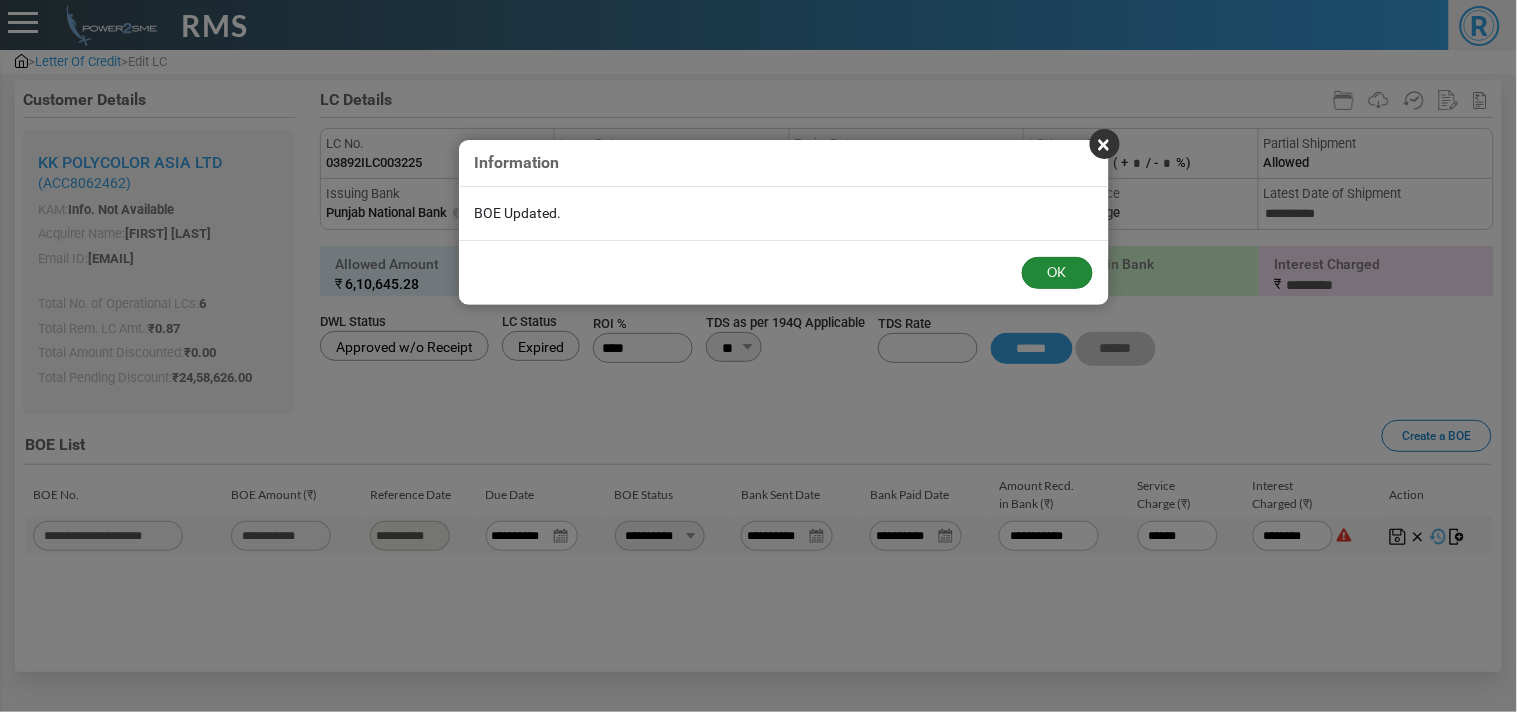 click on "OK" at bounding box center (1057, 273) 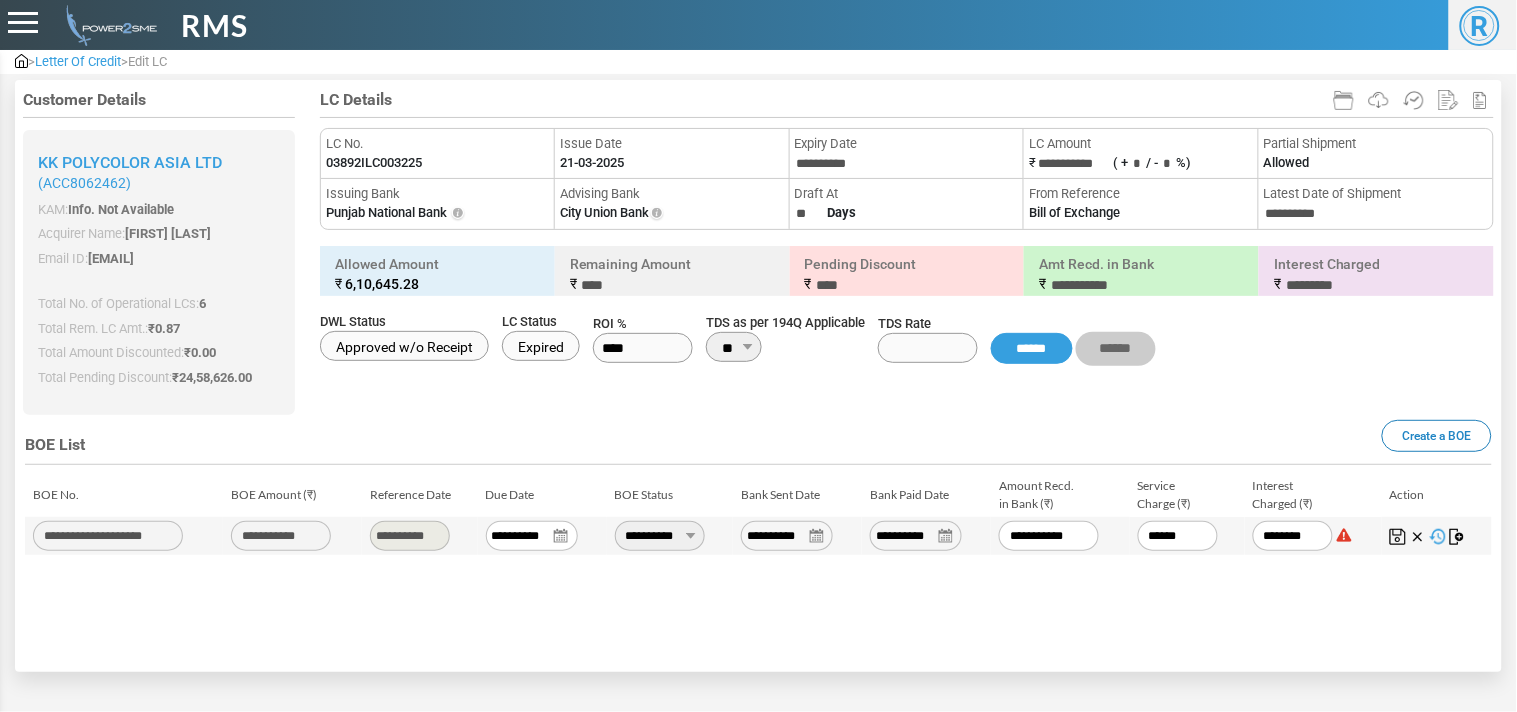 click on "Letter
Of Credit" at bounding box center [78, 61] 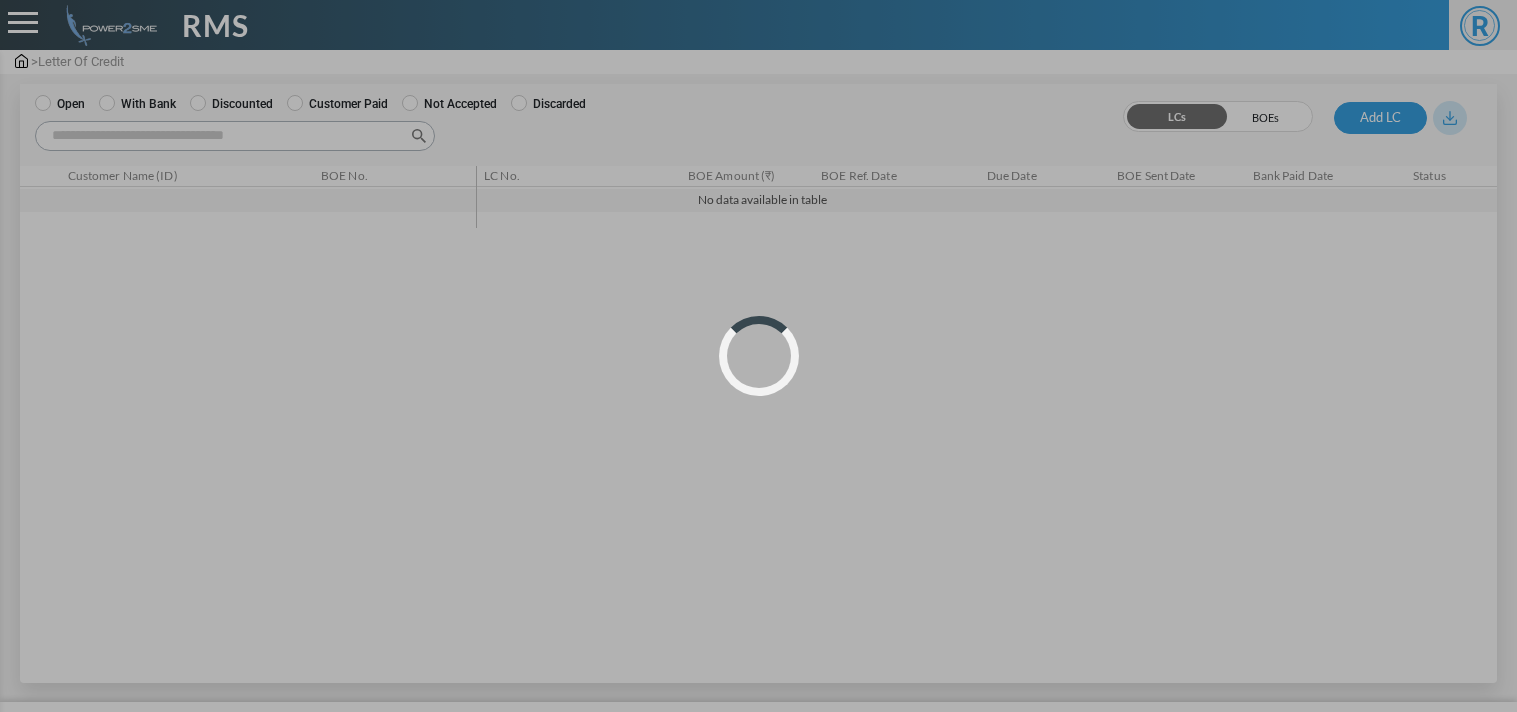 scroll, scrollTop: 0, scrollLeft: 0, axis: both 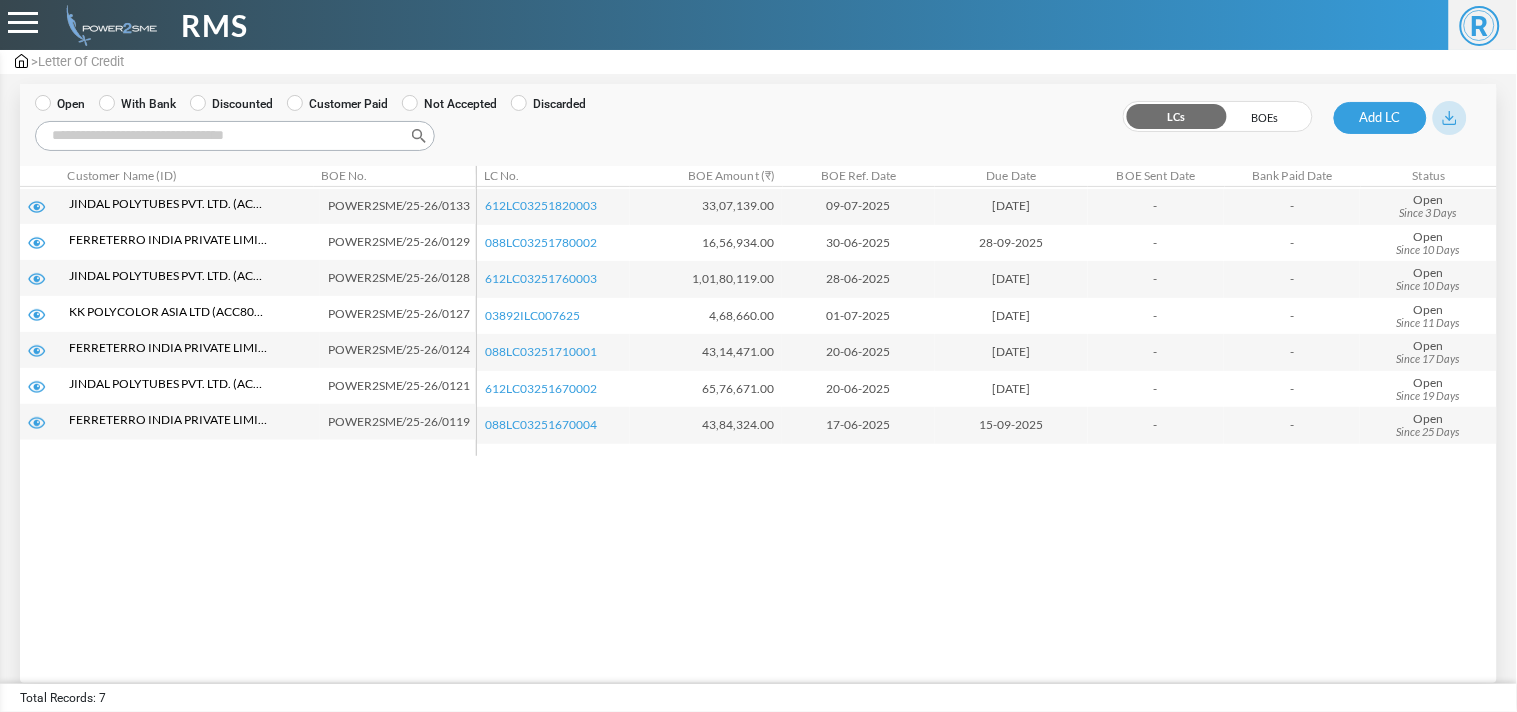 click on "With Bank" at bounding box center (137, 104) 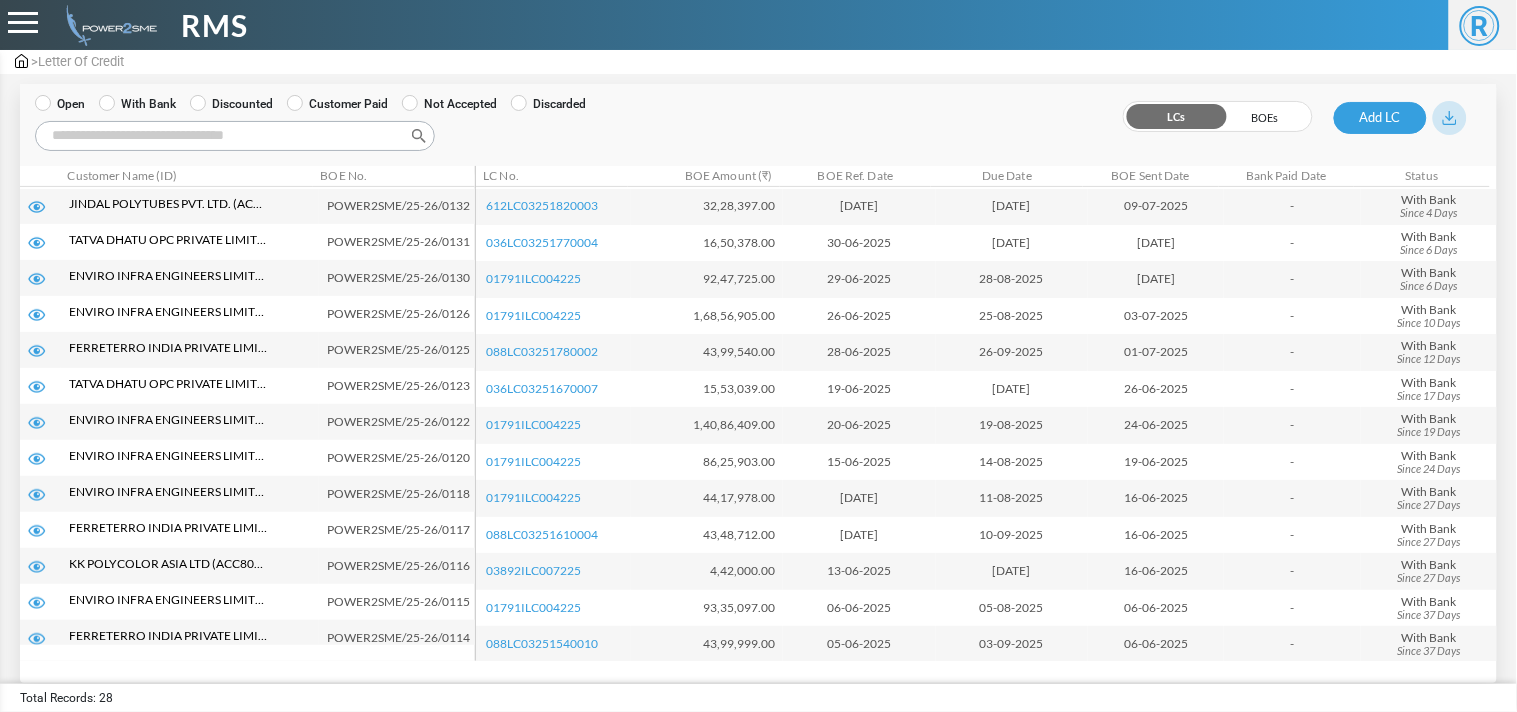 click on "Search:" at bounding box center (235, 136) 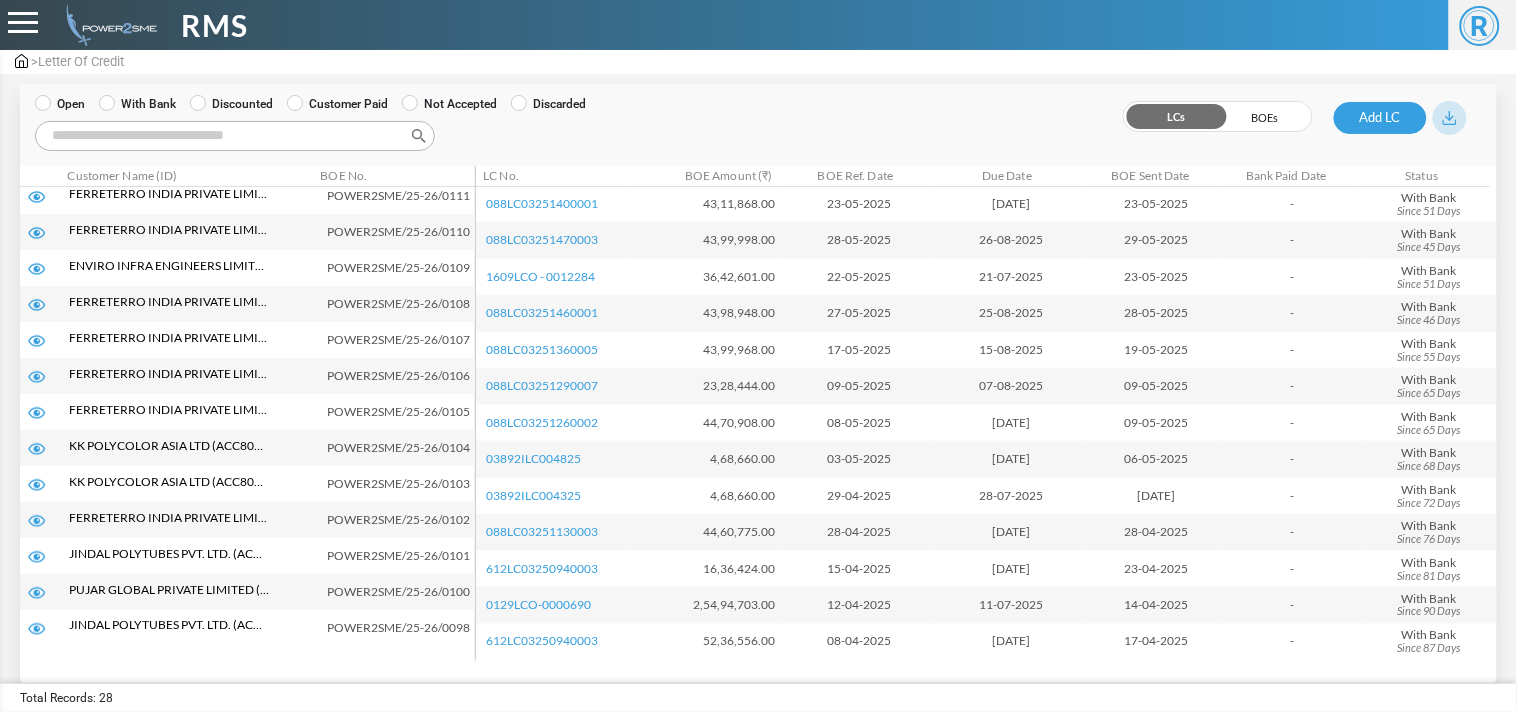 click on "Search:" at bounding box center (235, 136) 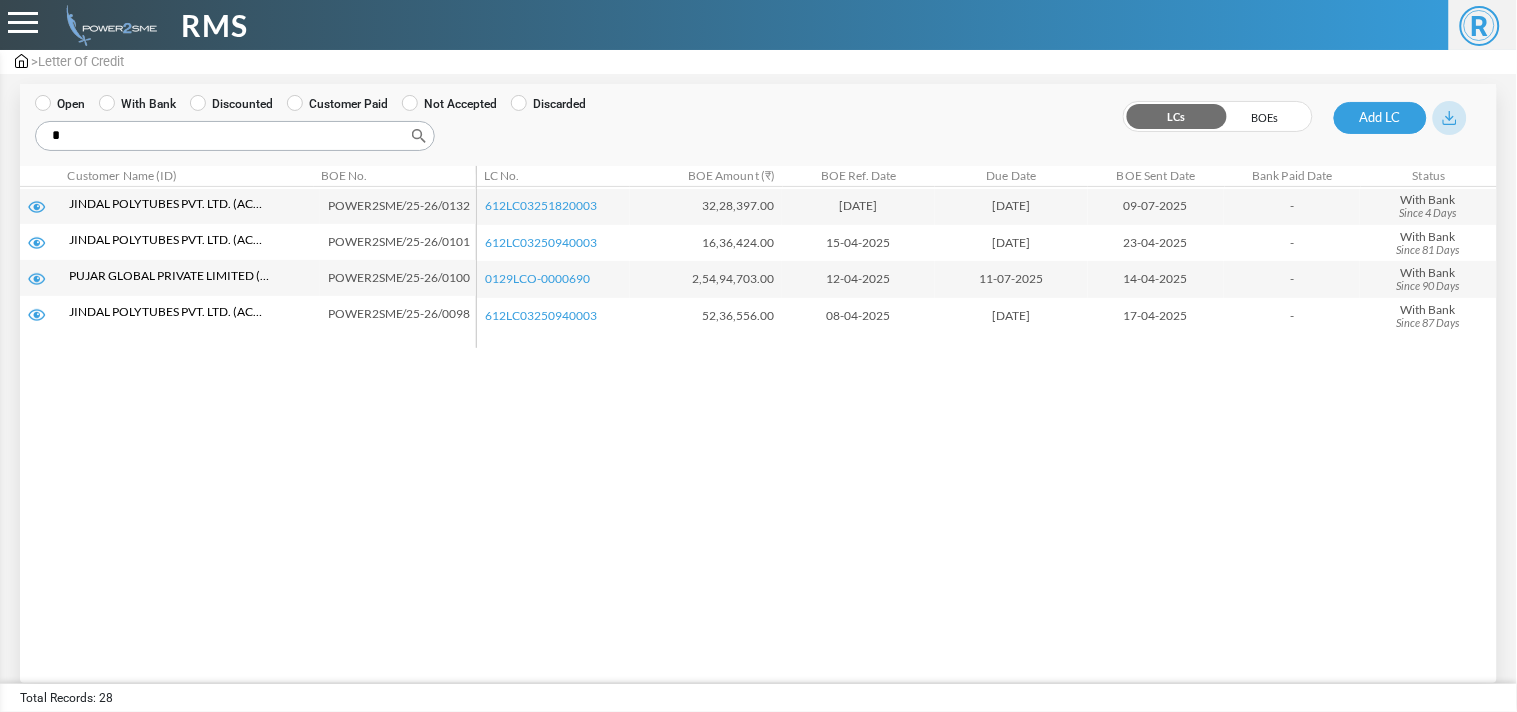 scroll, scrollTop: 0, scrollLeft: 0, axis: both 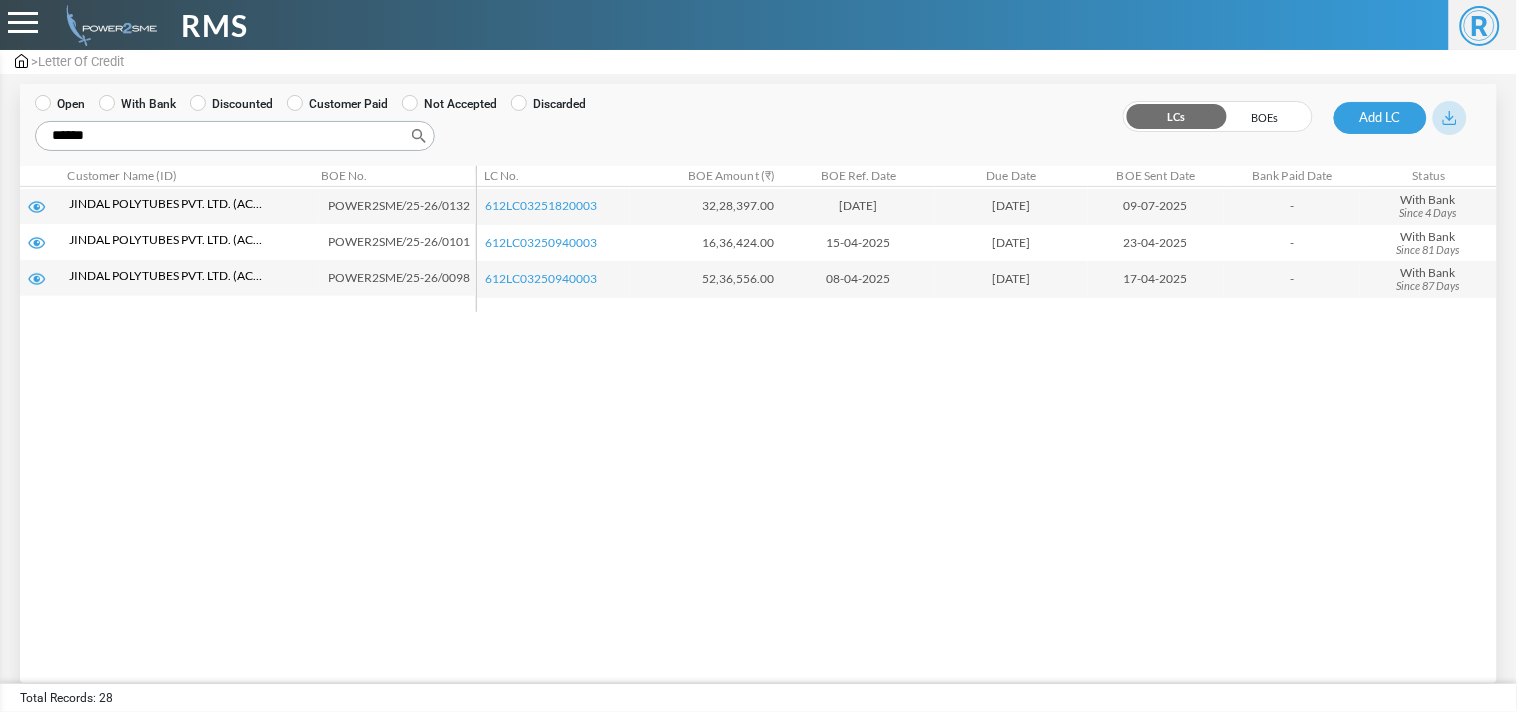 type on "******" 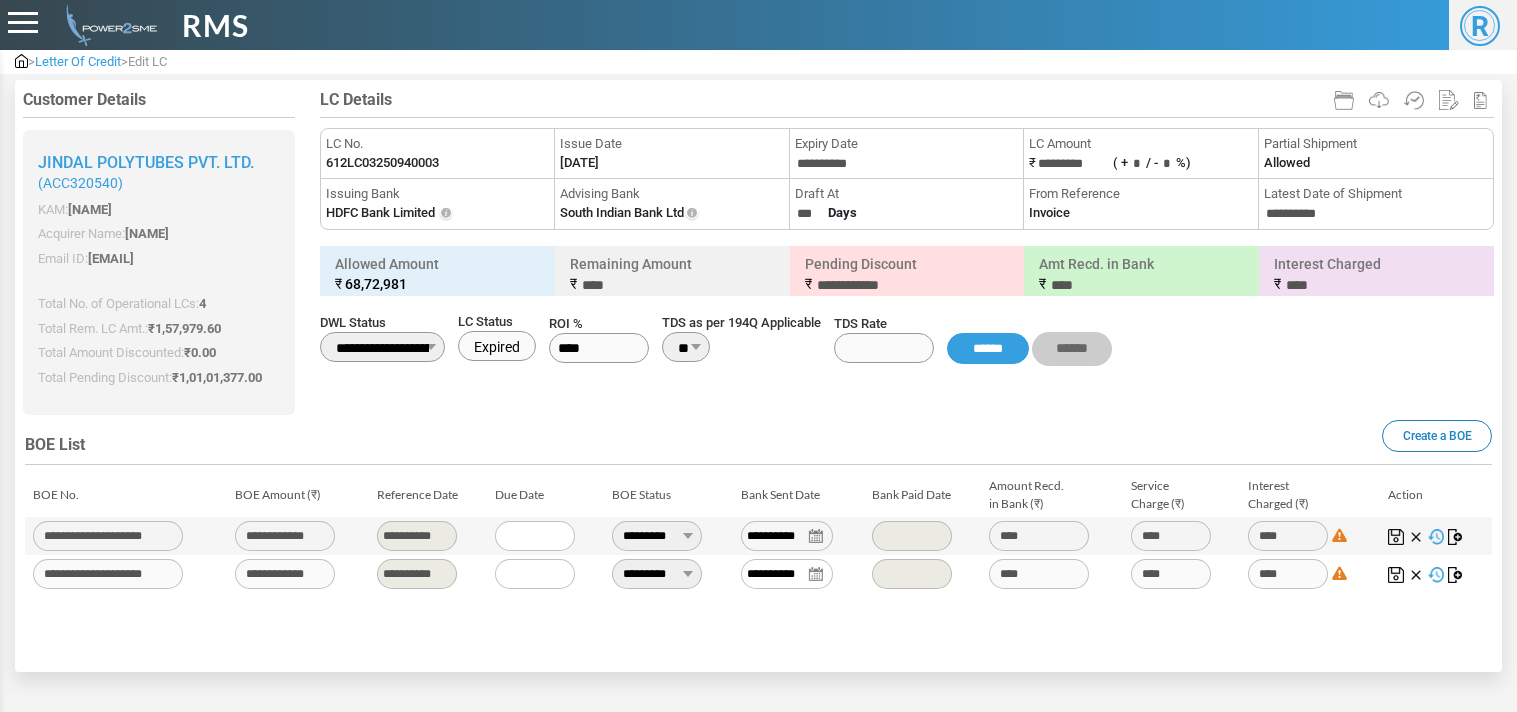 scroll, scrollTop: 0, scrollLeft: 0, axis: both 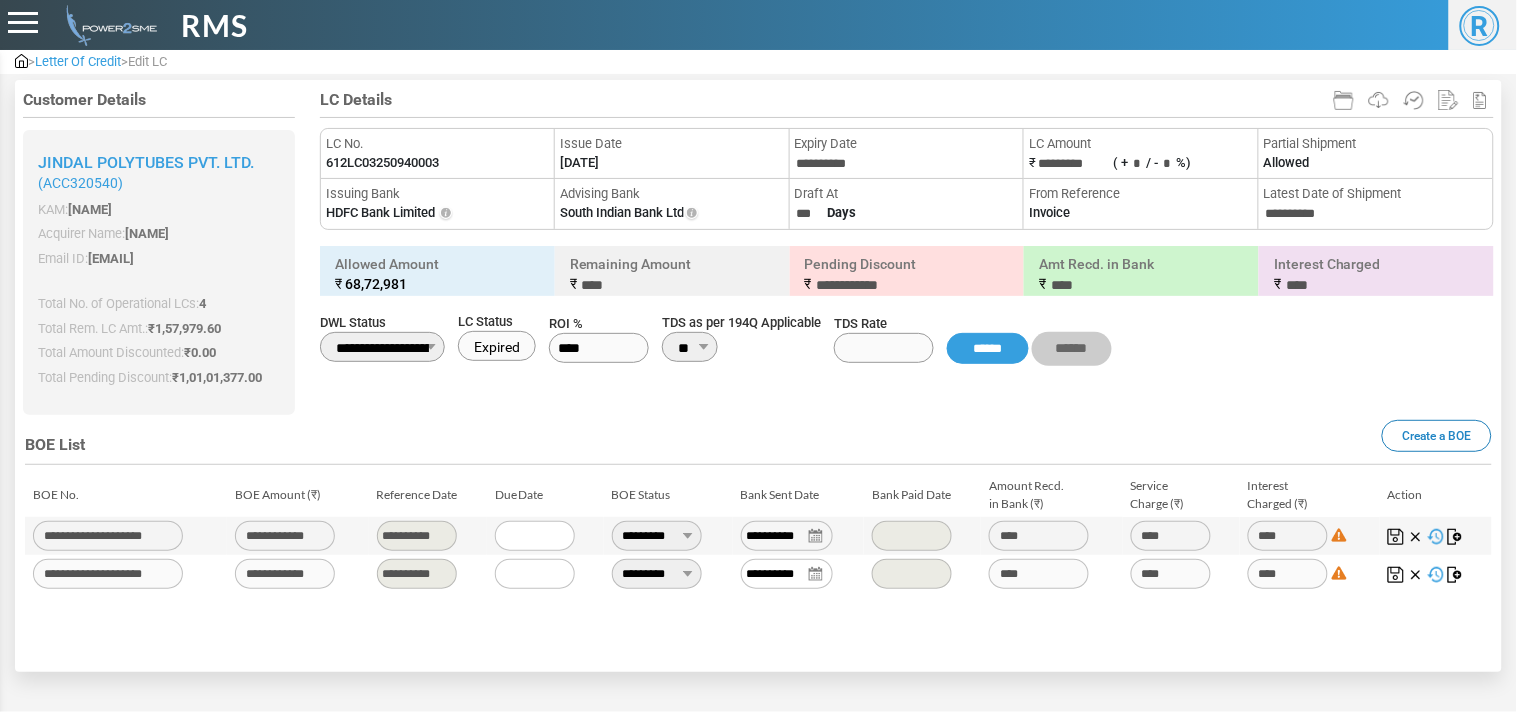 click on "612LC03250940003" at bounding box center (382, 163) 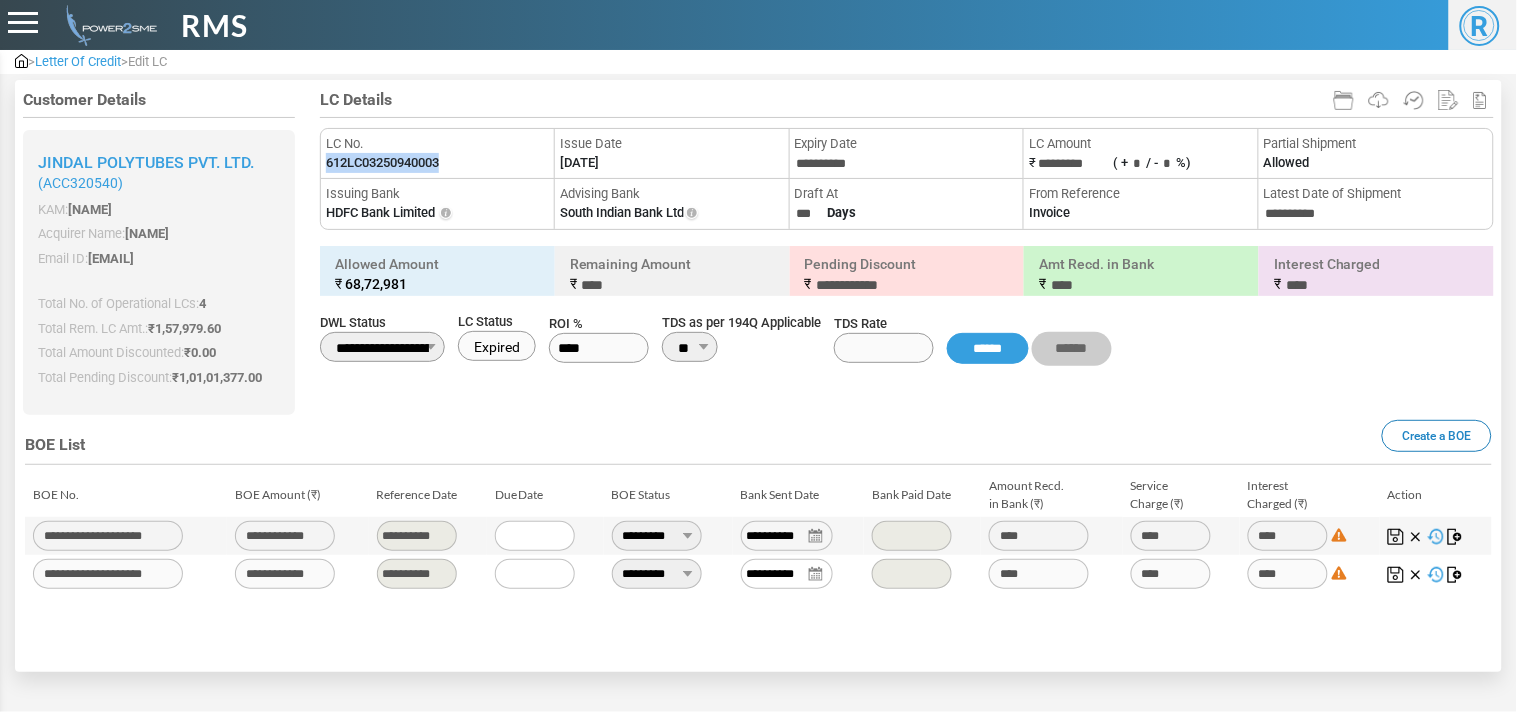 click on "612LC03250940003" at bounding box center [382, 163] 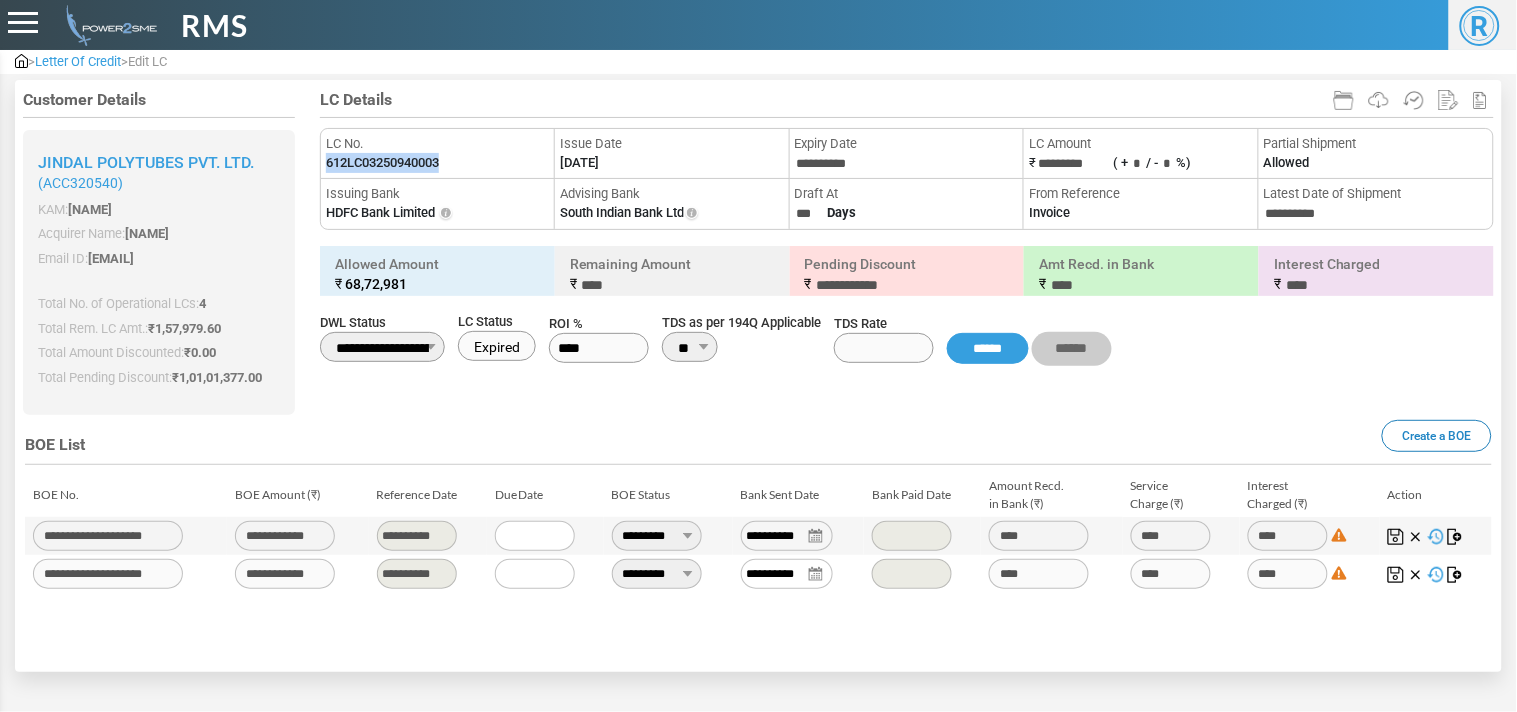 click on "612LC03250940003" at bounding box center (382, 163) 